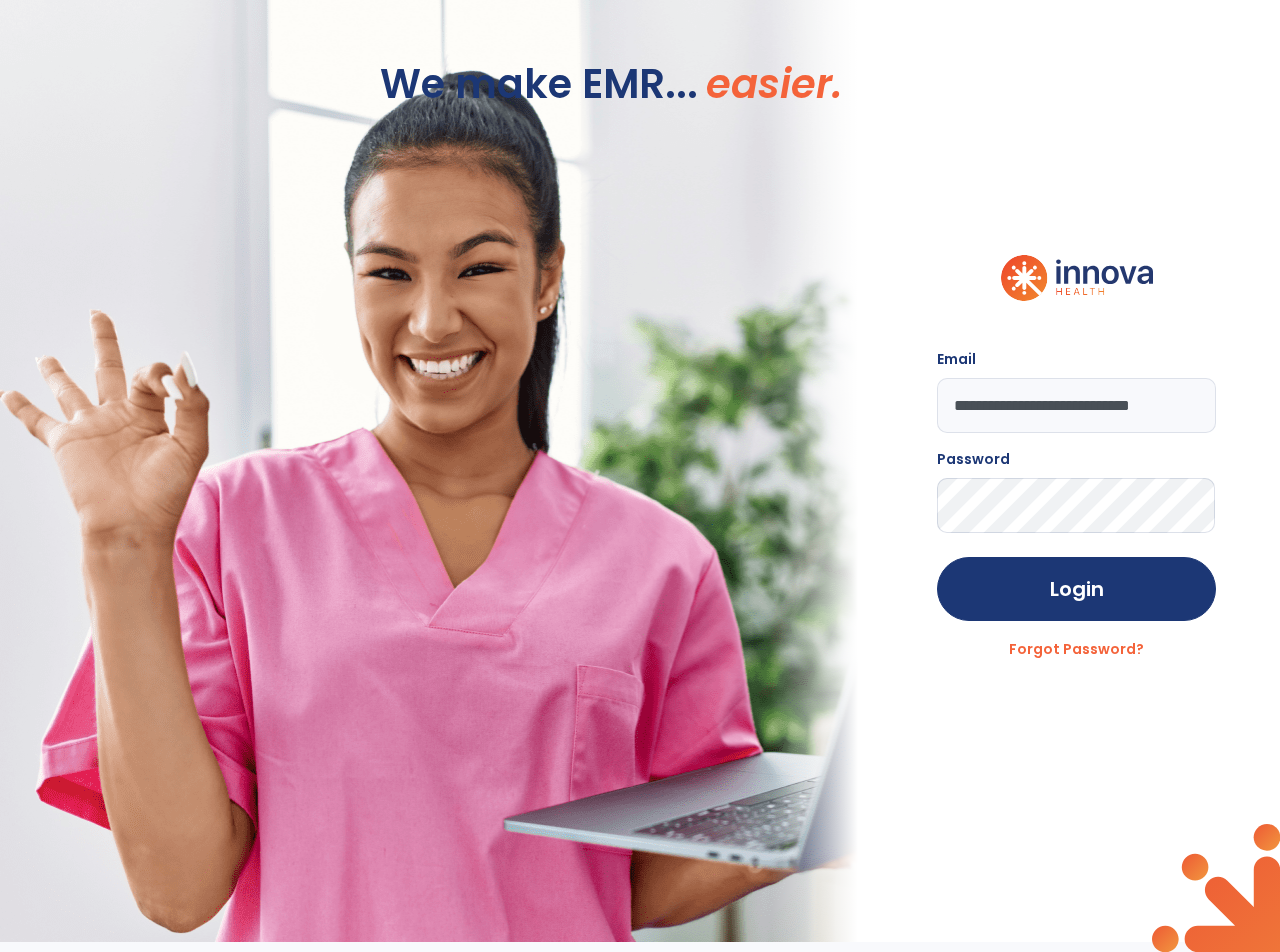 scroll, scrollTop: 0, scrollLeft: 0, axis: both 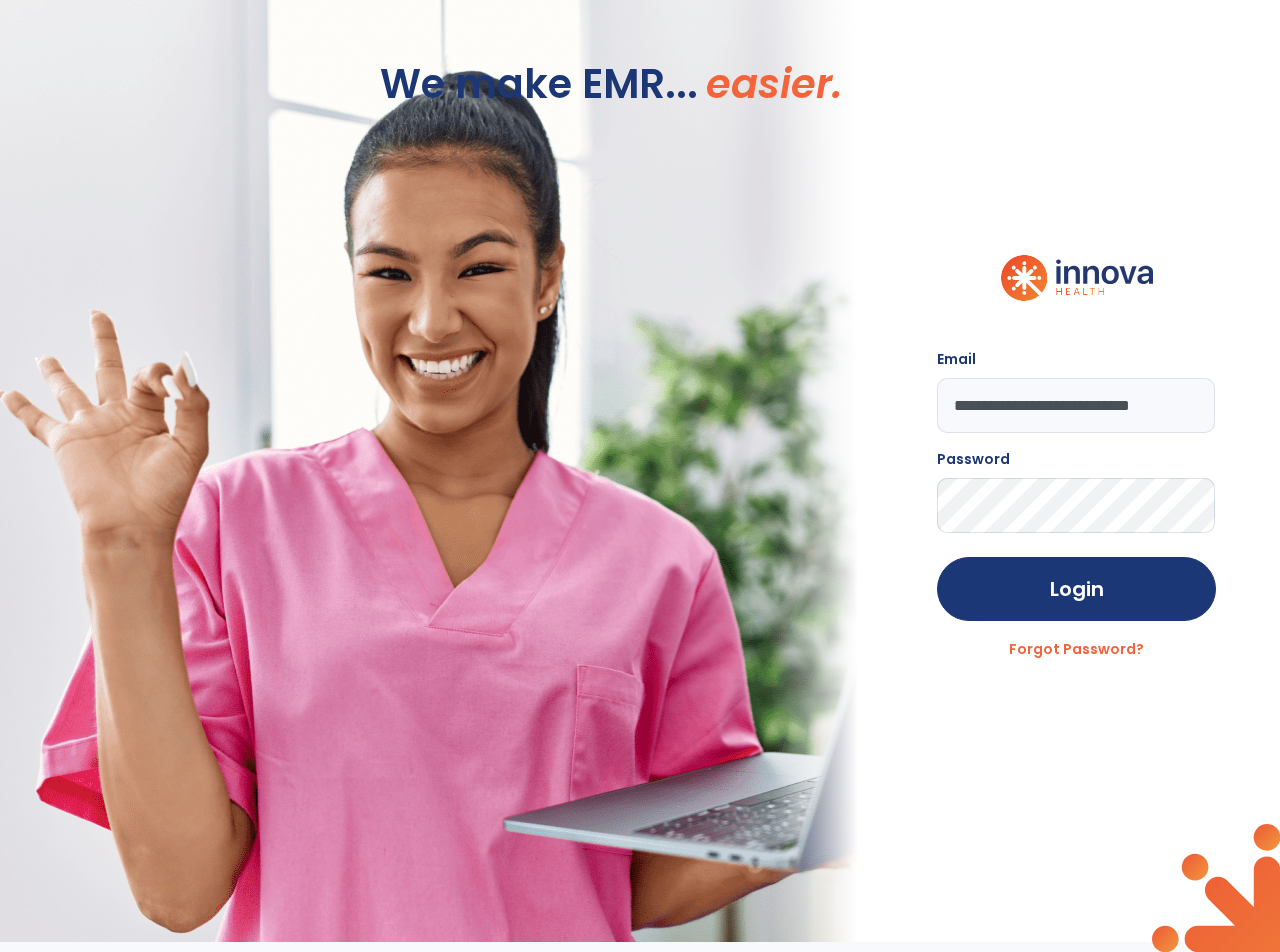 drag, startPoint x: 947, startPoint y: 404, endPoint x: 1251, endPoint y: 407, distance: 304.0148 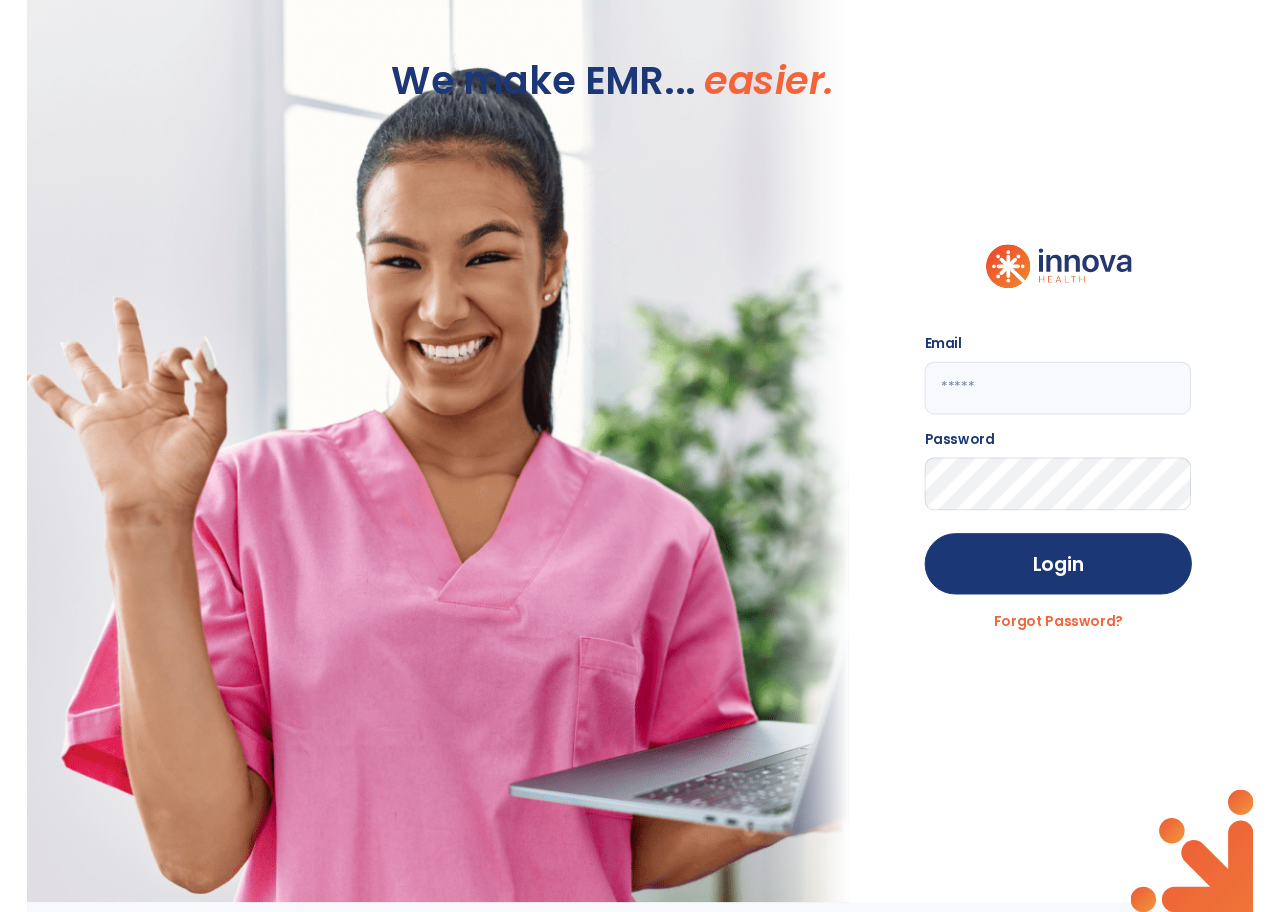 scroll, scrollTop: 0, scrollLeft: 0, axis: both 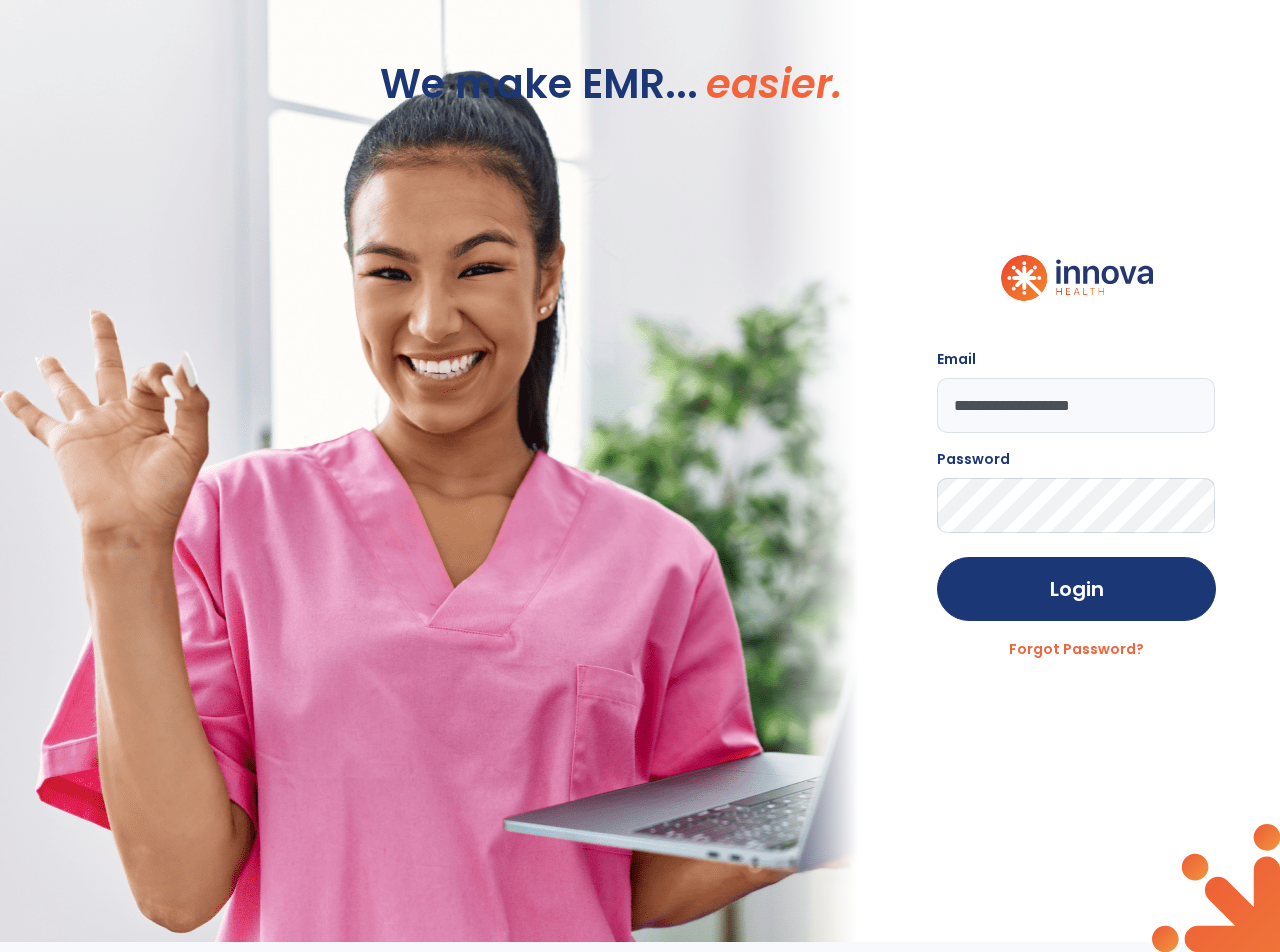 type on "**********" 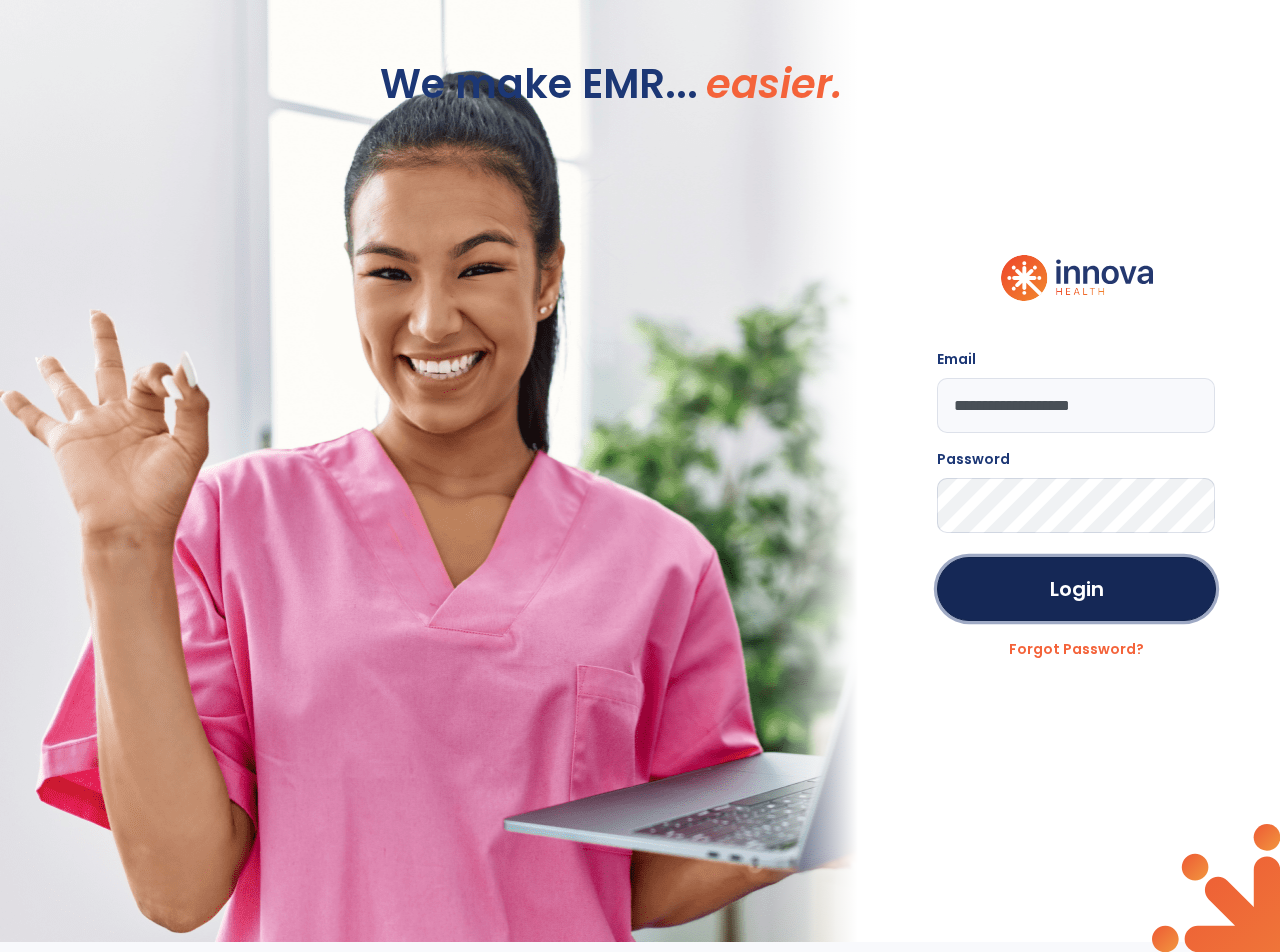 drag, startPoint x: 1057, startPoint y: 580, endPoint x: 1048, endPoint y: 536, distance: 44.911022 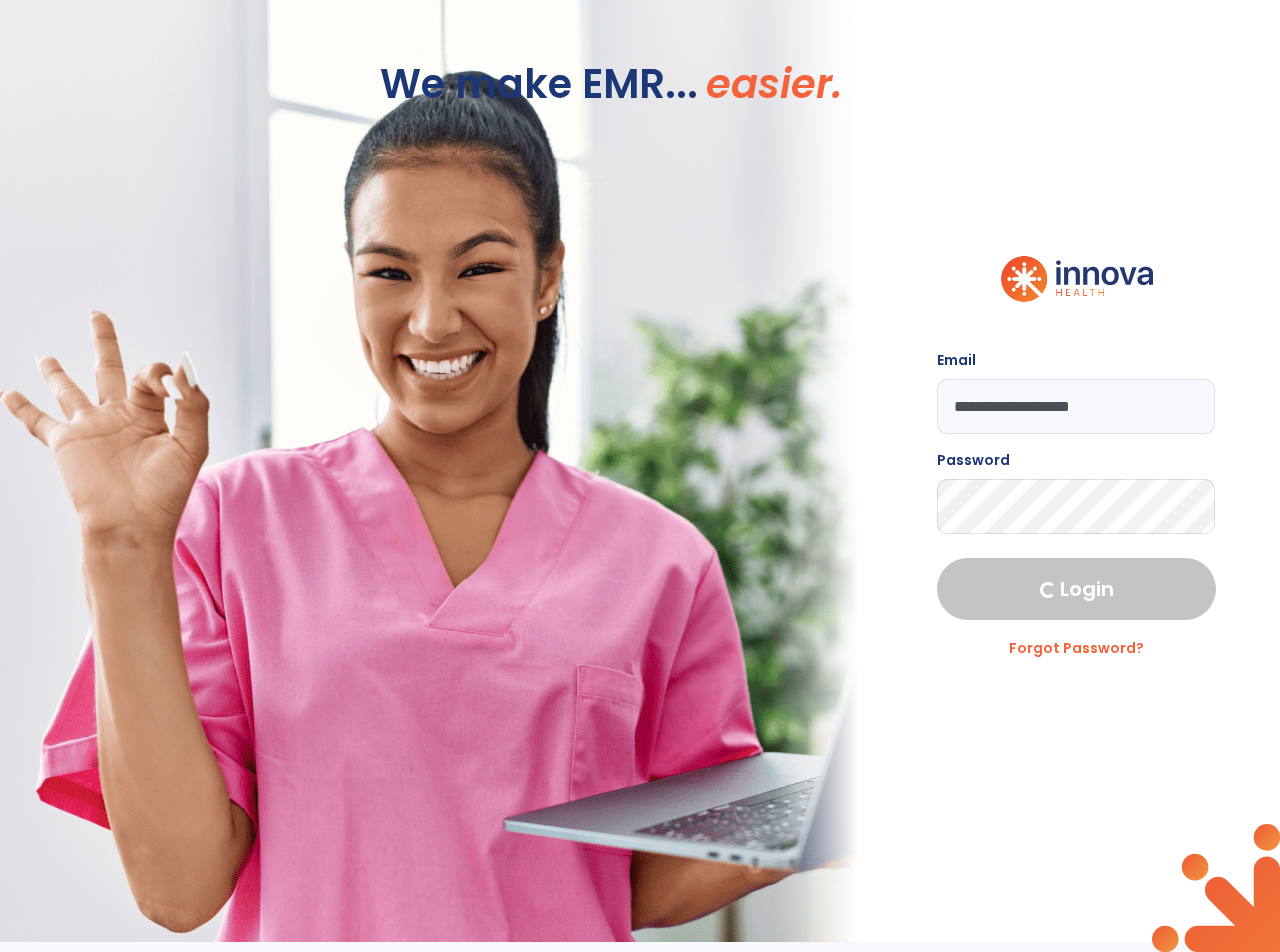 select on "****" 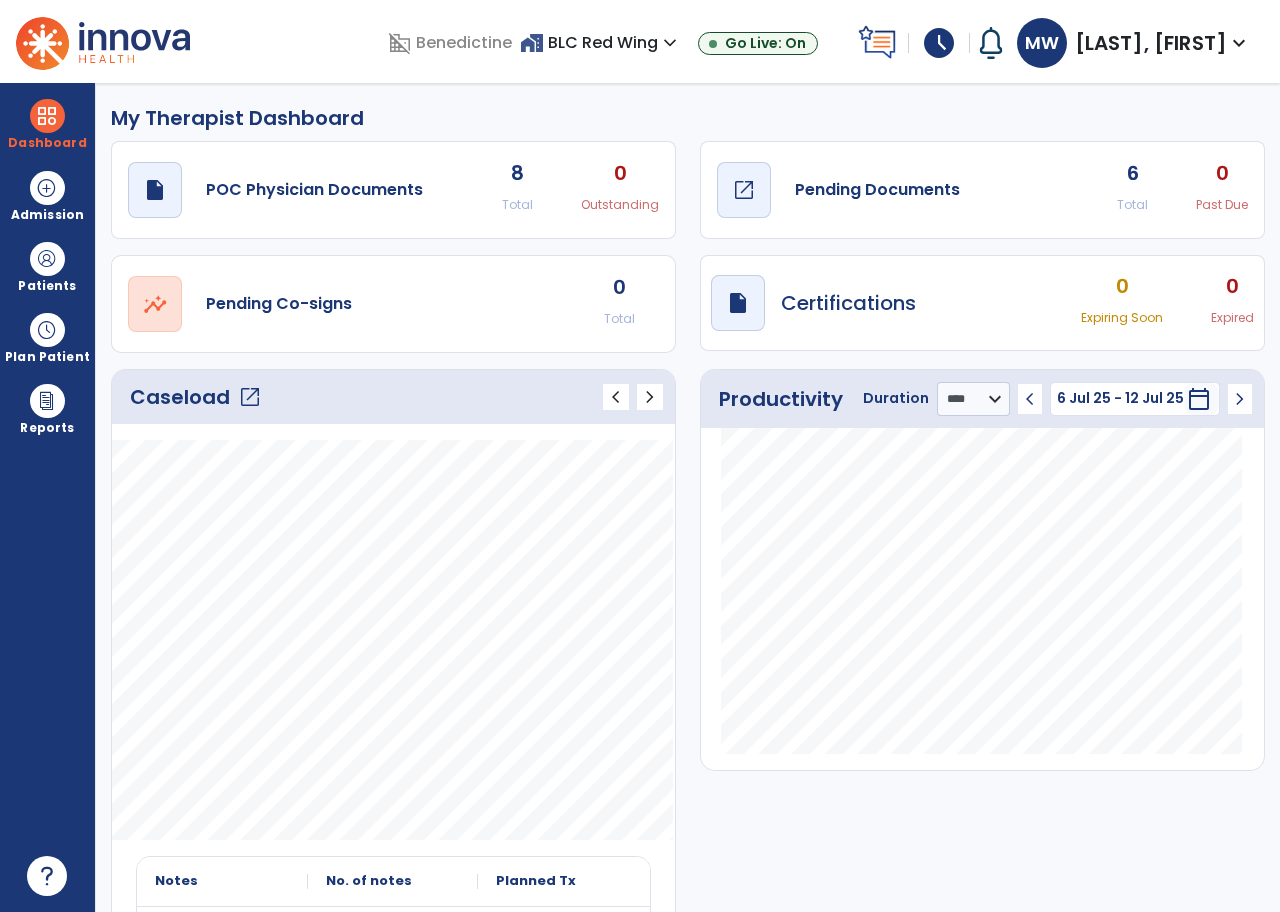 click on "open_in_new" 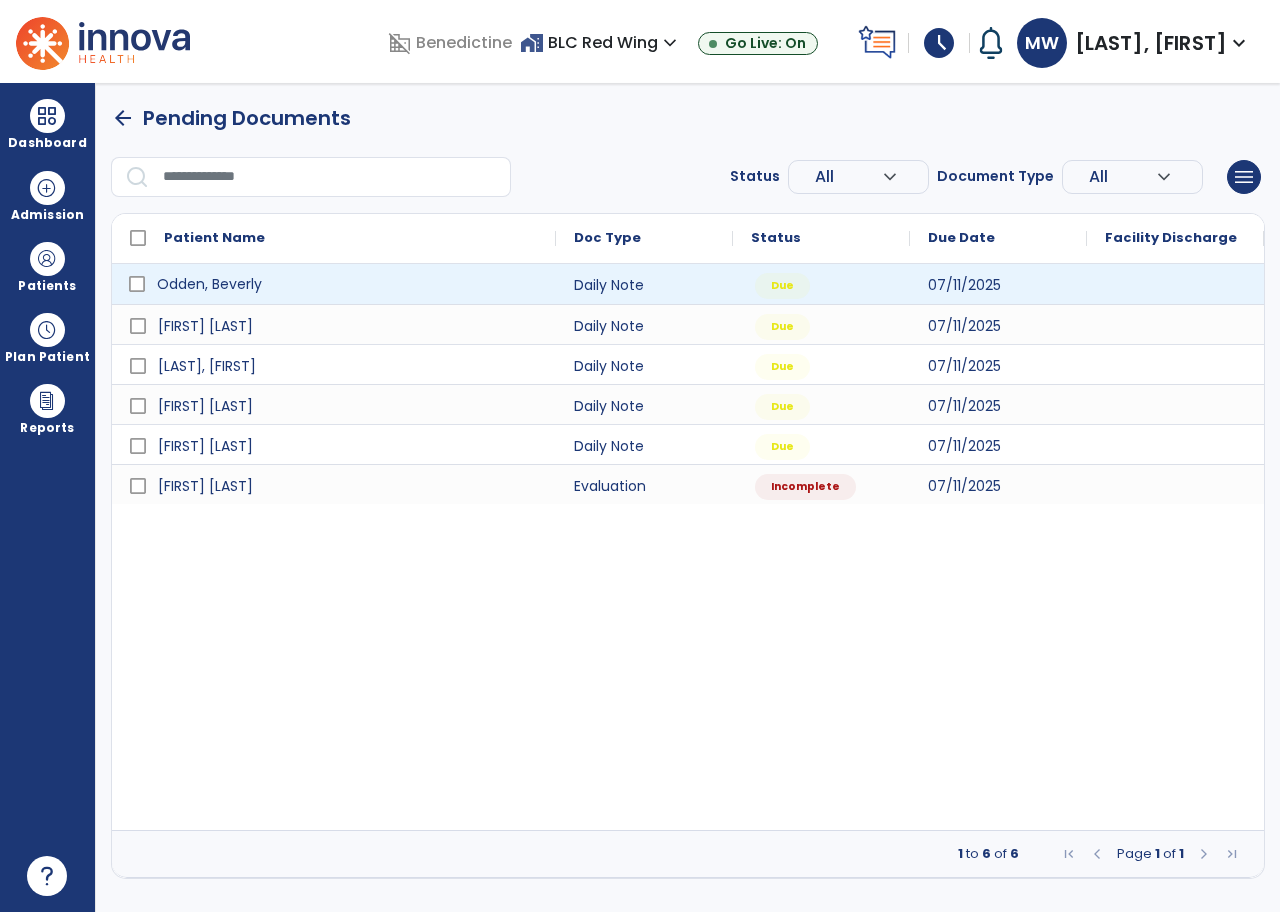 click on "Odden, Beverly" at bounding box center (209, 284) 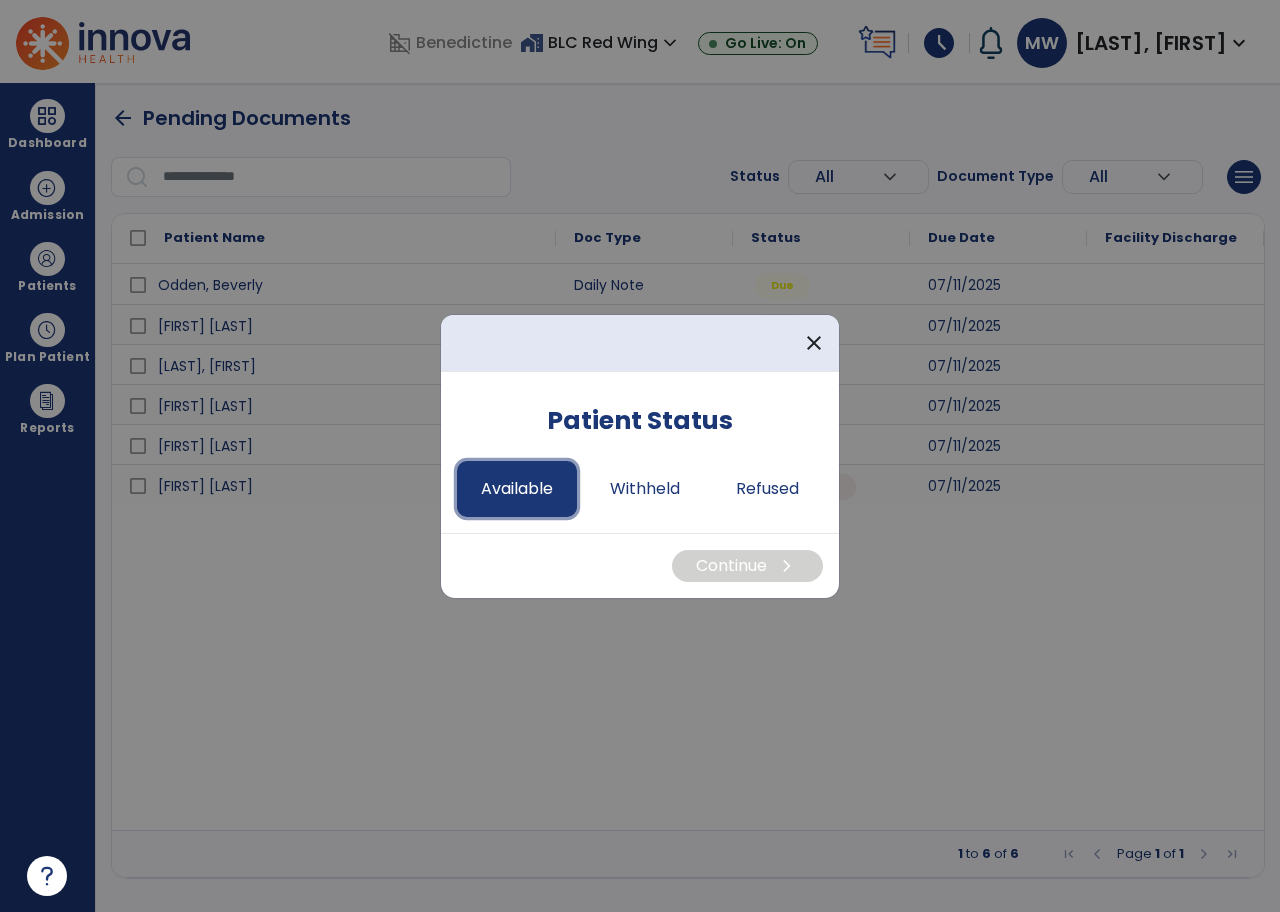click on "Available" at bounding box center (517, 489) 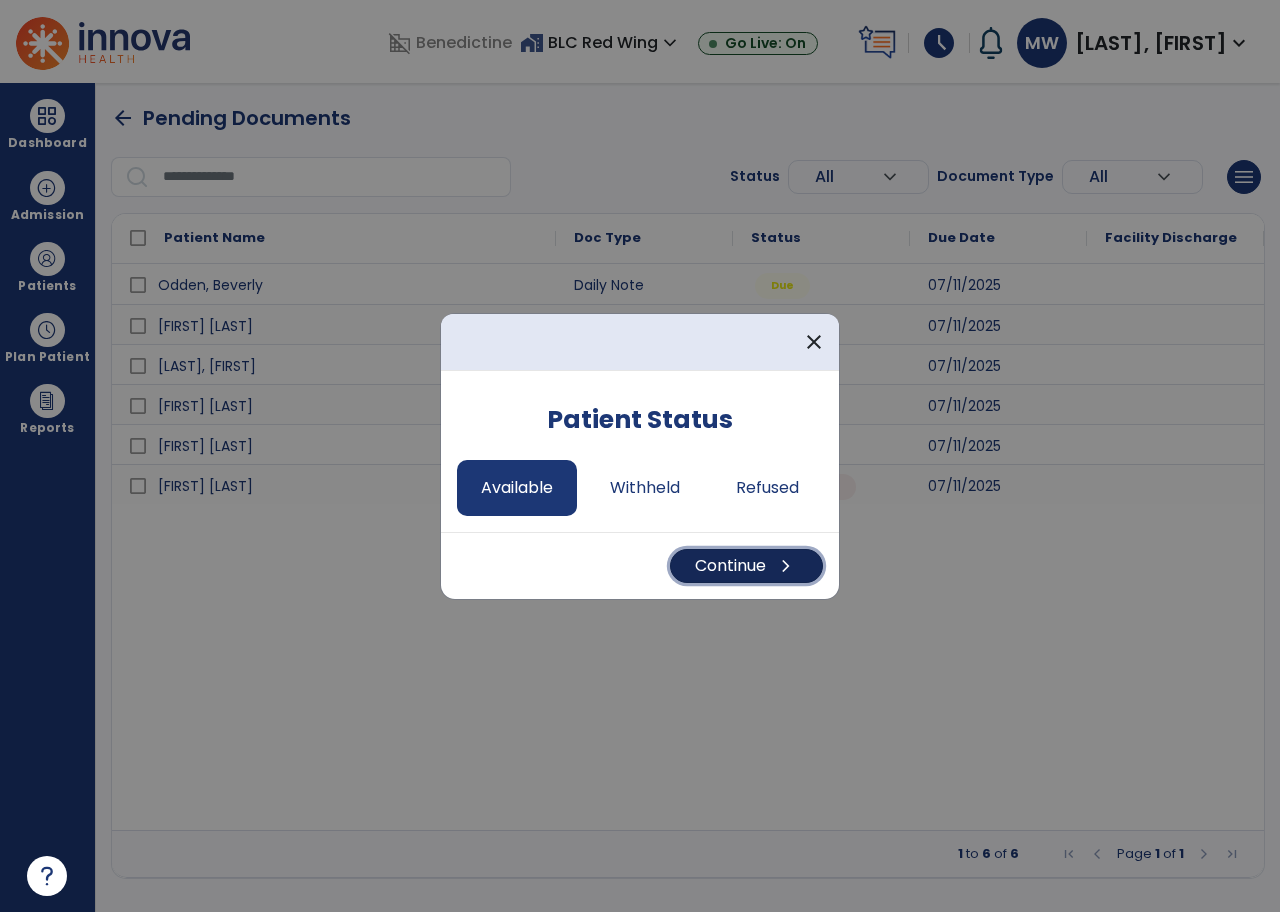 click on "Continue   chevron_right" at bounding box center [746, 566] 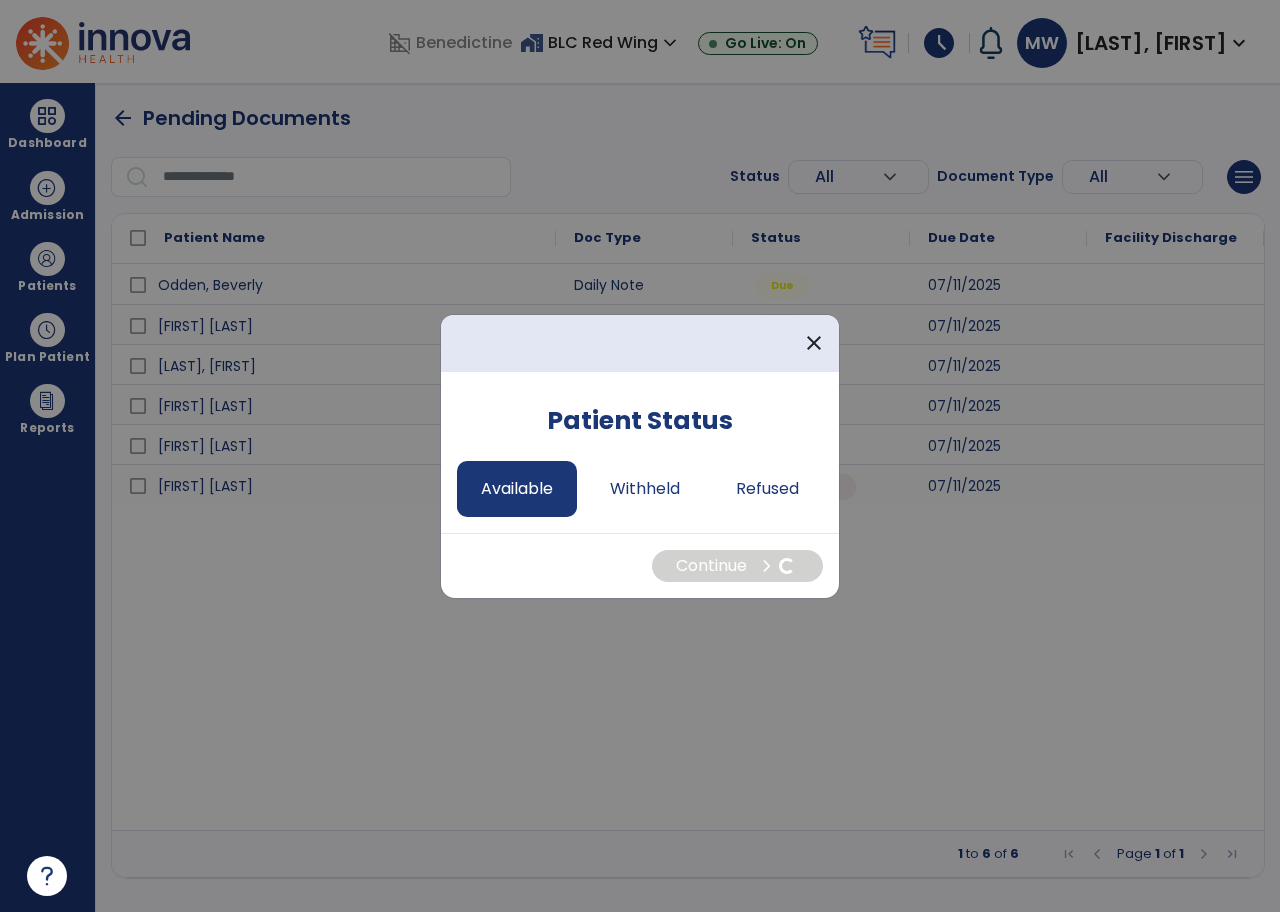 select on "*" 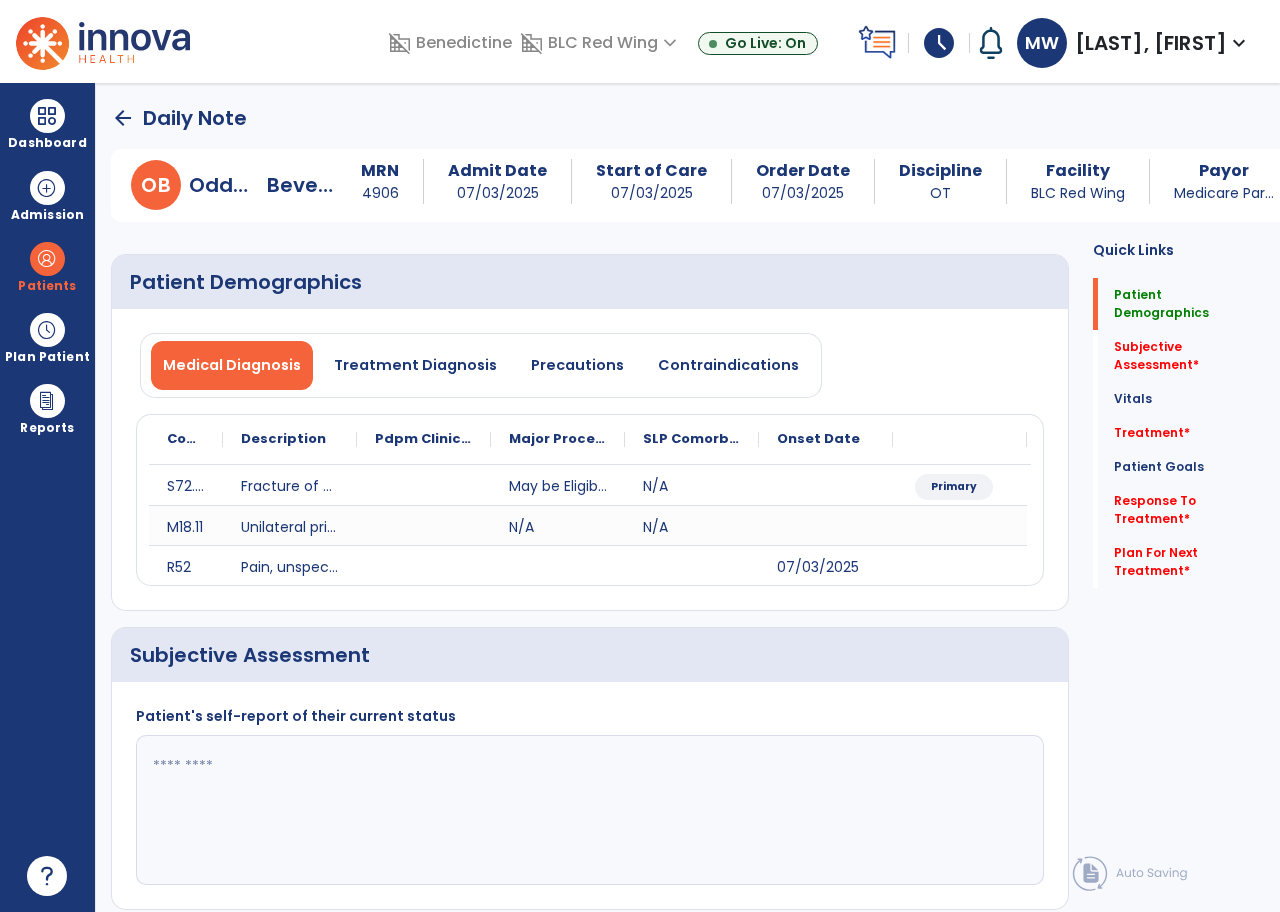 click 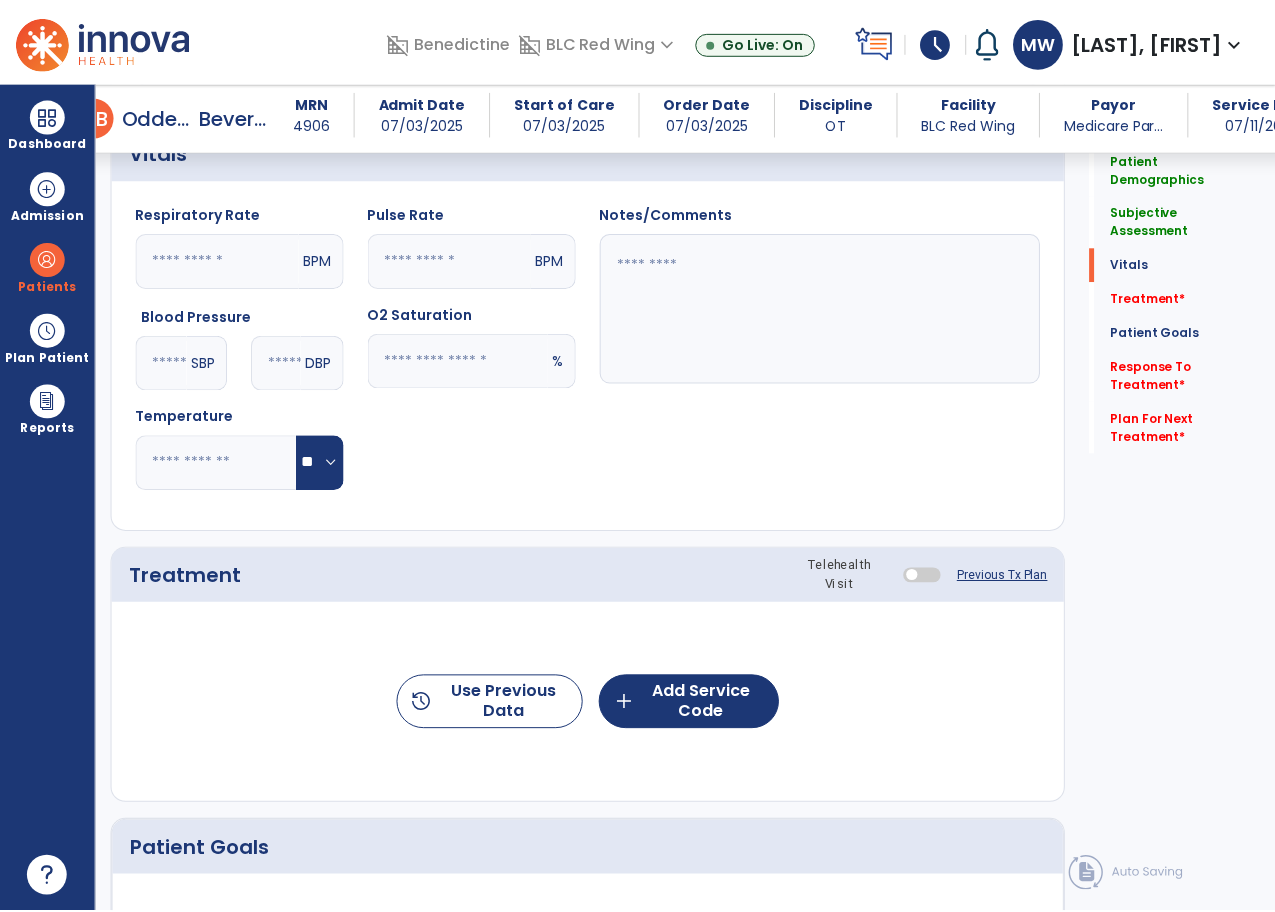 scroll, scrollTop: 800, scrollLeft: 0, axis: vertical 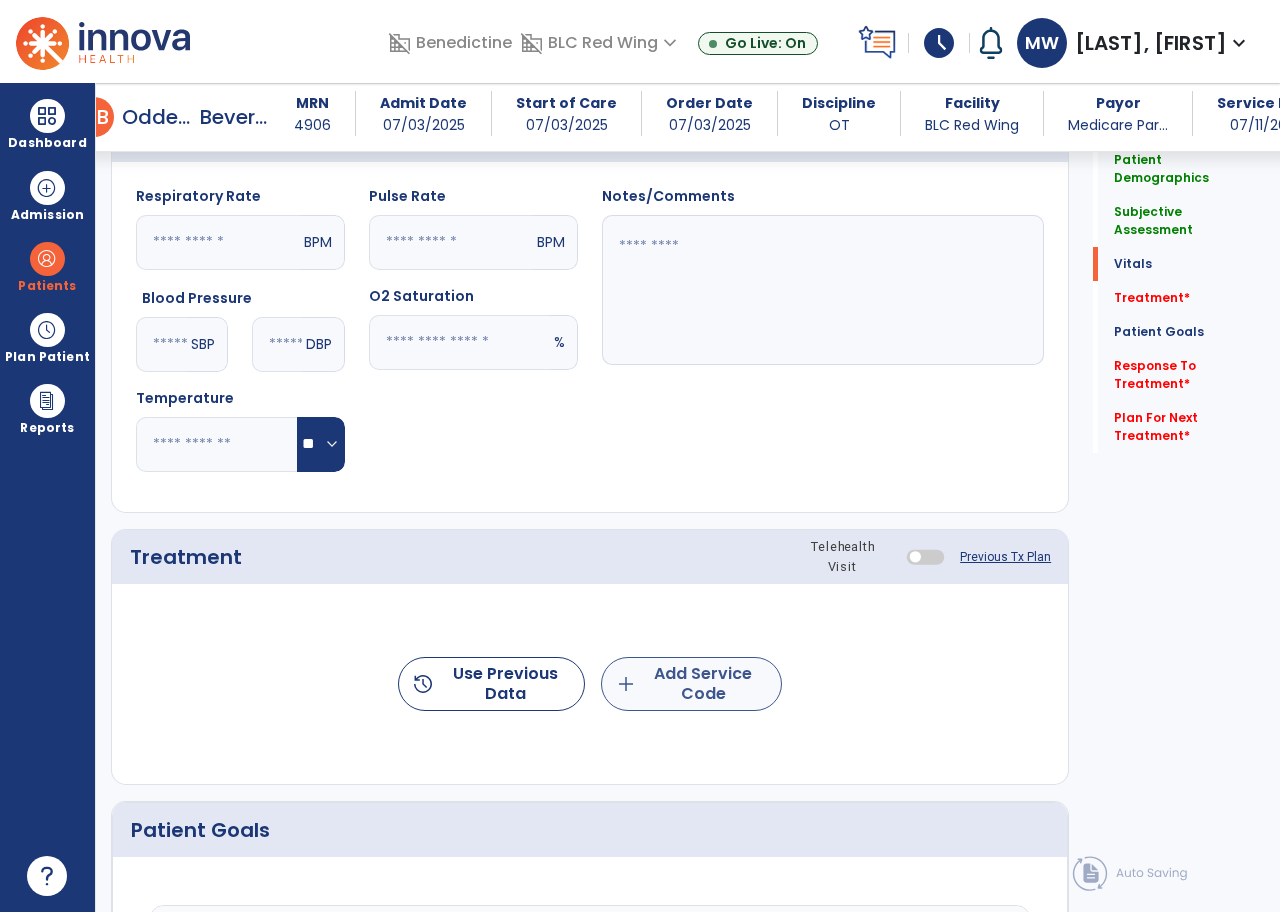 type on "**********" 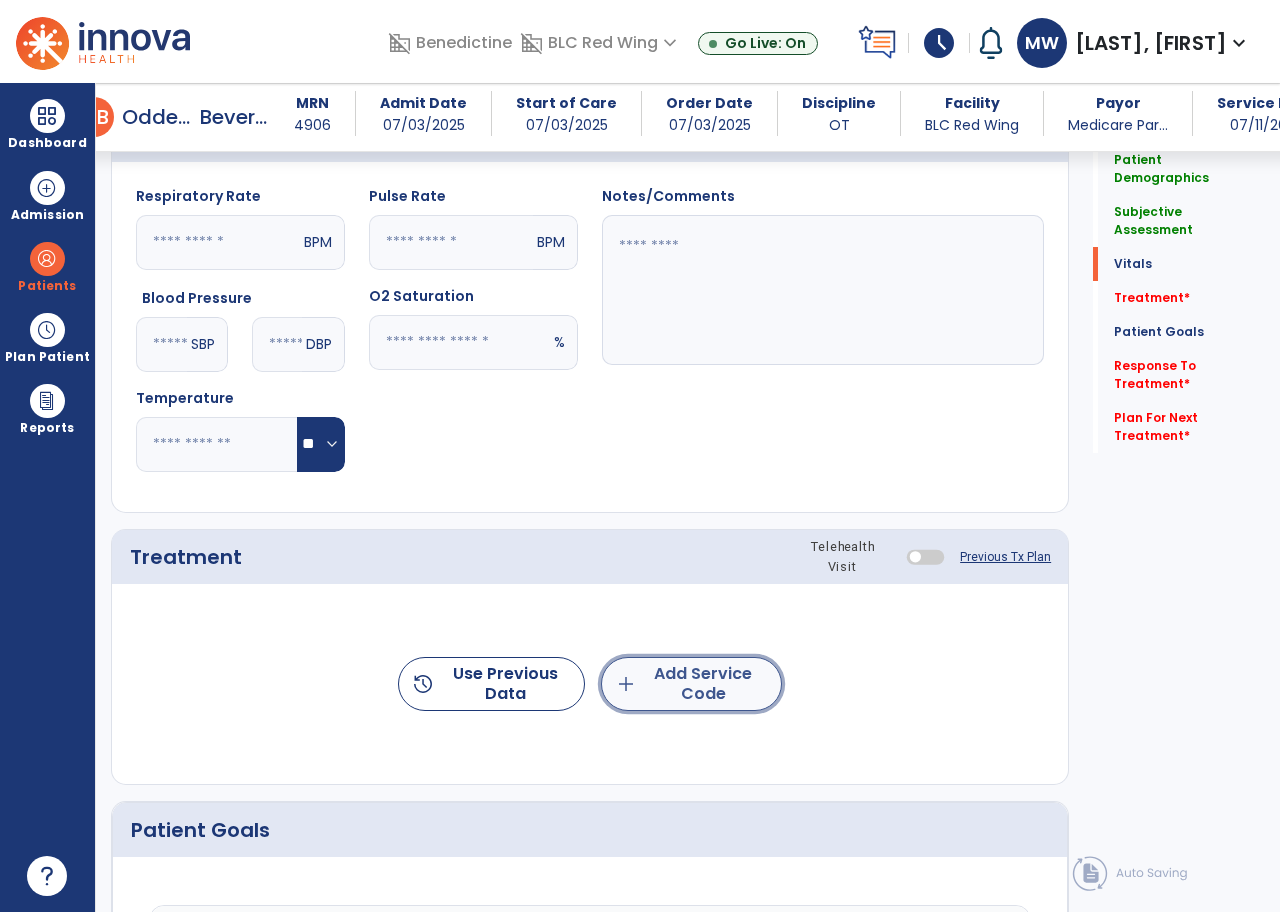 click on "add  Add Service Code" 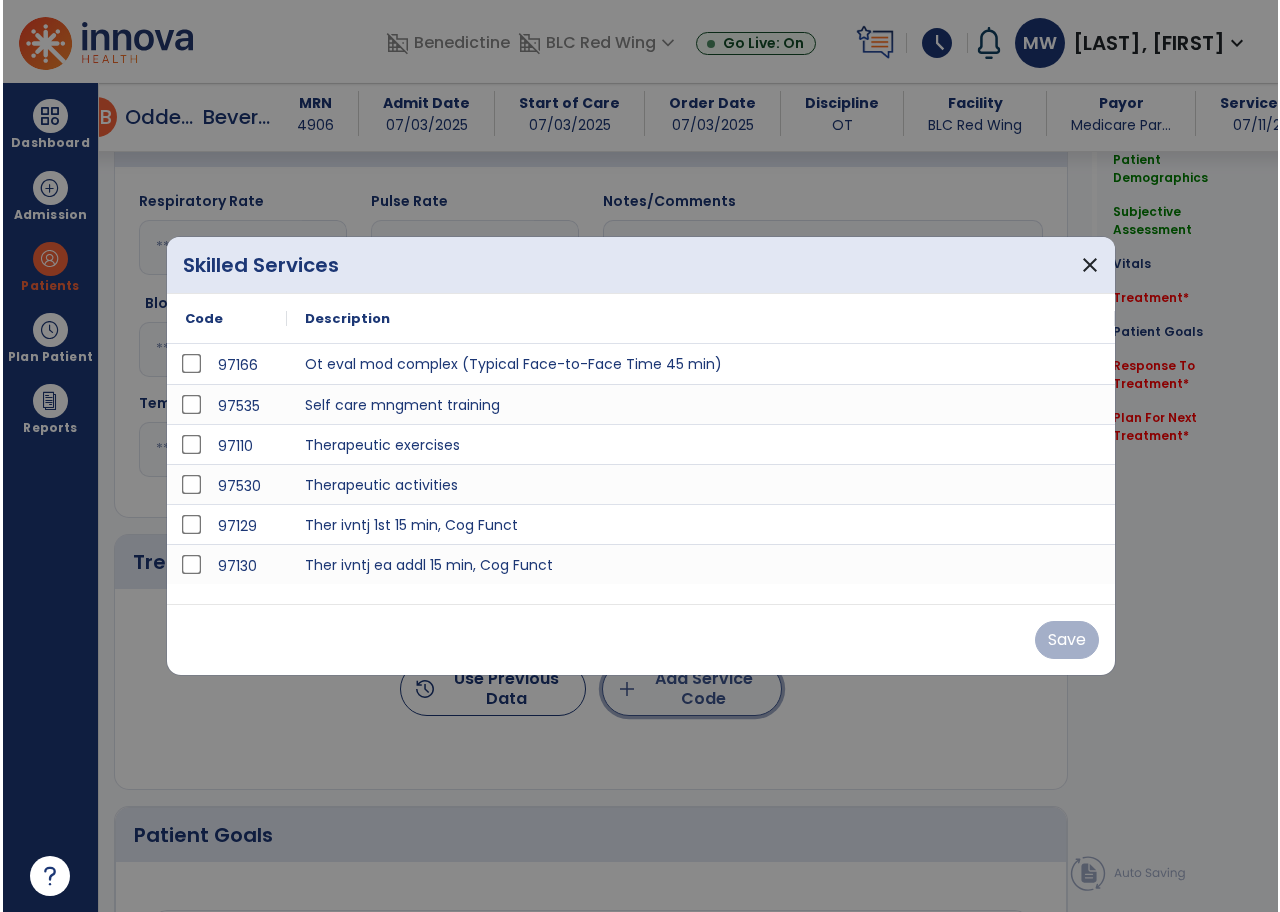 scroll, scrollTop: 800, scrollLeft: 0, axis: vertical 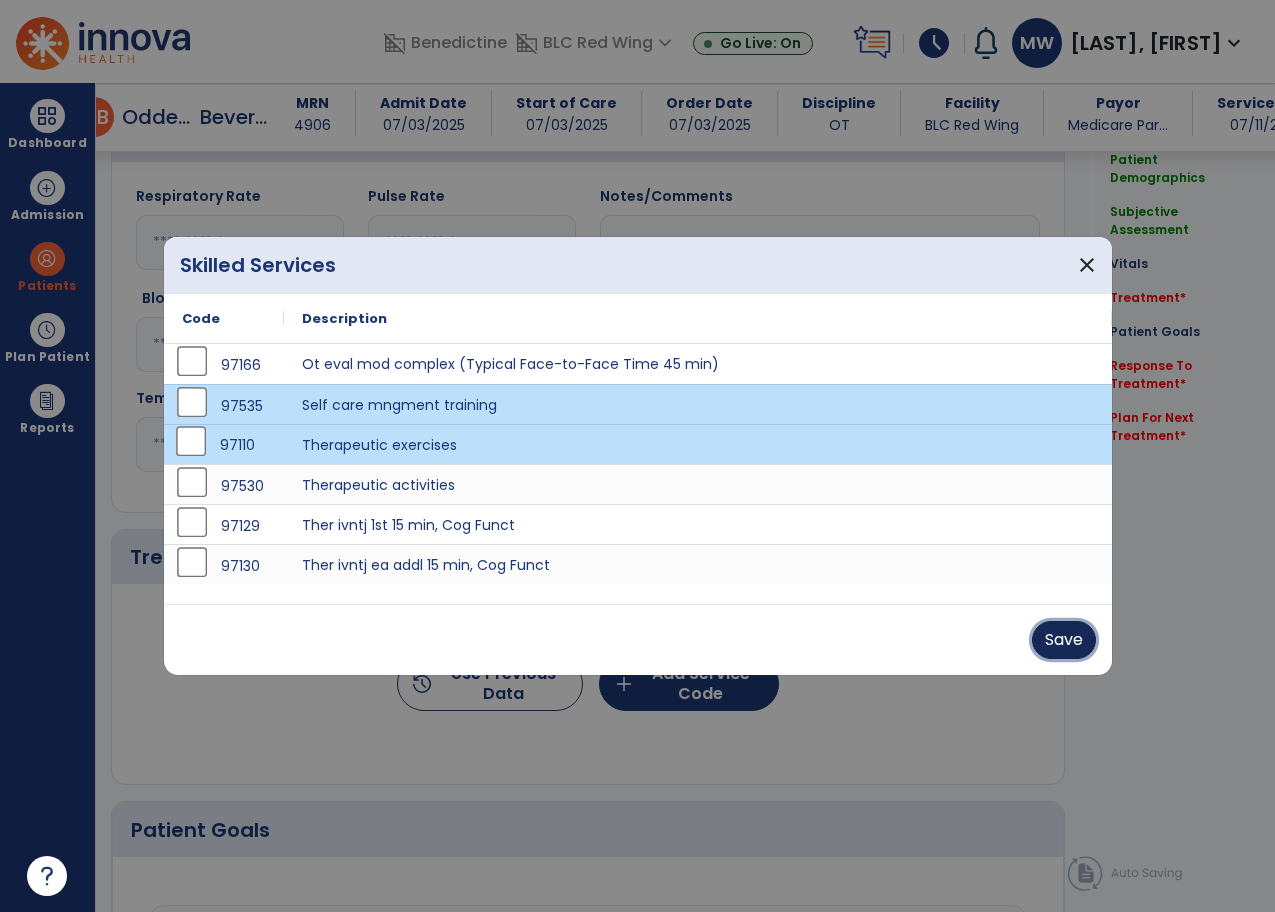 click on "Save" at bounding box center (1064, 640) 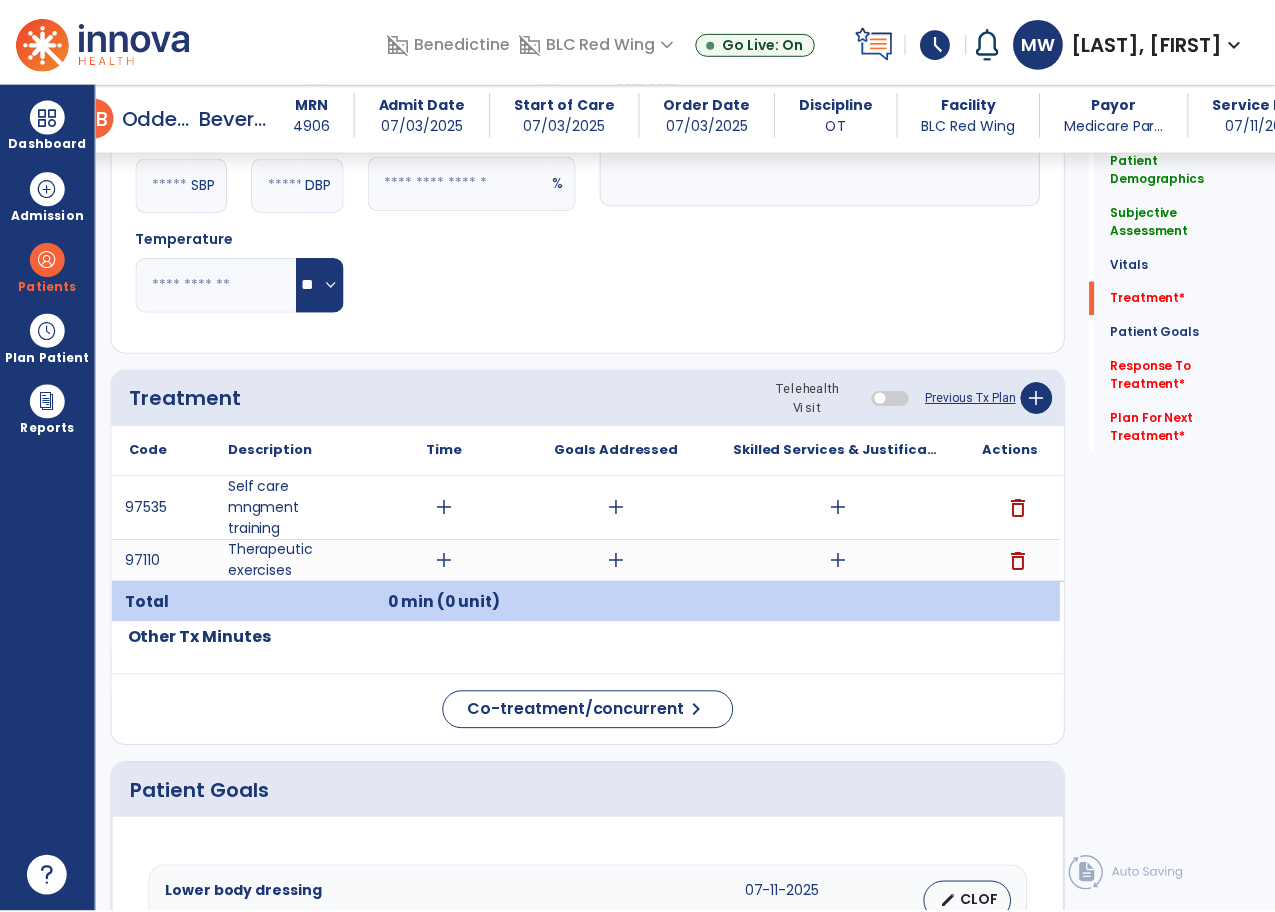 scroll, scrollTop: 900, scrollLeft: 0, axis: vertical 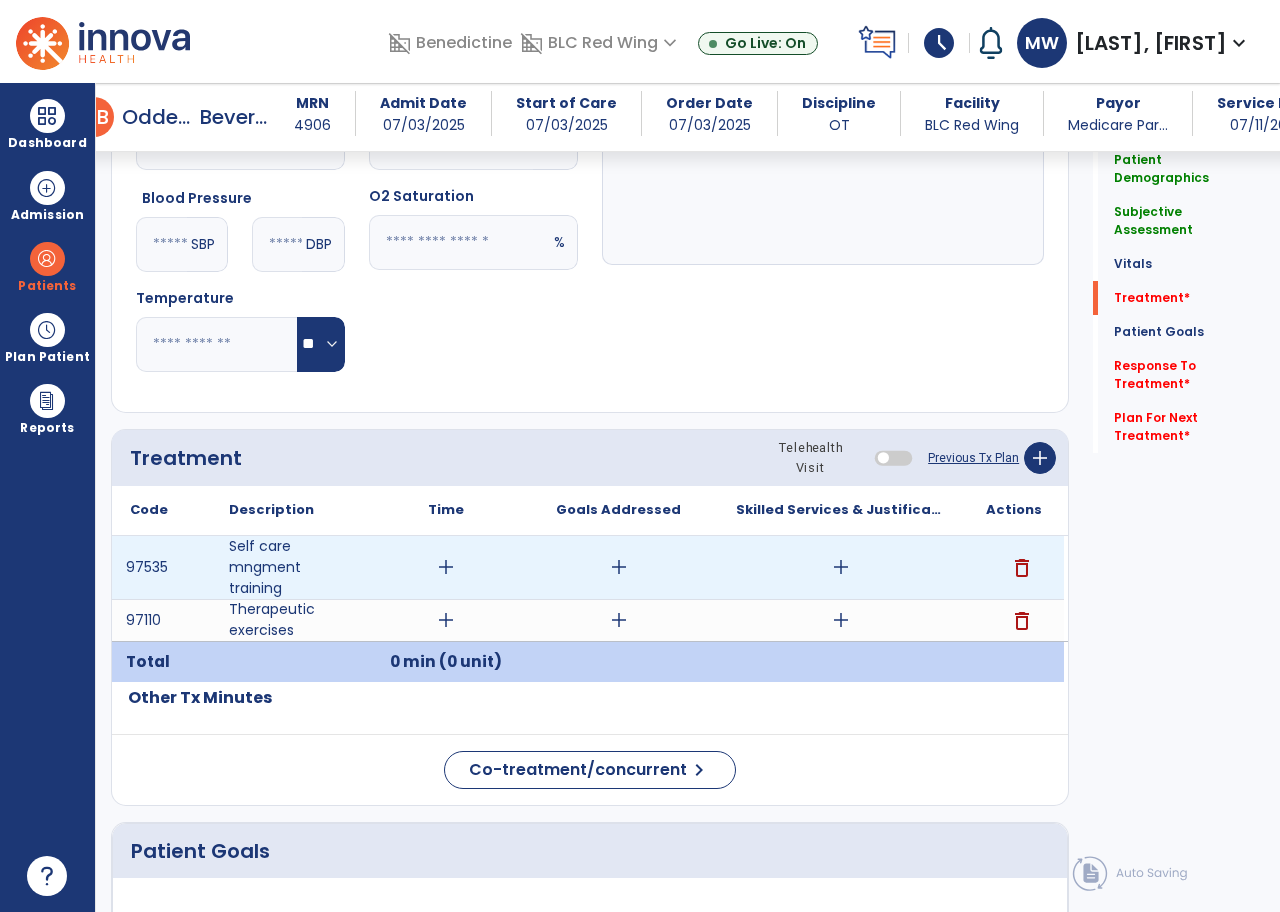click on "add" at bounding box center [446, 567] 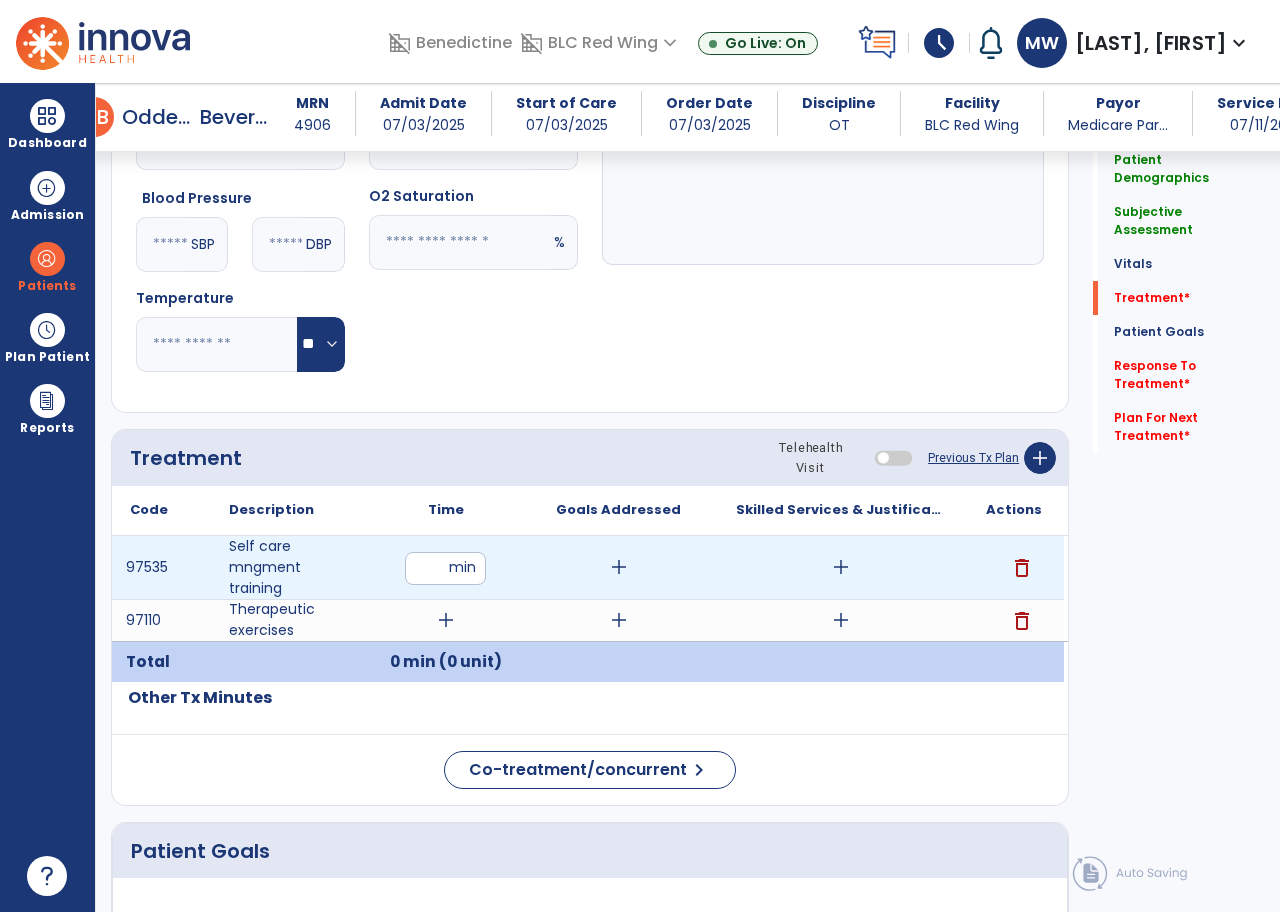 type on "**" 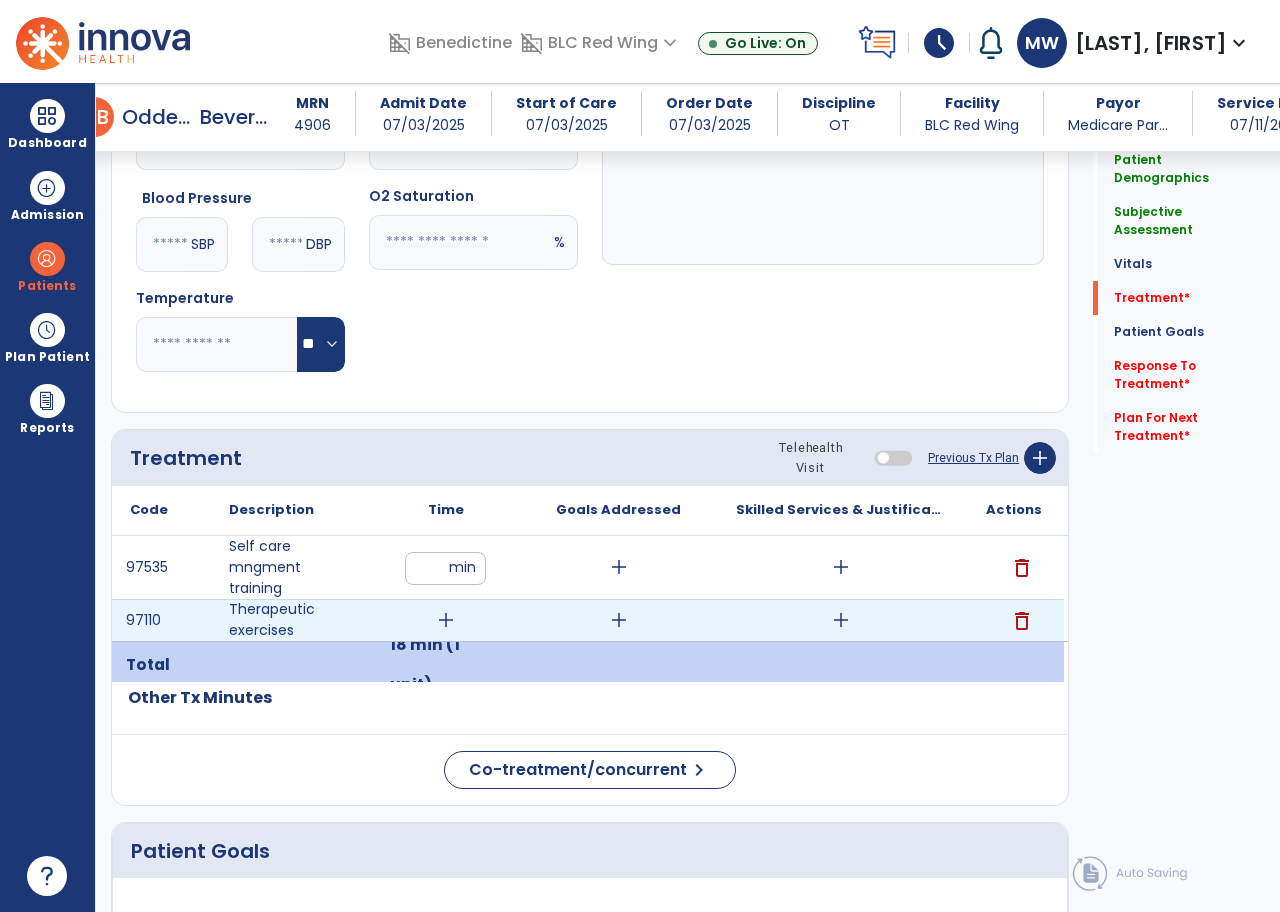 click on "add" at bounding box center (446, 620) 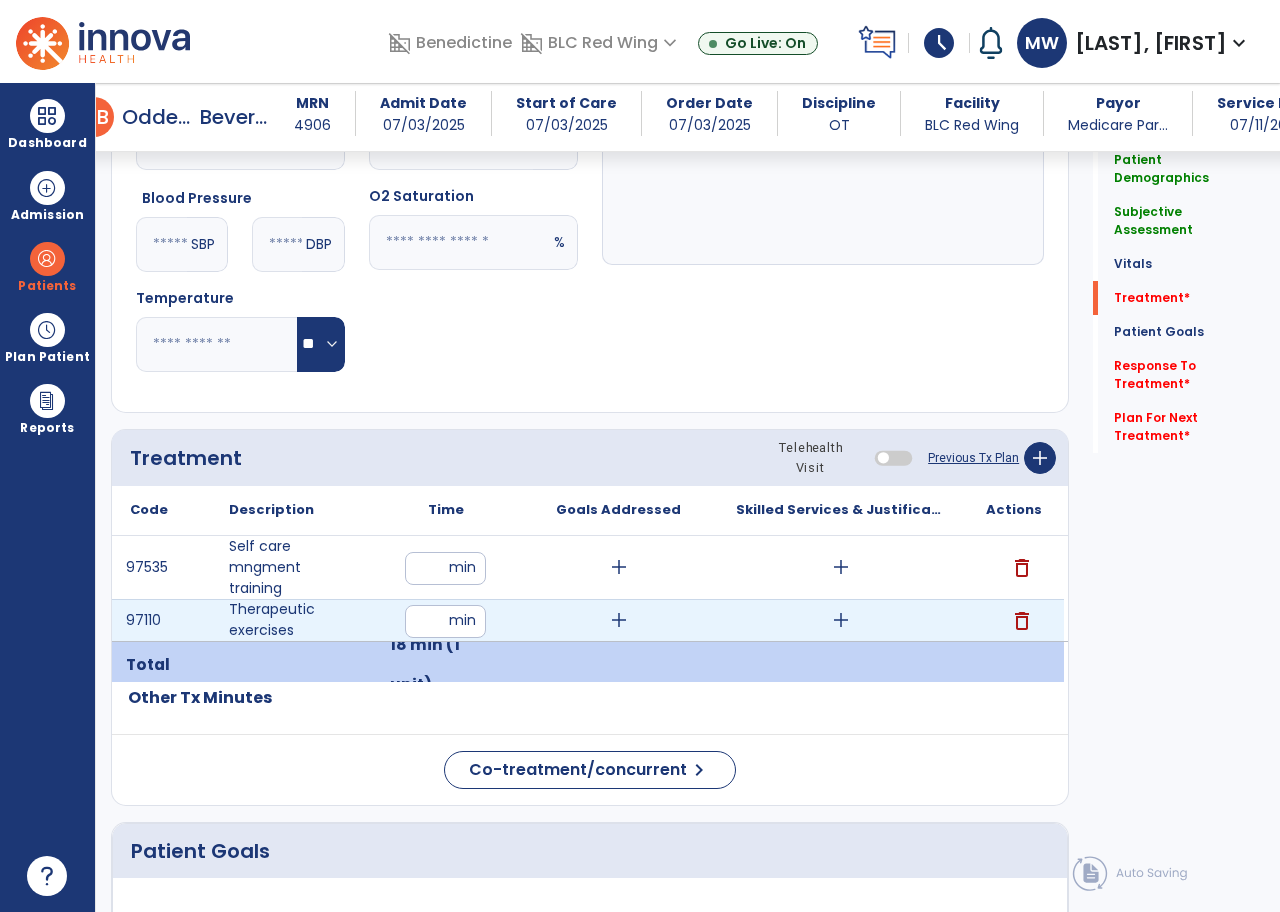 type on "**" 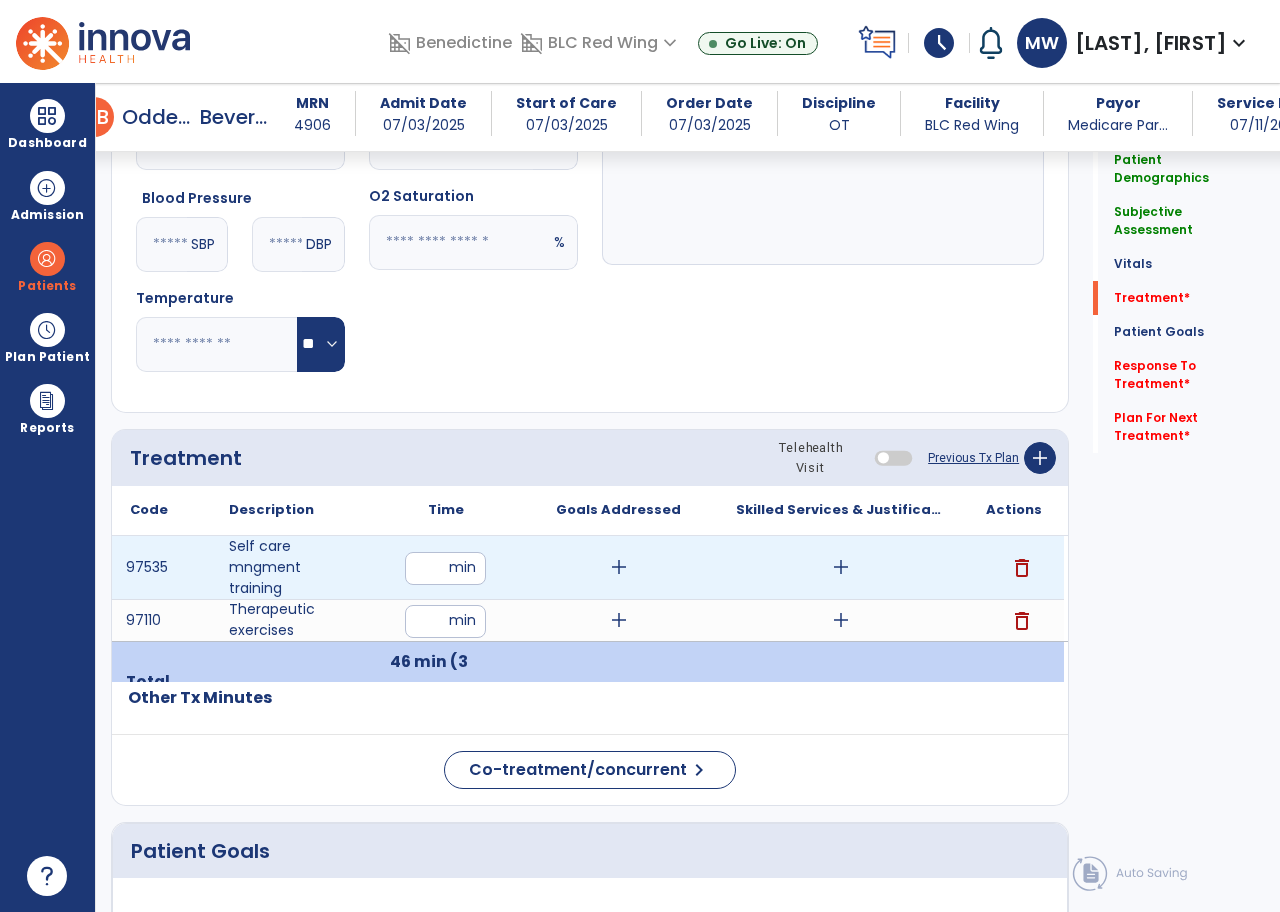 click on "add" at bounding box center [841, 567] 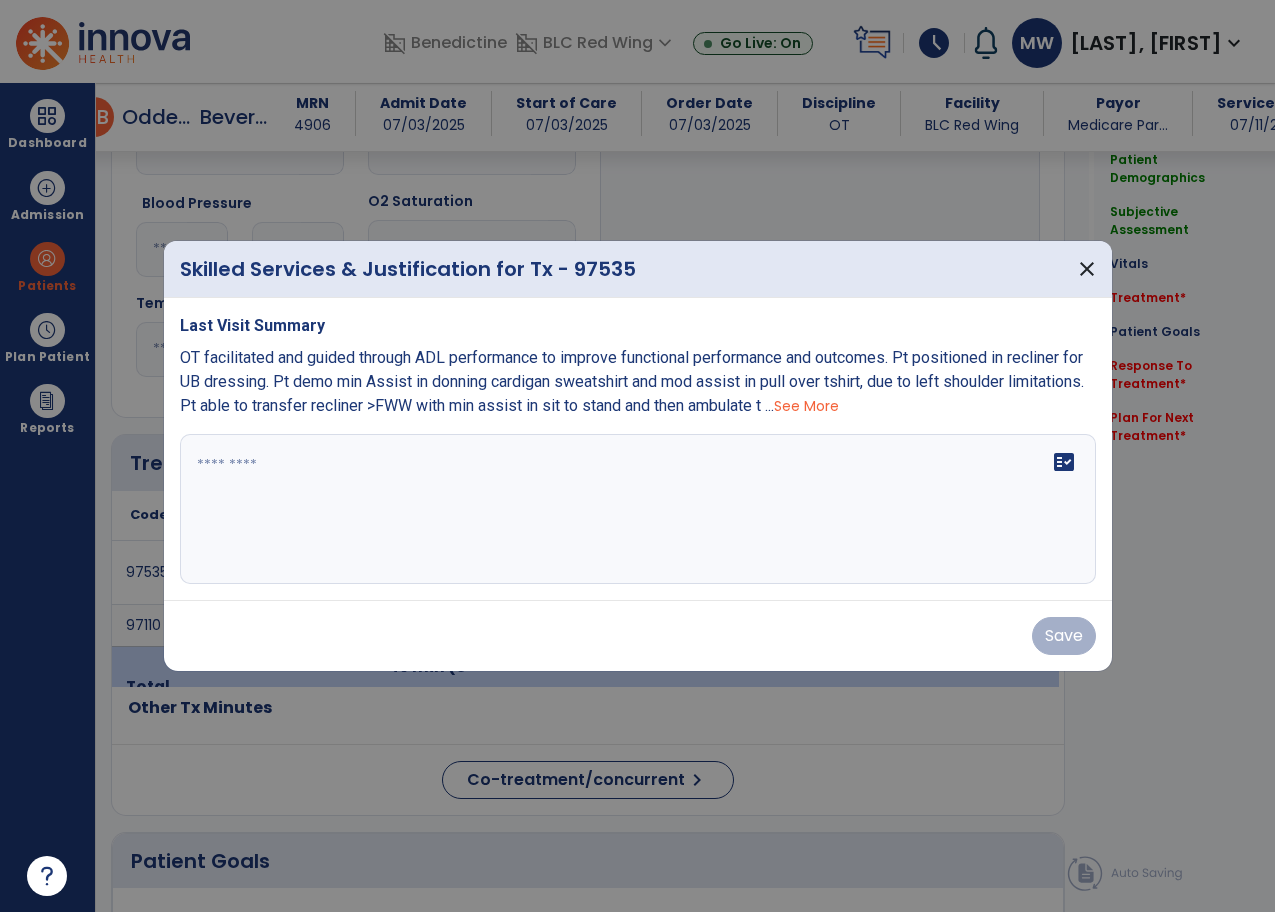 scroll, scrollTop: 900, scrollLeft: 0, axis: vertical 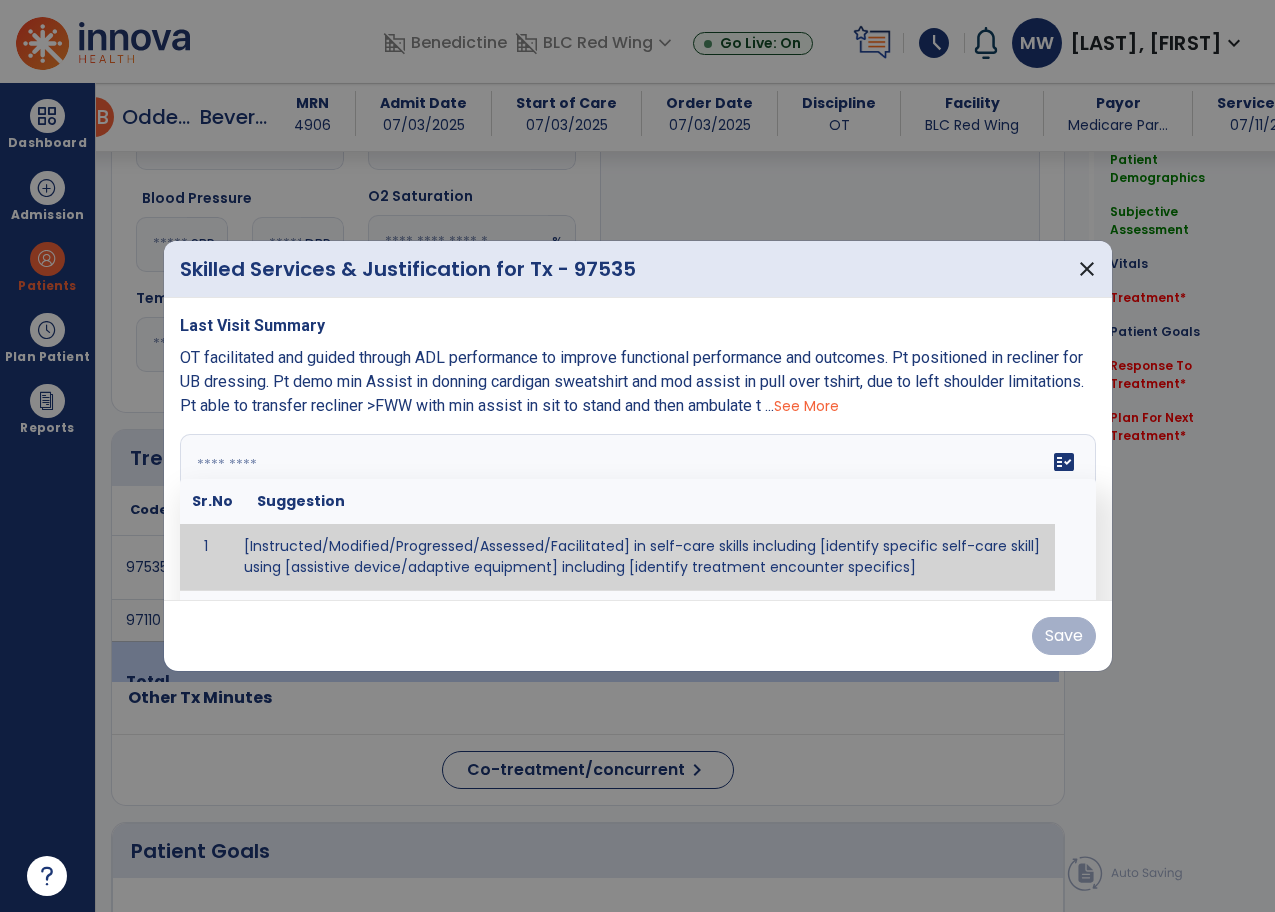 drag, startPoint x: 240, startPoint y: 466, endPoint x: 209, endPoint y: 425, distance: 51.40039 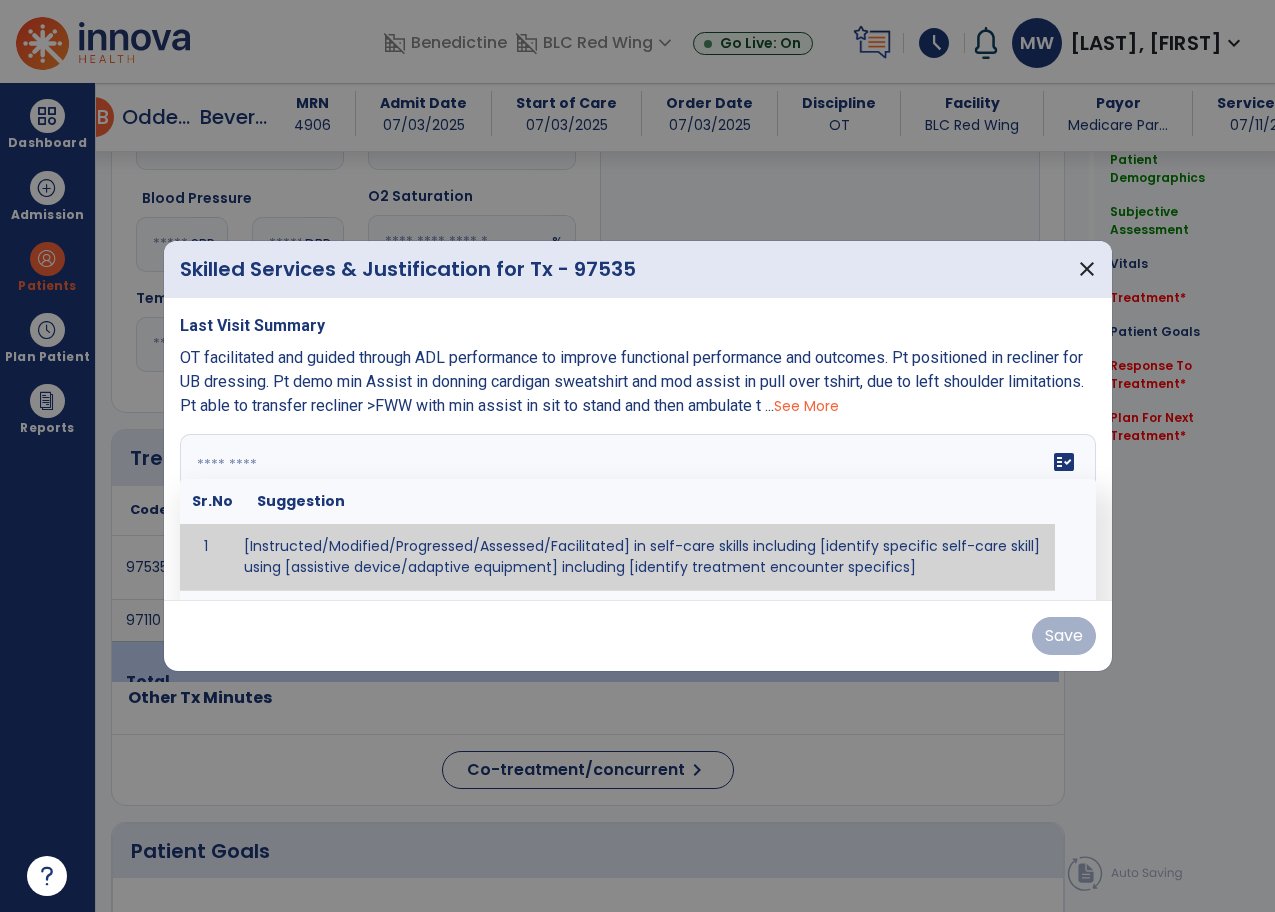 click at bounding box center (635, 509) 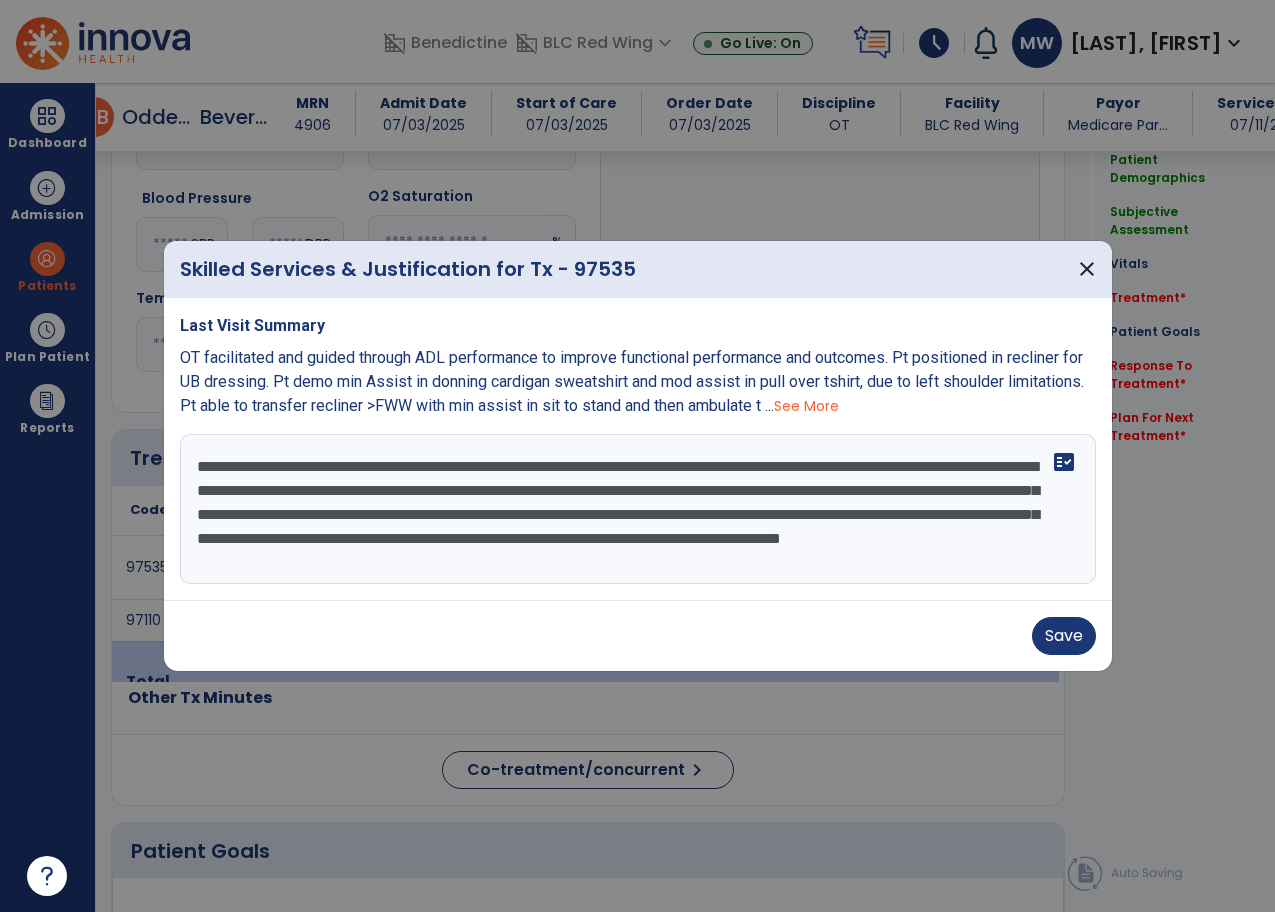scroll, scrollTop: 15, scrollLeft: 0, axis: vertical 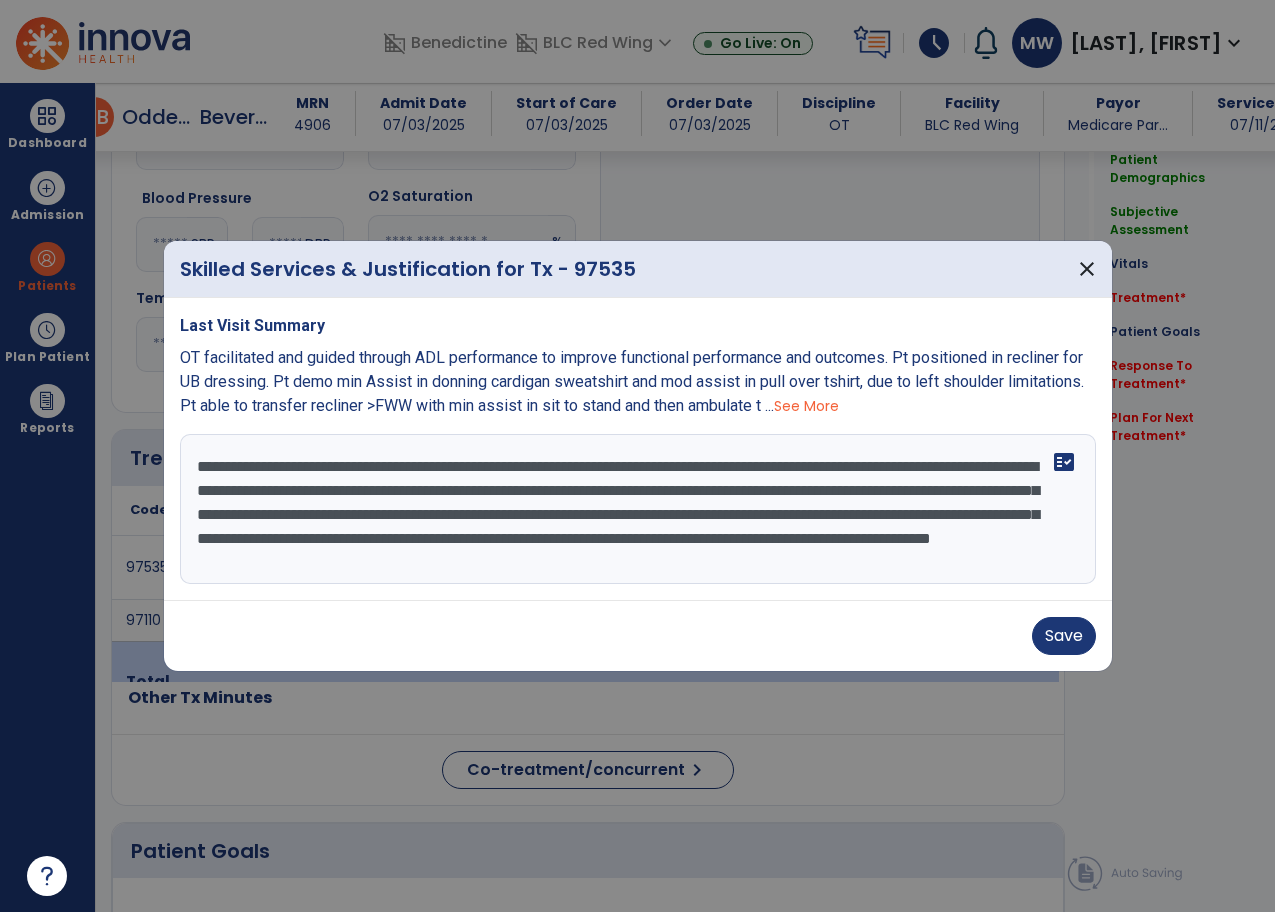 type on "**********" 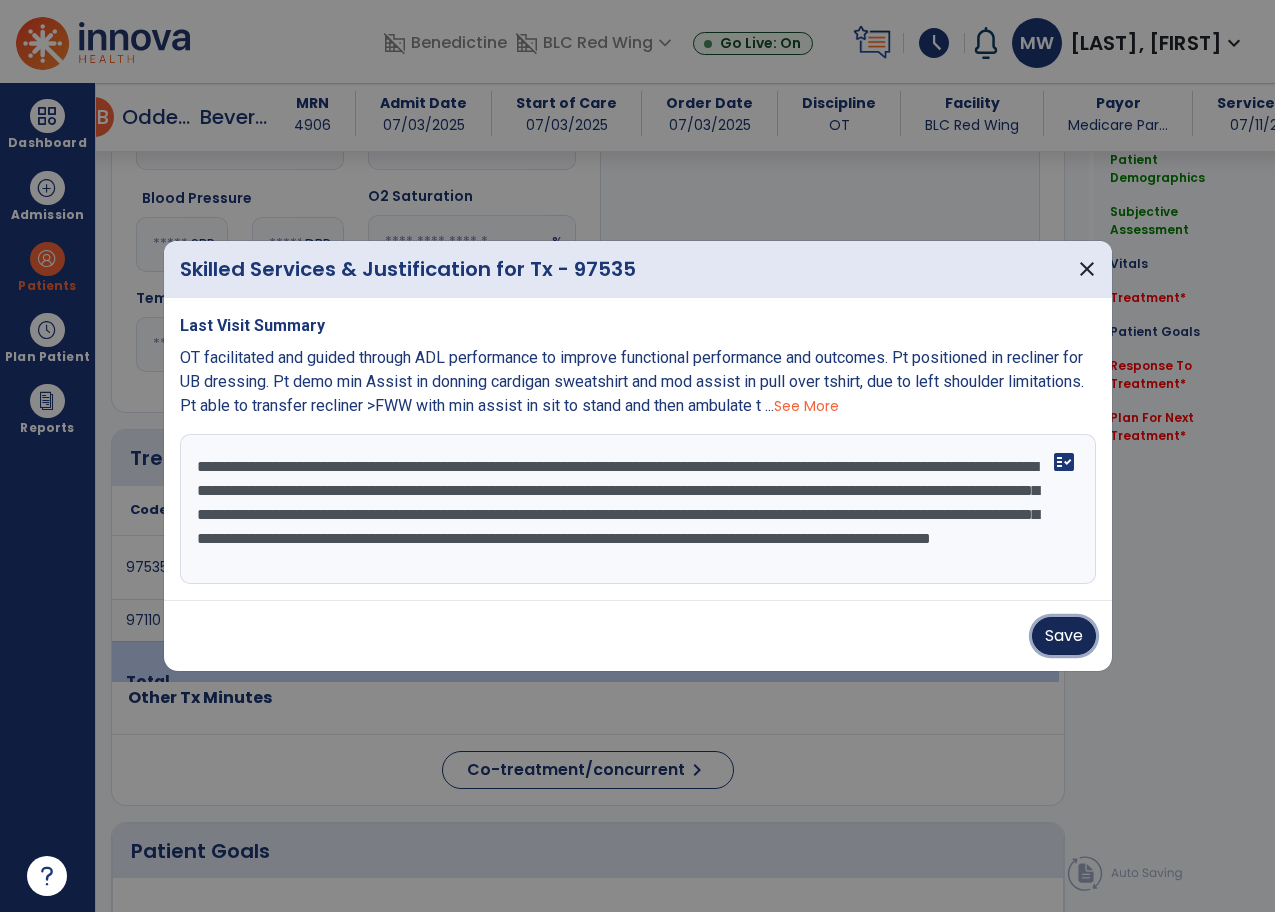click on "Save" at bounding box center (1064, 636) 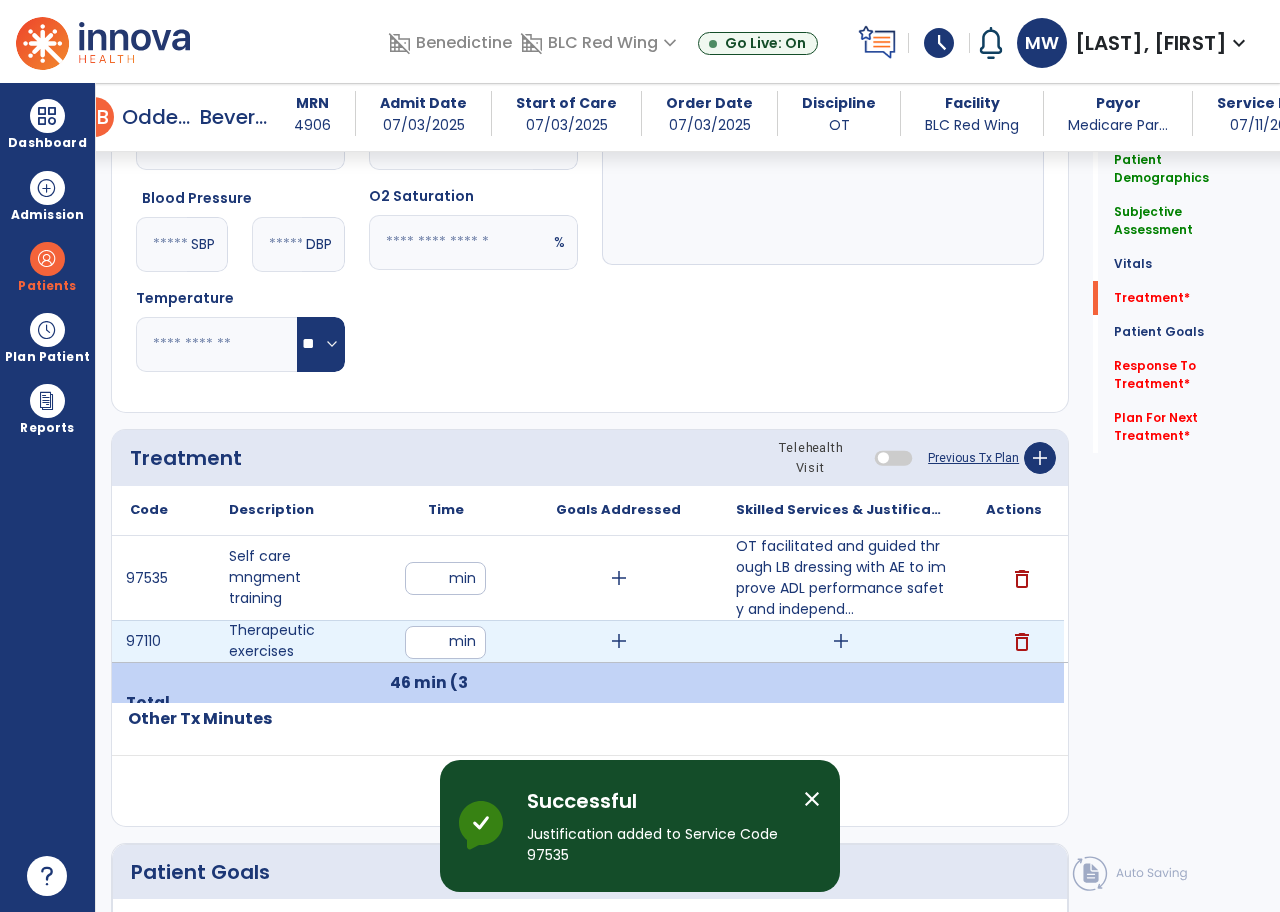 click on "add" at bounding box center (841, 641) 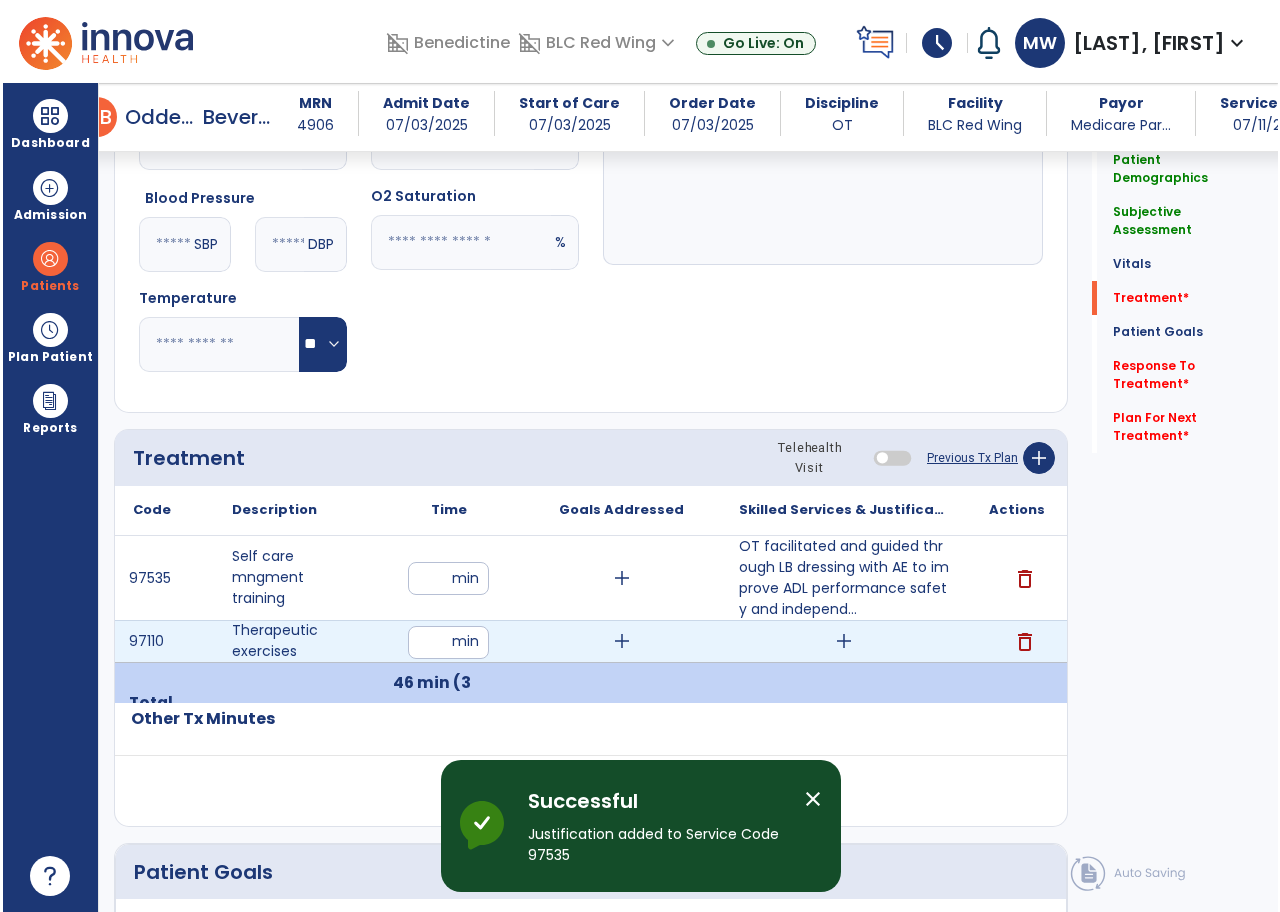 scroll, scrollTop: 900, scrollLeft: 0, axis: vertical 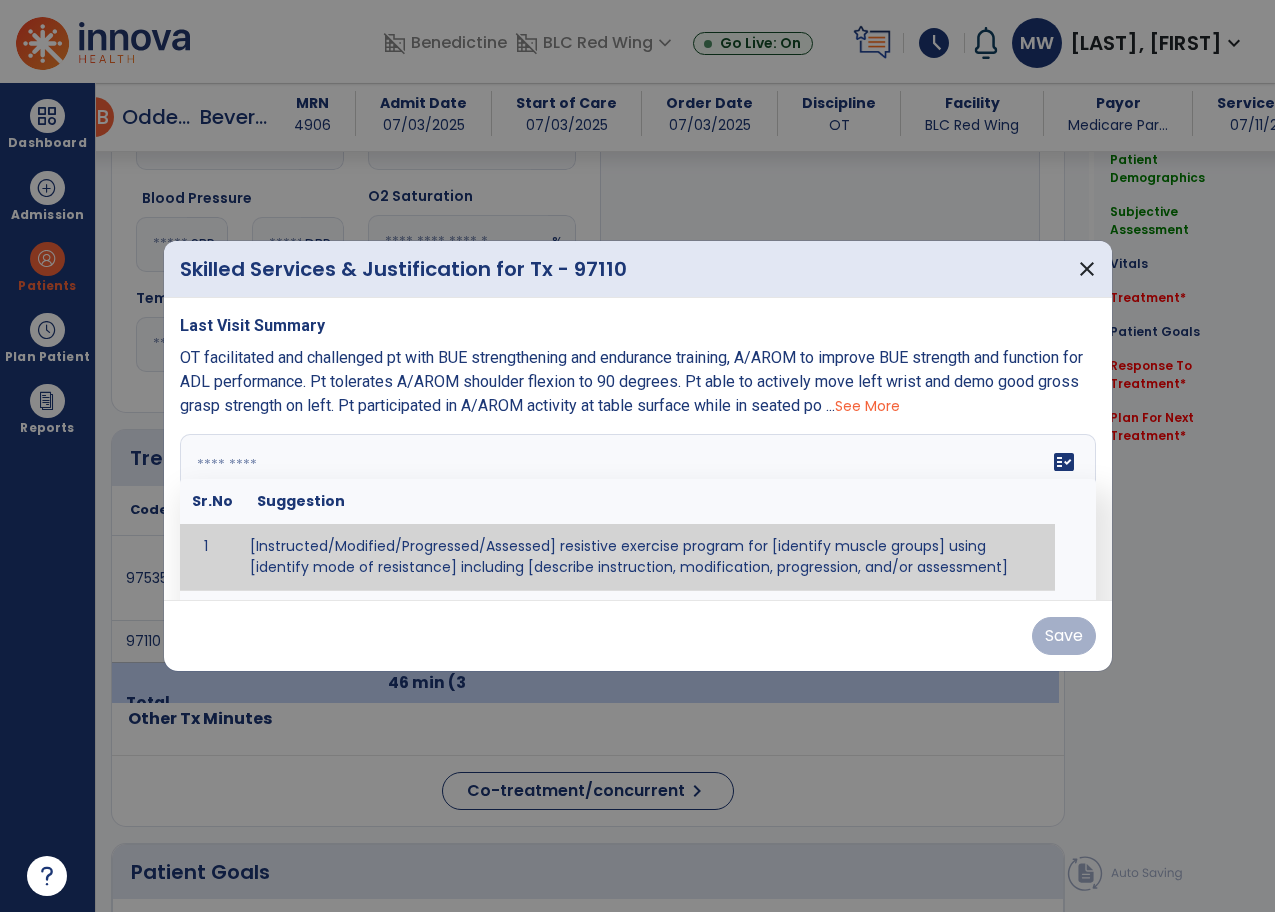 drag, startPoint x: 229, startPoint y: 459, endPoint x: 220, endPoint y: 408, distance: 51.78803 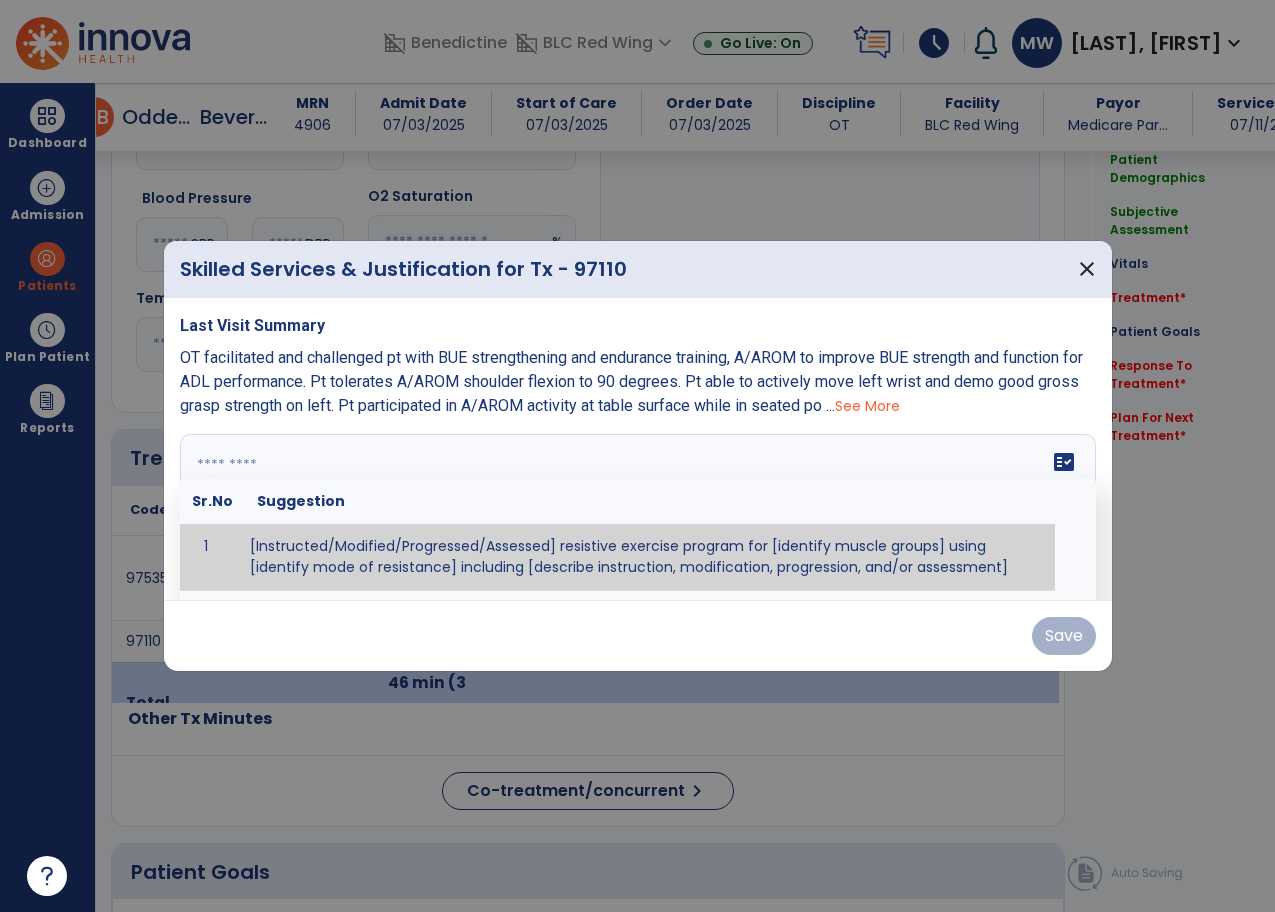 click at bounding box center [635, 509] 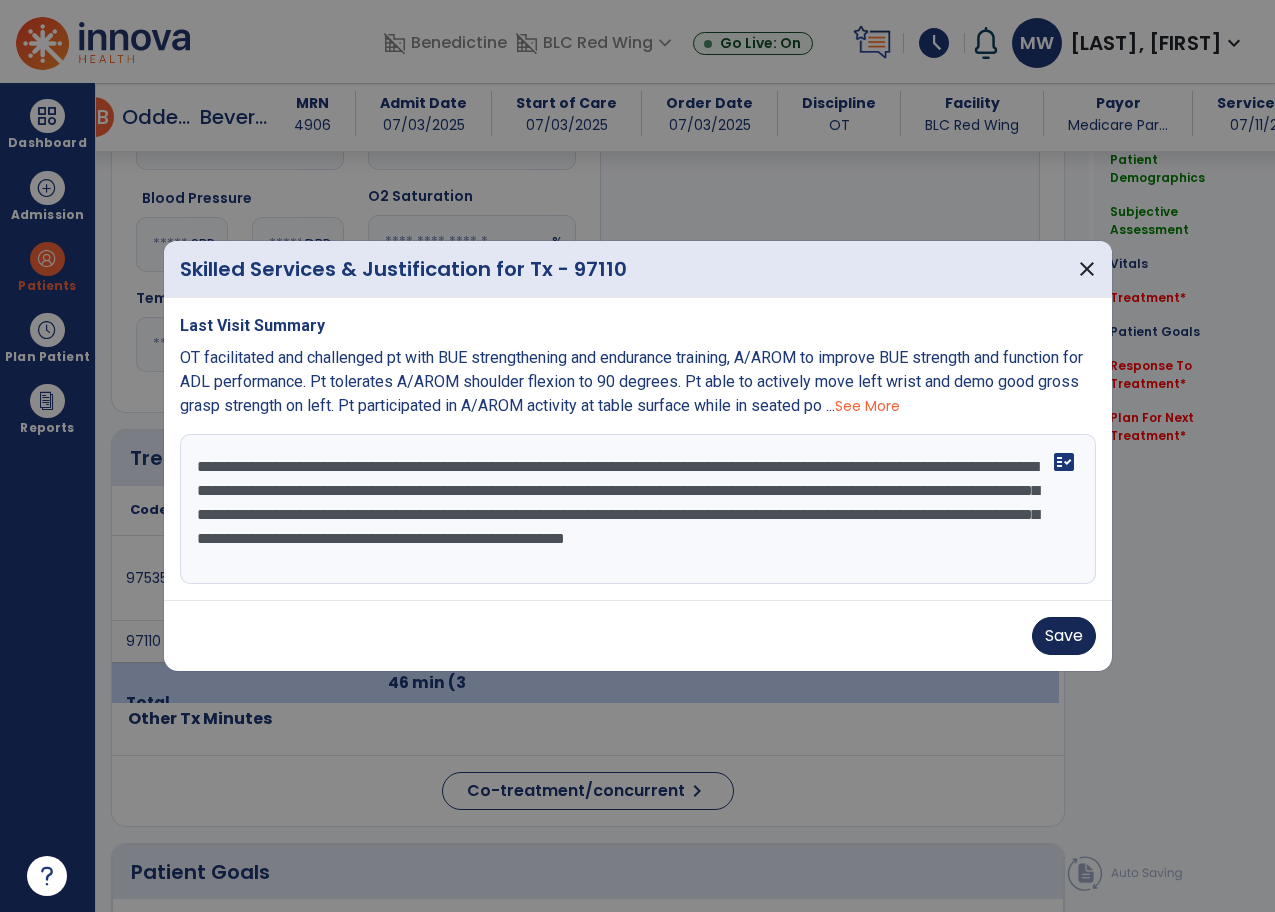 type on "**********" 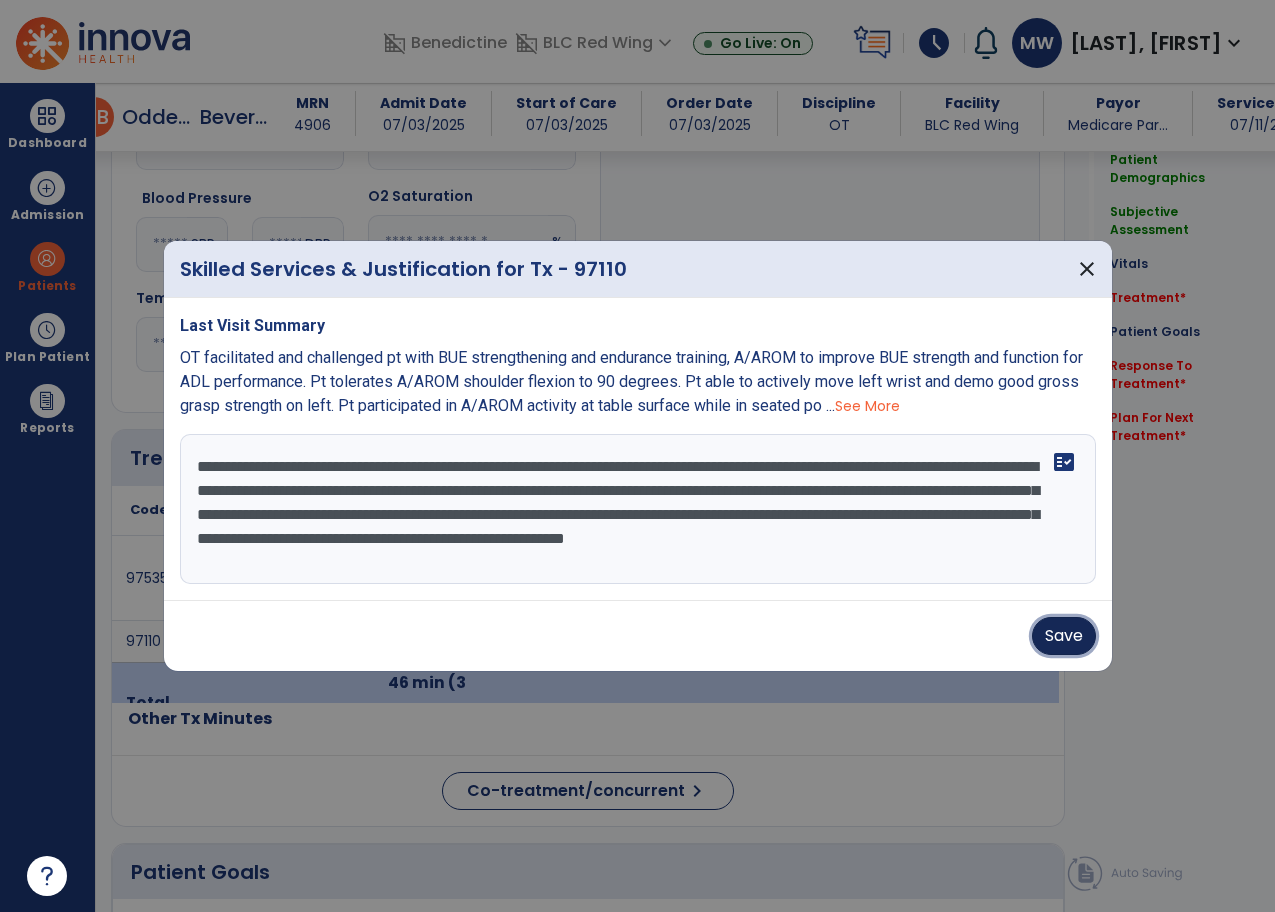 click on "Save" at bounding box center (1064, 636) 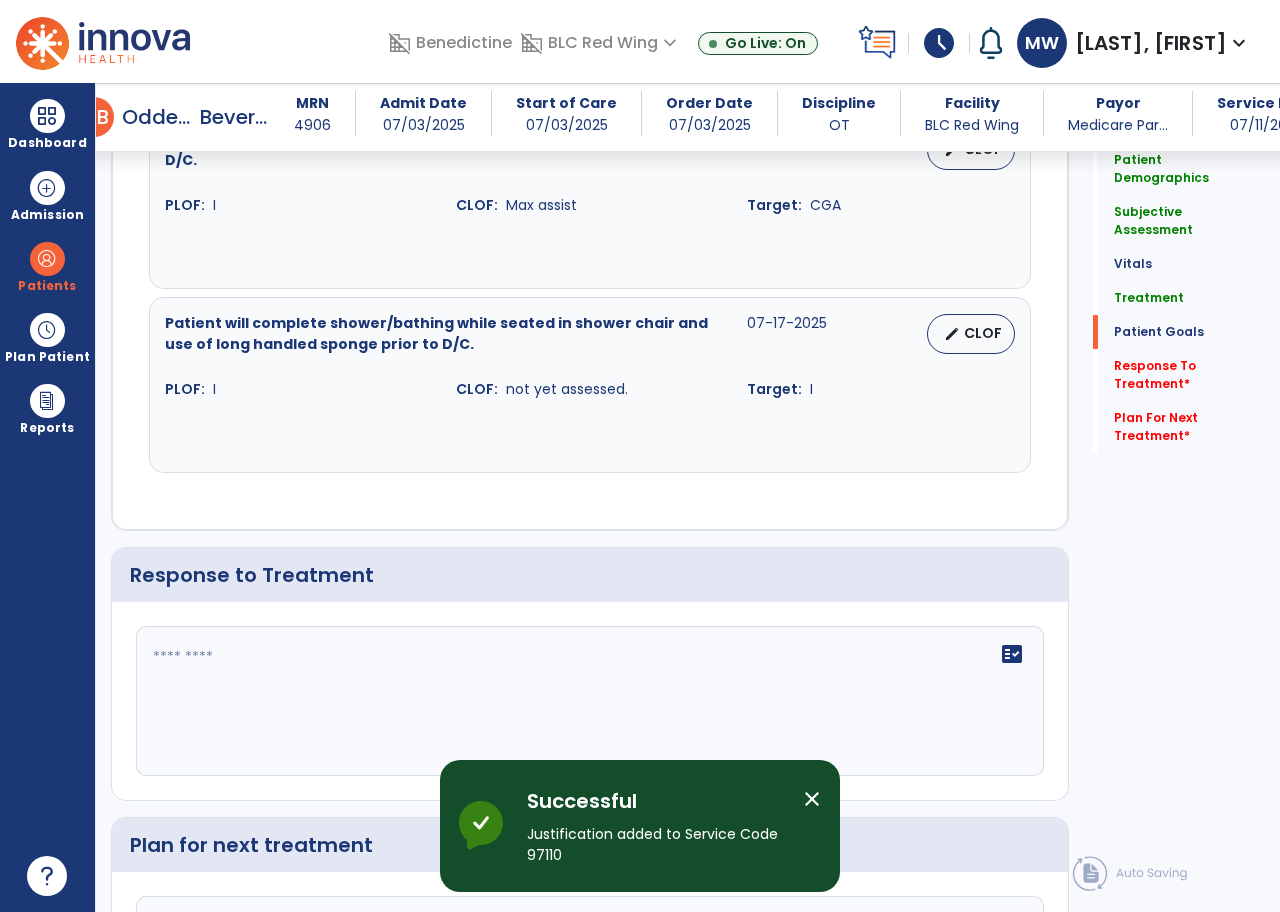 scroll, scrollTop: 2400, scrollLeft: 0, axis: vertical 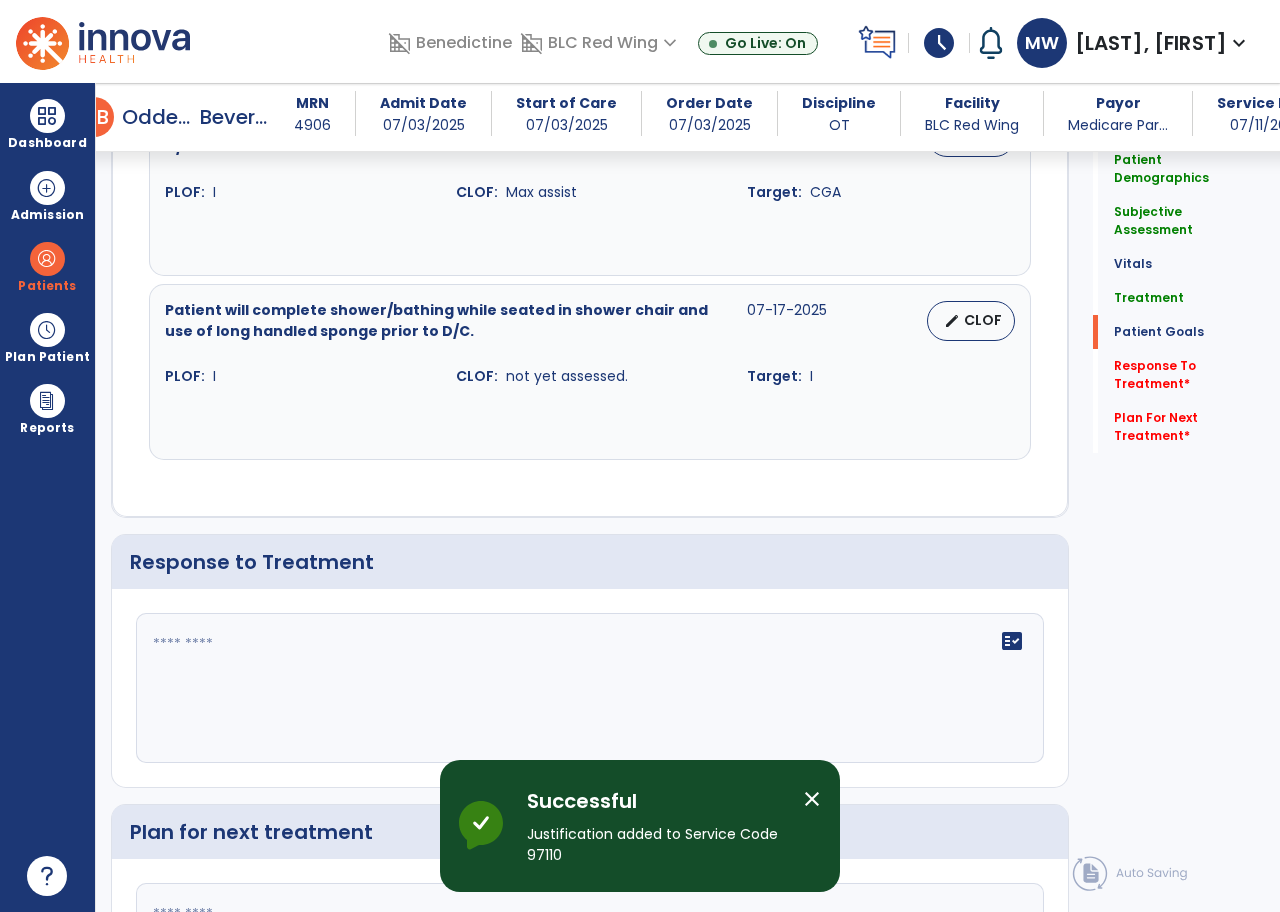 drag, startPoint x: 185, startPoint y: 630, endPoint x: 217, endPoint y: 615, distance: 35.341194 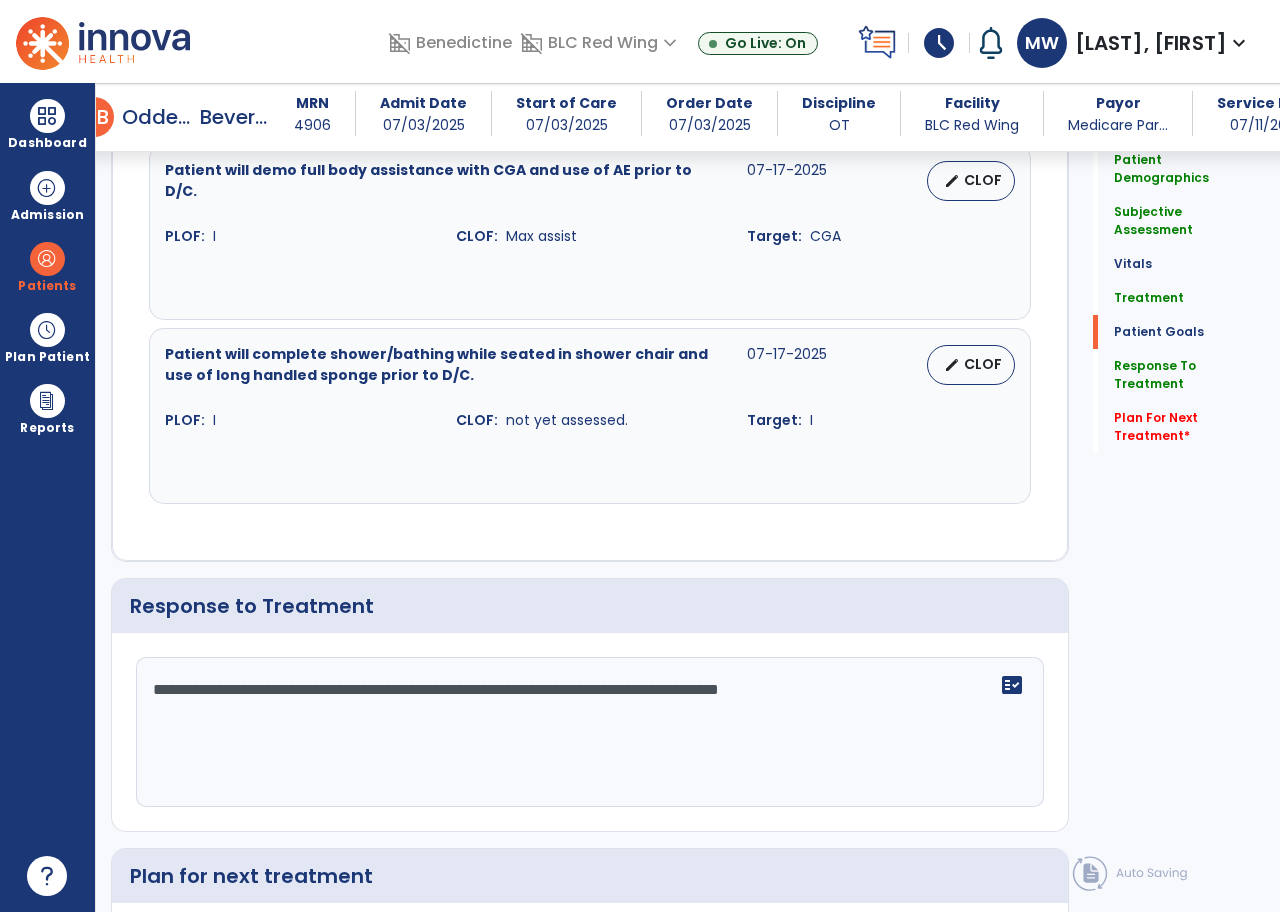 scroll, scrollTop: 2400, scrollLeft: 0, axis: vertical 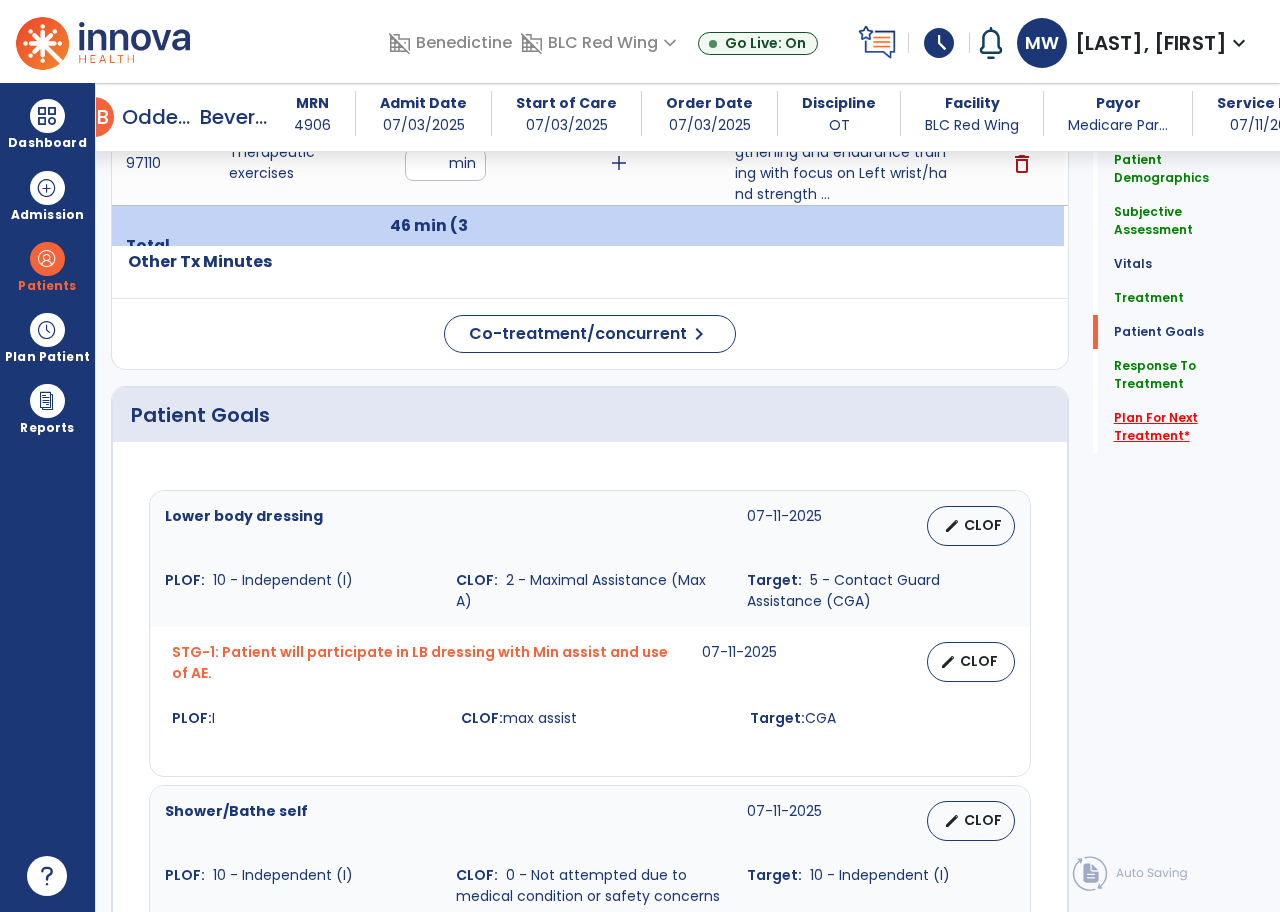 type on "**********" 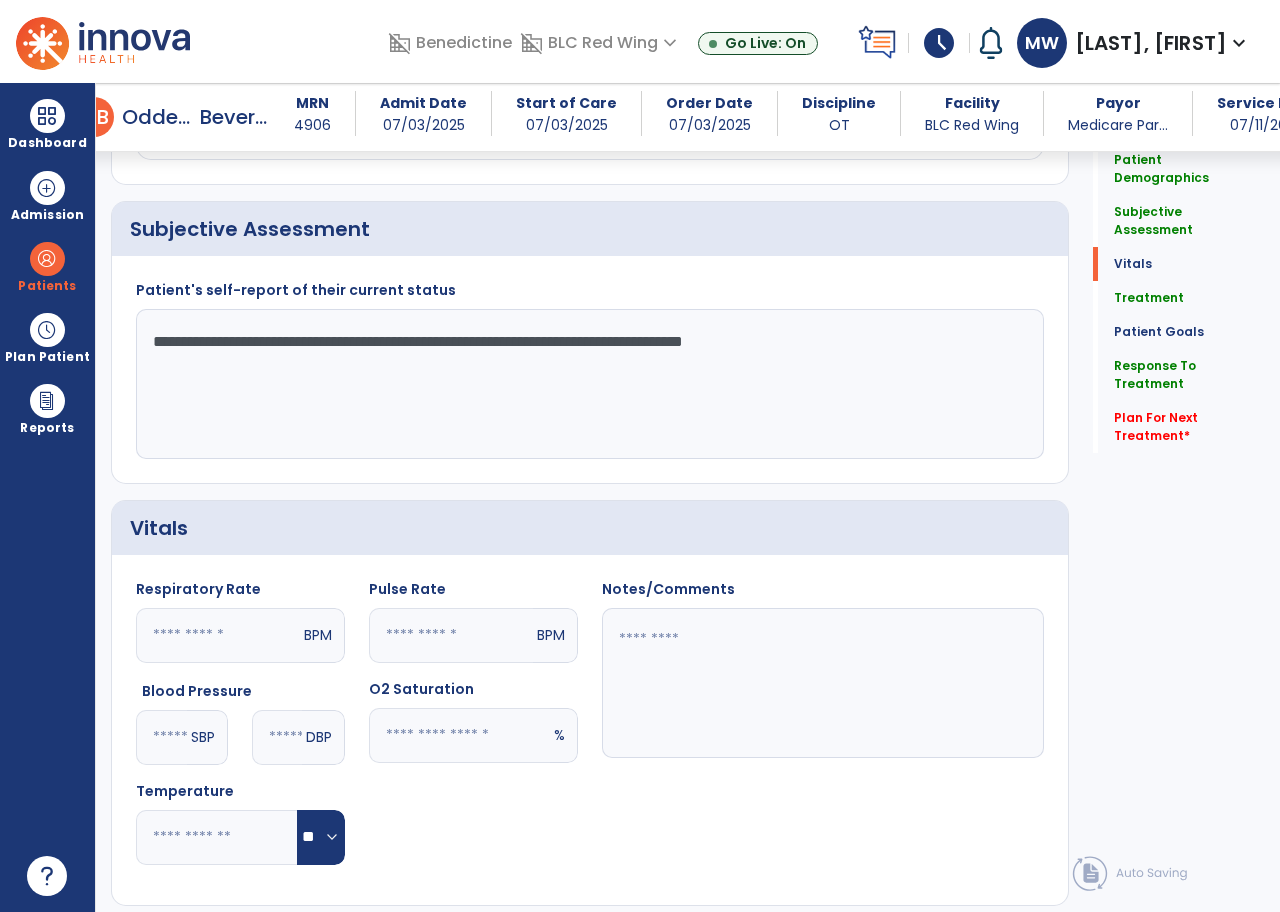 scroll, scrollTop: 2590, scrollLeft: 0, axis: vertical 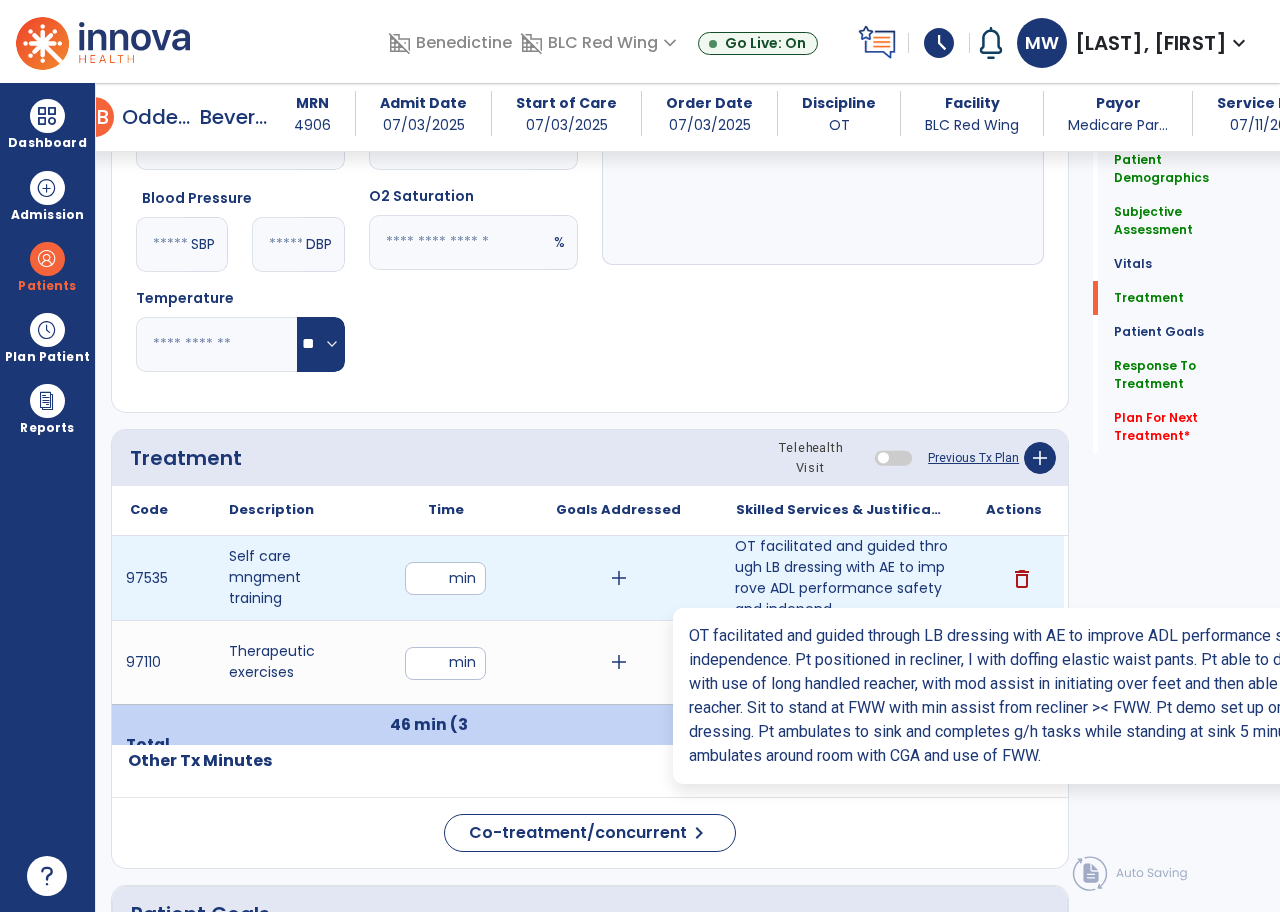 click on "OT facilitated and guided through LB dressing with AE to improve ADL performance safety and independ..." at bounding box center (841, 578) 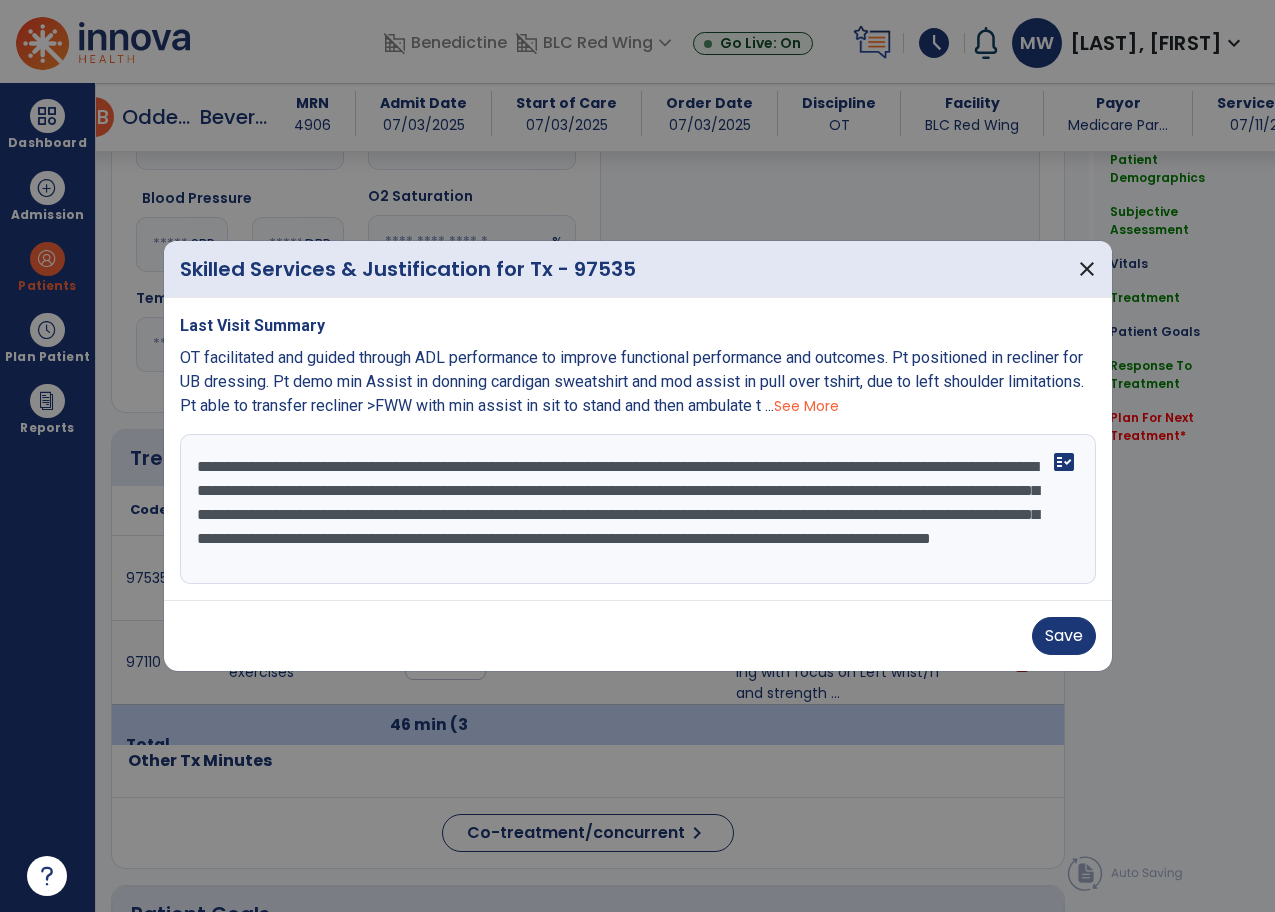 scroll, scrollTop: 900, scrollLeft: 0, axis: vertical 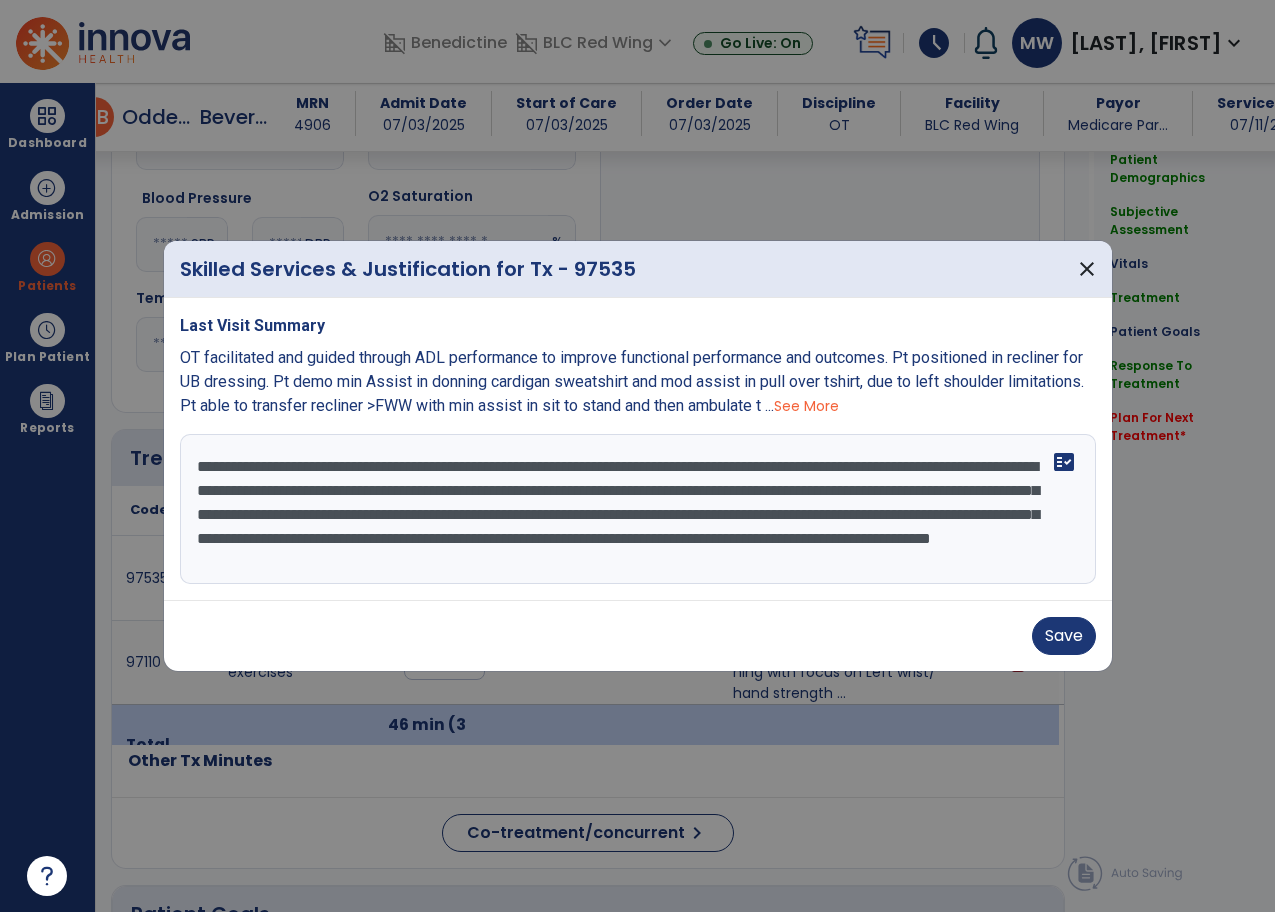 click on "**********" at bounding box center (638, 509) 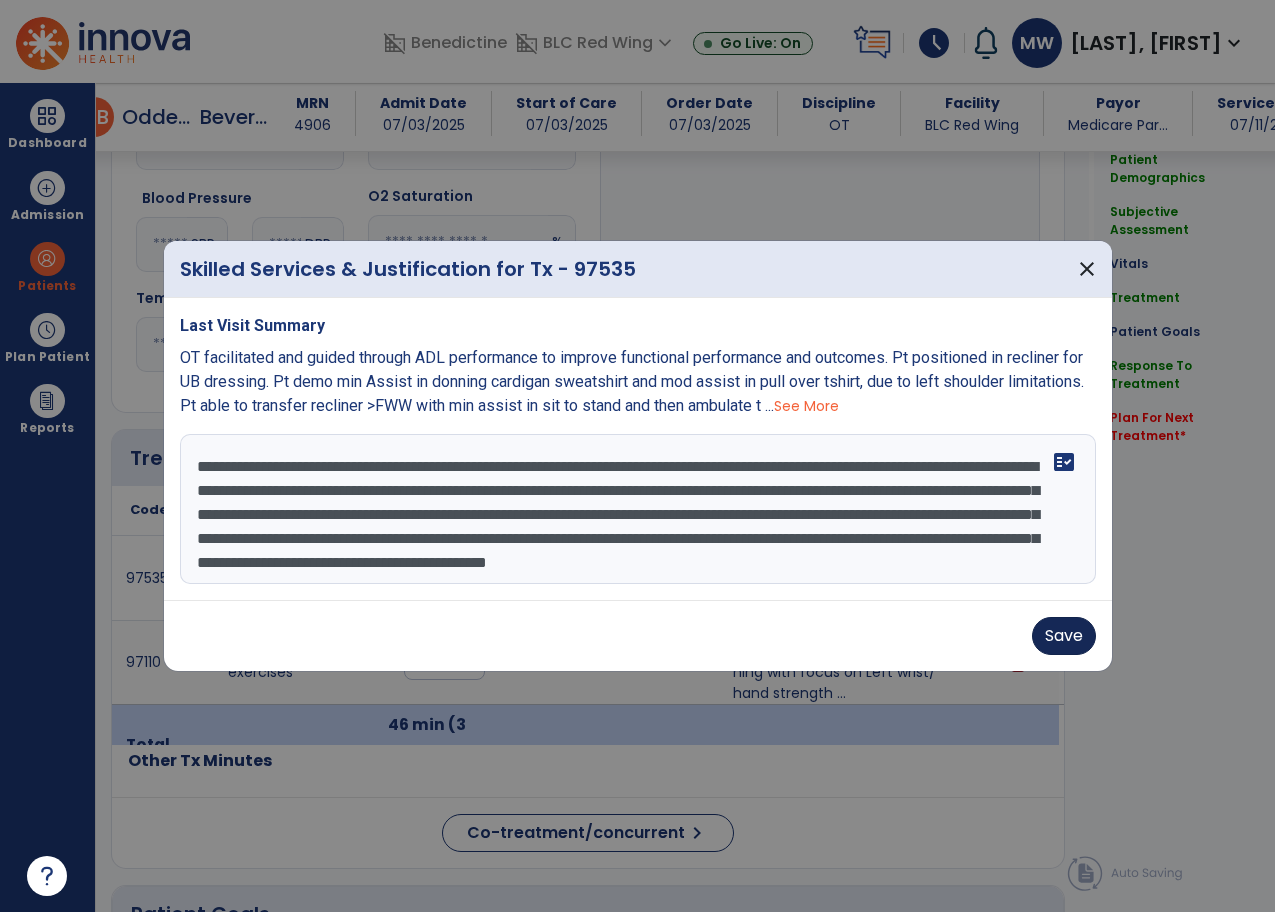 type on "**********" 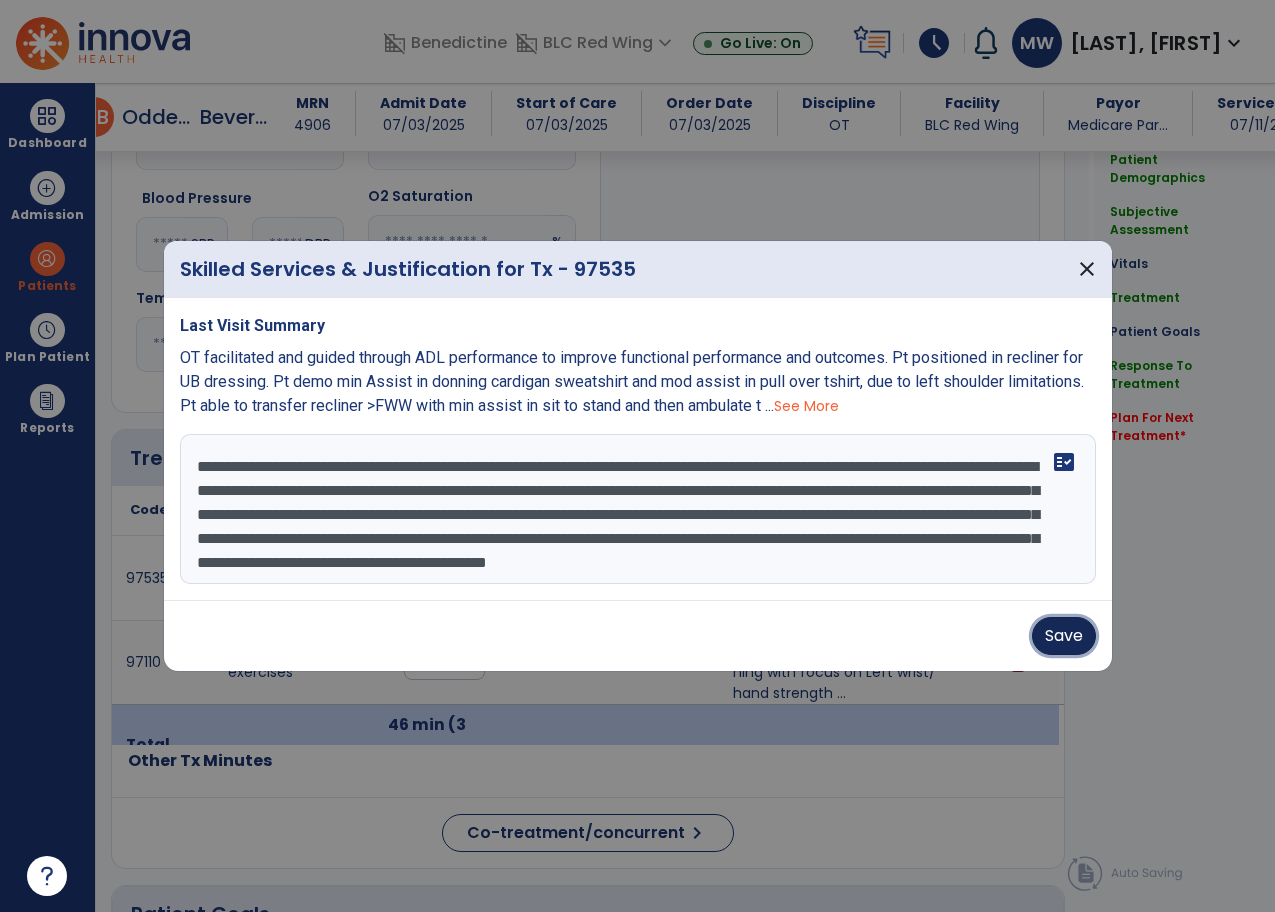 drag, startPoint x: 1067, startPoint y: 632, endPoint x: 1047, endPoint y: 636, distance: 20.396078 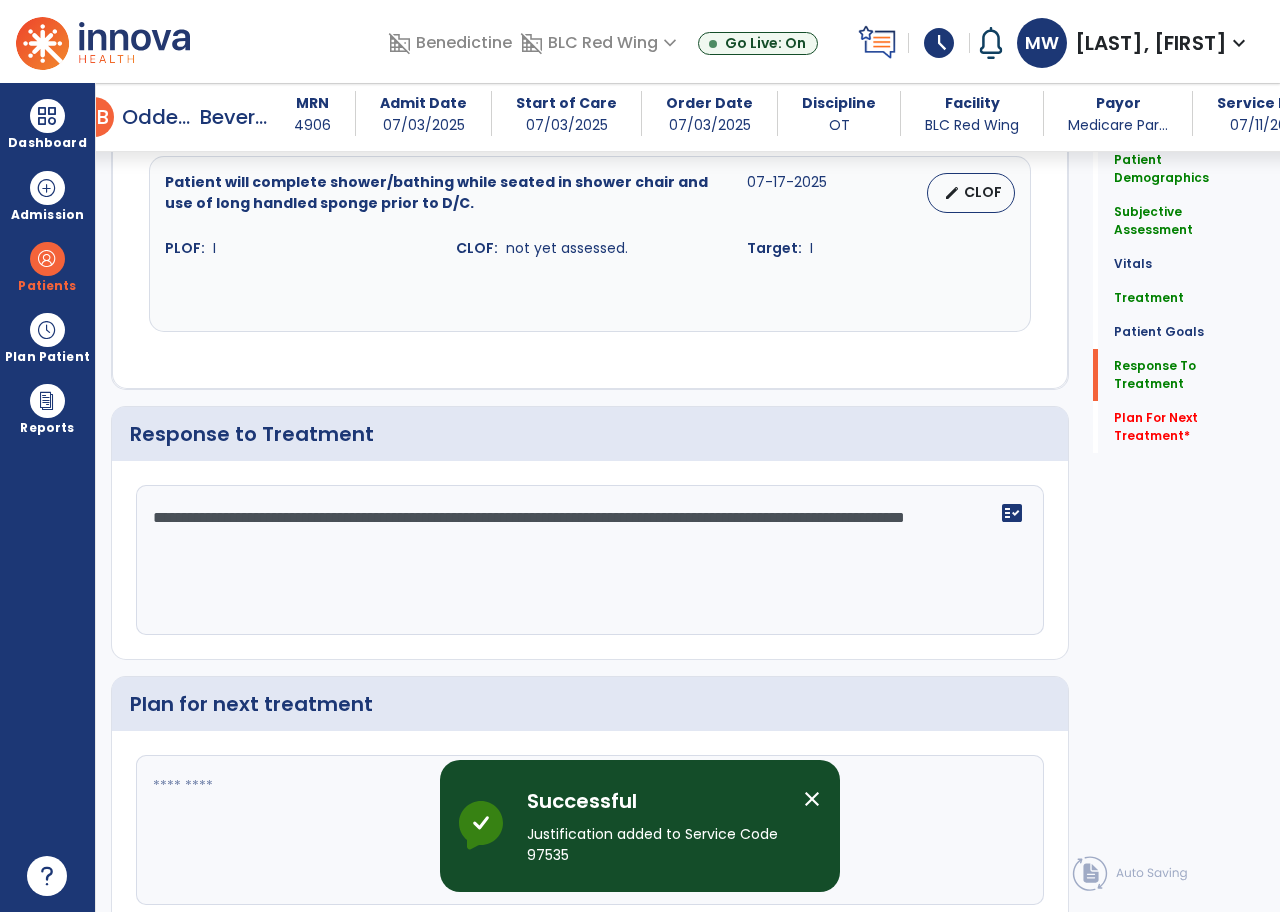 scroll, scrollTop: 2590, scrollLeft: 0, axis: vertical 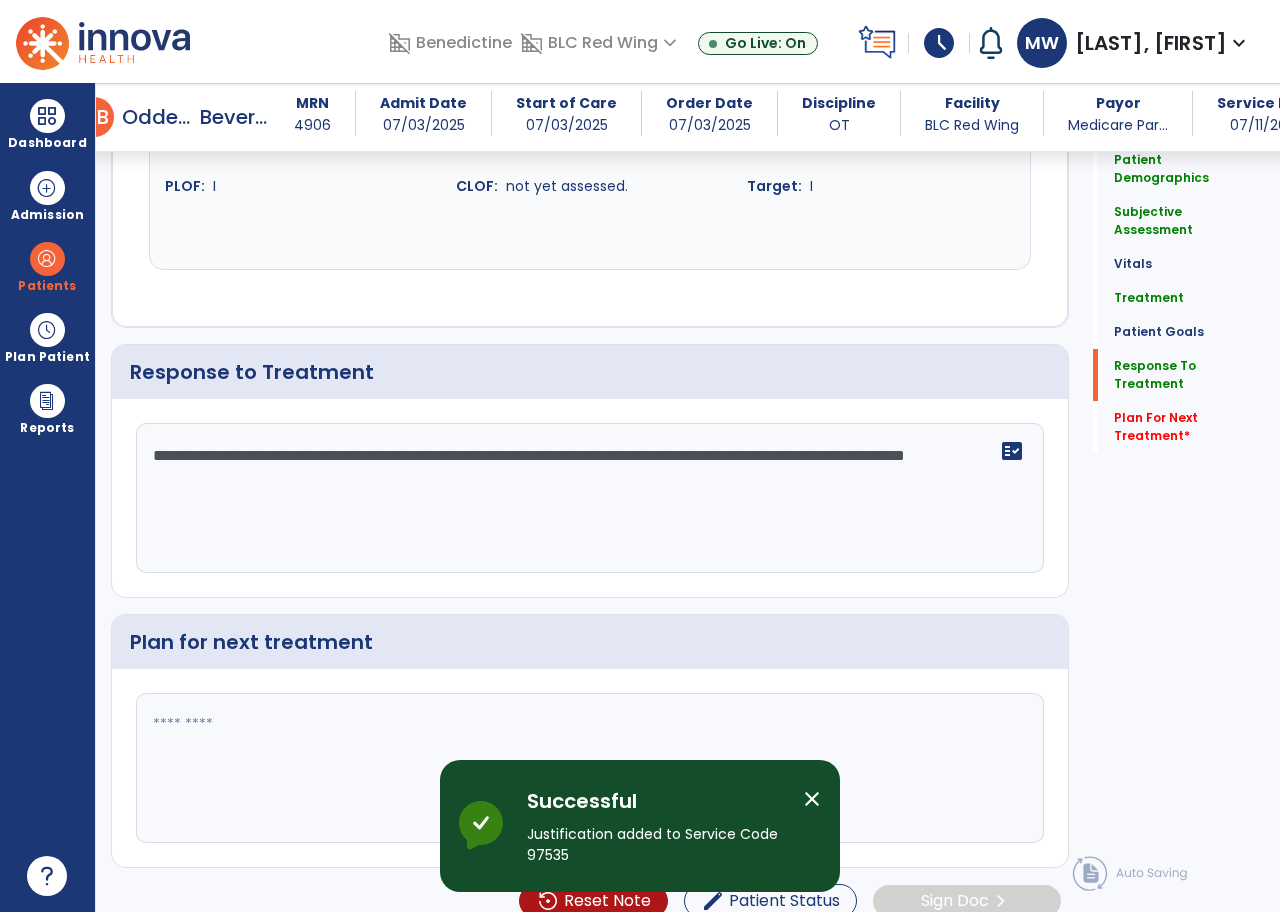 click 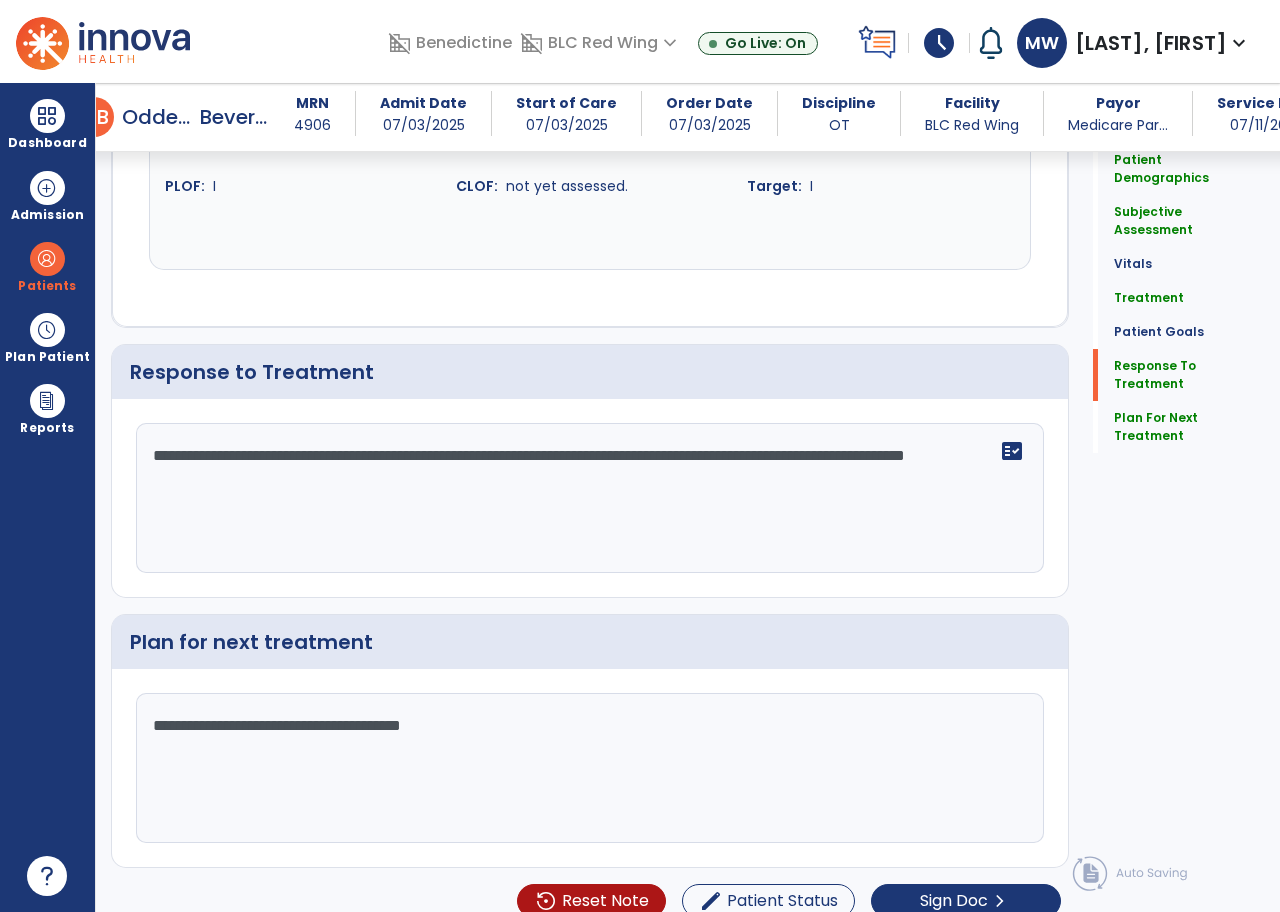 scroll, scrollTop: 2590, scrollLeft: 0, axis: vertical 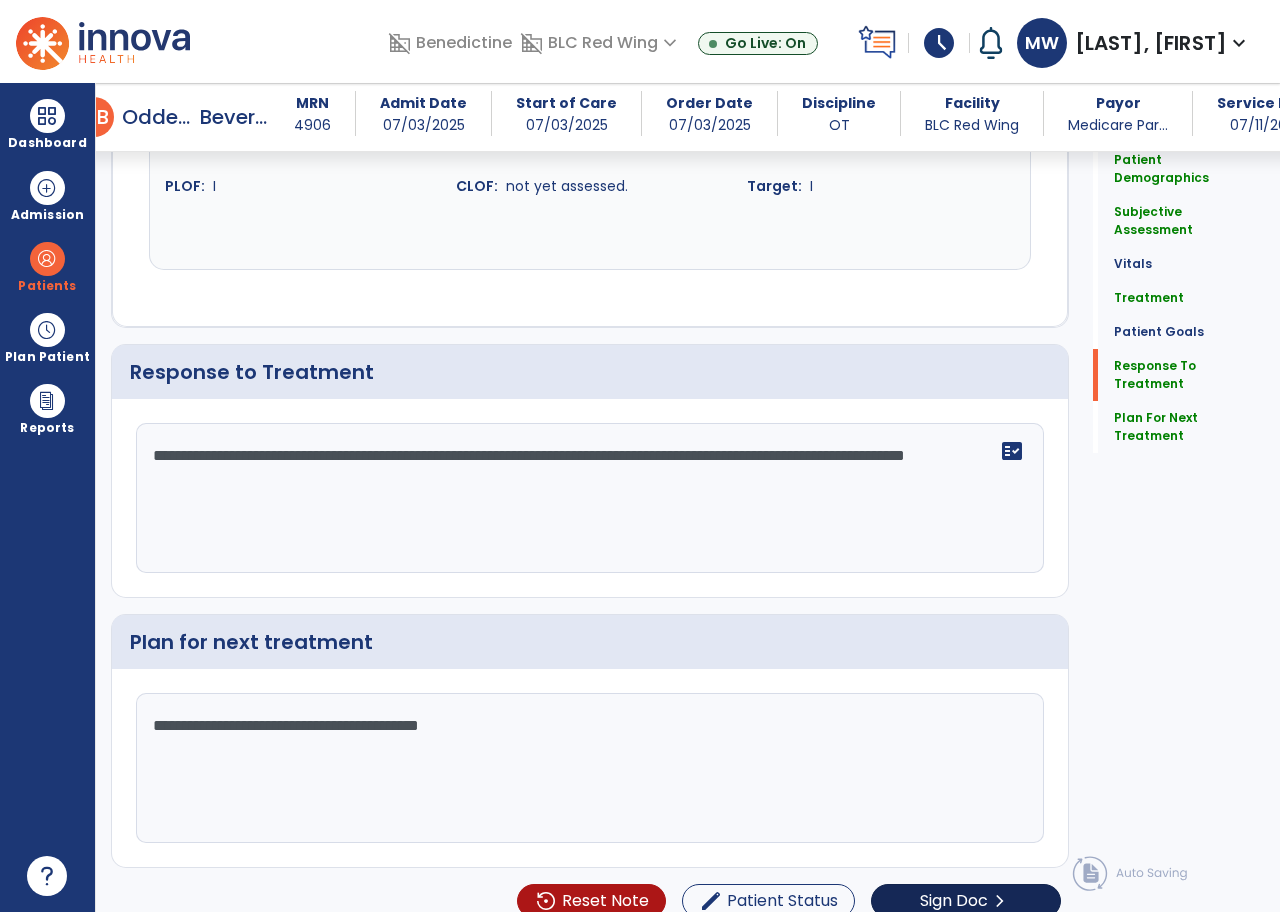 type on "**********" 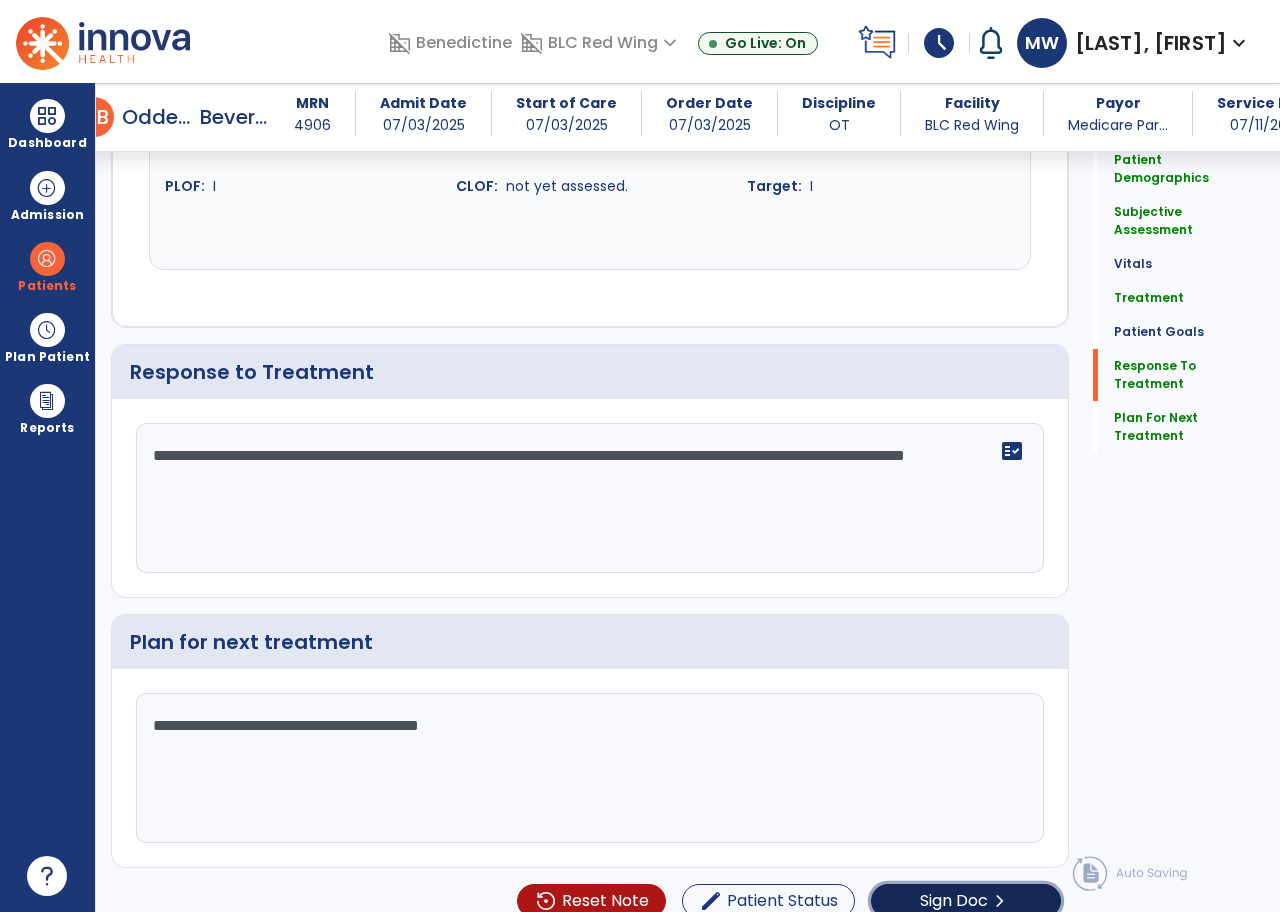 click on "chevron_right" 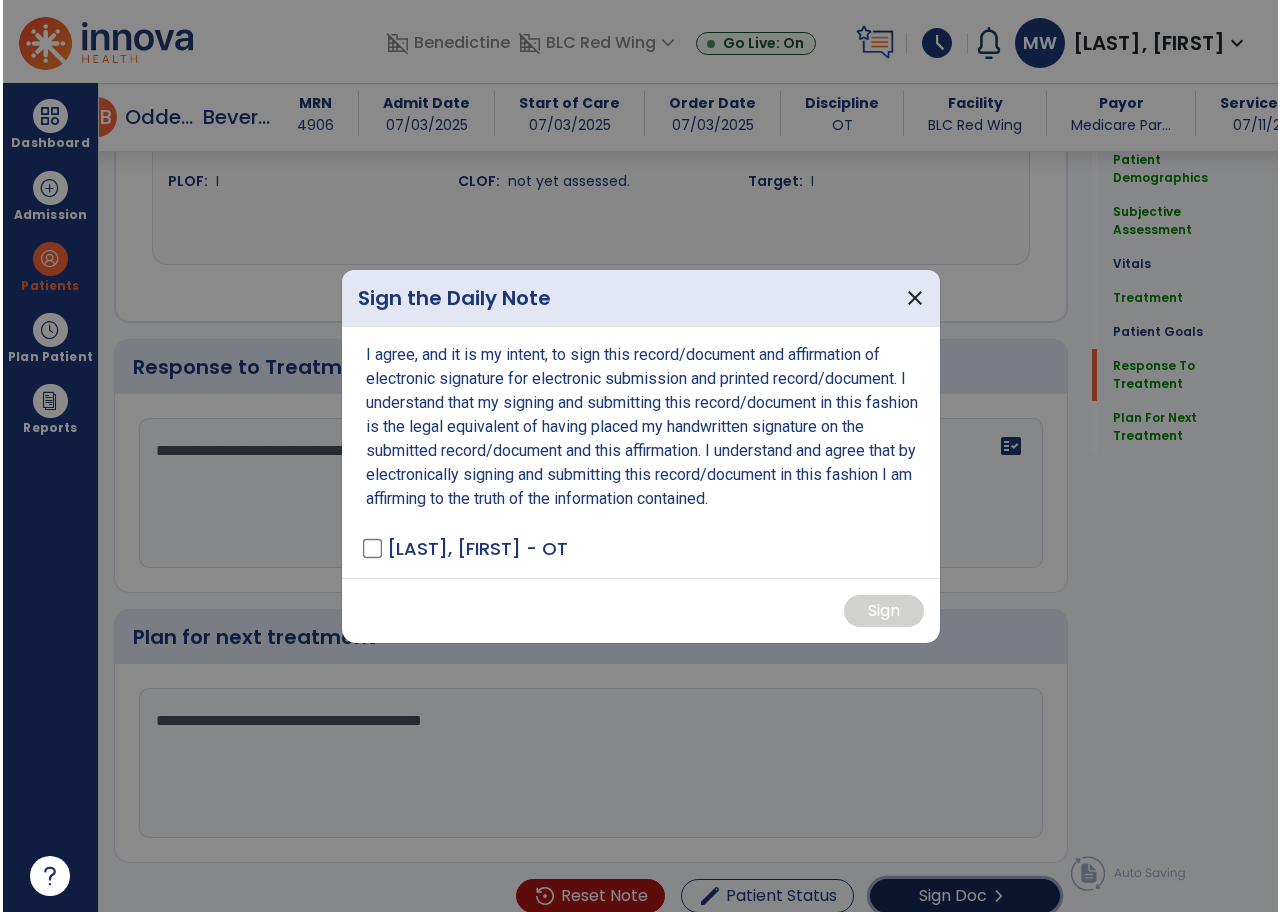 scroll, scrollTop: 2590, scrollLeft: 0, axis: vertical 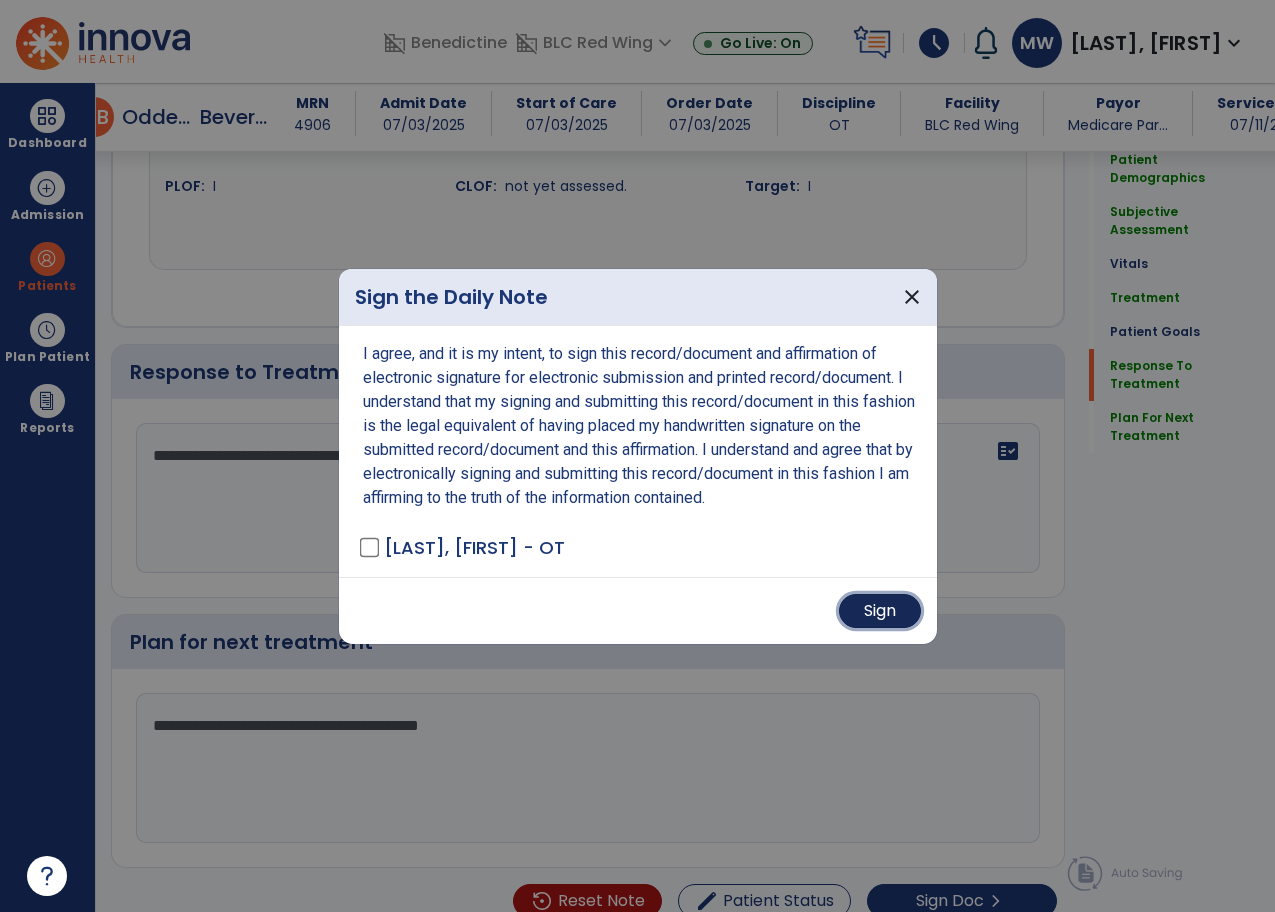 click on "Sign" at bounding box center [880, 611] 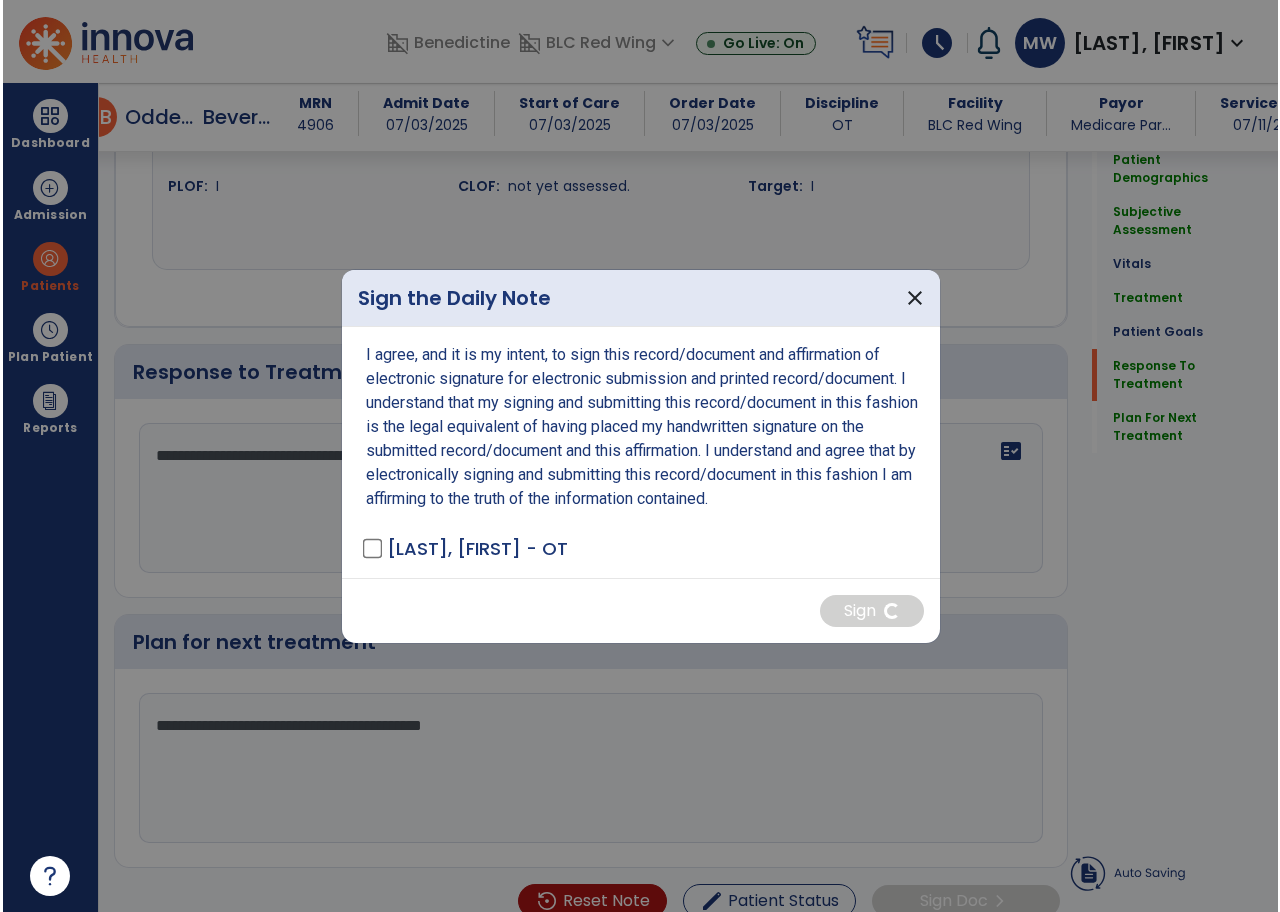 scroll, scrollTop: 0, scrollLeft: 0, axis: both 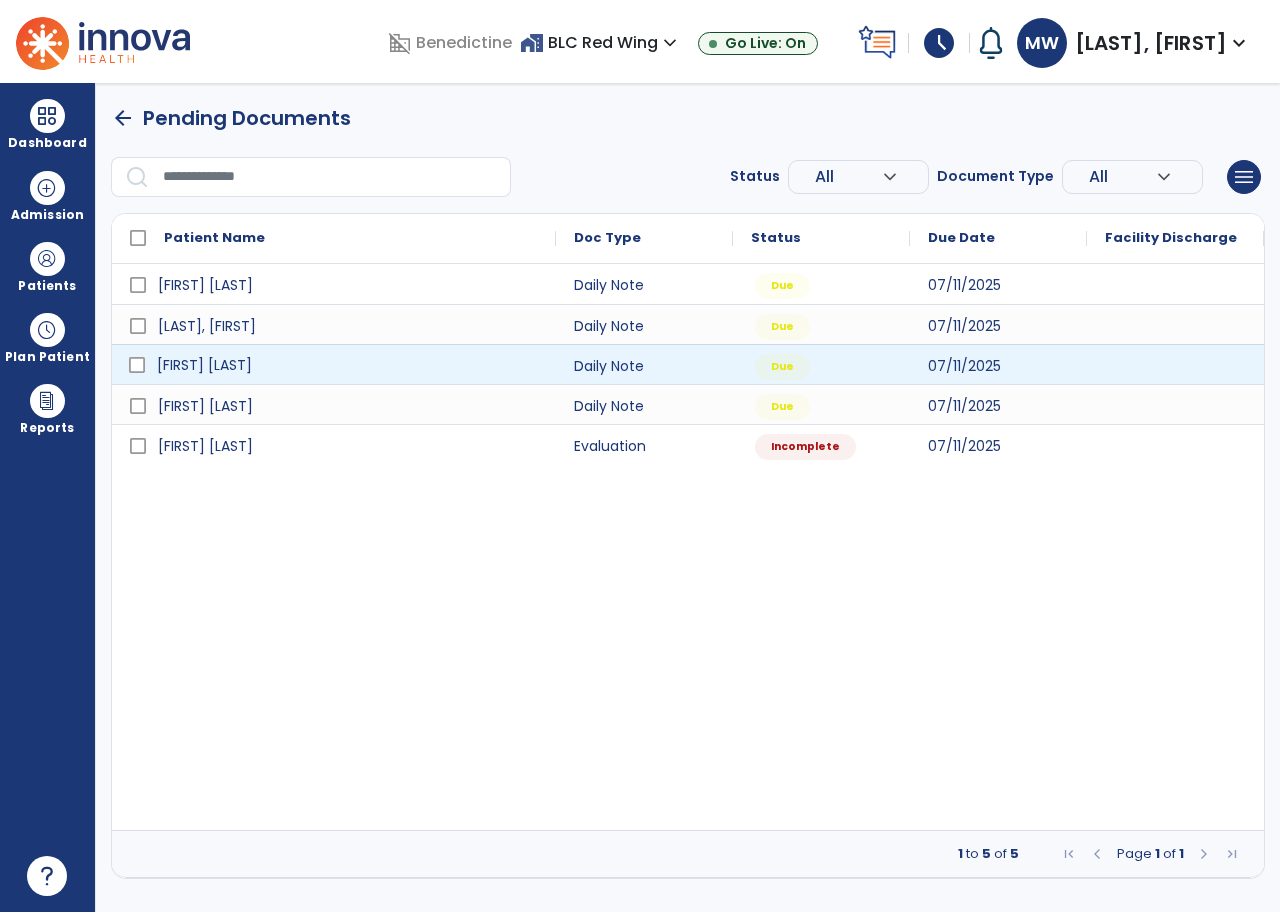 click on "[FIRST] [LAST]" at bounding box center (204, 365) 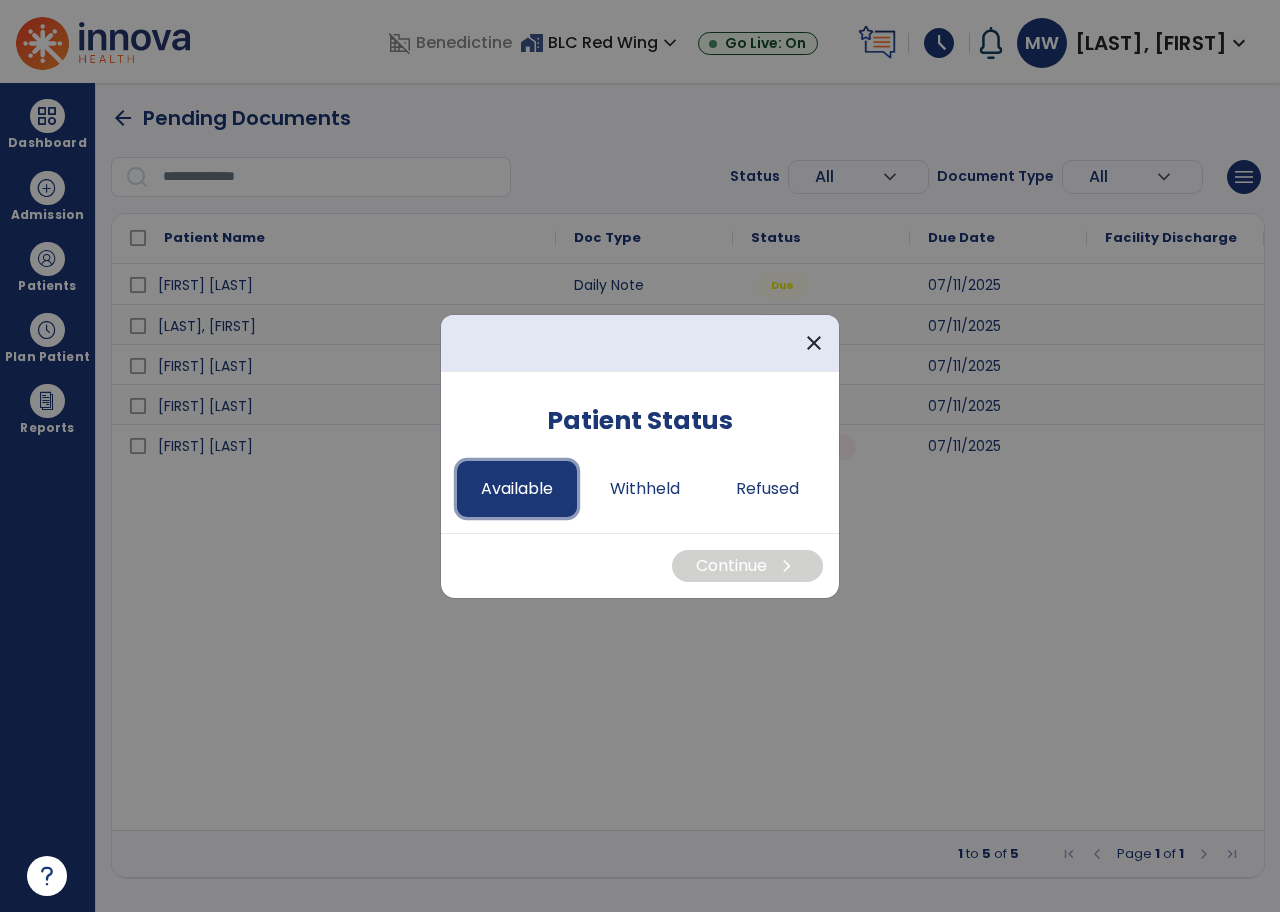 click on "Available" at bounding box center (517, 489) 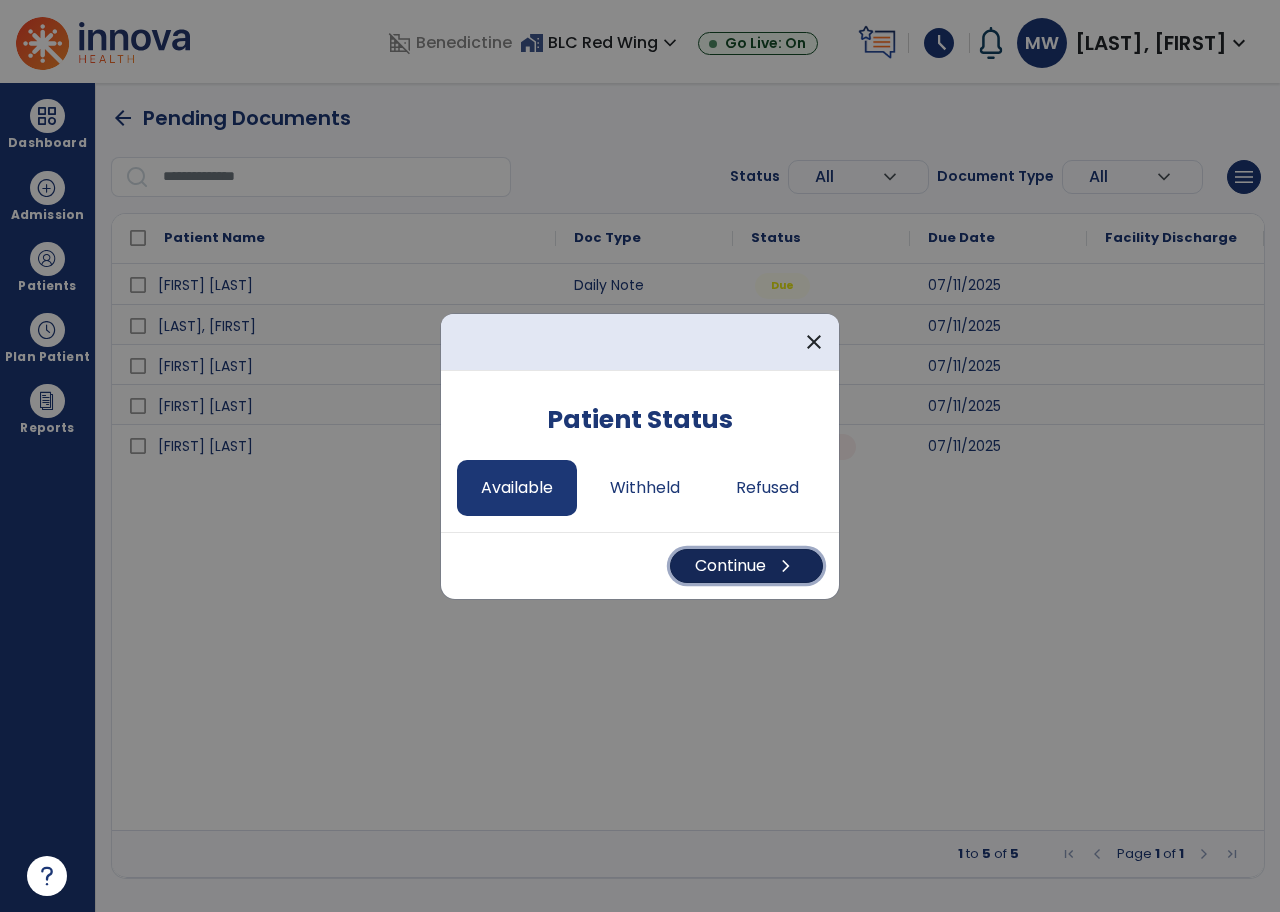 click on "Continue   chevron_right" at bounding box center [746, 566] 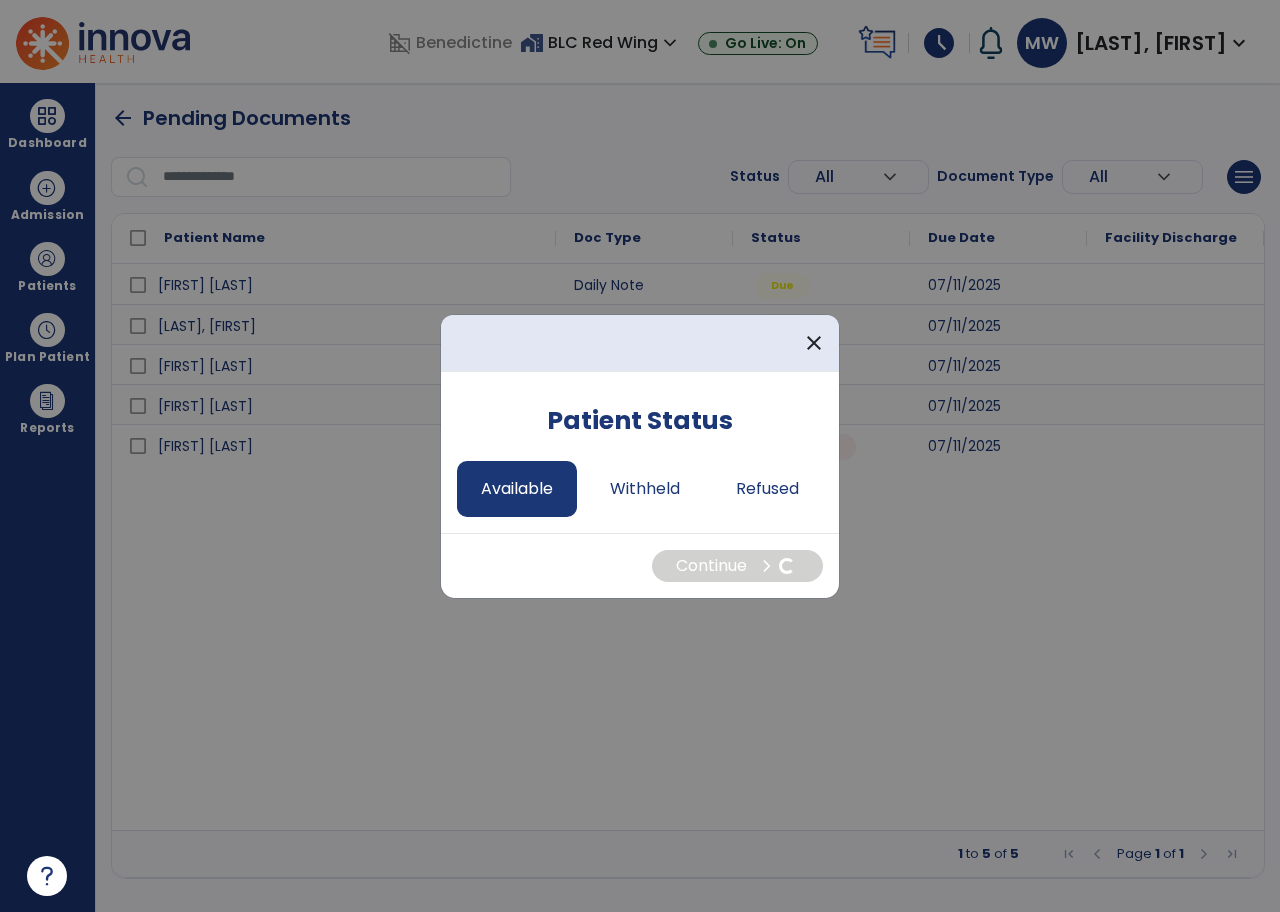 select on "*" 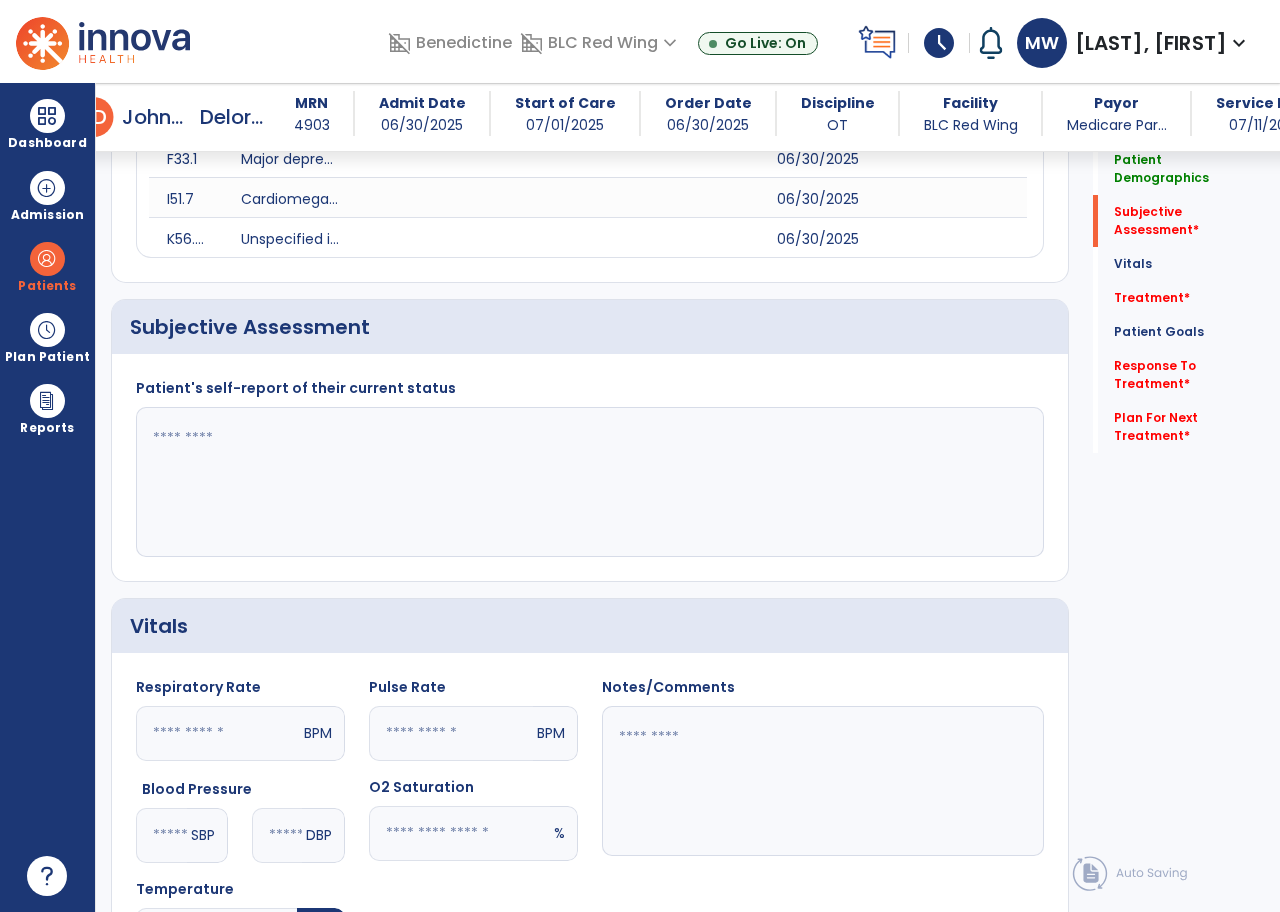 scroll, scrollTop: 500, scrollLeft: 0, axis: vertical 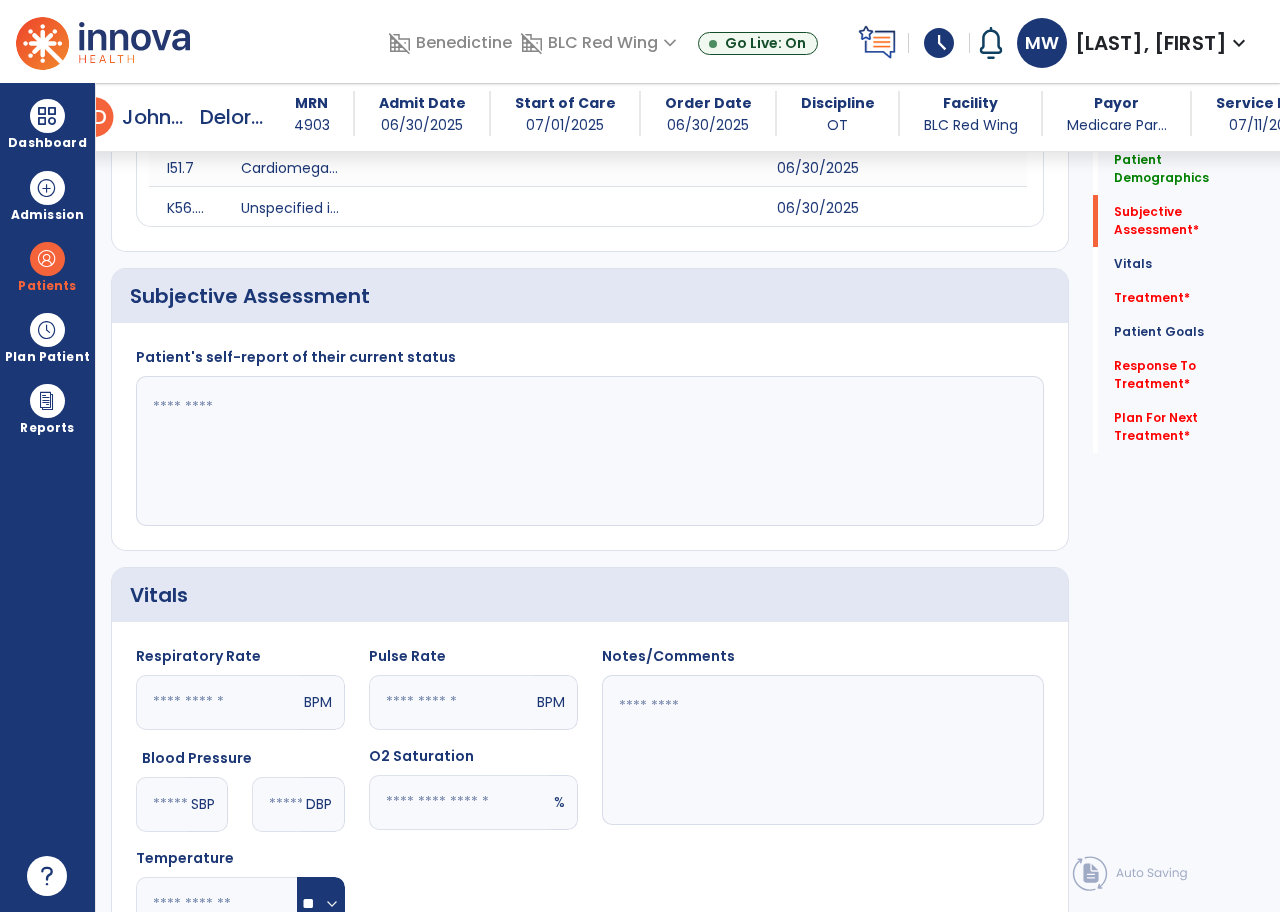 click 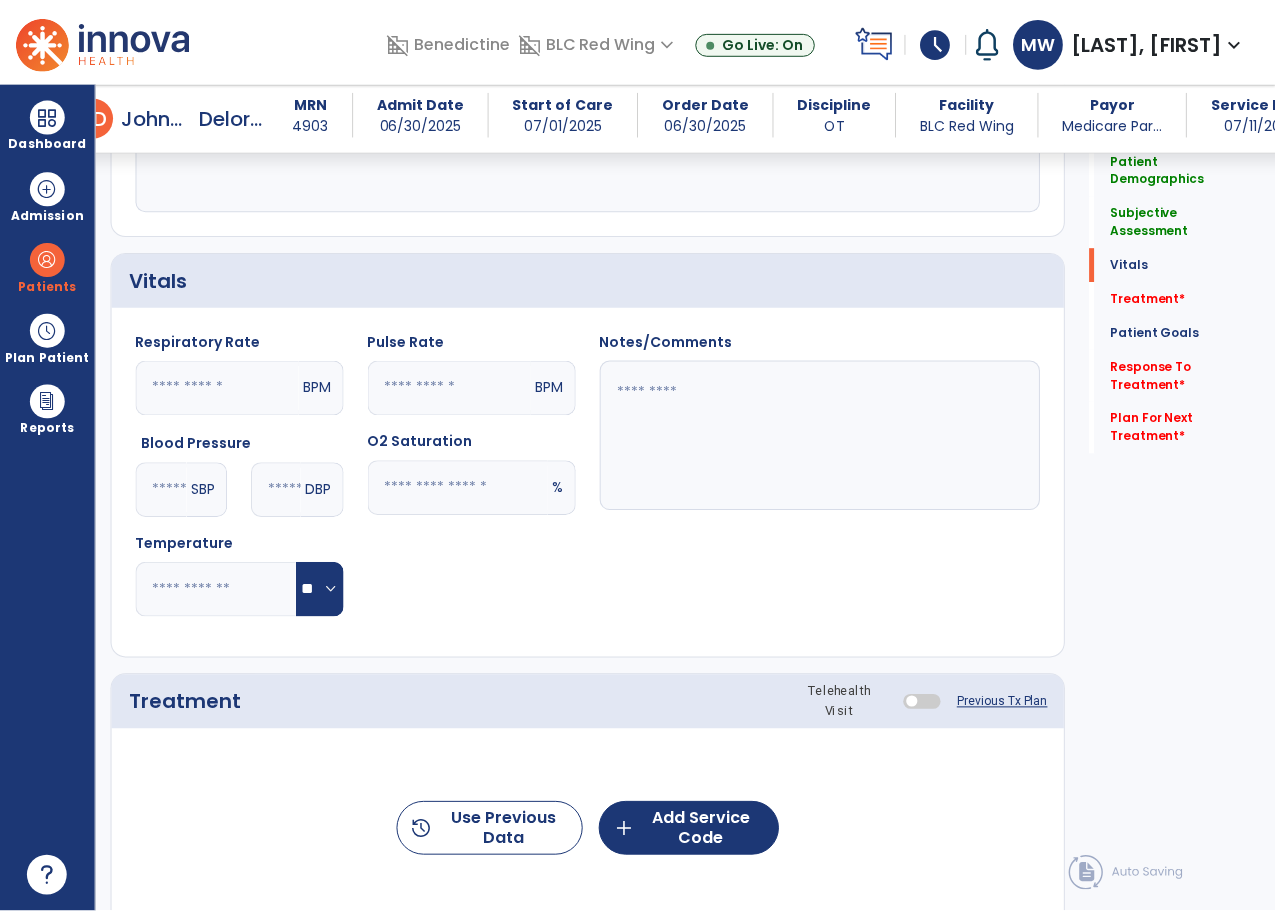 scroll, scrollTop: 1100, scrollLeft: 0, axis: vertical 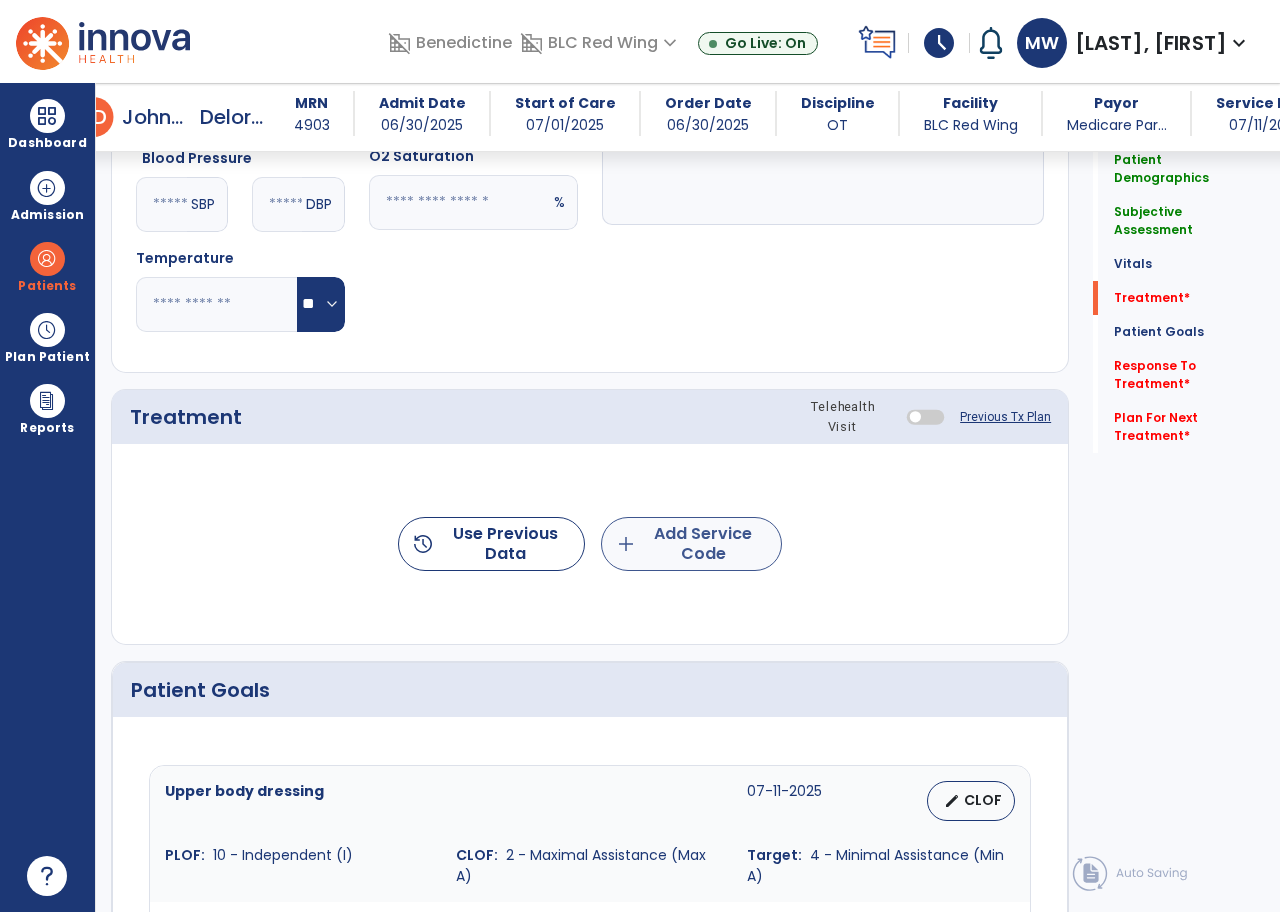 type on "**********" 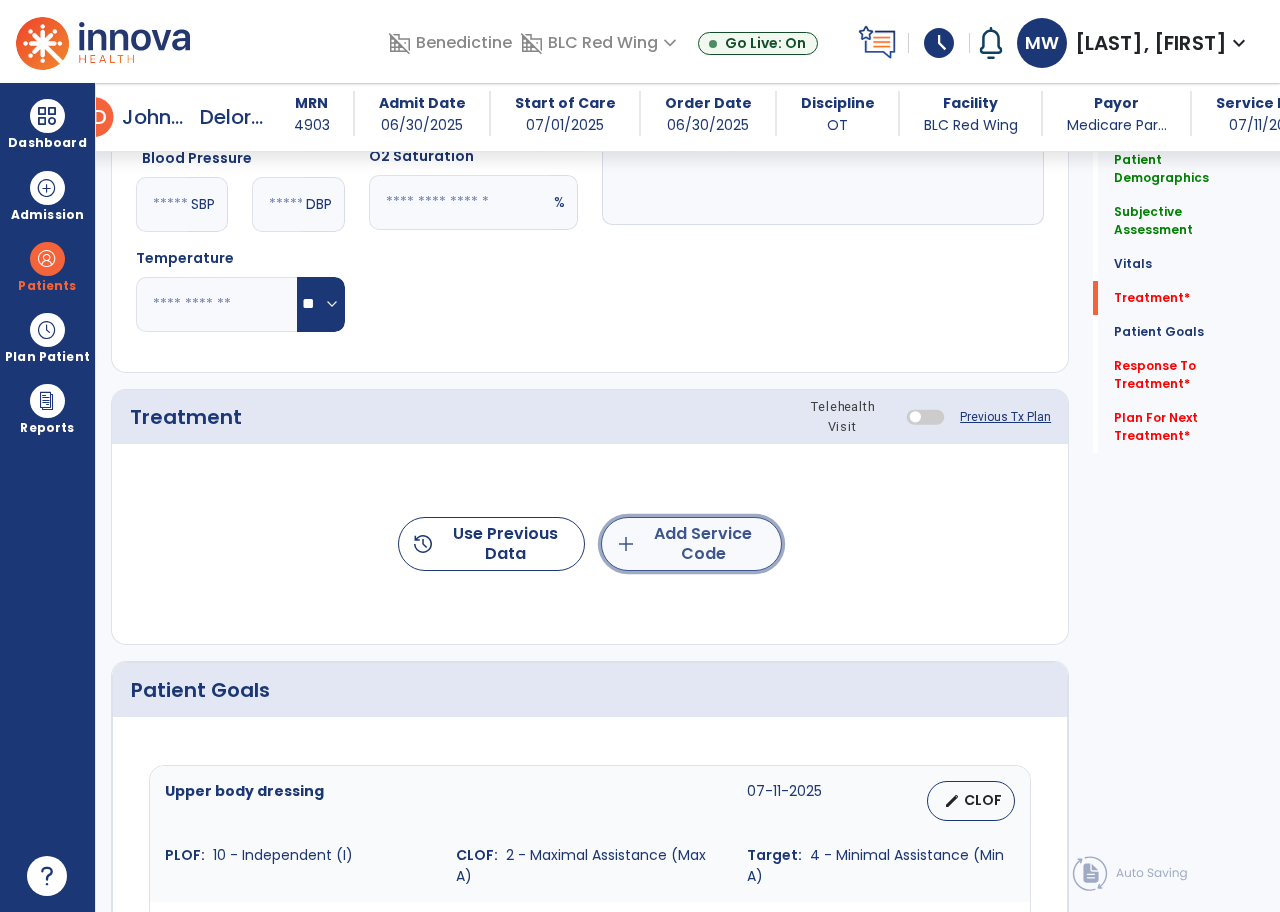 click on "add  Add Service Code" 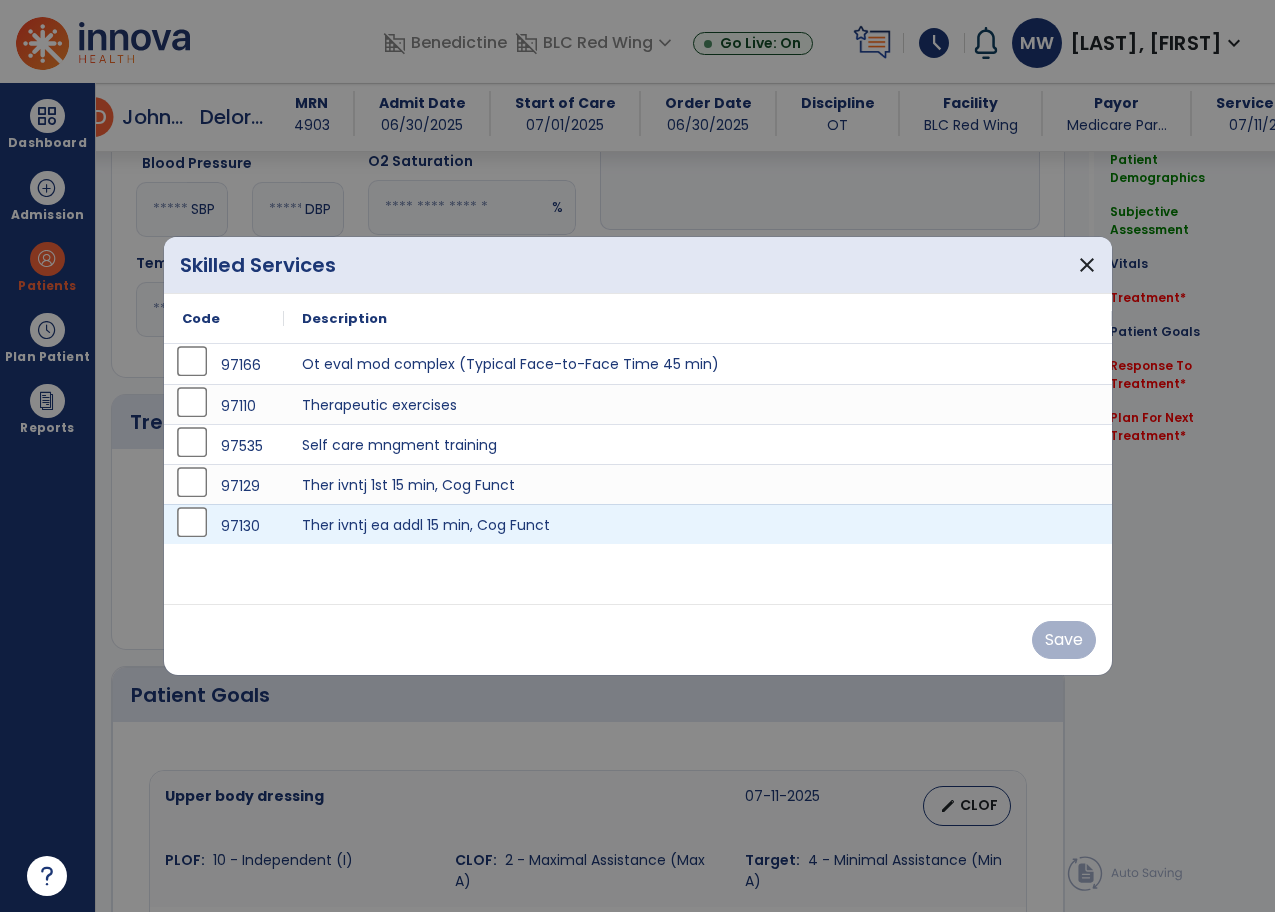 scroll, scrollTop: 1100, scrollLeft: 0, axis: vertical 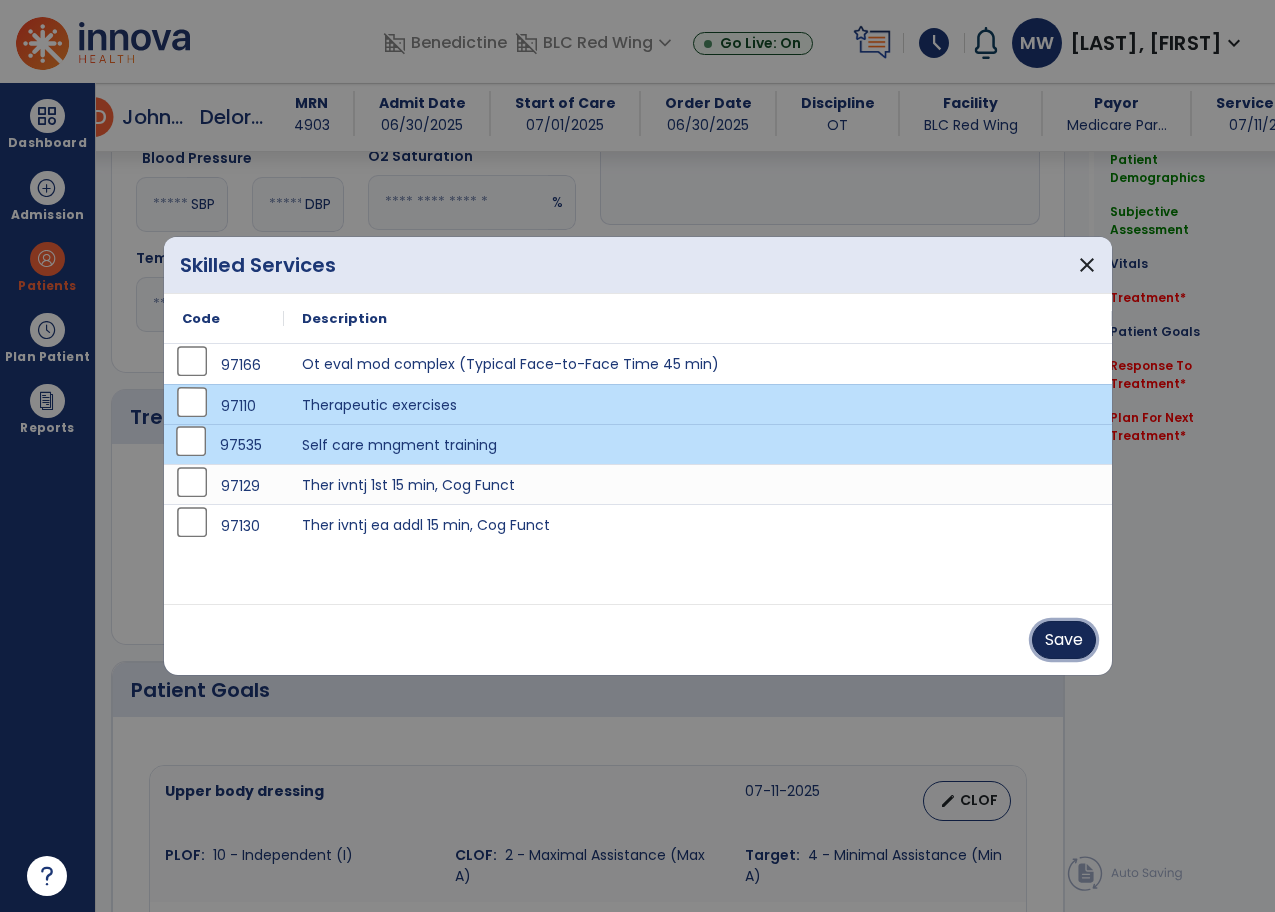 click on "Save" at bounding box center [1064, 640] 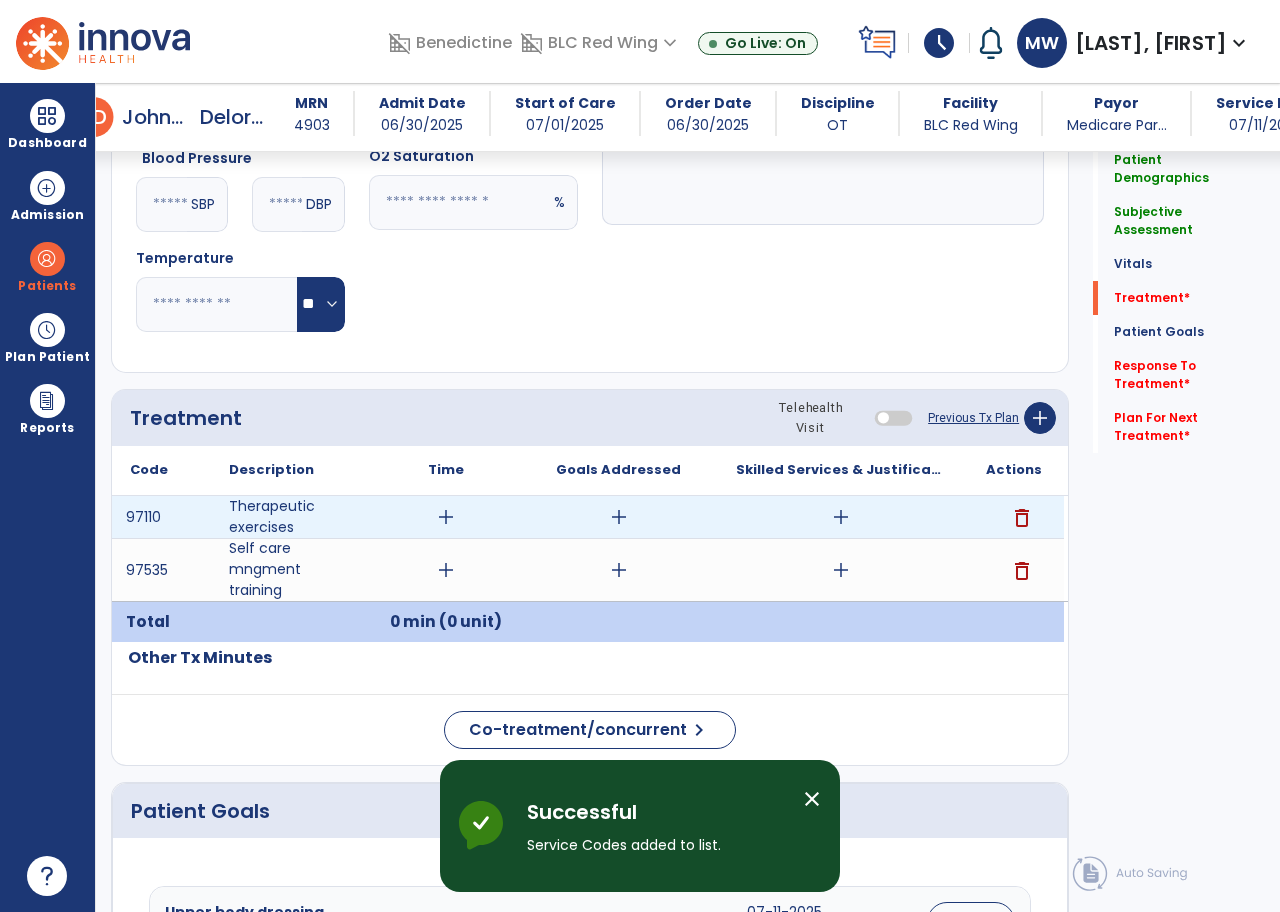 click on "add" at bounding box center (446, 517) 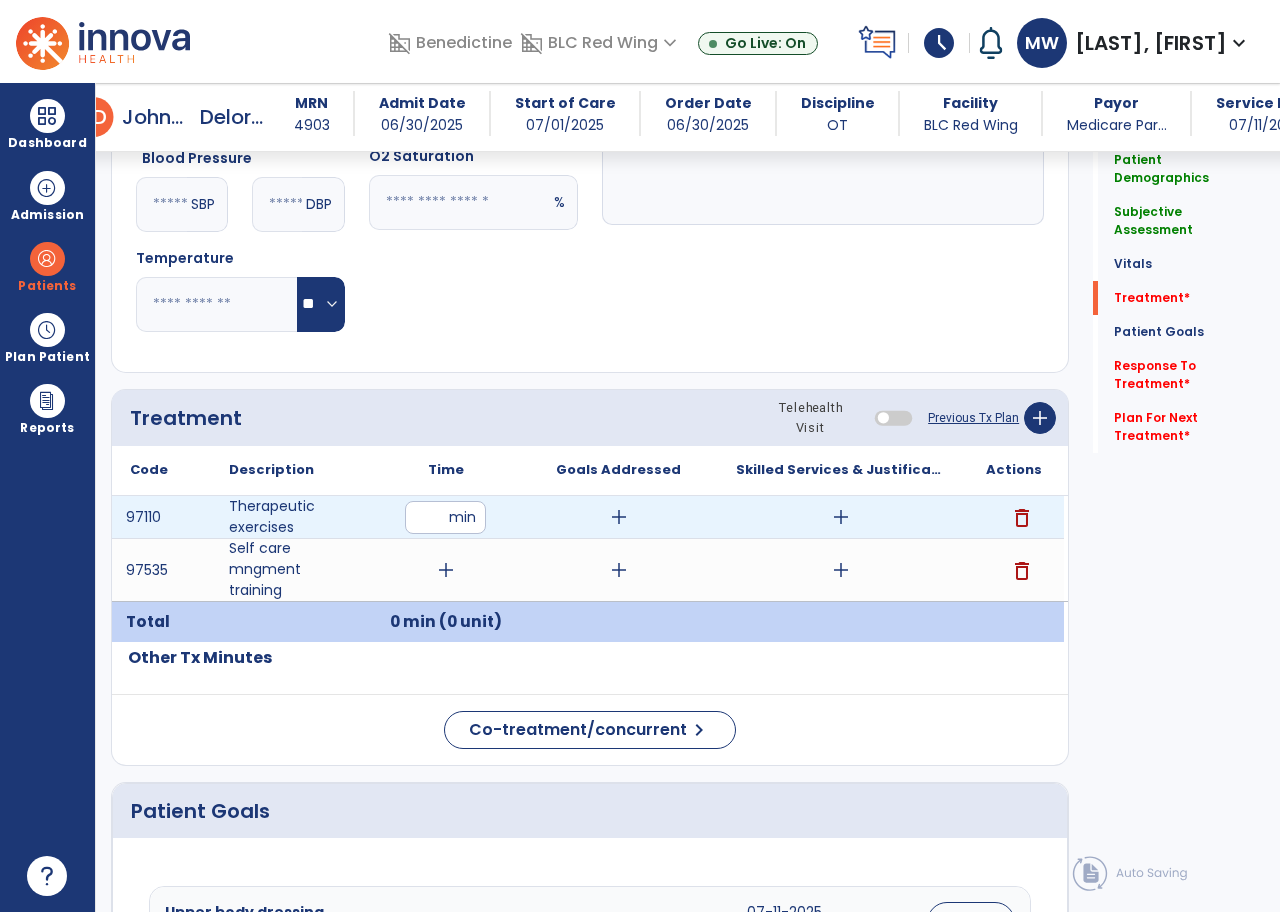 type on "*" 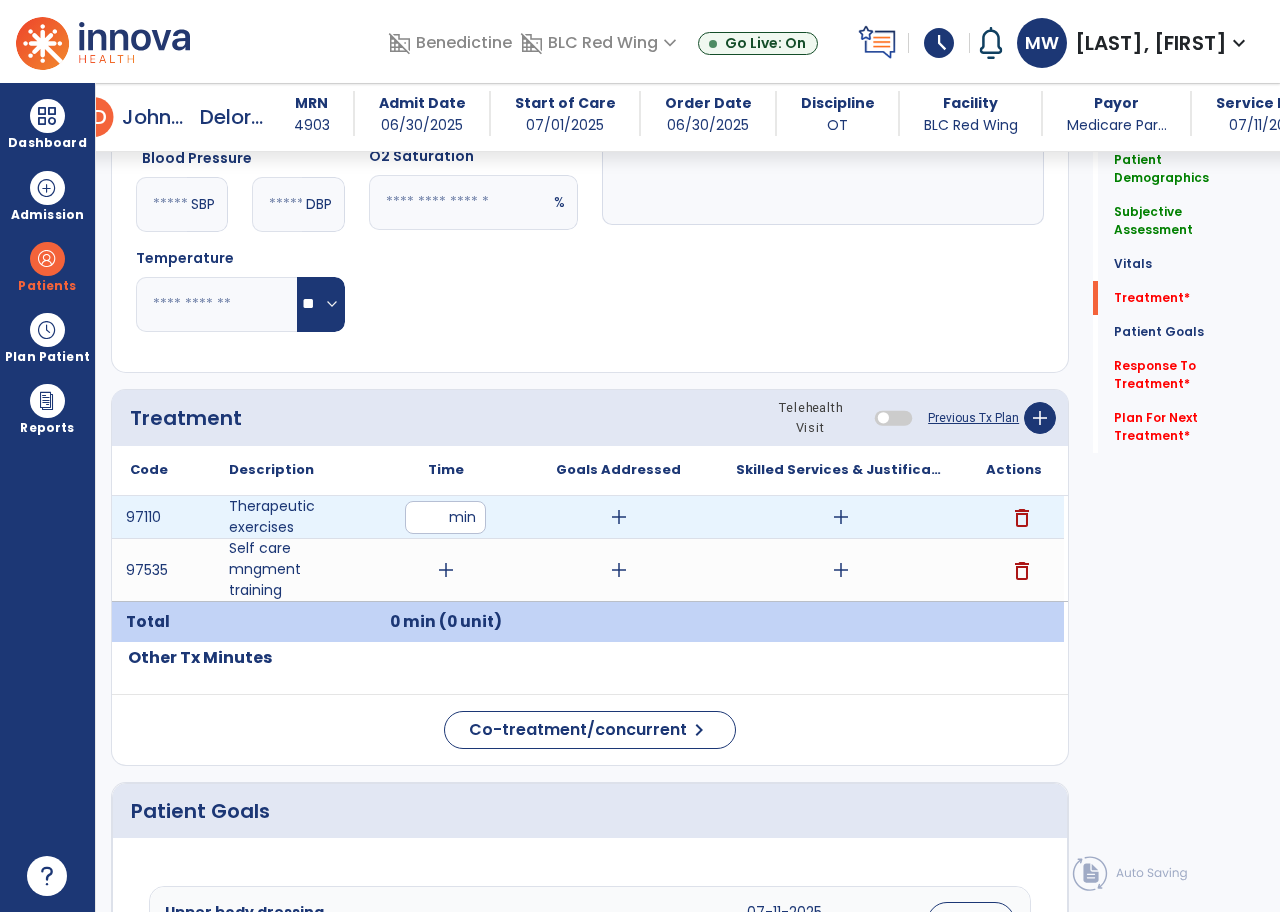 type on "*" 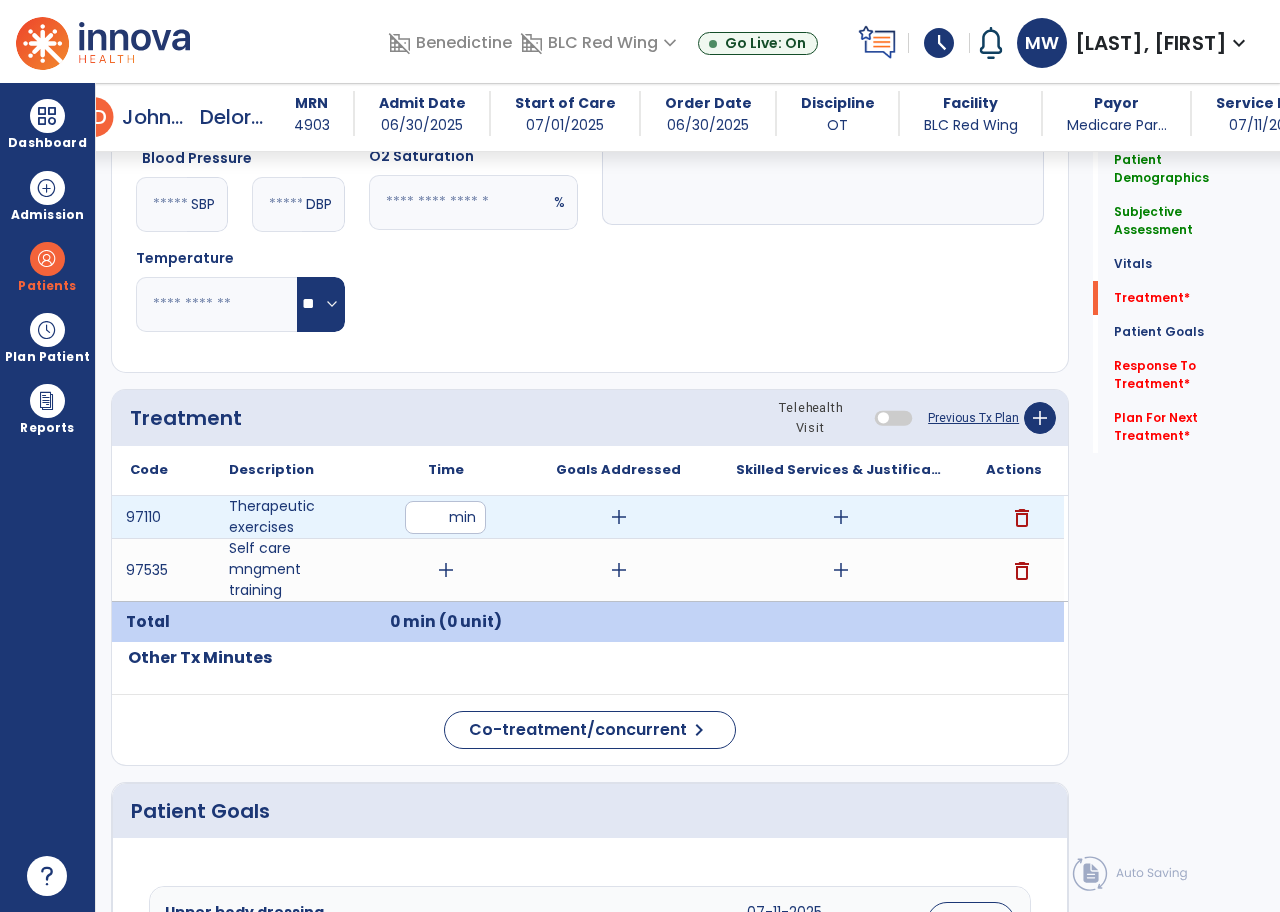 type on "**" 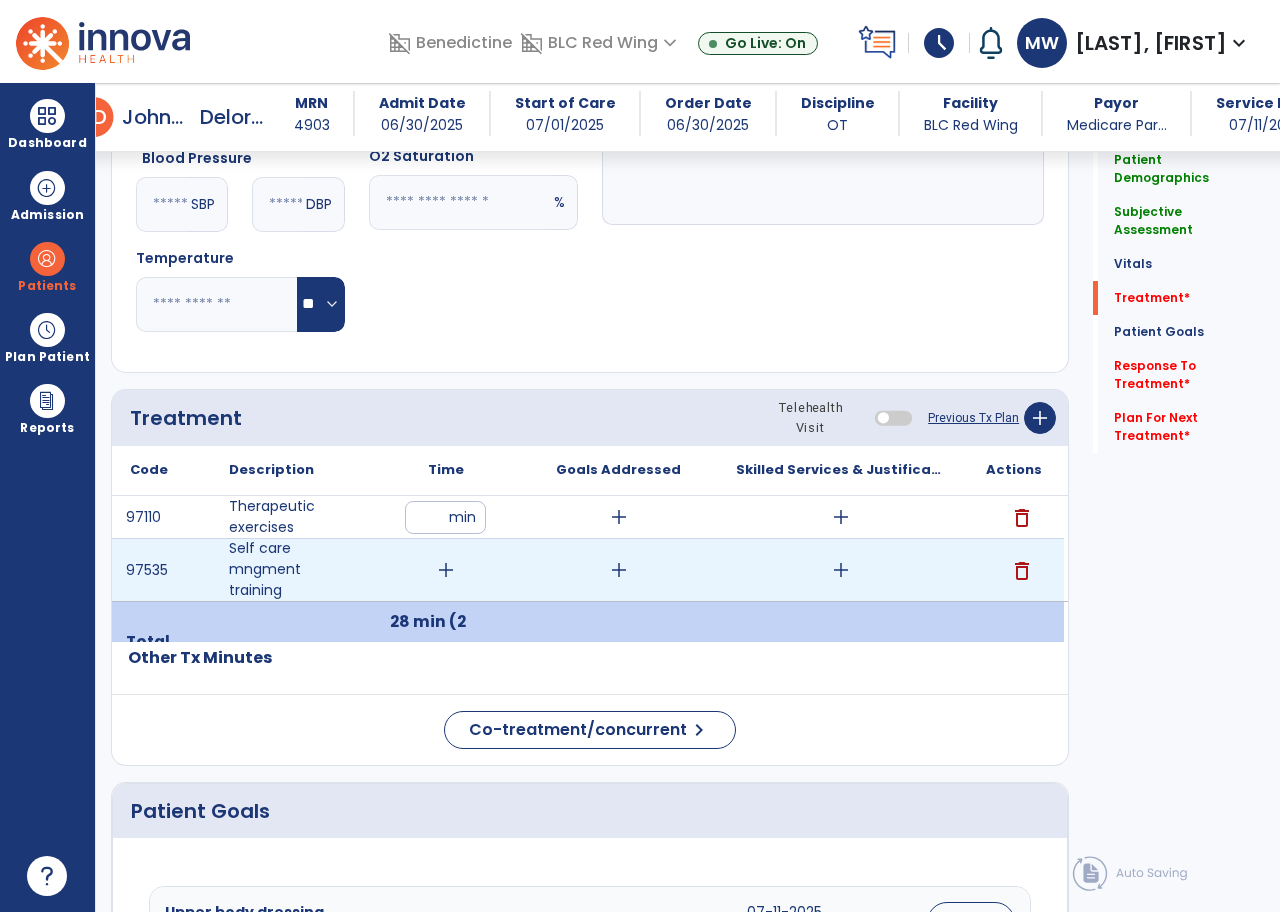 click on "add" at bounding box center [446, 570] 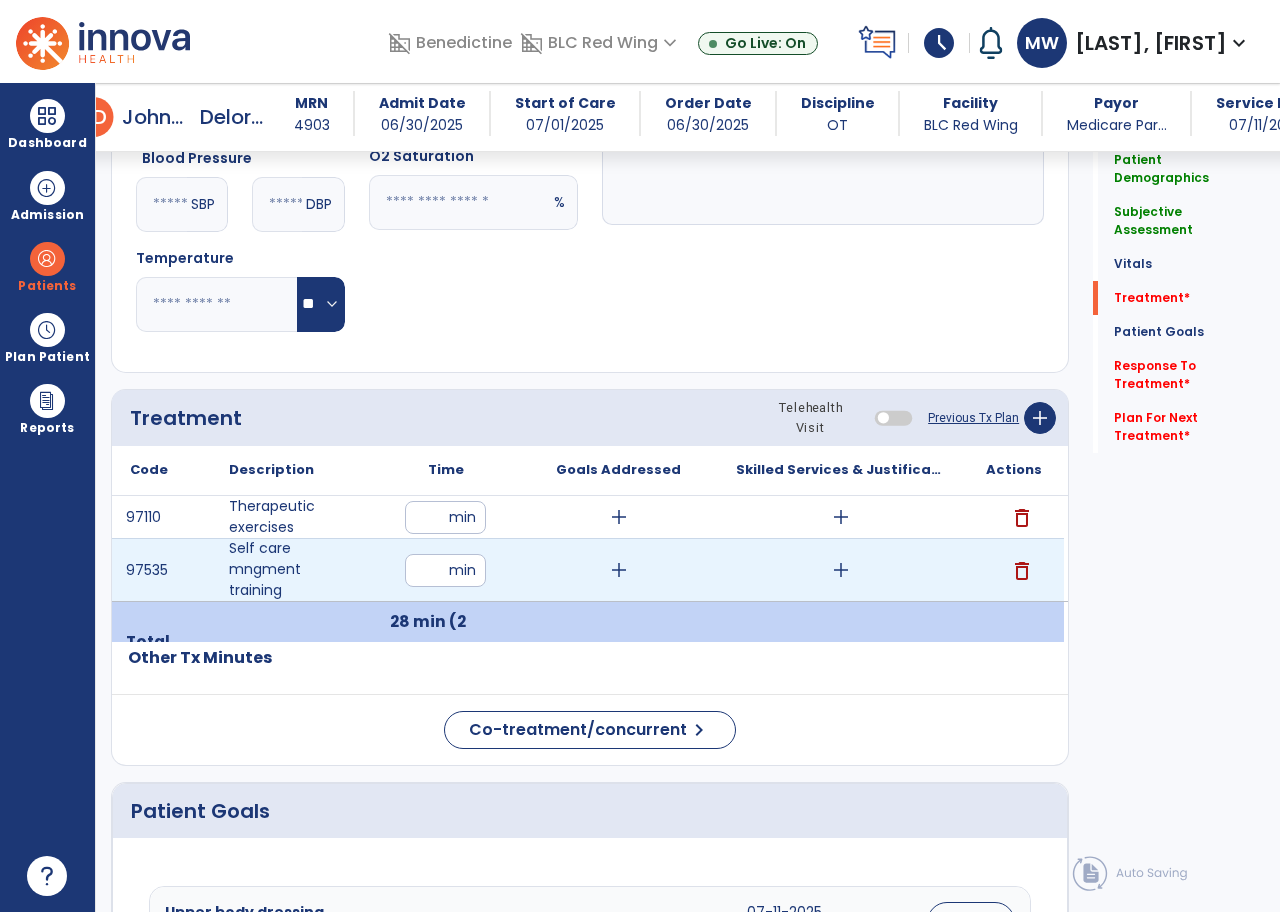 type on "**" 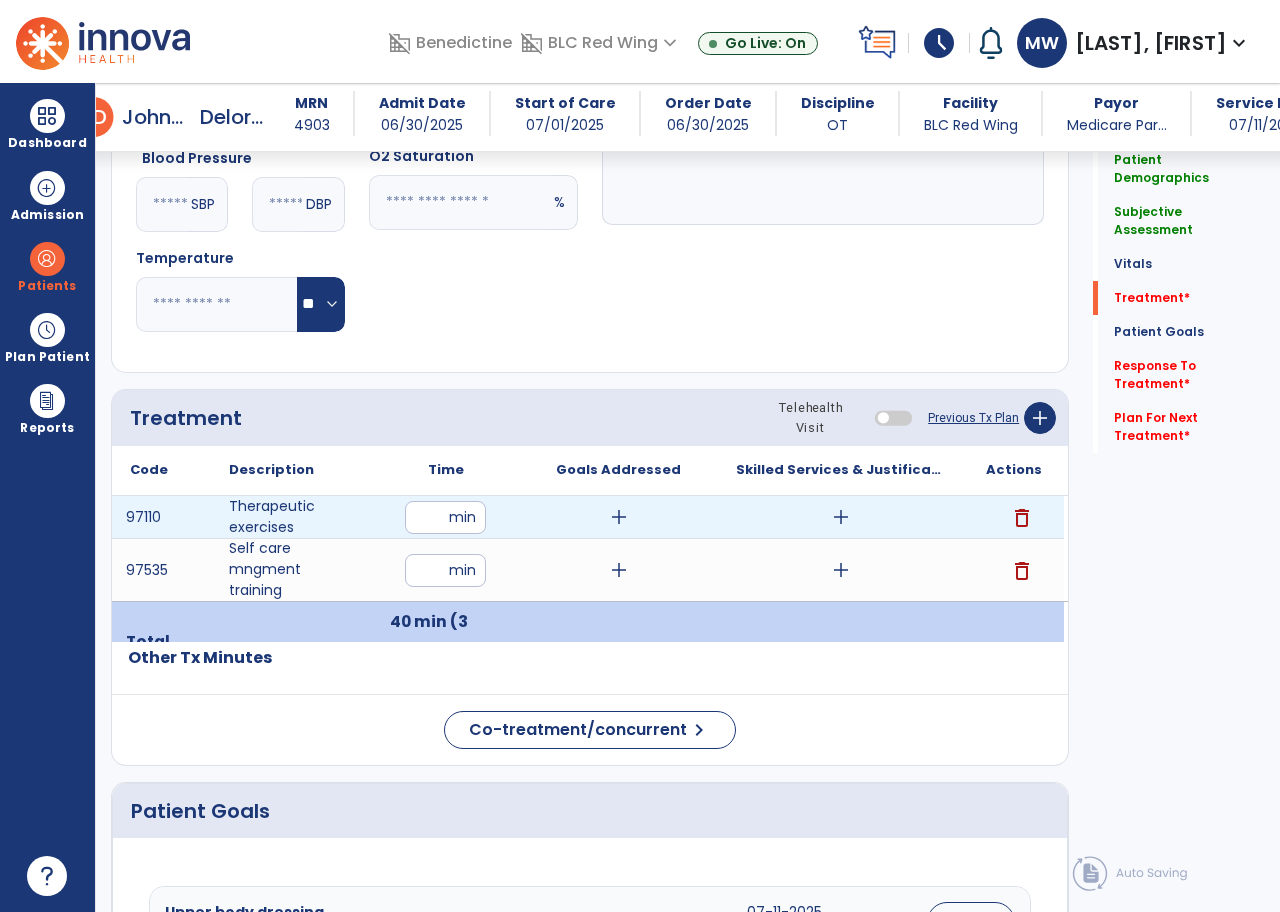 click on "add" at bounding box center (841, 517) 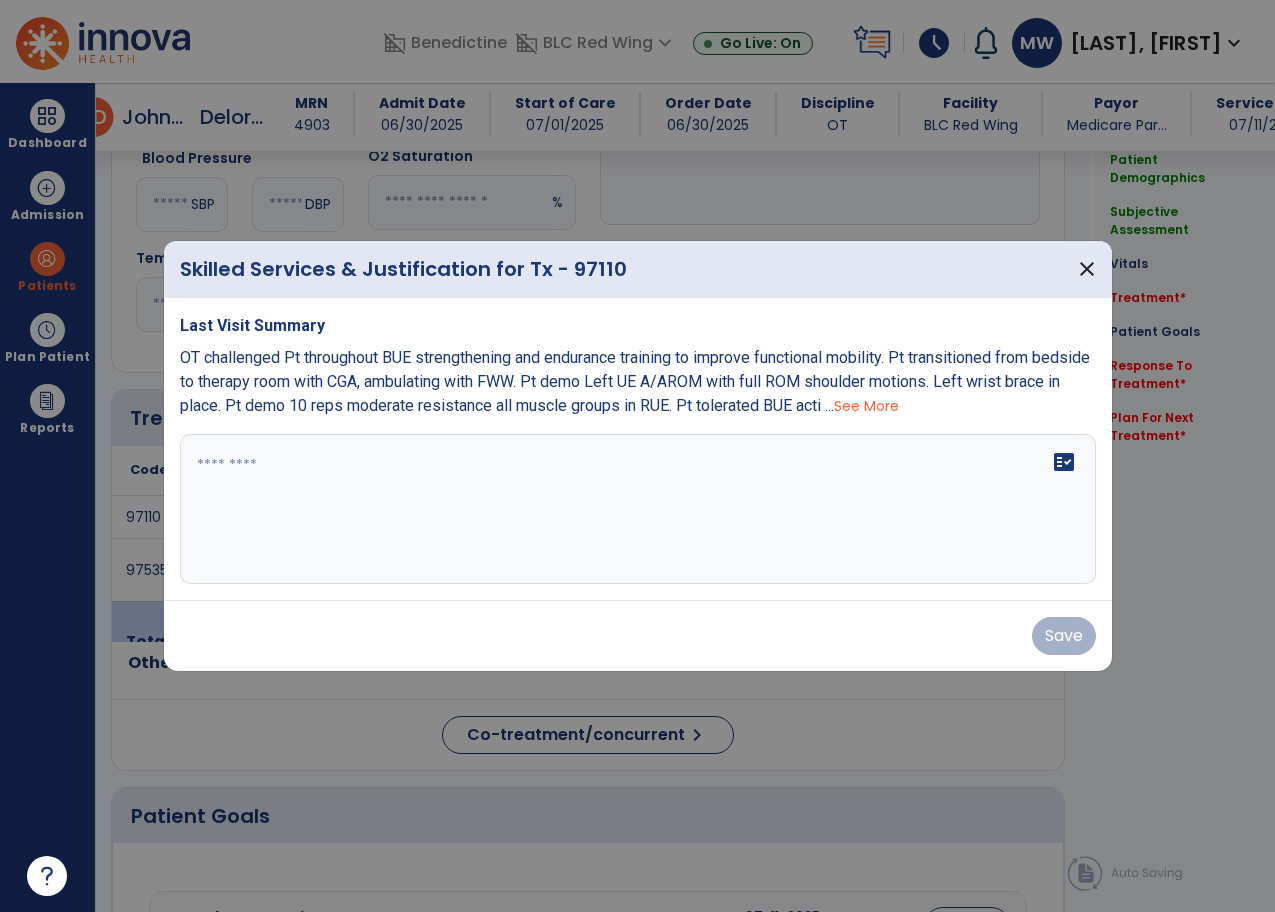 scroll, scrollTop: 1100, scrollLeft: 0, axis: vertical 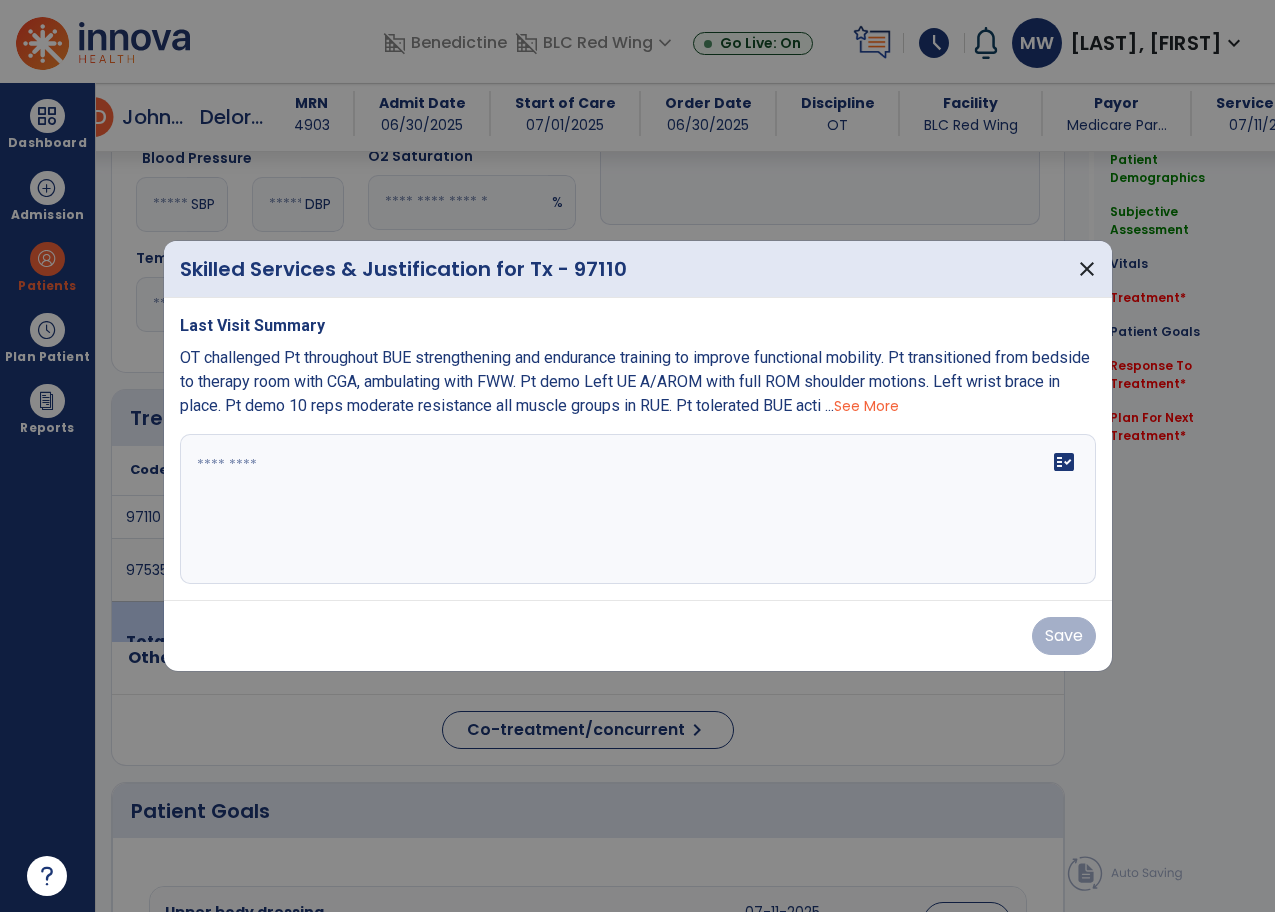 click at bounding box center [638, 509] 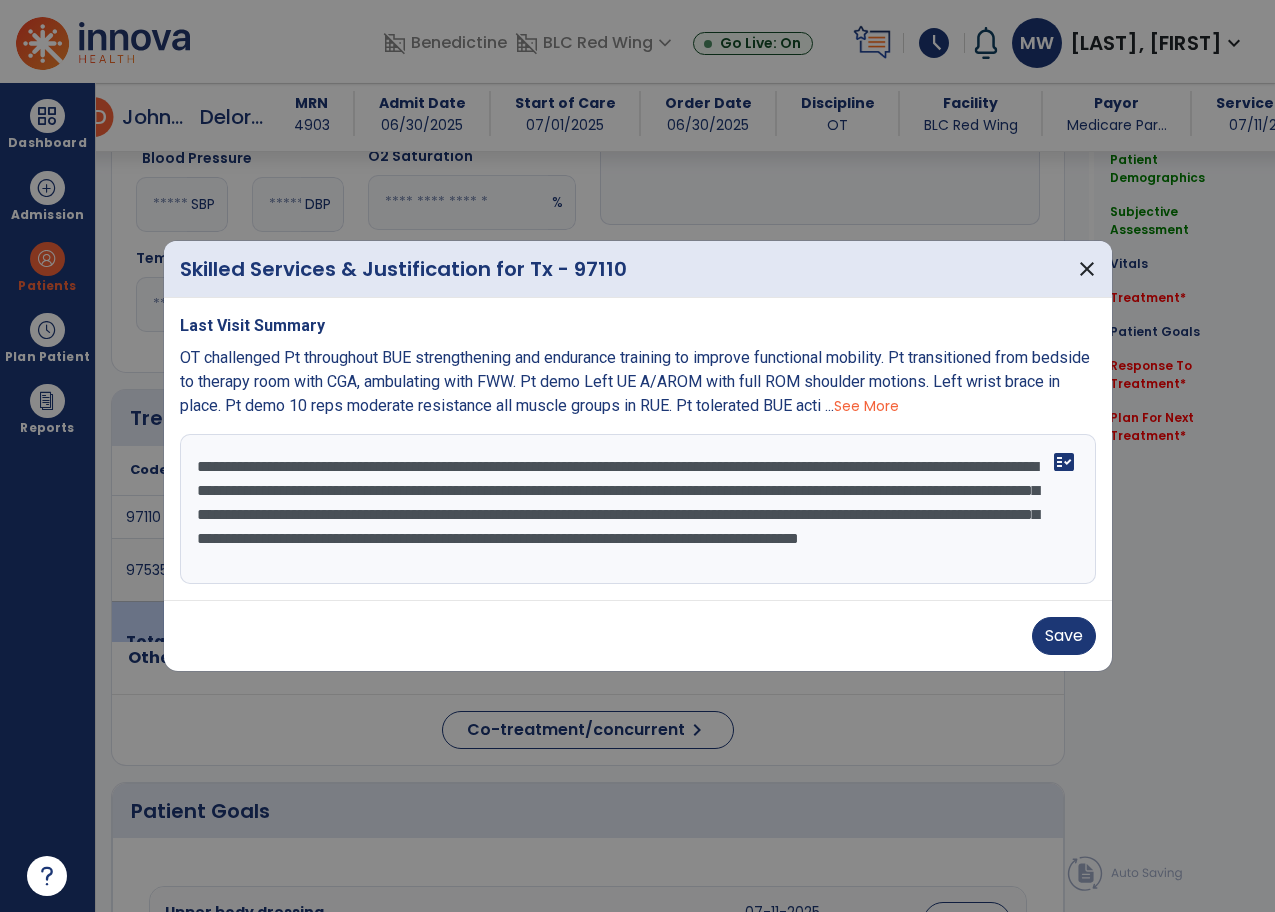 scroll, scrollTop: 15, scrollLeft: 0, axis: vertical 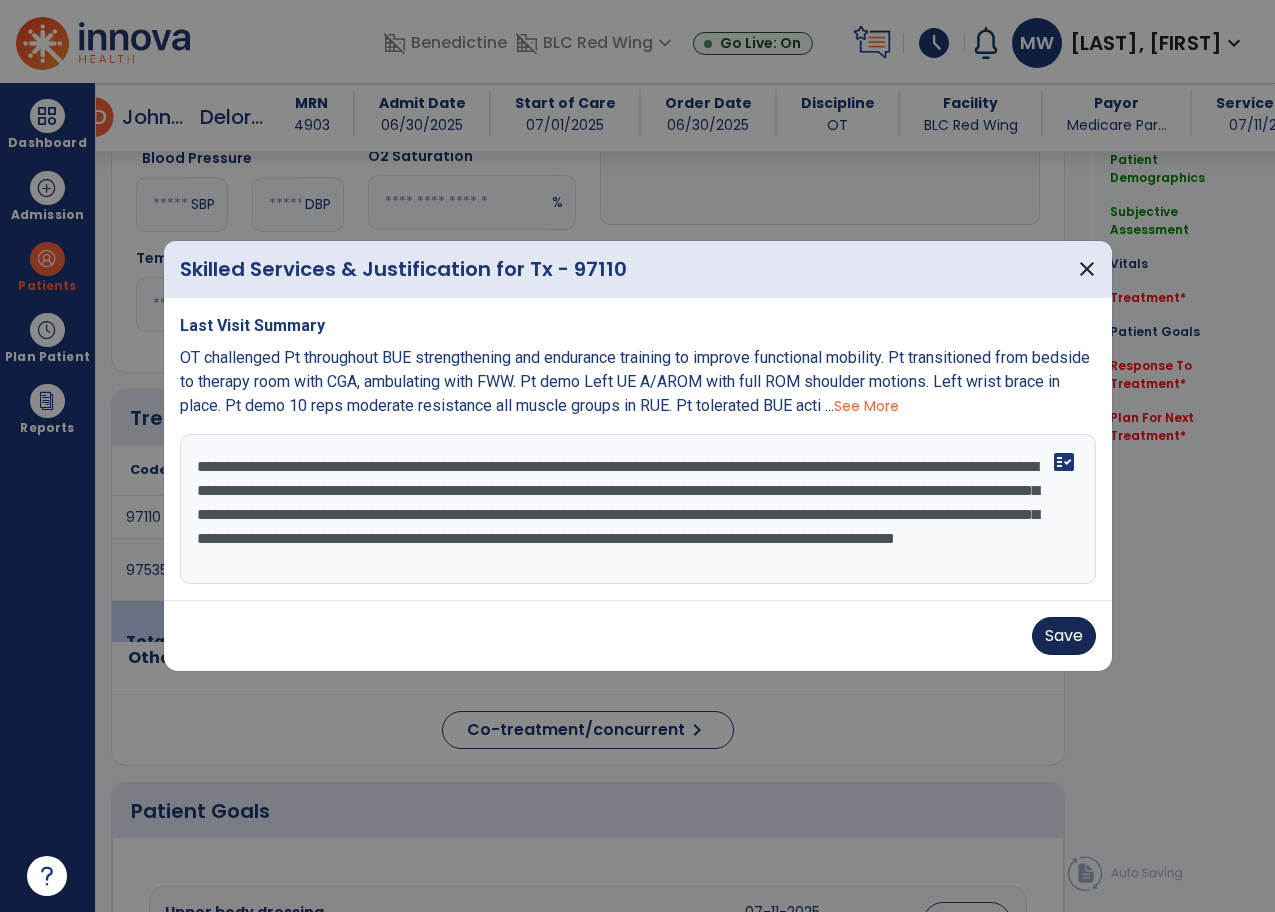 type on "**********" 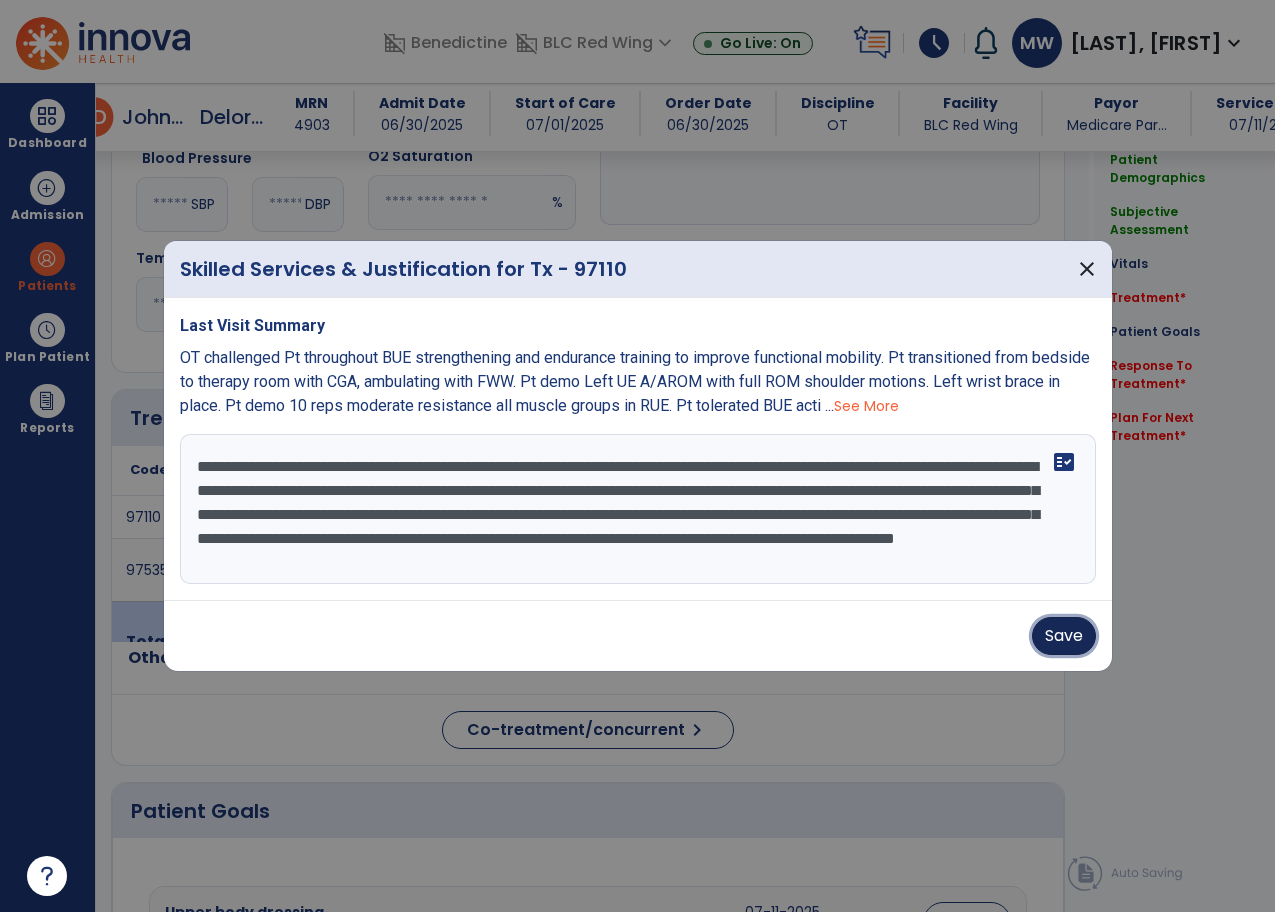 click on "Save" at bounding box center (1064, 636) 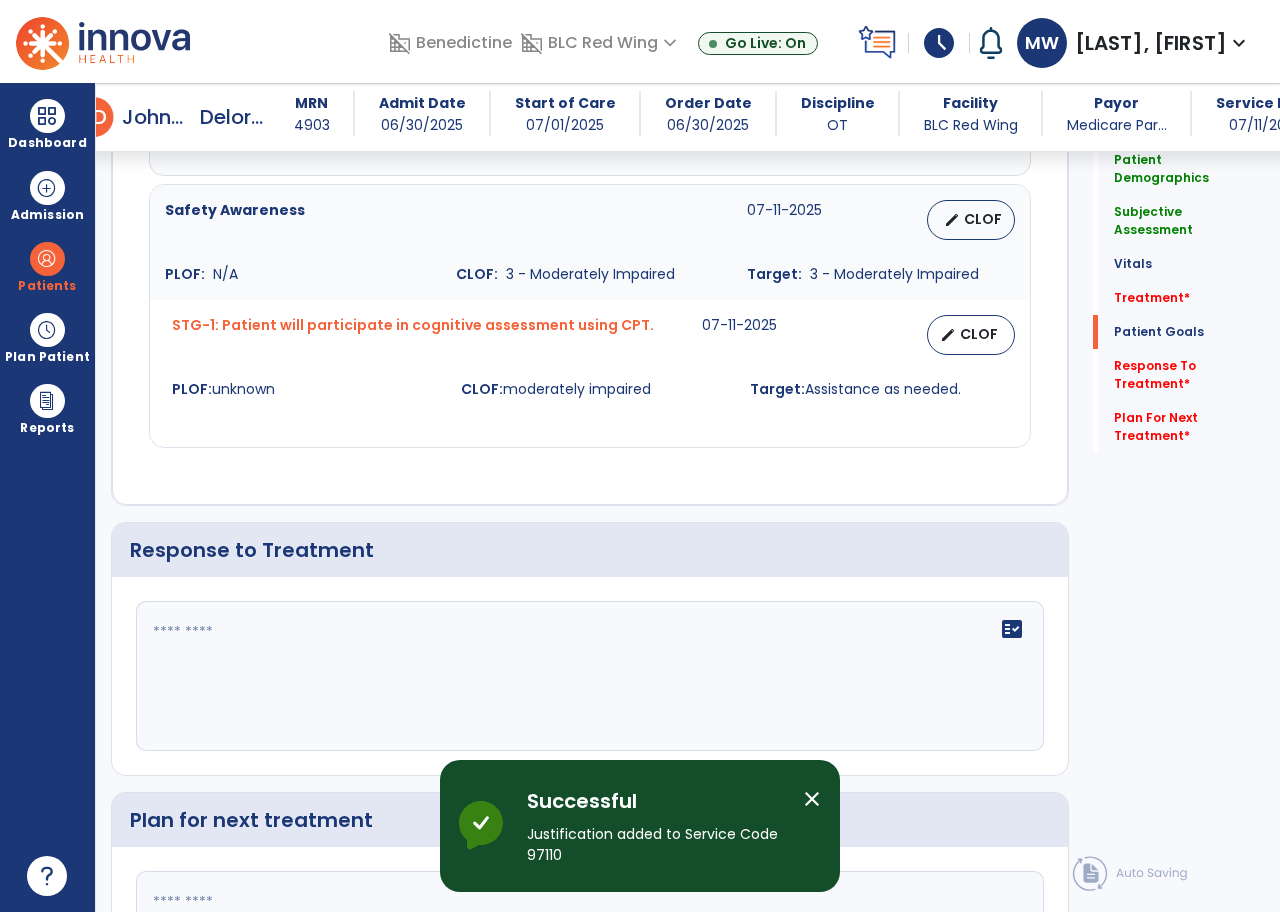 scroll, scrollTop: 3400, scrollLeft: 0, axis: vertical 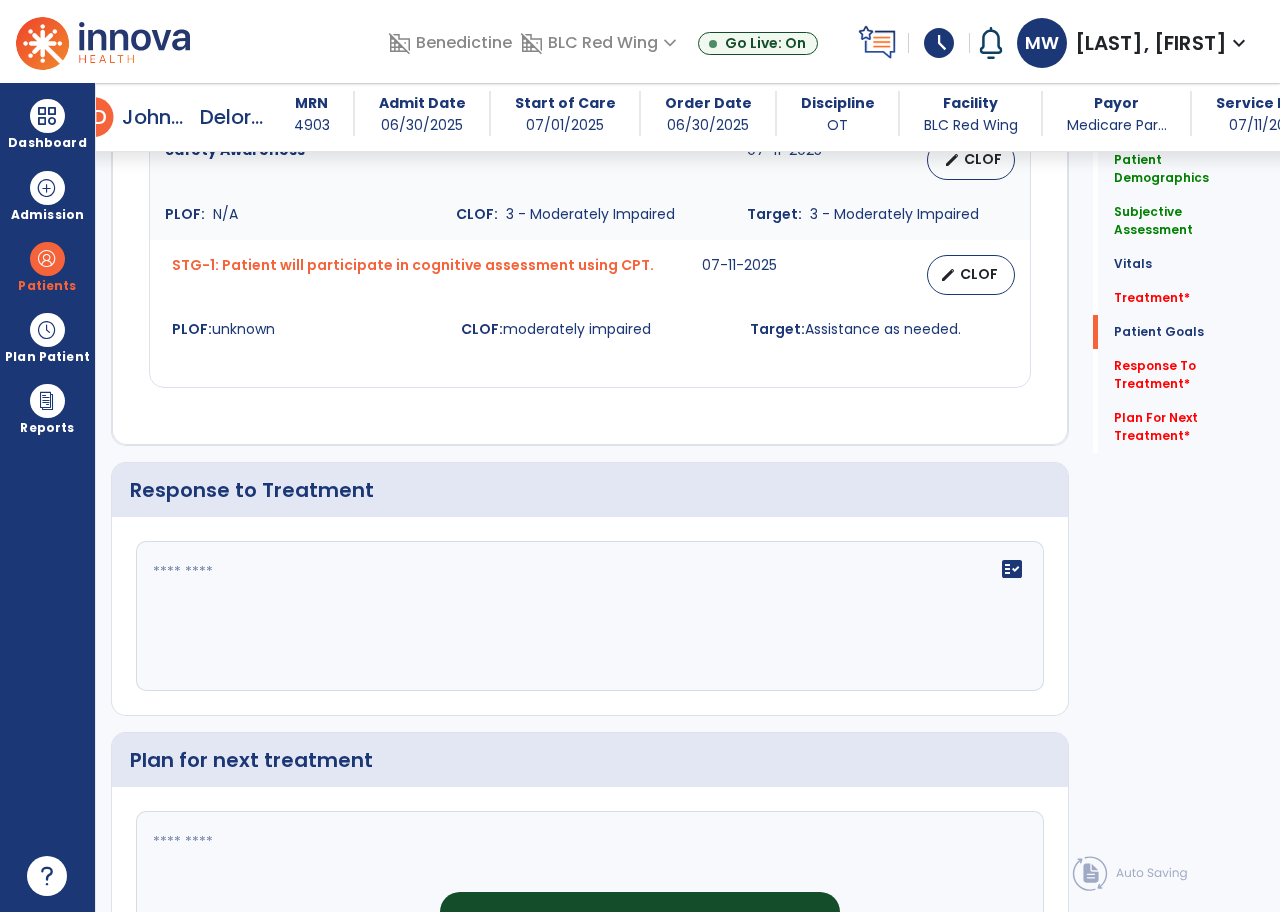 drag, startPoint x: 189, startPoint y: 578, endPoint x: 99, endPoint y: 464, distance: 145.24461 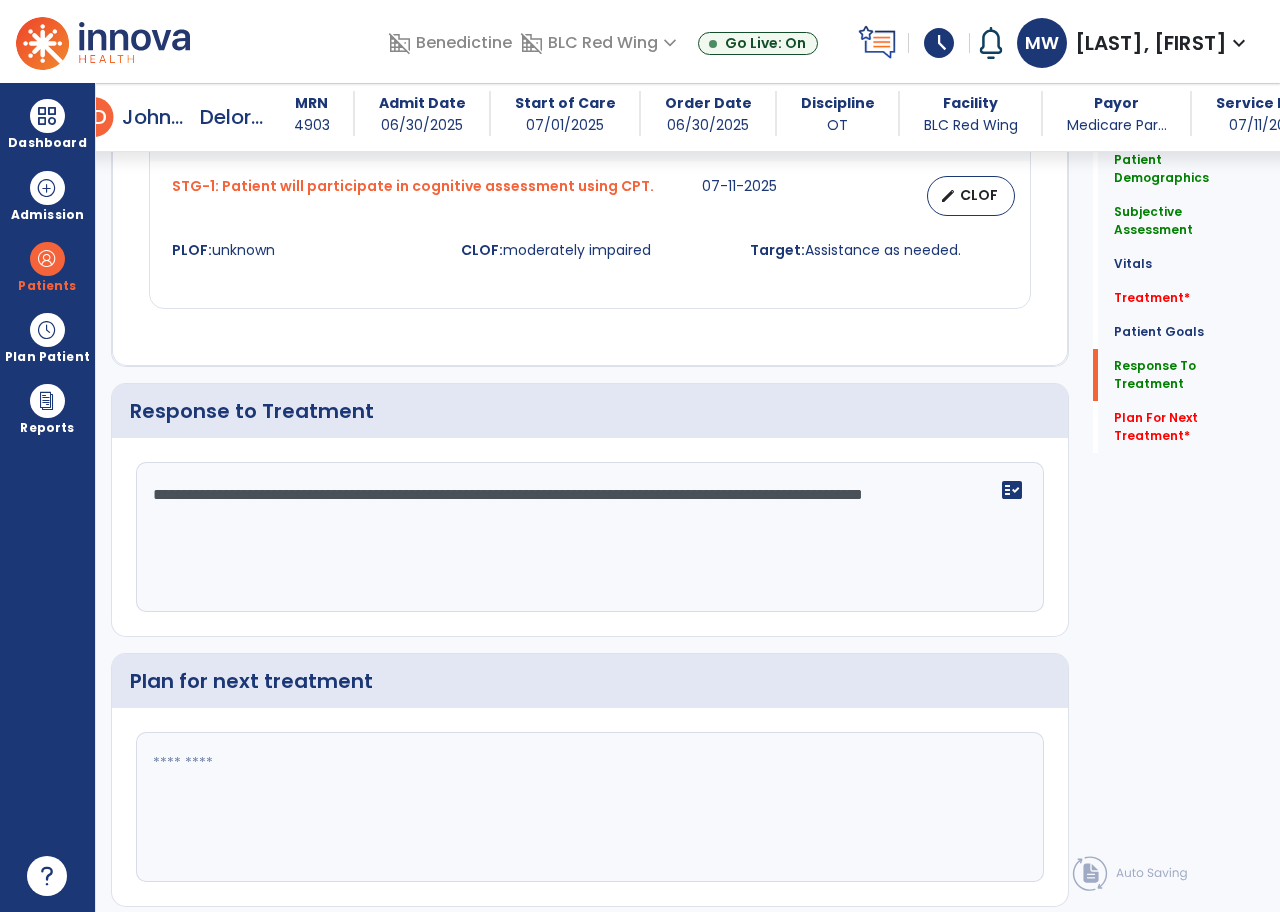 scroll, scrollTop: 3541, scrollLeft: 0, axis: vertical 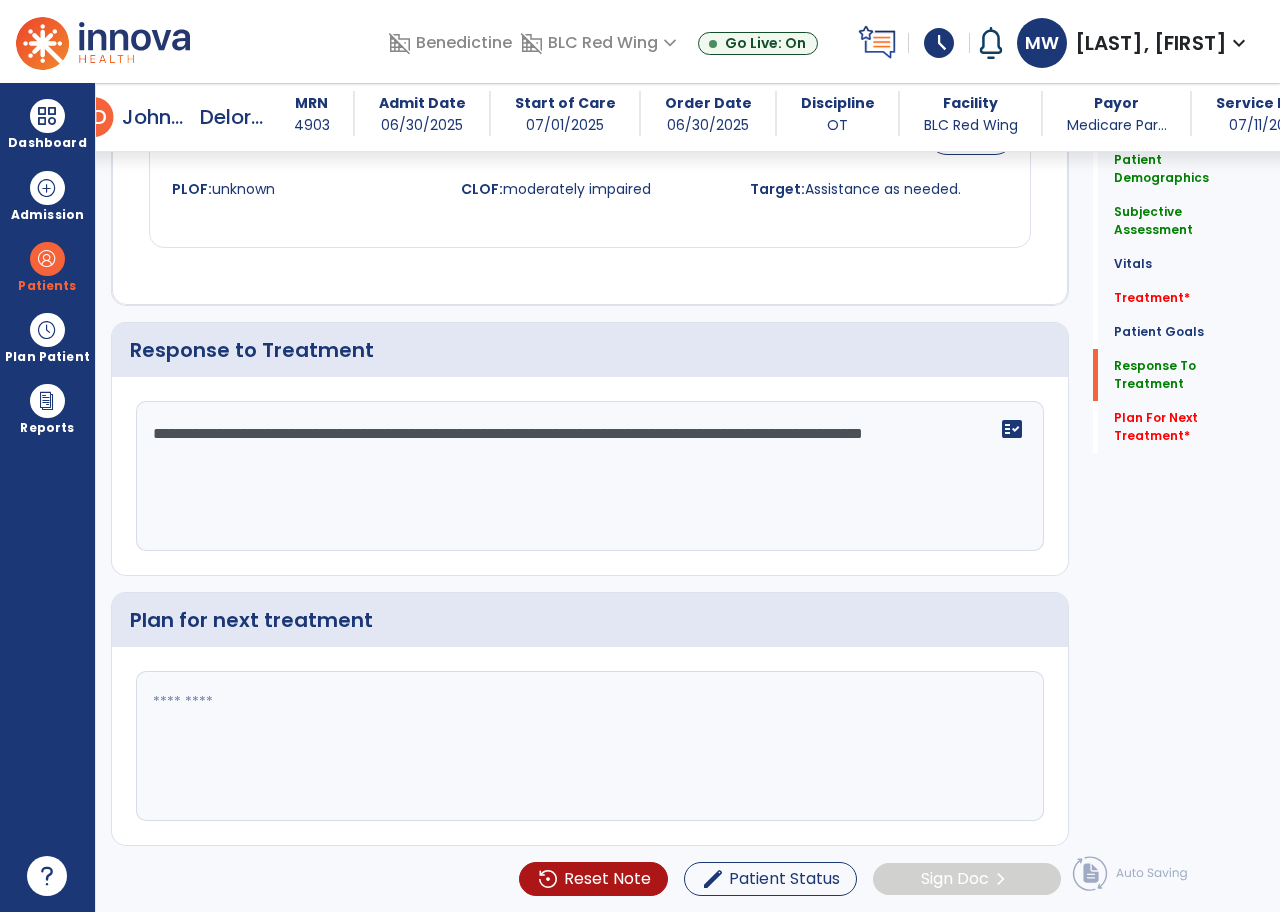 type on "**********" 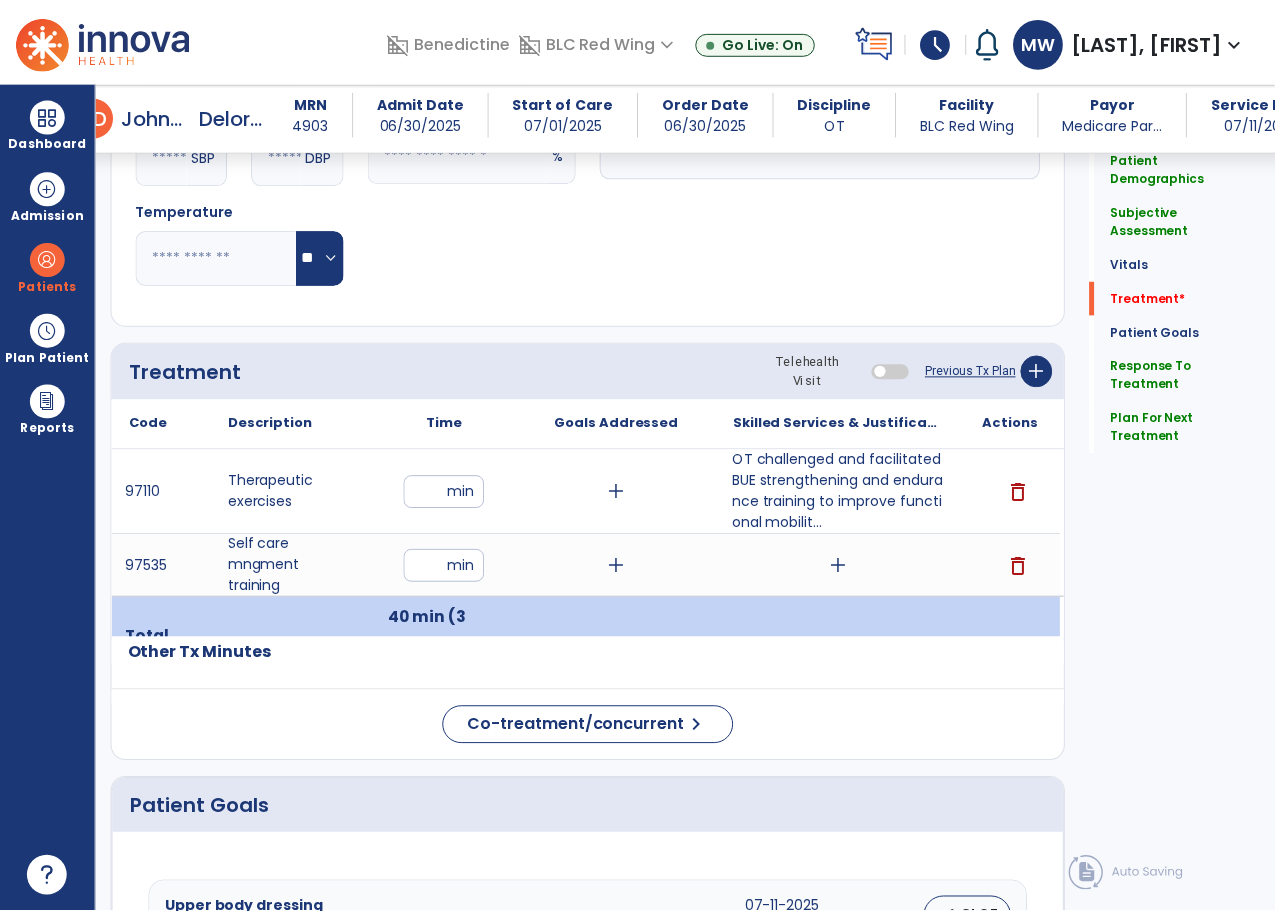 scroll, scrollTop: 1141, scrollLeft: 0, axis: vertical 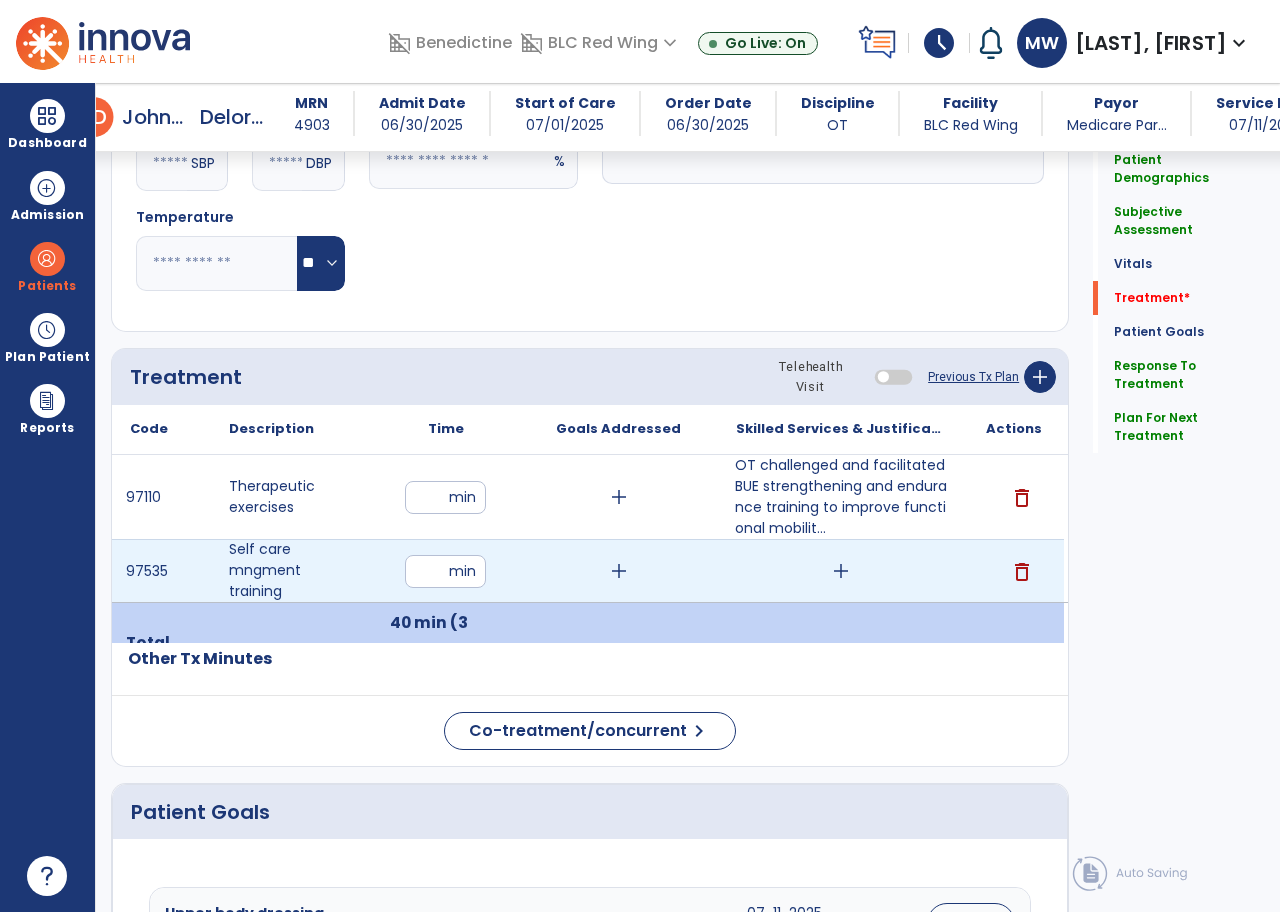 type on "**********" 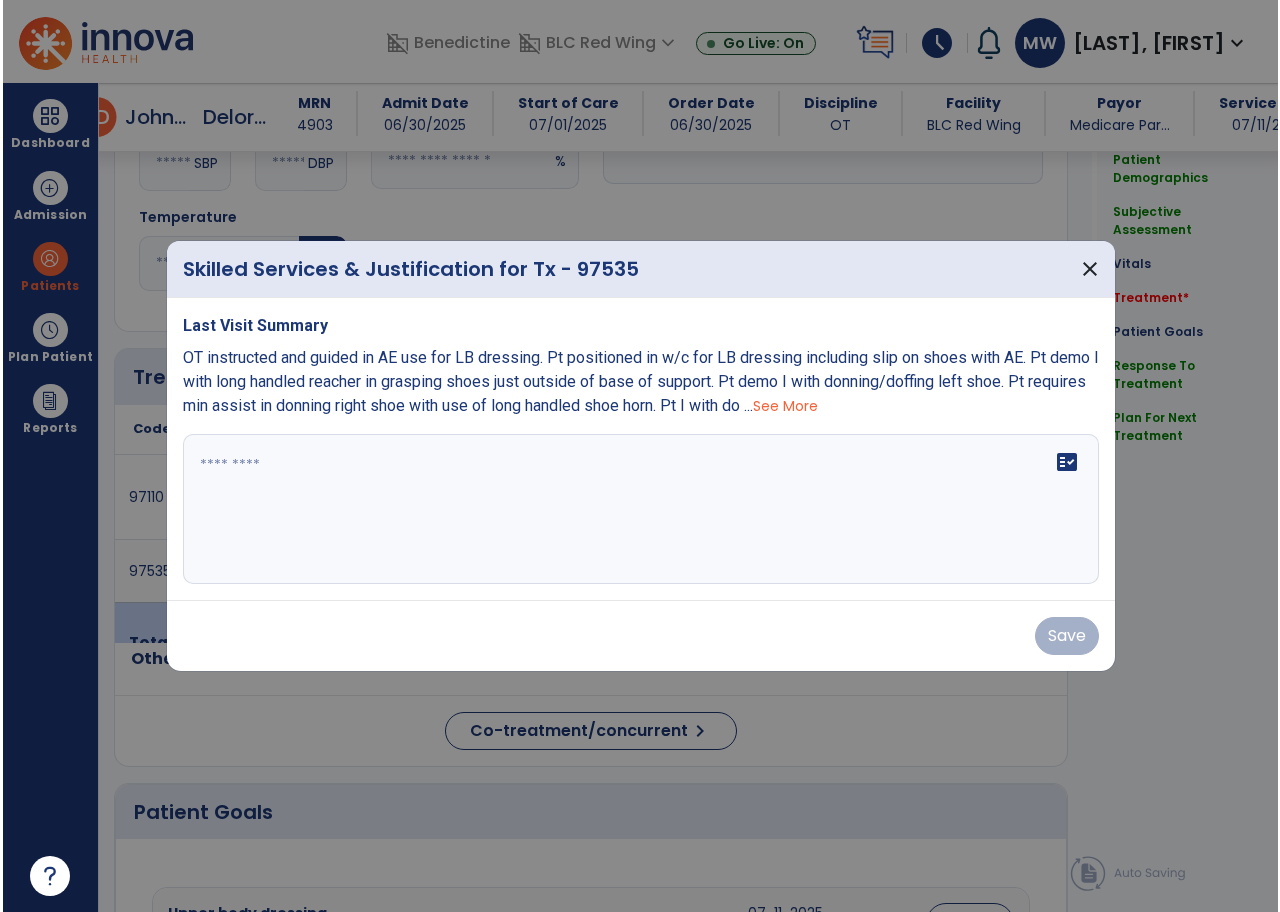 scroll, scrollTop: 1141, scrollLeft: 0, axis: vertical 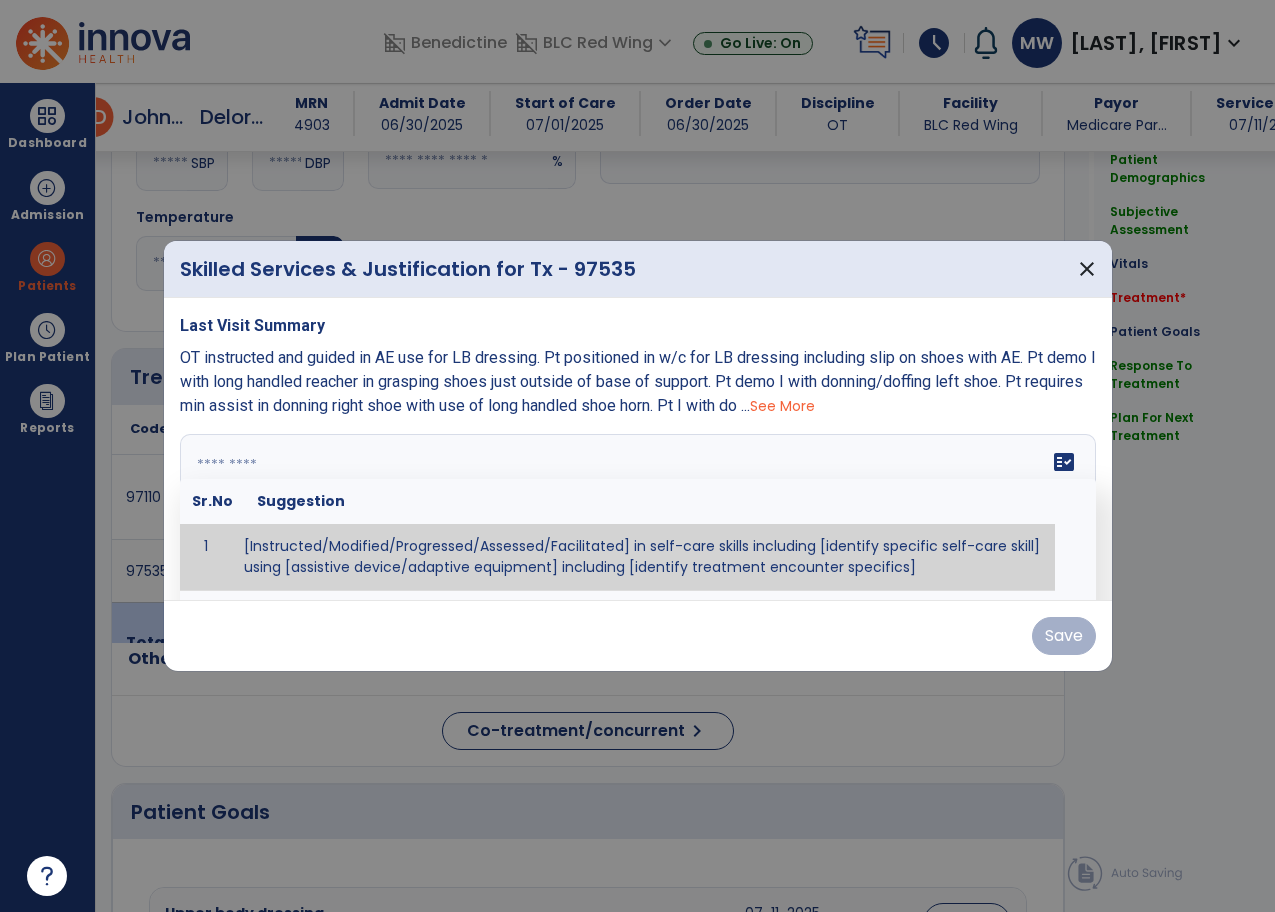 drag, startPoint x: 226, startPoint y: 467, endPoint x: 241, endPoint y: 448, distance: 24.207438 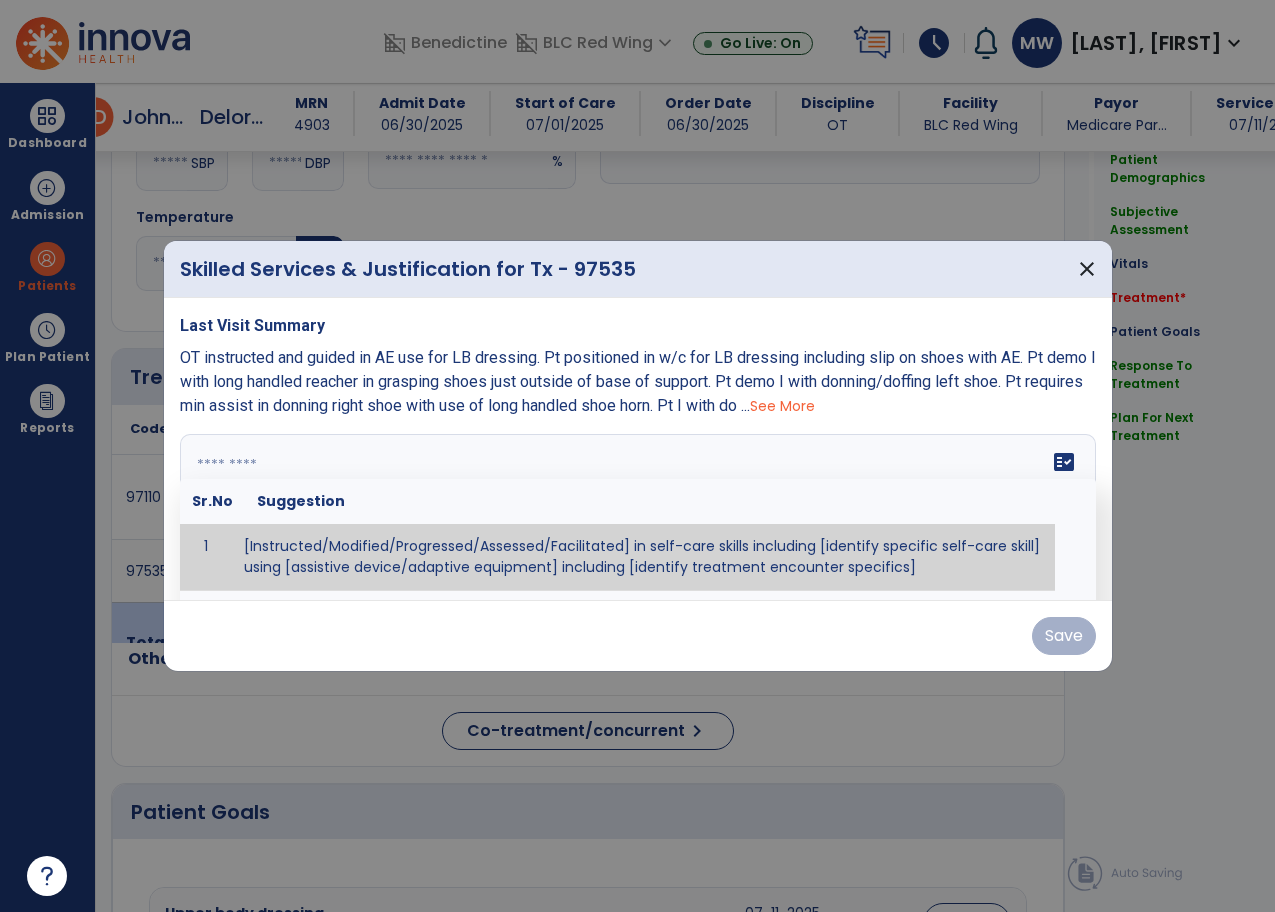 click at bounding box center (635, 509) 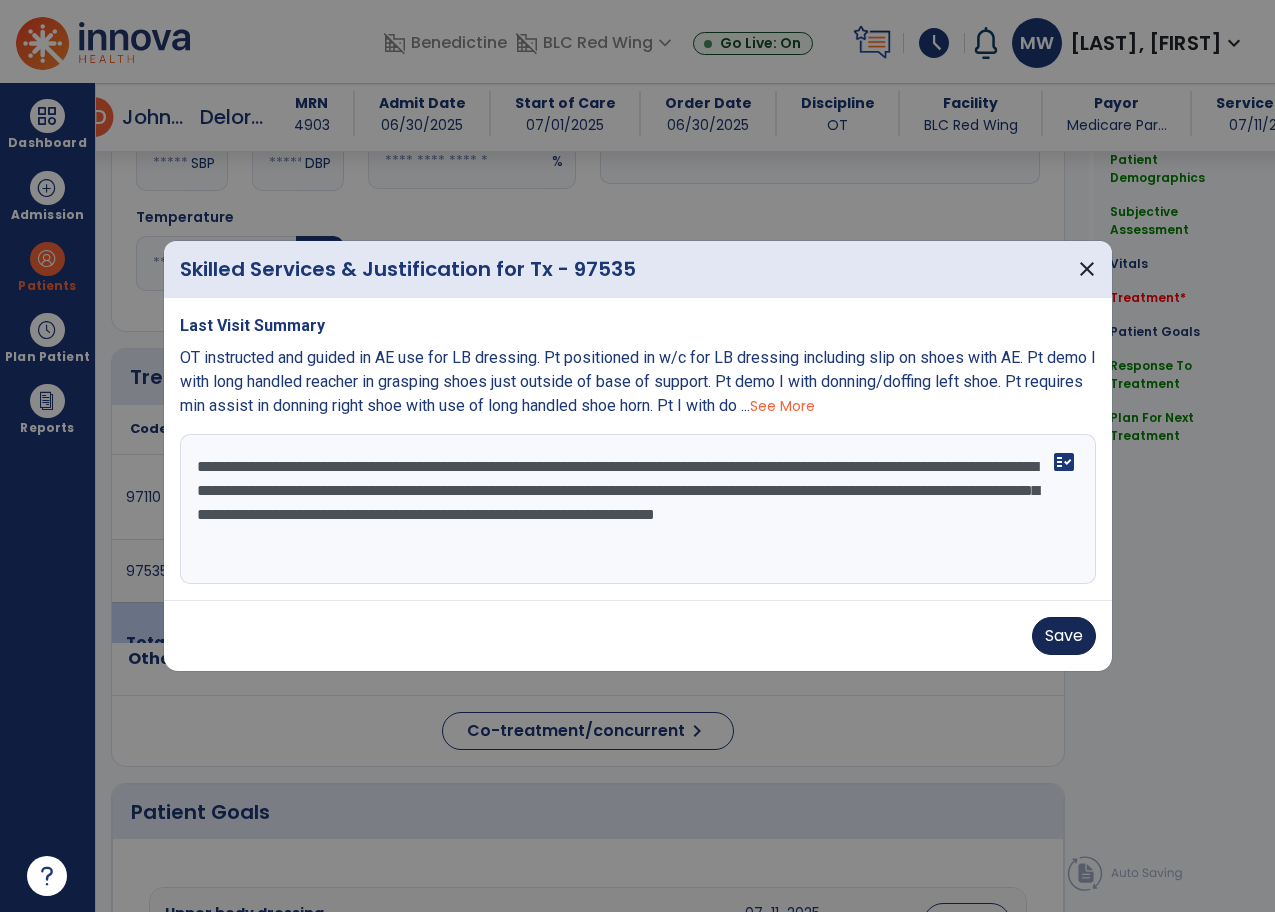 type on "**********" 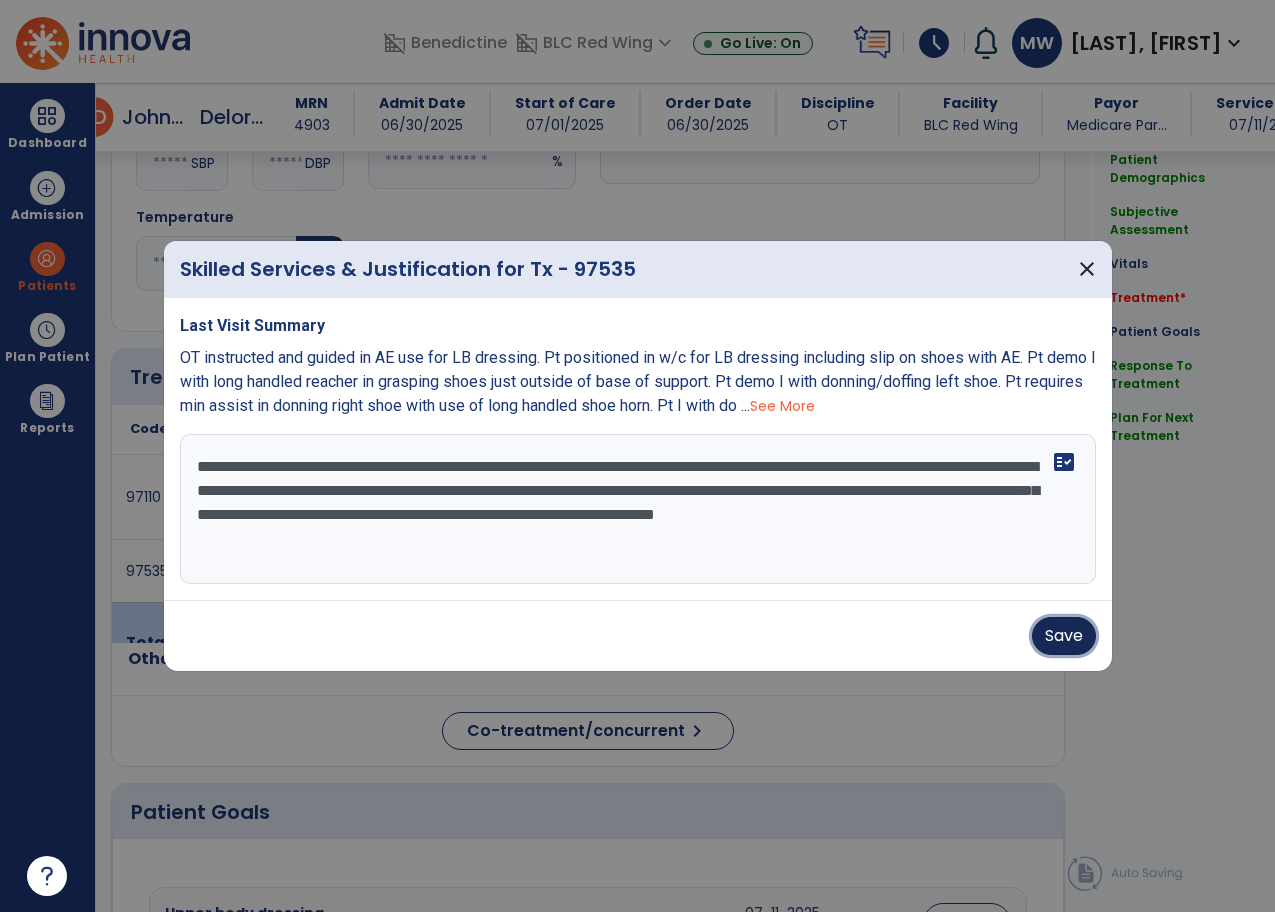 click on "Save" at bounding box center [1064, 636] 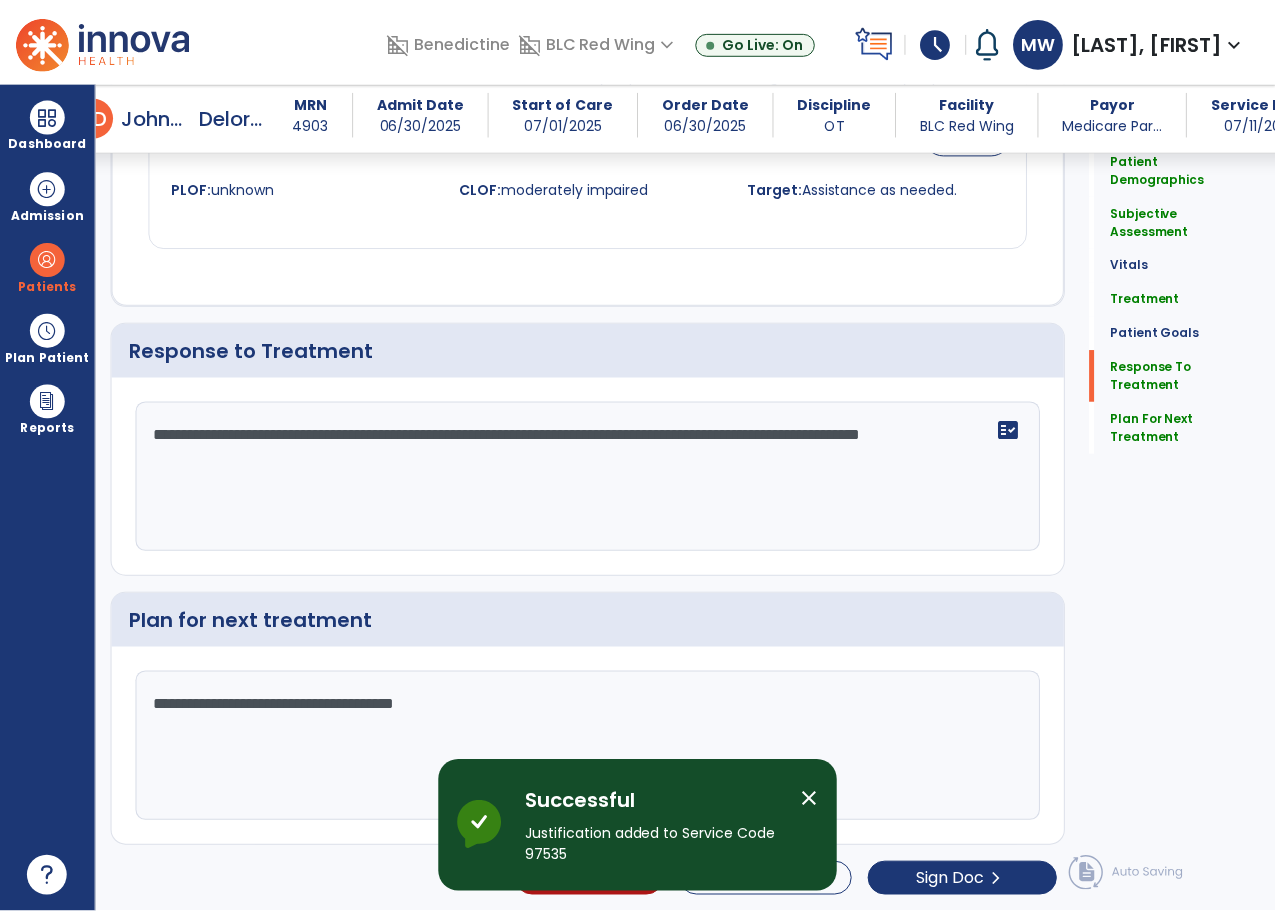 scroll, scrollTop: 3562, scrollLeft: 0, axis: vertical 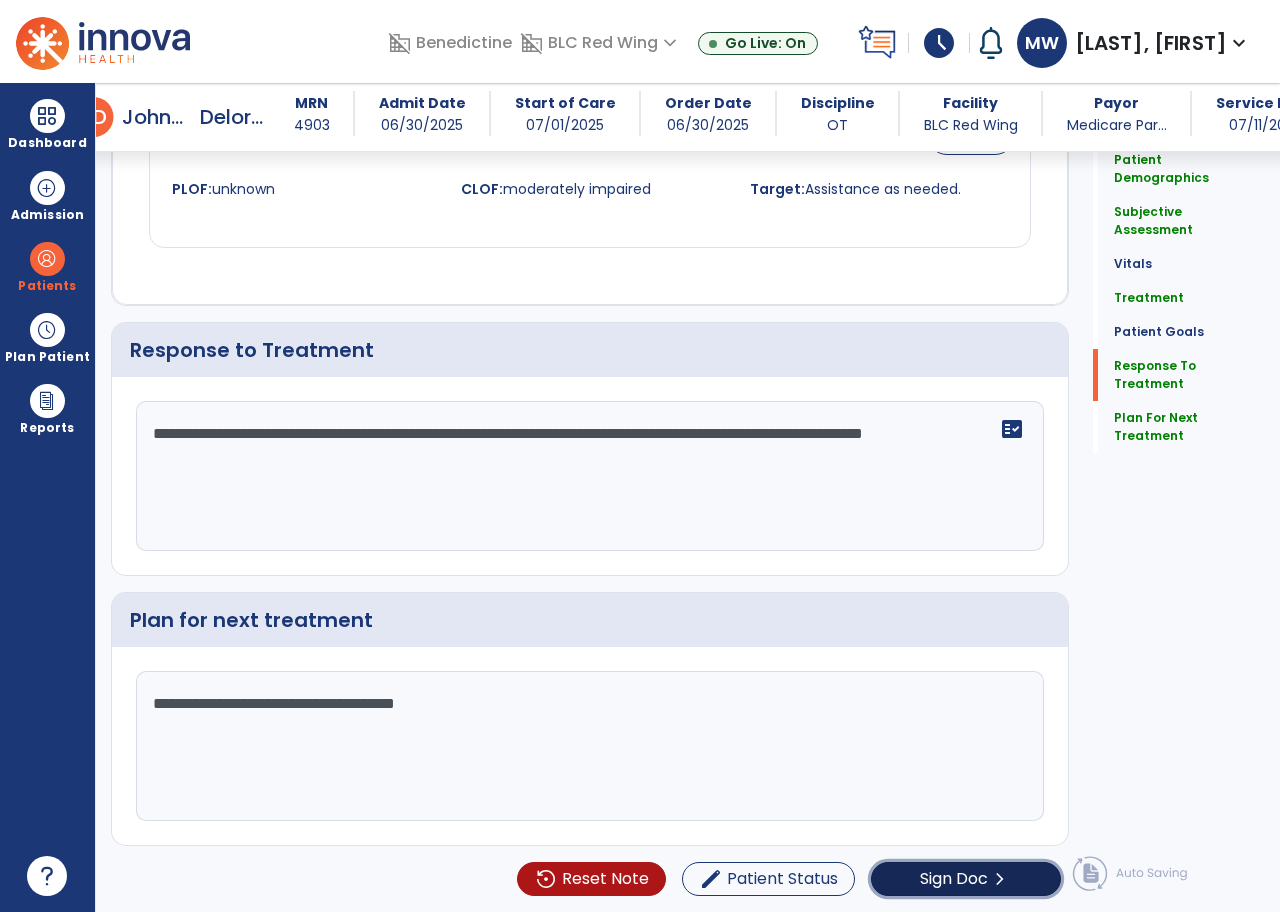 click on "Sign Doc" 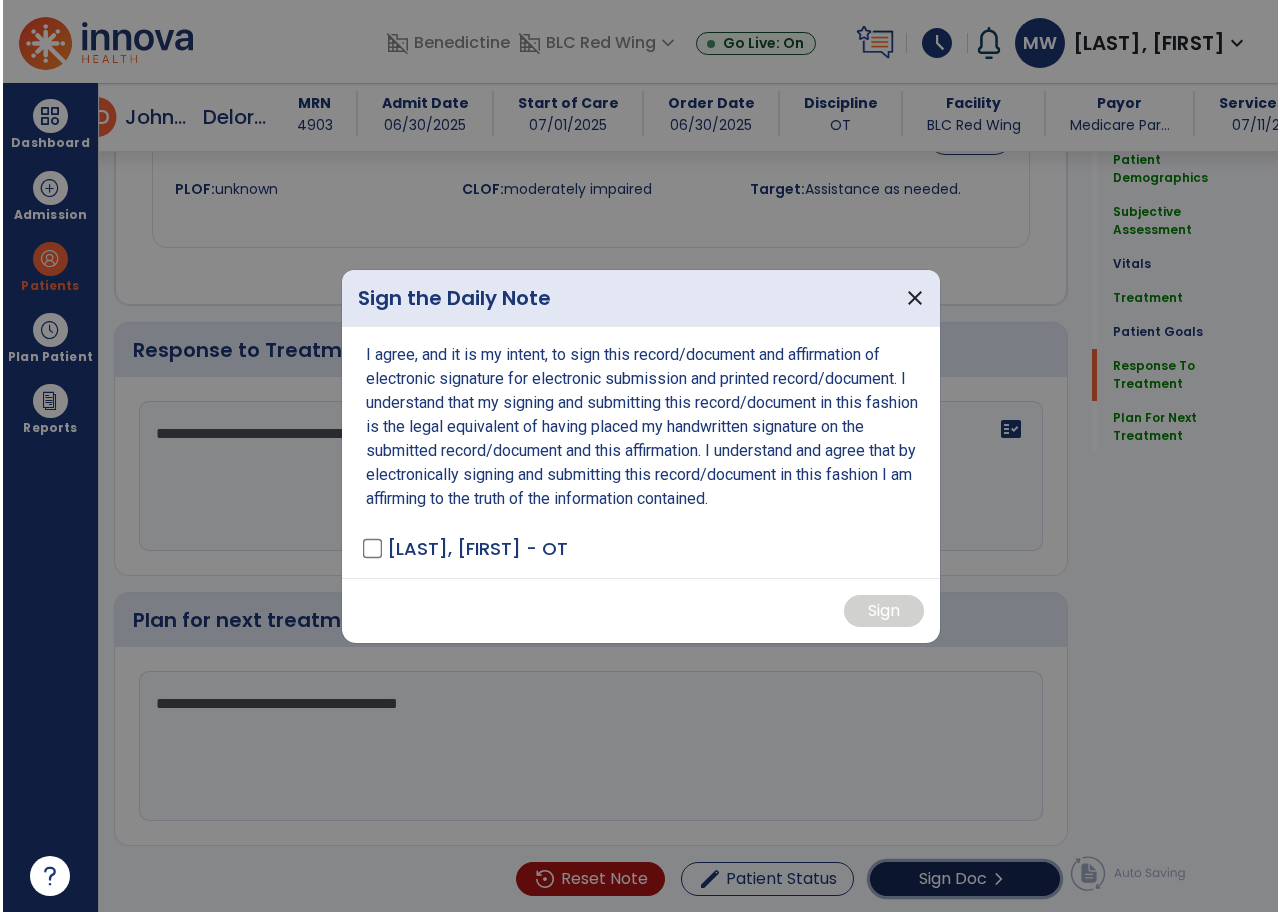 scroll, scrollTop: 3562, scrollLeft: 0, axis: vertical 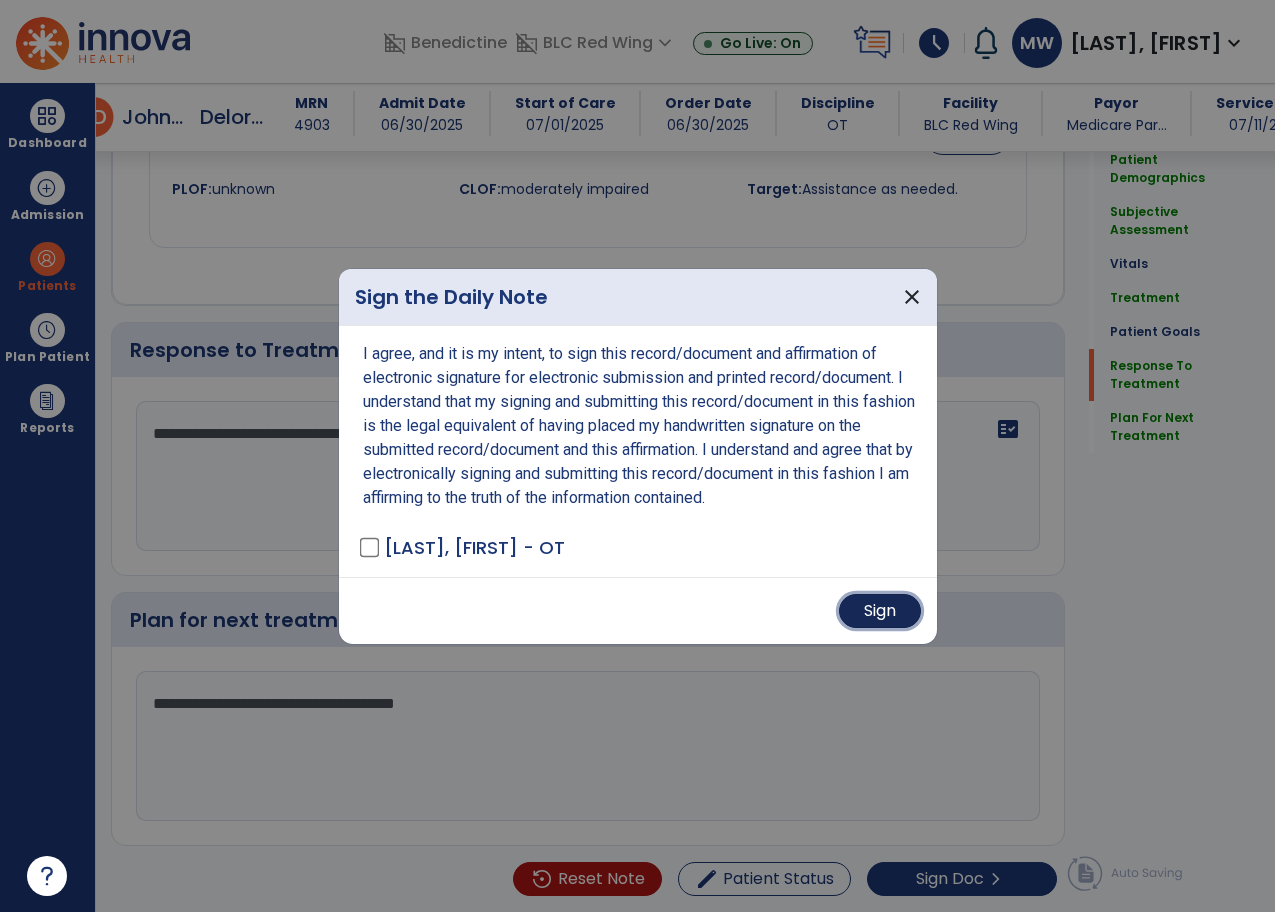 click on "Sign" at bounding box center [880, 611] 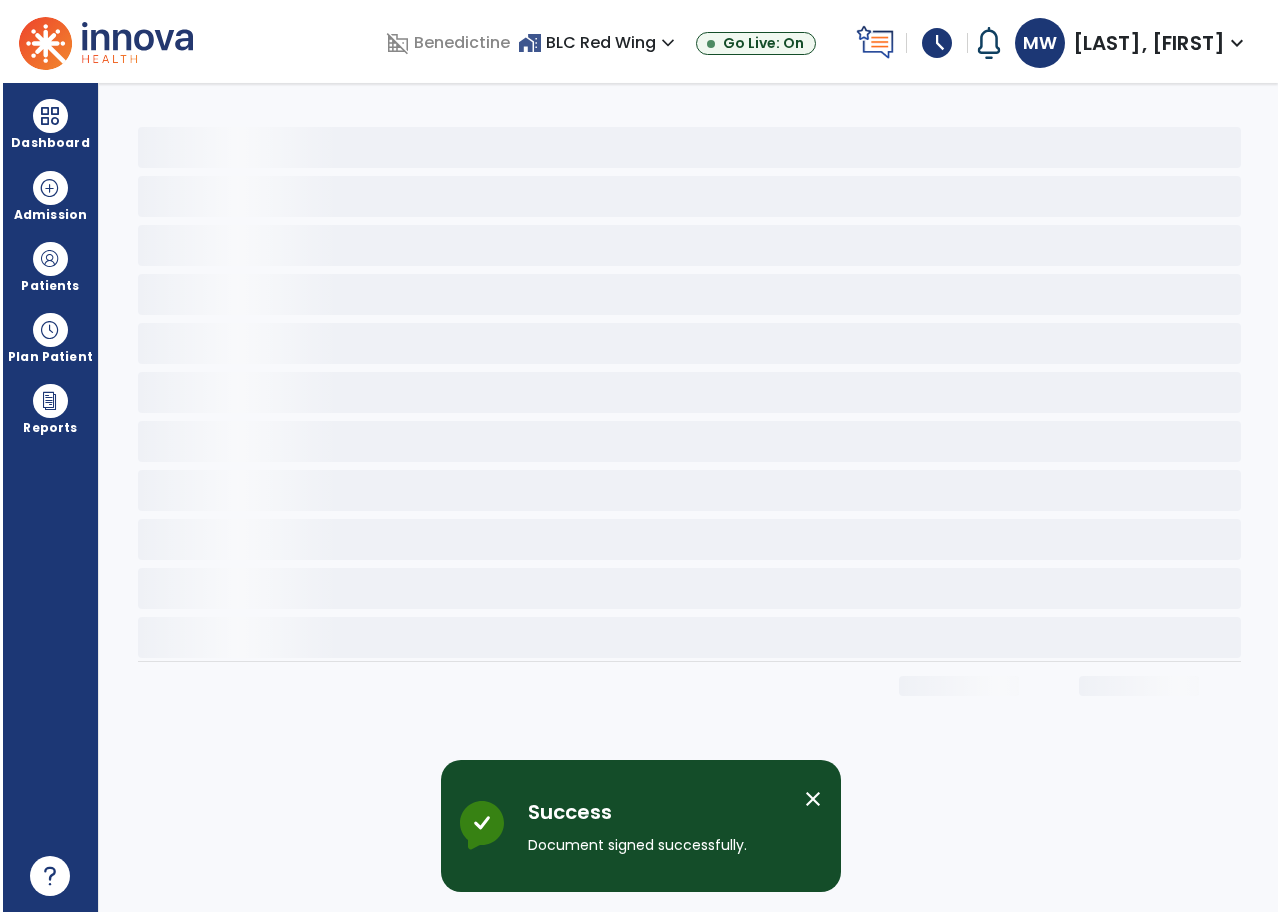 scroll, scrollTop: 0, scrollLeft: 0, axis: both 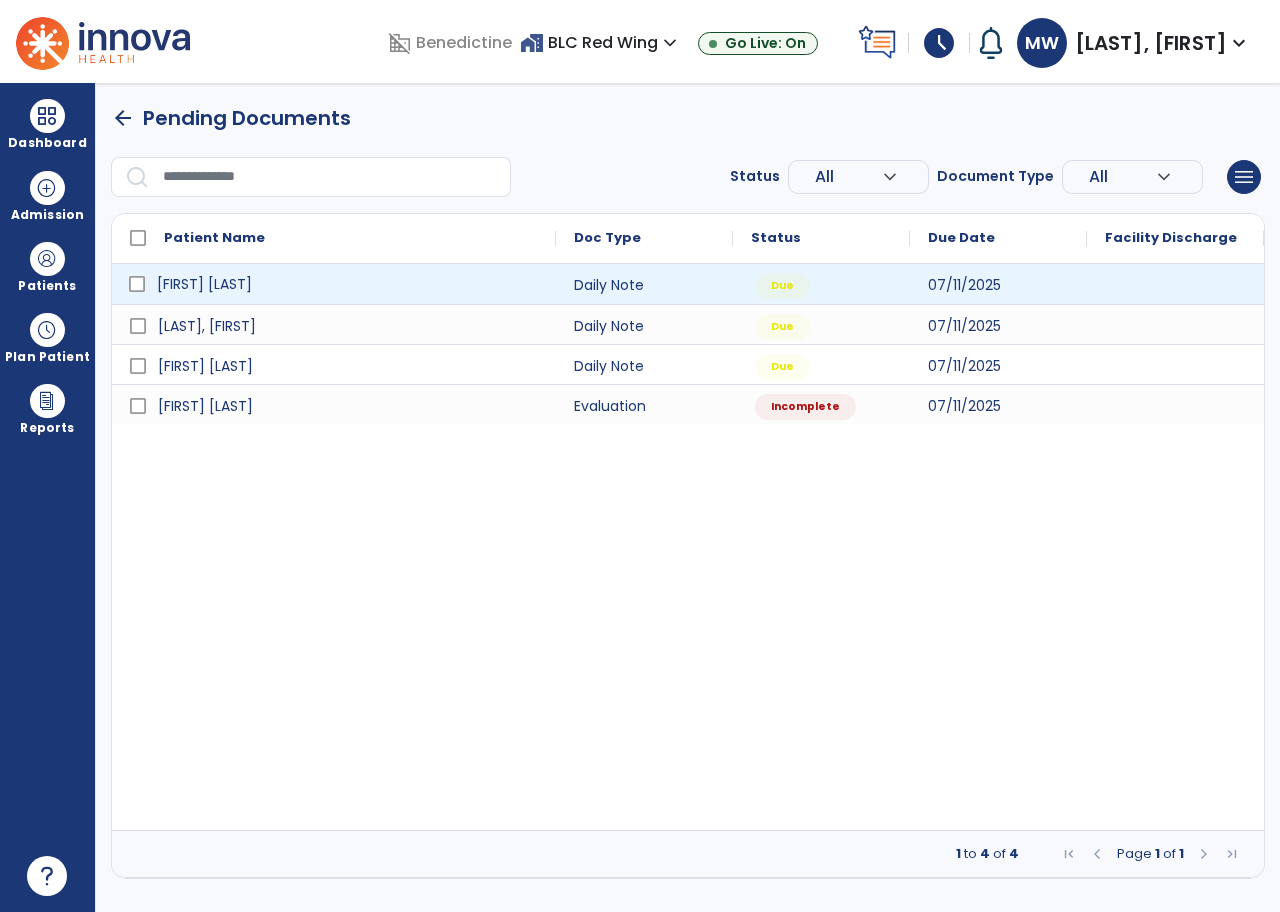 click on "[FIRST] [LAST]" at bounding box center [204, 284] 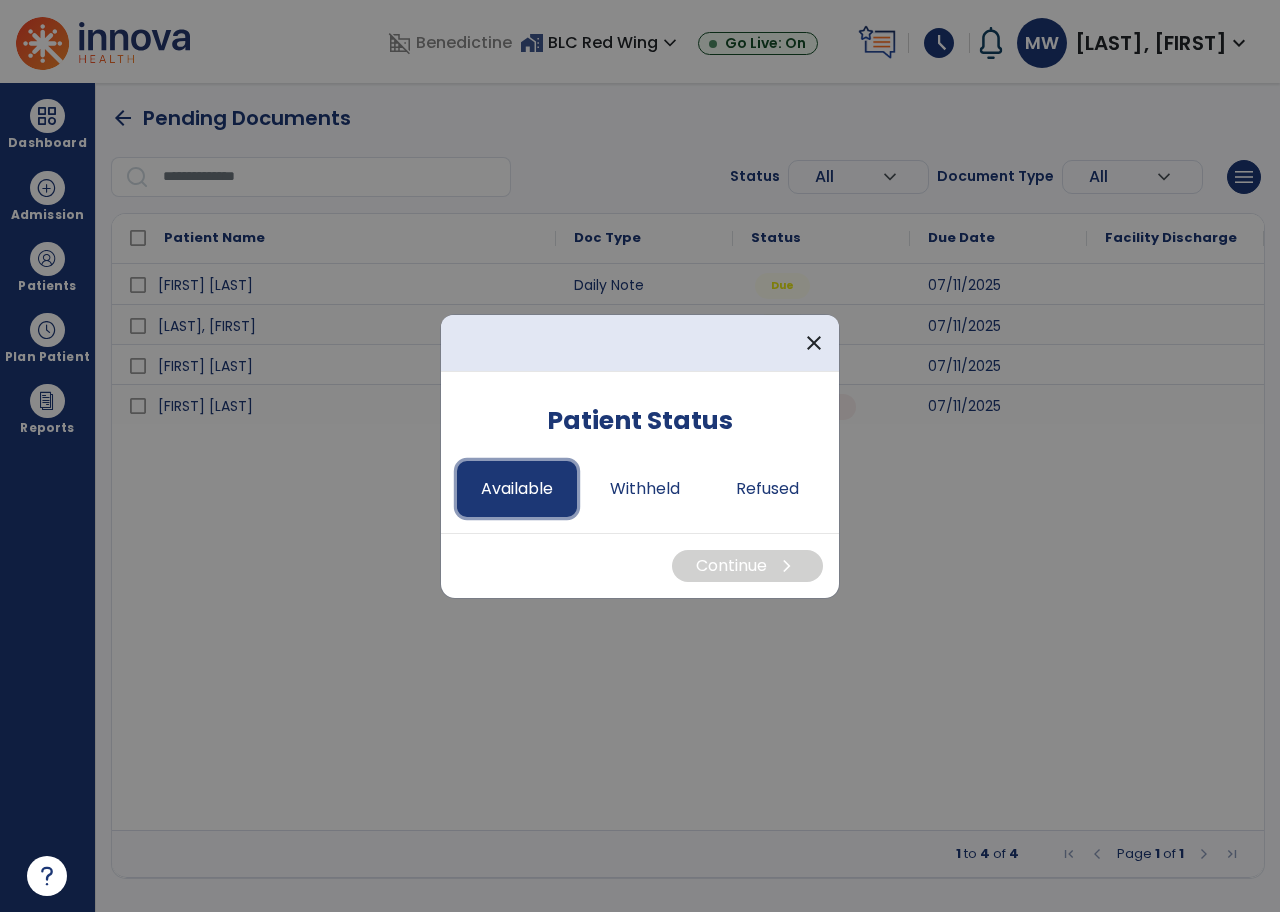click on "Available" at bounding box center (517, 489) 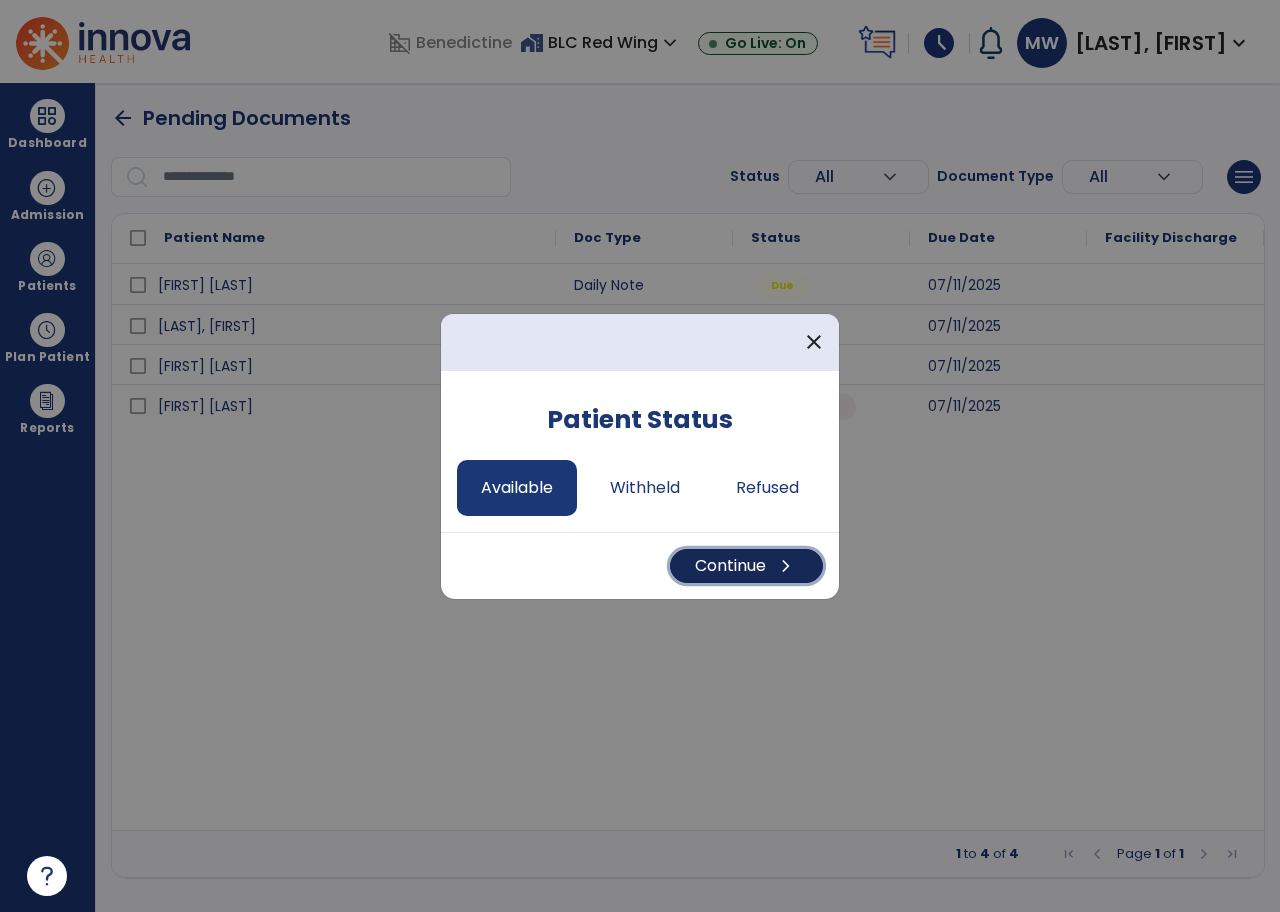 click on "Continue   chevron_right" at bounding box center [746, 566] 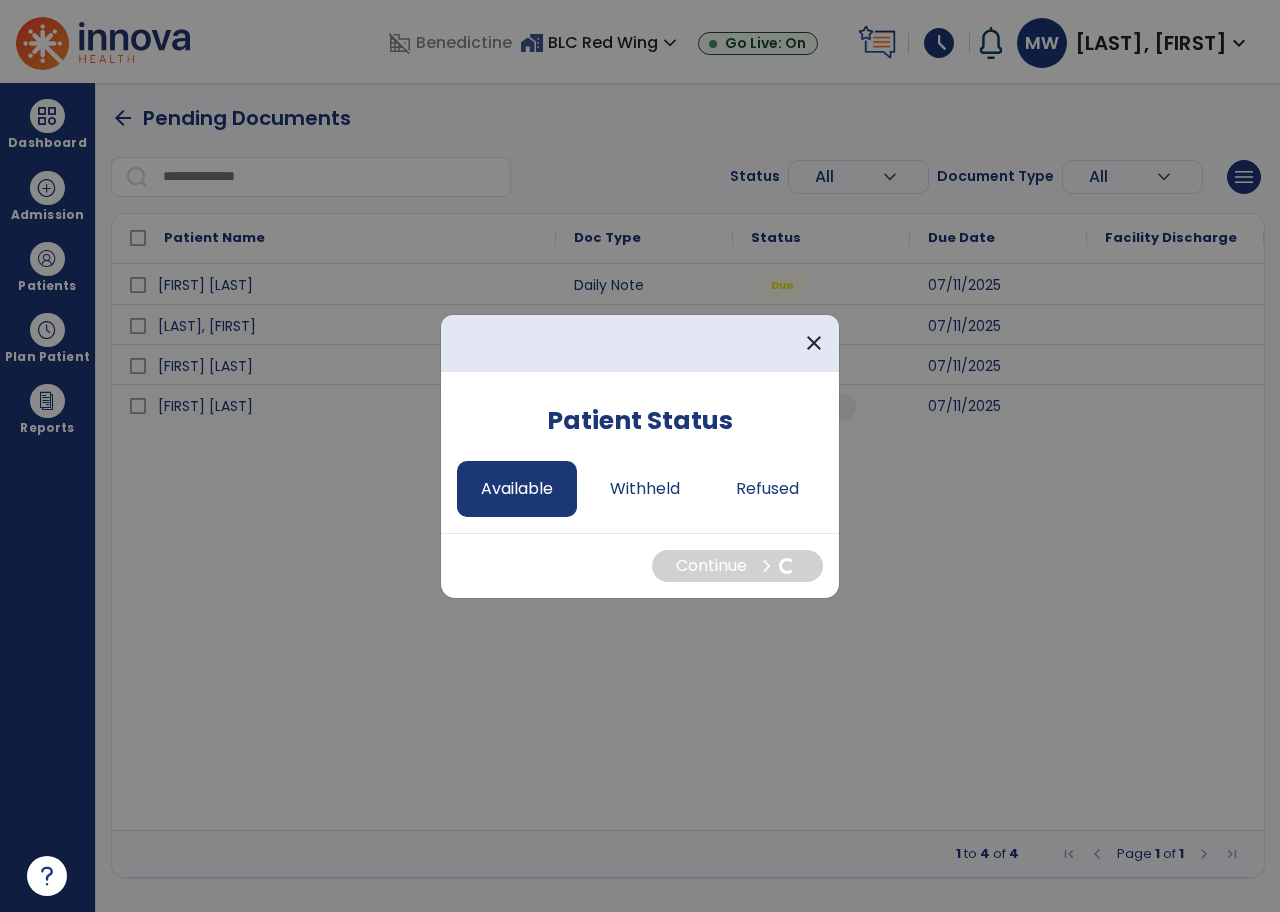 select on "*" 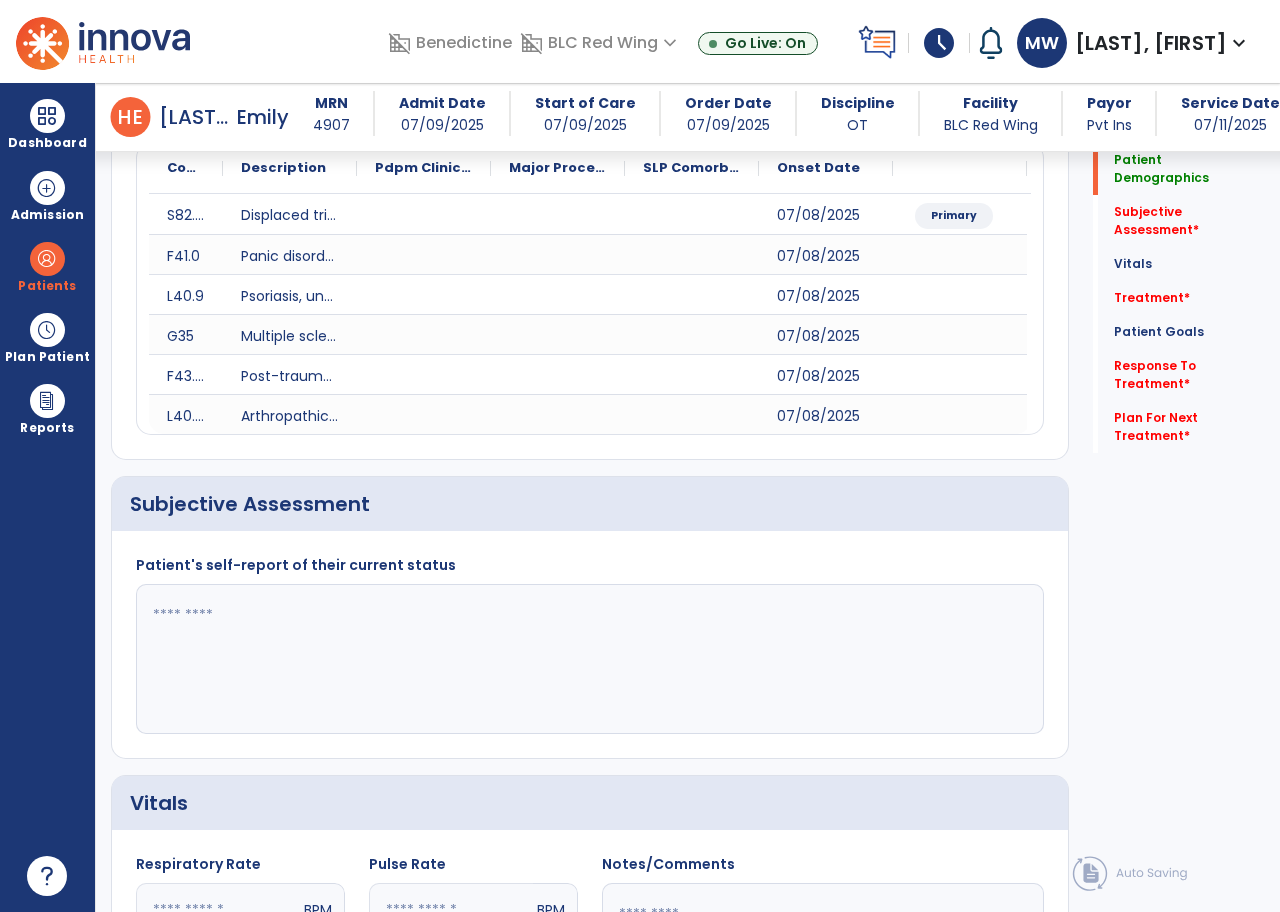 scroll, scrollTop: 300, scrollLeft: 0, axis: vertical 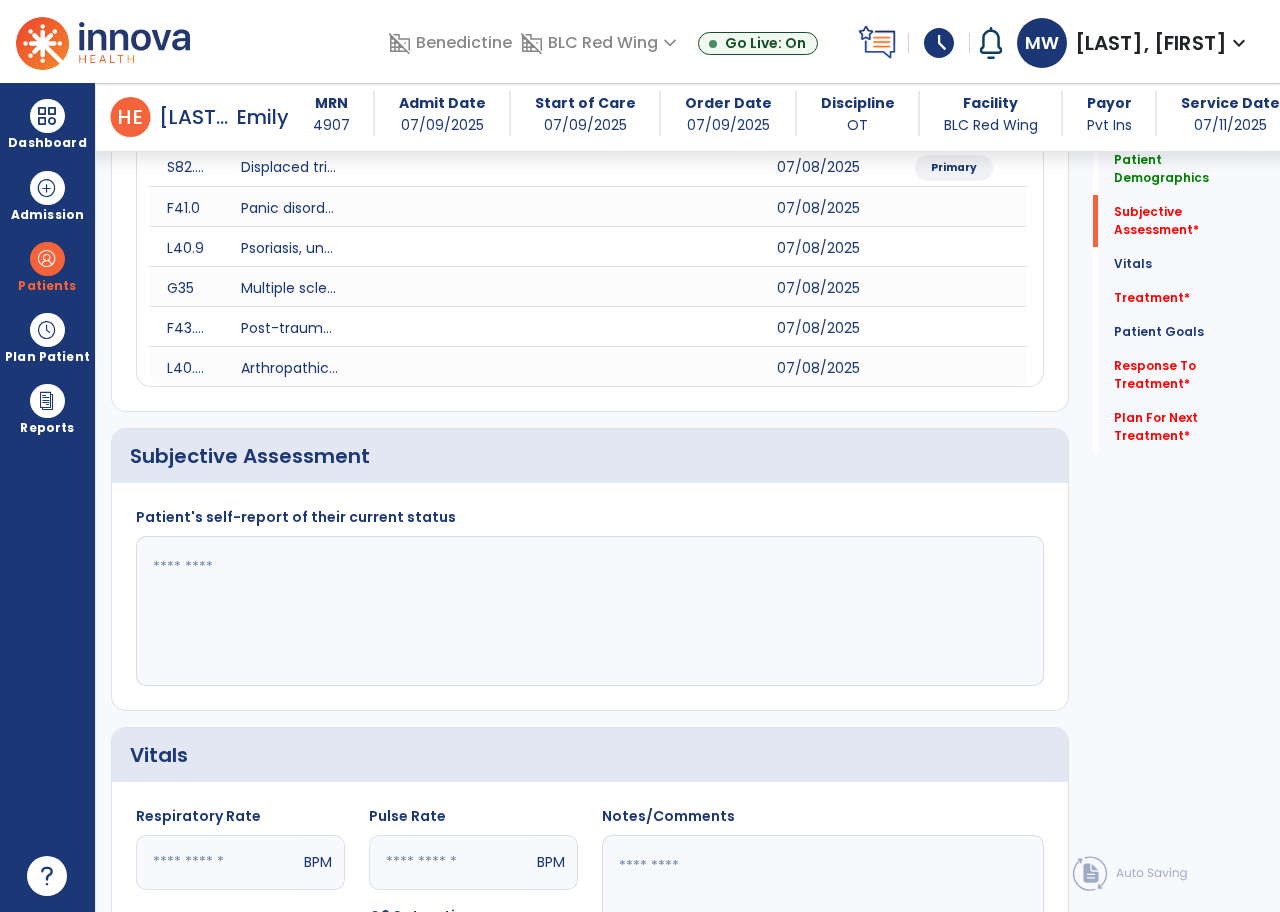 click 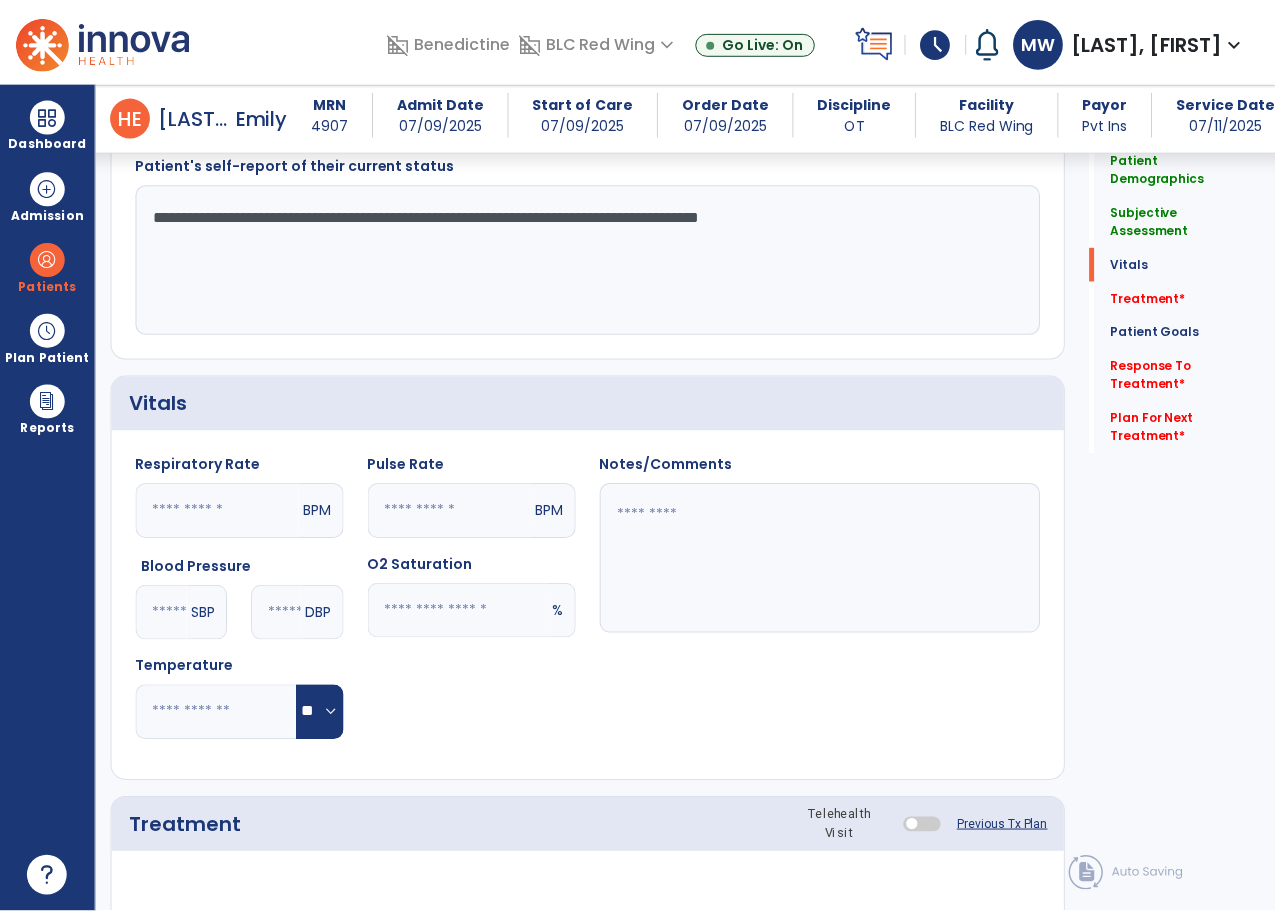 scroll, scrollTop: 800, scrollLeft: 0, axis: vertical 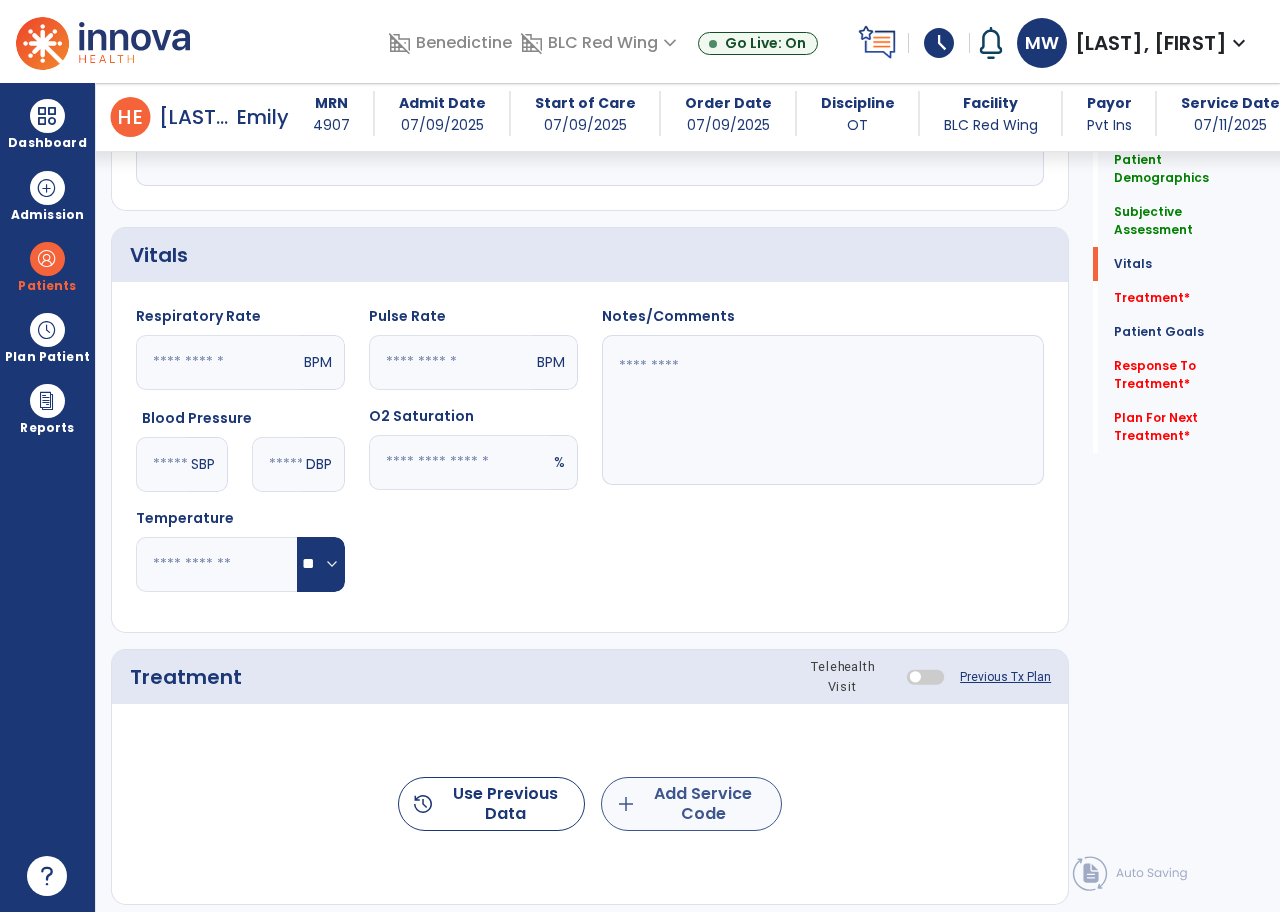 type on "**********" 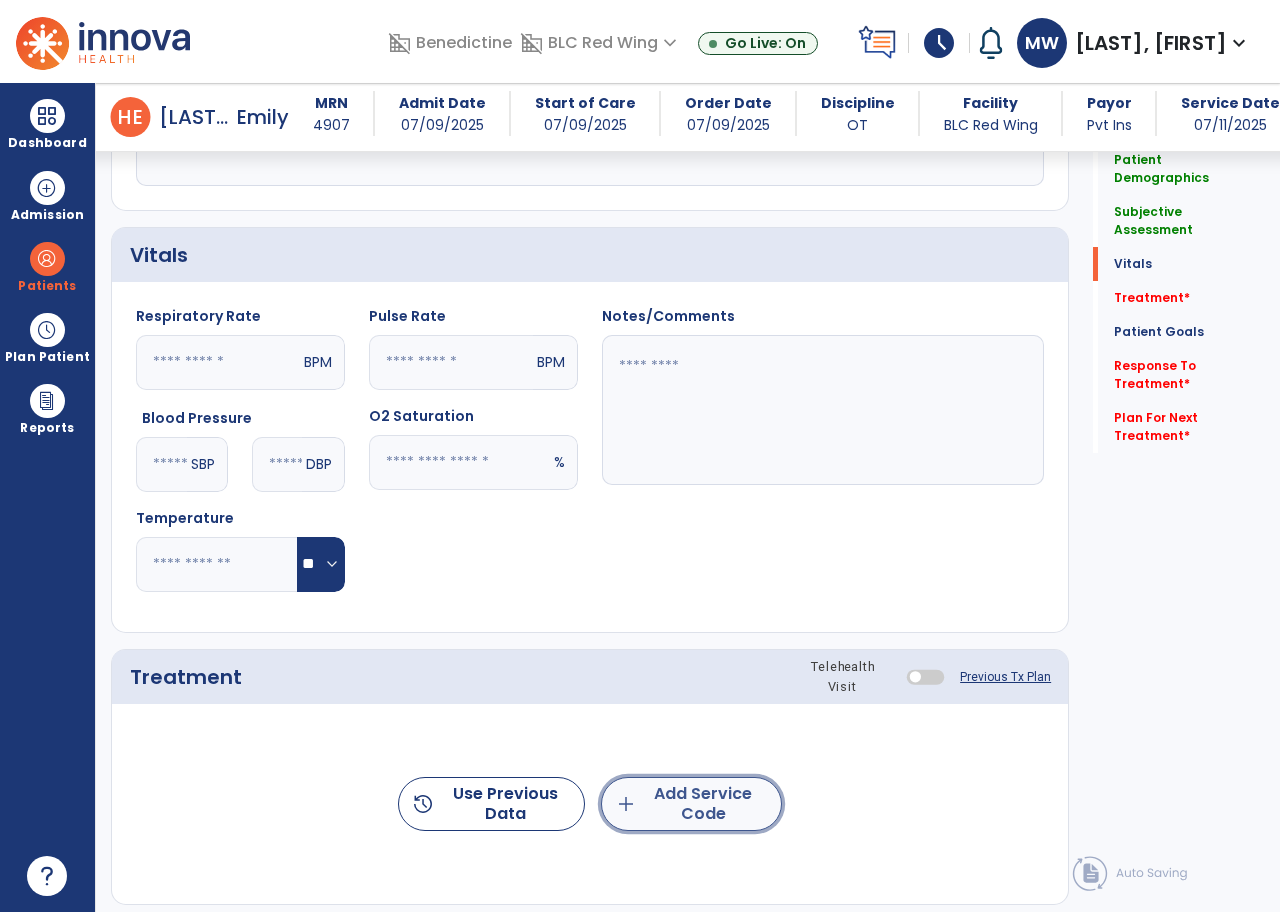 click on "add  Add Service Code" 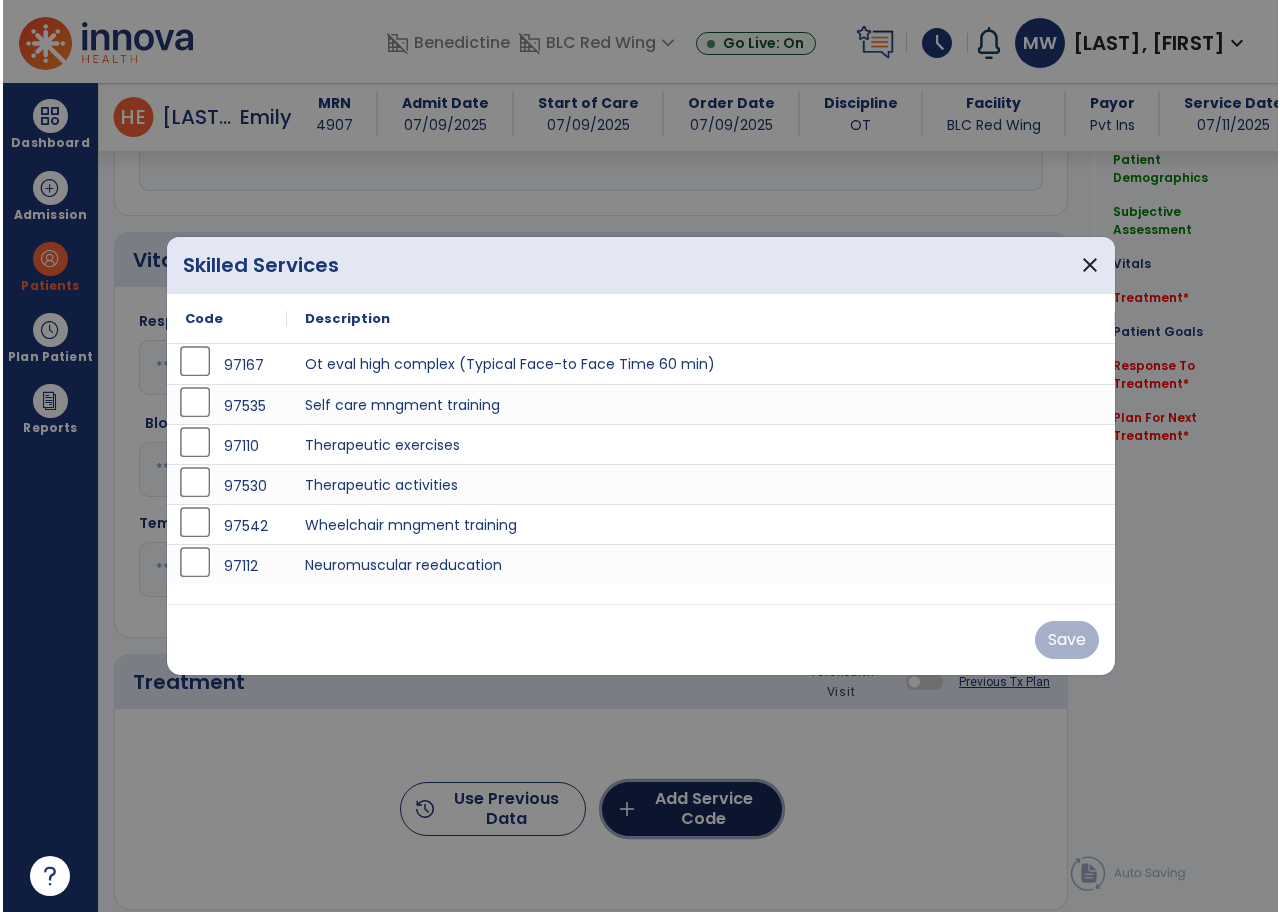 scroll, scrollTop: 800, scrollLeft: 0, axis: vertical 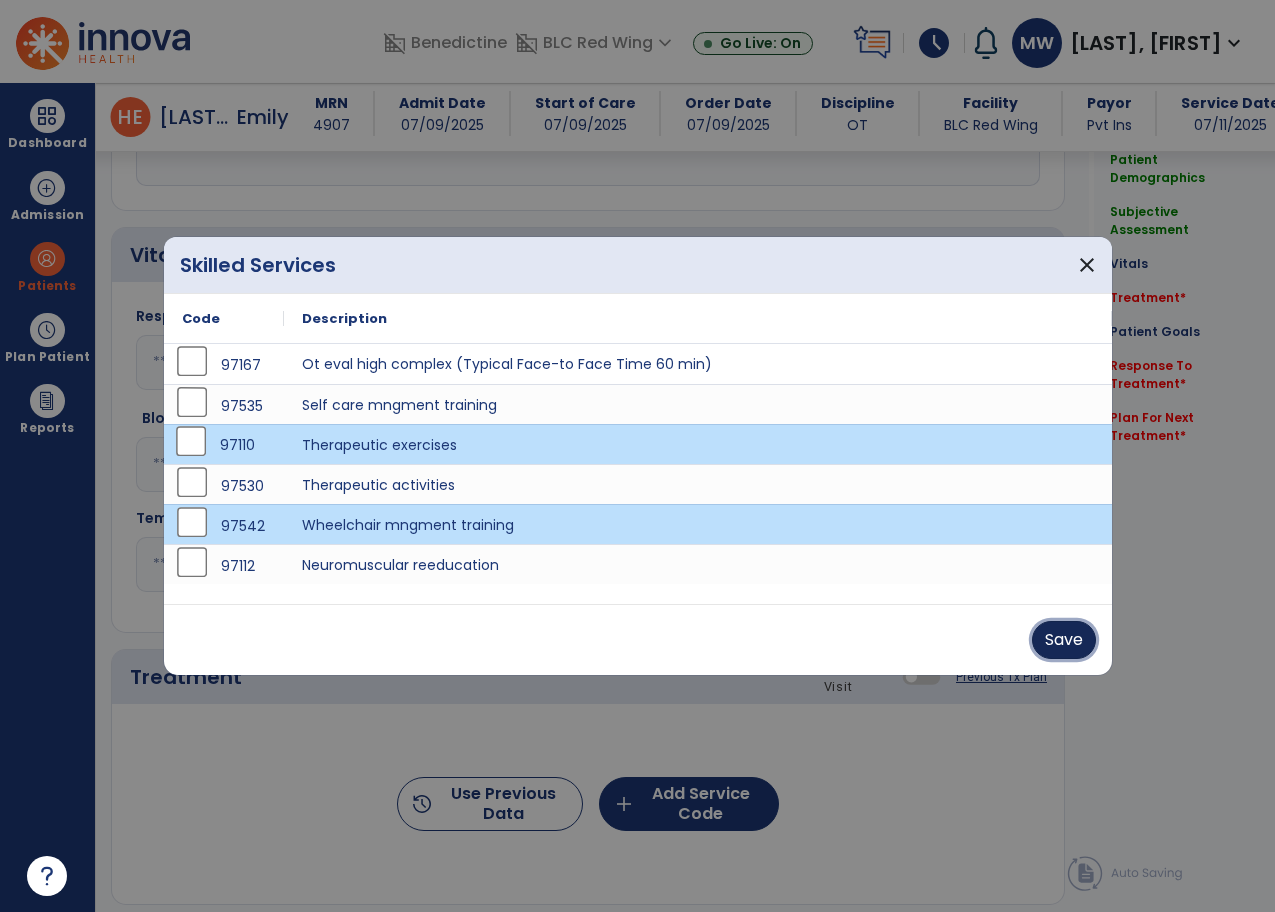 click on "Save" at bounding box center [1064, 640] 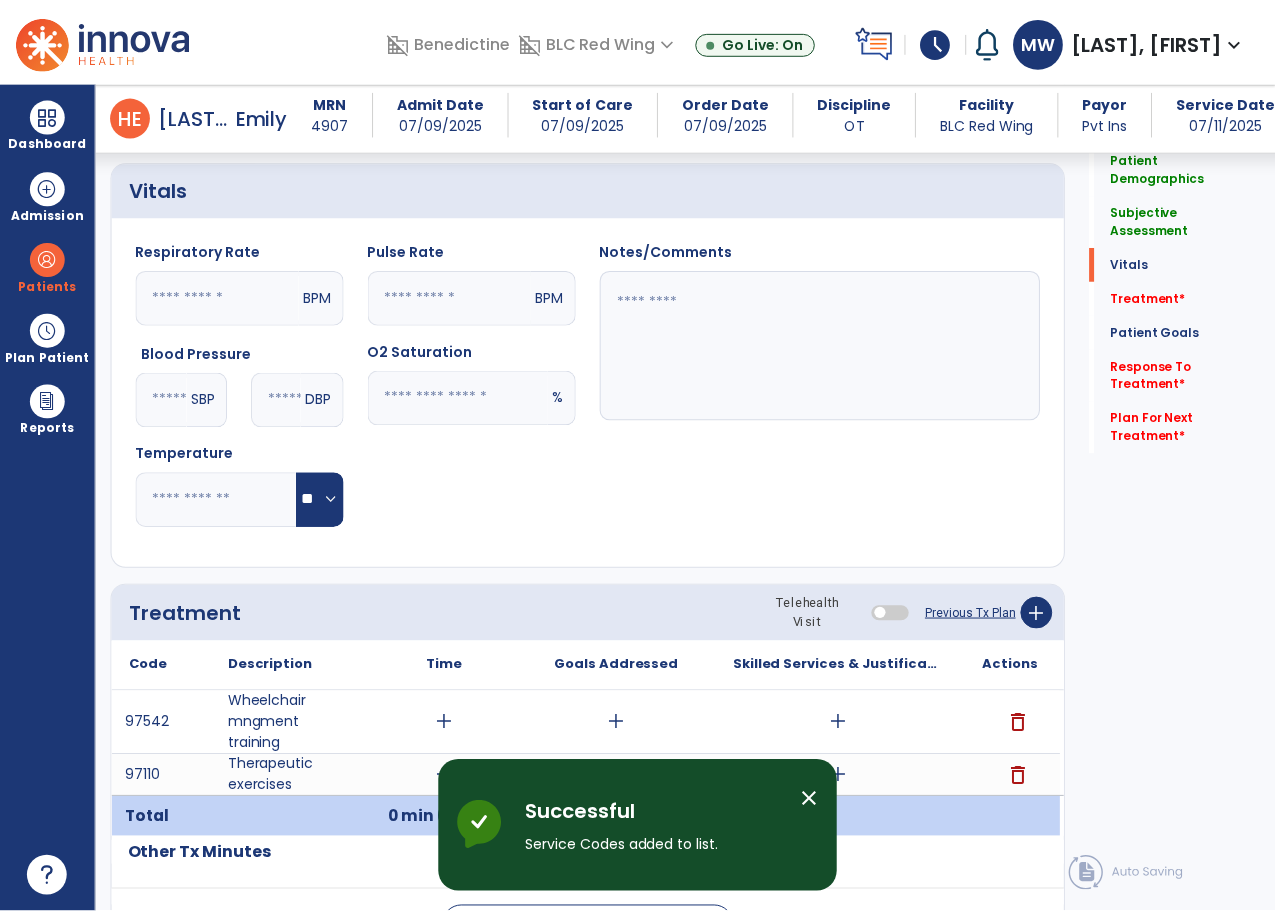 scroll, scrollTop: 900, scrollLeft: 0, axis: vertical 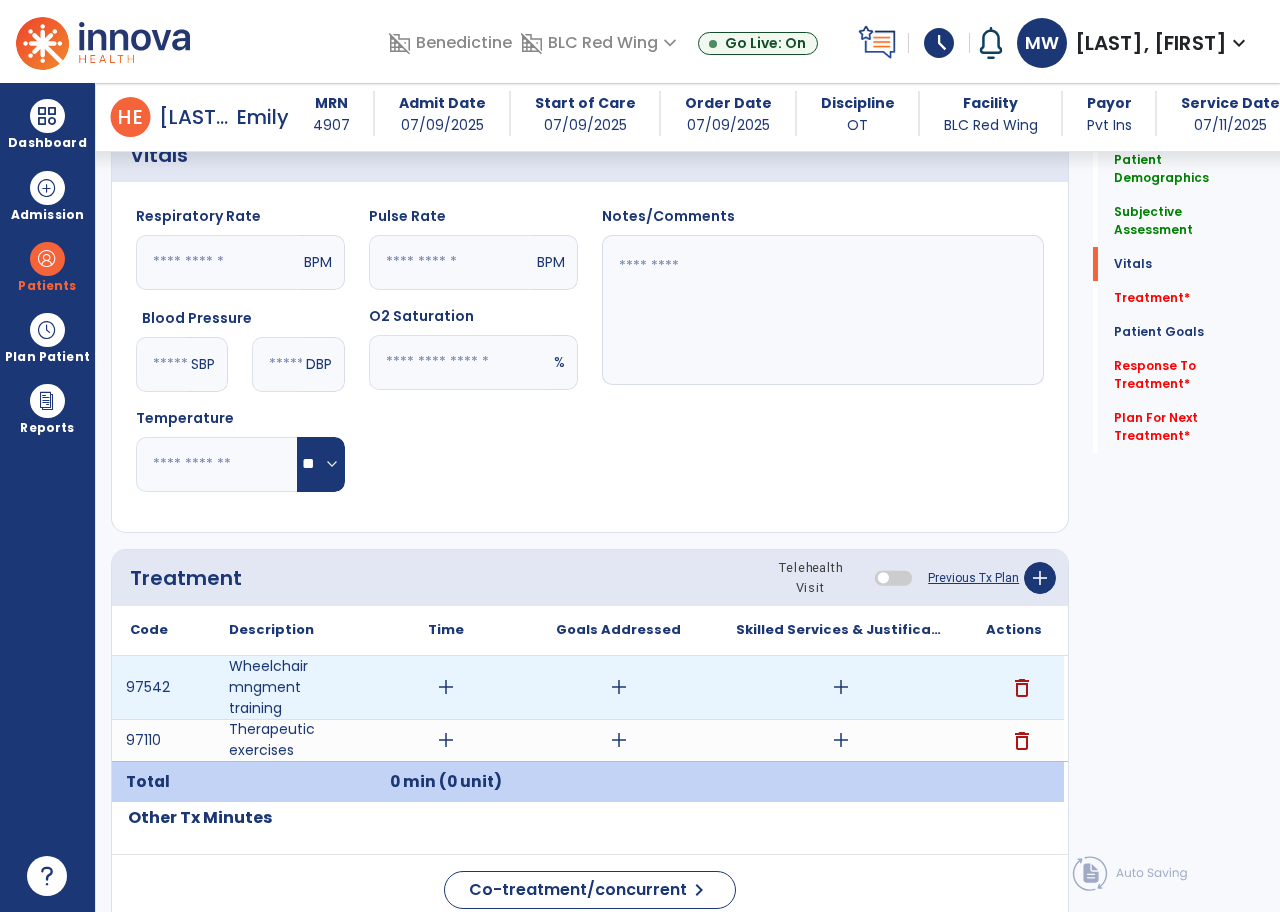 click on "add" at bounding box center [446, 687] 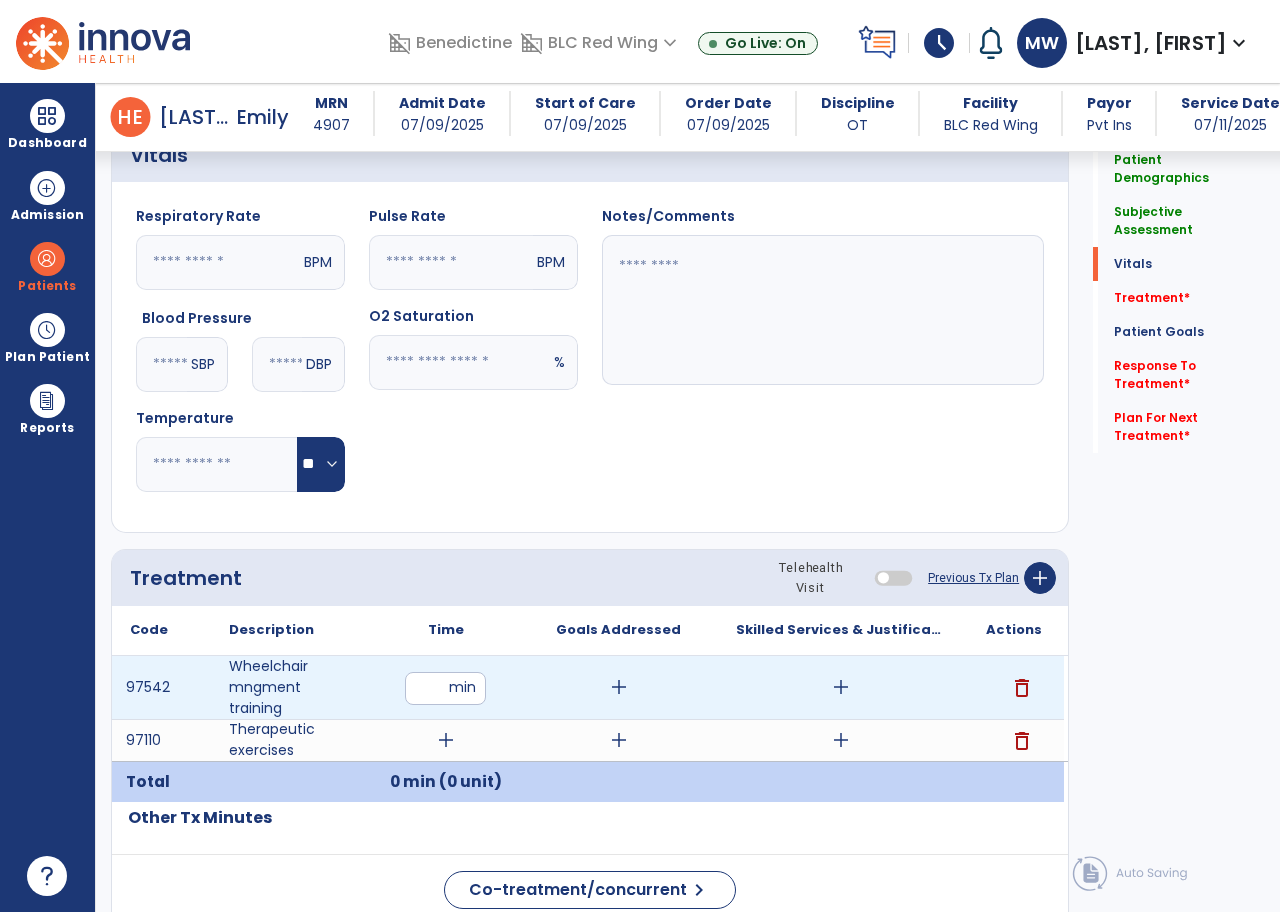 type on "**" 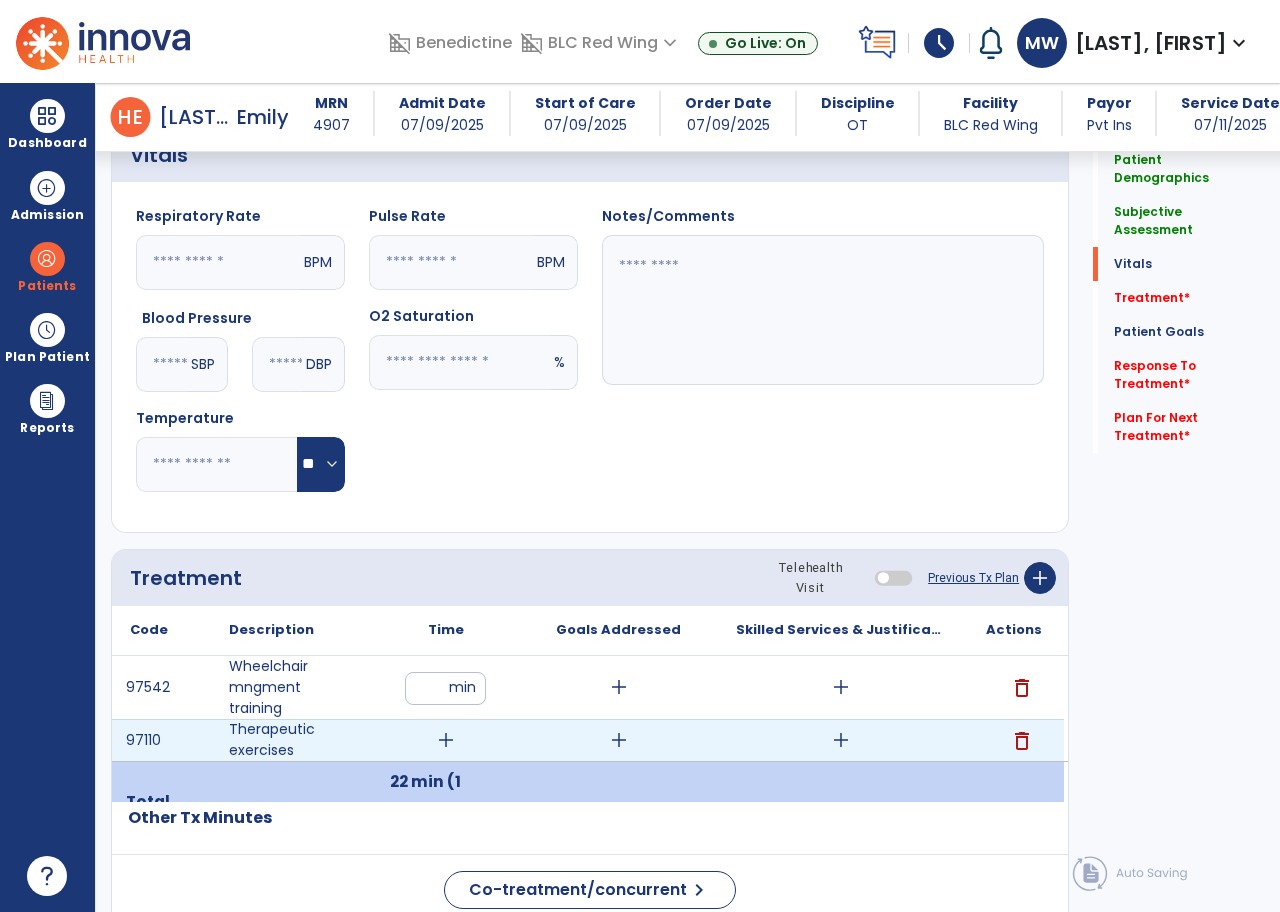 click on "add" at bounding box center (446, 740) 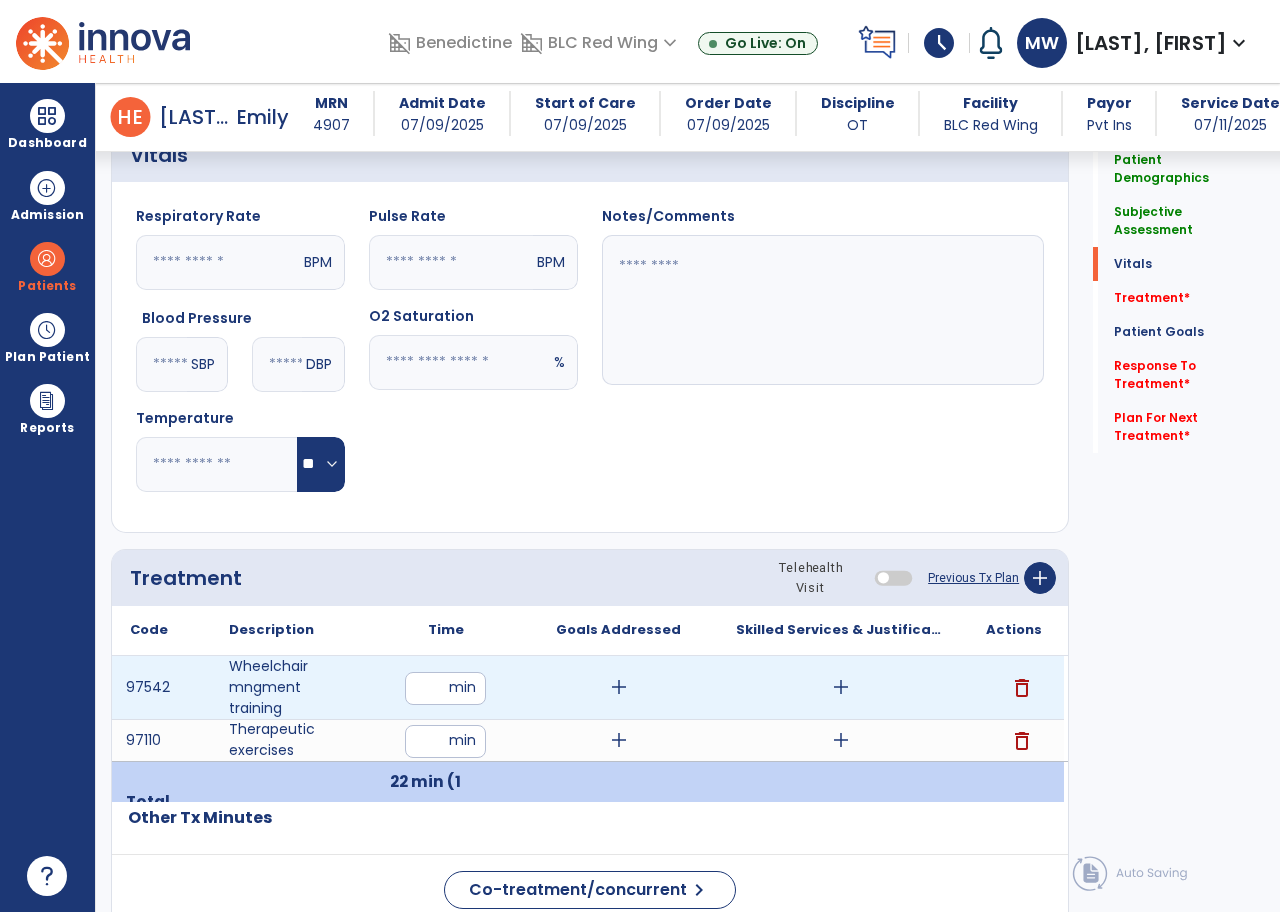 type on "**" 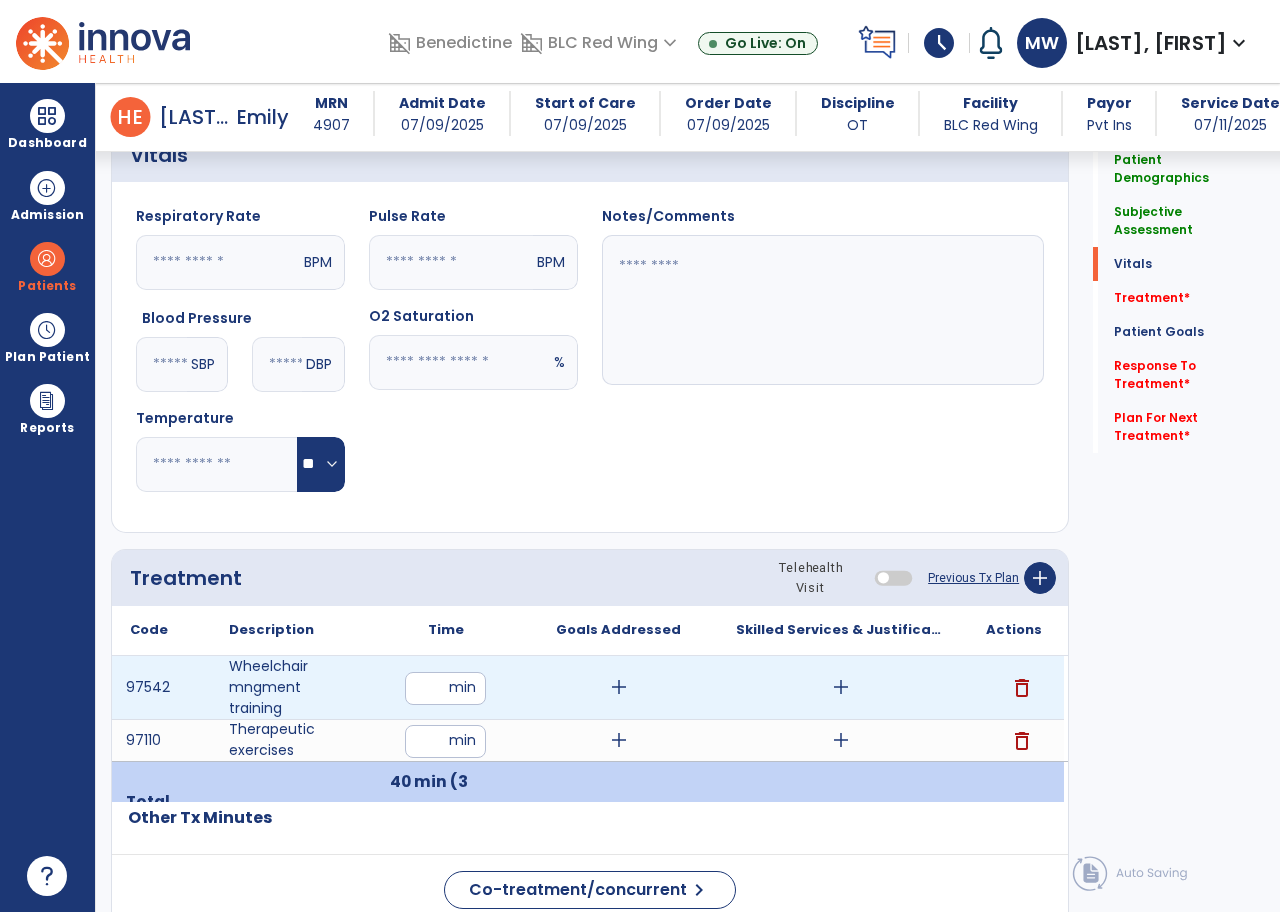 click on "add" at bounding box center [841, 687] 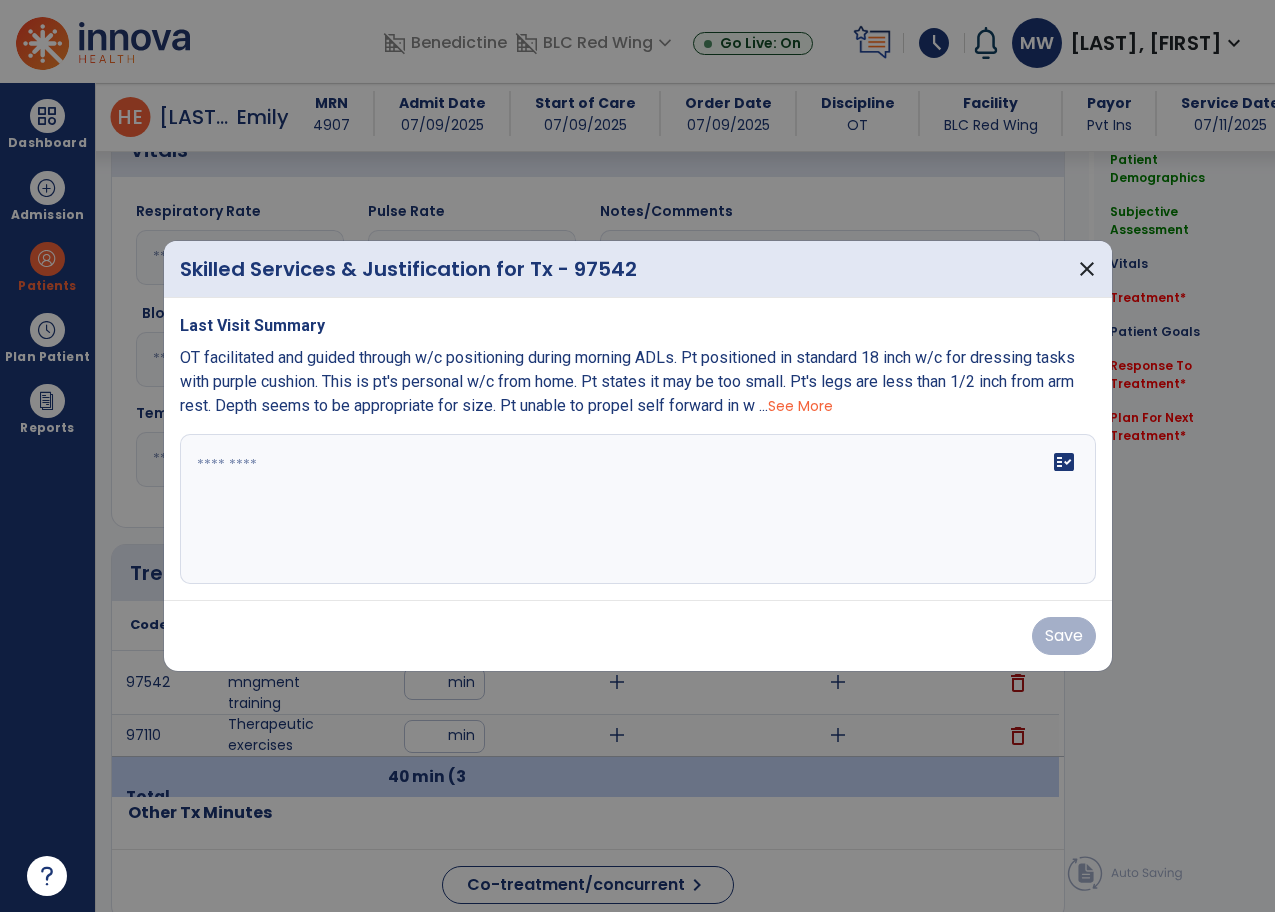 scroll, scrollTop: 900, scrollLeft: 0, axis: vertical 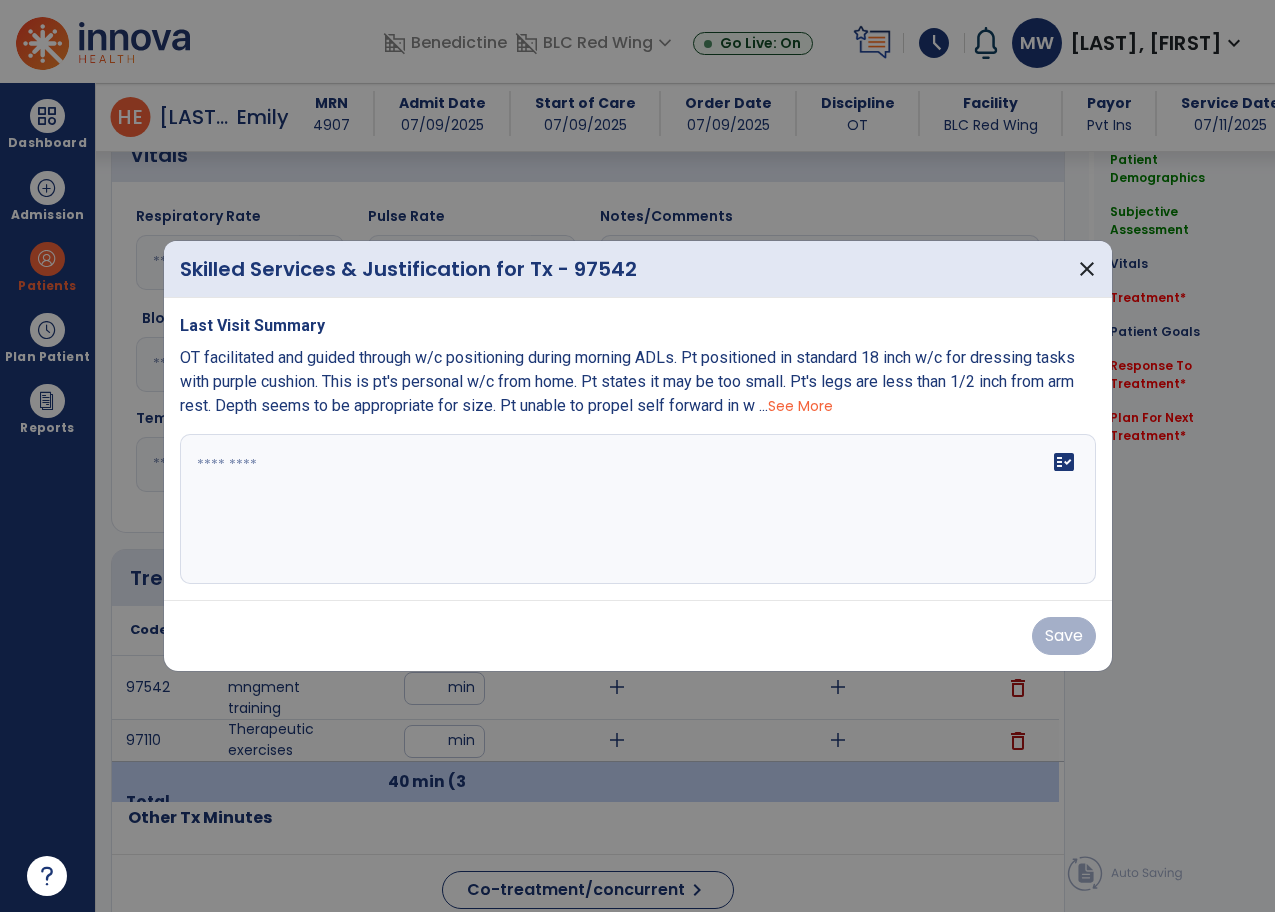 drag, startPoint x: 252, startPoint y: 464, endPoint x: 306, endPoint y: 357, distance: 119.85408 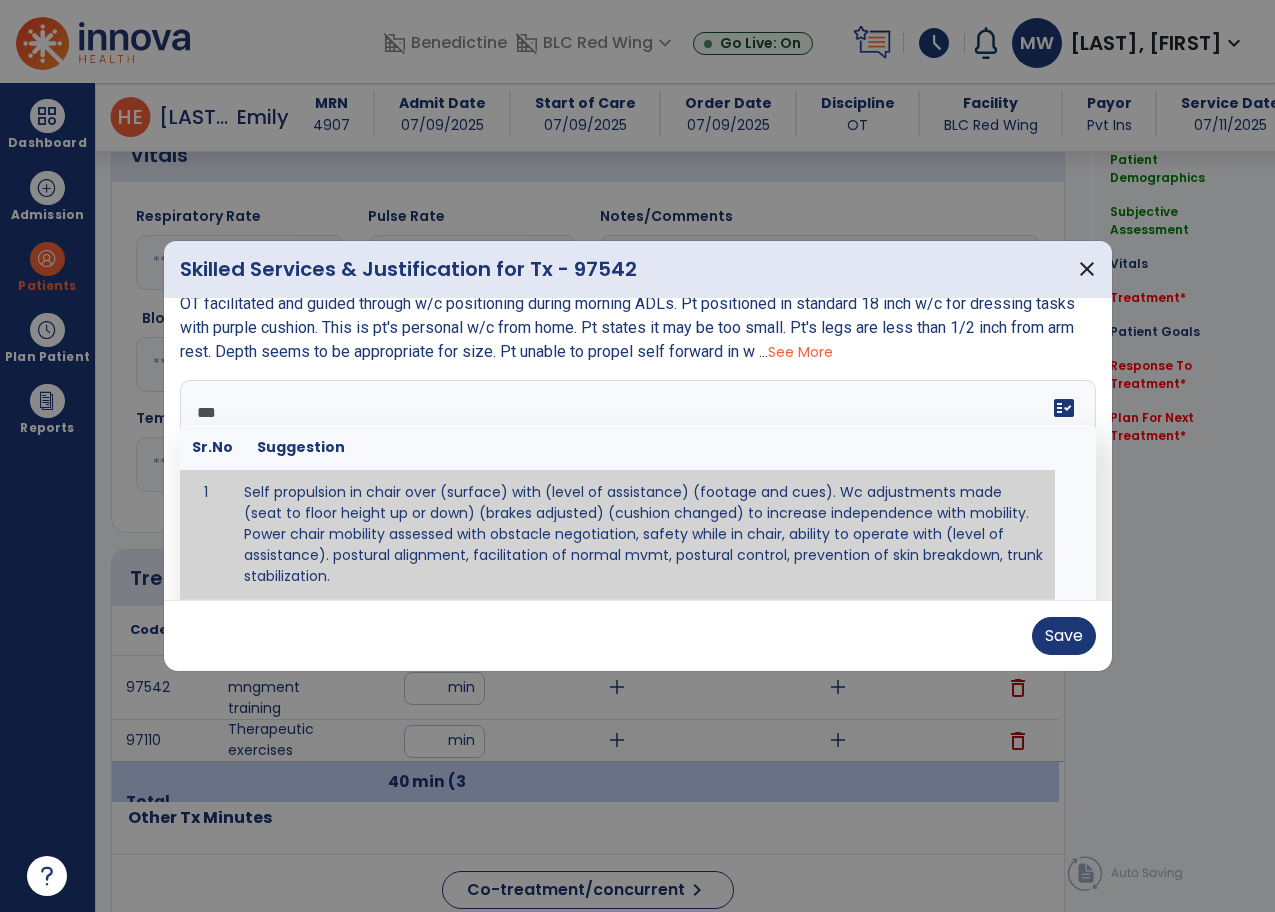 scroll, scrollTop: 0, scrollLeft: 0, axis: both 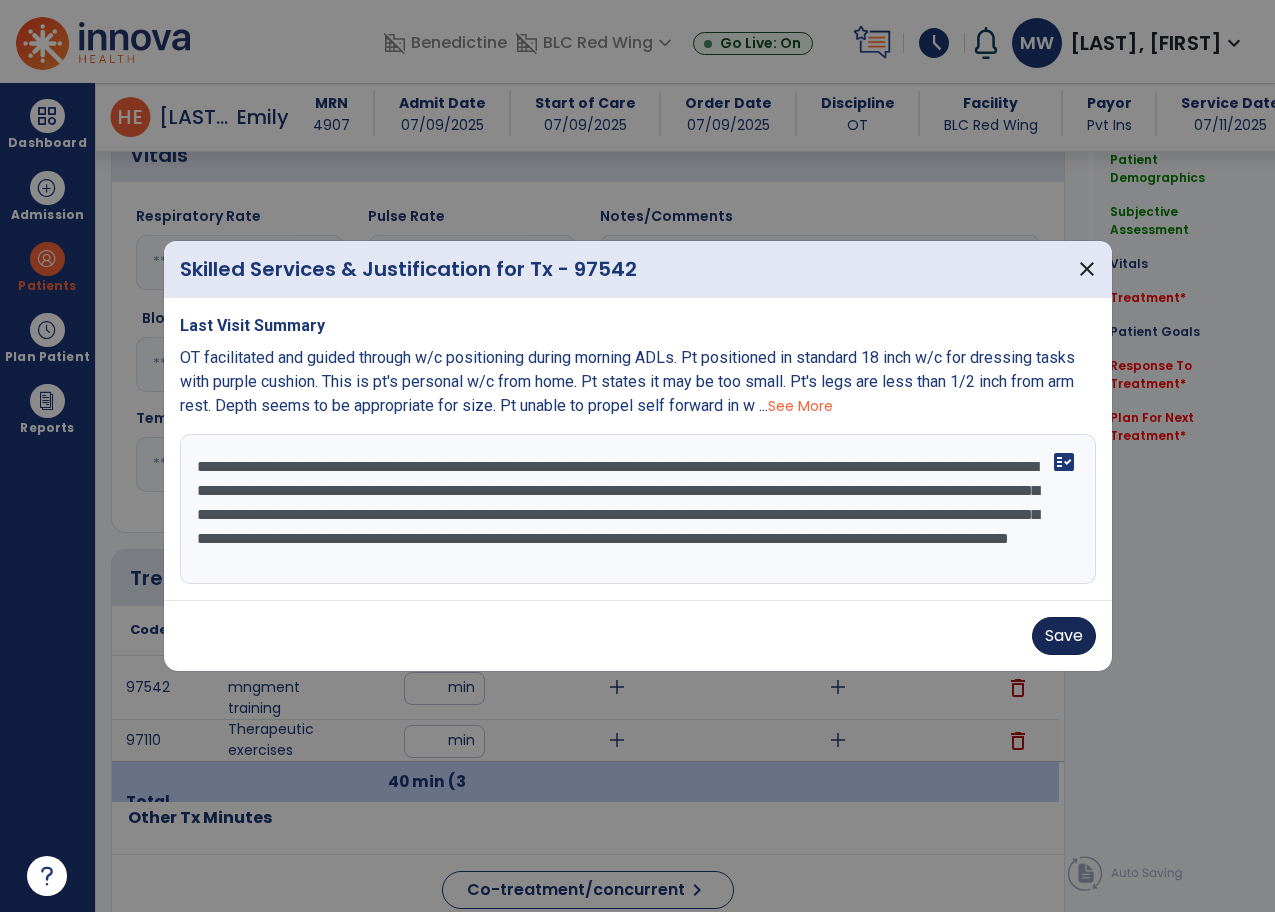 type on "**********" 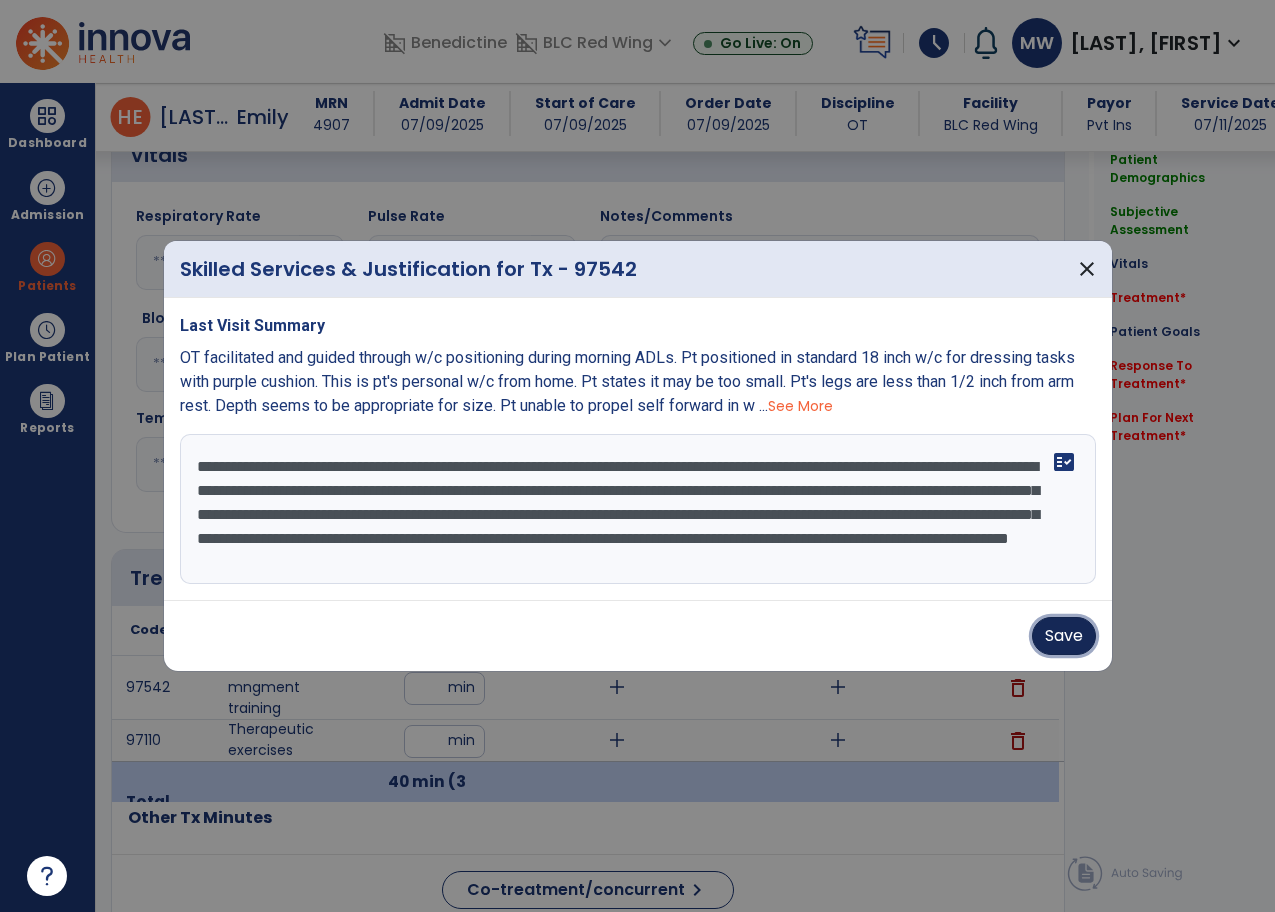 click on "Save" at bounding box center [1064, 636] 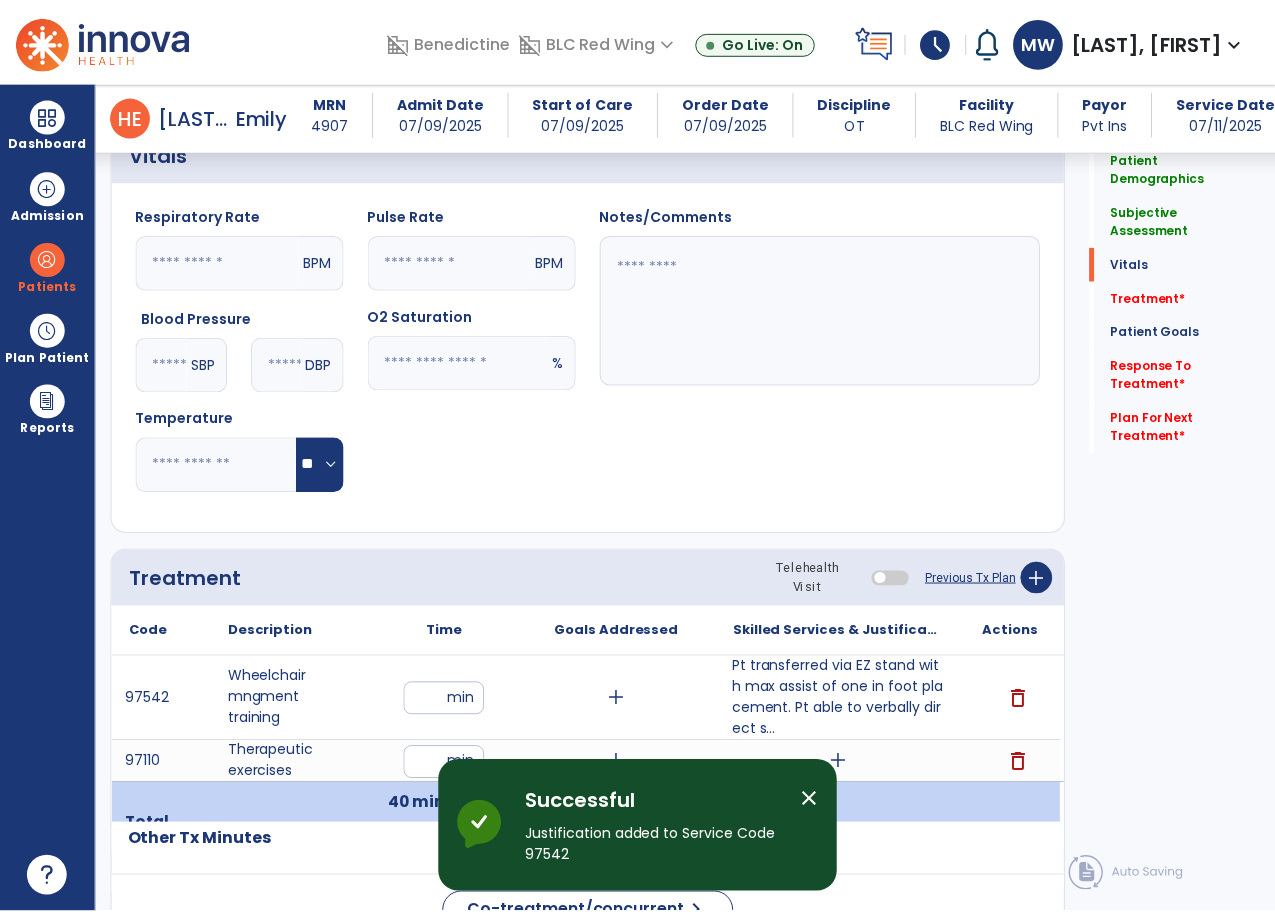 scroll, scrollTop: 1000, scrollLeft: 0, axis: vertical 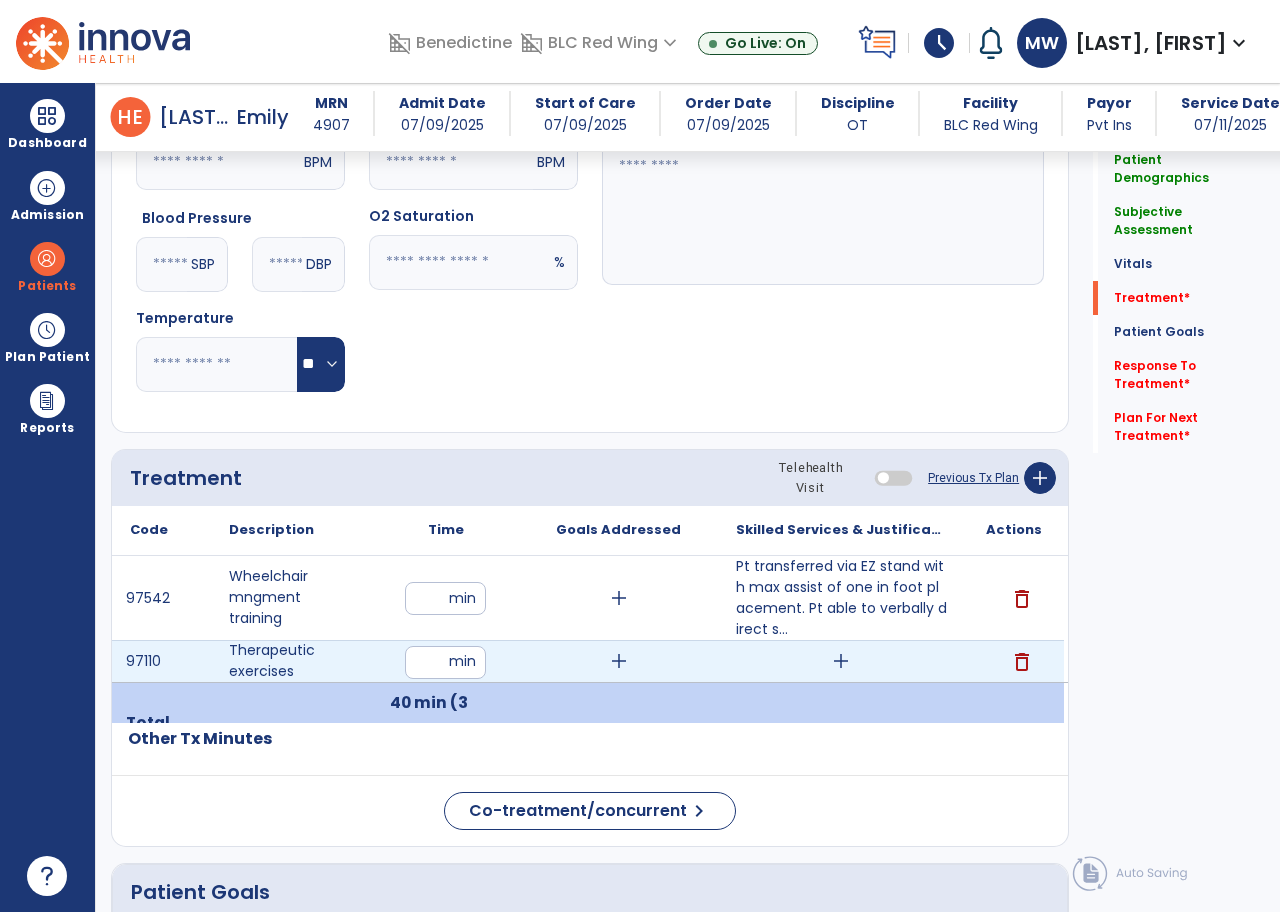 click on "add" at bounding box center [841, 661] 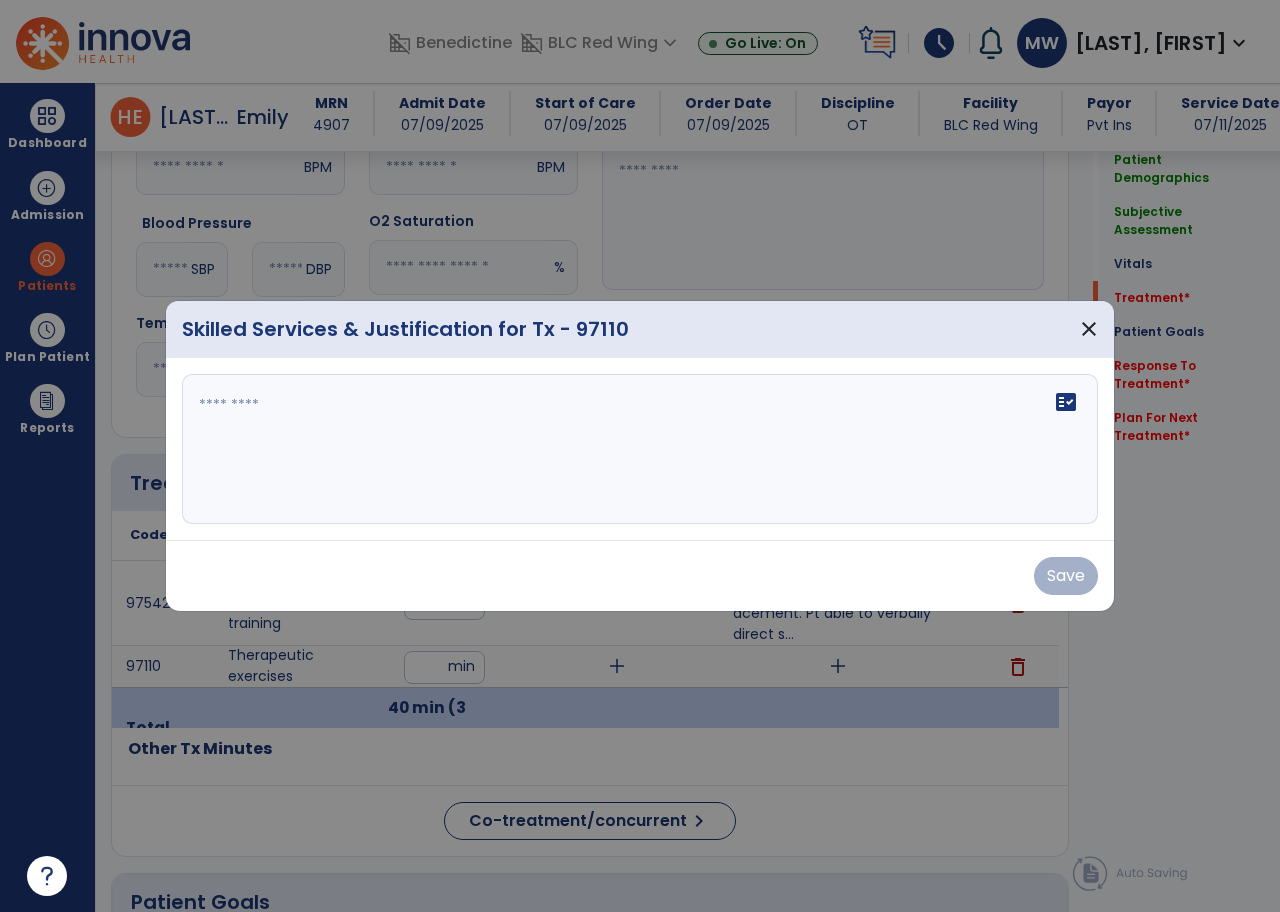 scroll, scrollTop: 1000, scrollLeft: 0, axis: vertical 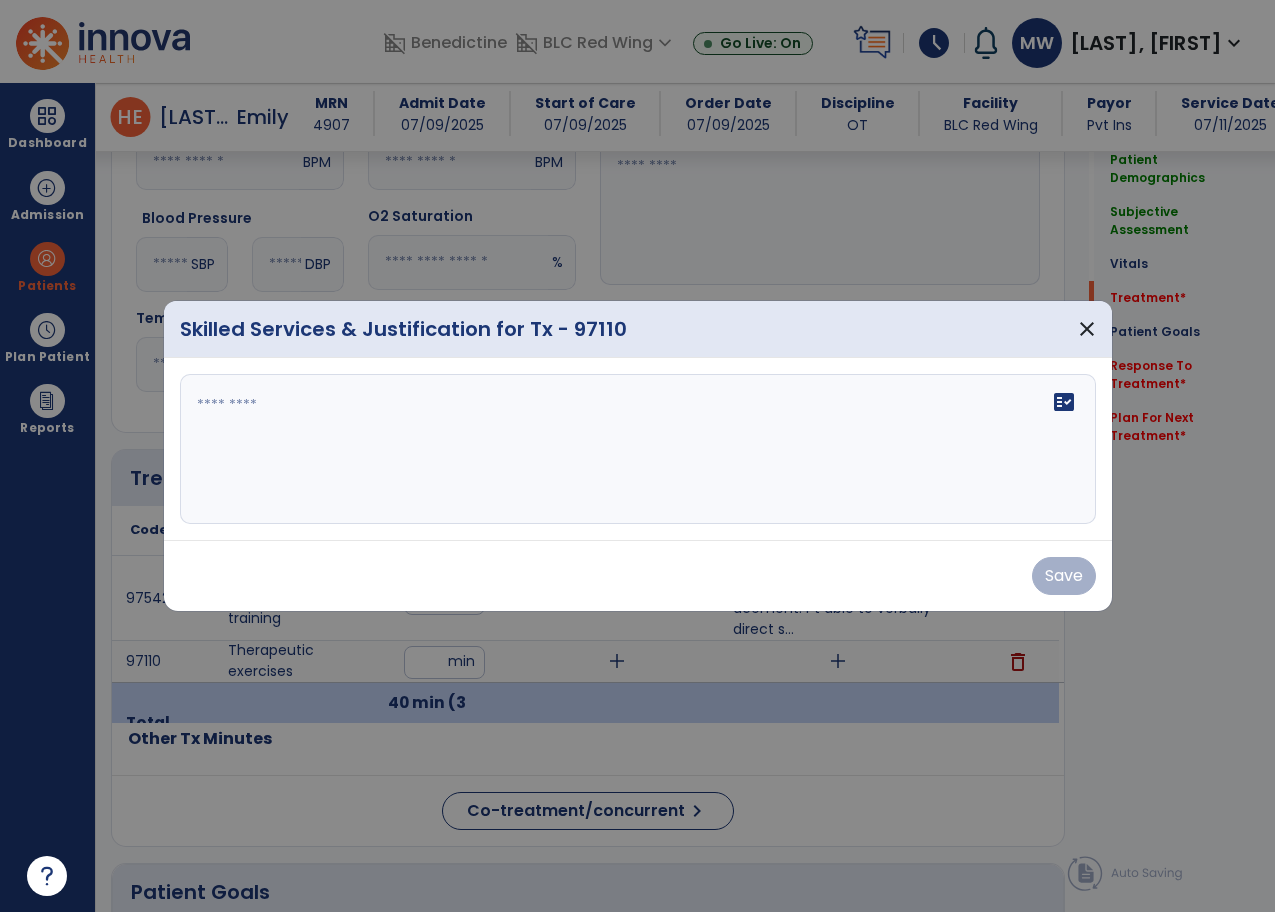 click at bounding box center (638, 449) 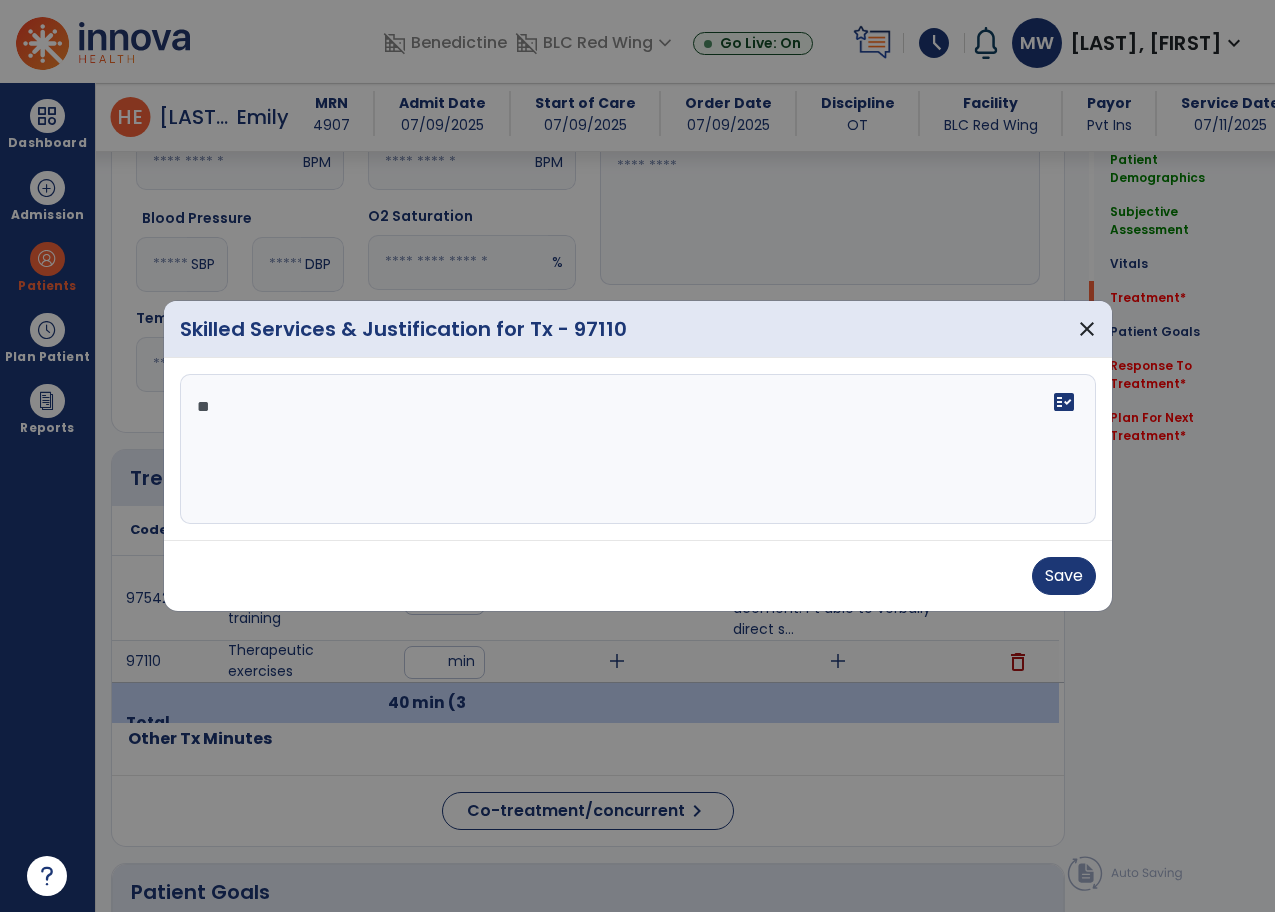 type on "*" 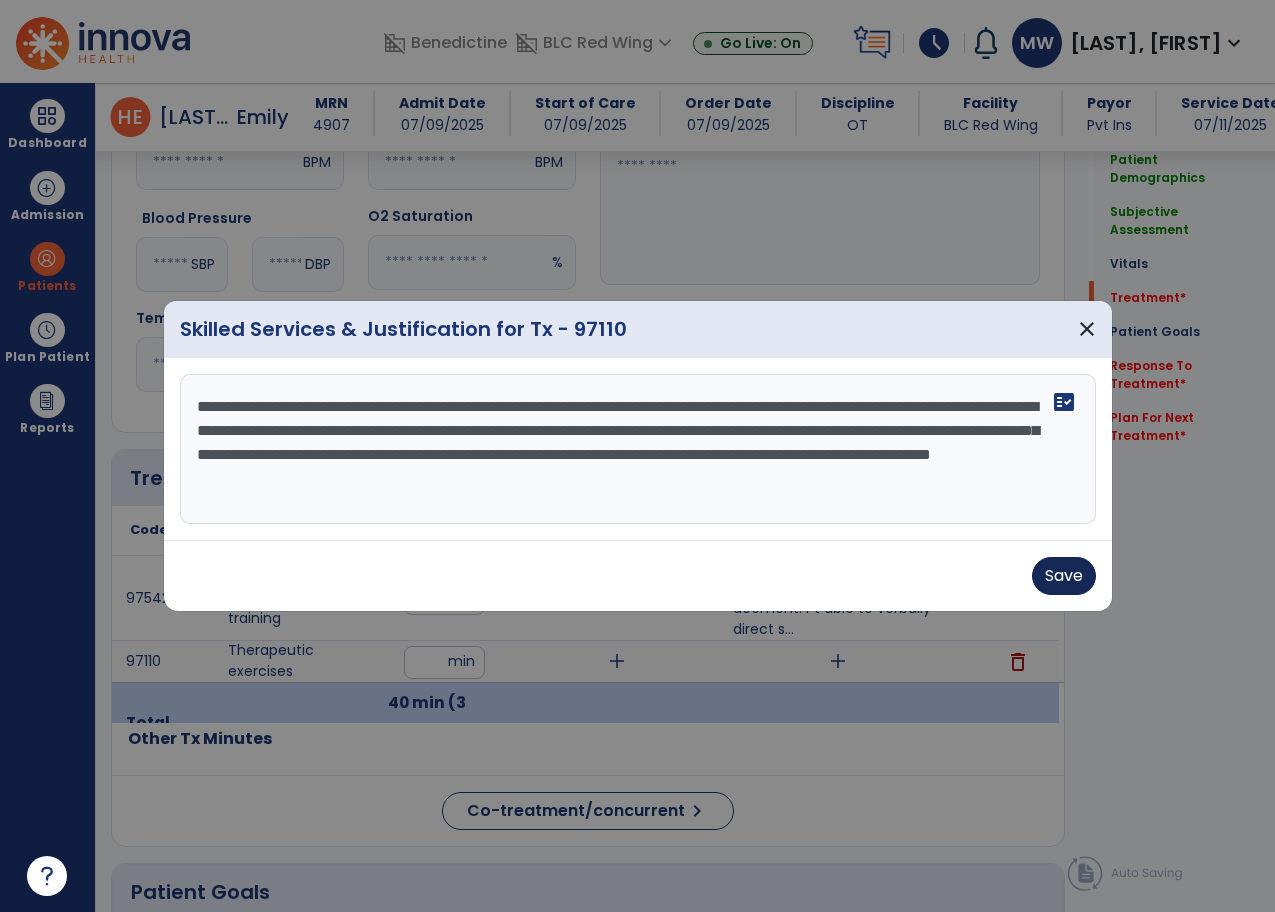 type on "**********" 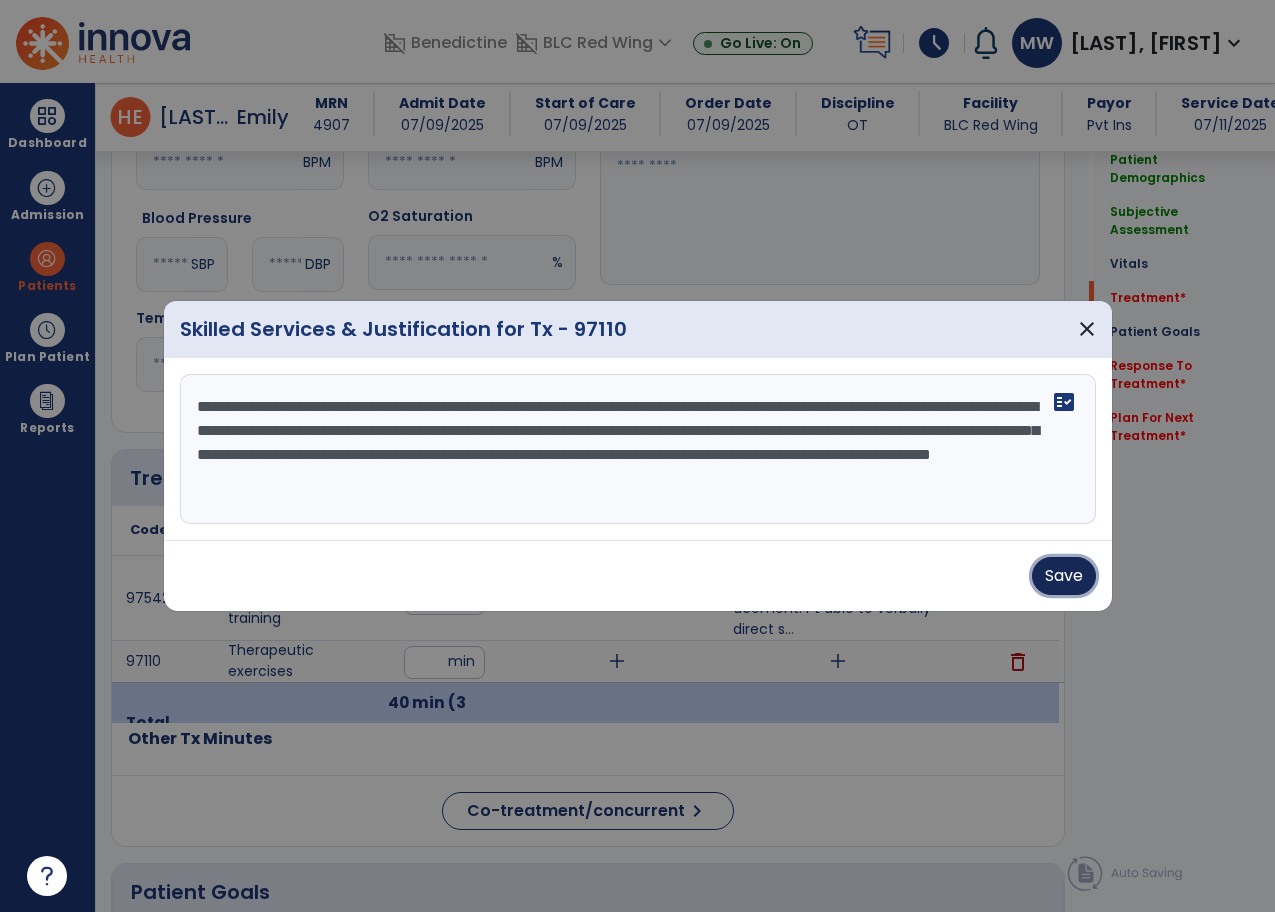 click on "Save" at bounding box center [1064, 576] 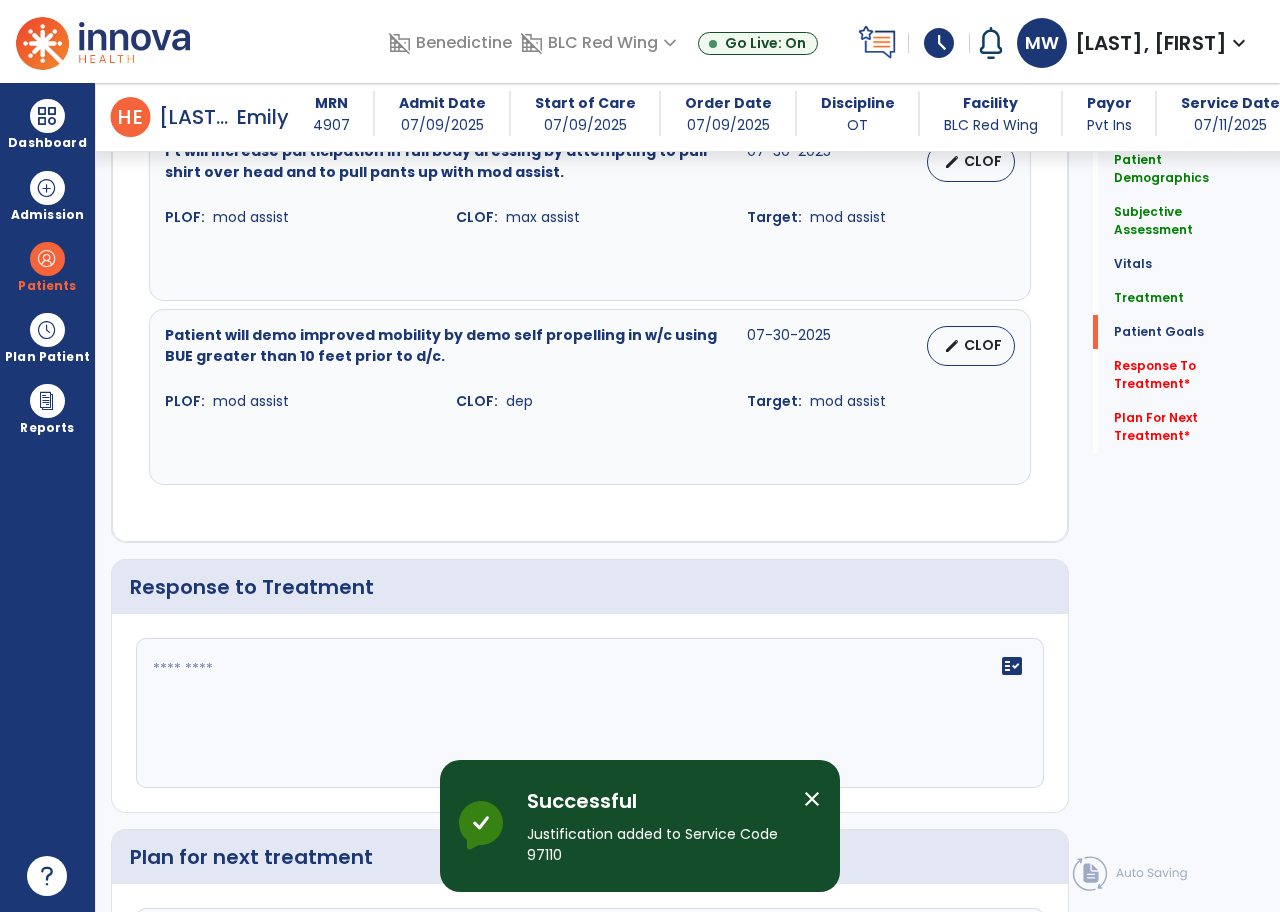 scroll, scrollTop: 2700, scrollLeft: 0, axis: vertical 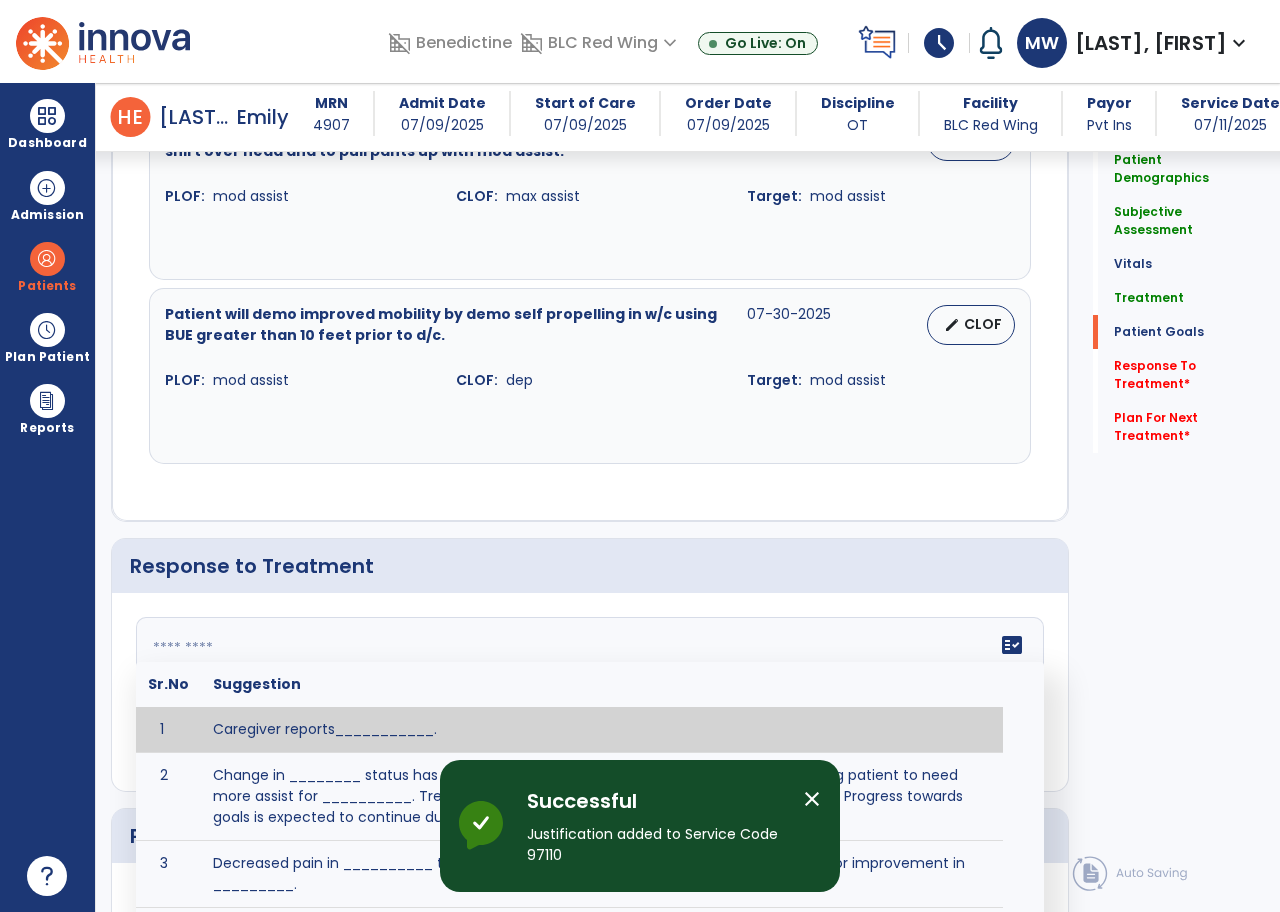 drag, startPoint x: 189, startPoint y: 646, endPoint x: 246, endPoint y: 603, distance: 71.40028 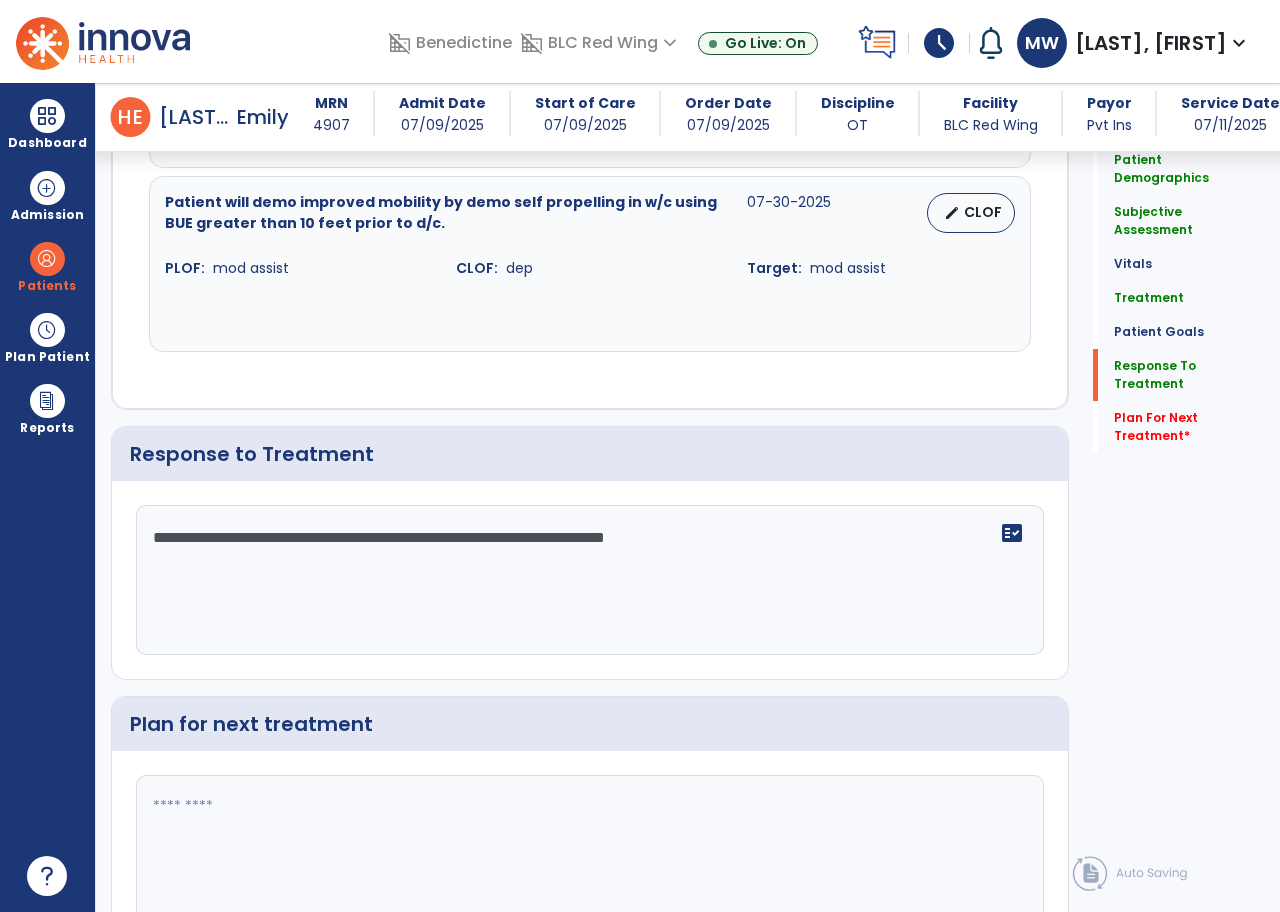 scroll, scrollTop: 2900, scrollLeft: 0, axis: vertical 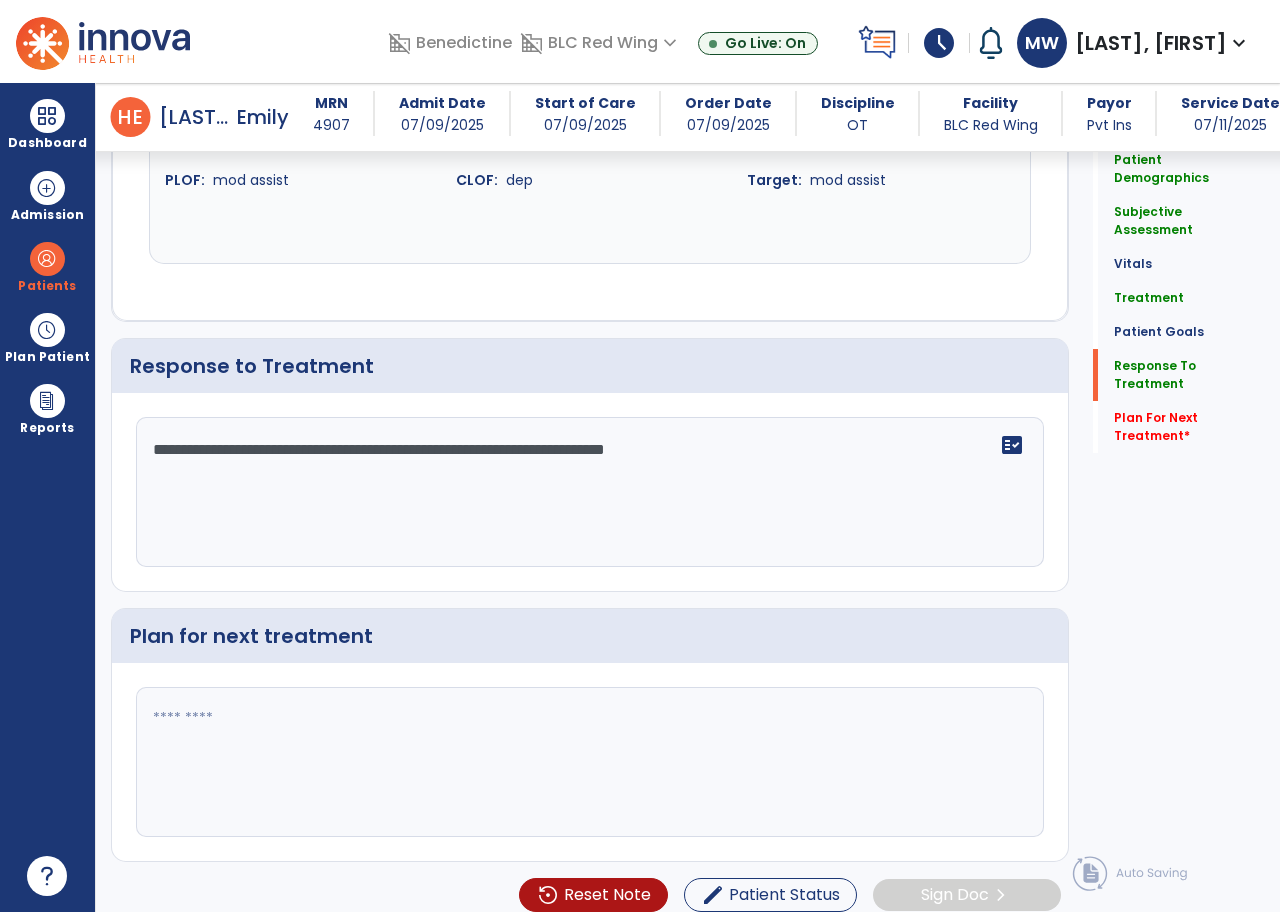 type on "**********" 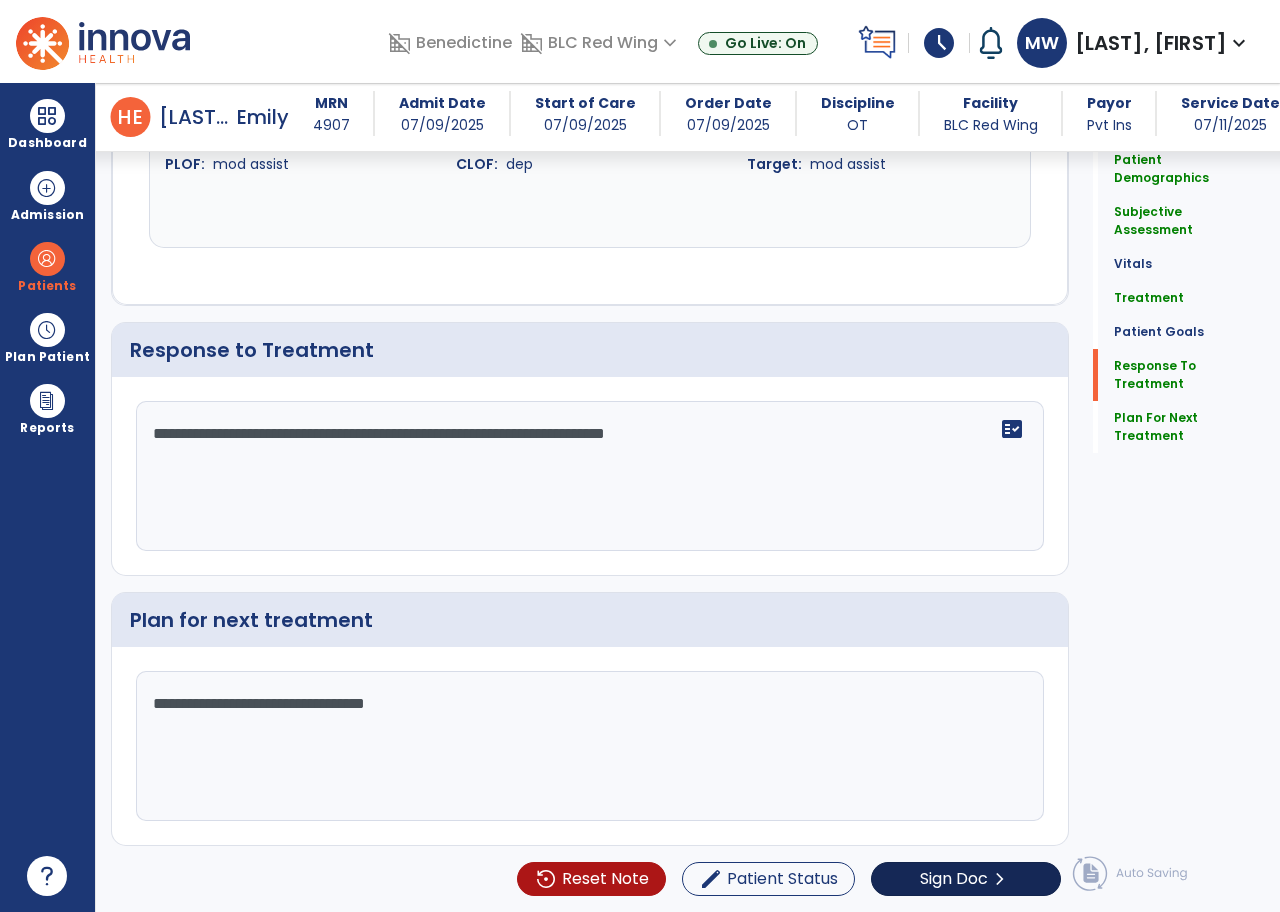 scroll, scrollTop: 2917, scrollLeft: 0, axis: vertical 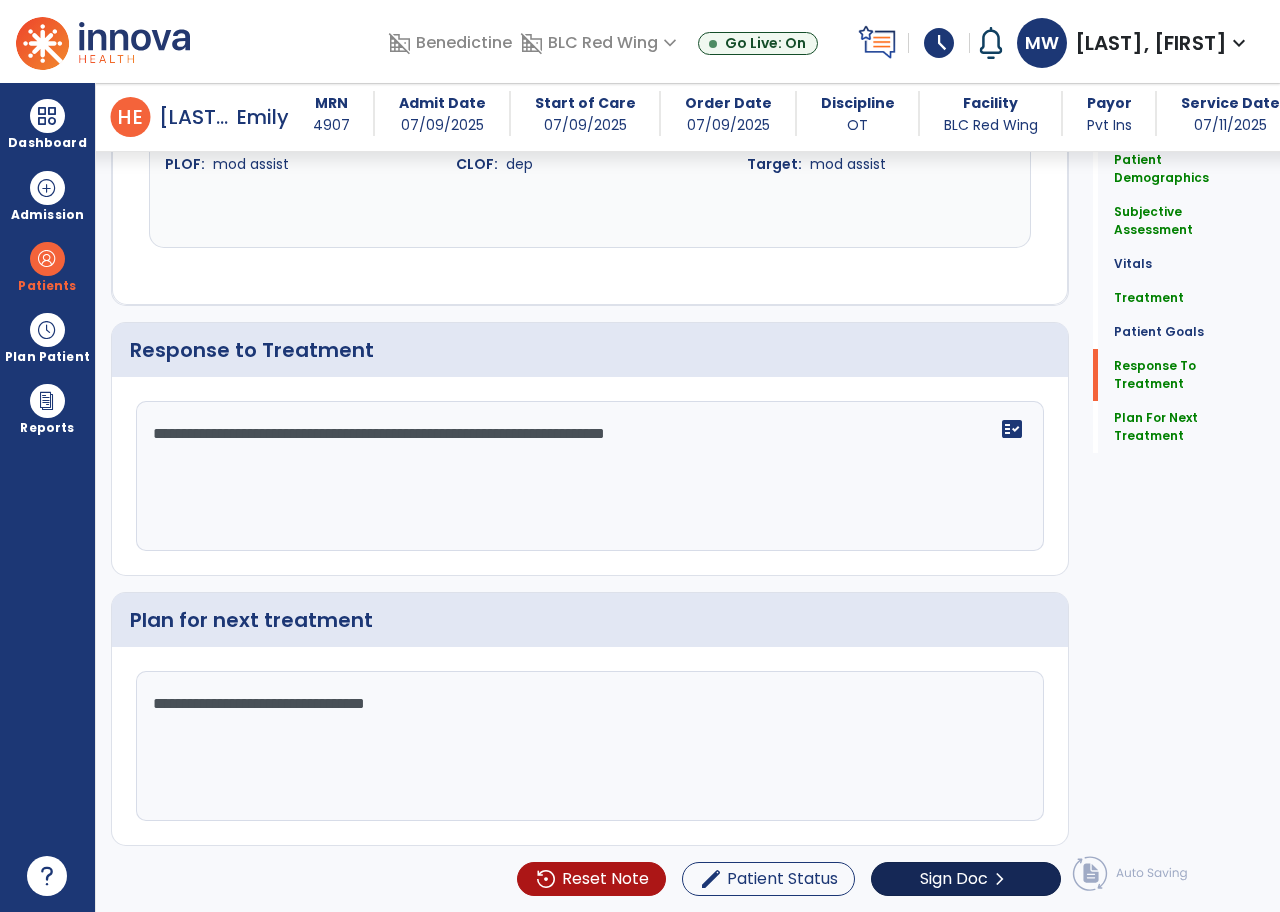type on "**********" 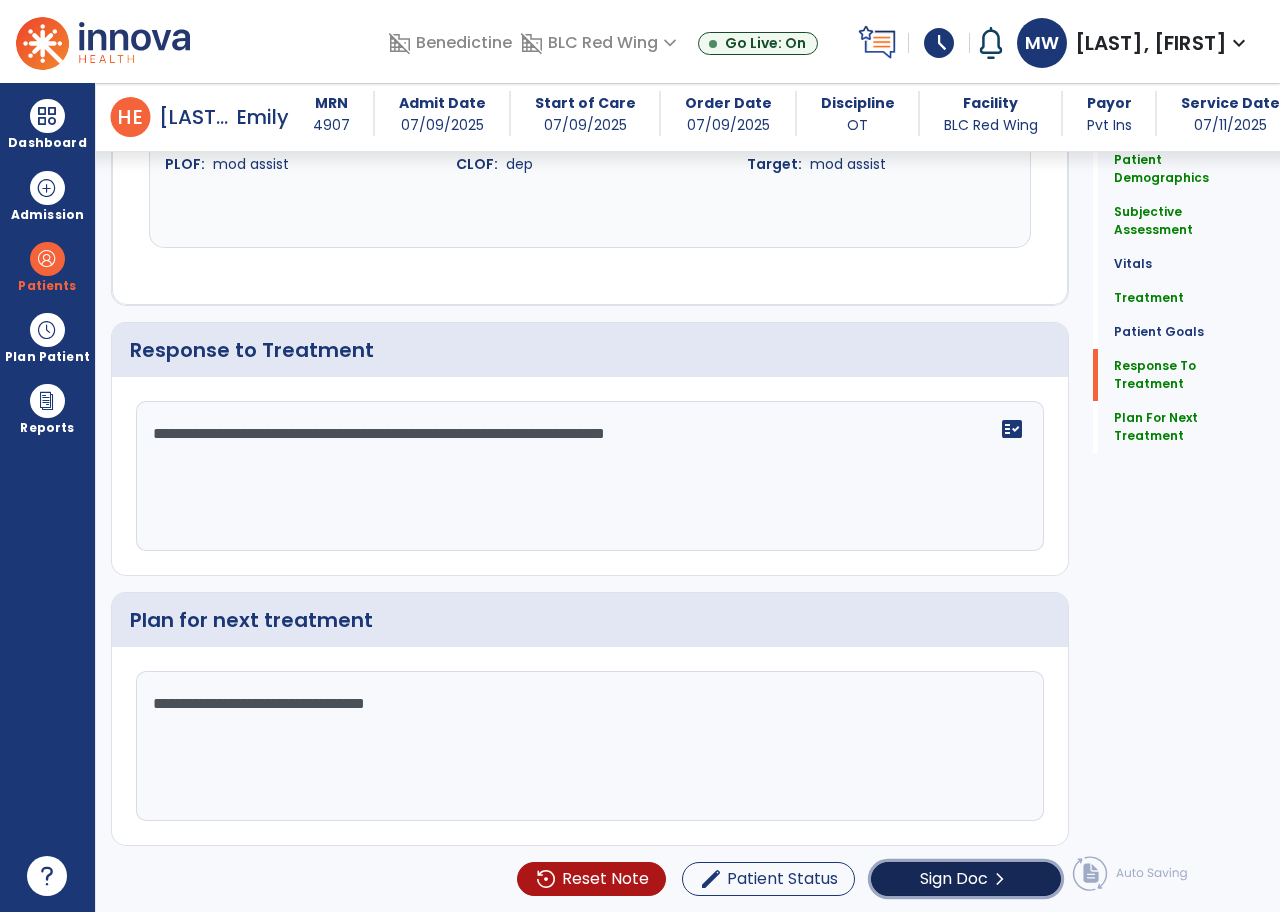 click on "Sign Doc" 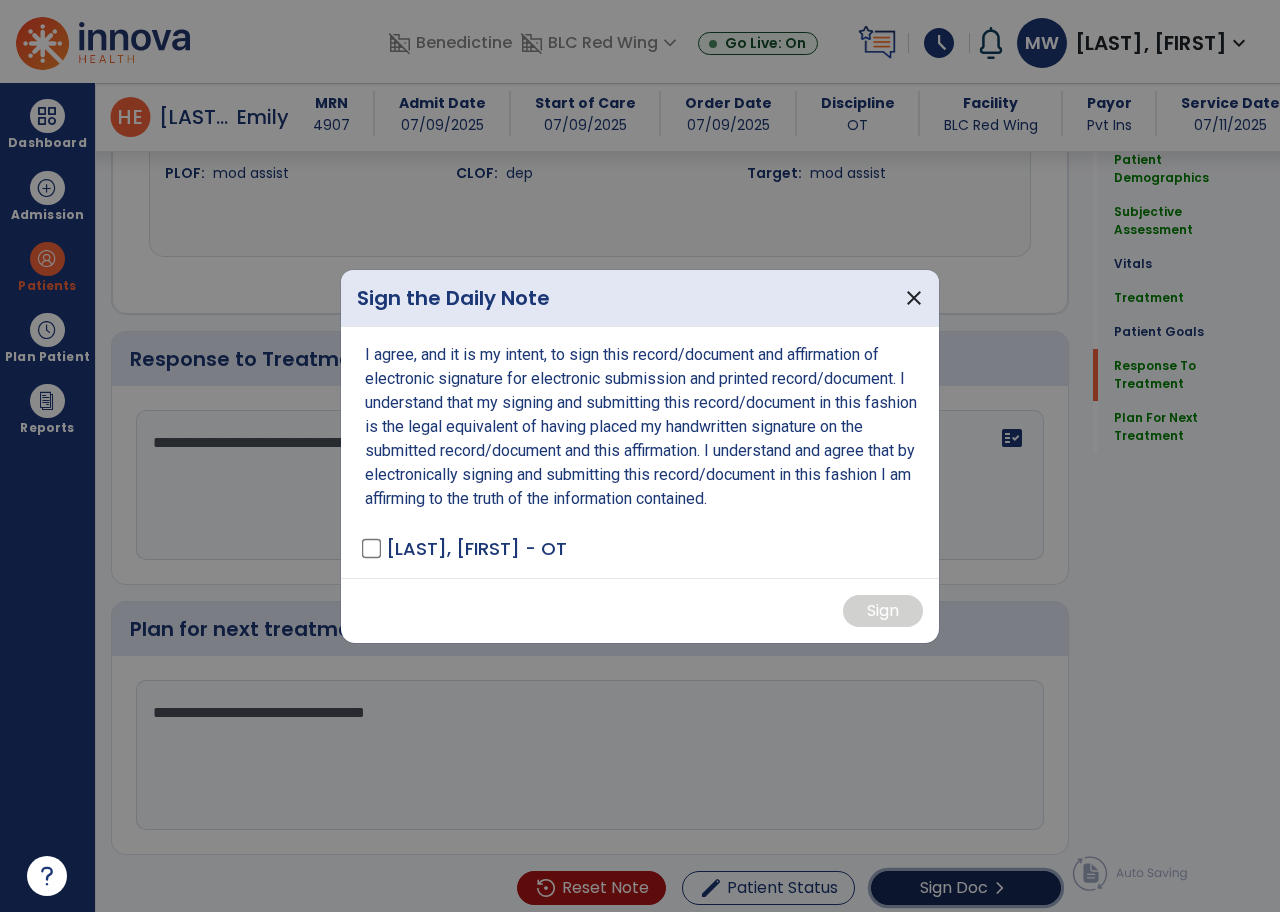 scroll, scrollTop: 2917, scrollLeft: 0, axis: vertical 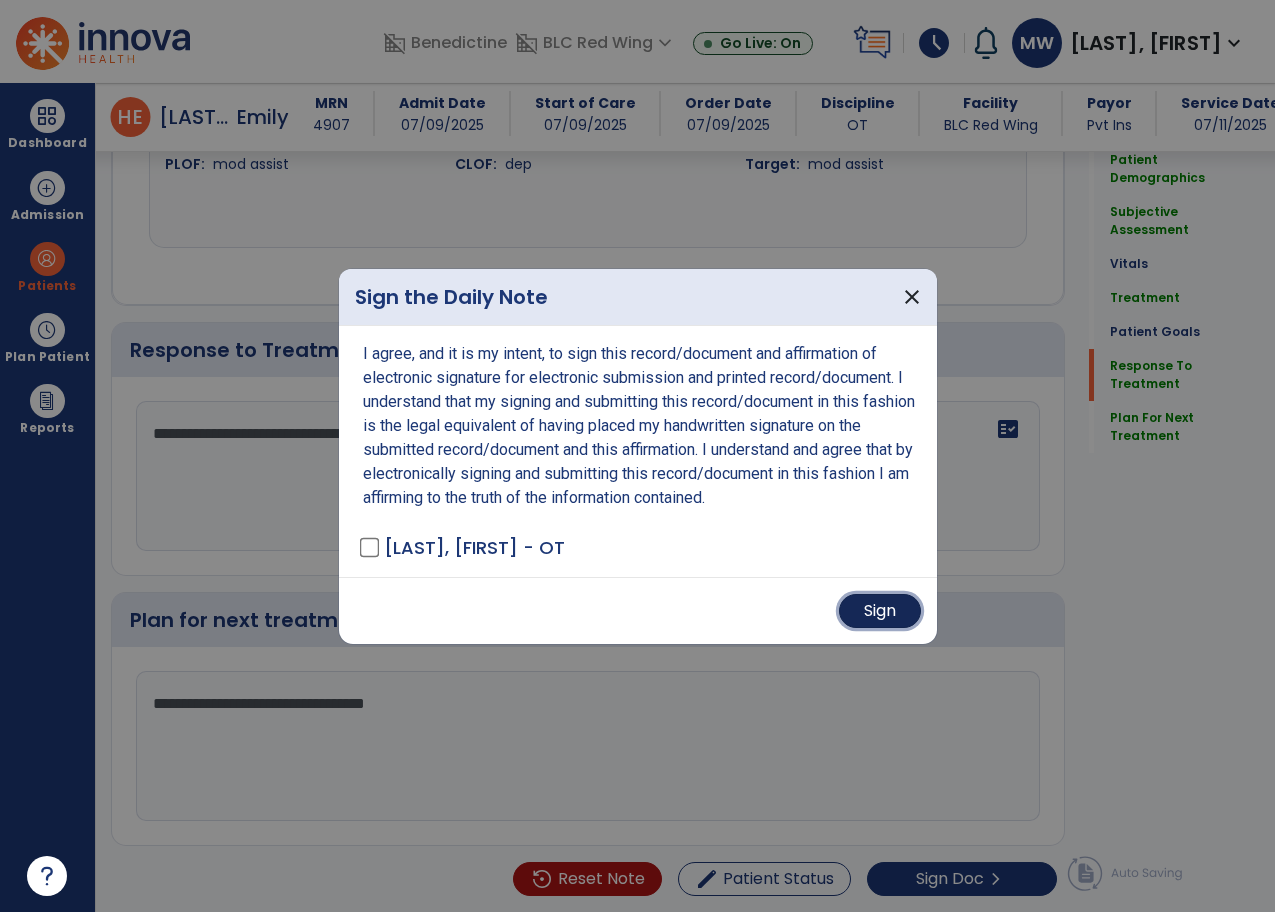 click on "Sign" at bounding box center [880, 611] 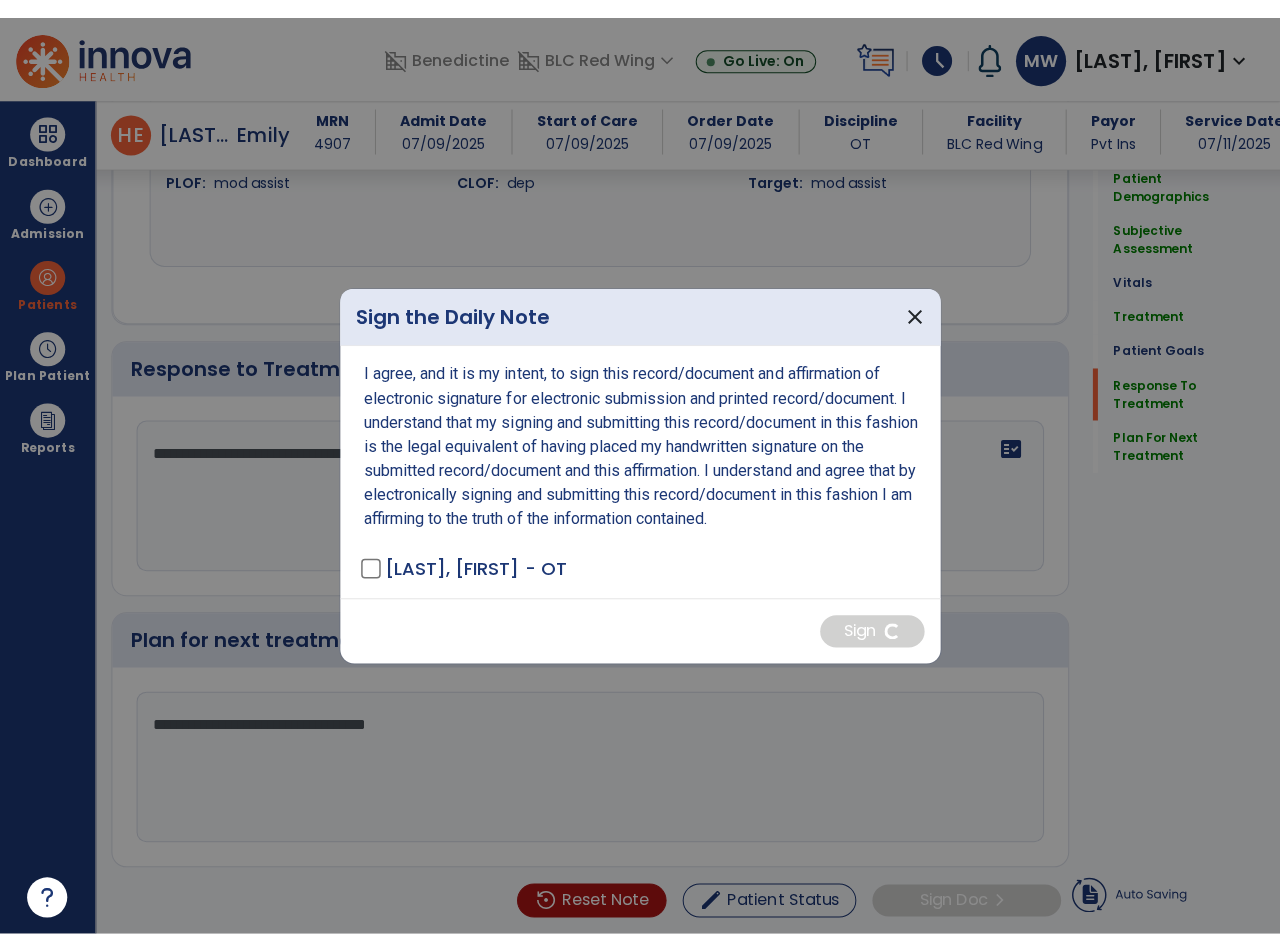 scroll, scrollTop: 0, scrollLeft: 0, axis: both 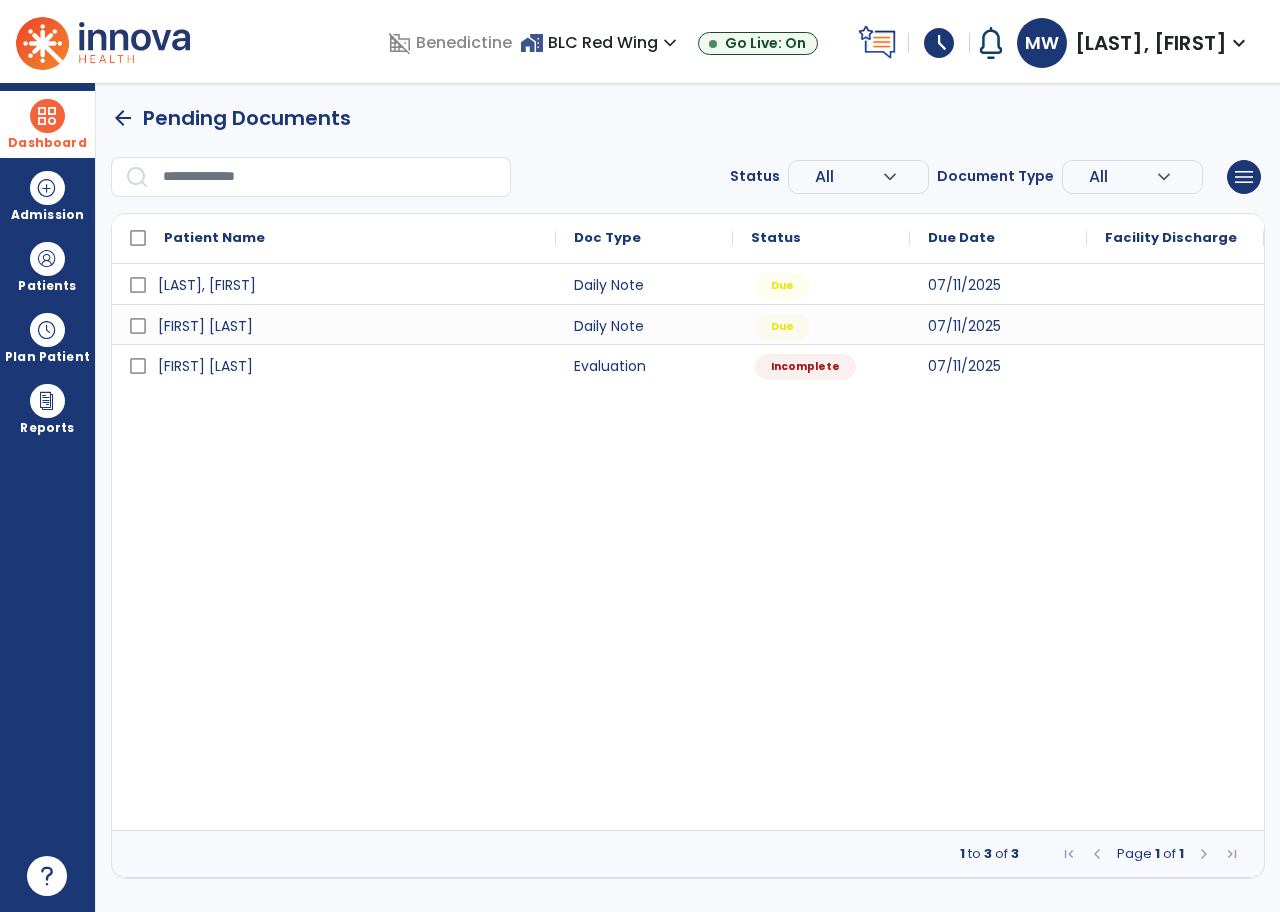 click at bounding box center [47, 116] 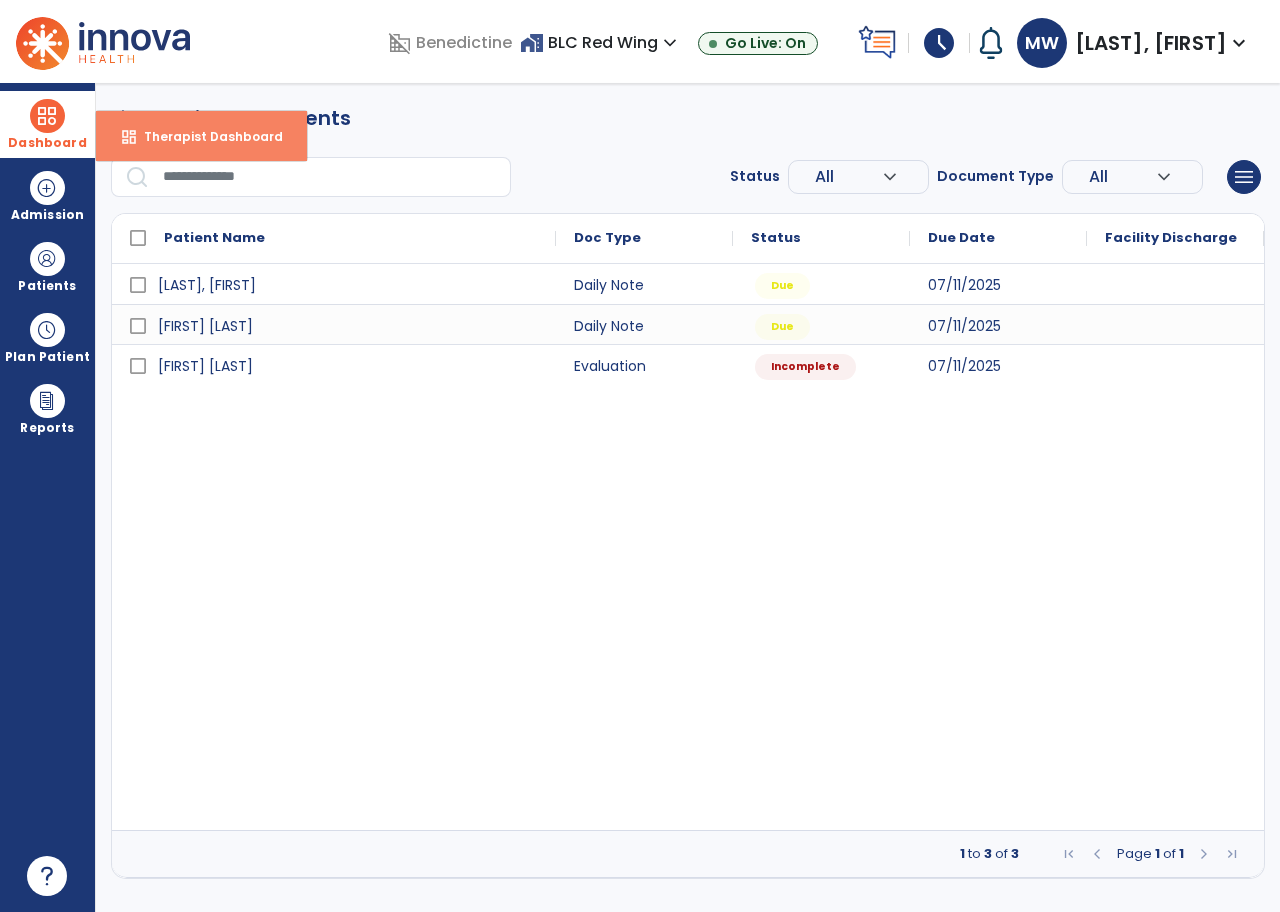 click on "Therapist Dashboard" at bounding box center (205, 136) 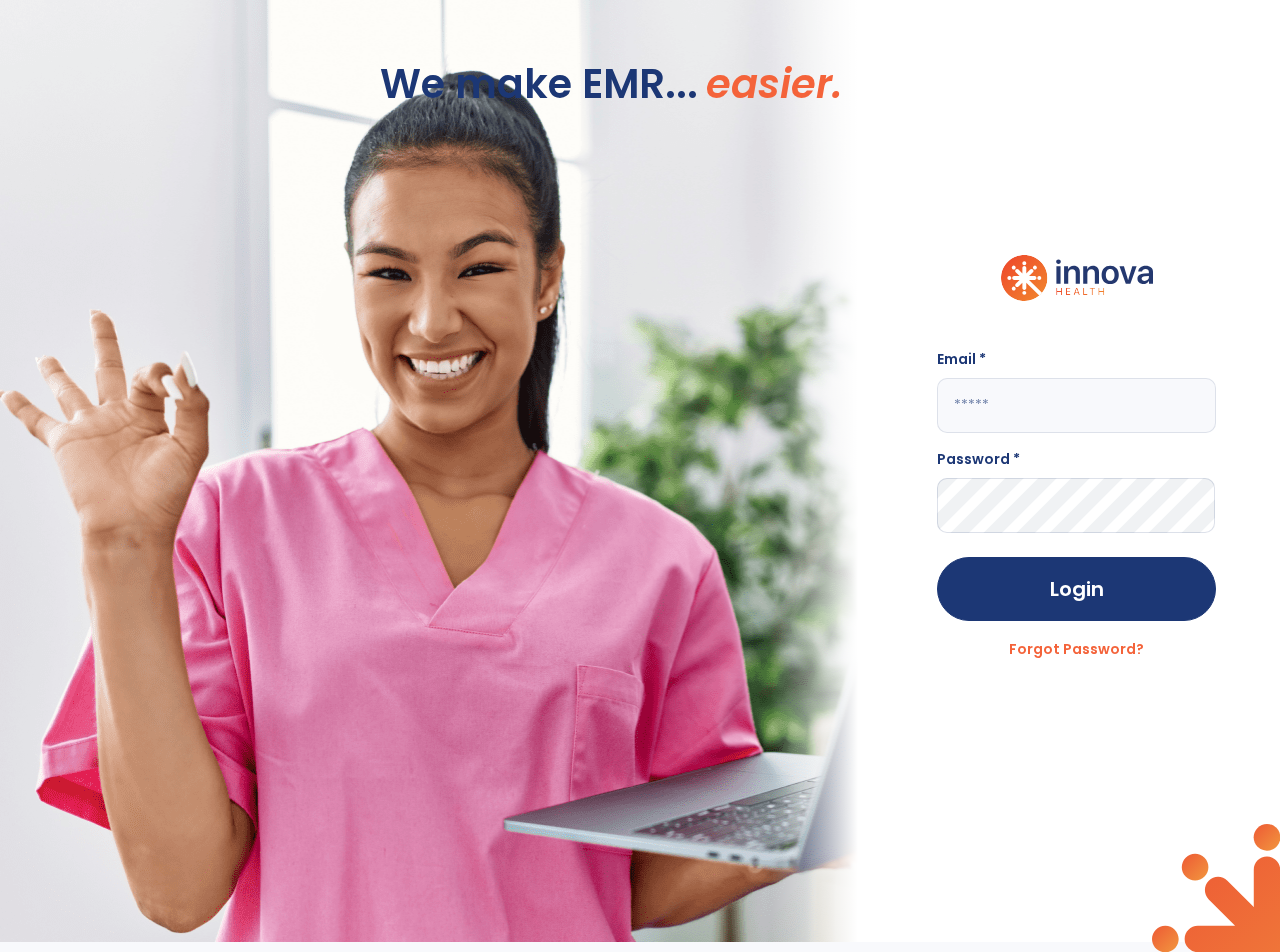 type on "**********" 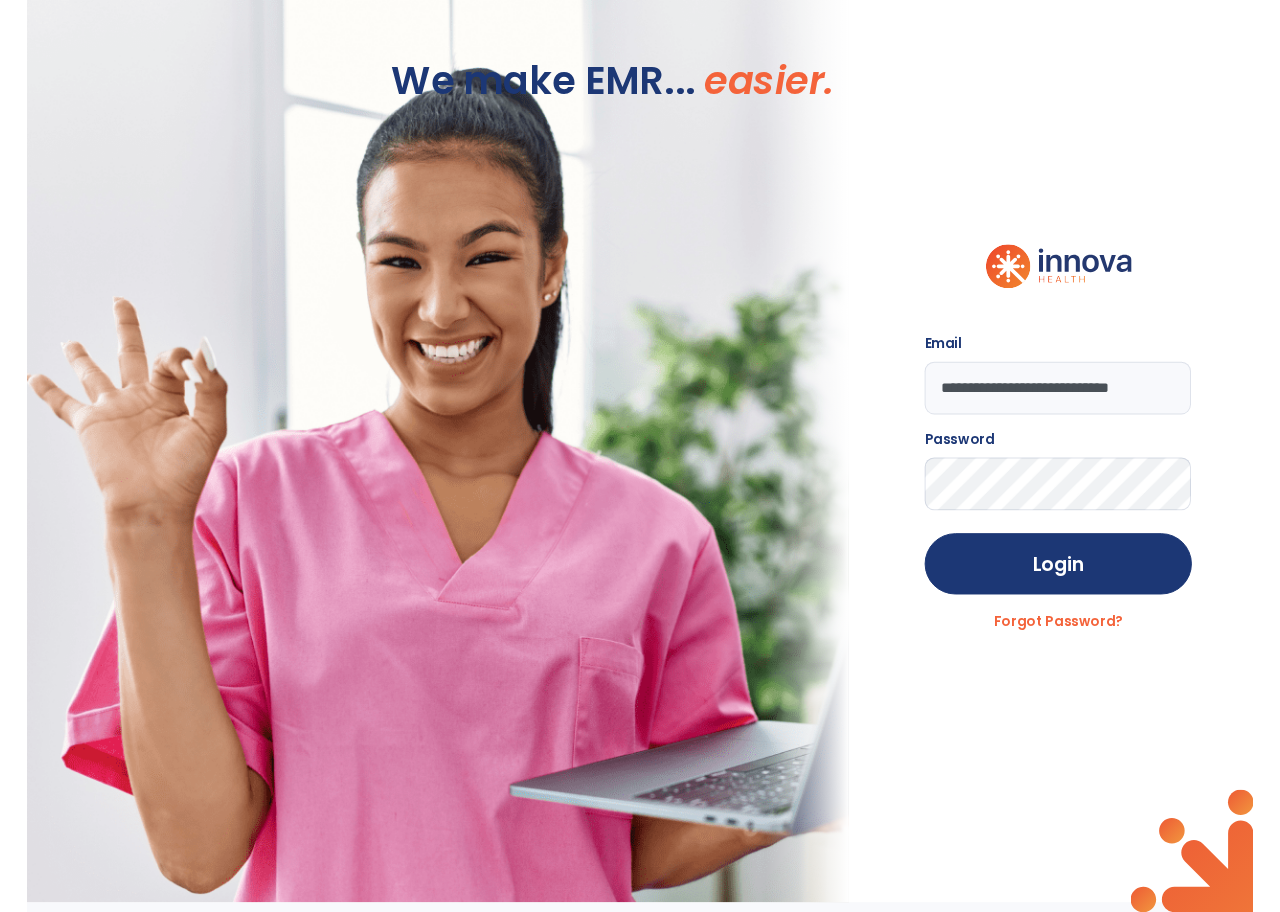 scroll, scrollTop: 0, scrollLeft: 0, axis: both 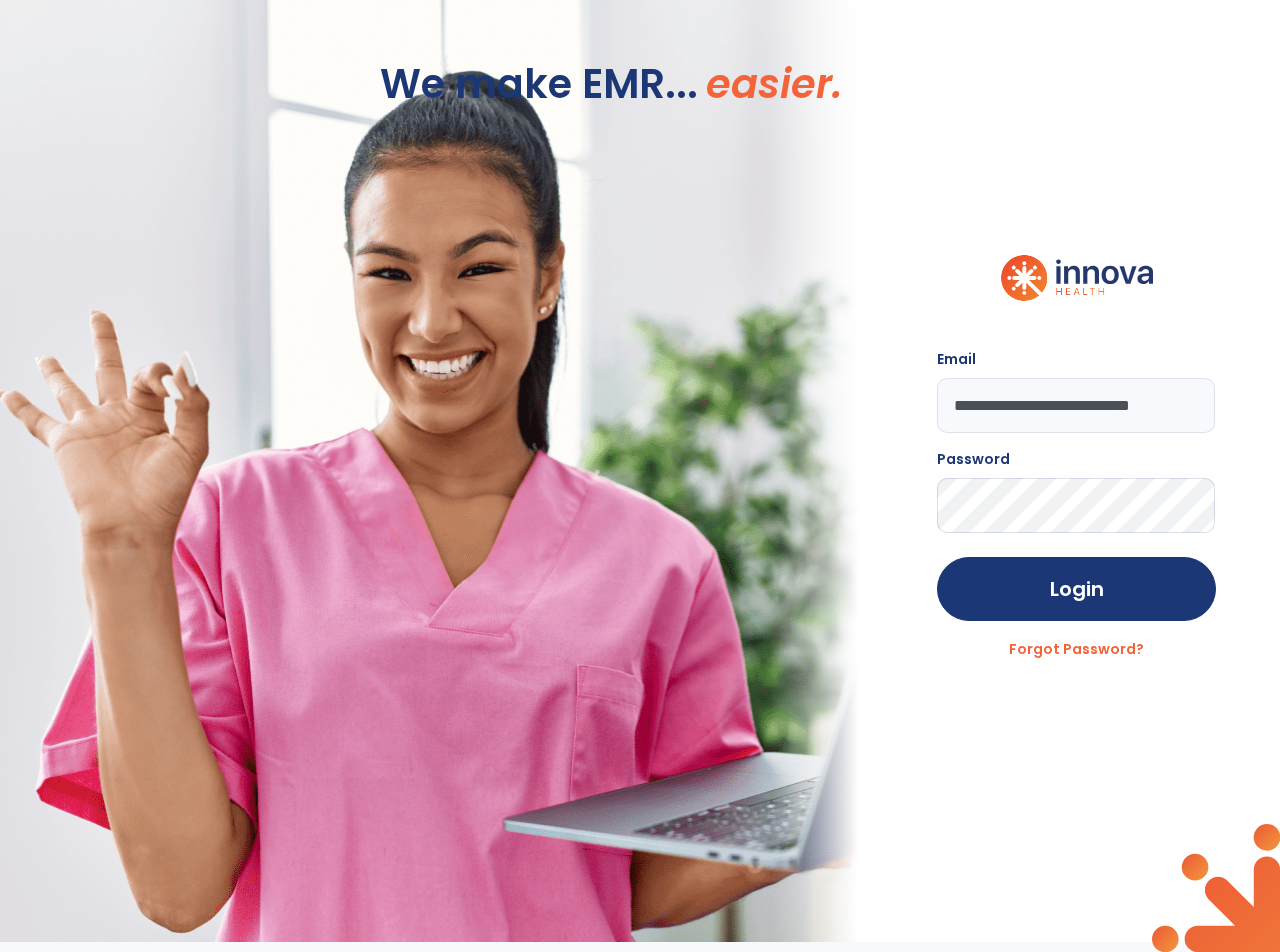 drag, startPoint x: 1202, startPoint y: 411, endPoint x: 898, endPoint y: 420, distance: 304.1332 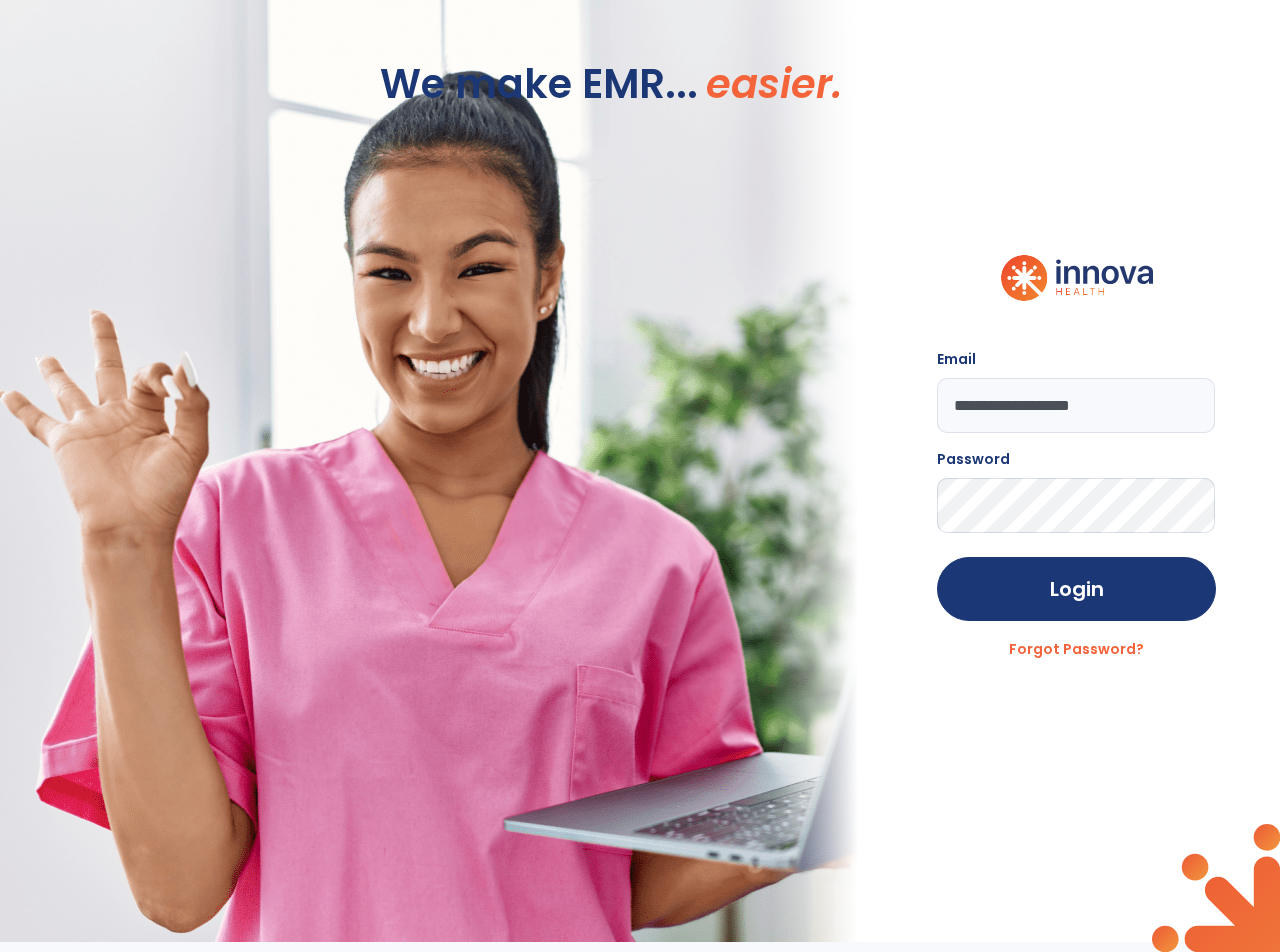 type on "**********" 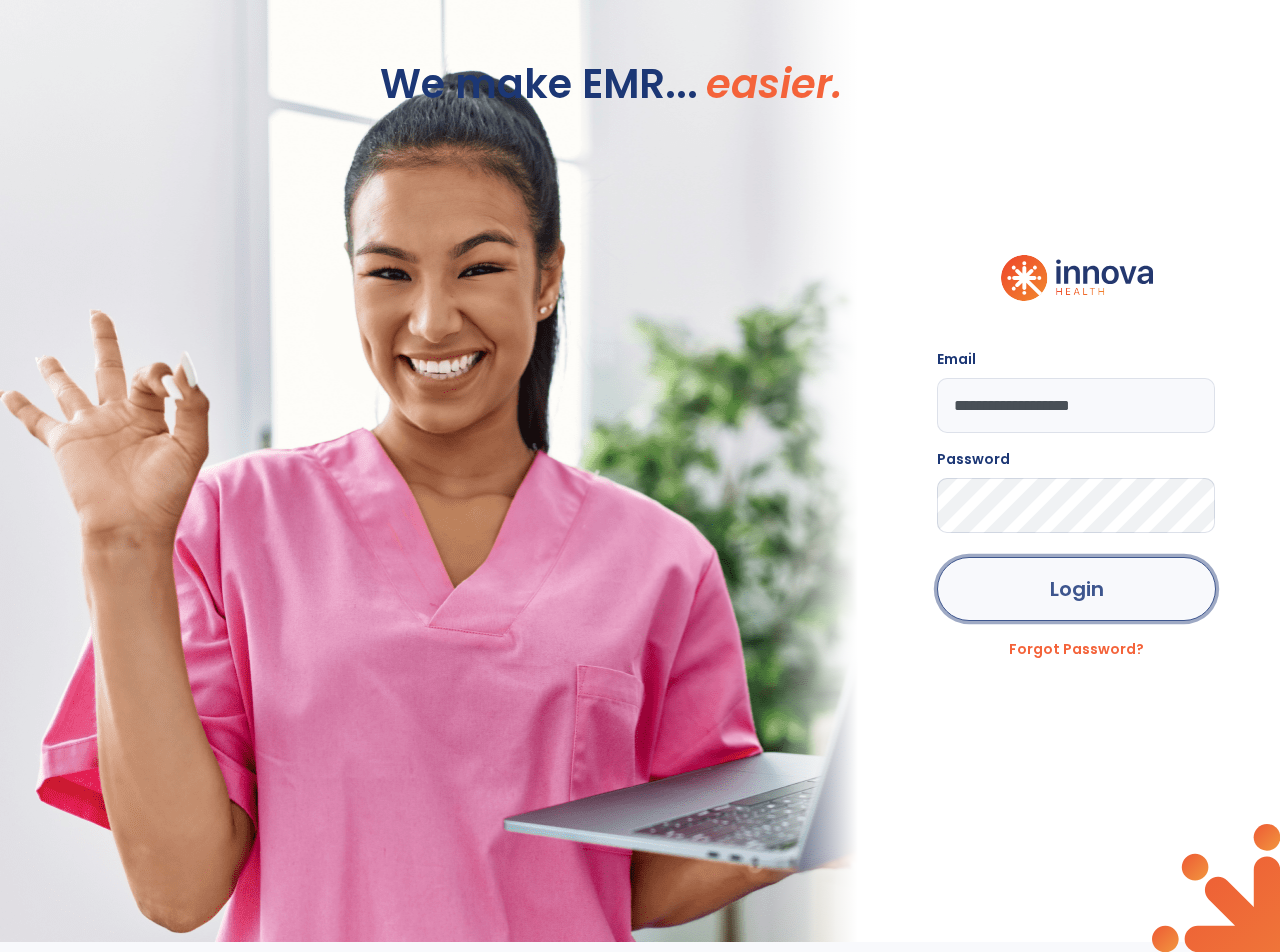 click on "Login" 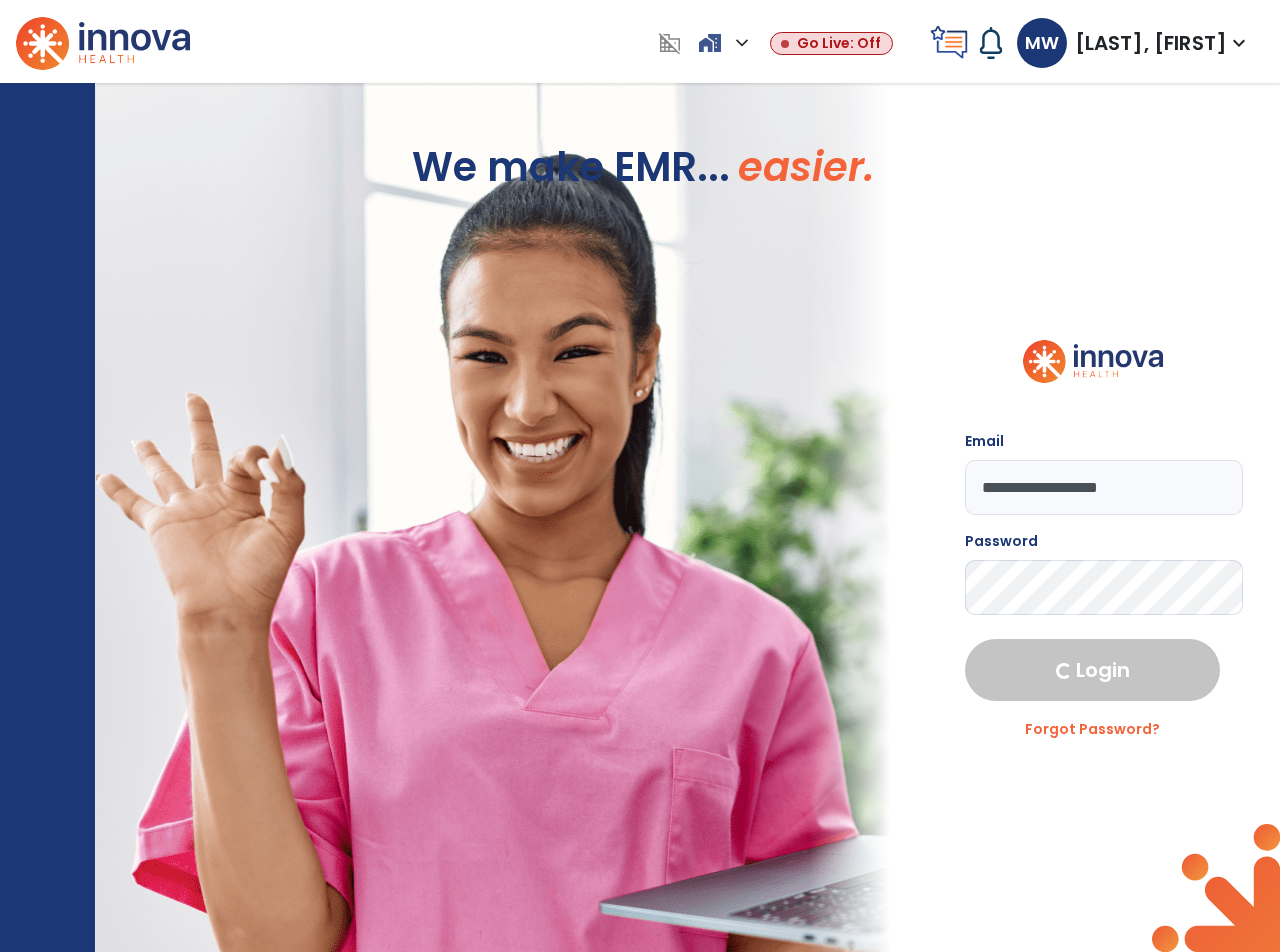 select on "****" 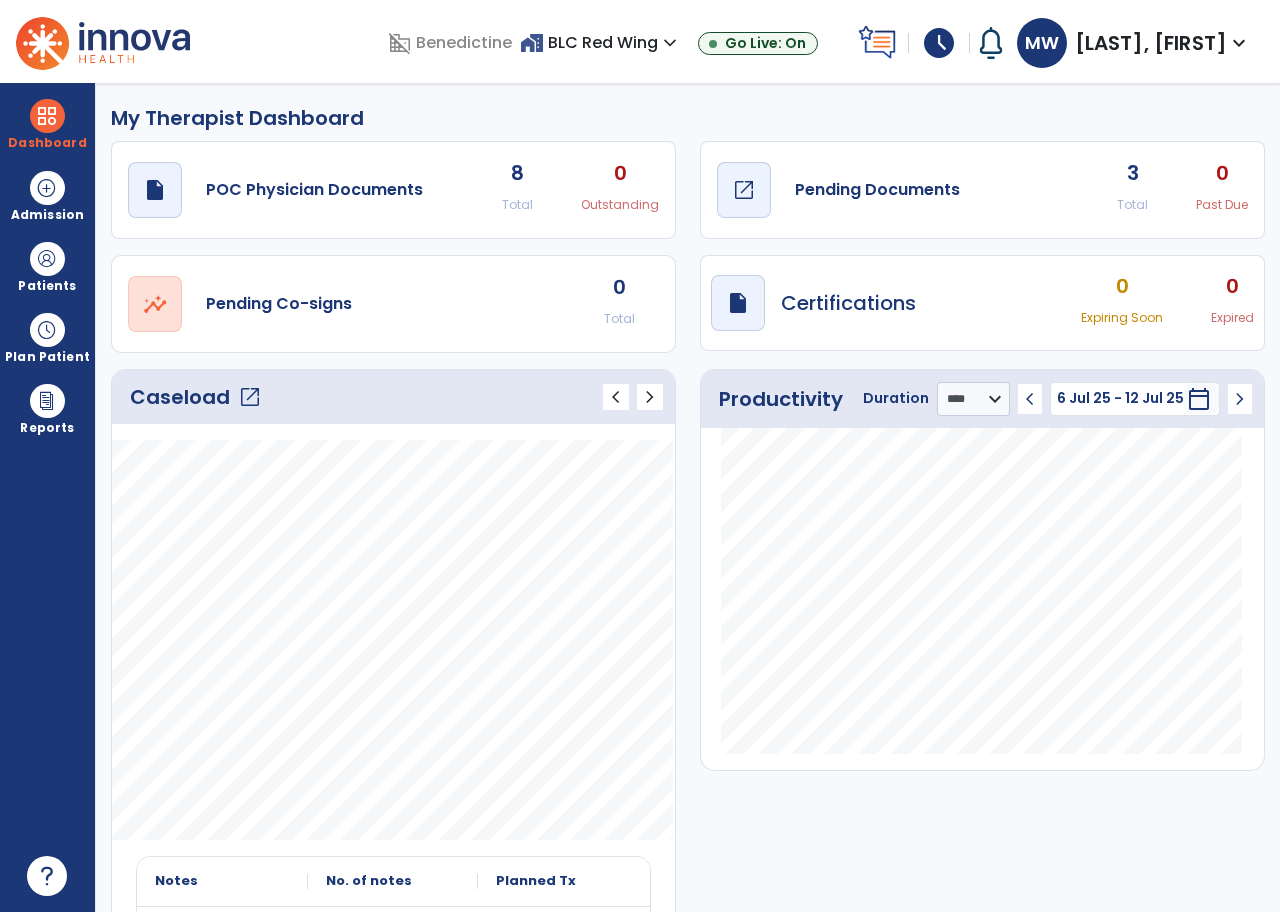click on "open_in_new" 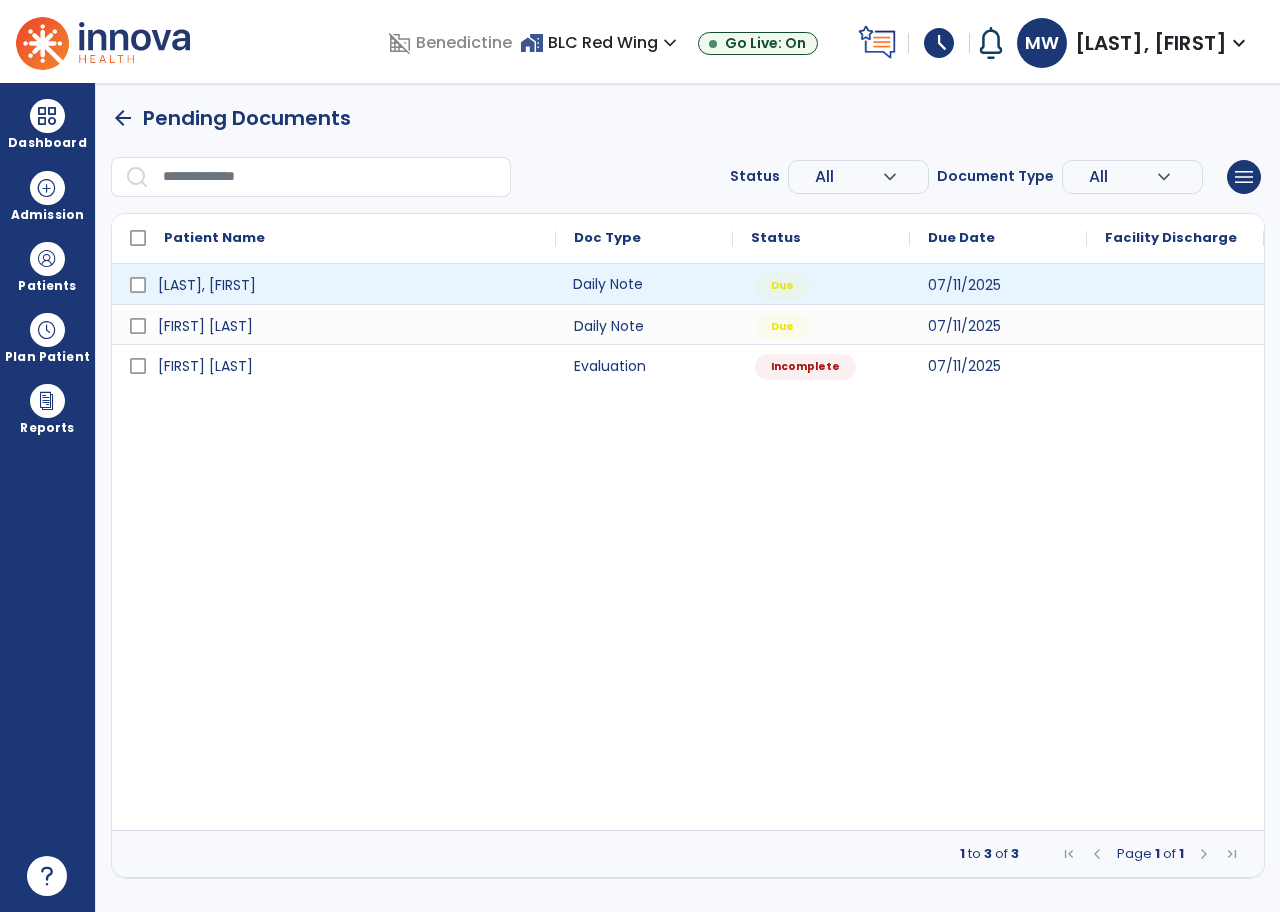 click on "Daily Note" at bounding box center (644, 284) 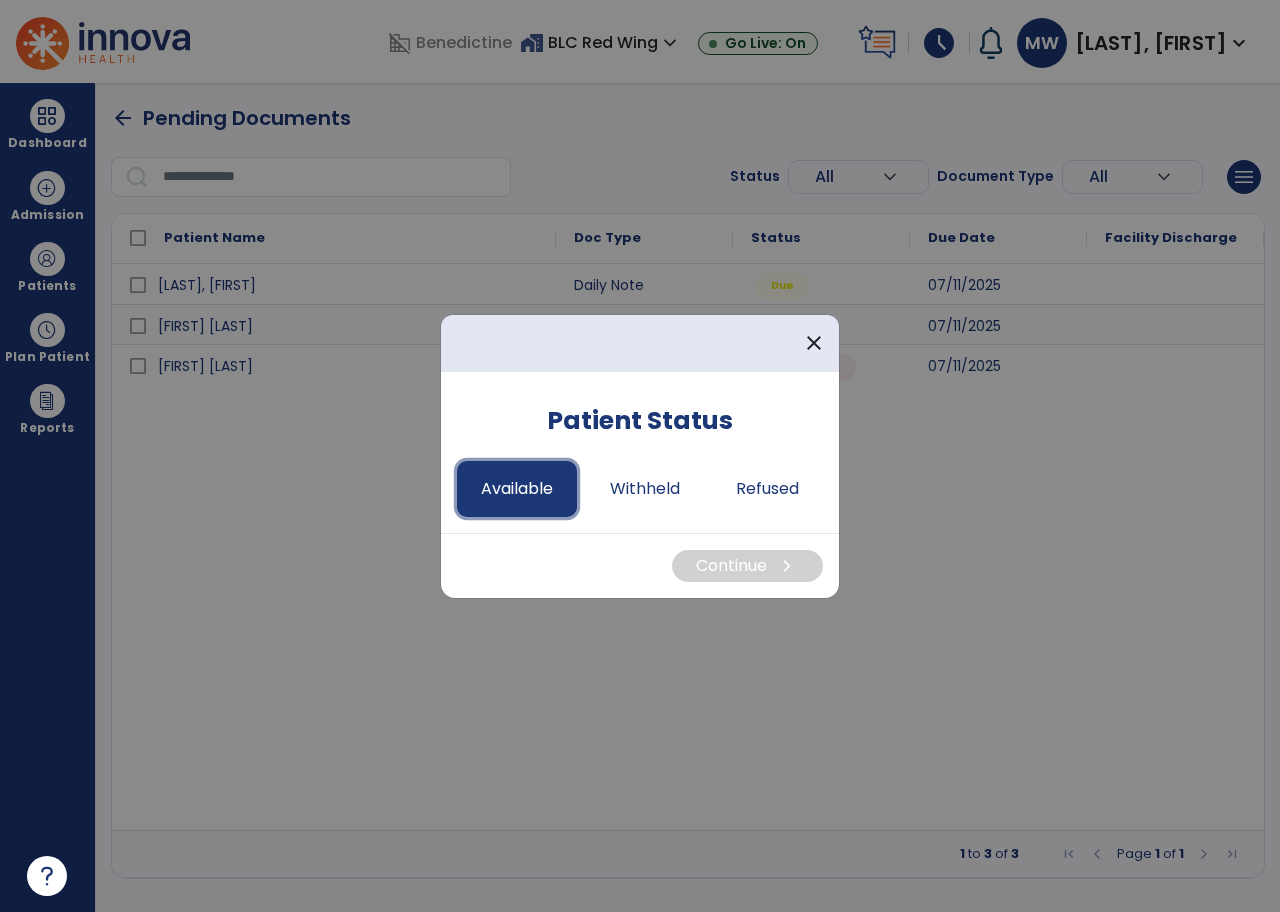 click on "Available" at bounding box center (517, 489) 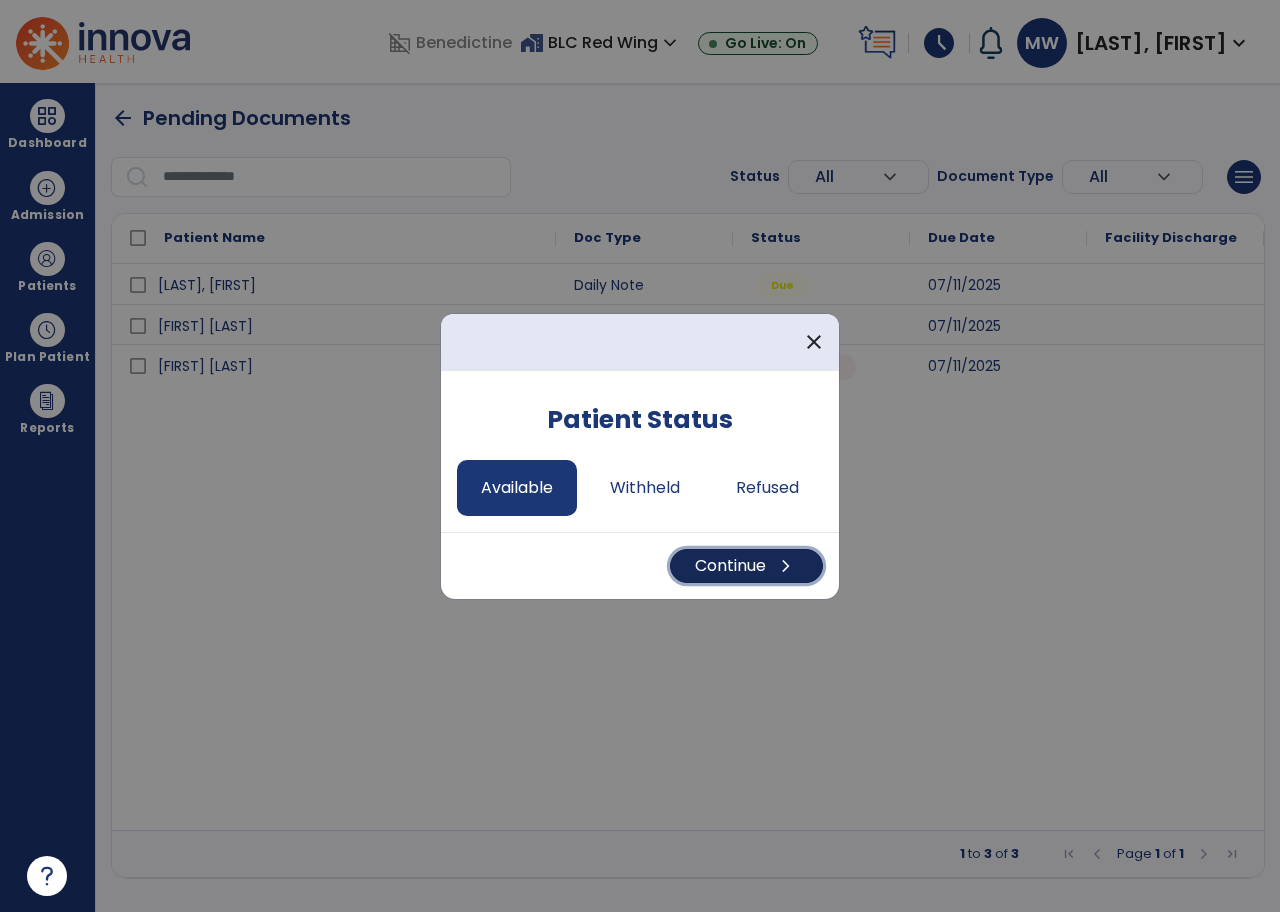 click on "Continue   chevron_right" at bounding box center [746, 566] 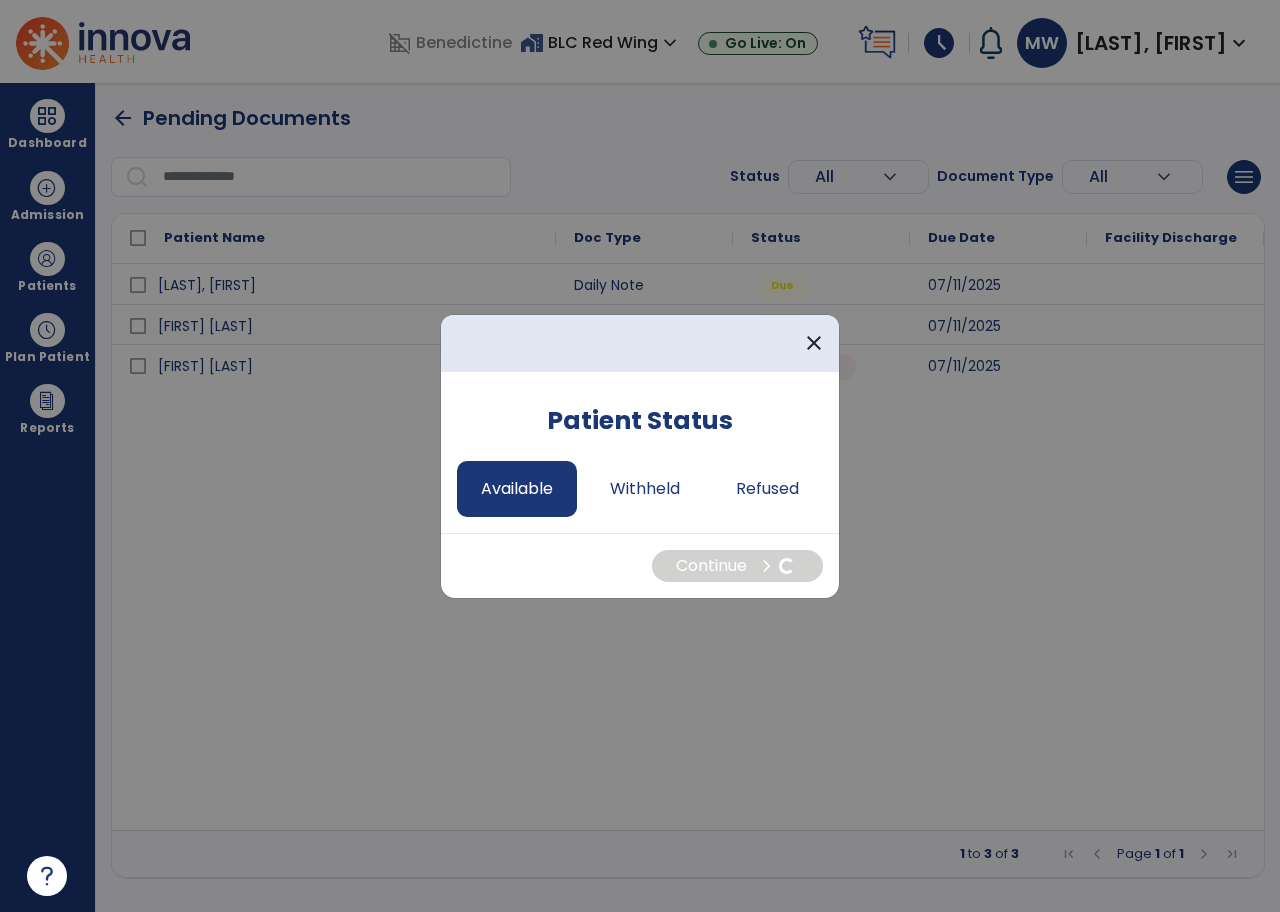 select on "*" 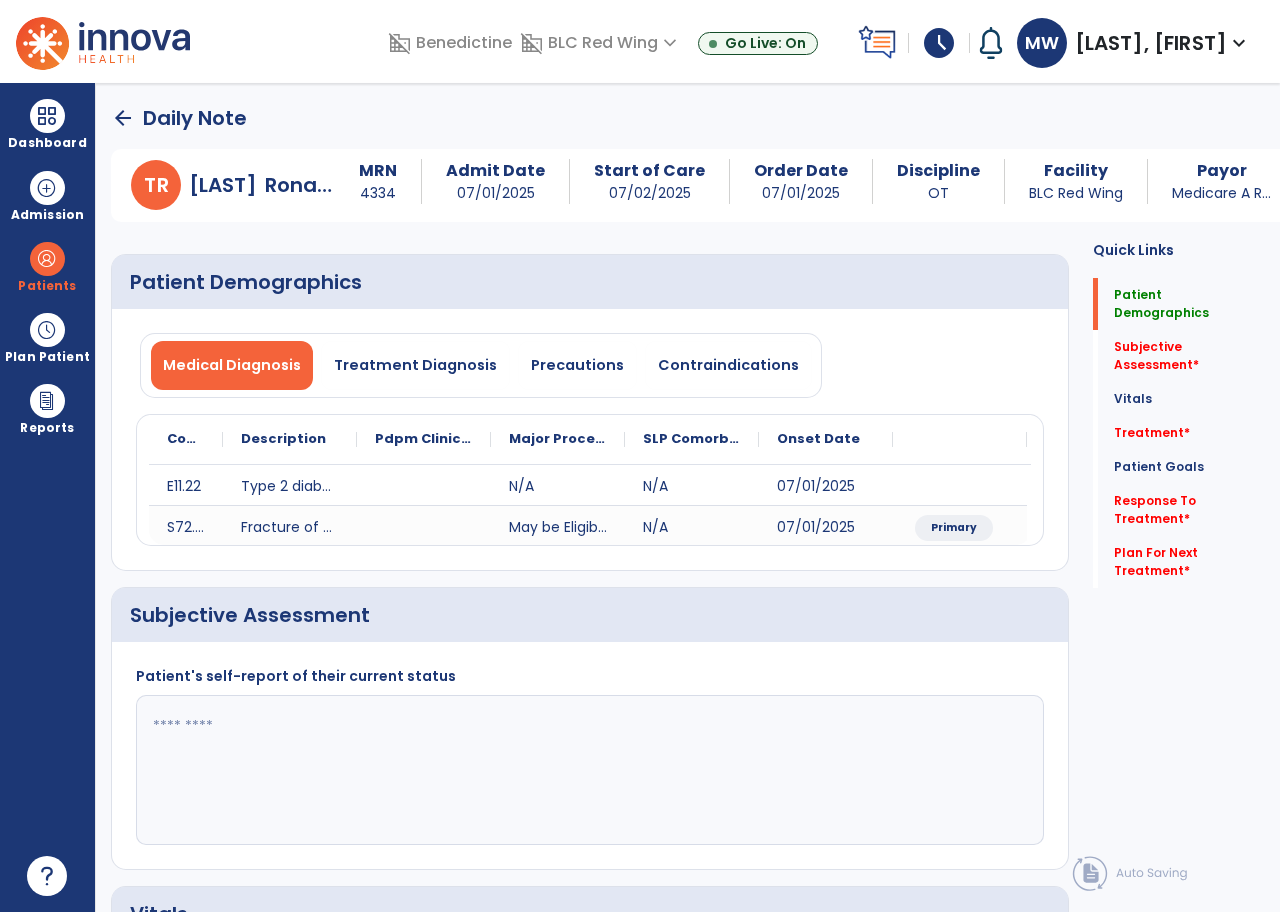 click 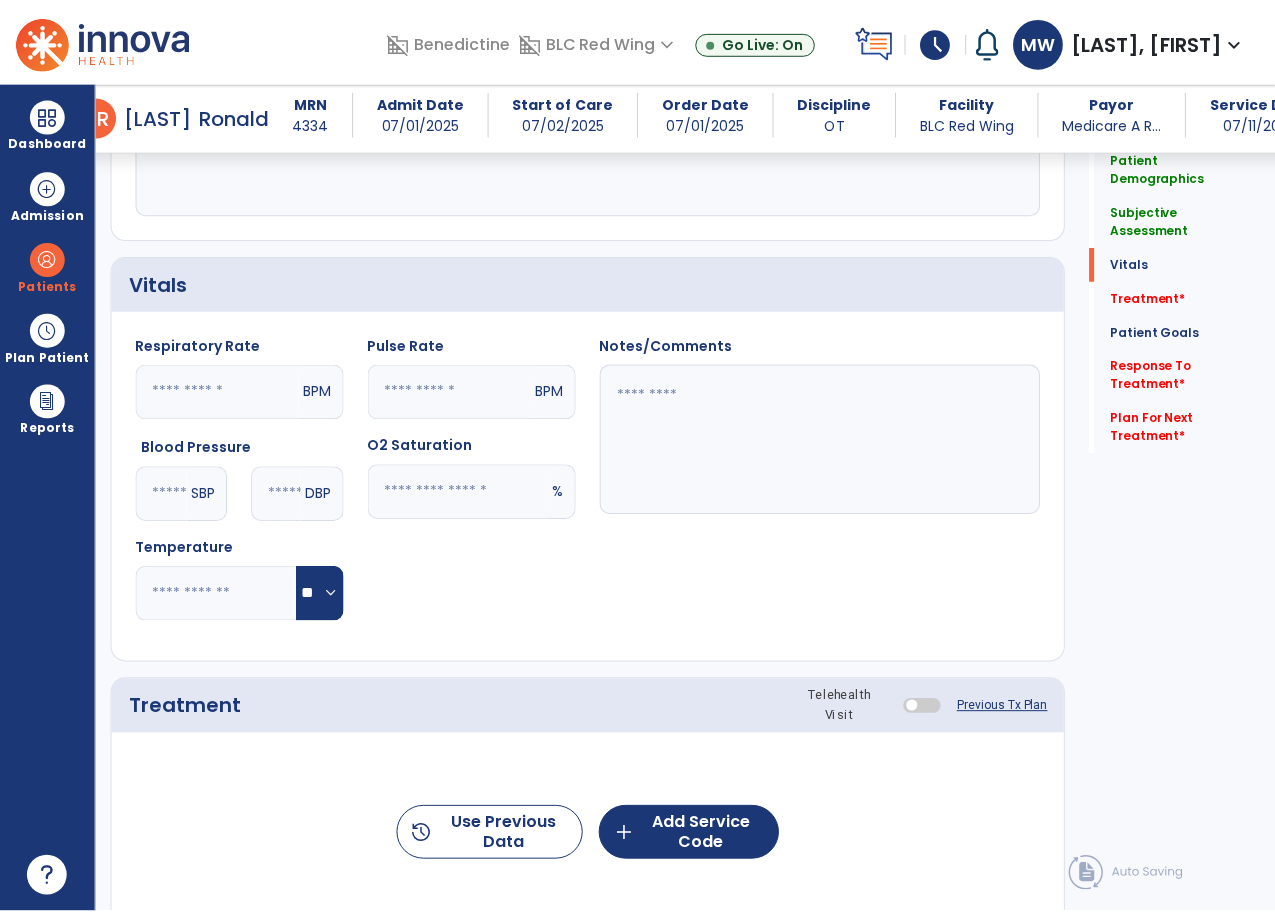 scroll, scrollTop: 800, scrollLeft: 0, axis: vertical 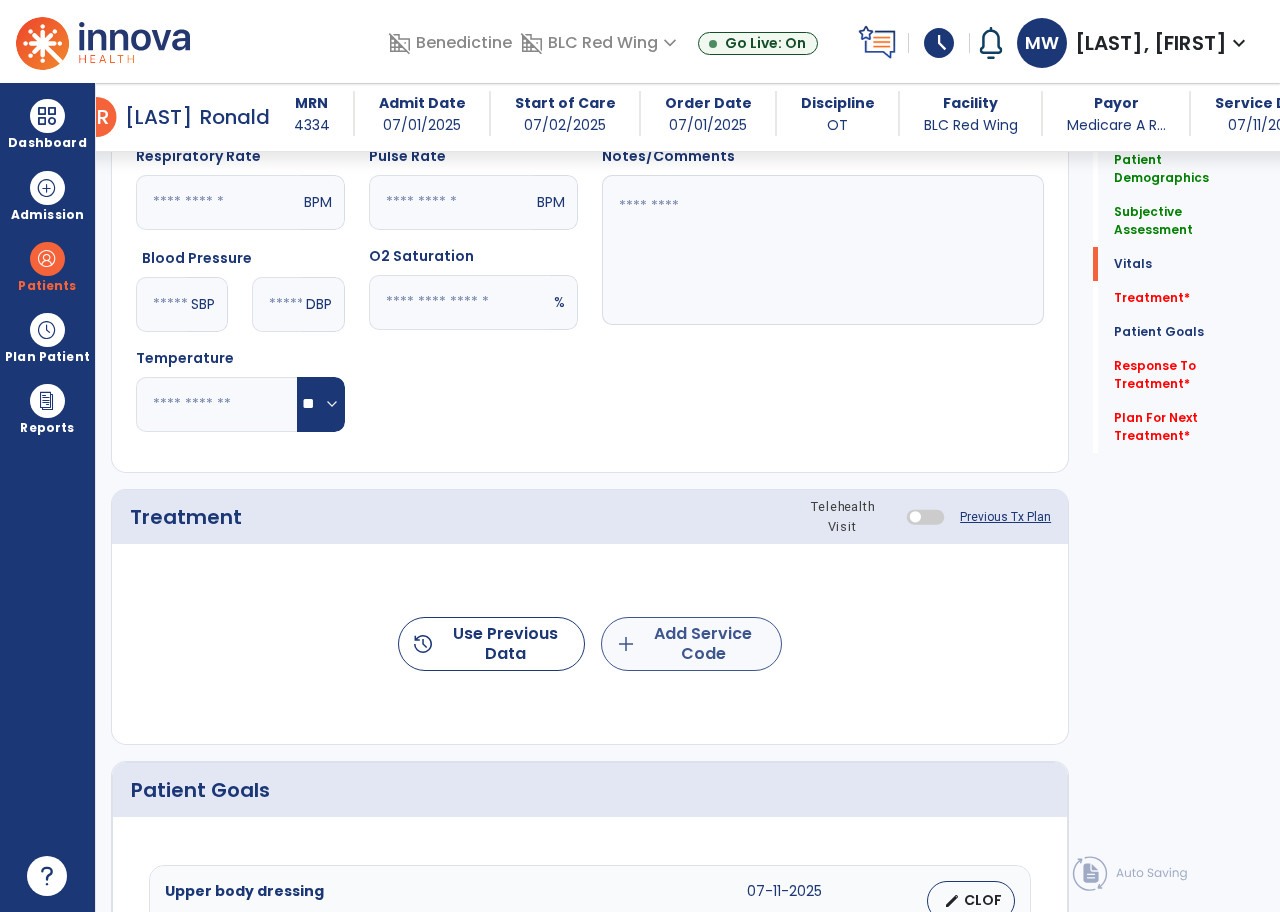 type on "**********" 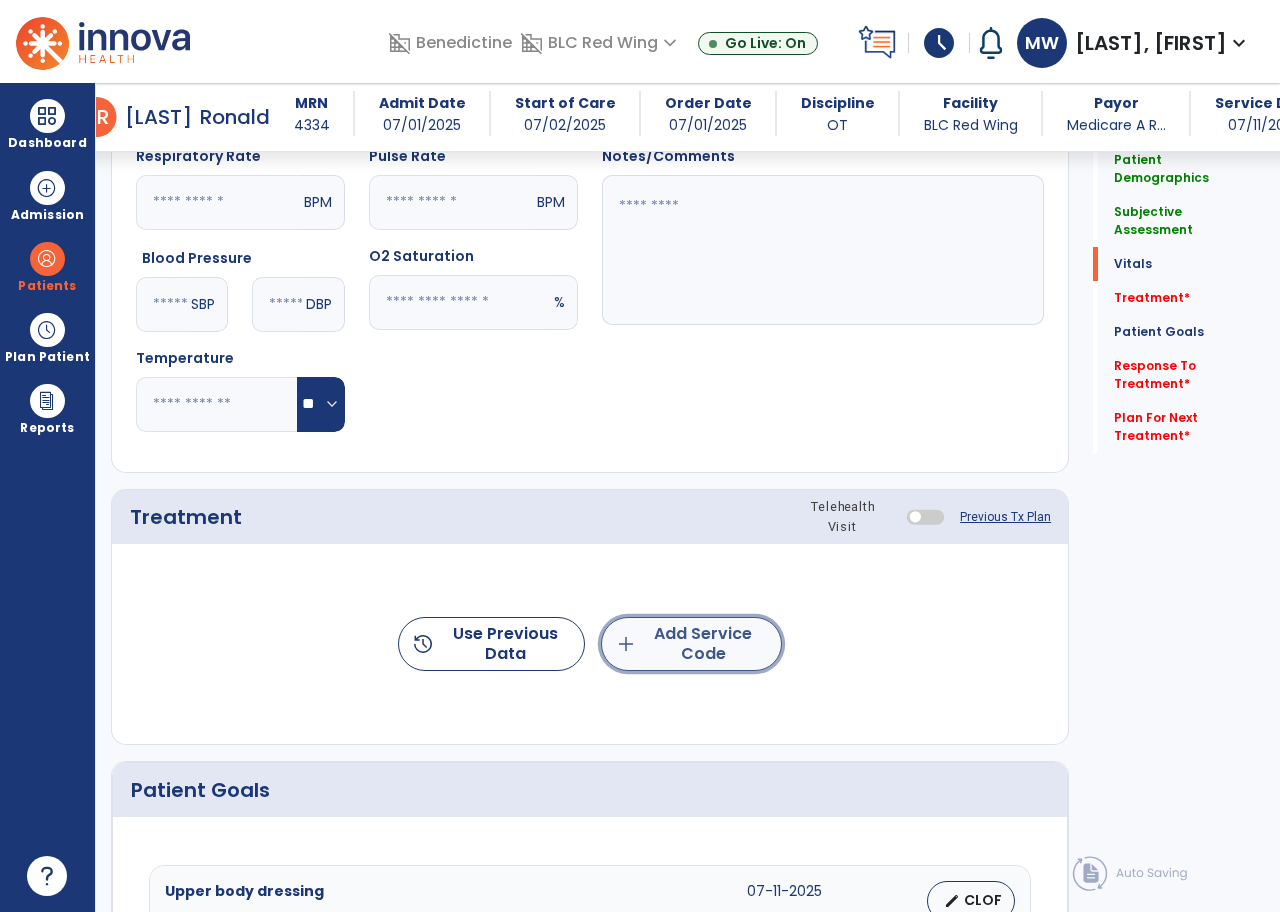 drag, startPoint x: 708, startPoint y: 644, endPoint x: 698, endPoint y: 637, distance: 12.206555 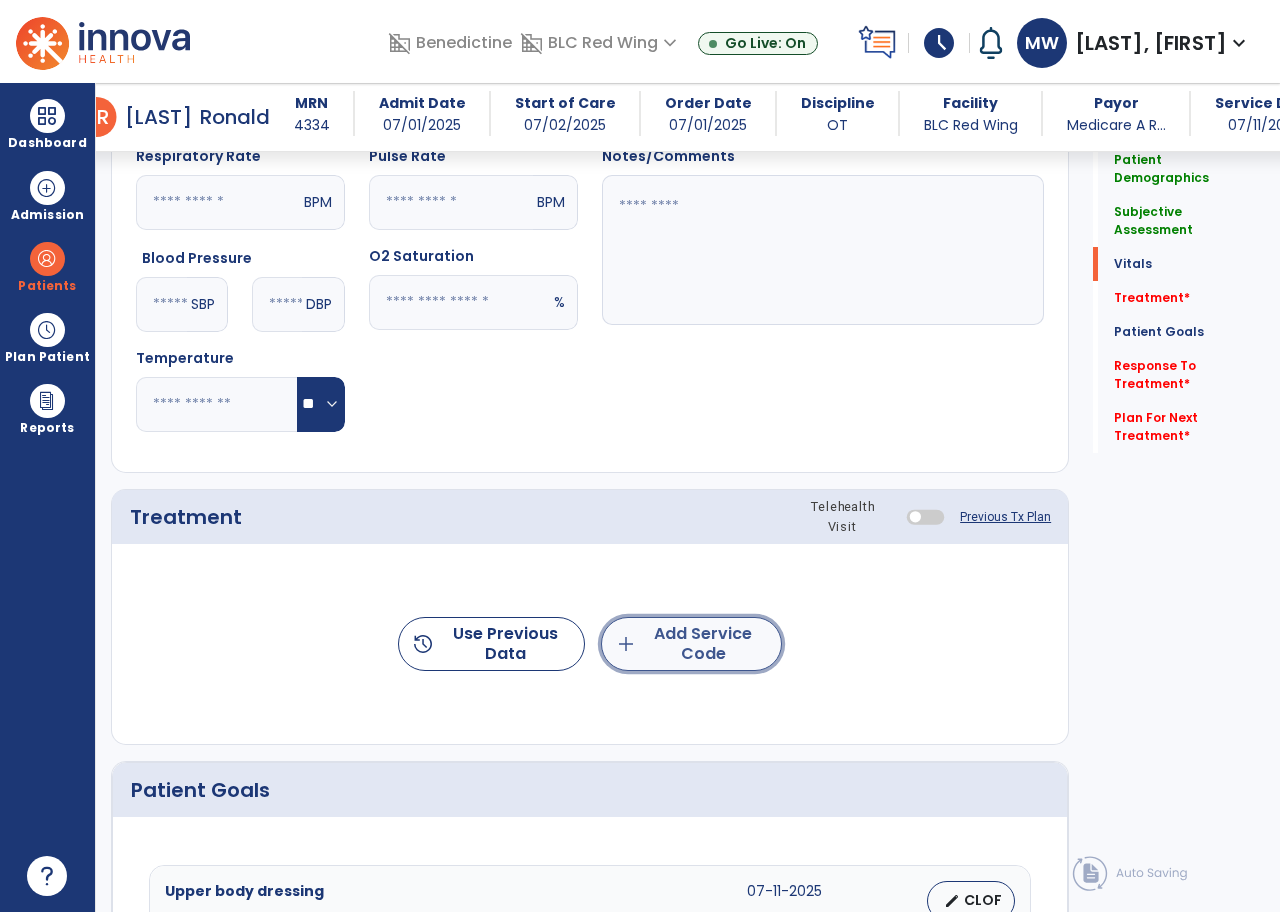 click on "add  Add Service Code" 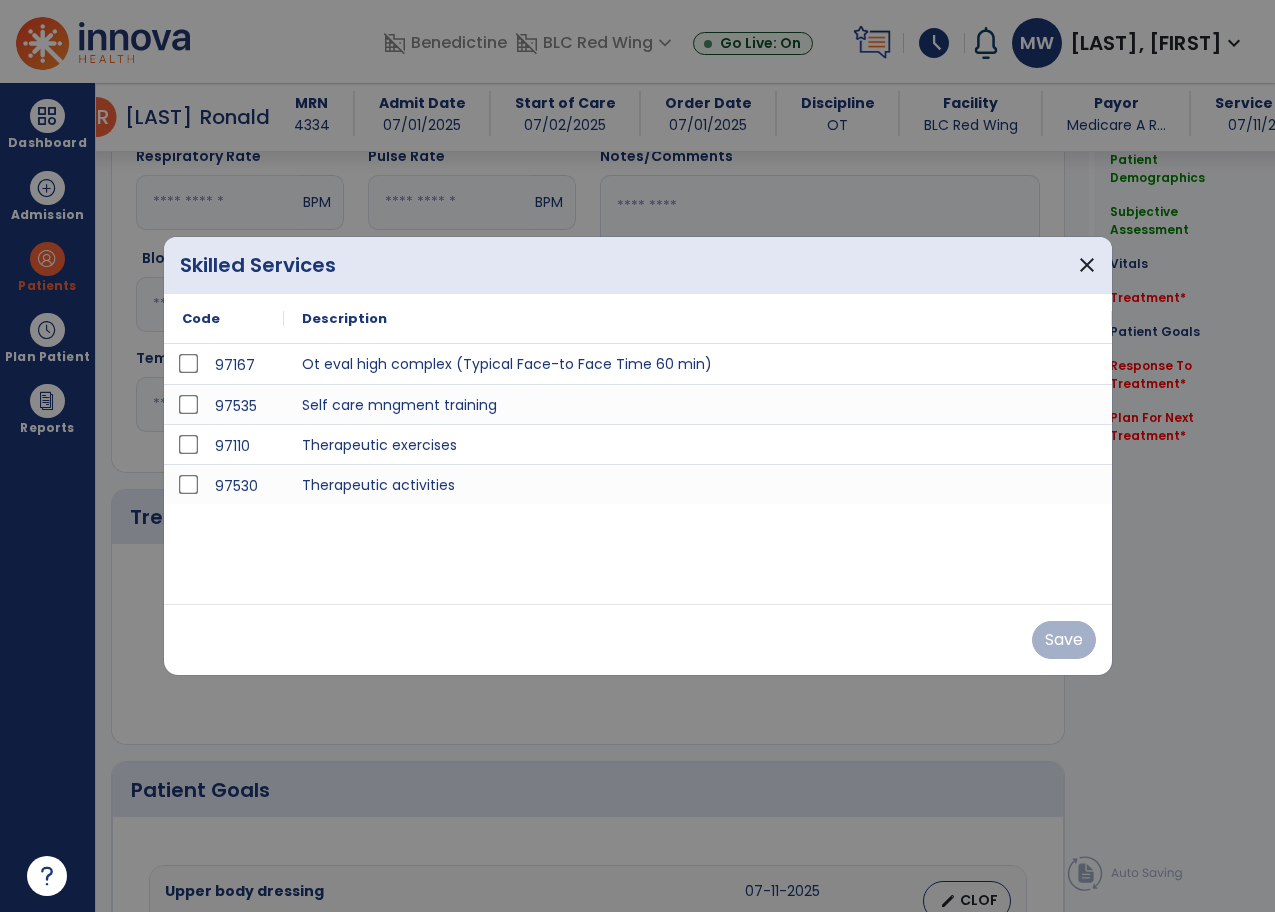 scroll, scrollTop: 800, scrollLeft: 0, axis: vertical 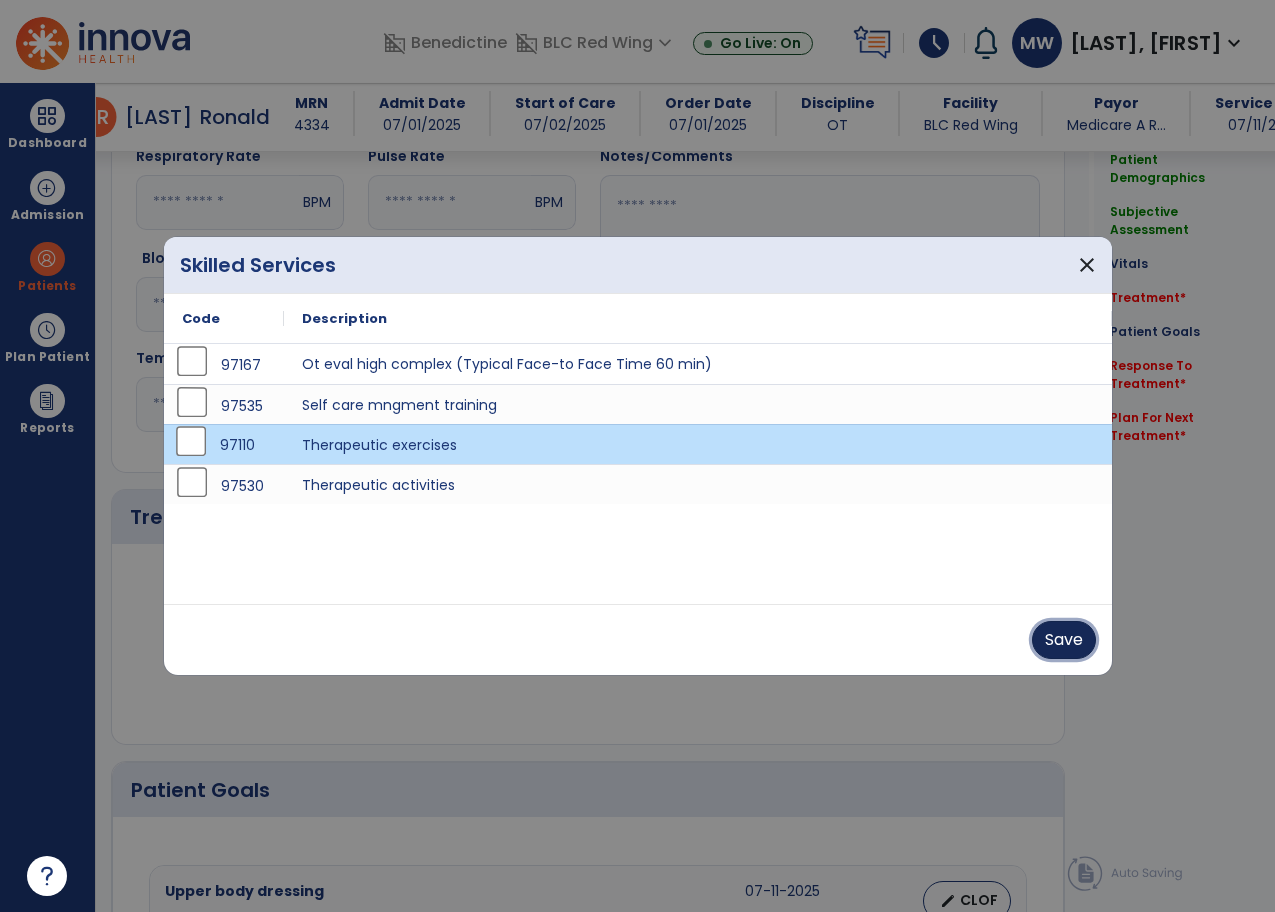 click on "Save" at bounding box center (1064, 640) 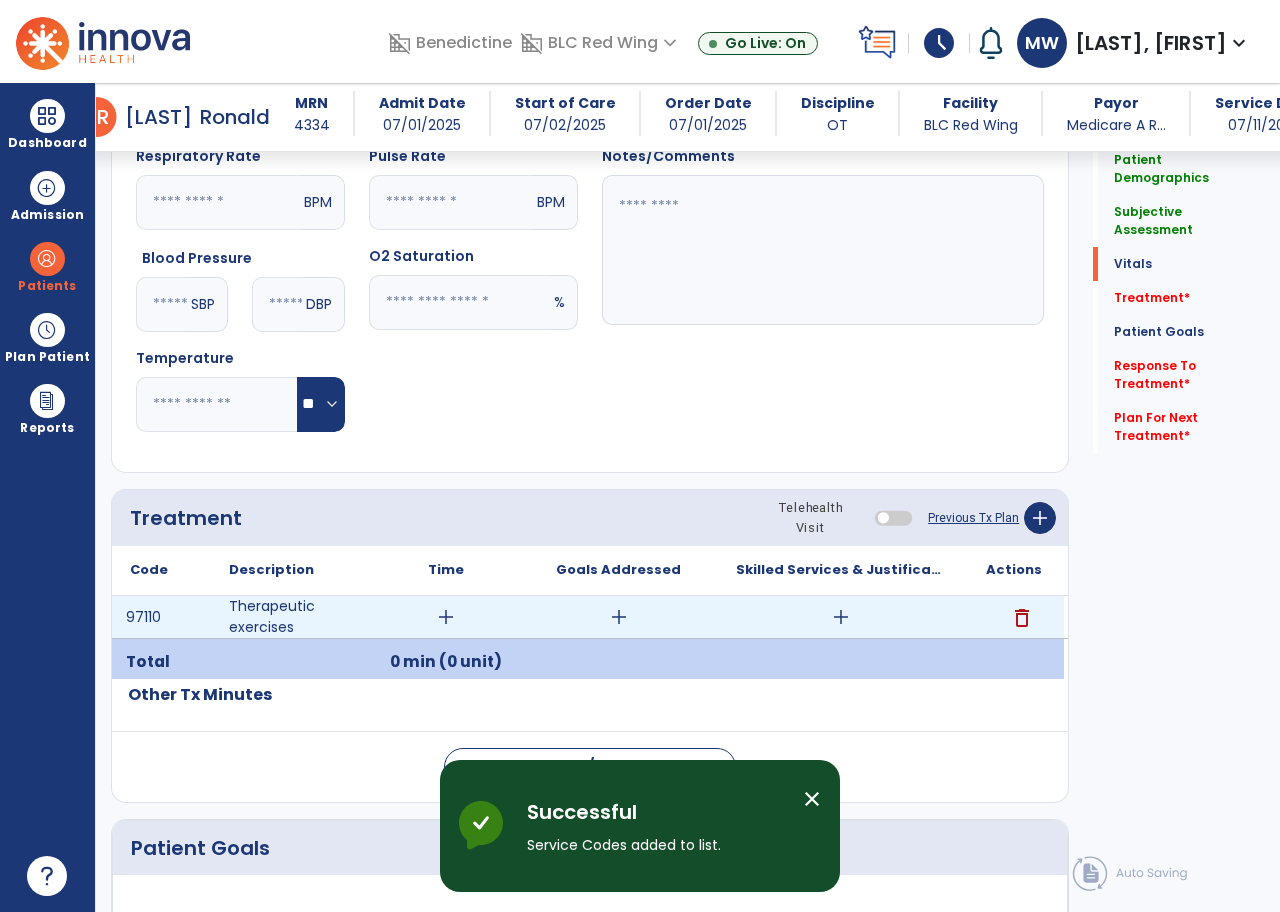 click on "add" at bounding box center [446, 617] 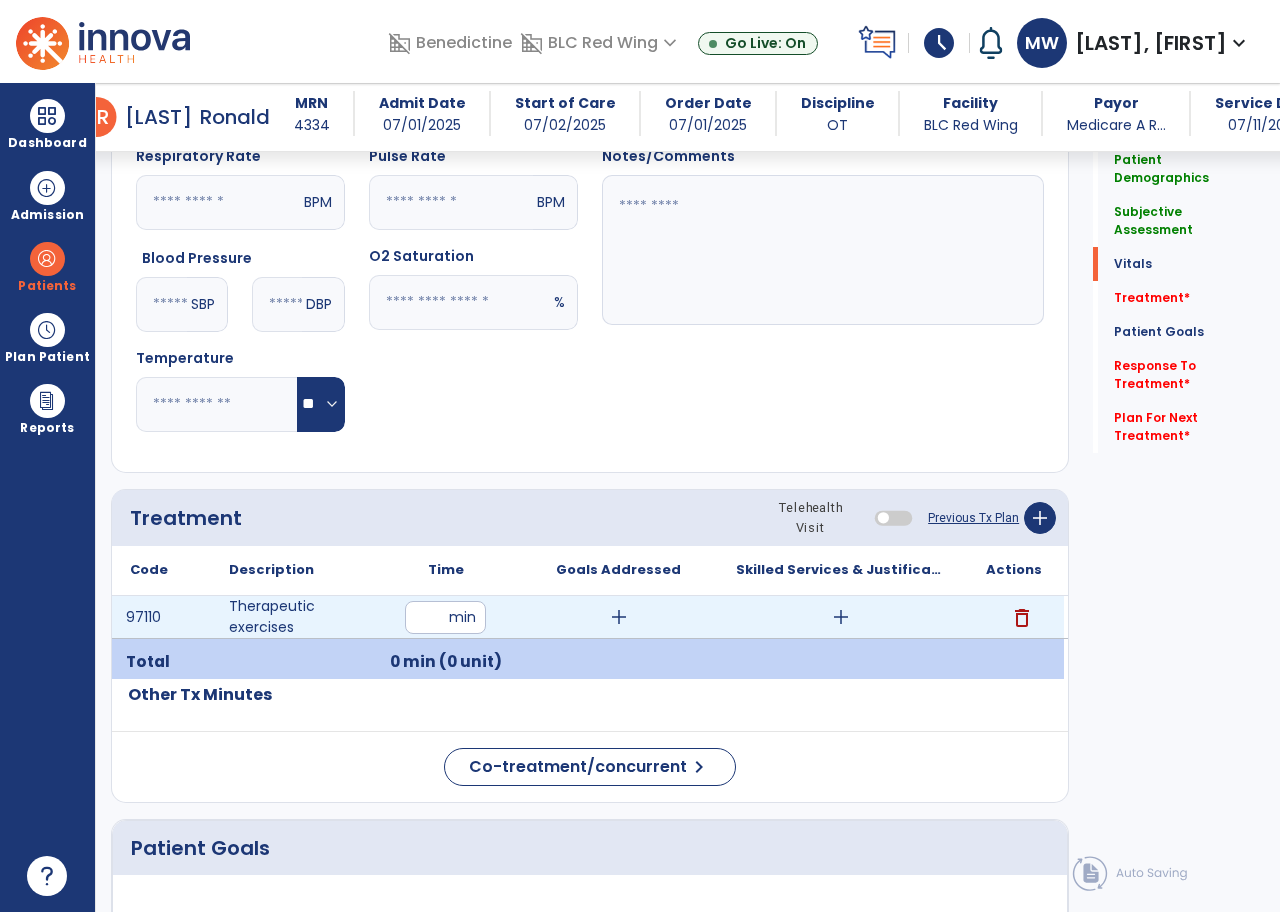 type on "**" 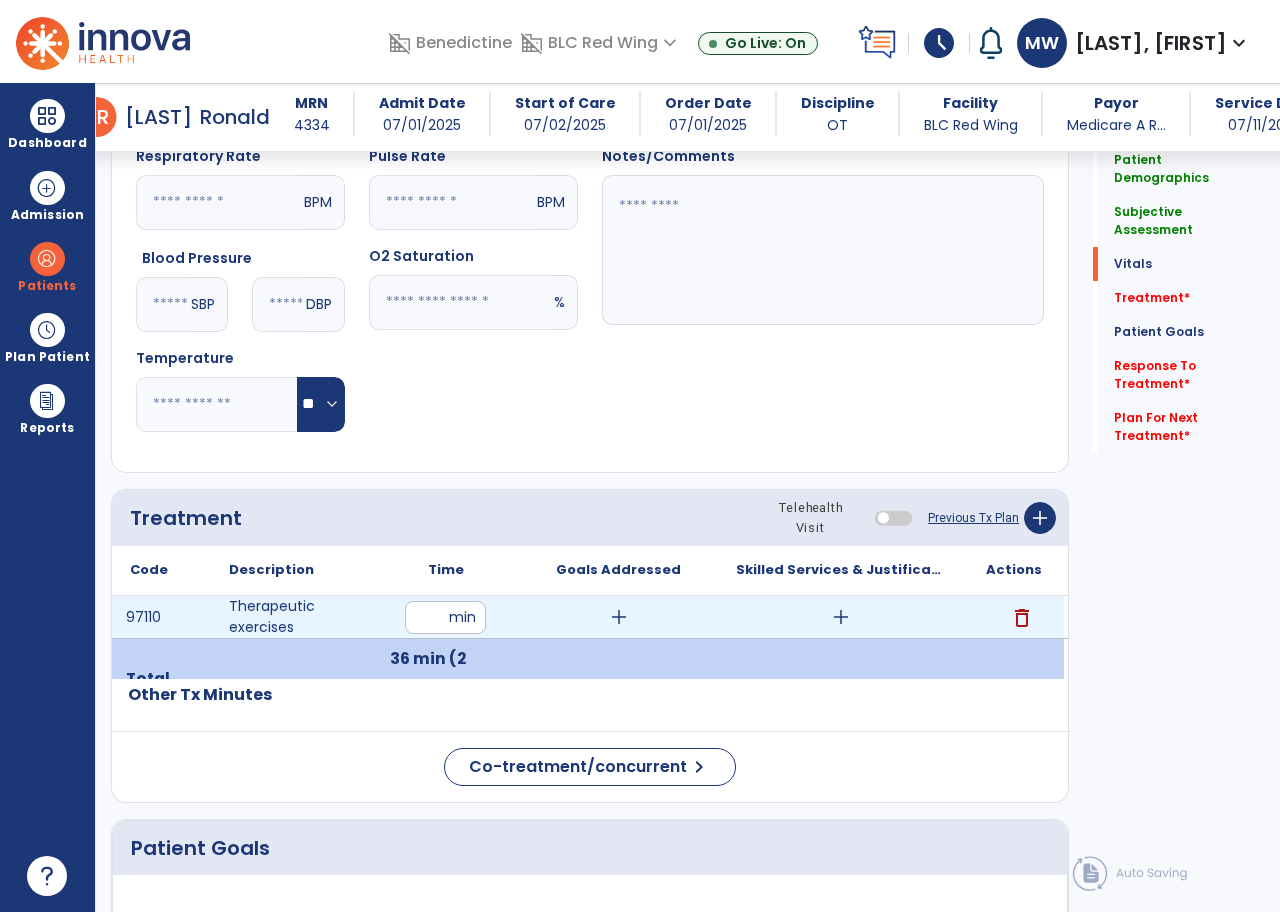 click on "add" at bounding box center [841, 617] 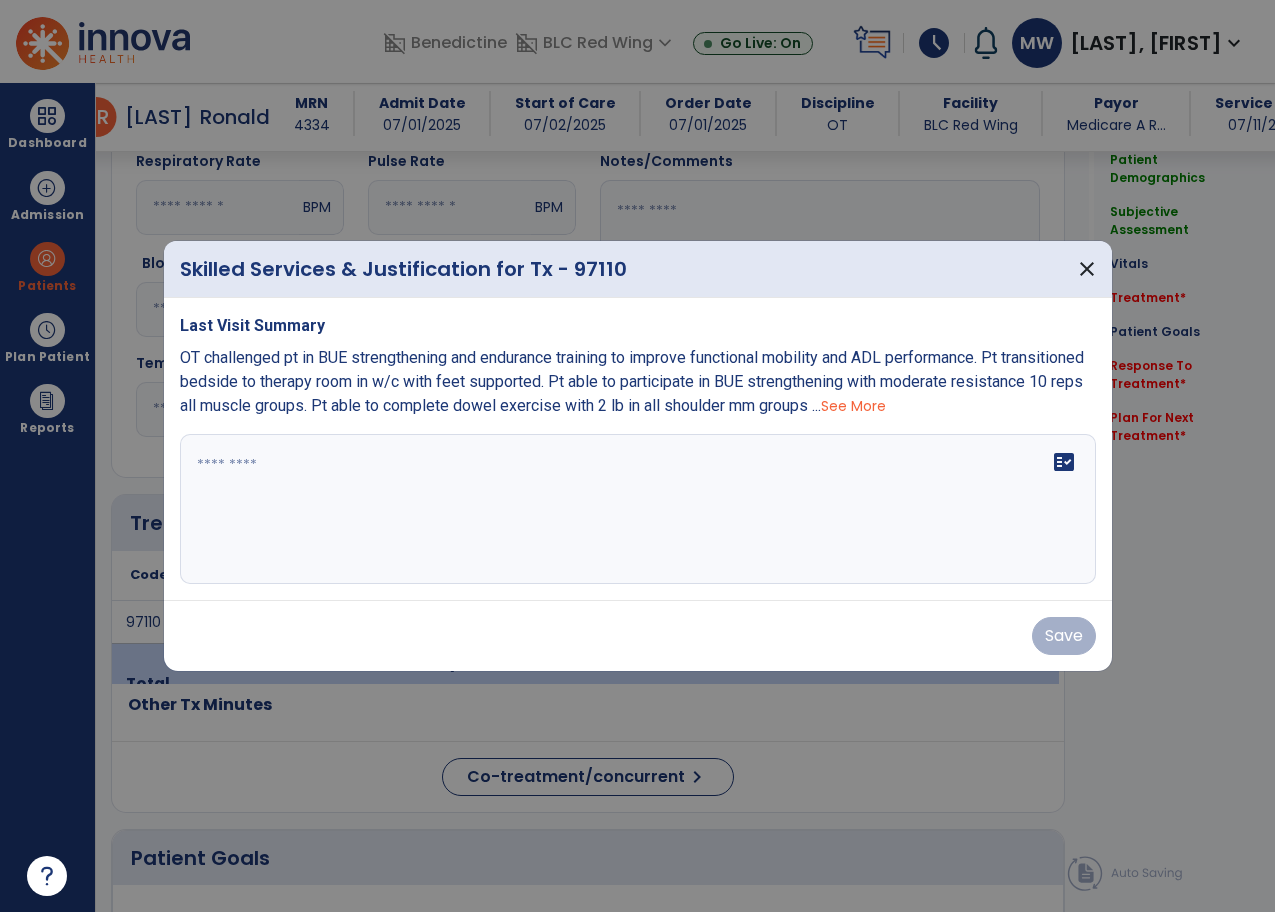 scroll, scrollTop: 800, scrollLeft: 0, axis: vertical 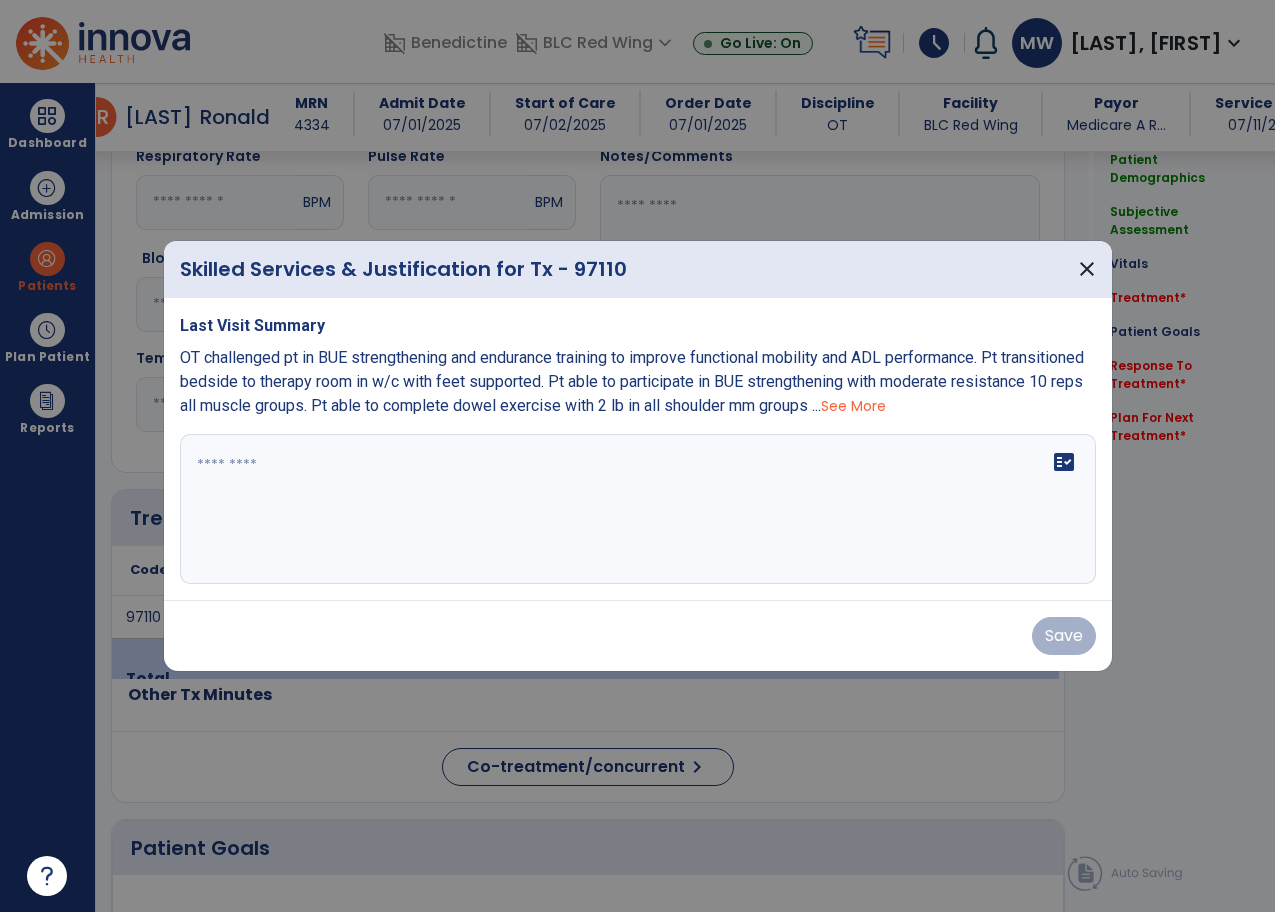 drag, startPoint x: 247, startPoint y: 459, endPoint x: 339, endPoint y: 457, distance: 92.021736 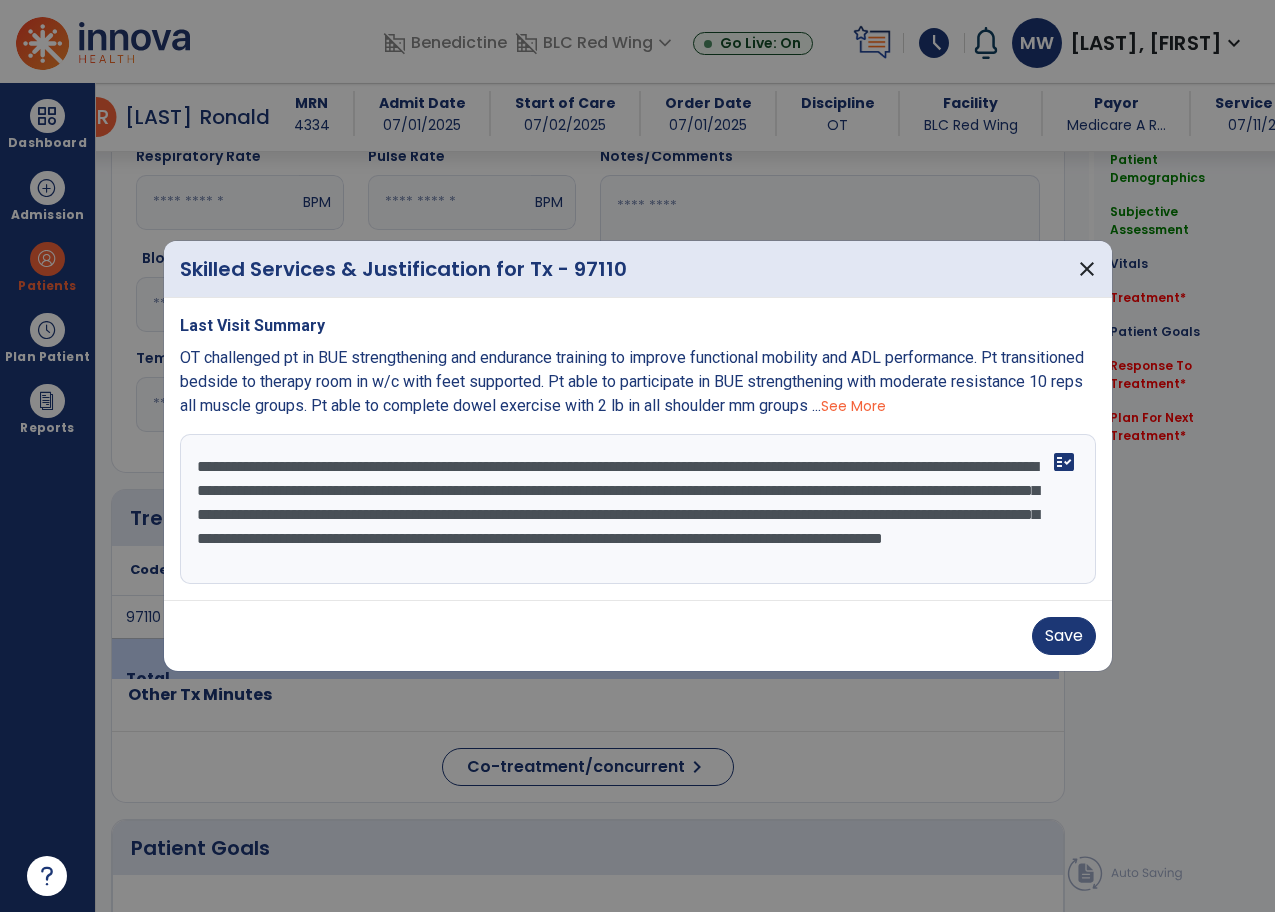 scroll, scrollTop: 15, scrollLeft: 0, axis: vertical 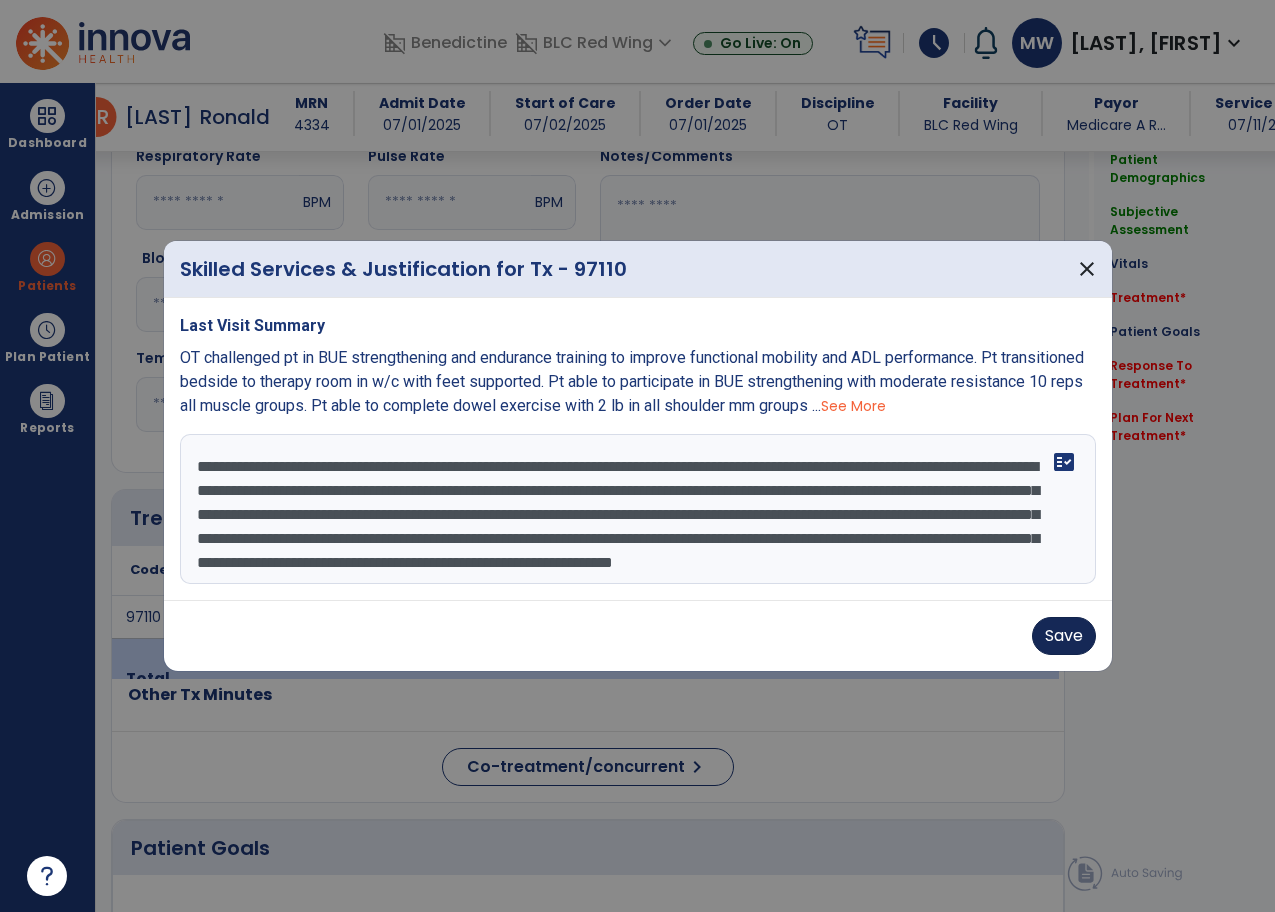 type on "**********" 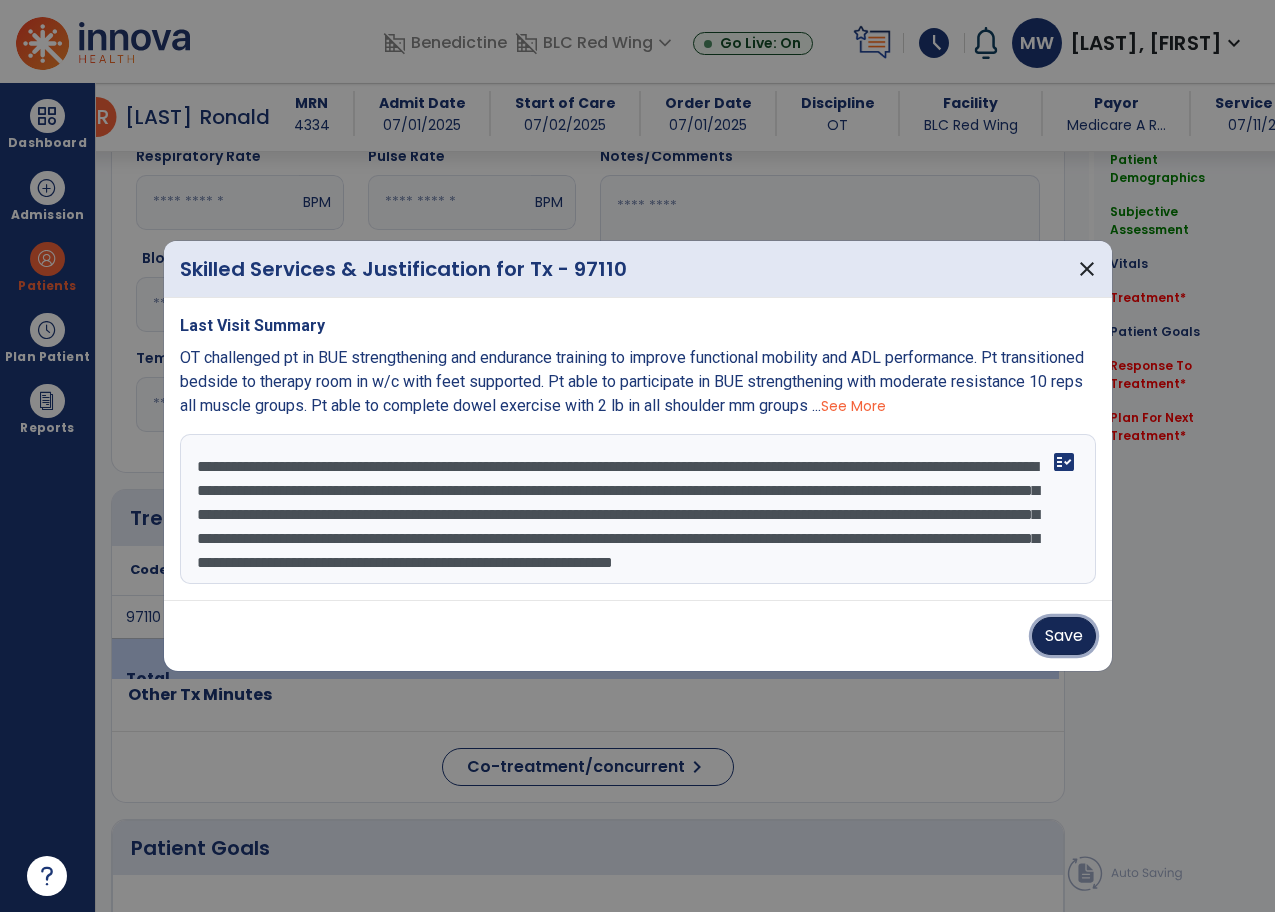 click on "Save" at bounding box center [1064, 636] 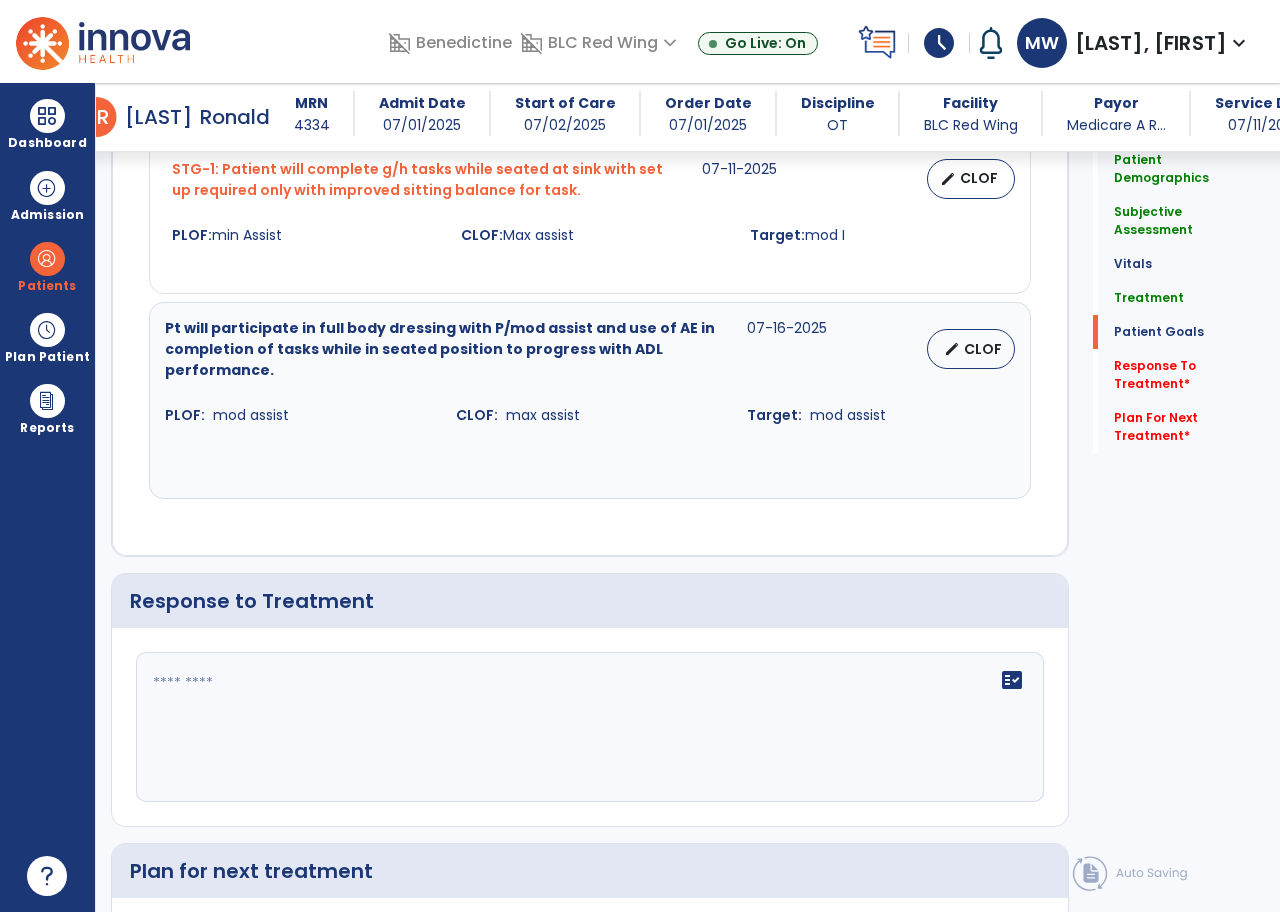 scroll, scrollTop: 2100, scrollLeft: 0, axis: vertical 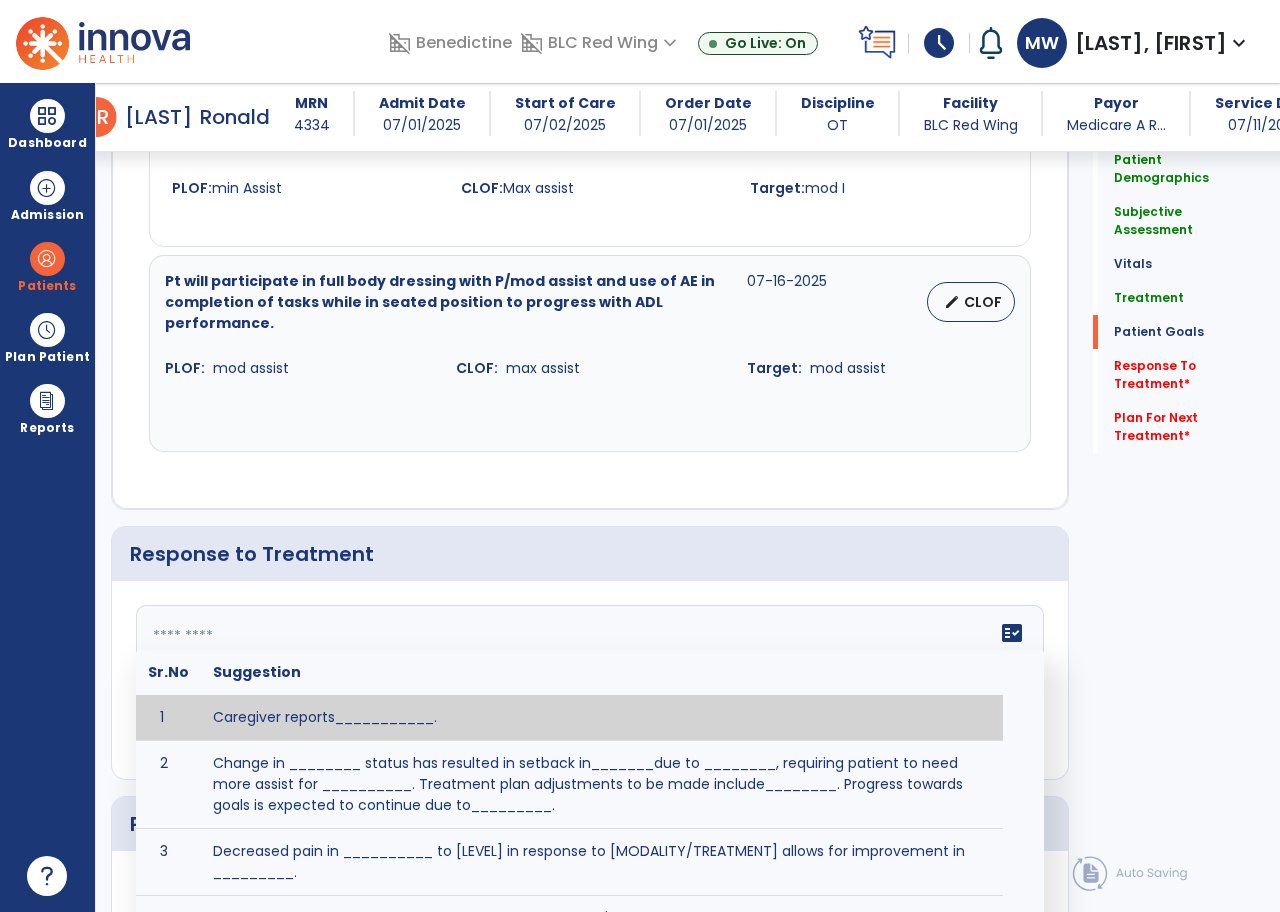 drag, startPoint x: 215, startPoint y: 643, endPoint x: 316, endPoint y: 519, distance: 159.92812 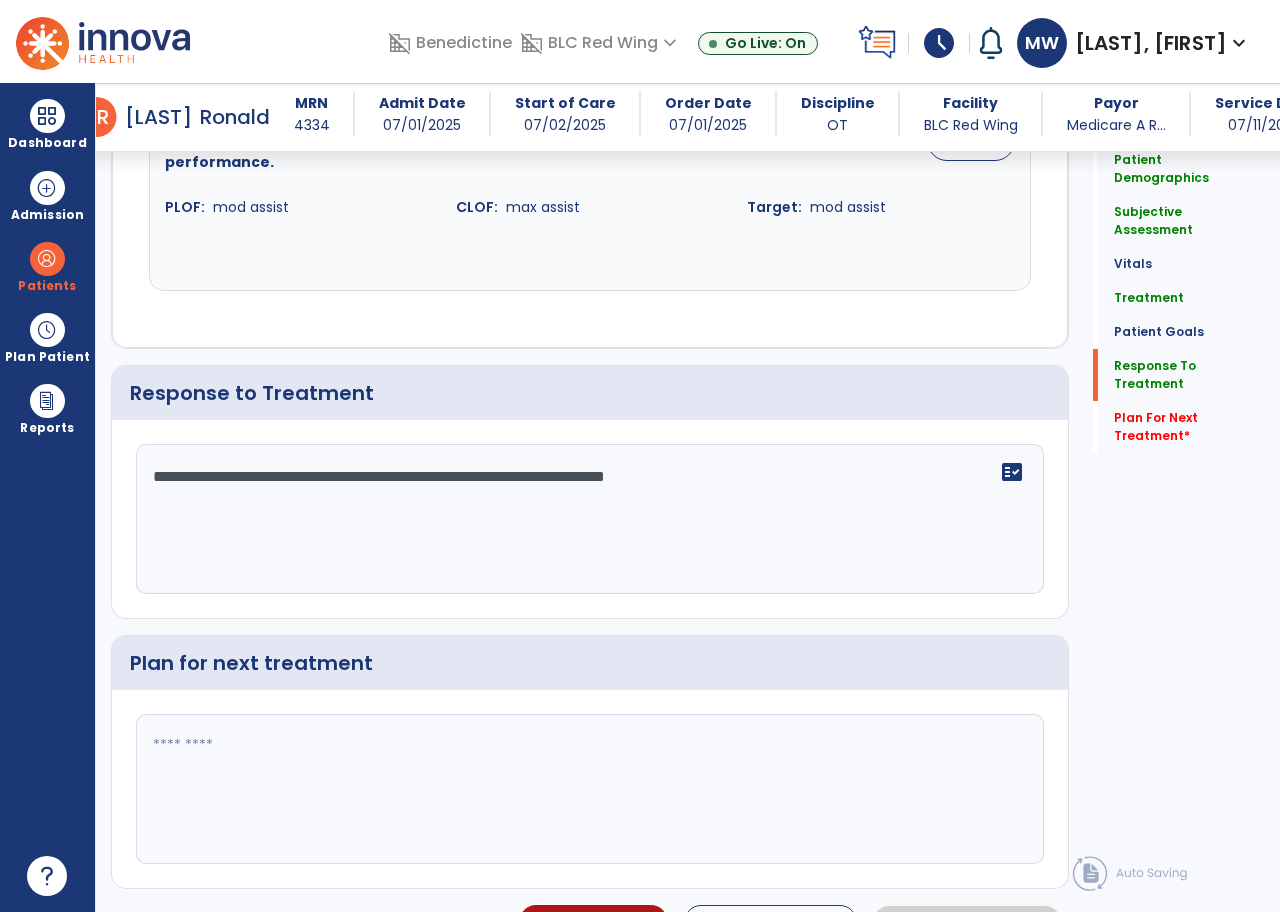 scroll, scrollTop: 2305, scrollLeft: 0, axis: vertical 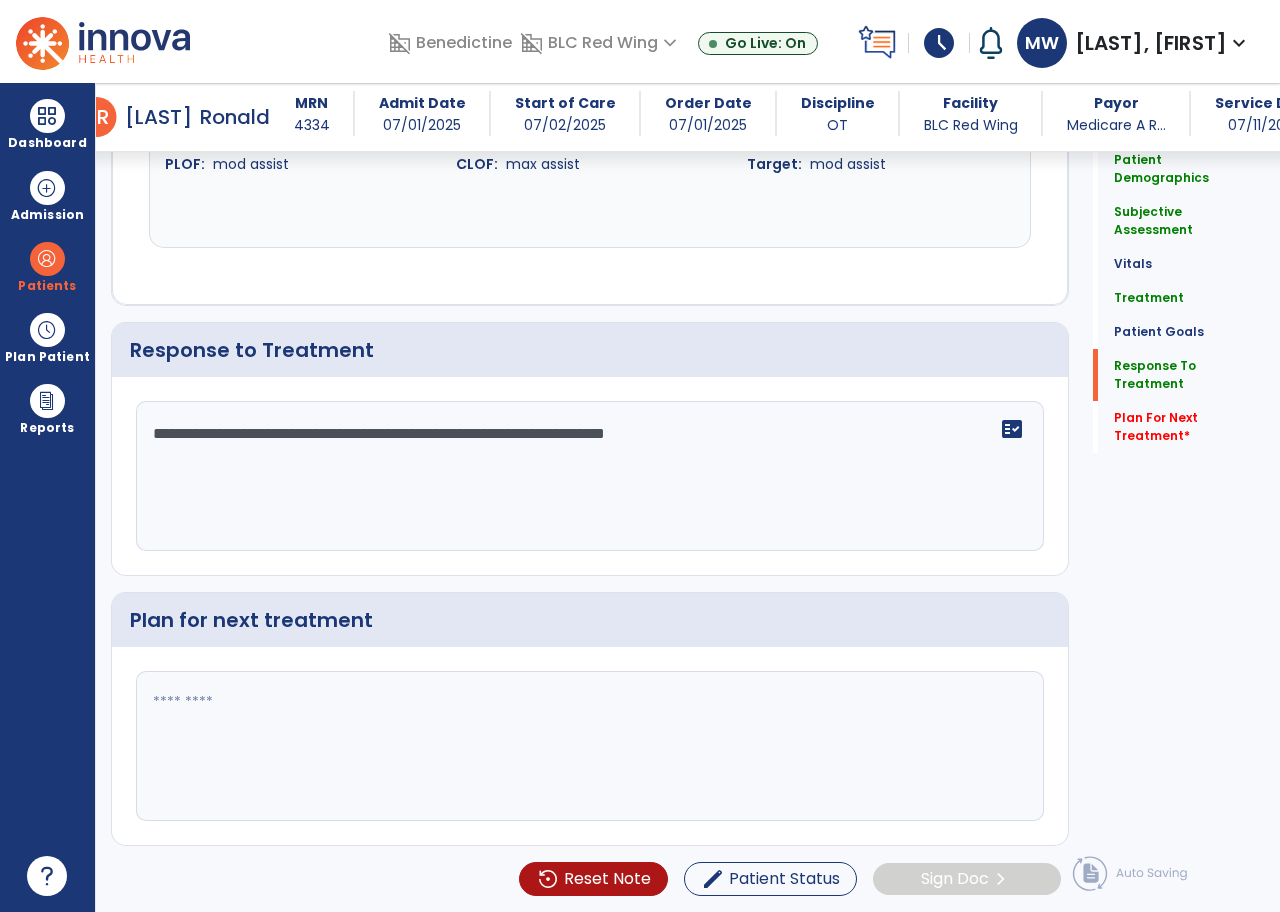 type on "**********" 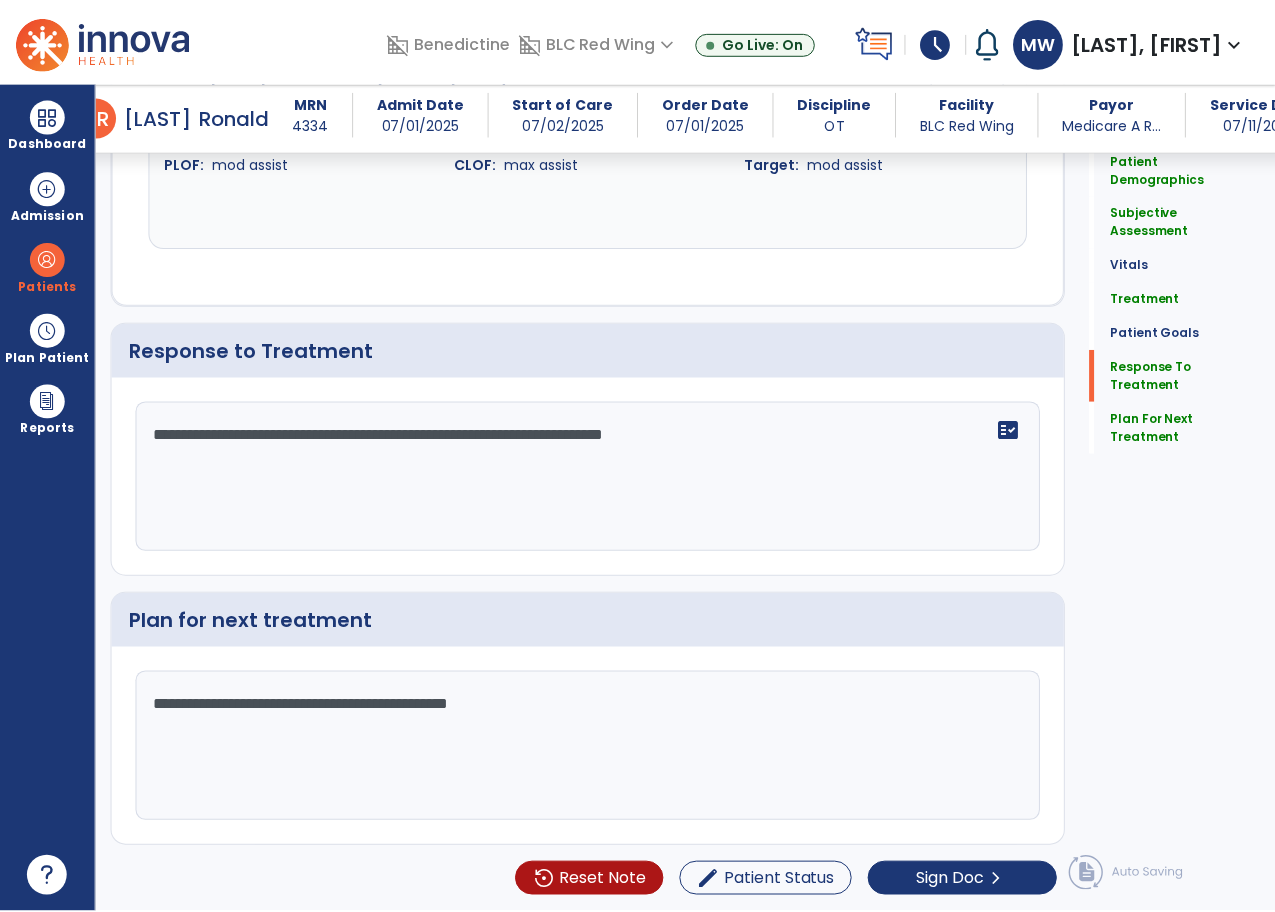 scroll, scrollTop: 2305, scrollLeft: 0, axis: vertical 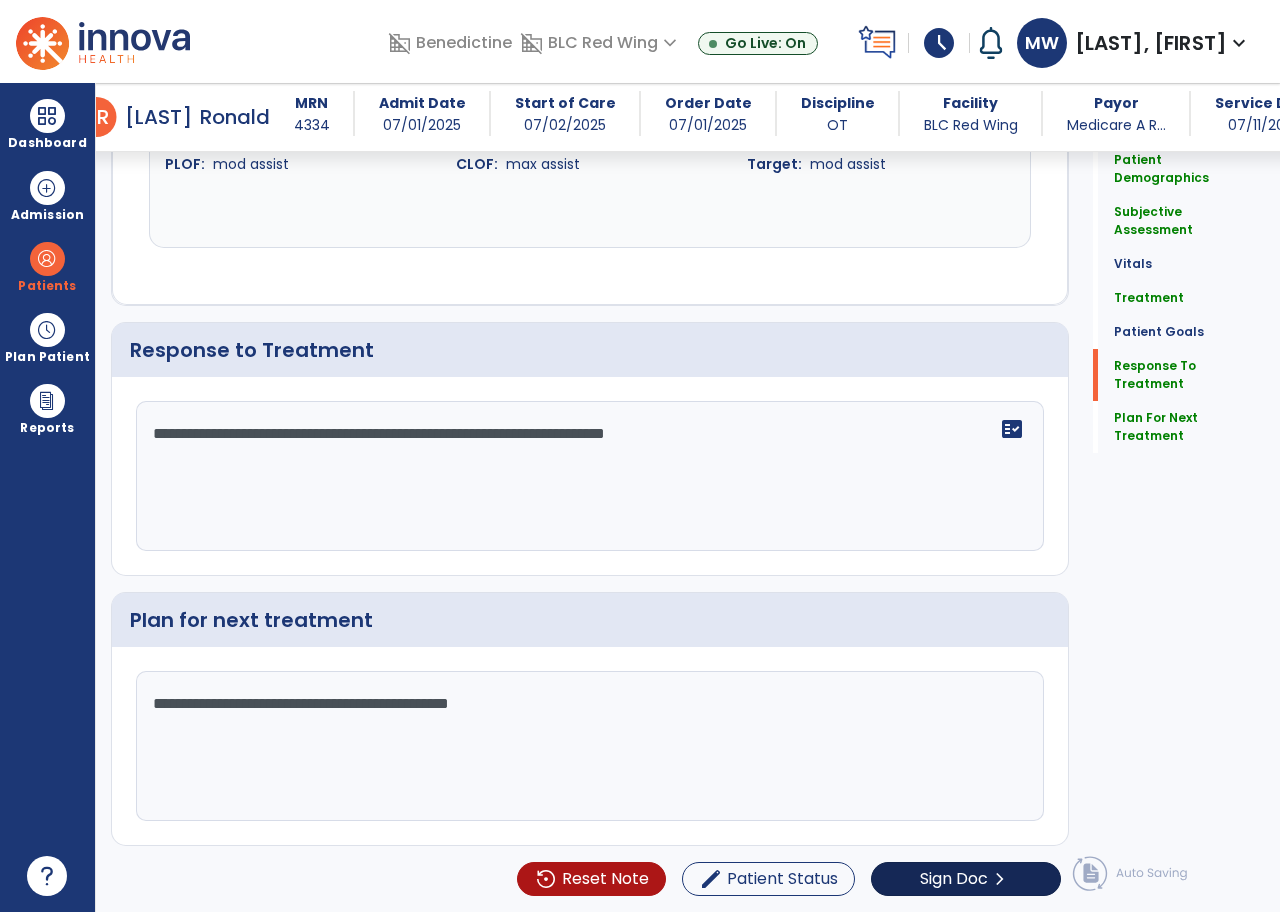 type on "**********" 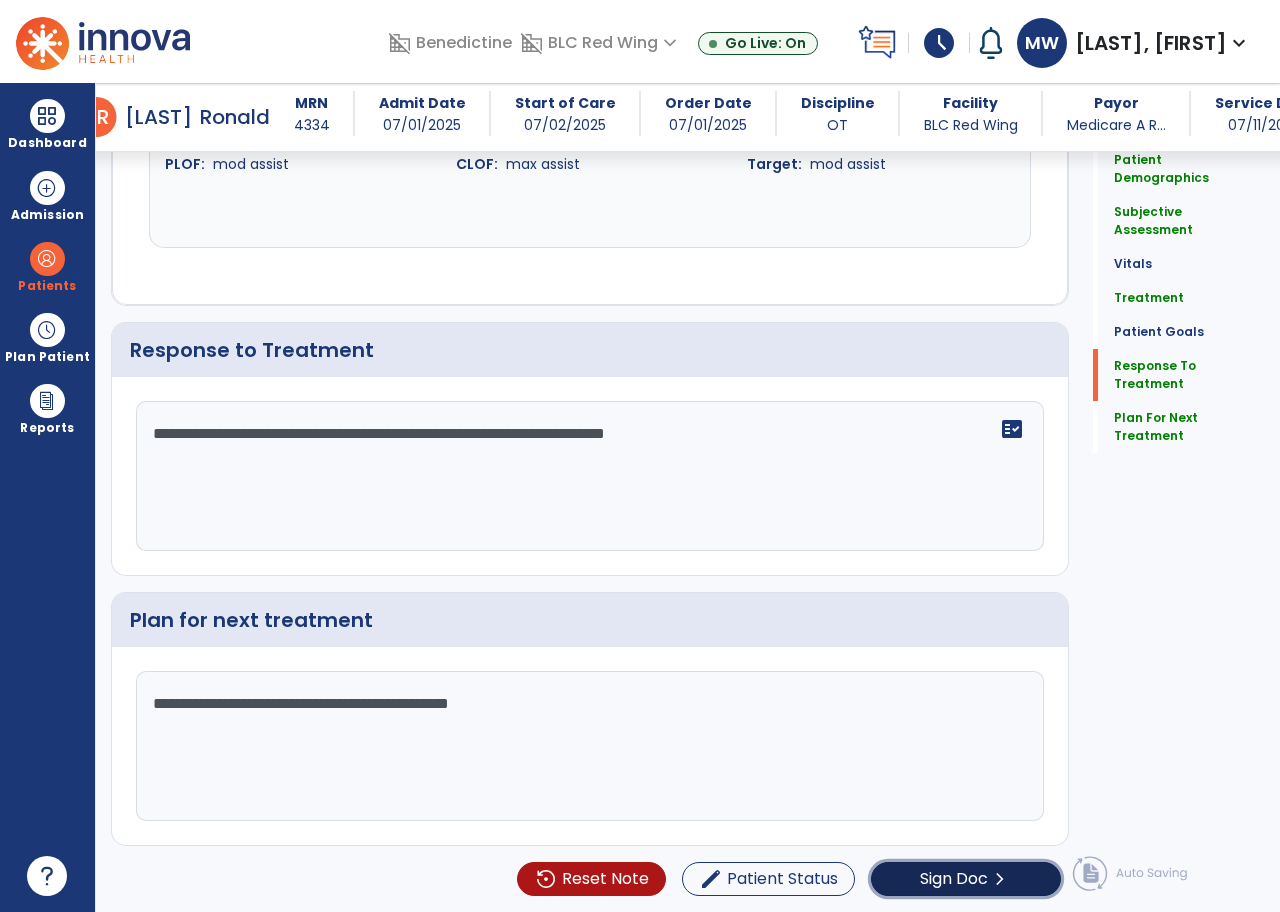 click on "Sign Doc" 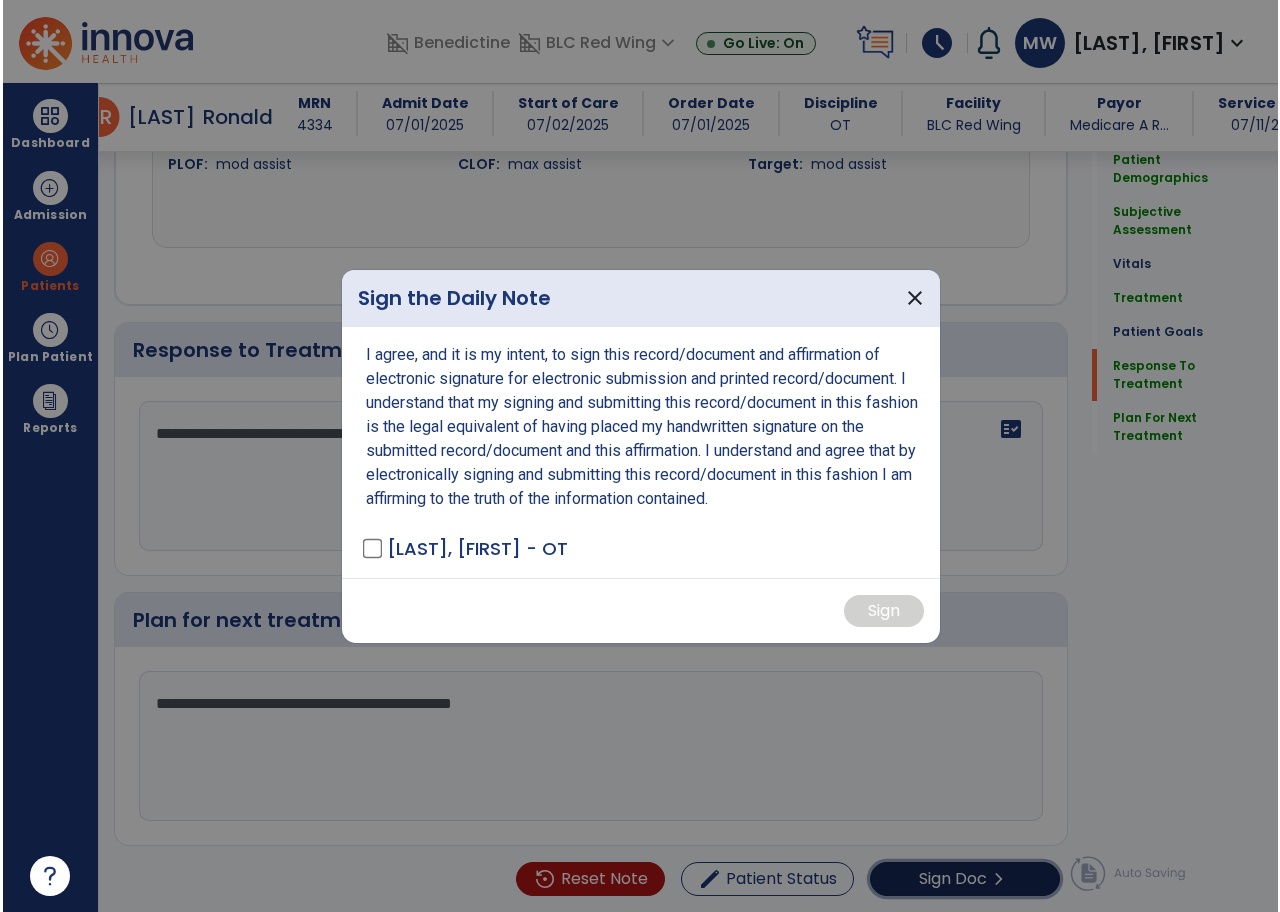 scroll, scrollTop: 2305, scrollLeft: 0, axis: vertical 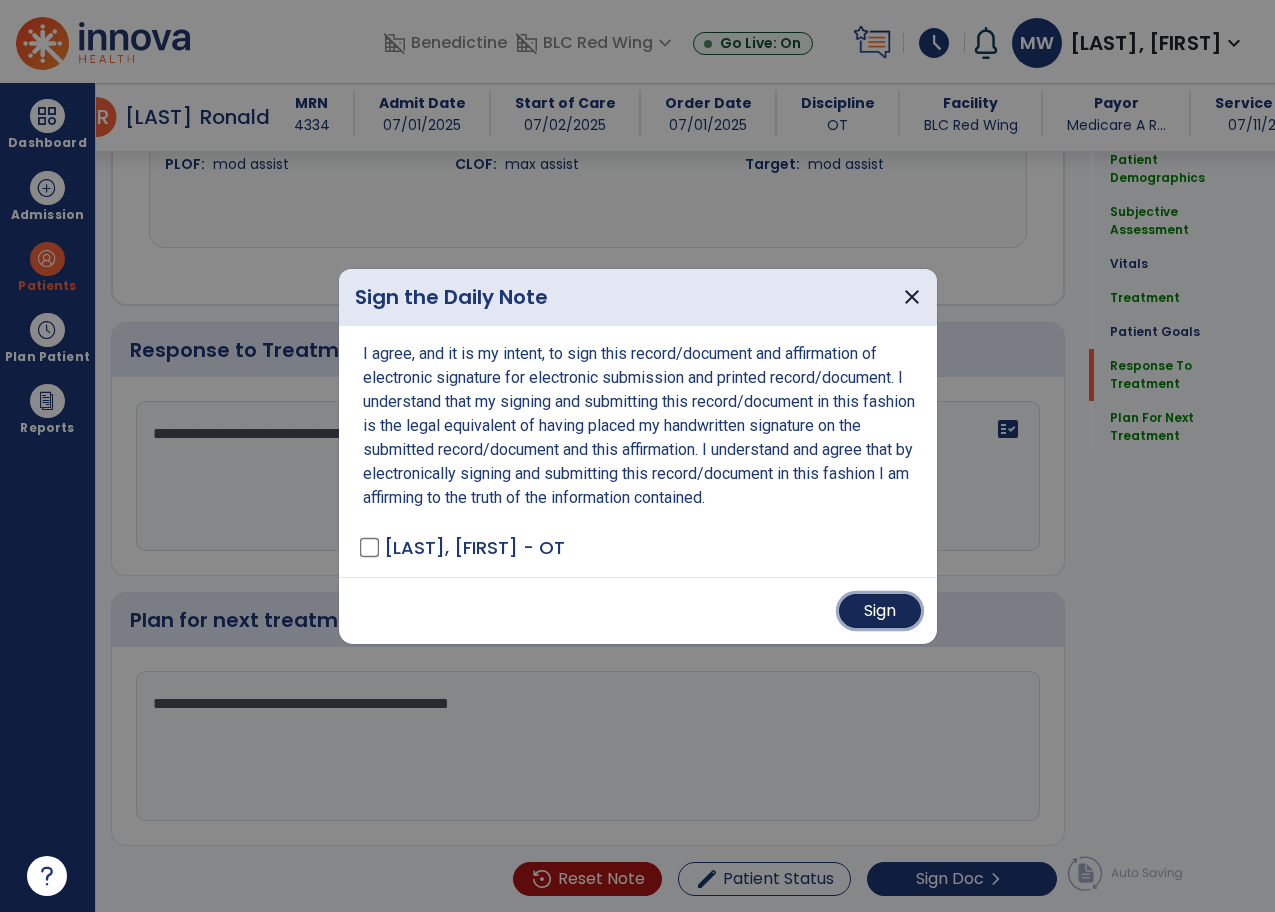 drag, startPoint x: 858, startPoint y: 608, endPoint x: 778, endPoint y: 480, distance: 150.9437 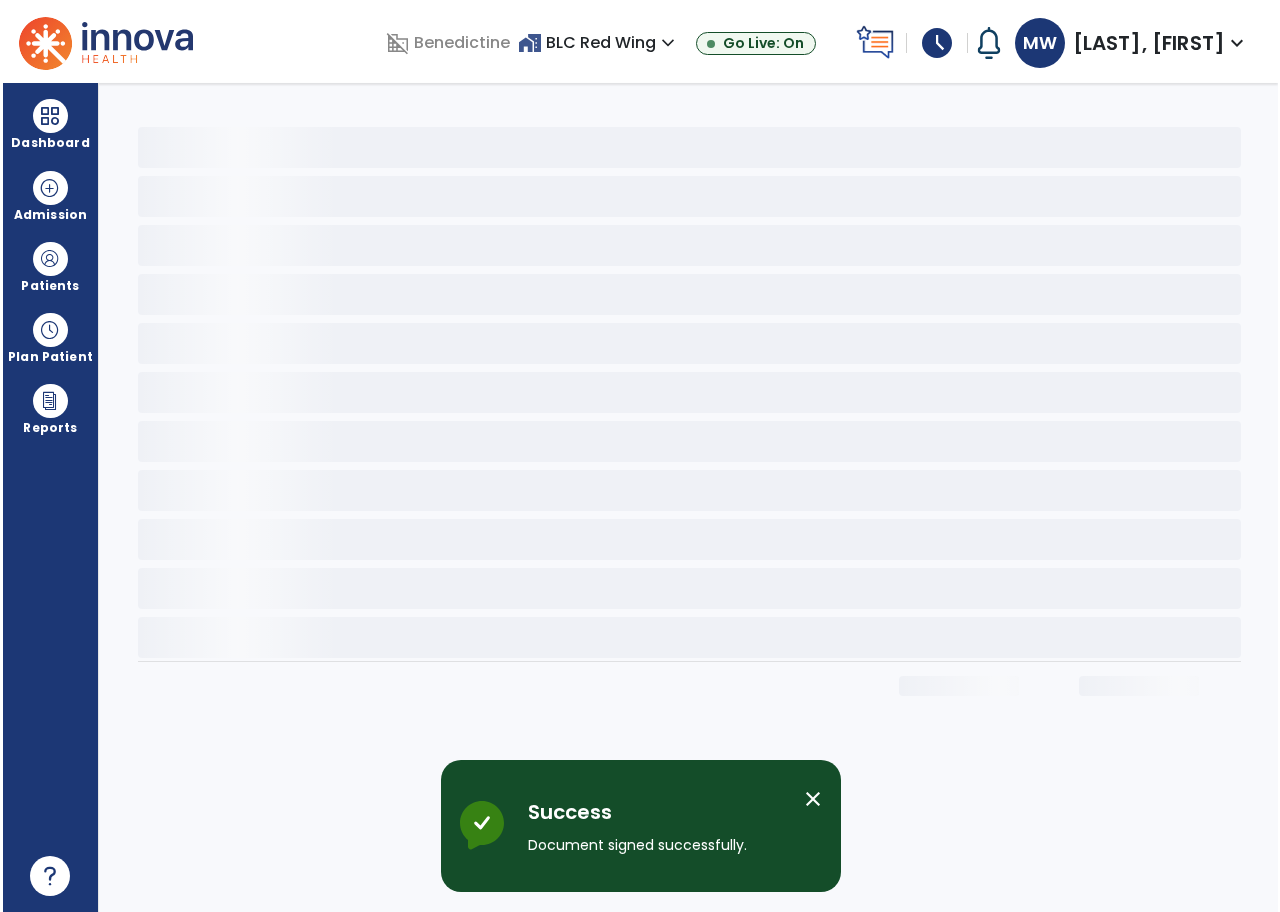 scroll, scrollTop: 0, scrollLeft: 0, axis: both 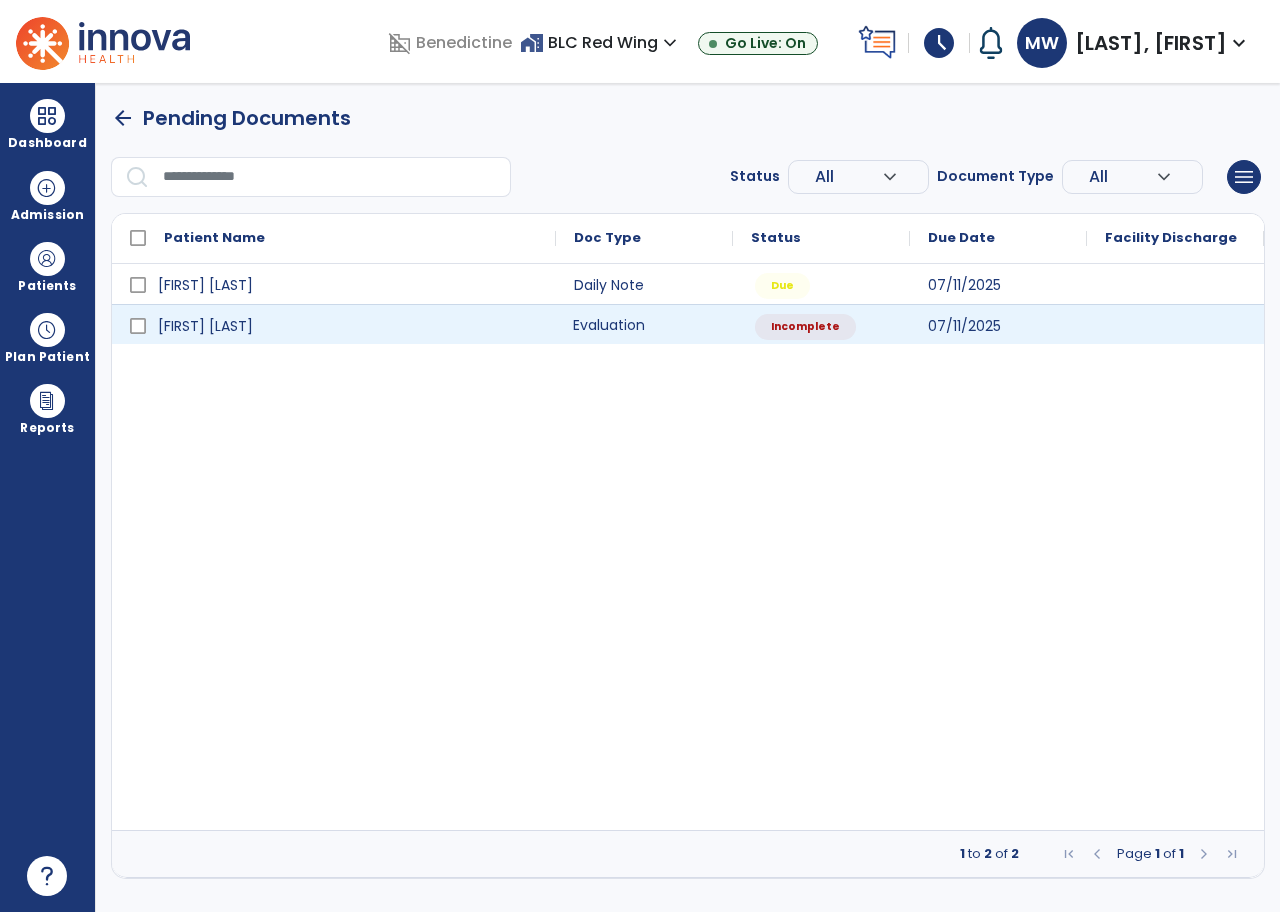 click on "Evaluation" at bounding box center [644, 324] 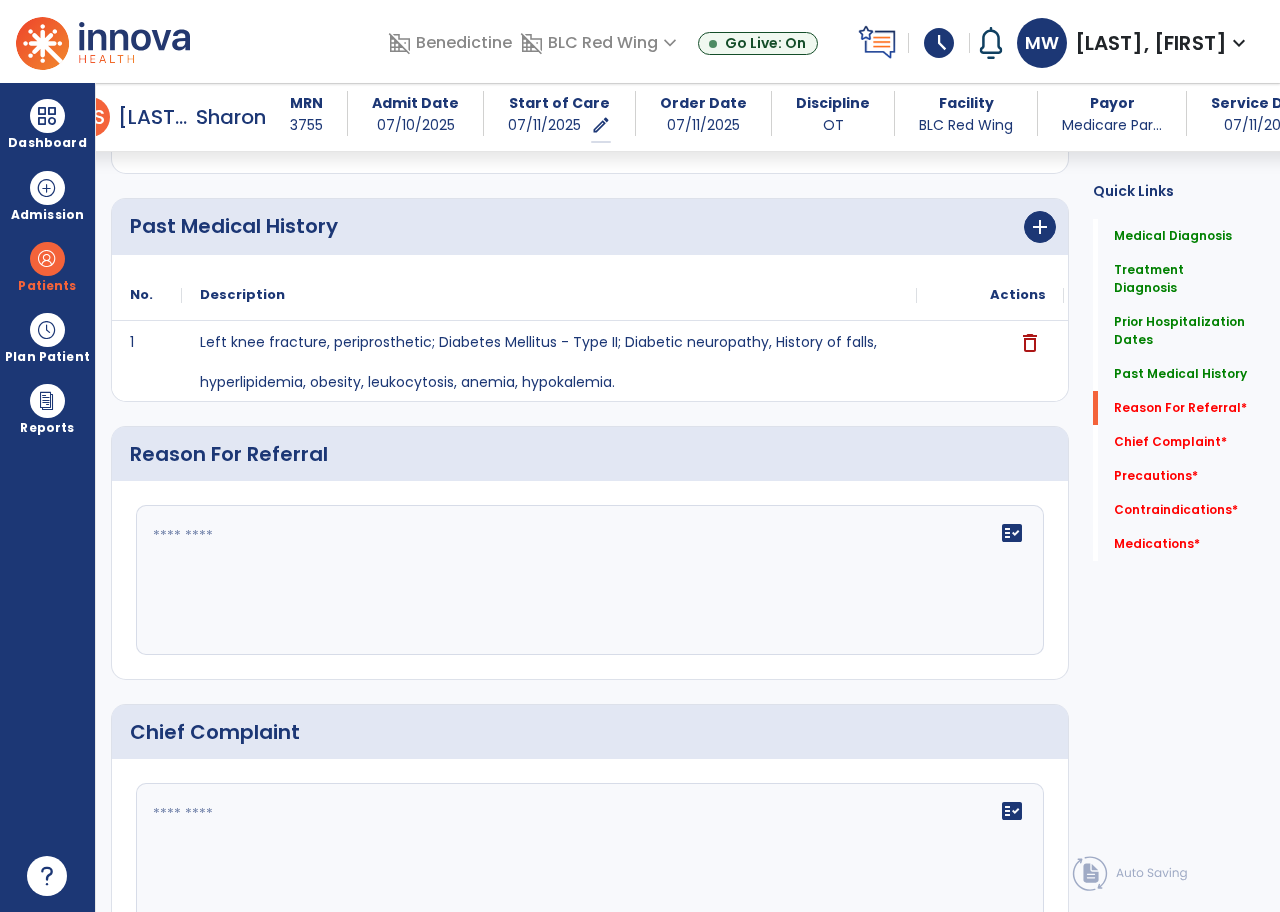 scroll, scrollTop: 1600, scrollLeft: 0, axis: vertical 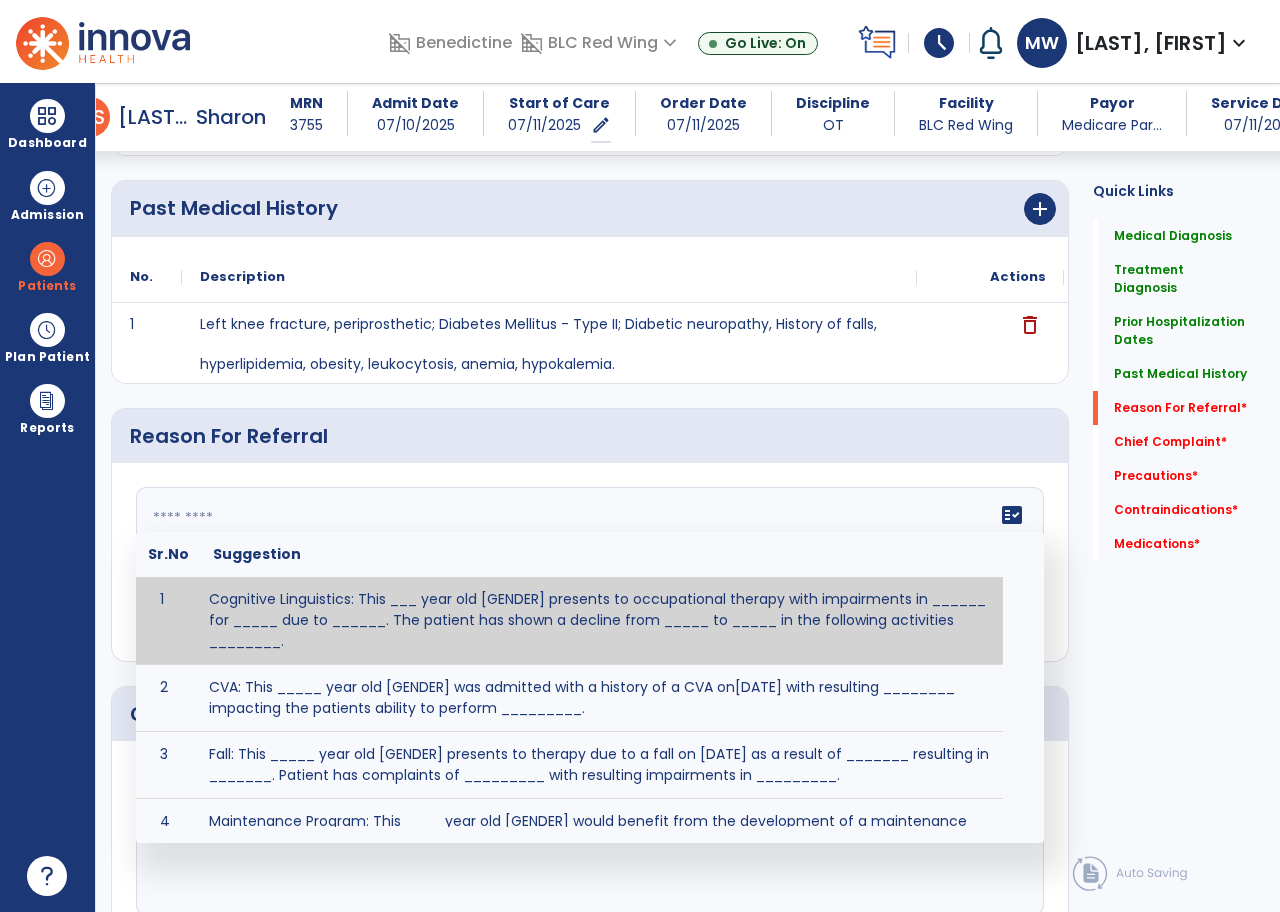 click 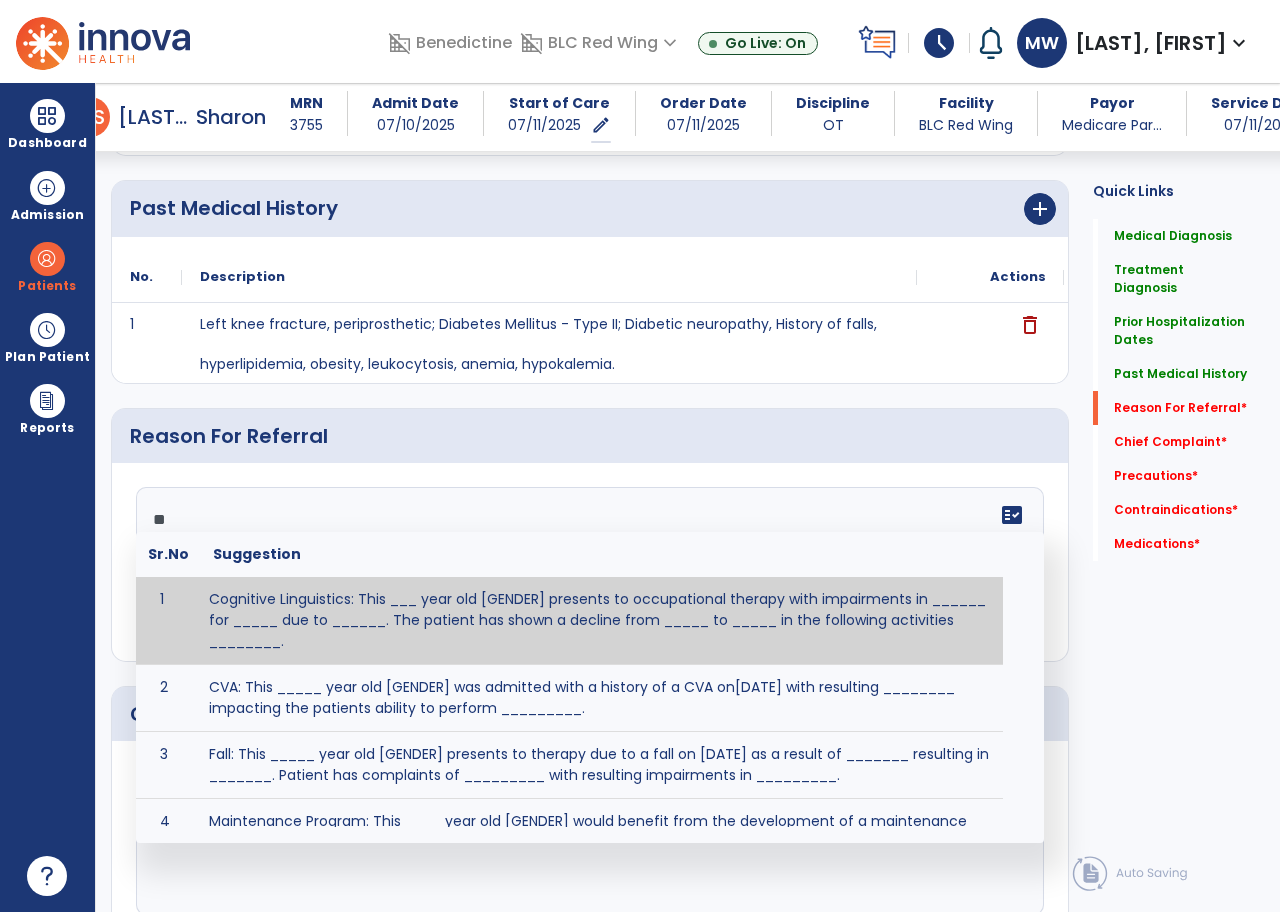 type on "*" 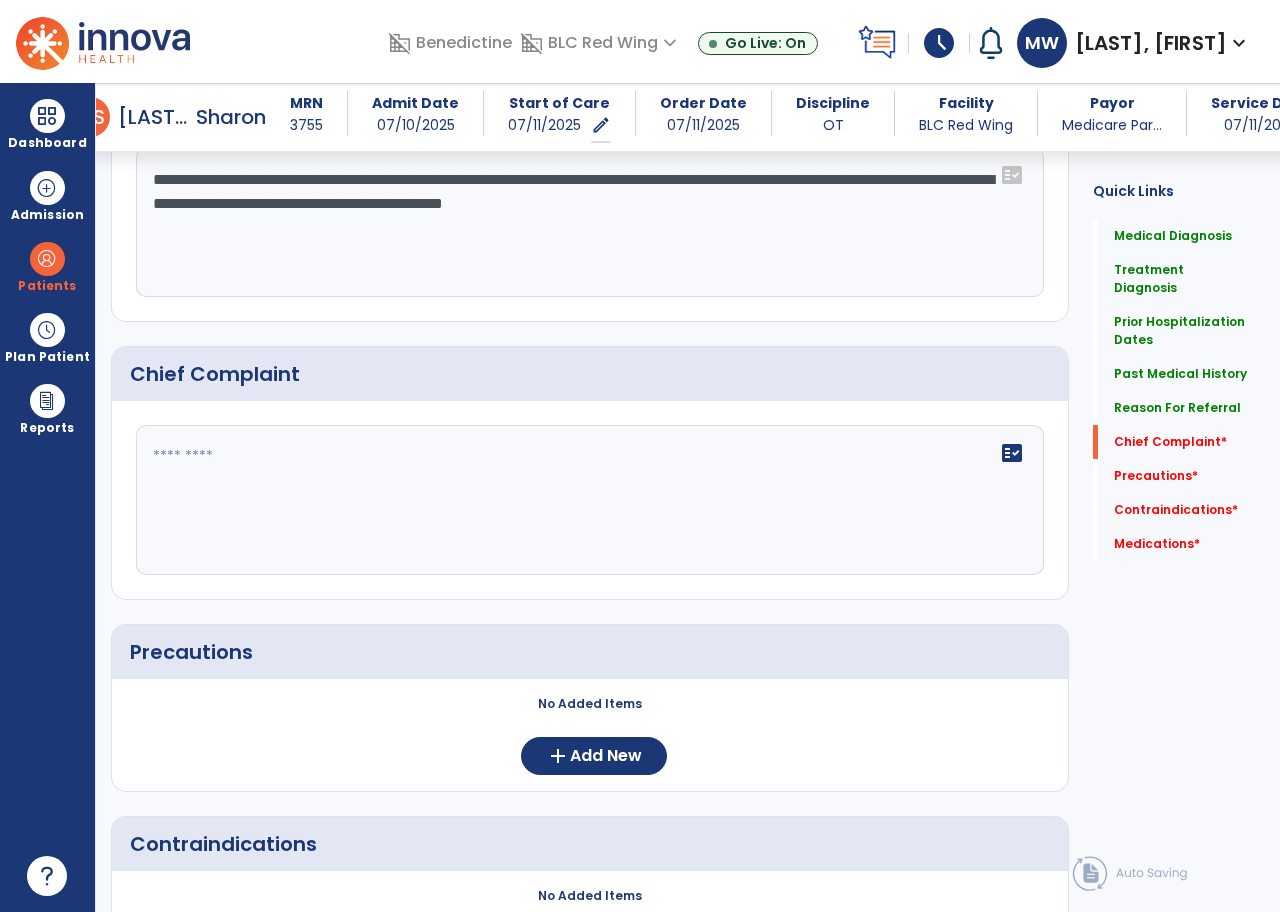 scroll, scrollTop: 1900, scrollLeft: 0, axis: vertical 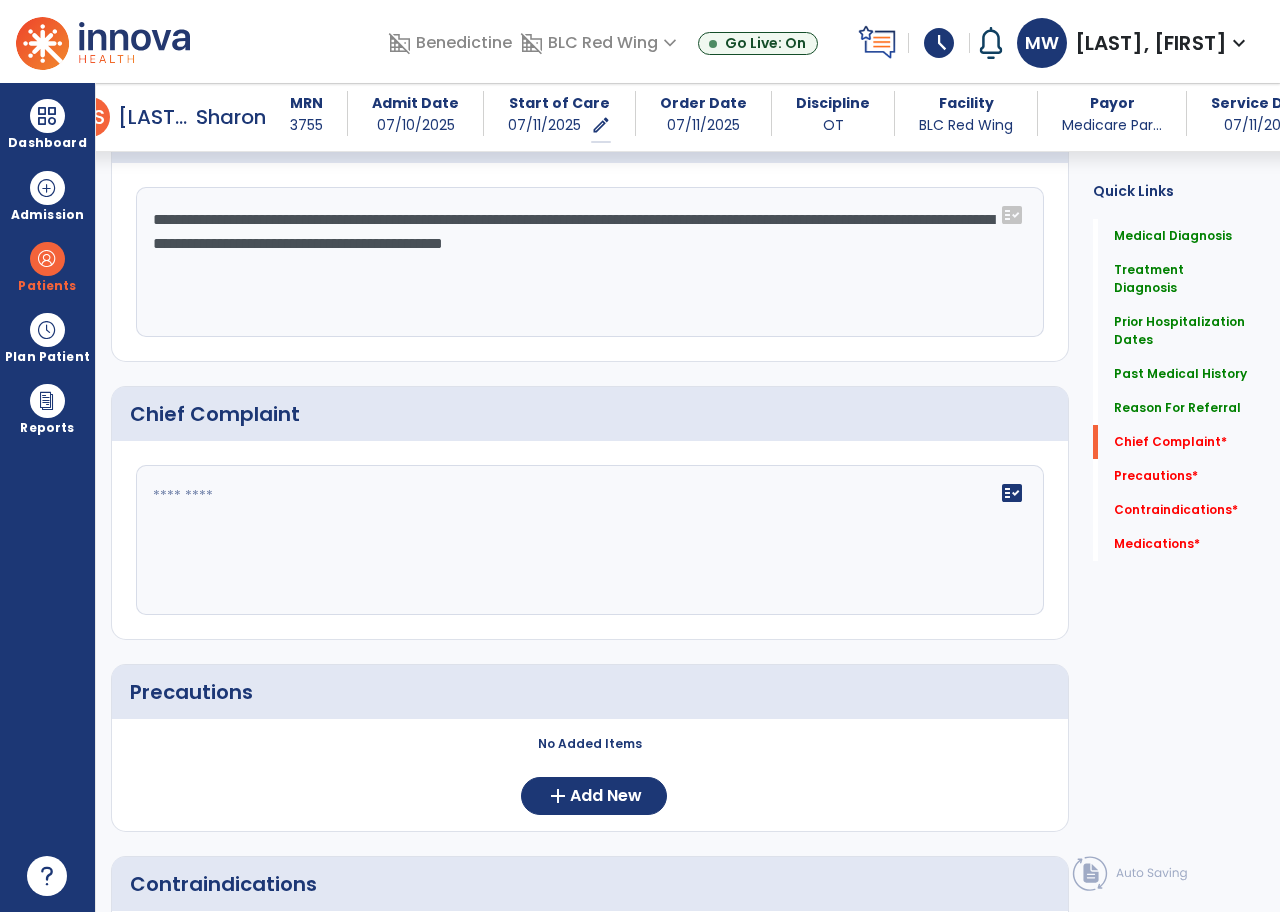 type on "**********" 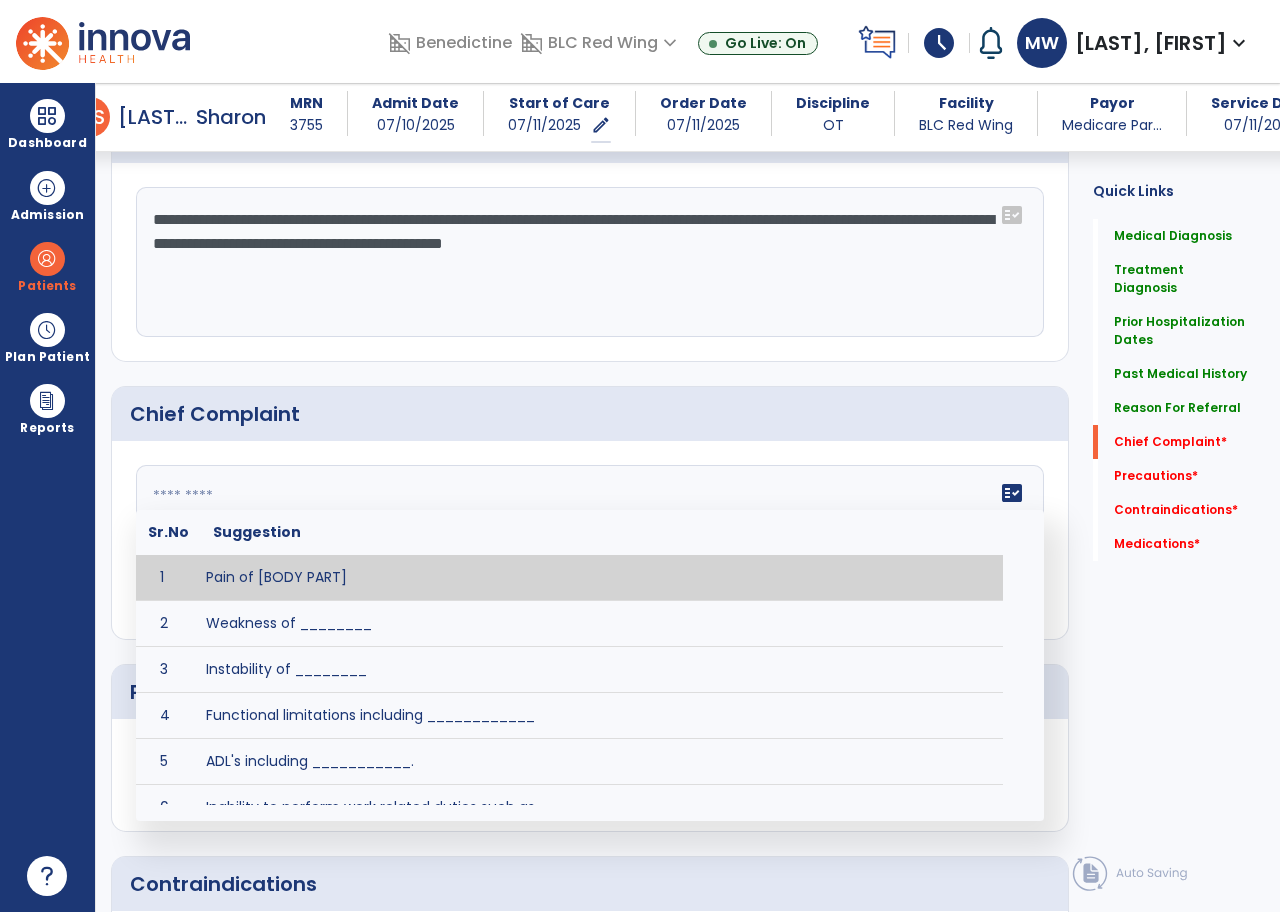click 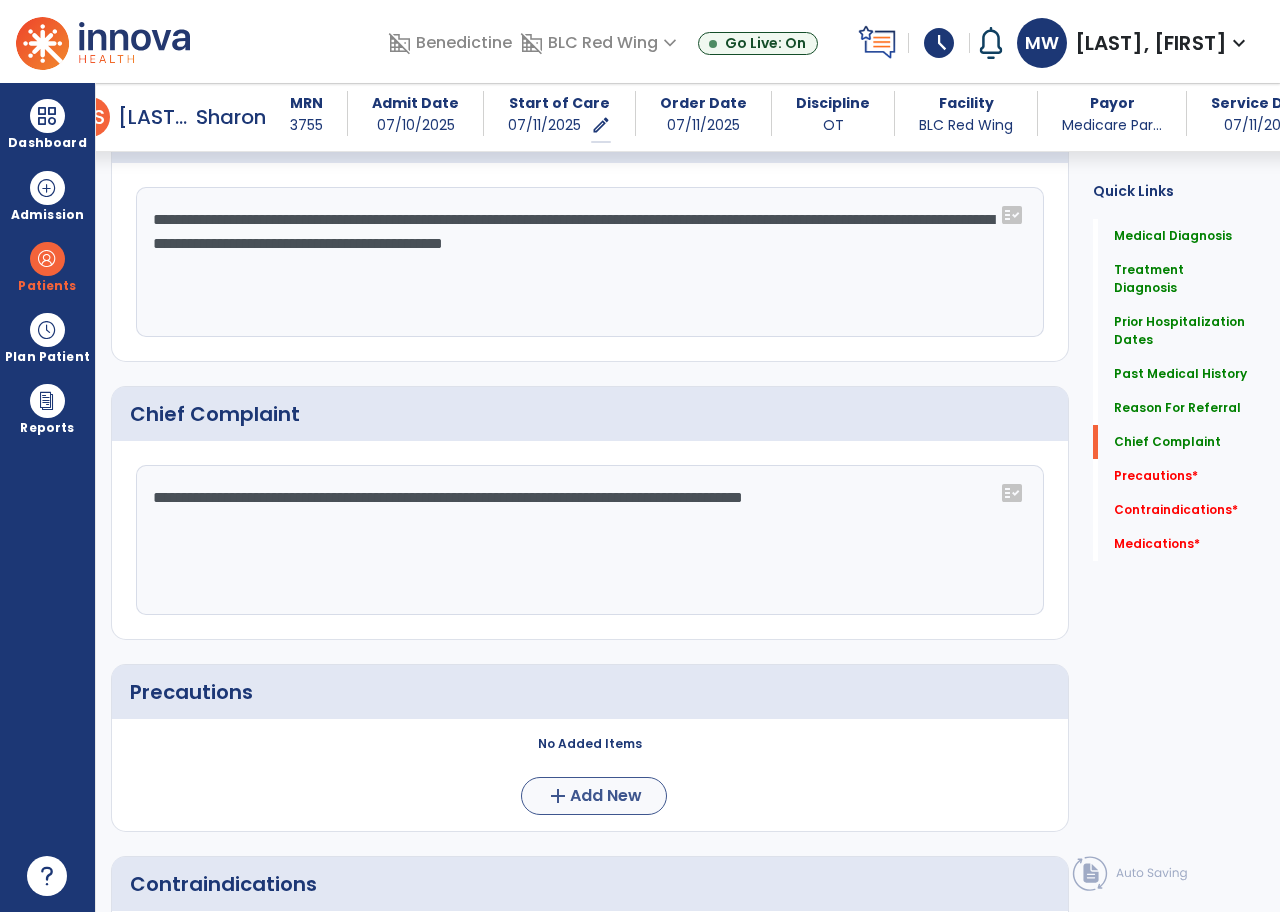 scroll, scrollTop: 1900, scrollLeft: 0, axis: vertical 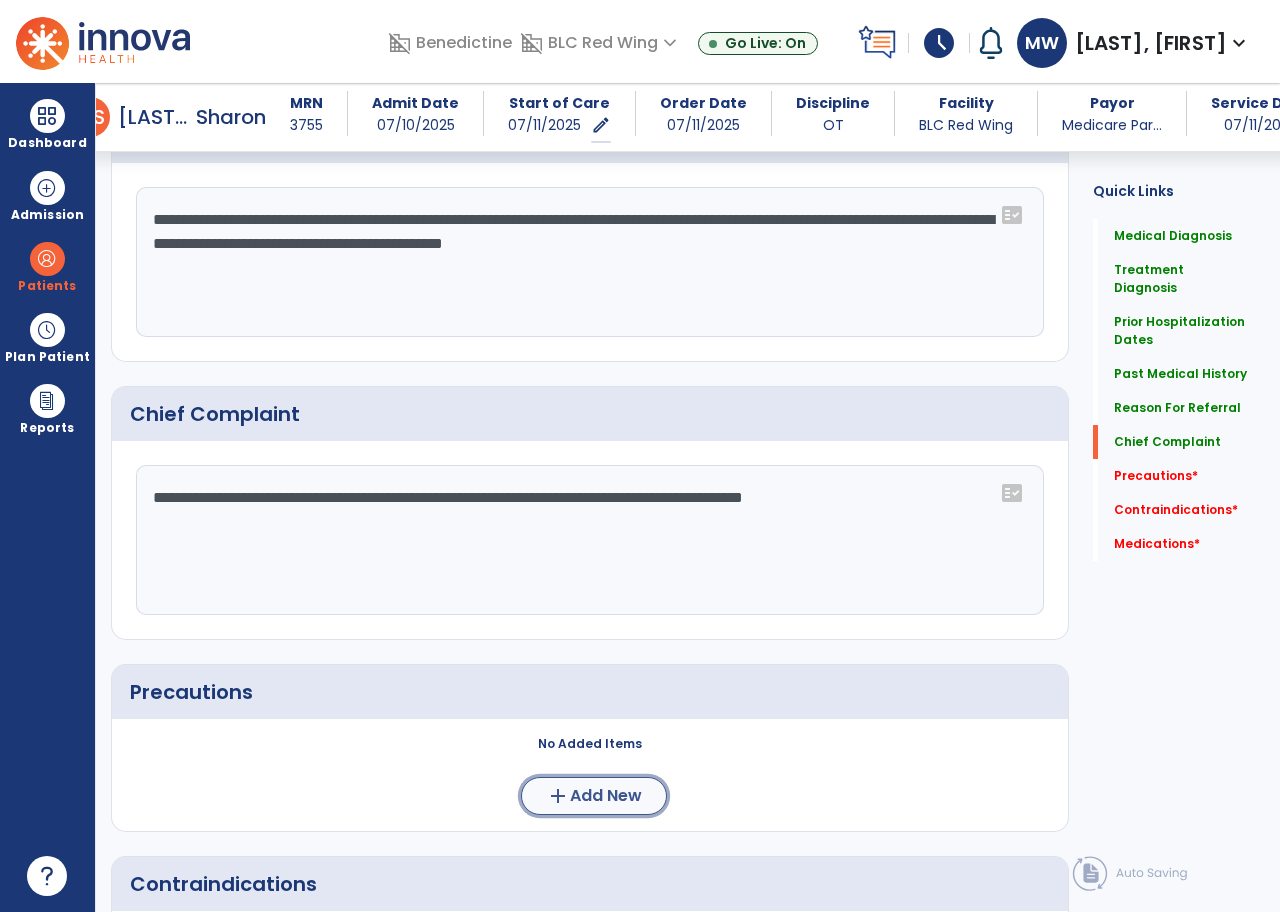 click on "add  Add New" 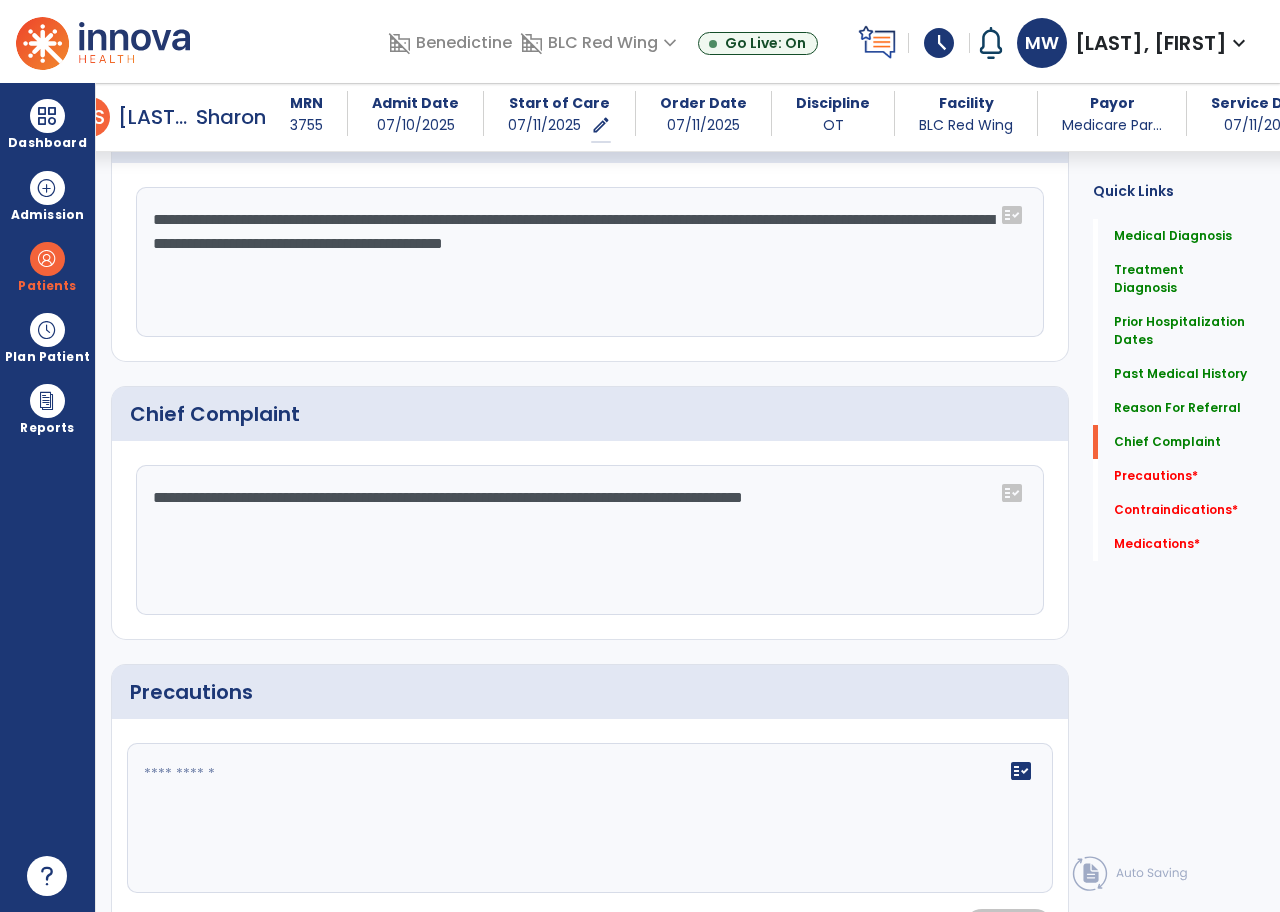 click 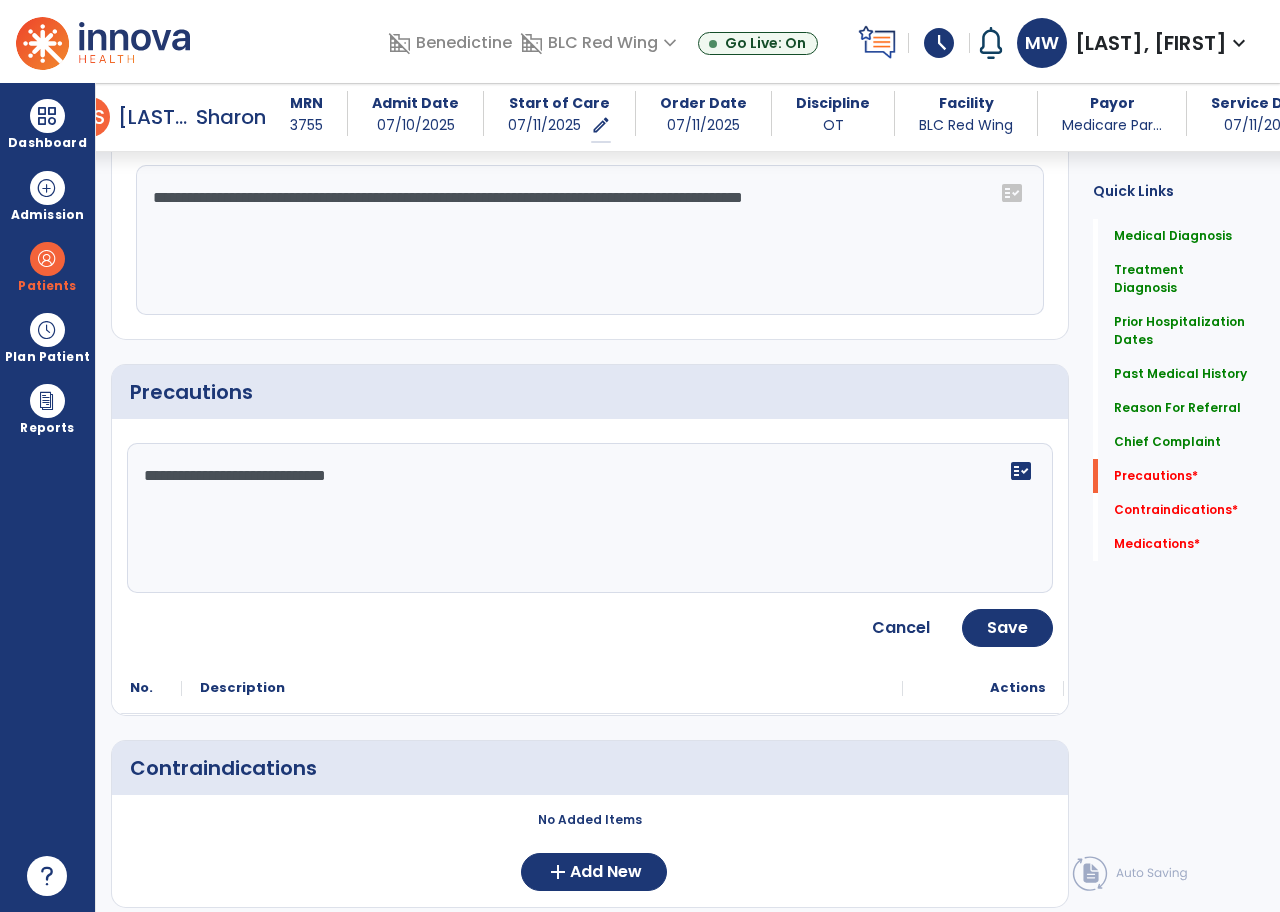 scroll, scrollTop: 2300, scrollLeft: 0, axis: vertical 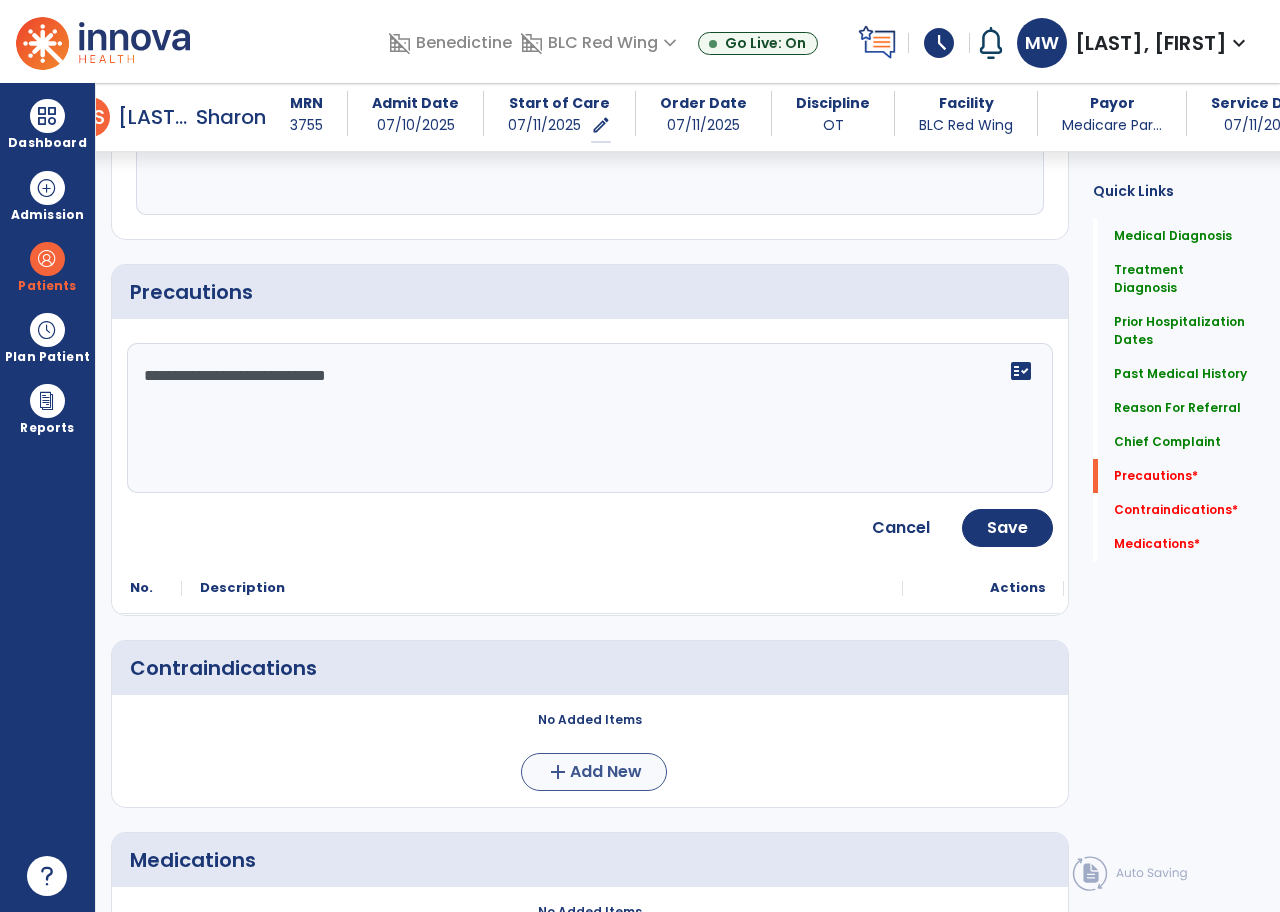 type on "**********" 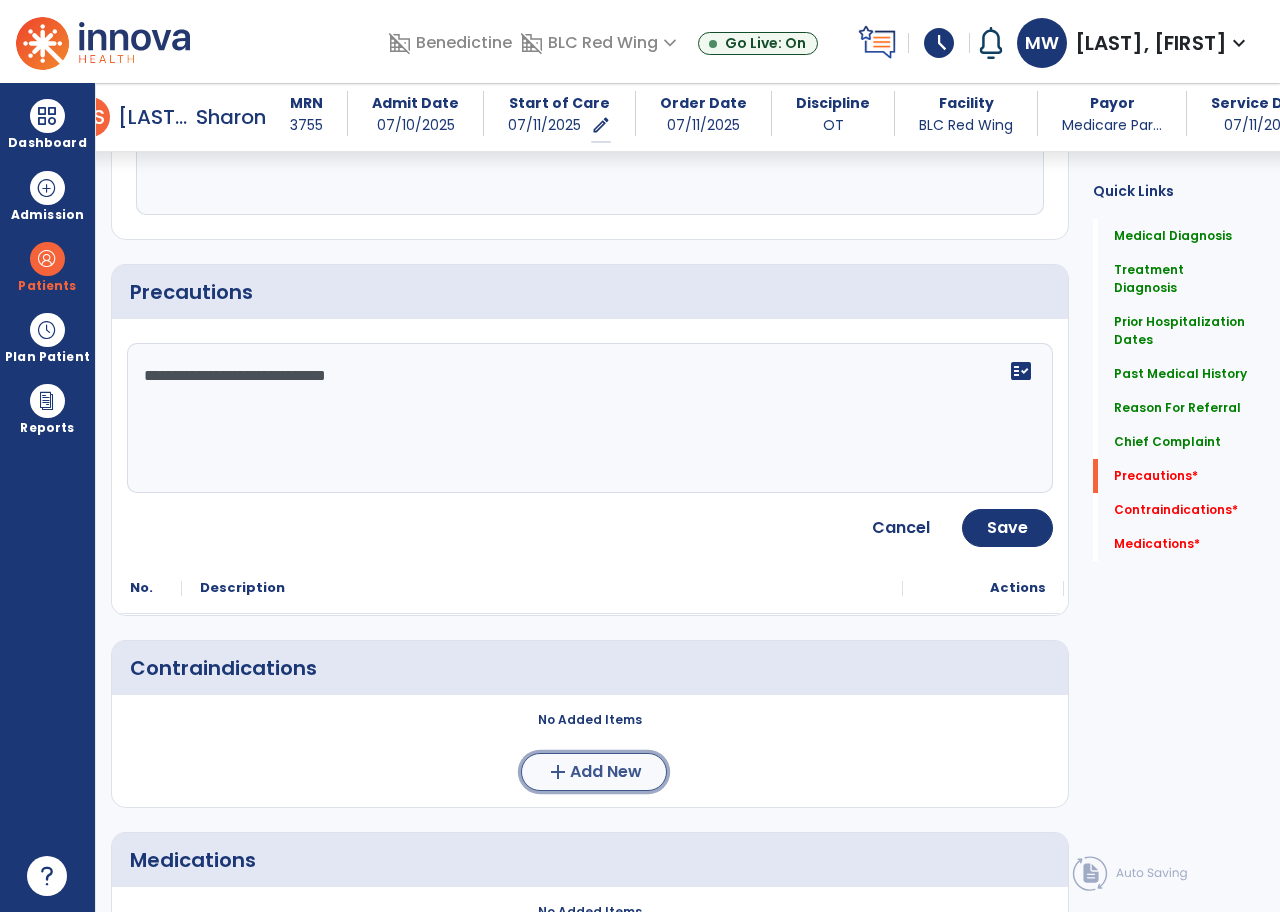 click on "Add New" 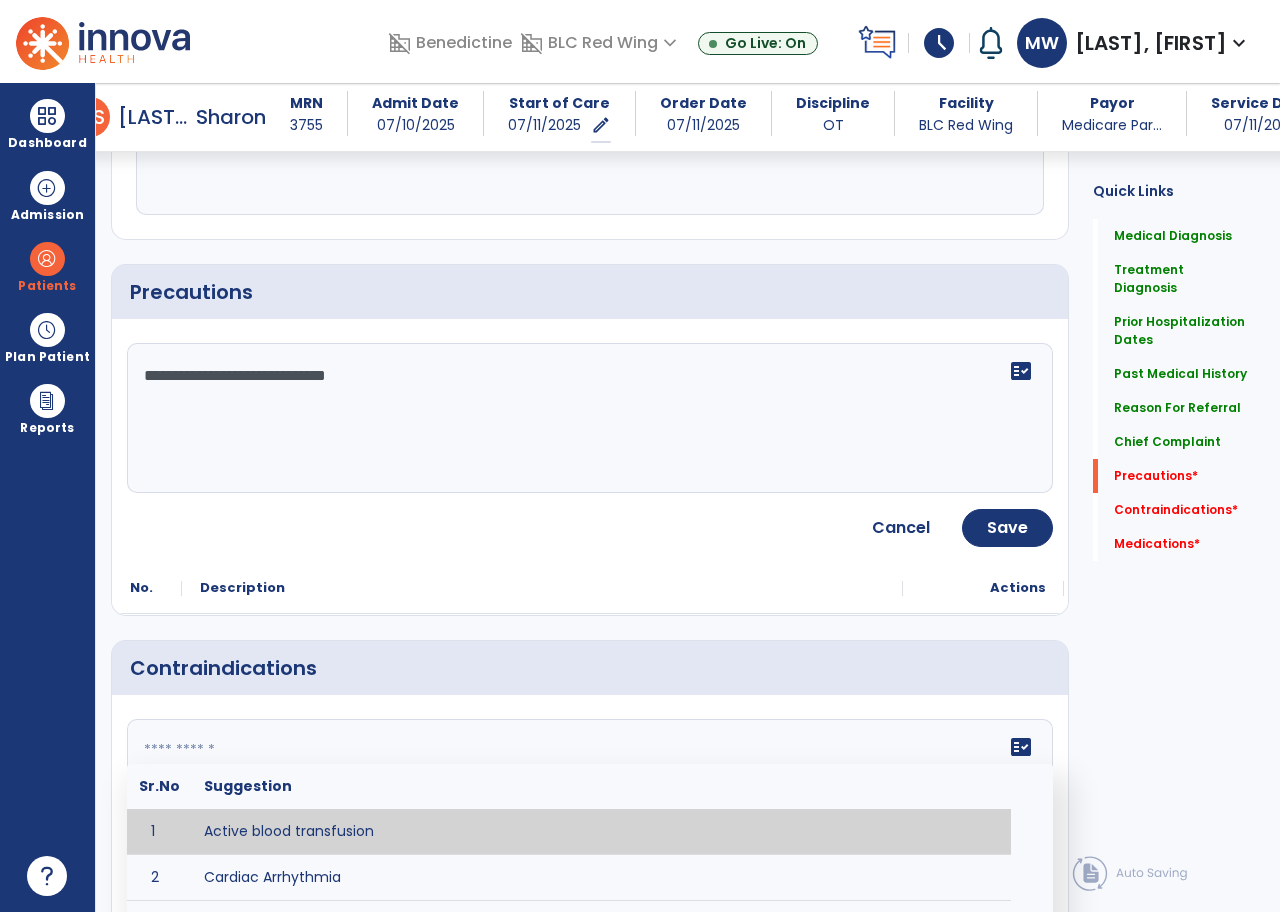 click 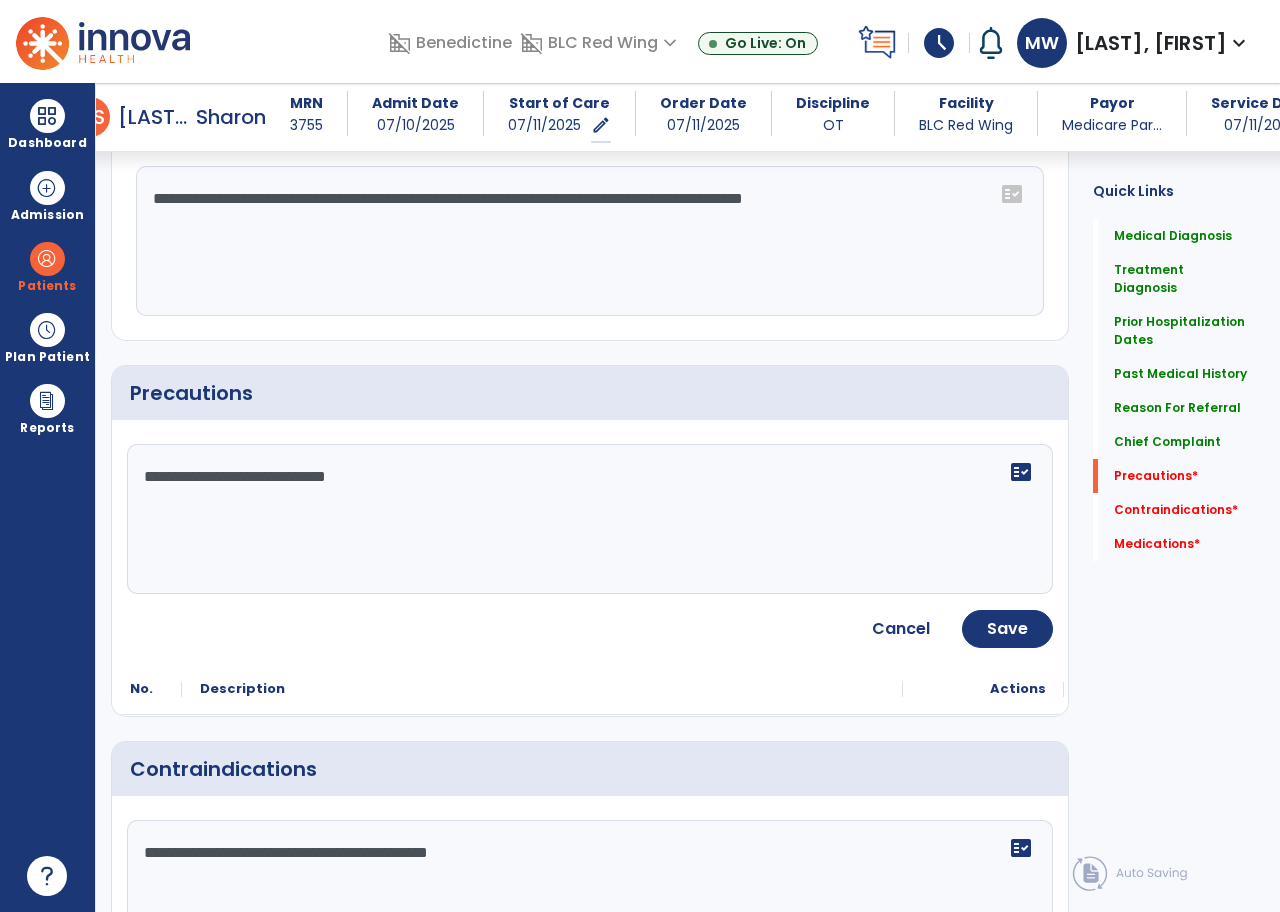 scroll, scrollTop: 2200, scrollLeft: 0, axis: vertical 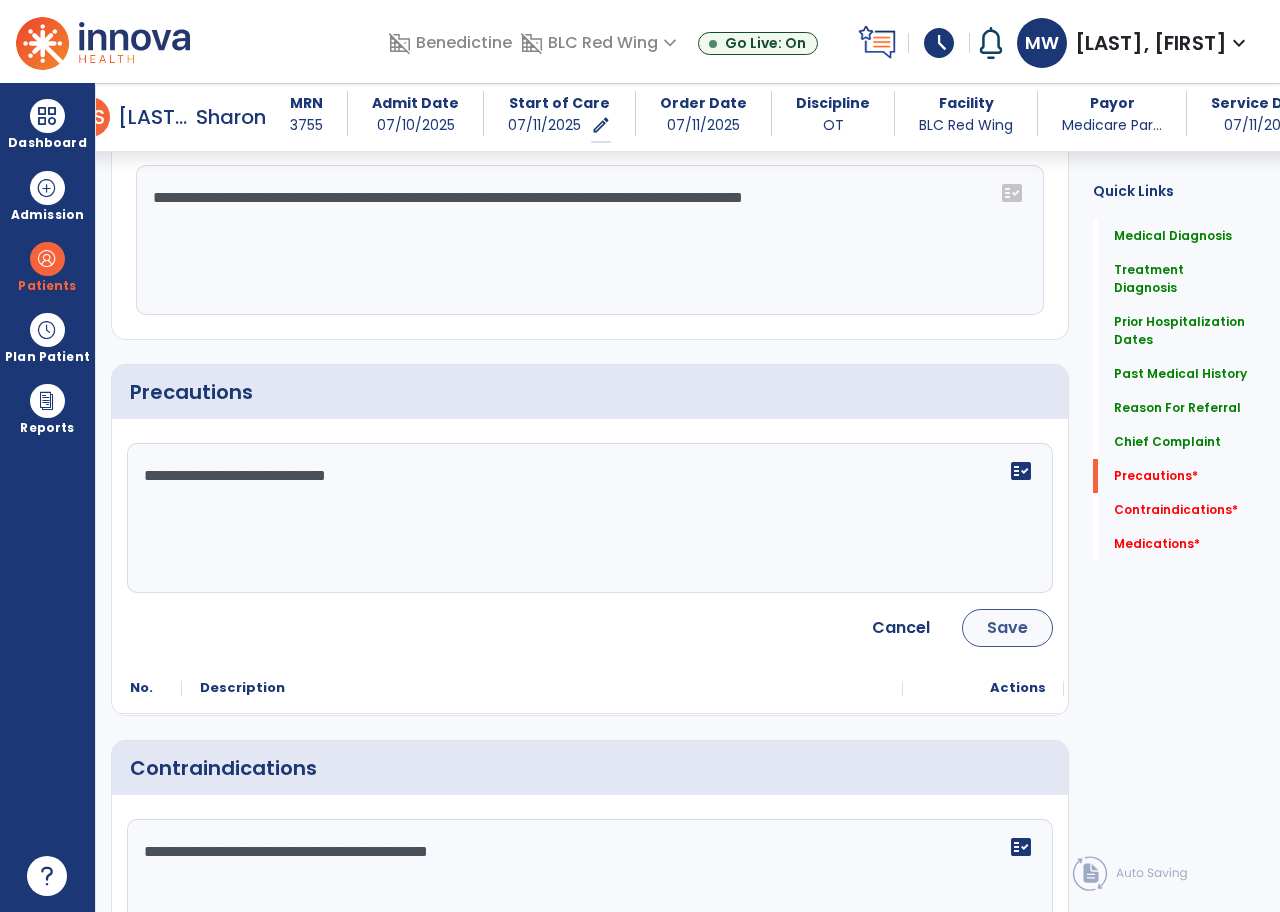 type on "**********" 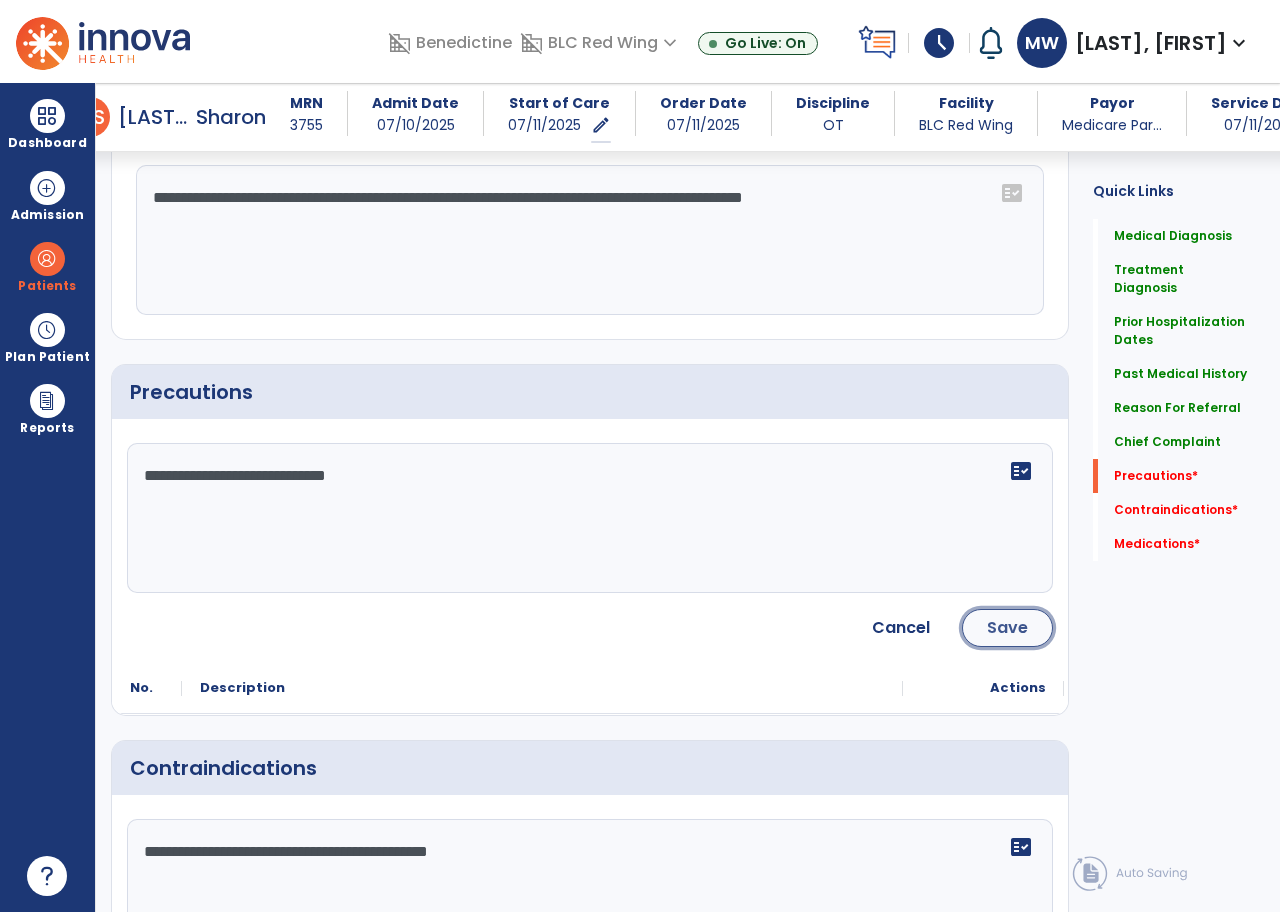 click on "Save" 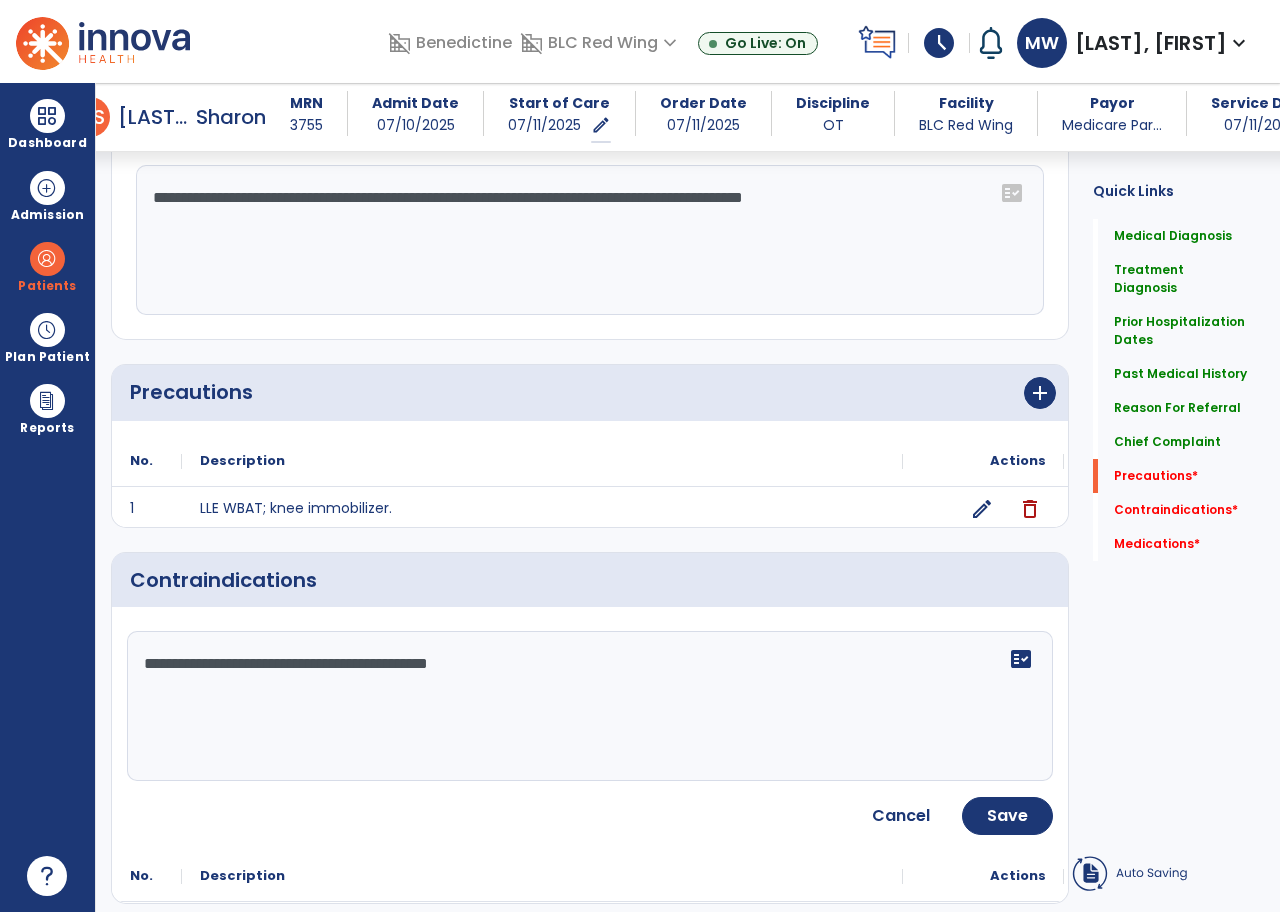 scroll, scrollTop: 2200, scrollLeft: 0, axis: vertical 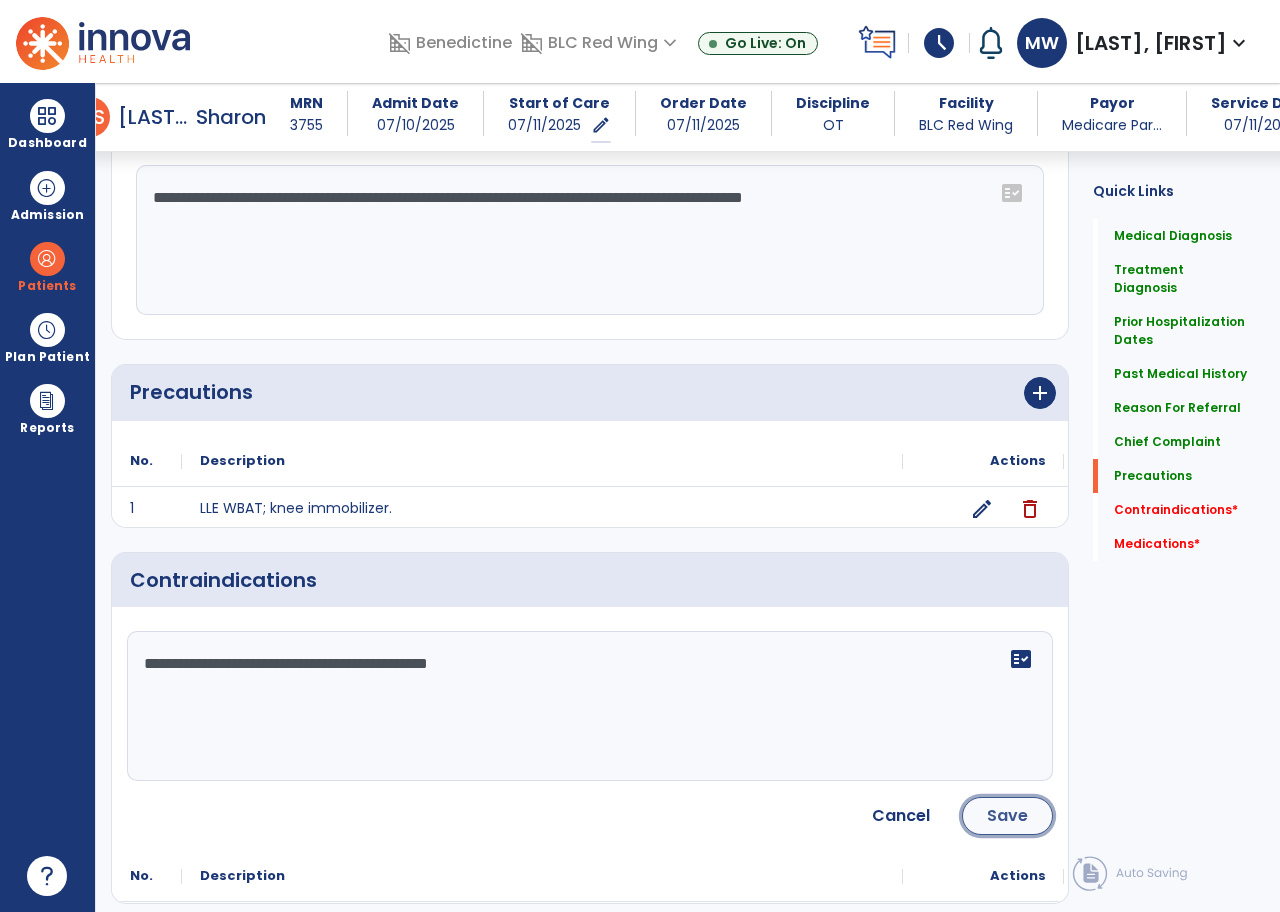 click on "Save" 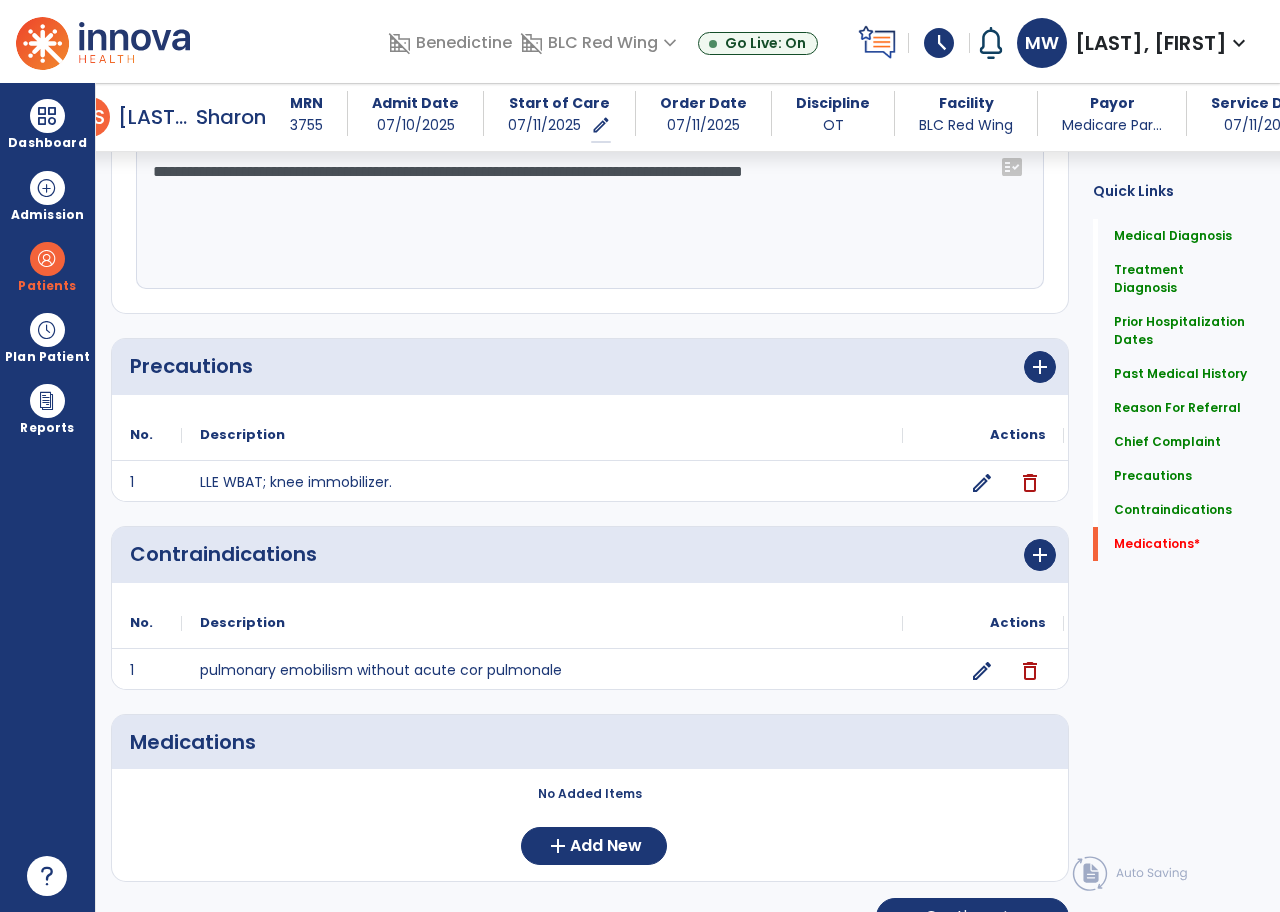 scroll, scrollTop: 2250, scrollLeft: 0, axis: vertical 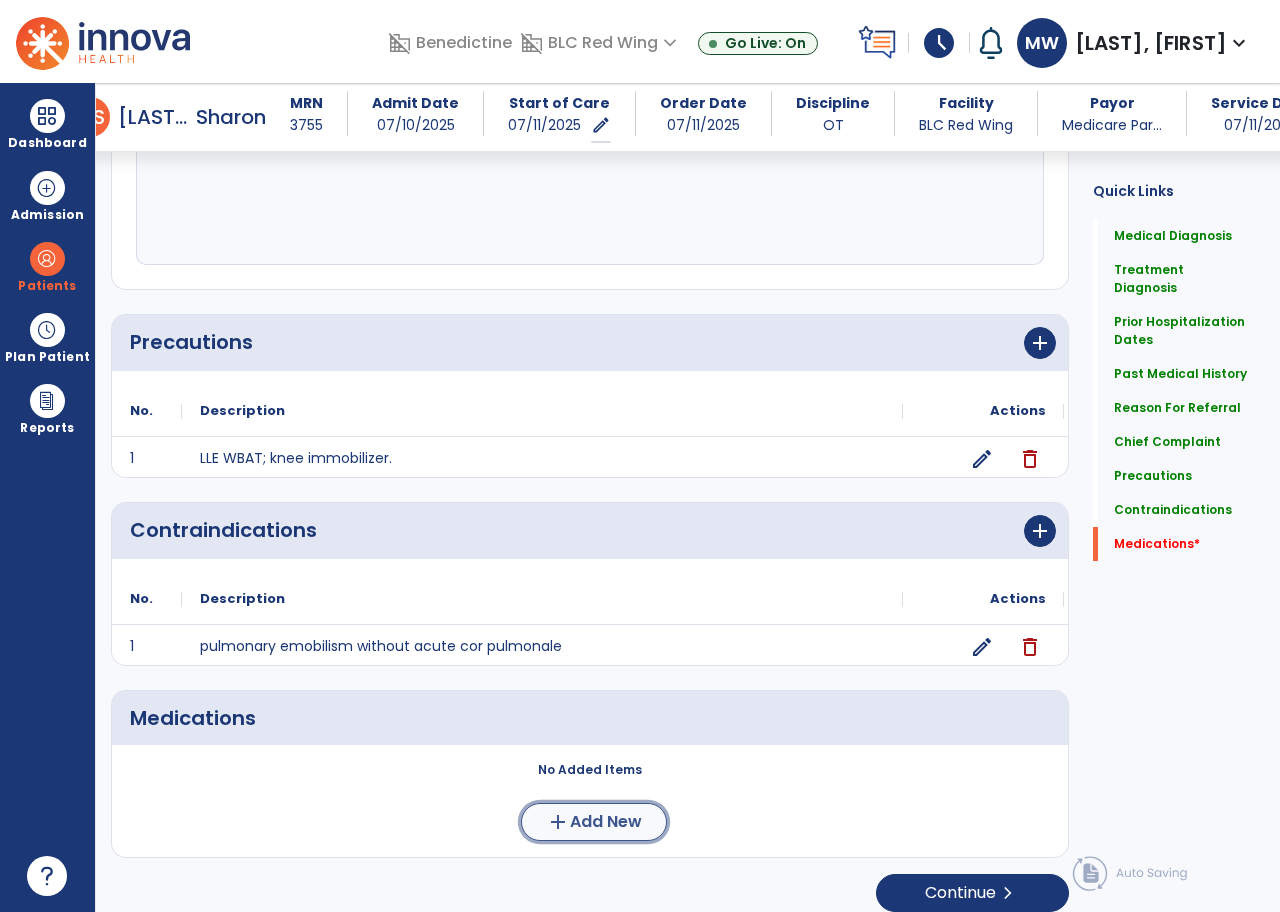click on "Add New" 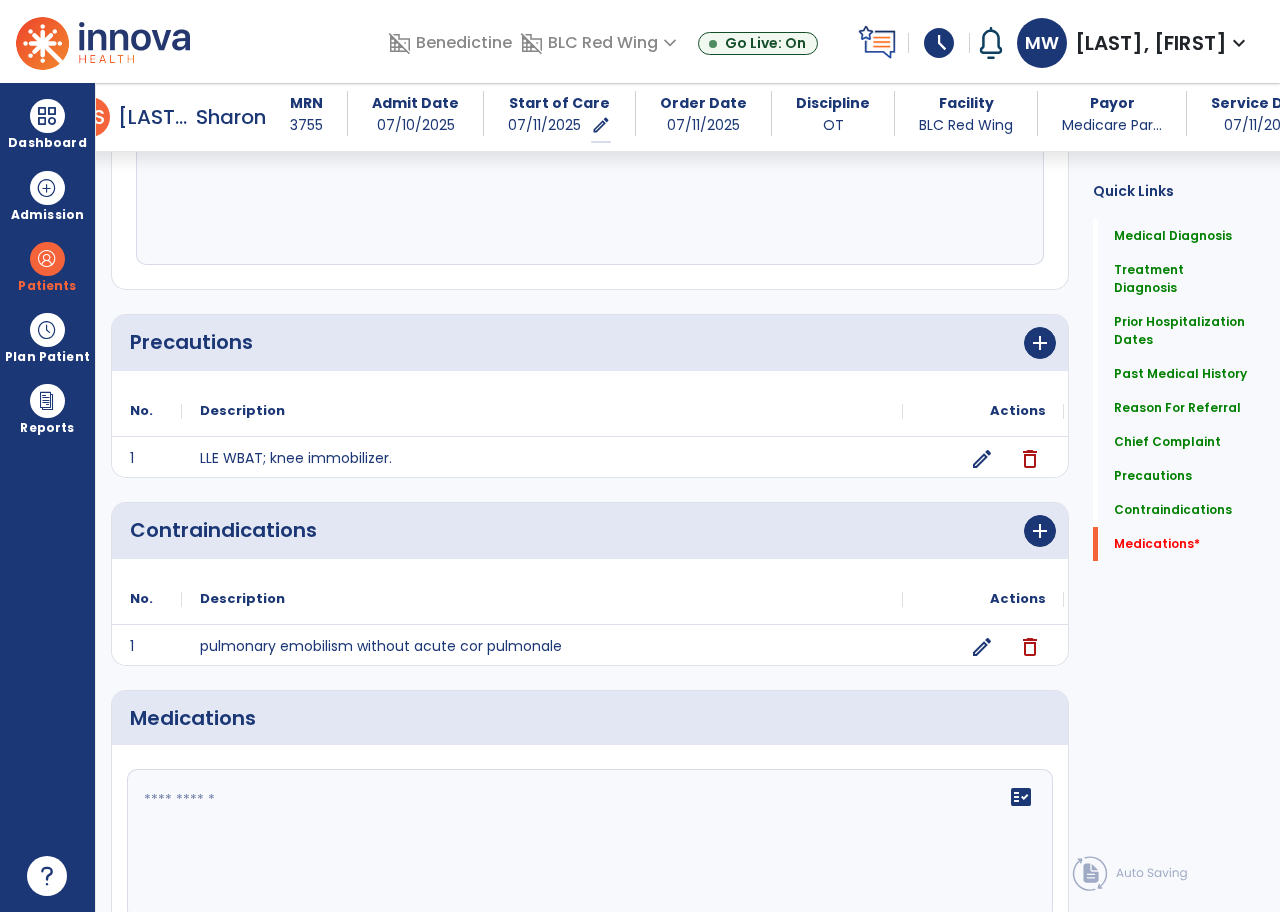 click 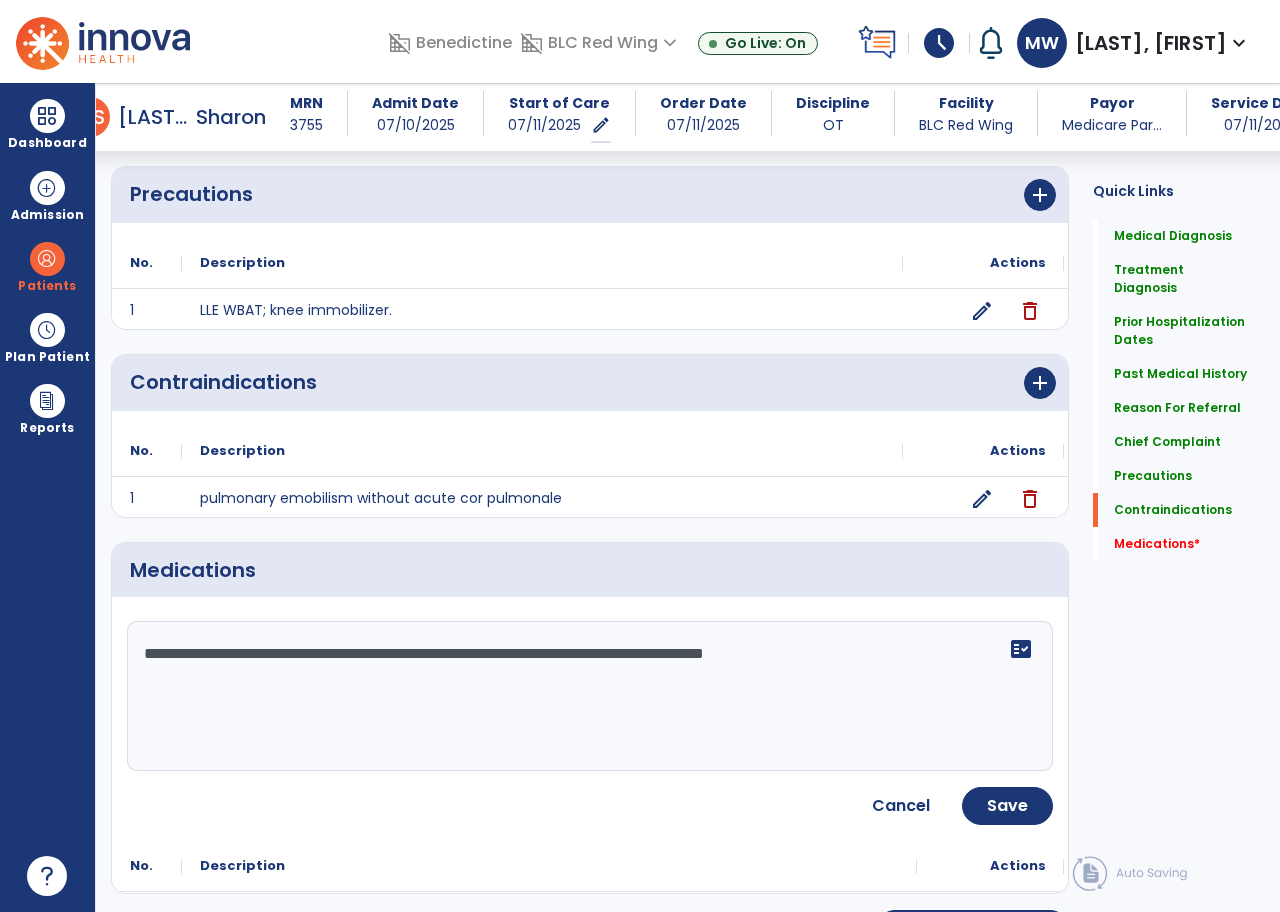 scroll, scrollTop: 2435, scrollLeft: 0, axis: vertical 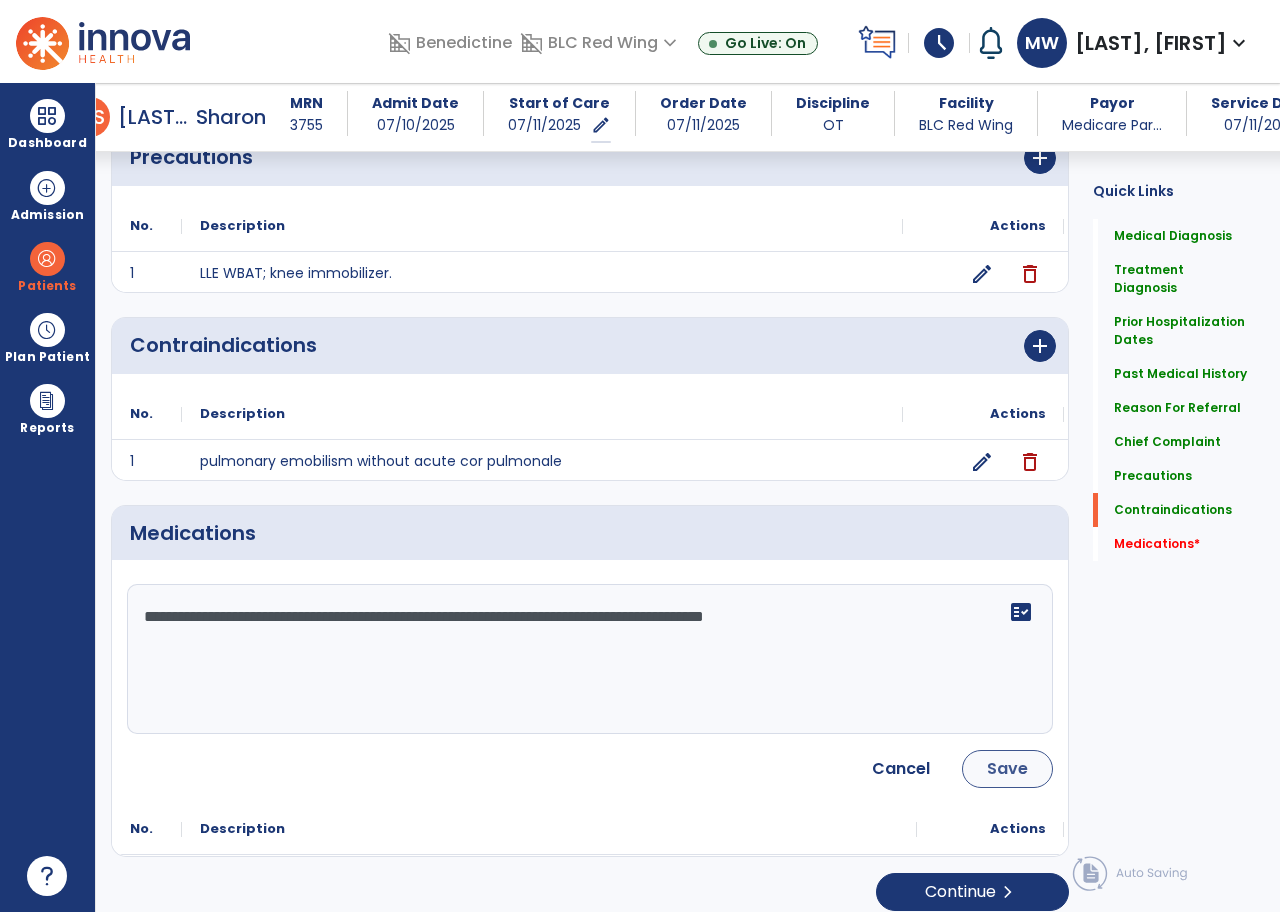 type on "**********" 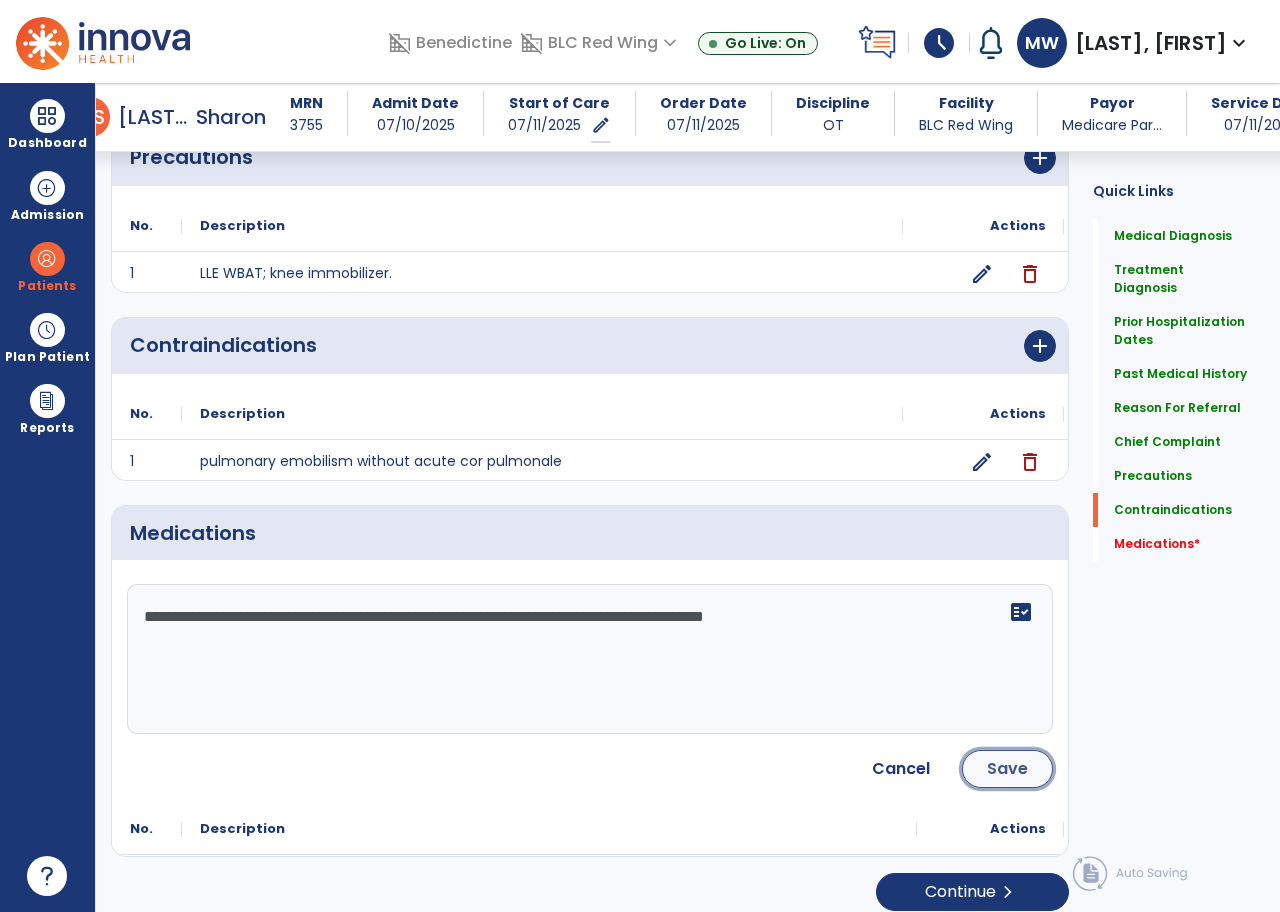 click on "Save" 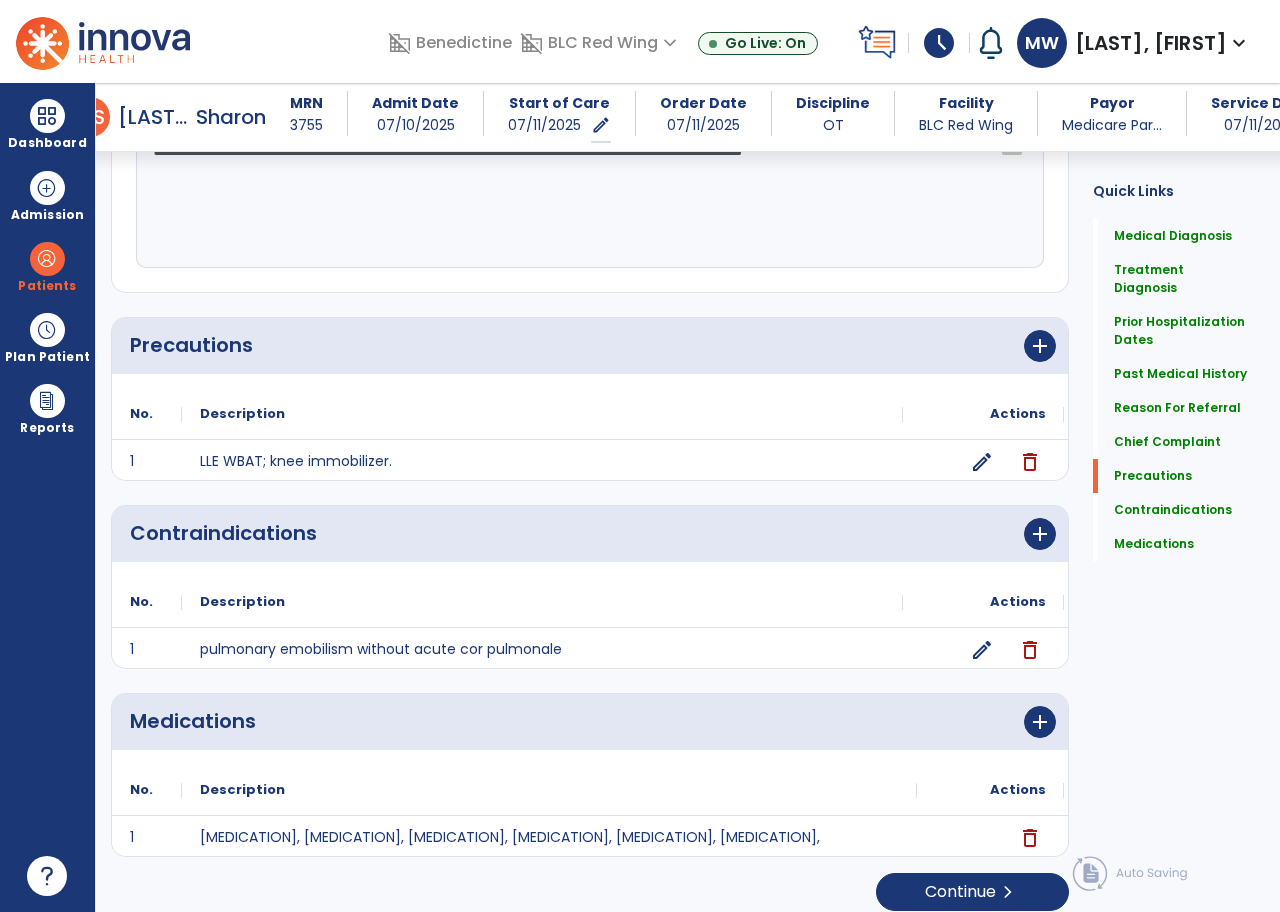 scroll, scrollTop: 2246, scrollLeft: 0, axis: vertical 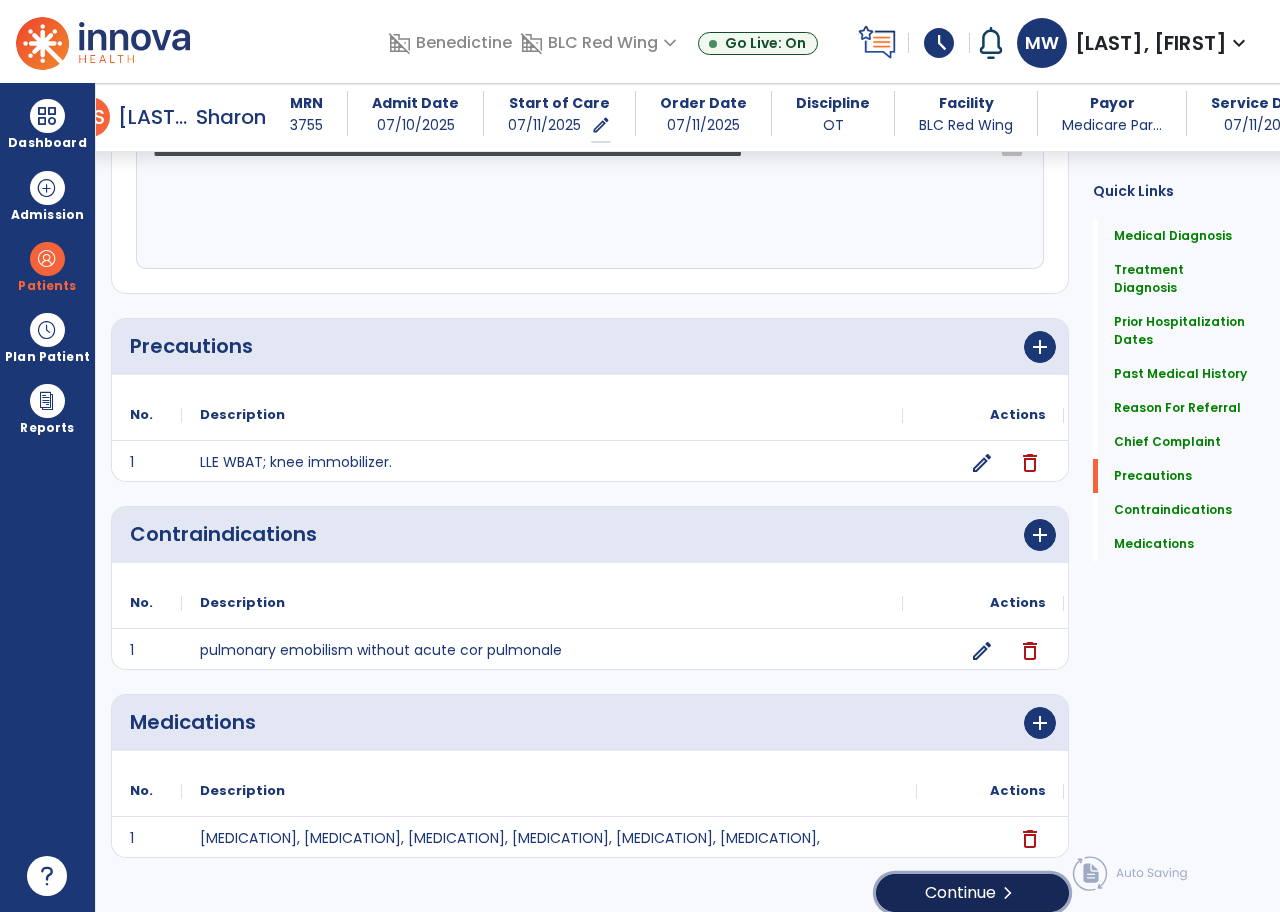 click on "Continue  chevron_right" 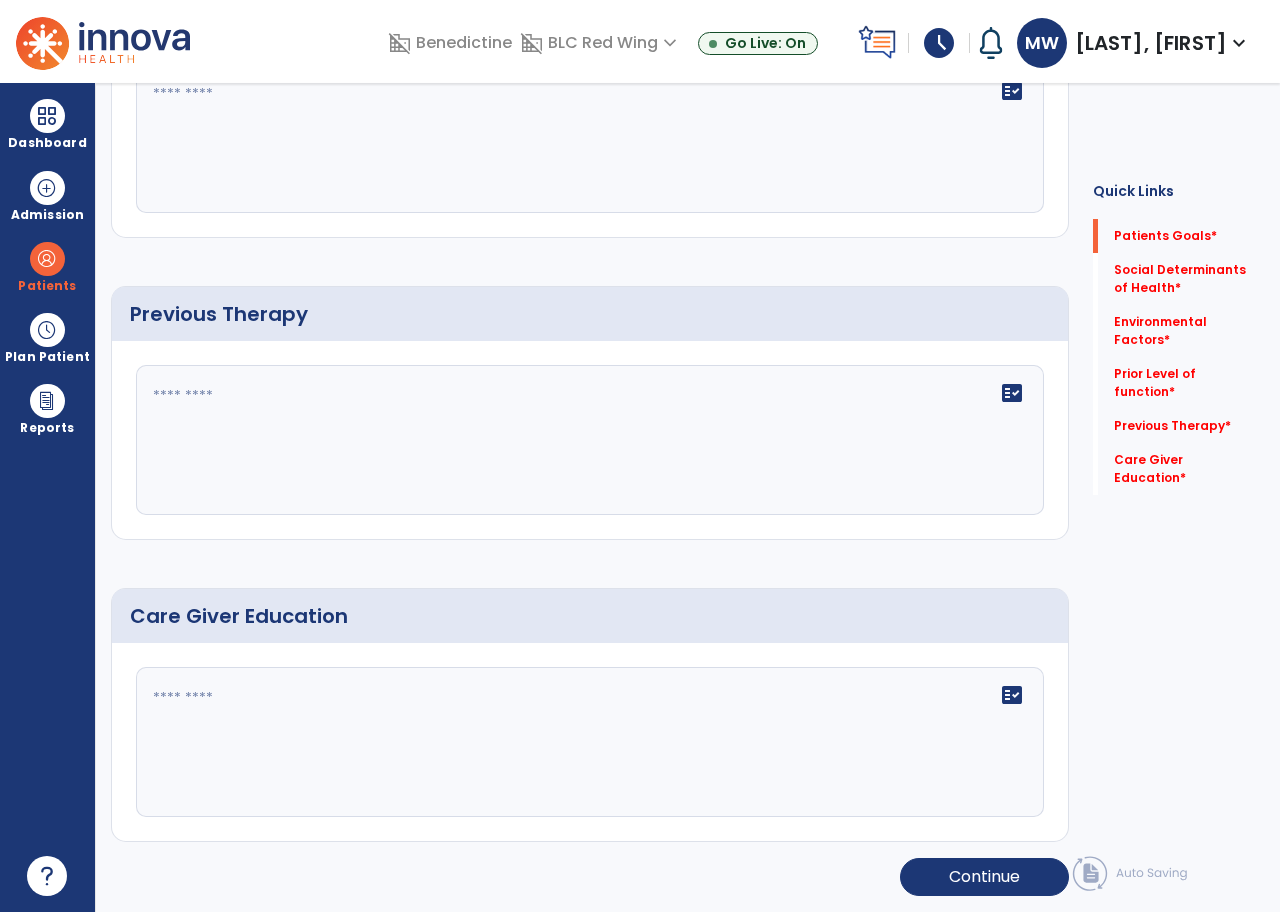scroll, scrollTop: 0, scrollLeft: 0, axis: both 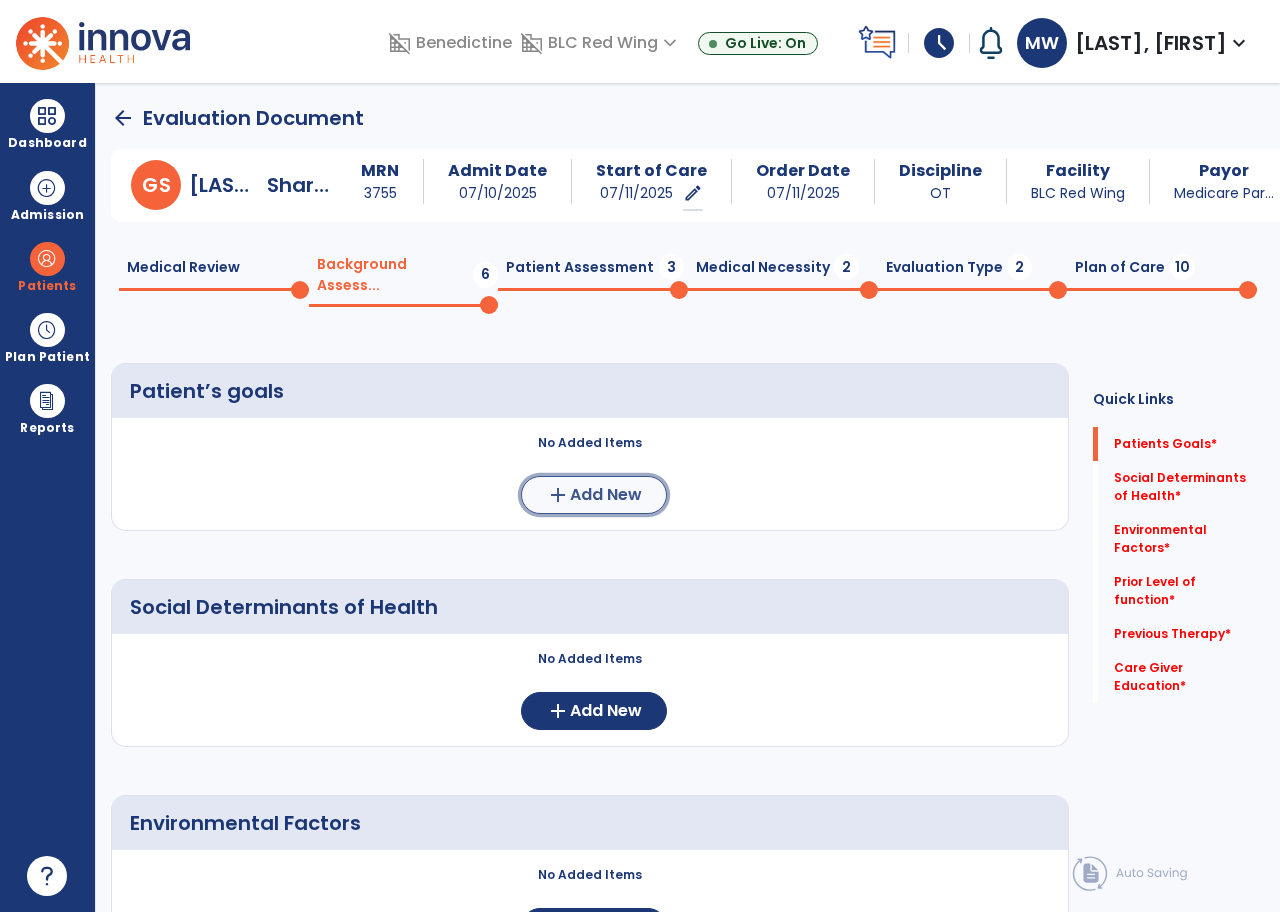 click on "Add New" 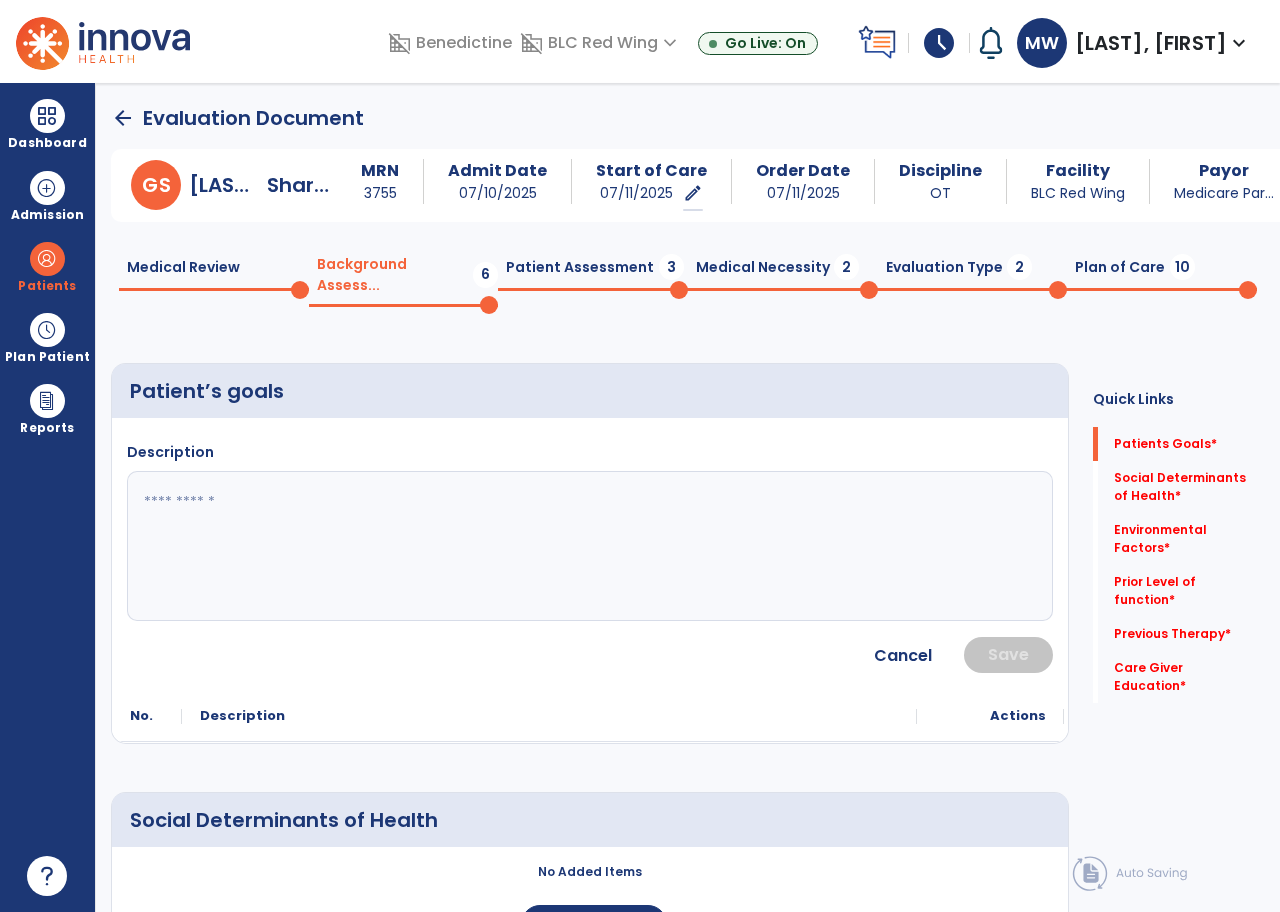click 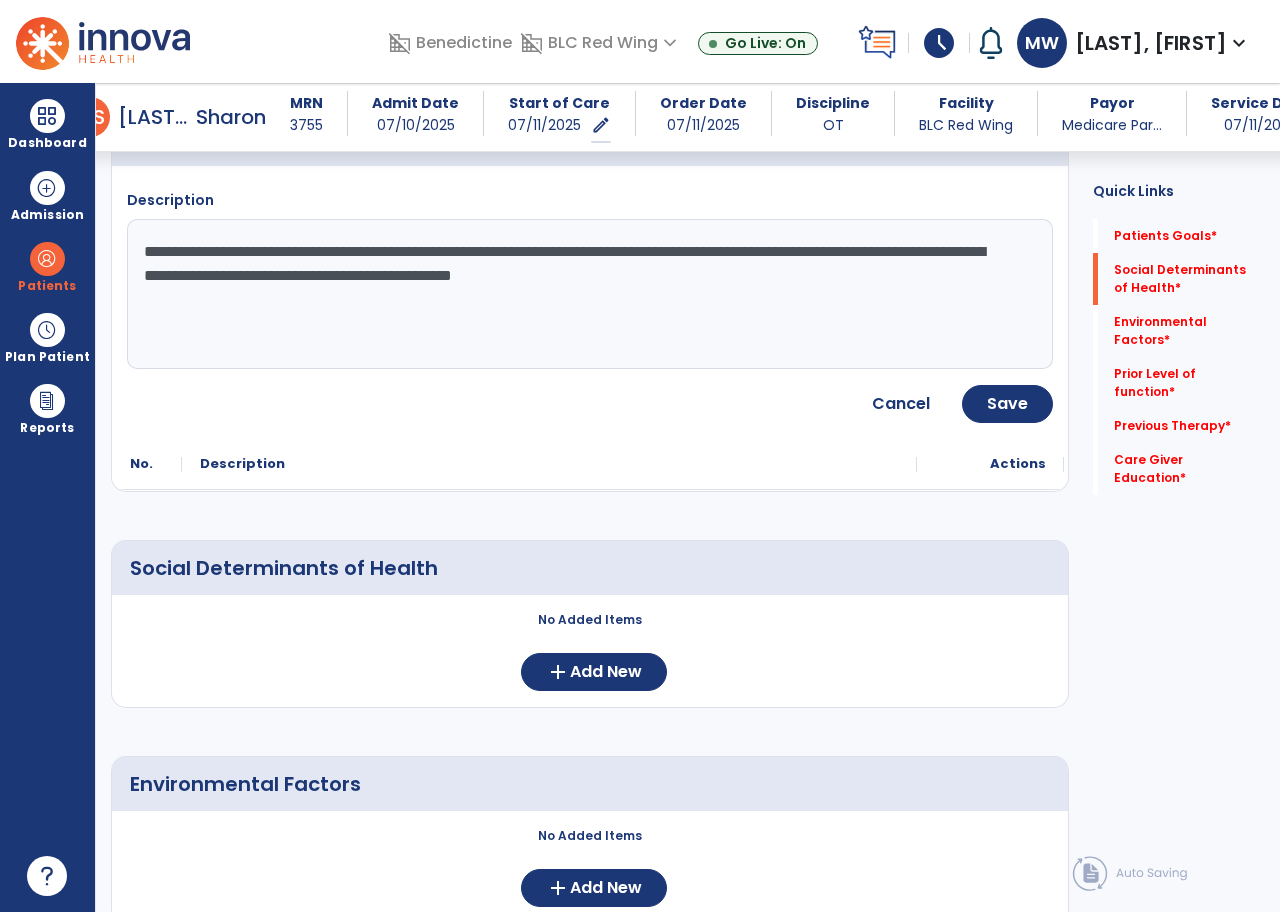 scroll, scrollTop: 200, scrollLeft: 0, axis: vertical 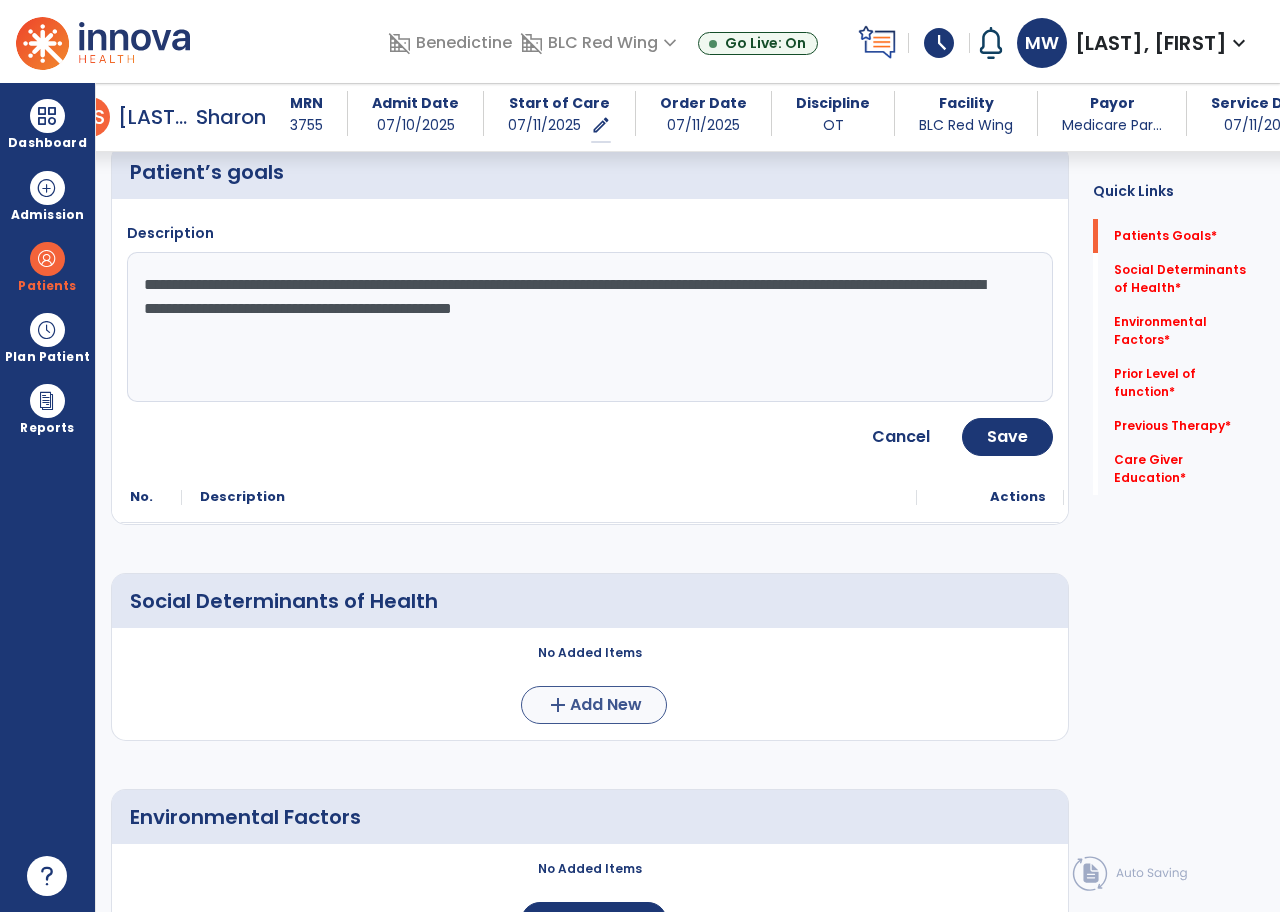 type on "**********" 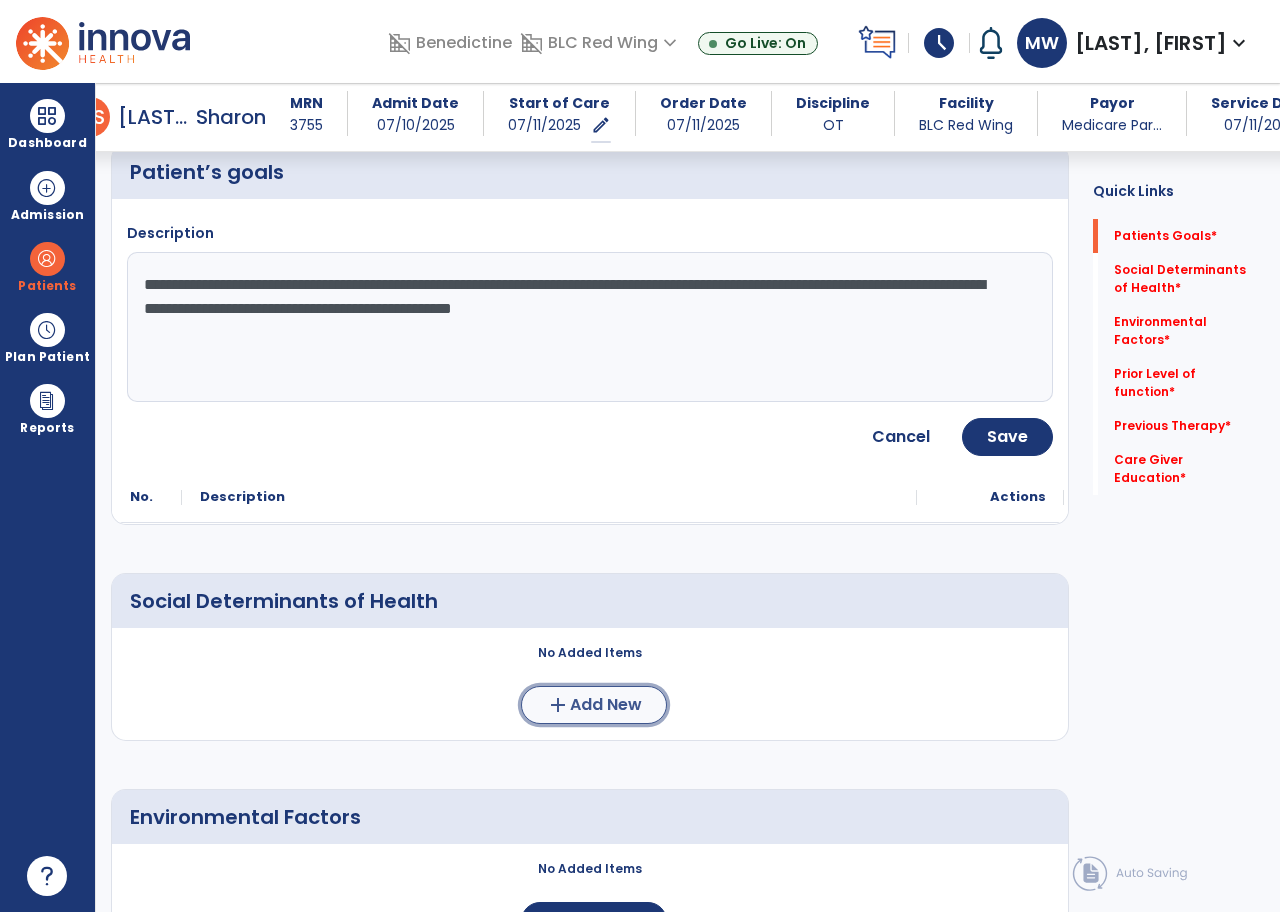 click on "Add New" 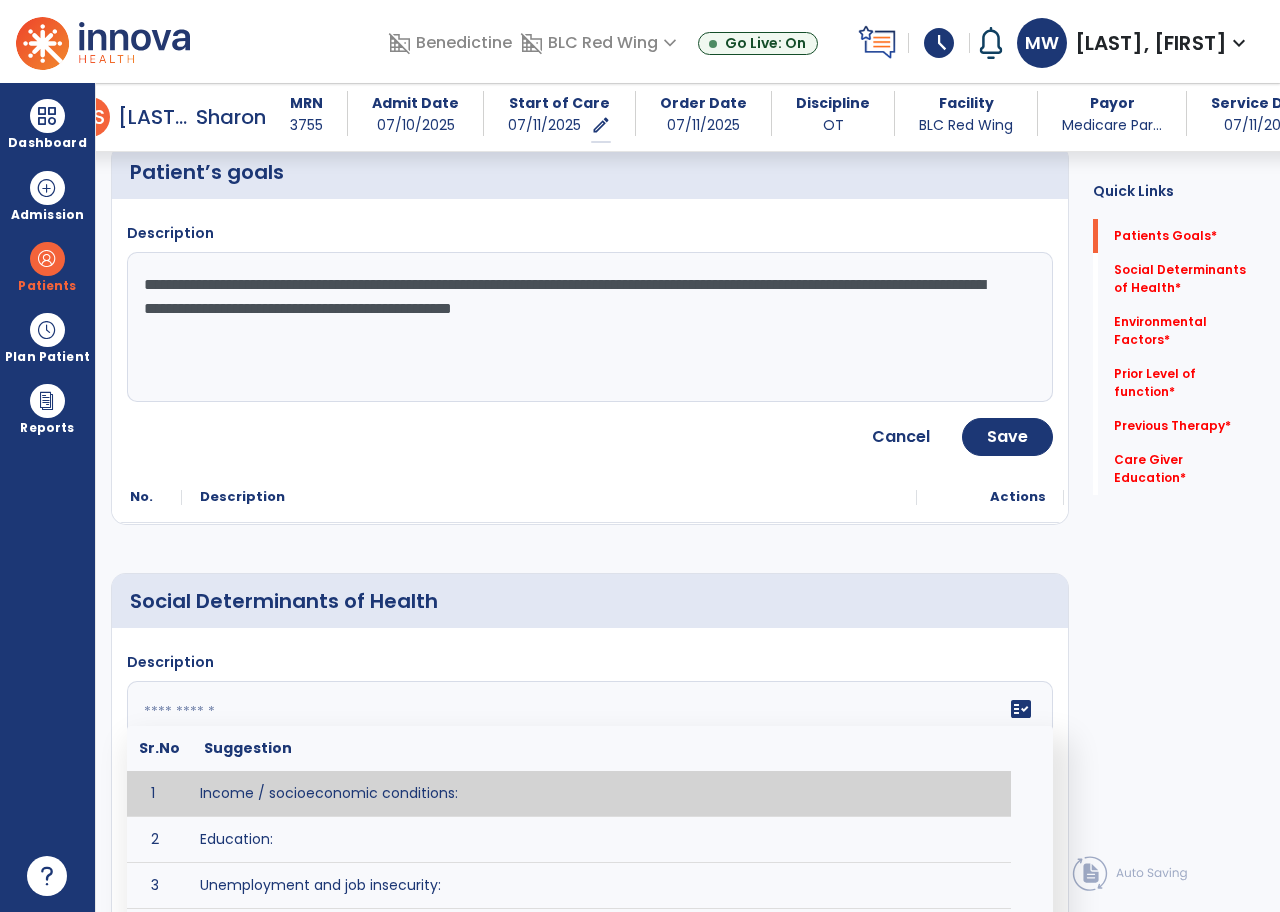 click 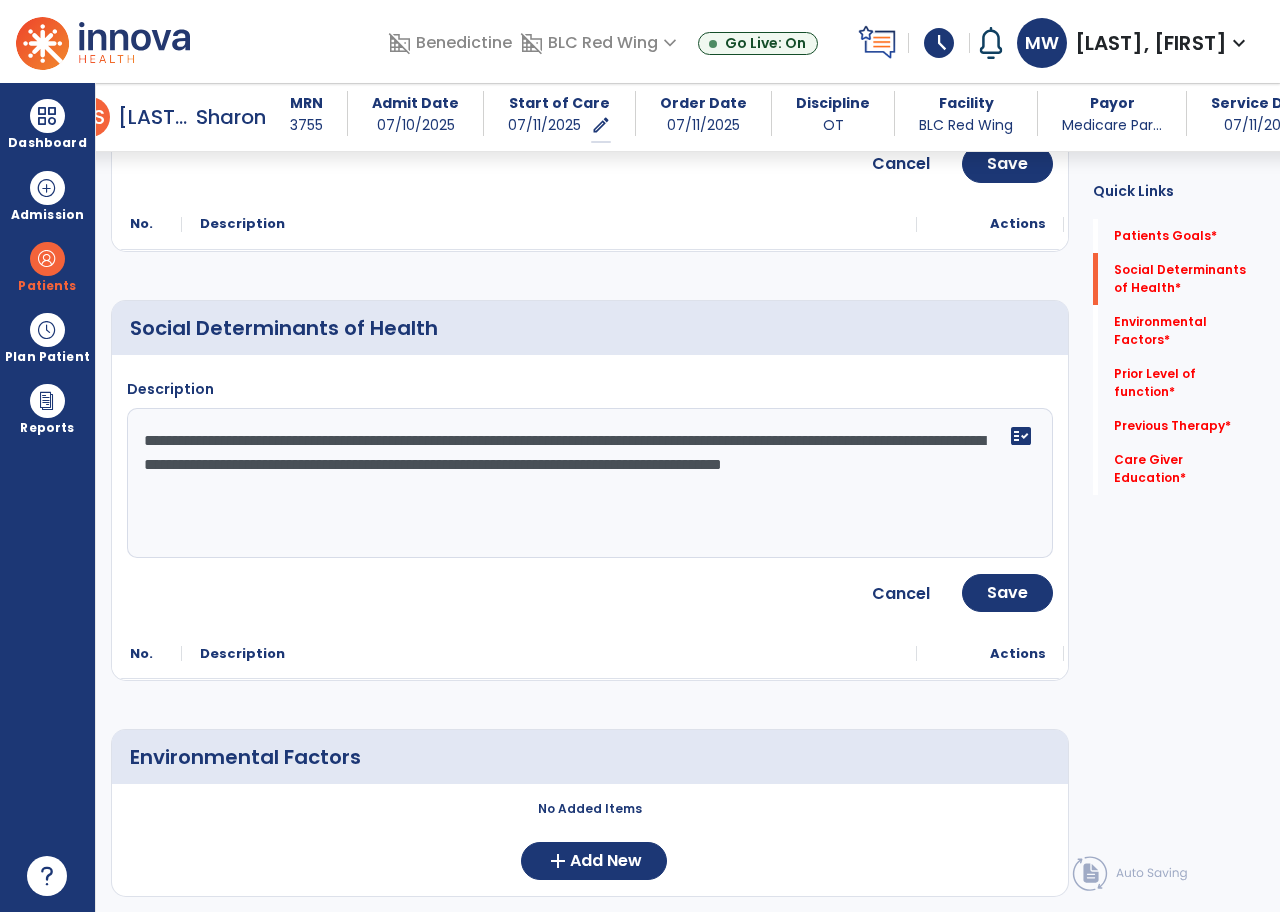 scroll, scrollTop: 500, scrollLeft: 0, axis: vertical 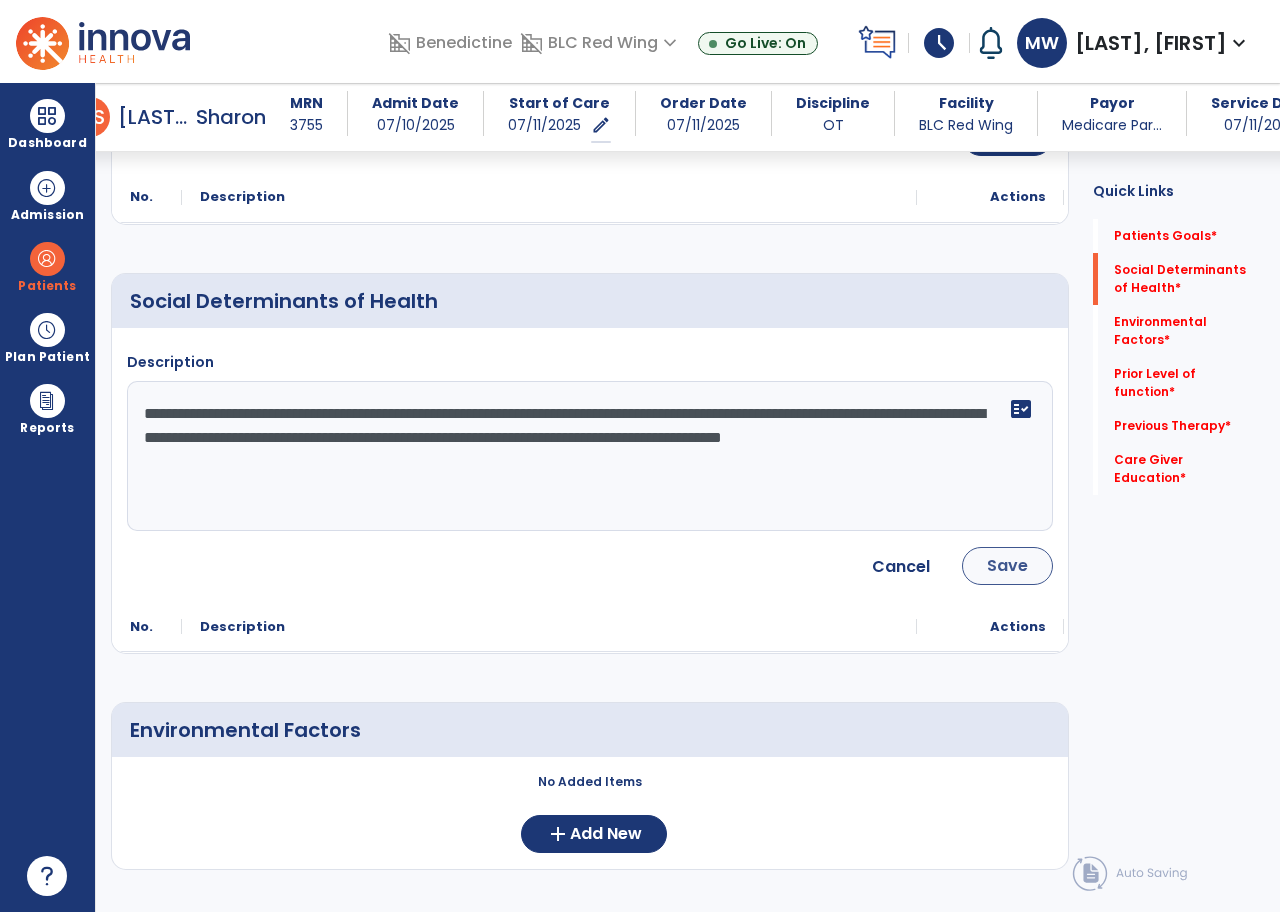 type on "**********" 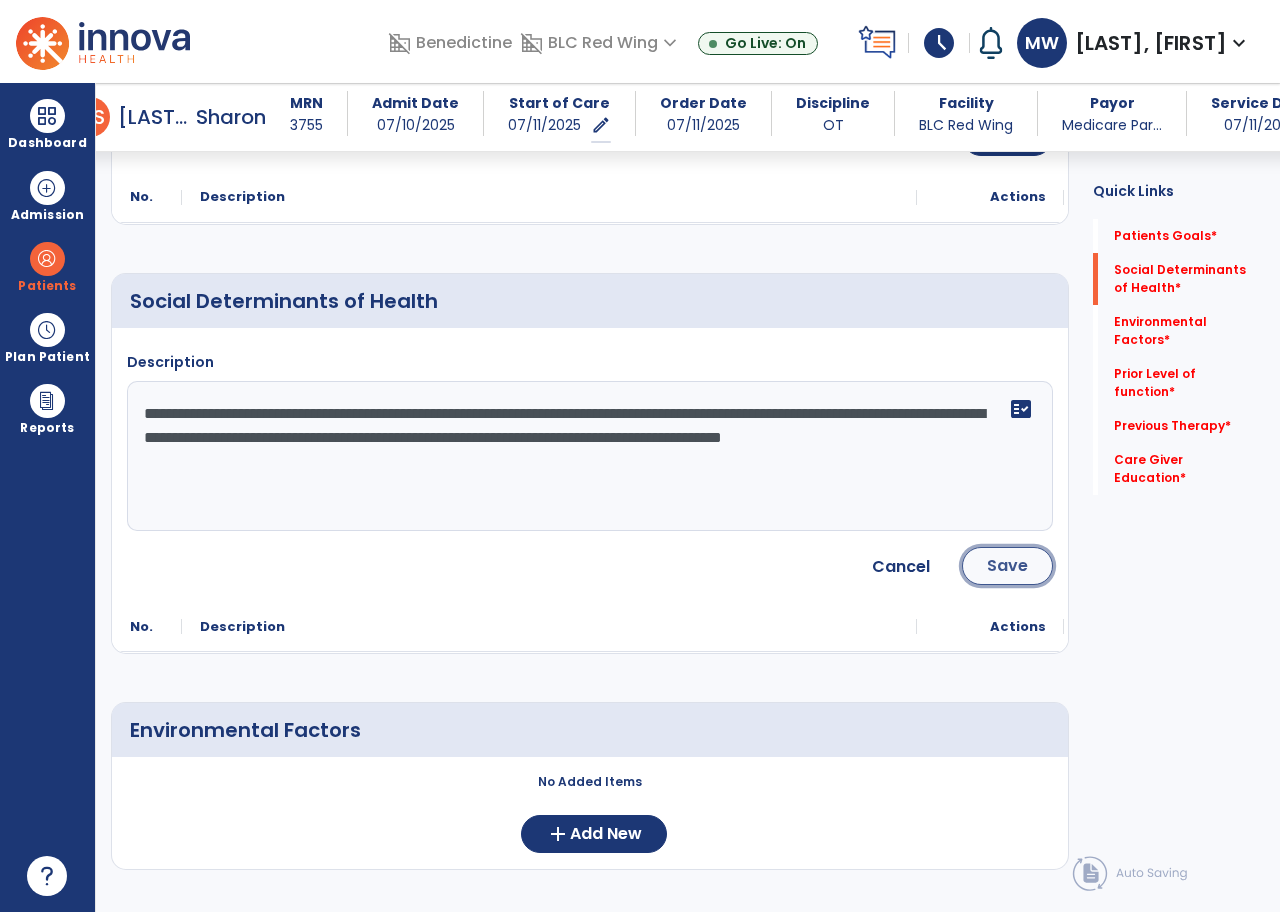 click on "Save" 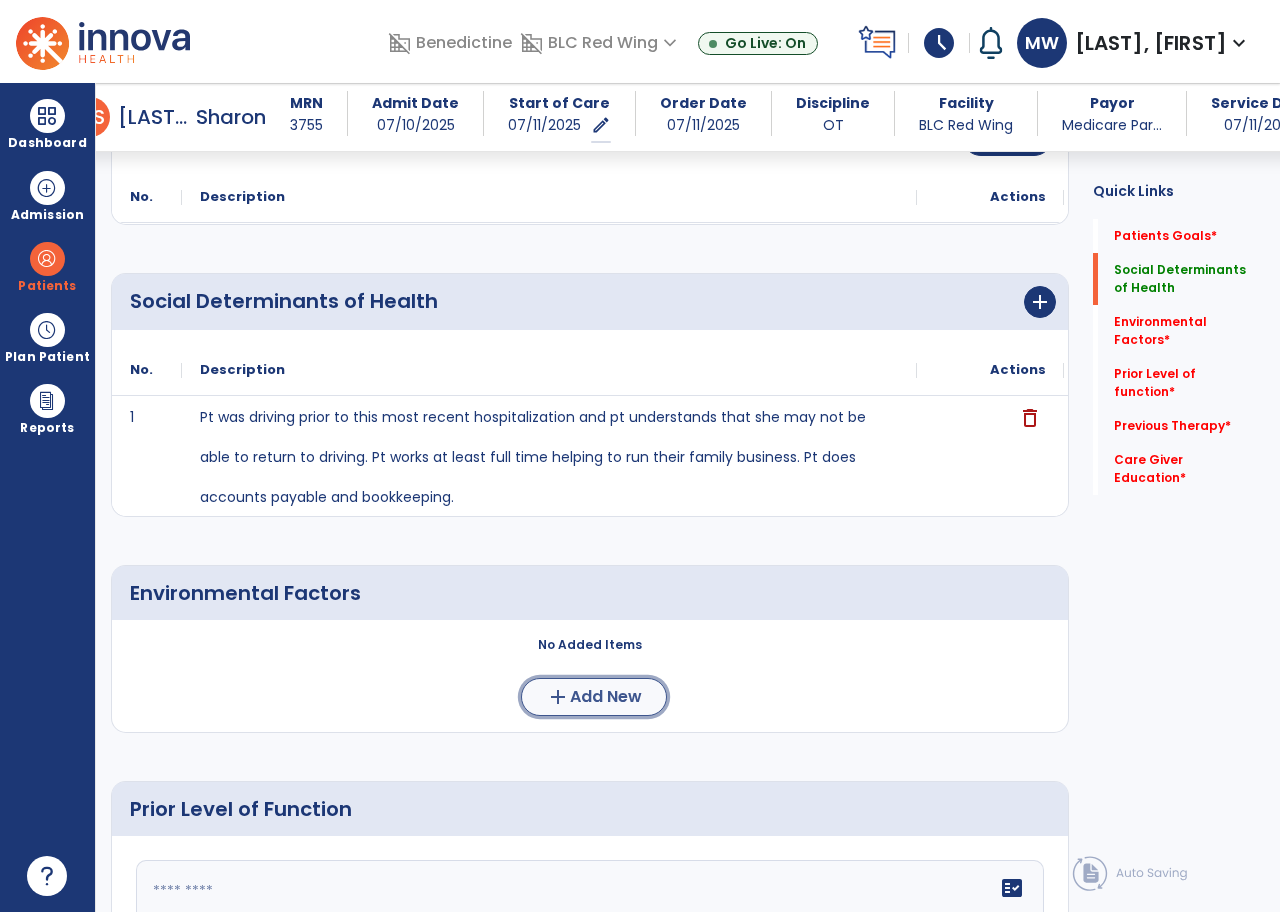 click on "Add New" 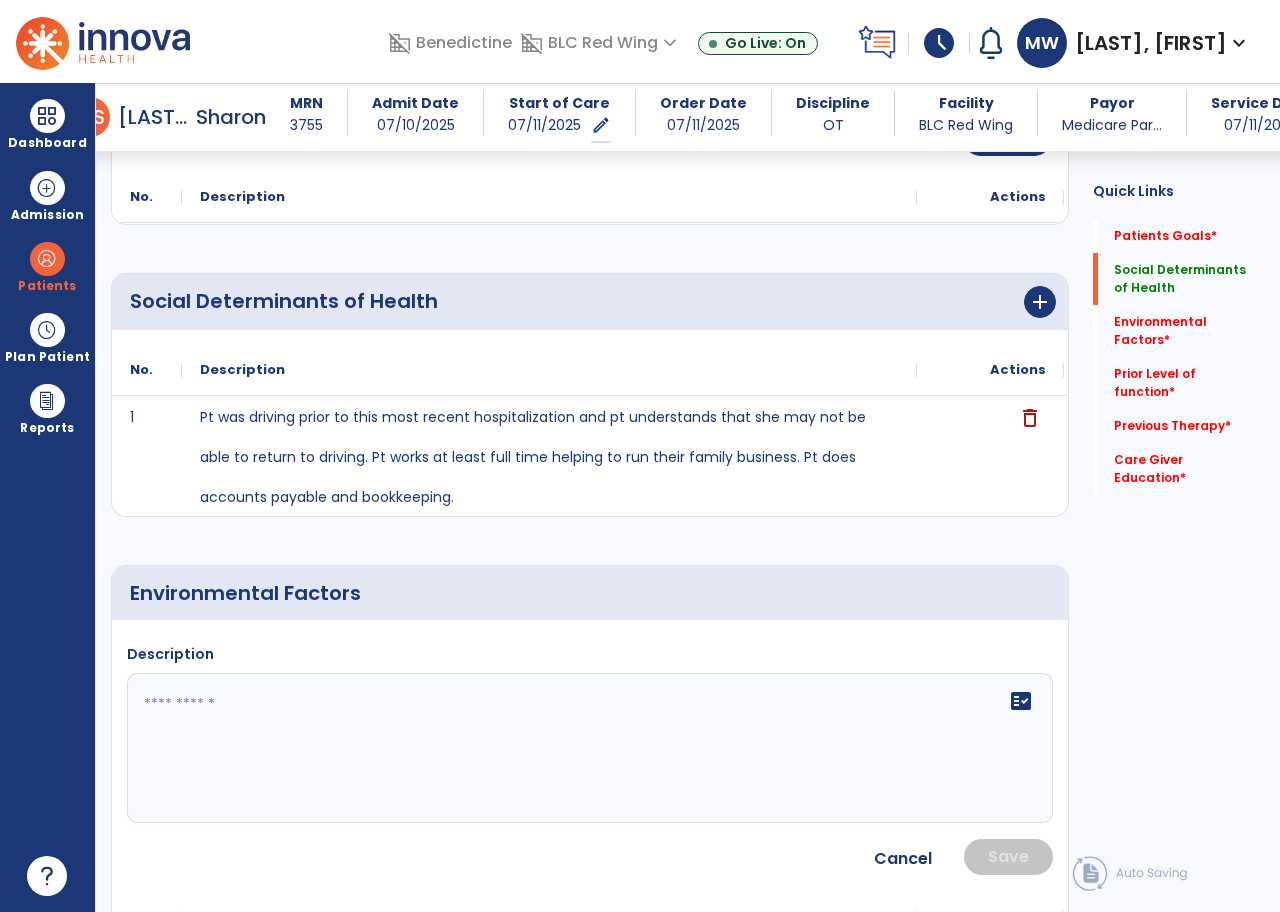 drag, startPoint x: 189, startPoint y: 695, endPoint x: 190, endPoint y: 674, distance: 21.023796 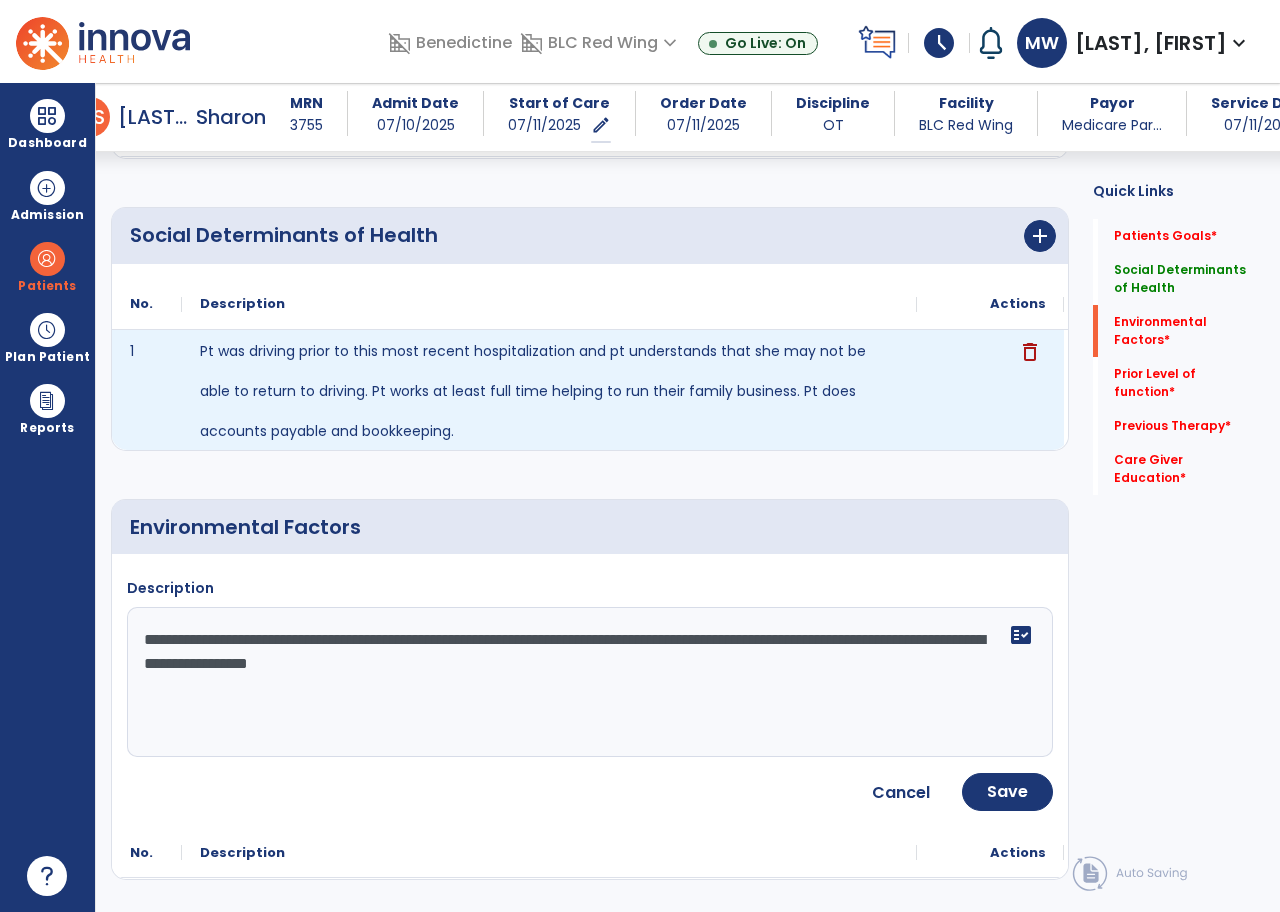 scroll, scrollTop: 700, scrollLeft: 0, axis: vertical 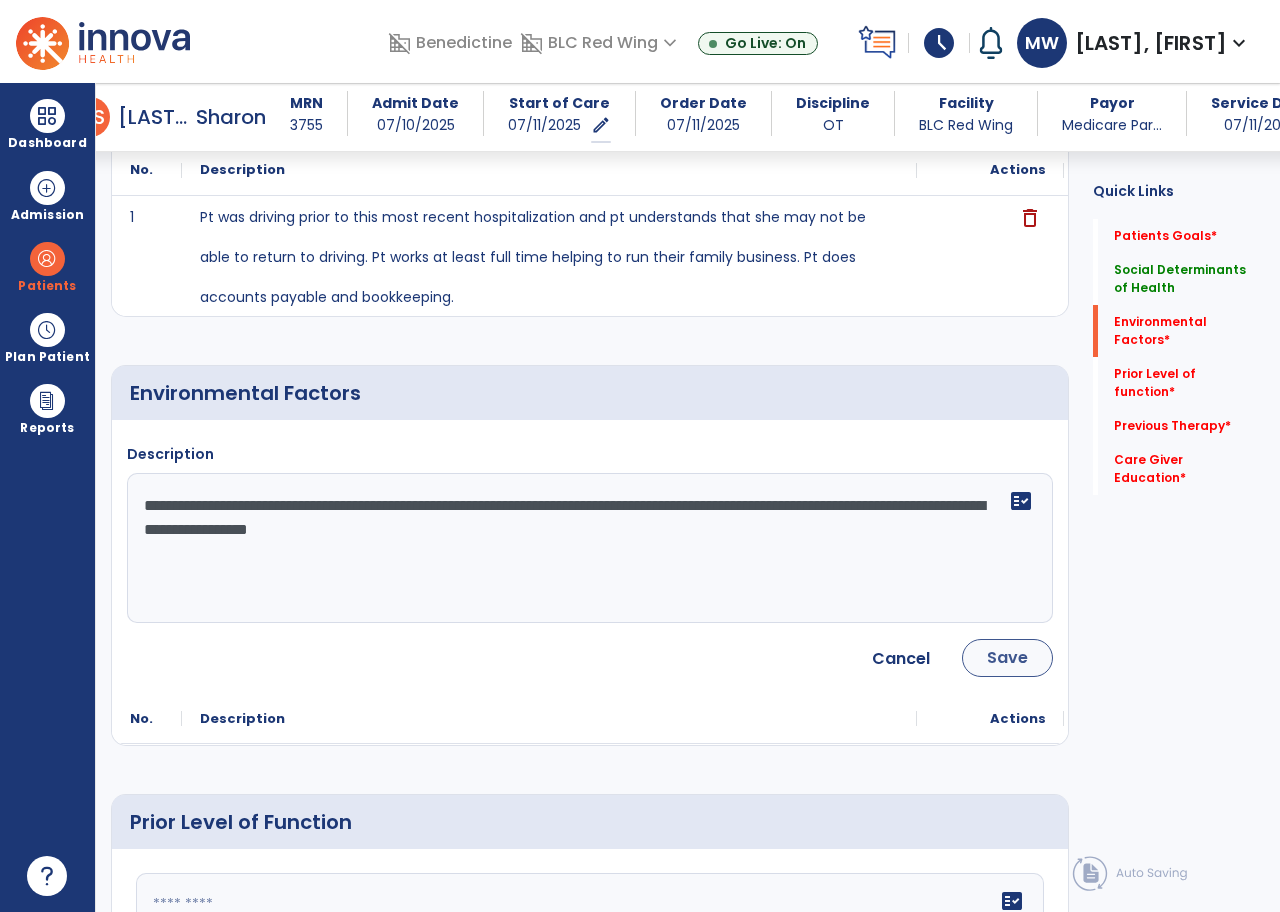 type on "**********" 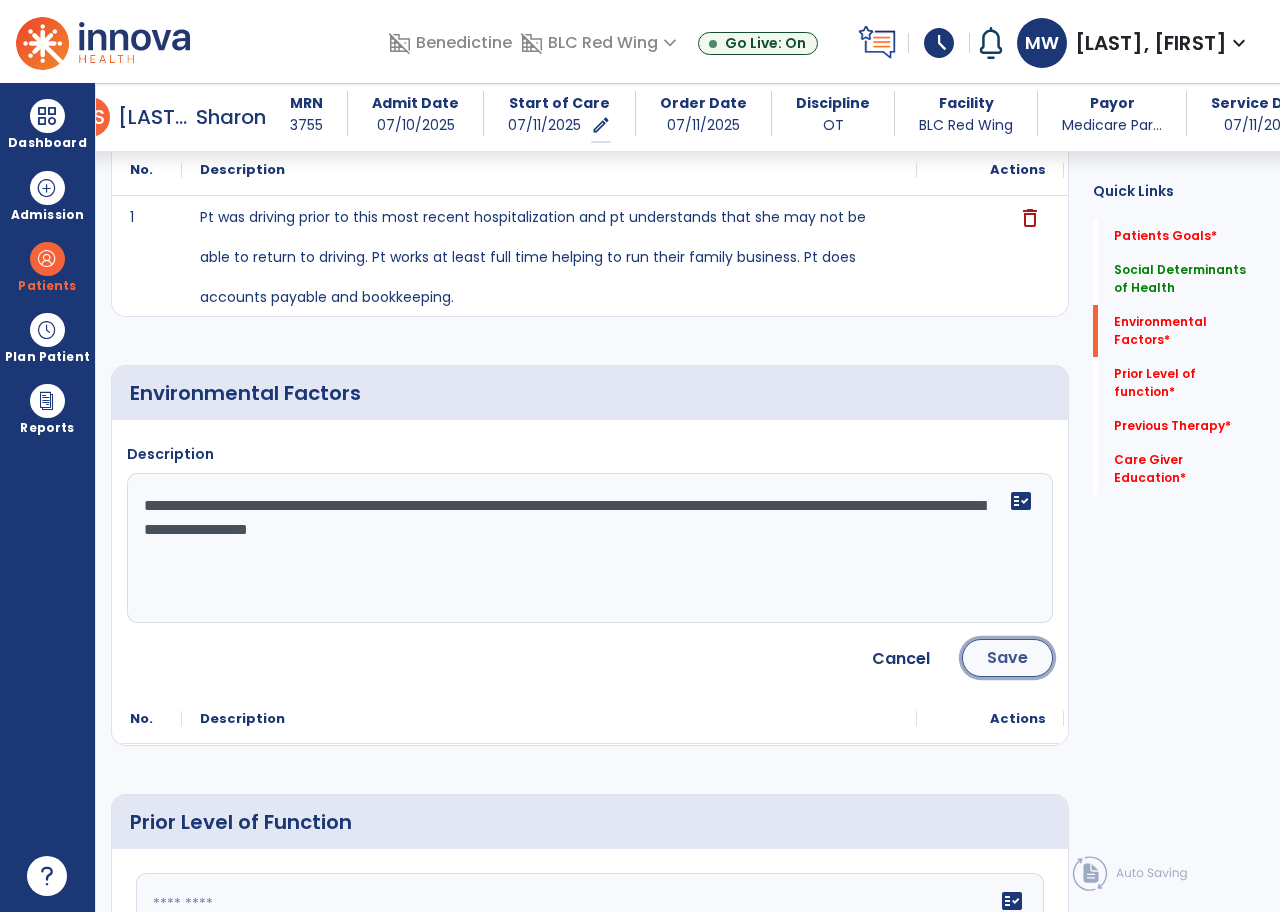 click on "Save" 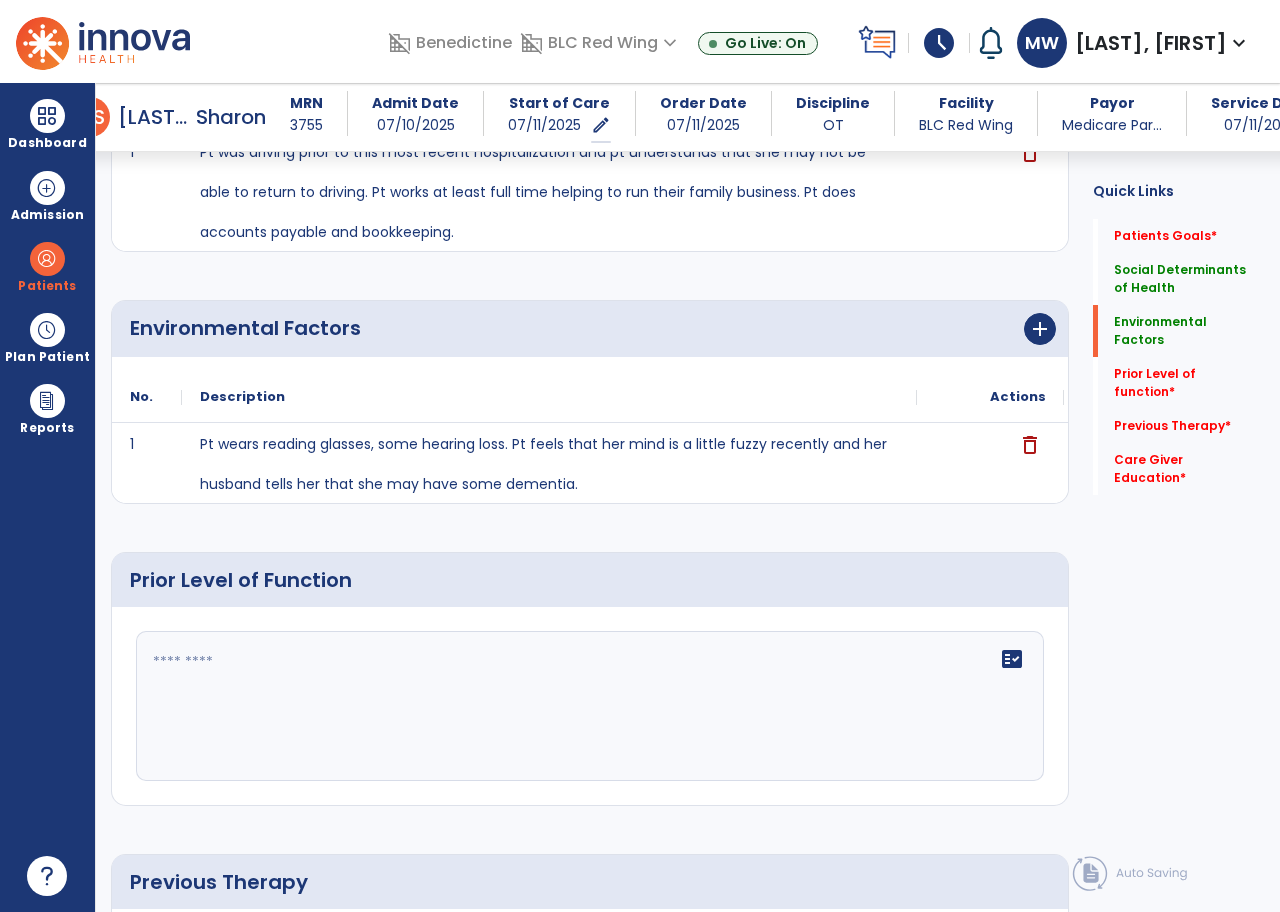 scroll, scrollTop: 800, scrollLeft: 0, axis: vertical 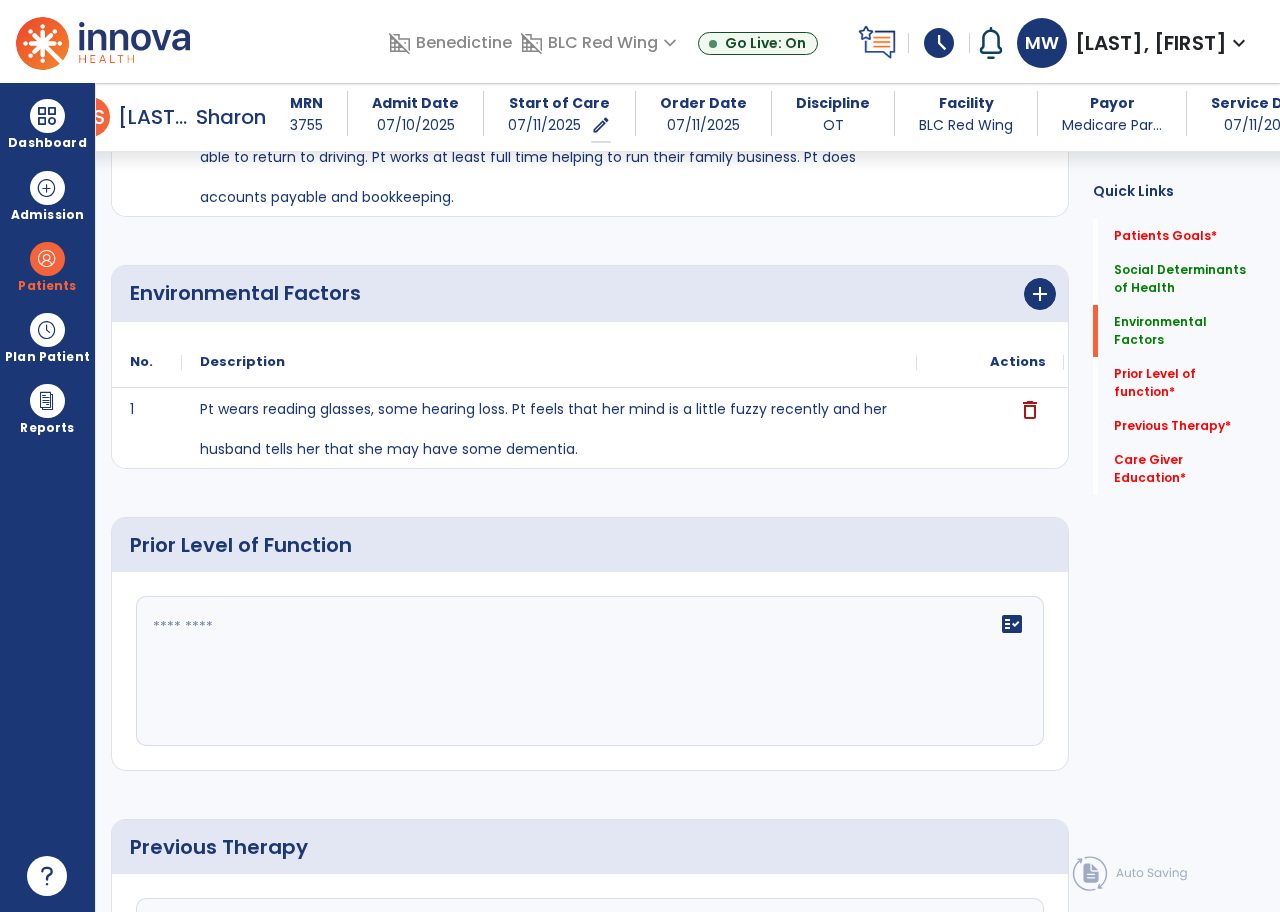 click 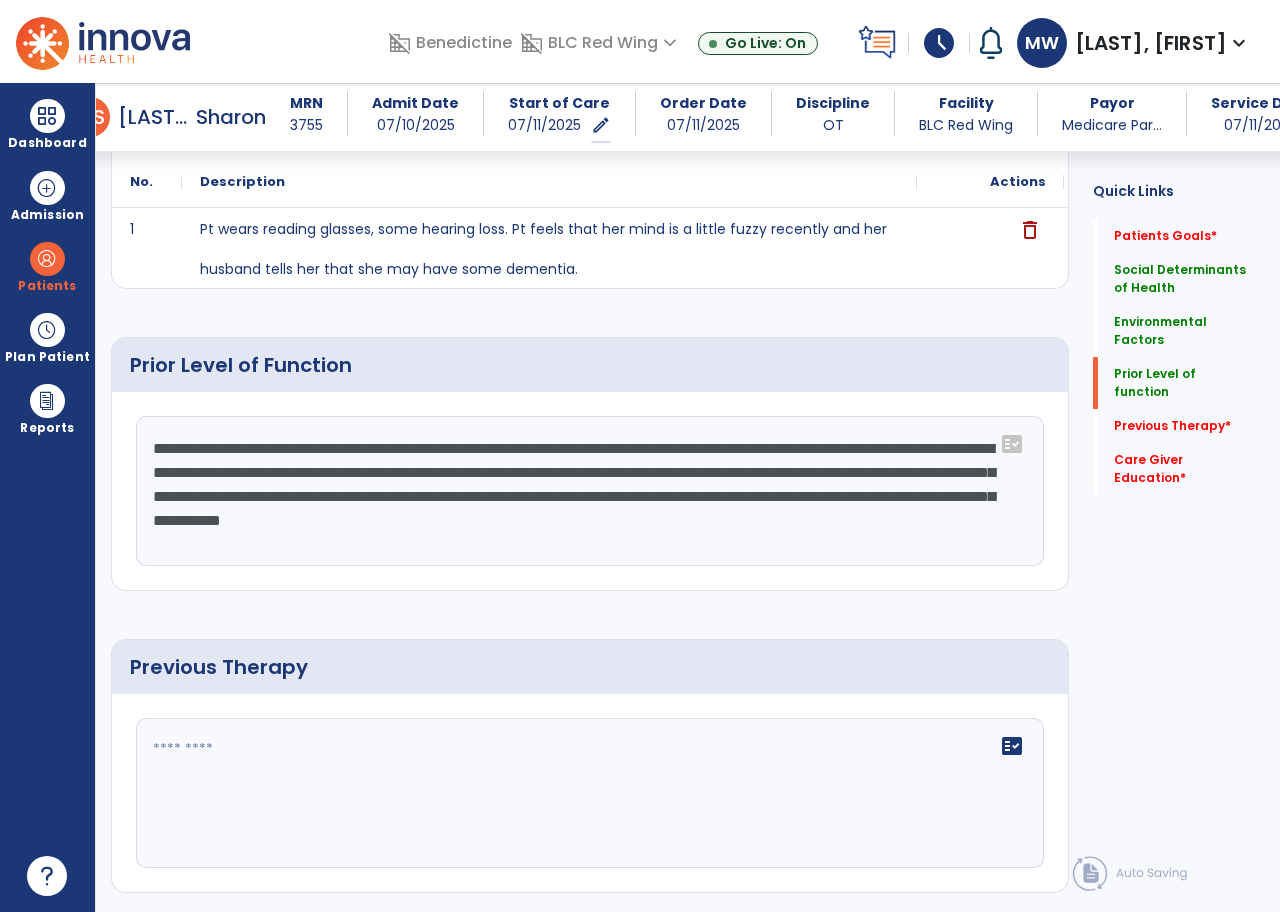 scroll, scrollTop: 980, scrollLeft: 0, axis: vertical 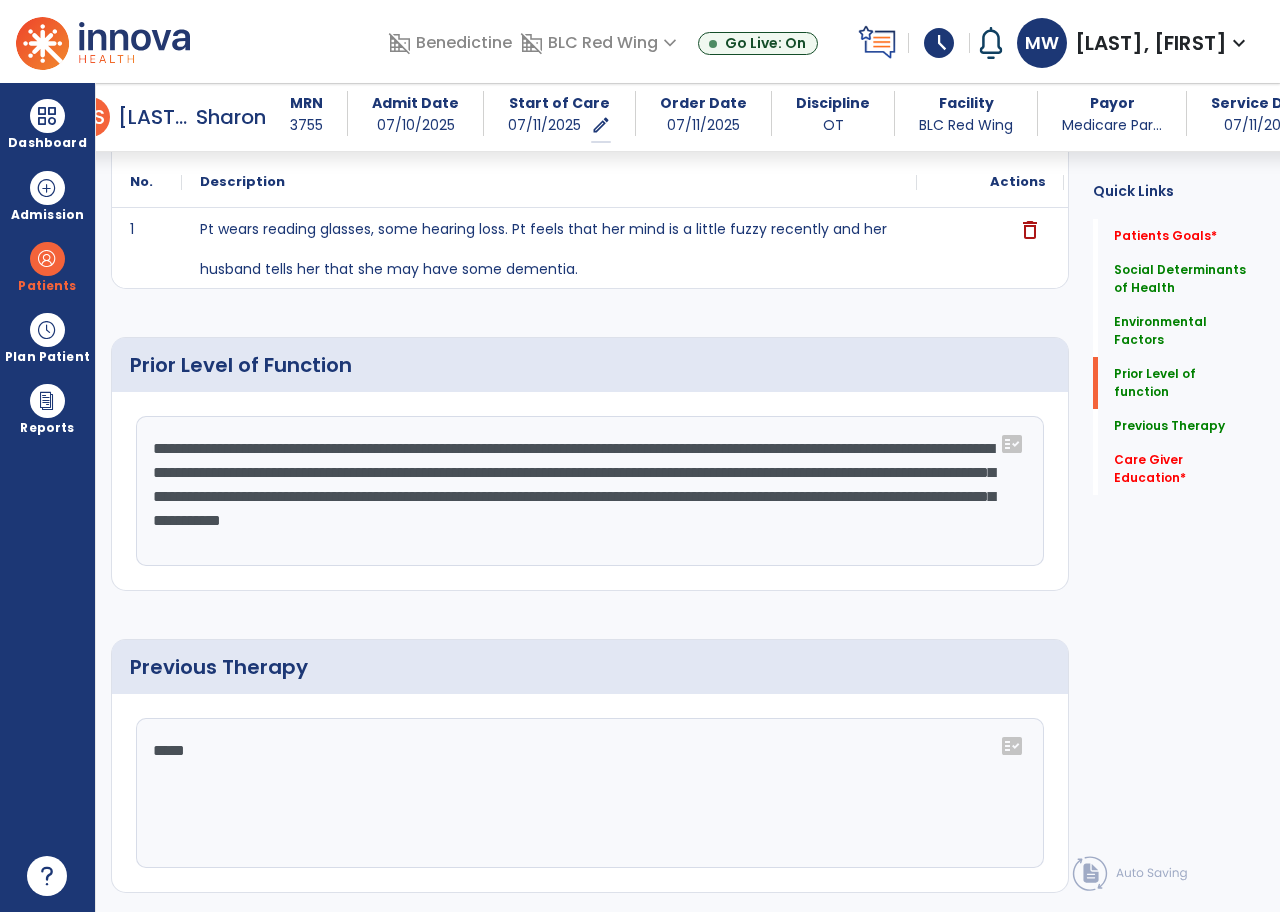 type on "****" 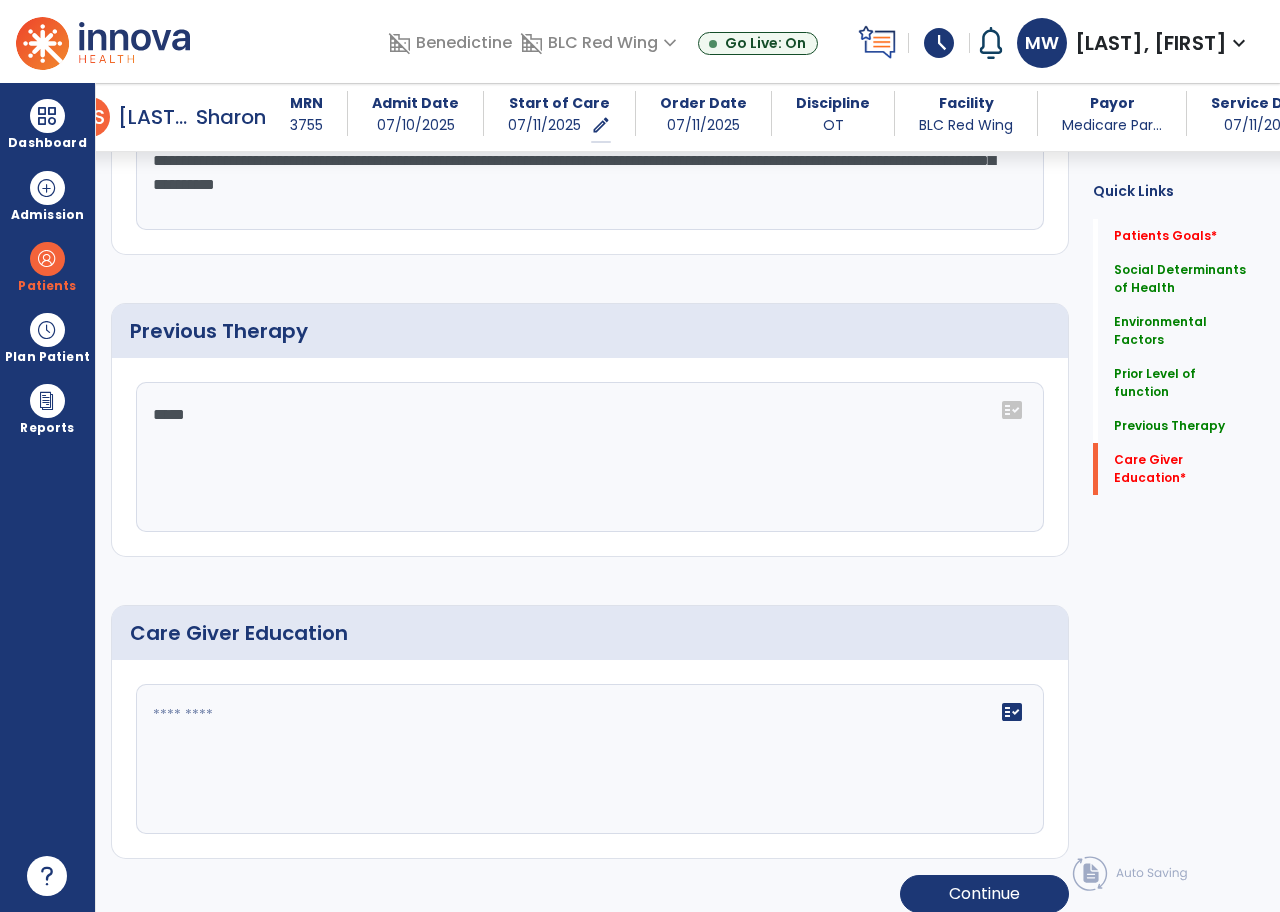 scroll, scrollTop: 1316, scrollLeft: 0, axis: vertical 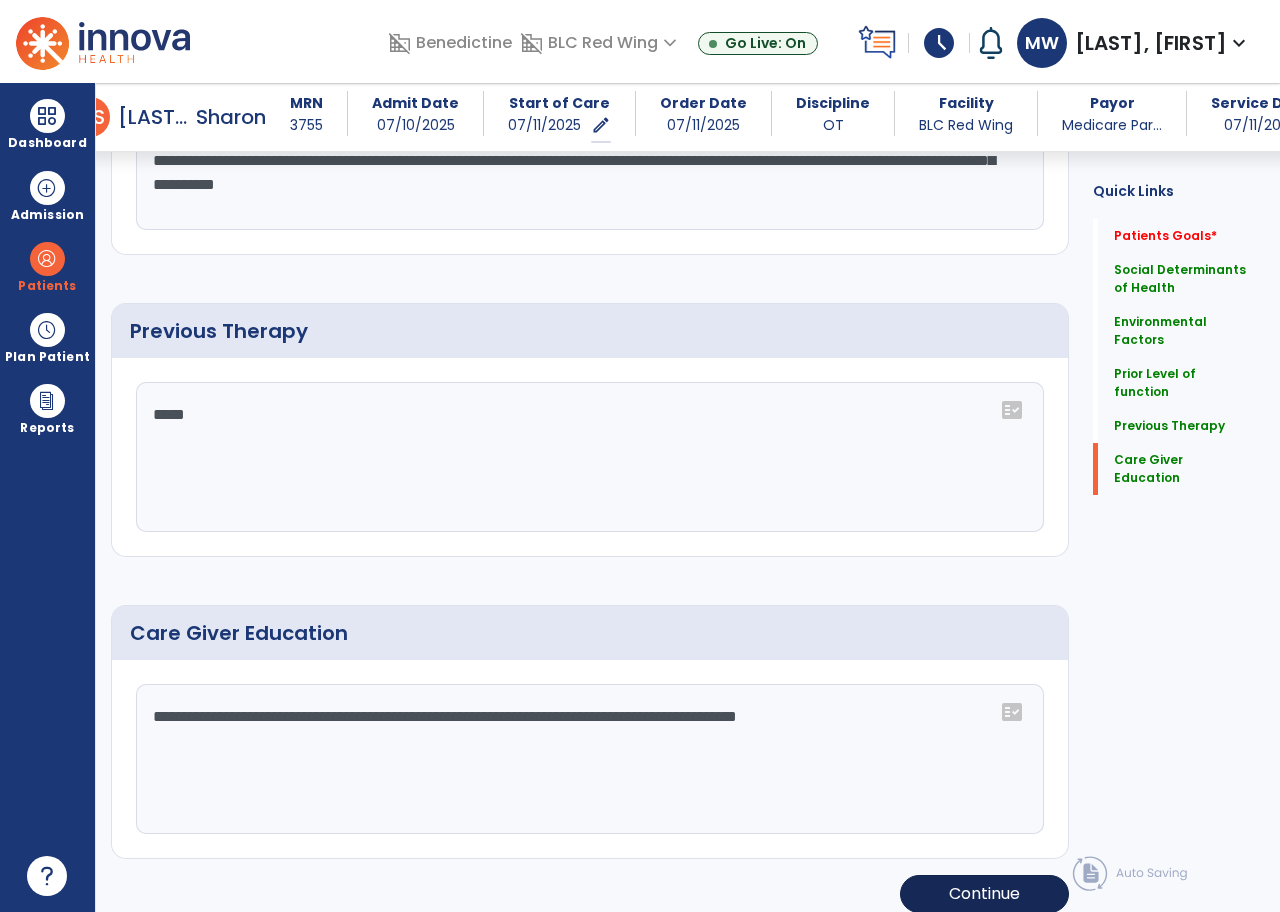 type on "**********" 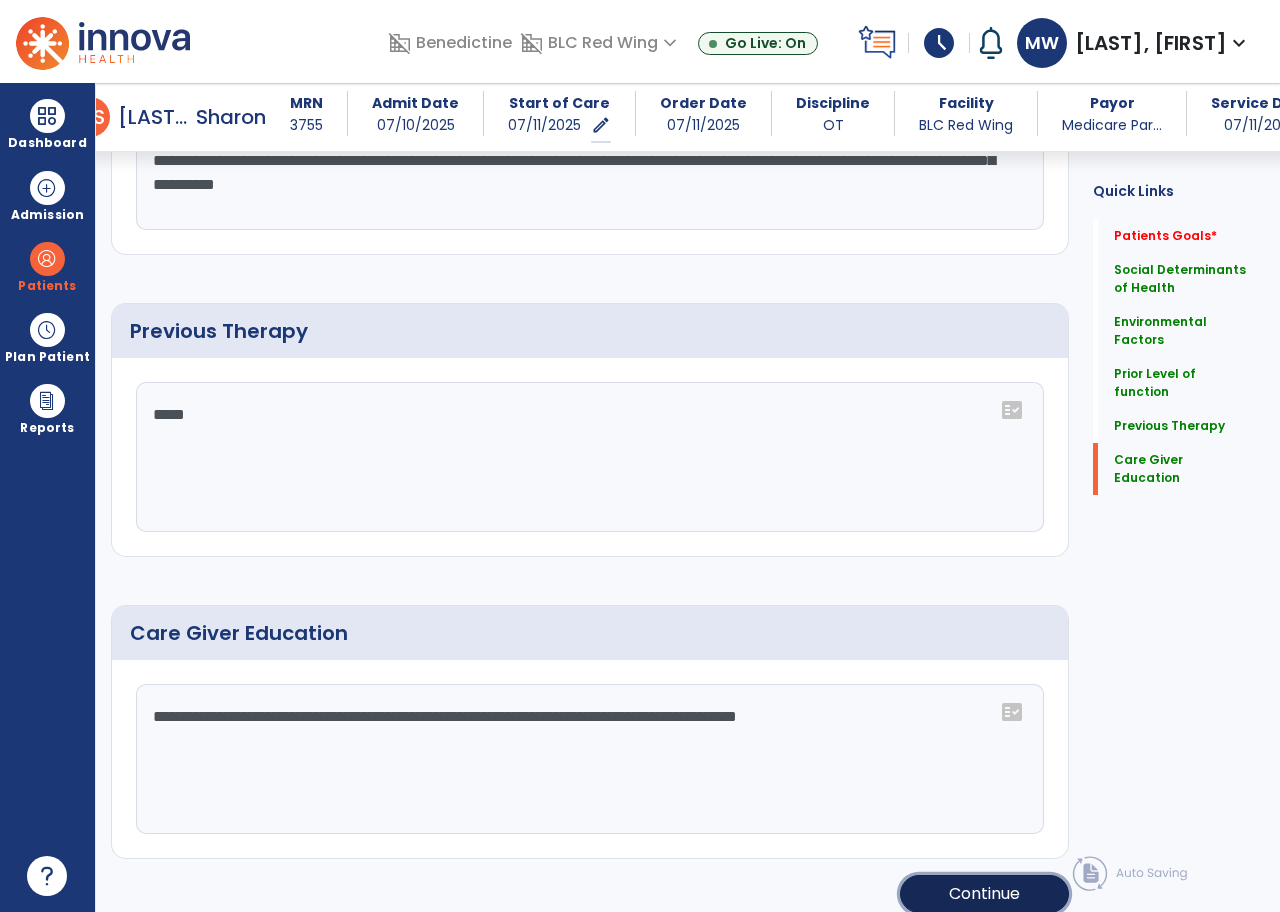click on "Continue" 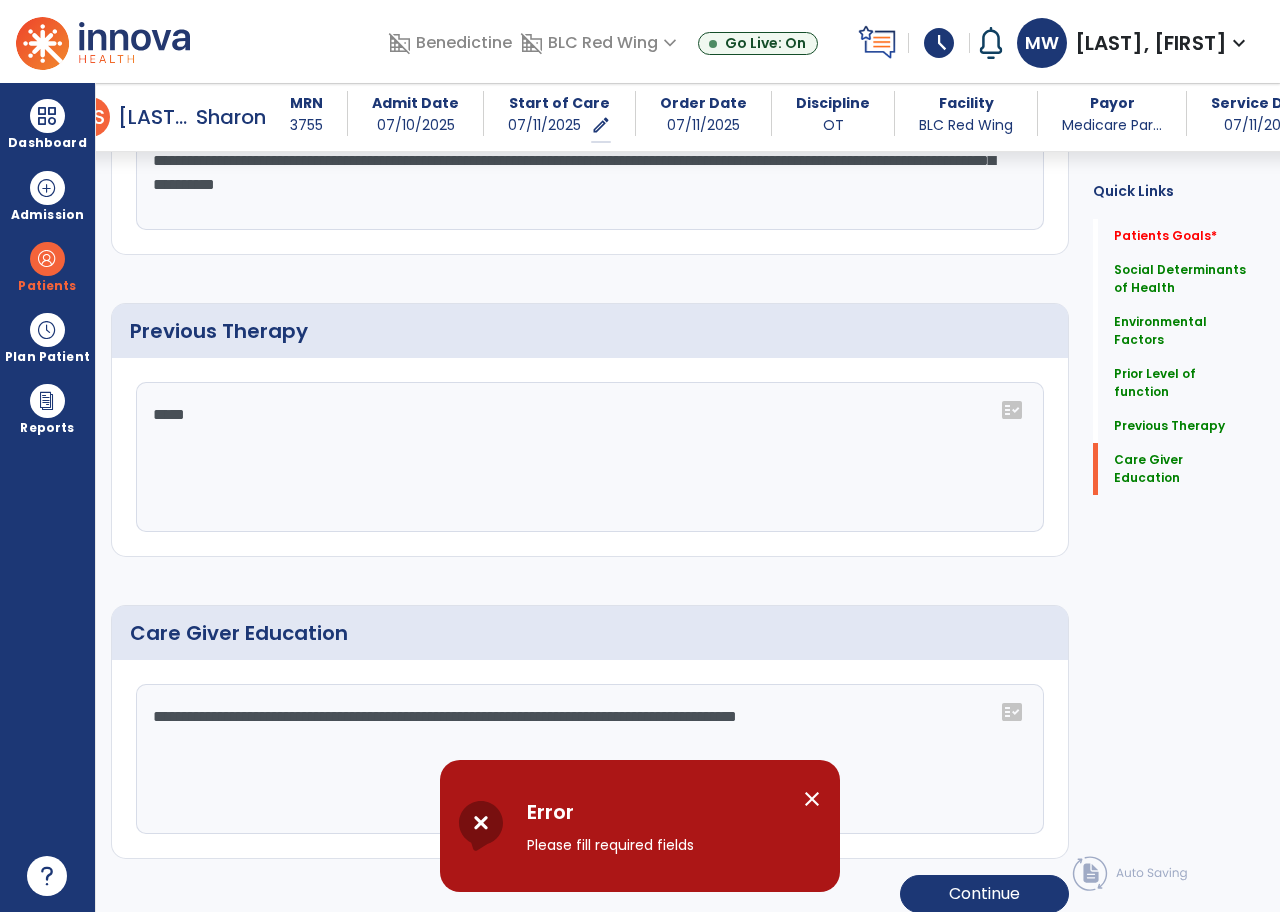 click on "**********" 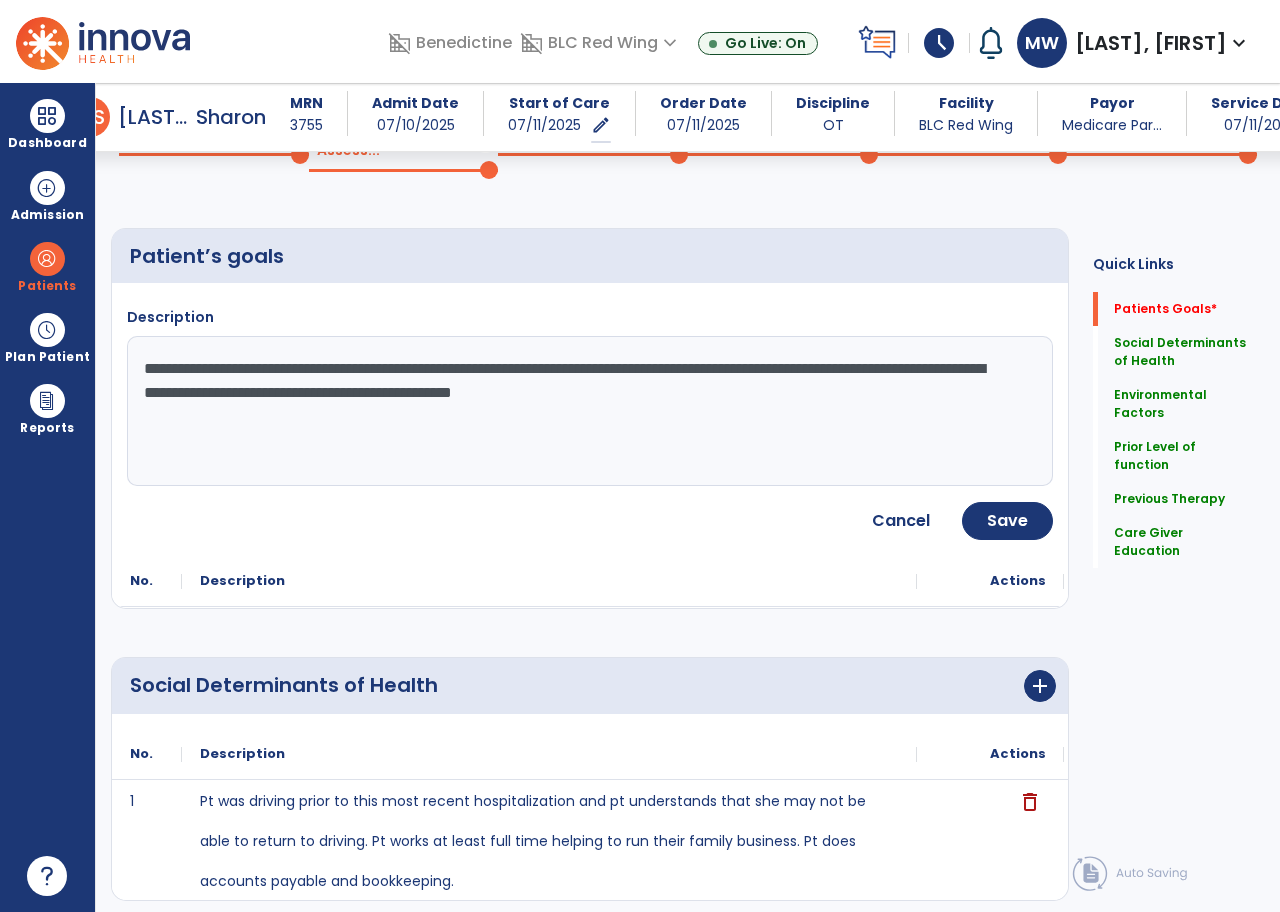 scroll, scrollTop: 0, scrollLeft: 0, axis: both 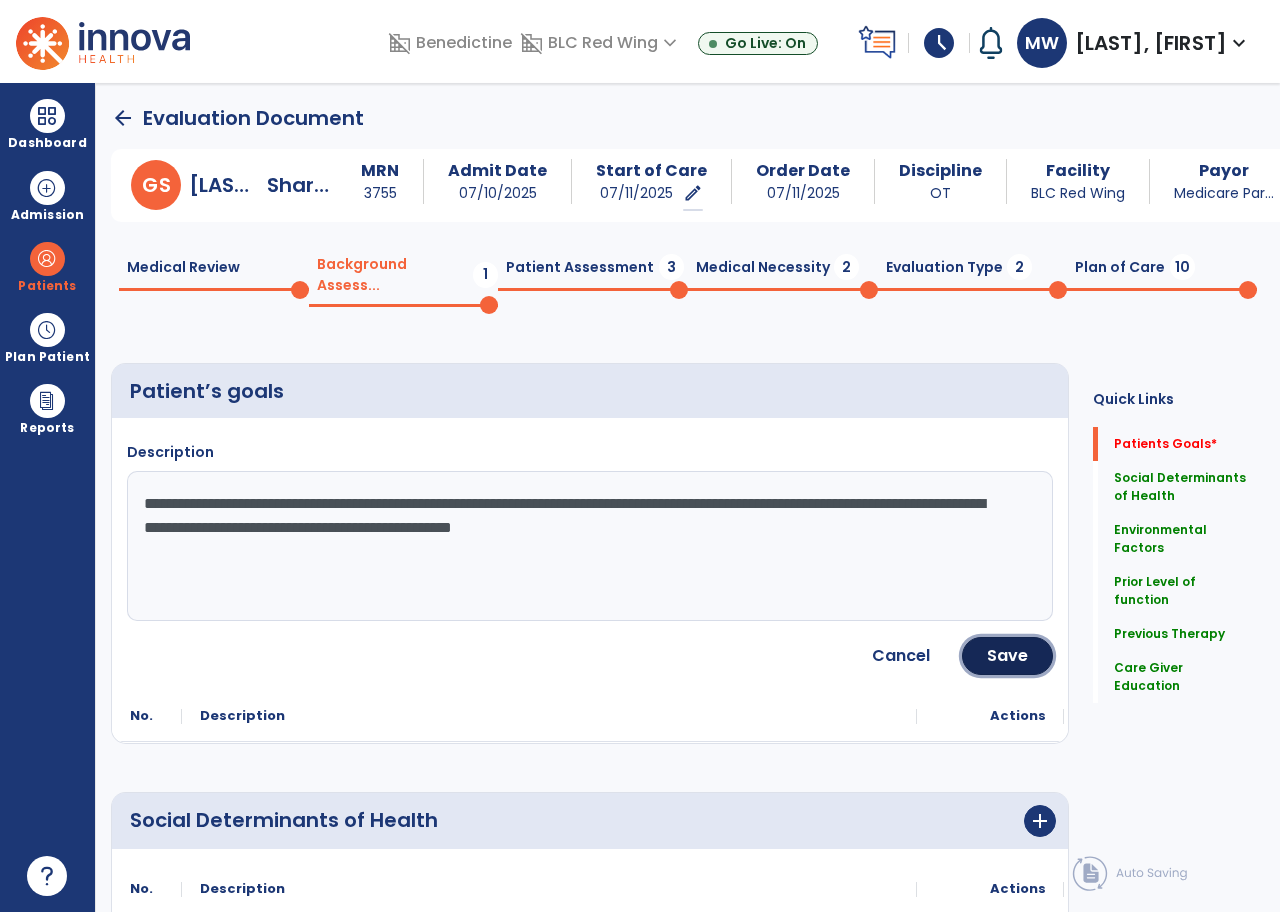 click on "Save" 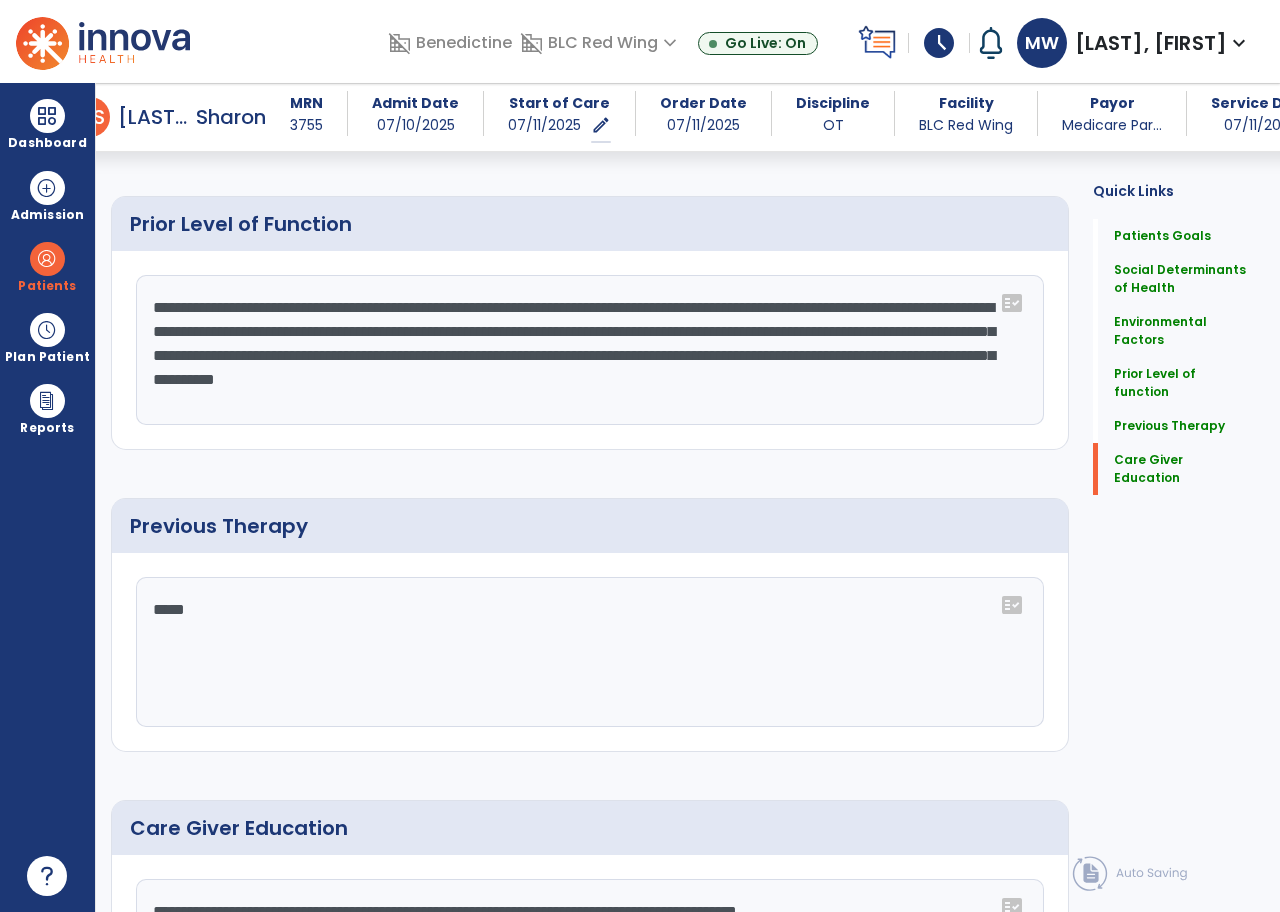 scroll, scrollTop: 1140, scrollLeft: 0, axis: vertical 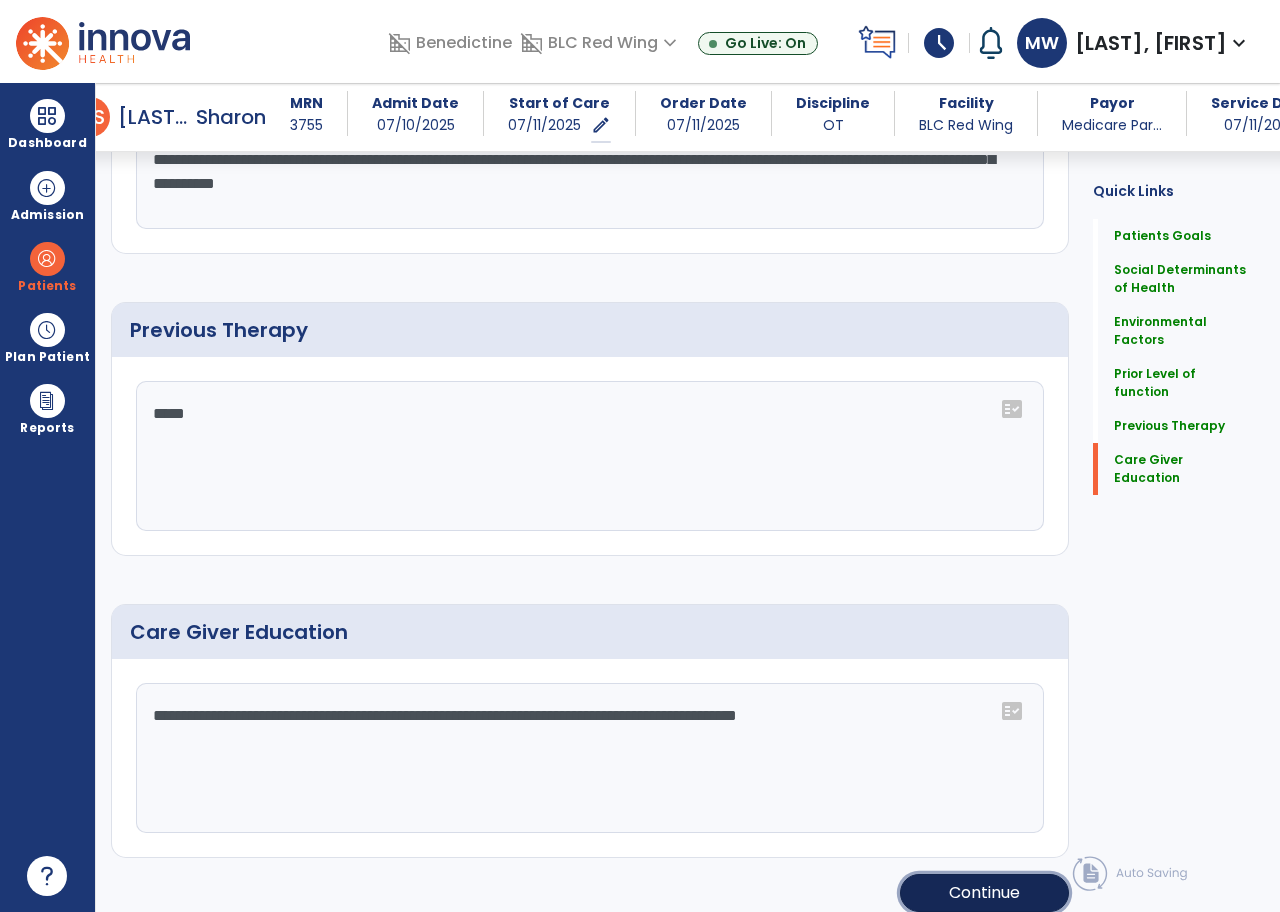 click on "Continue" 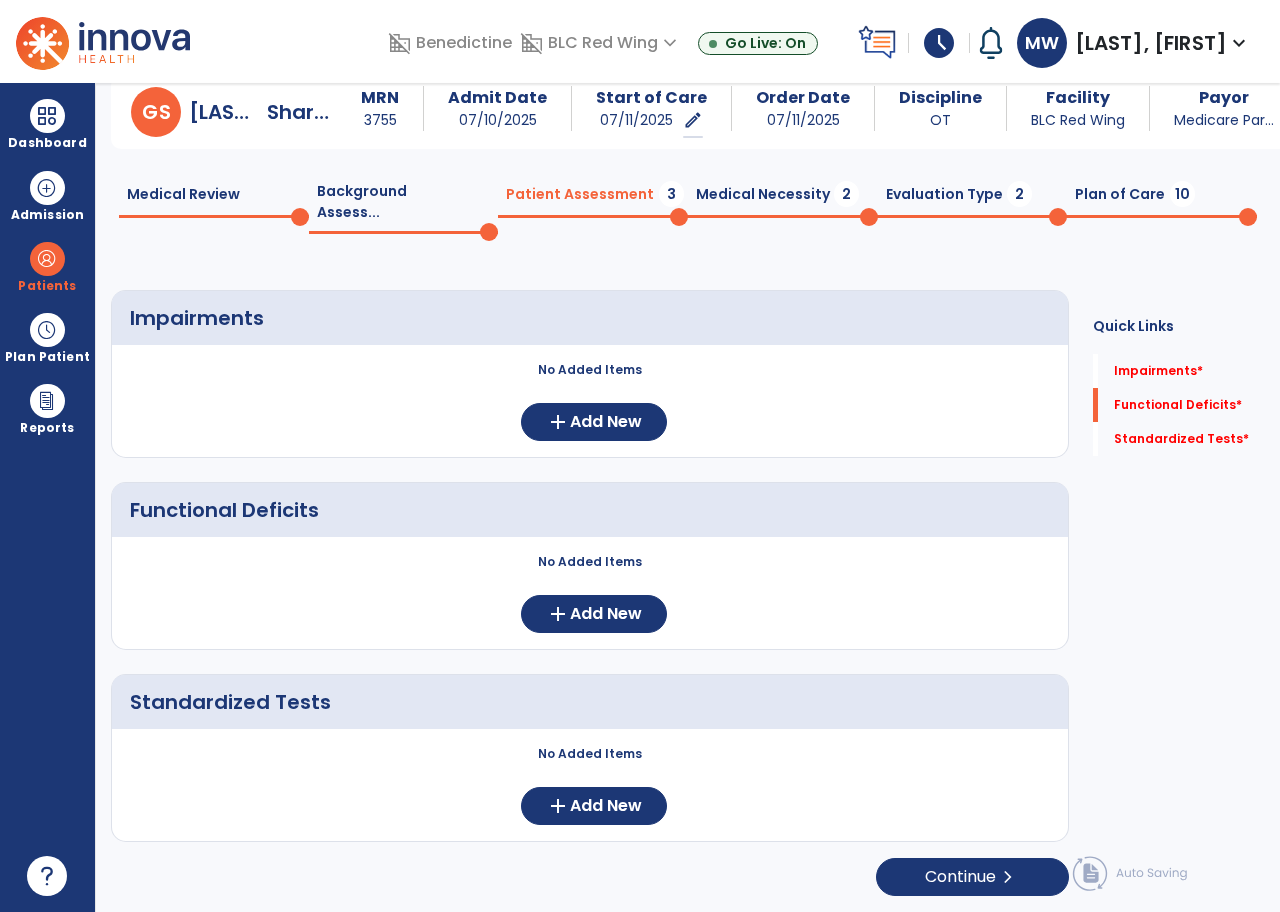 scroll, scrollTop: 39, scrollLeft: 0, axis: vertical 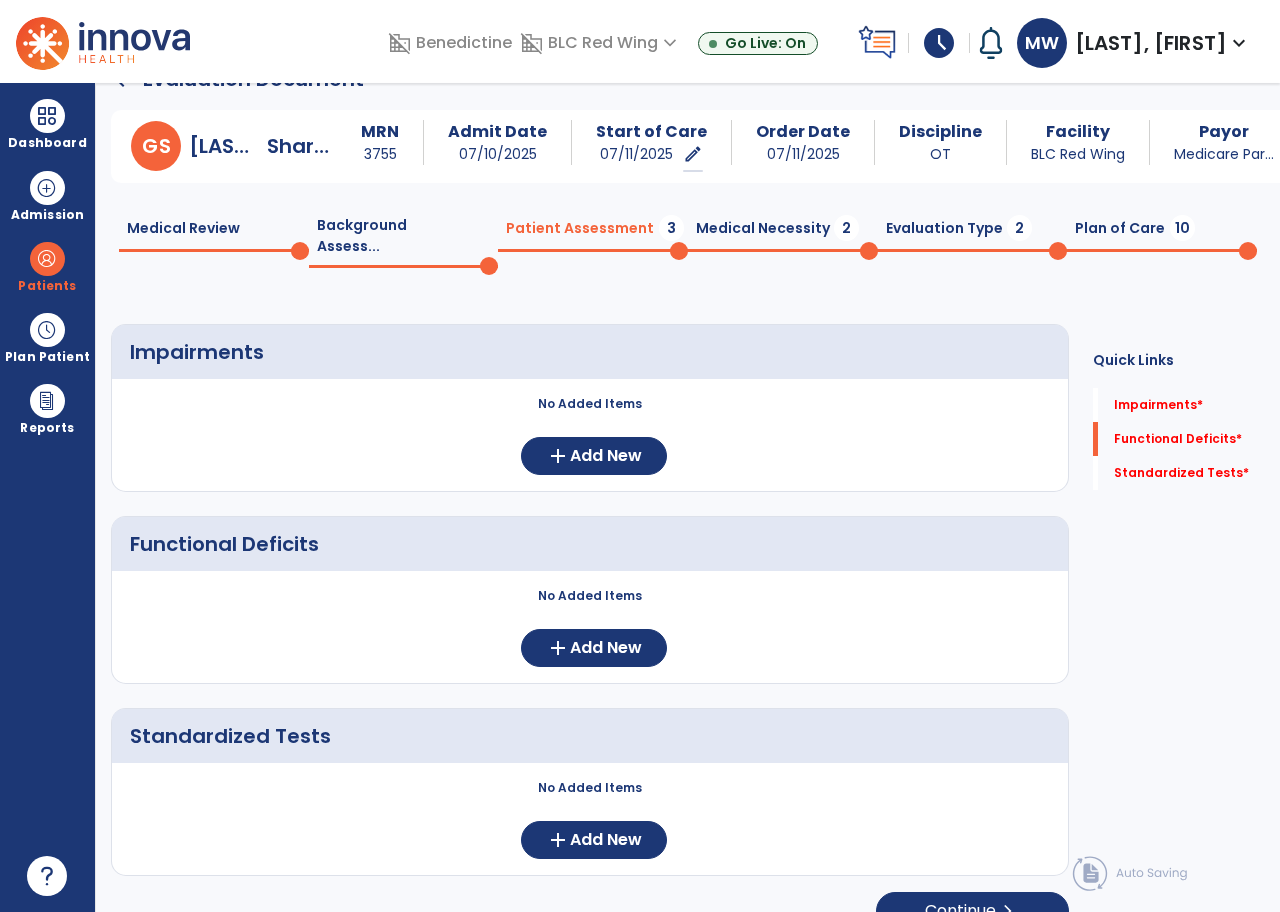 click on "Medical Review  0" 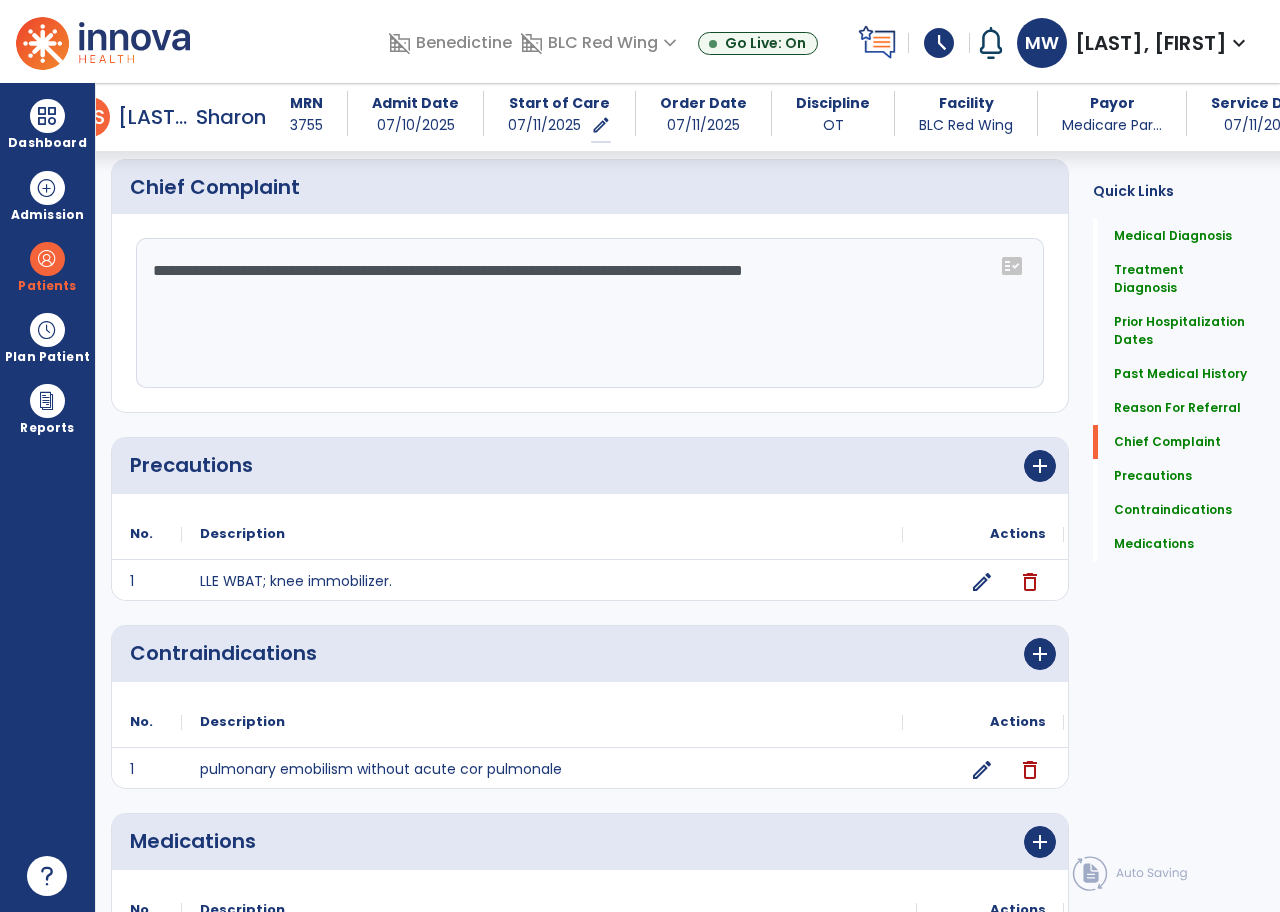 scroll, scrollTop: 2139, scrollLeft: 0, axis: vertical 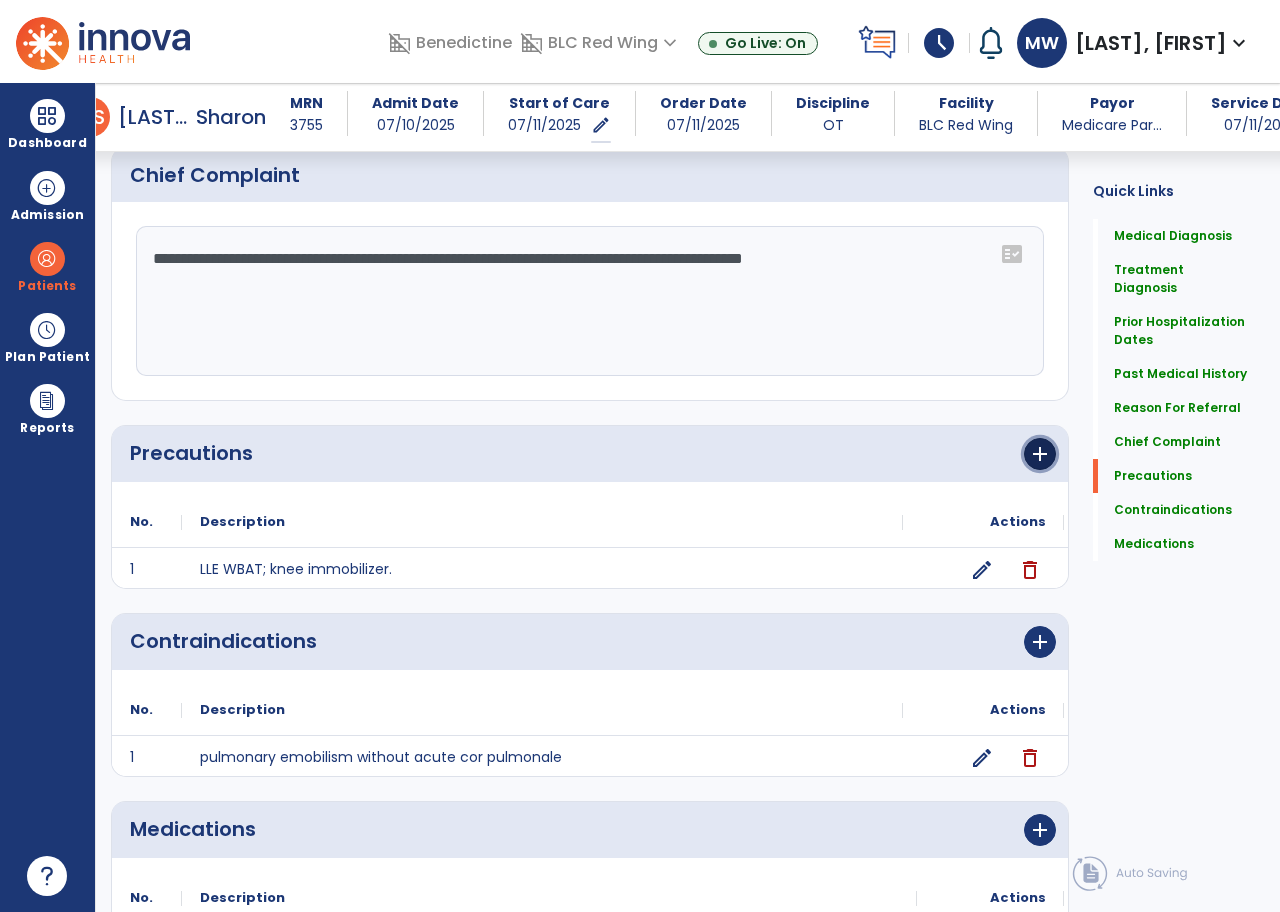 click on "add" 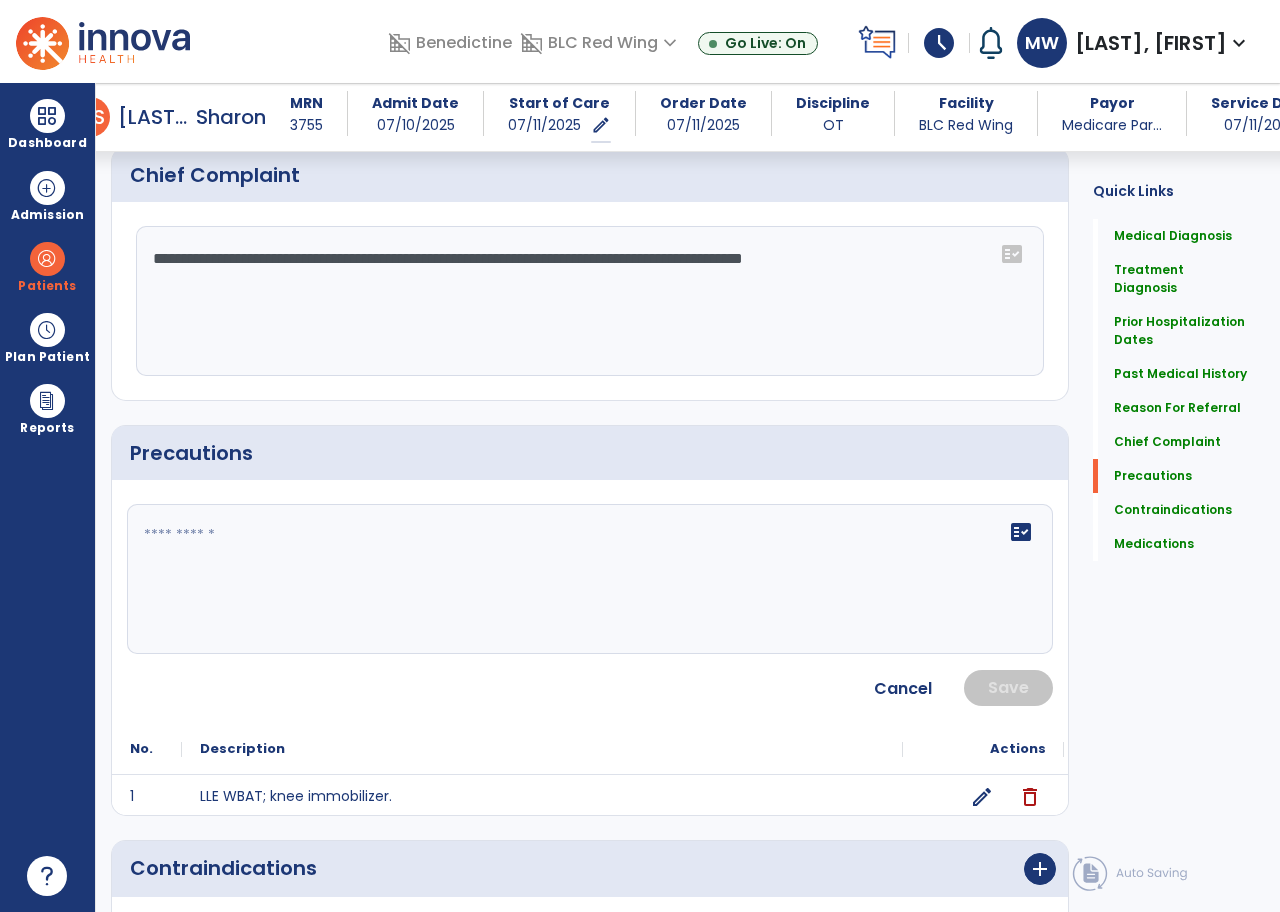 click 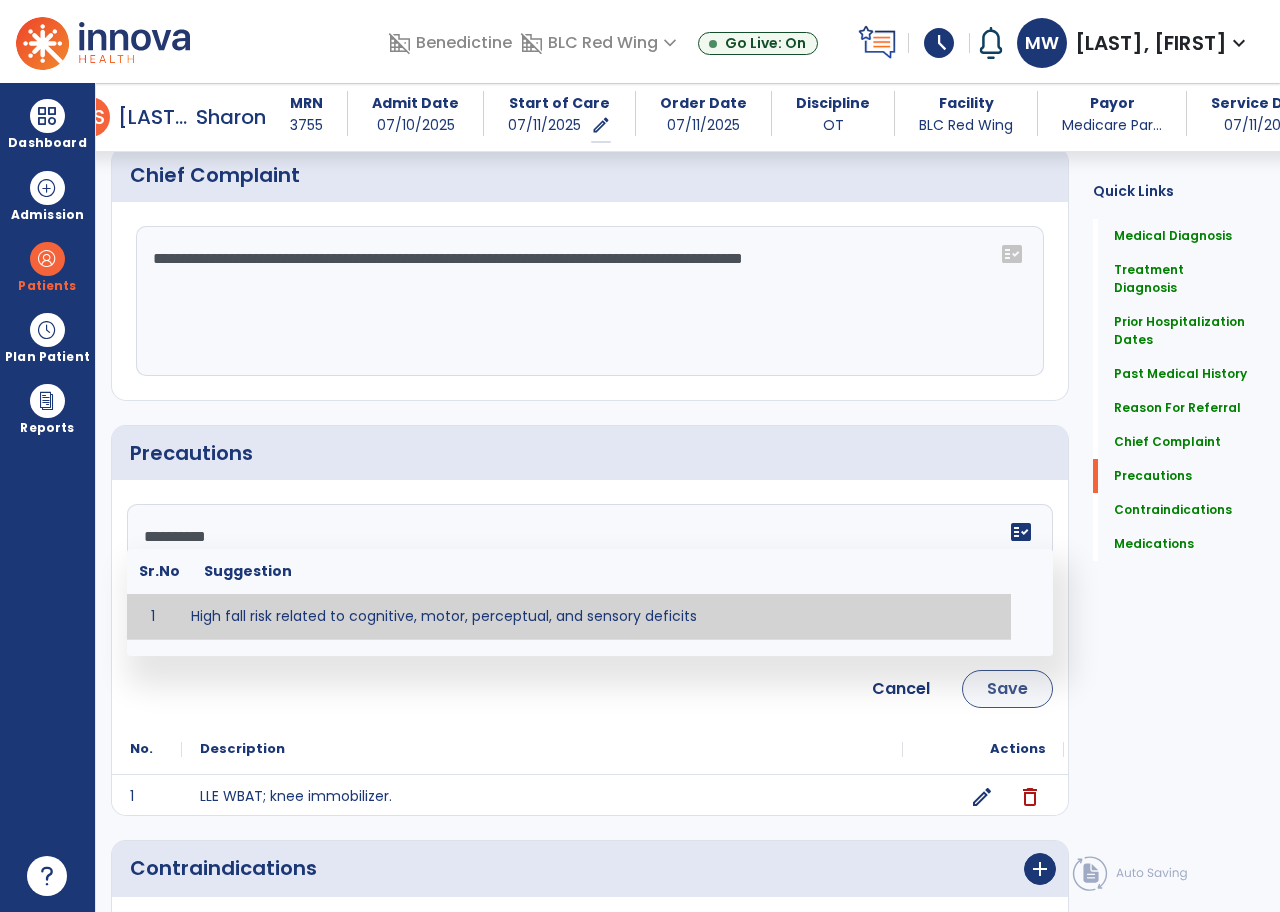 type on "*********" 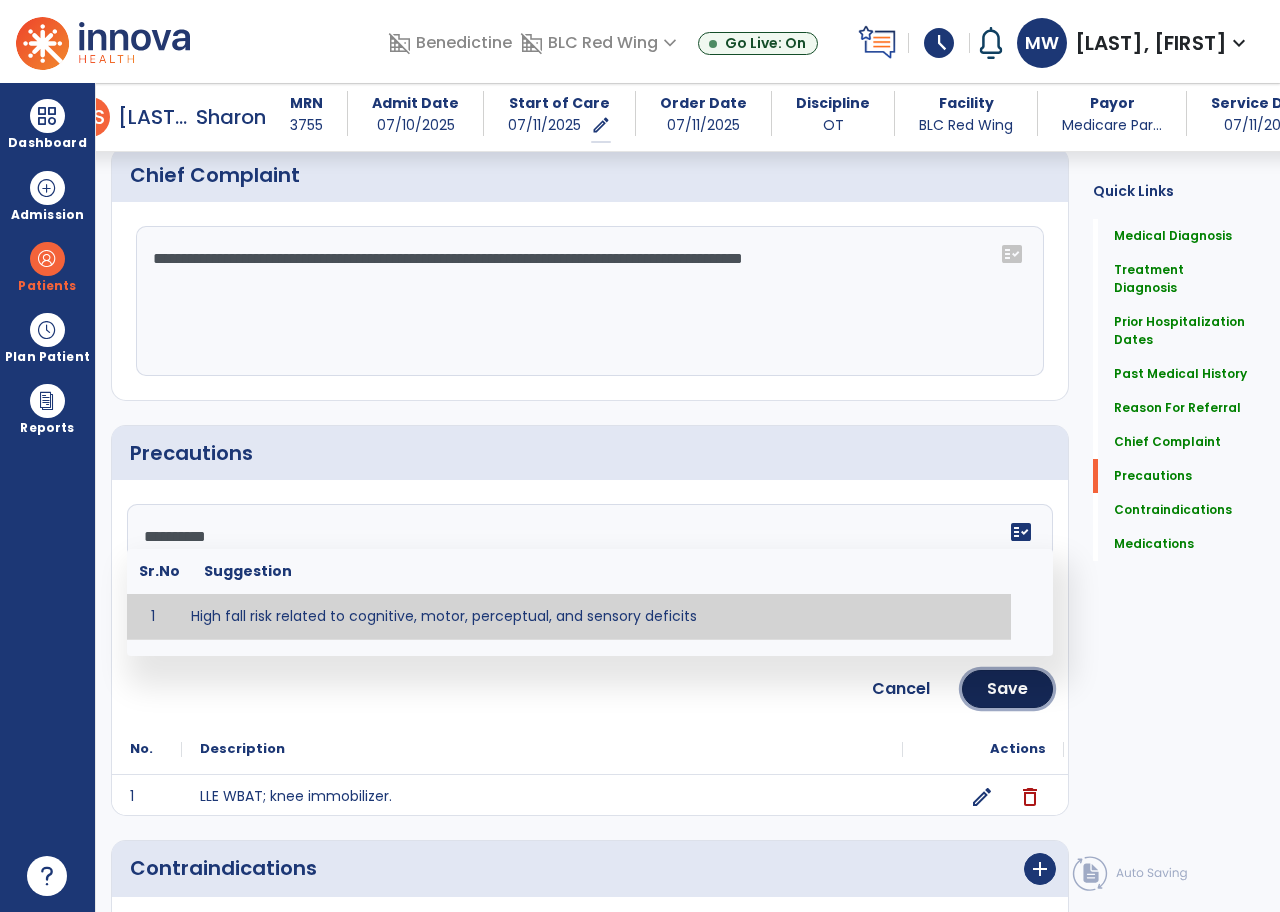 click on "Save" 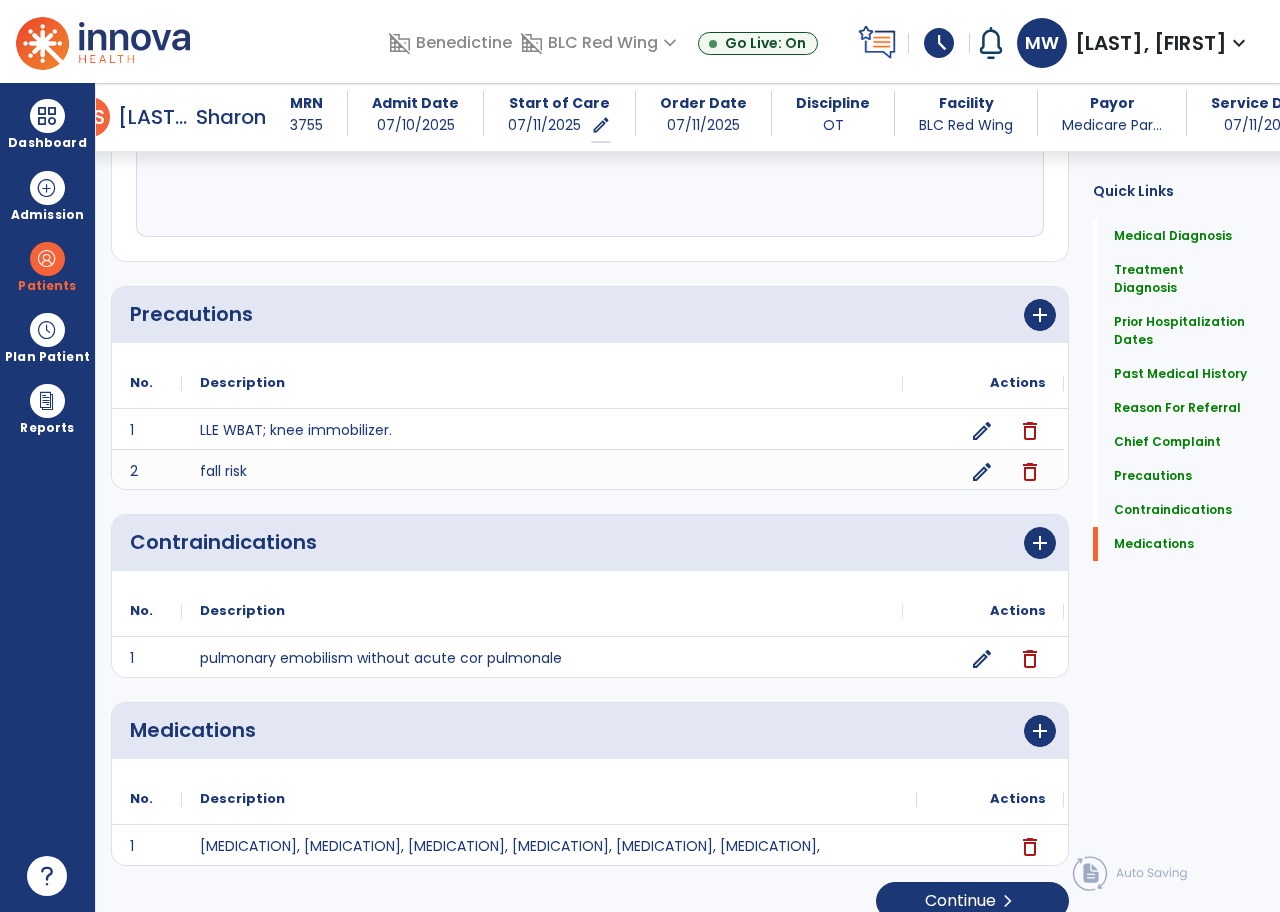 scroll, scrollTop: 2286, scrollLeft: 0, axis: vertical 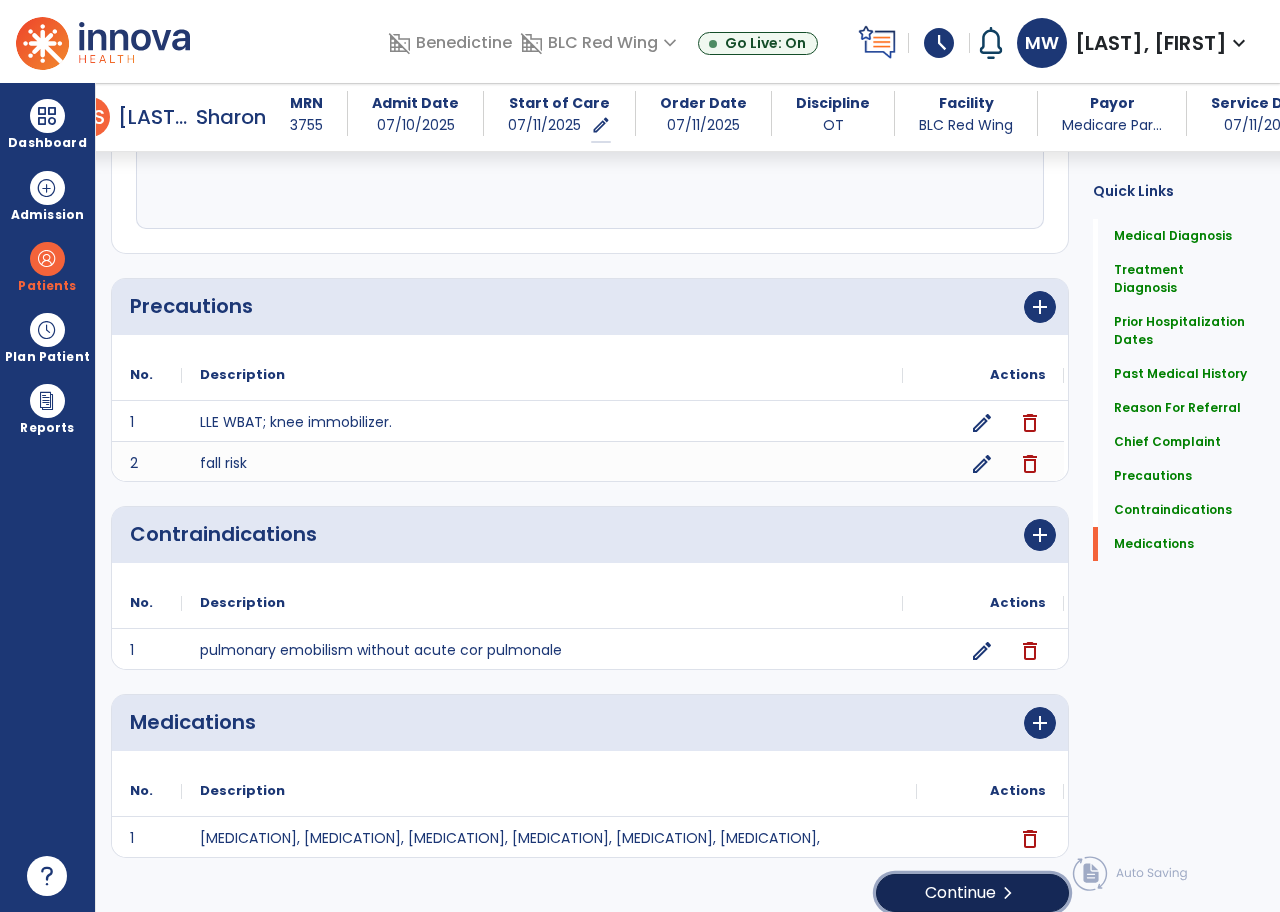 click on "Continue  chevron_right" 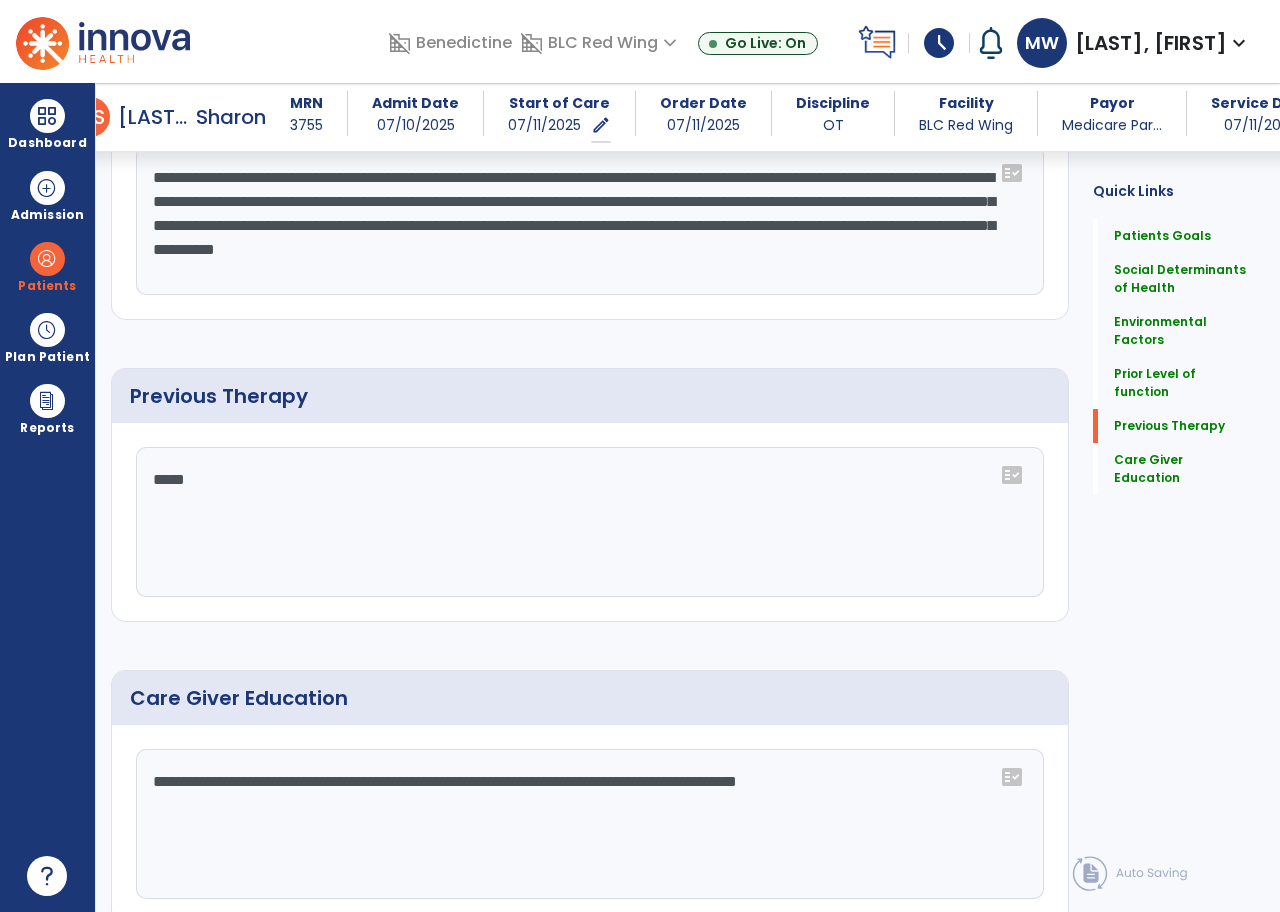 scroll, scrollTop: 1140, scrollLeft: 0, axis: vertical 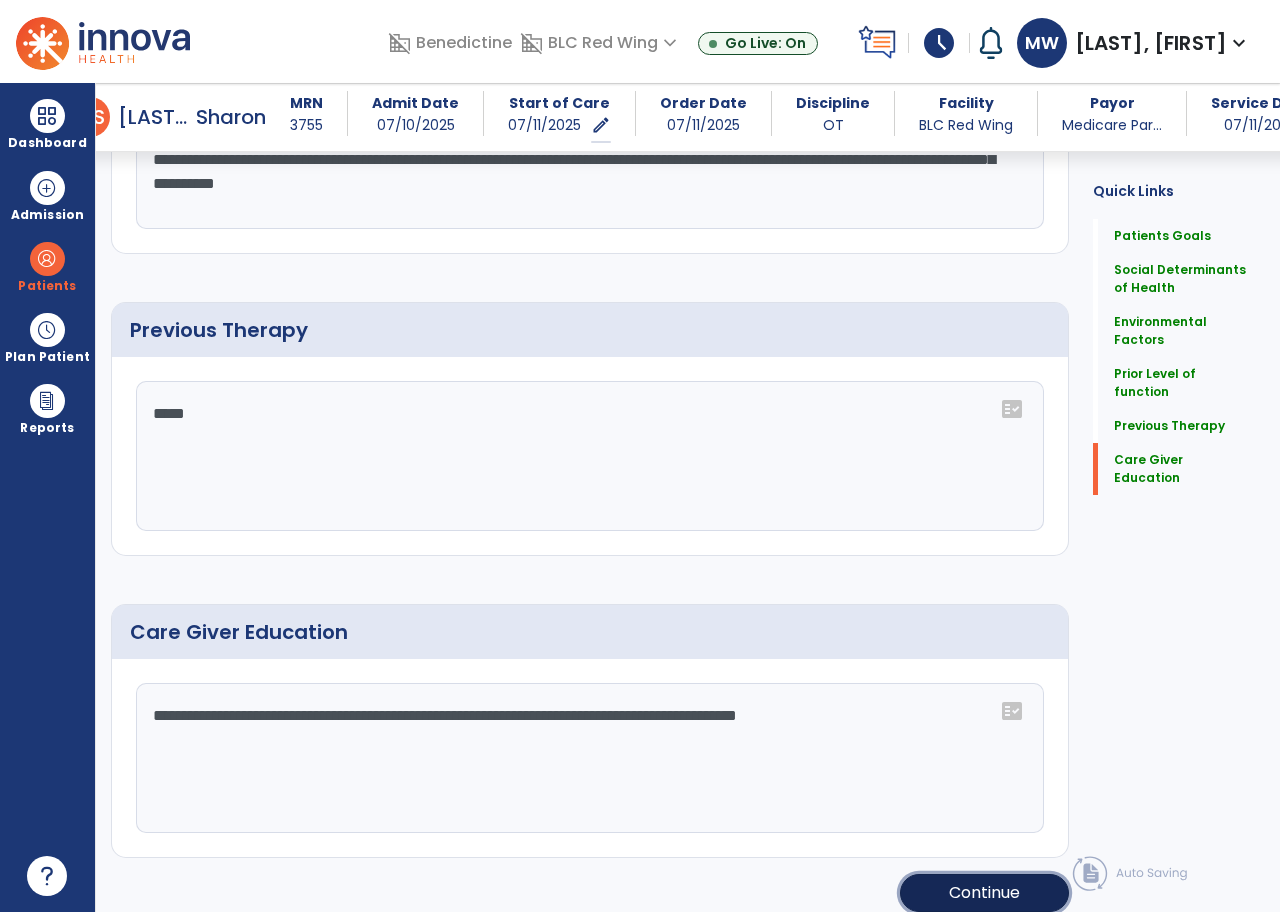 click on "Continue" 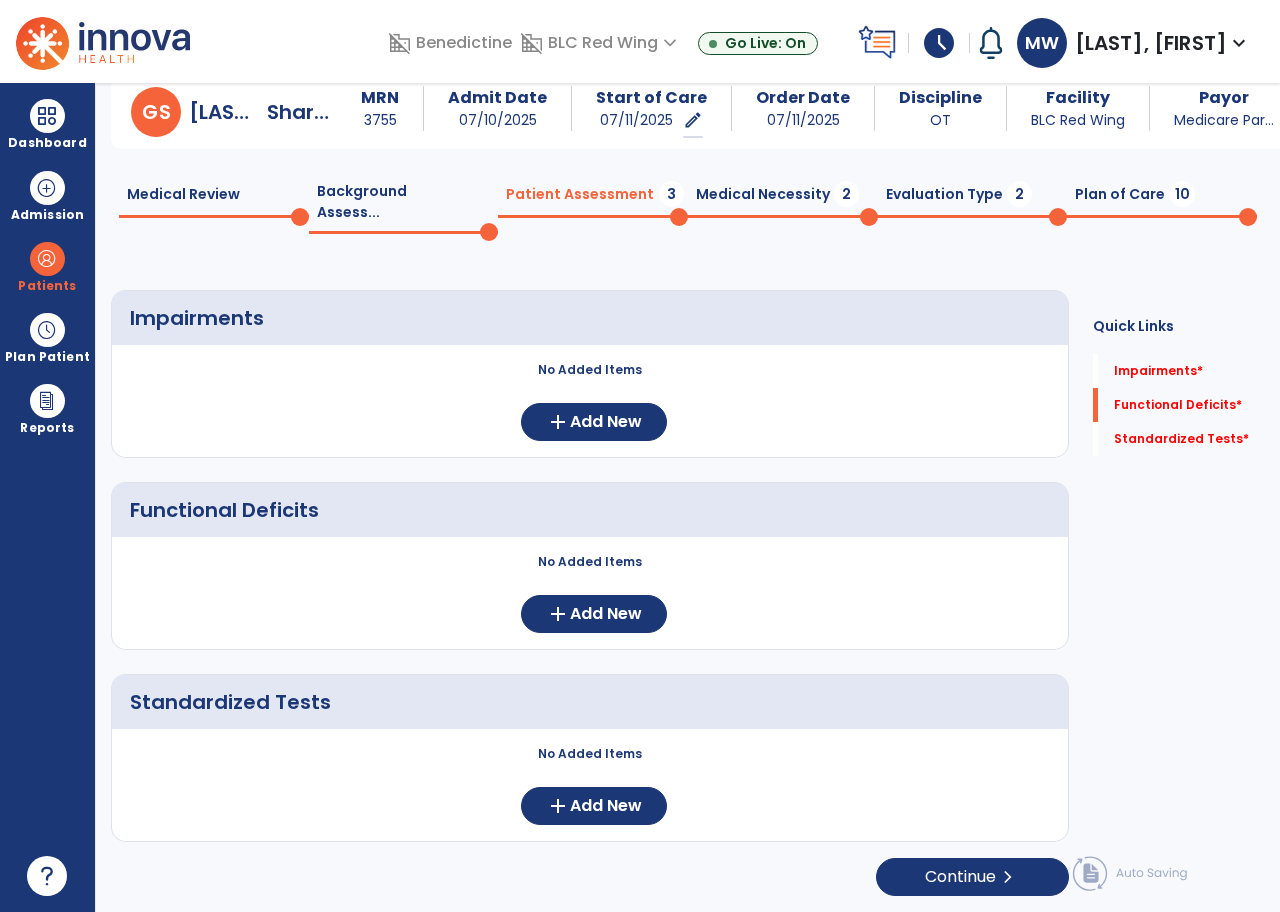 scroll, scrollTop: 39, scrollLeft: 0, axis: vertical 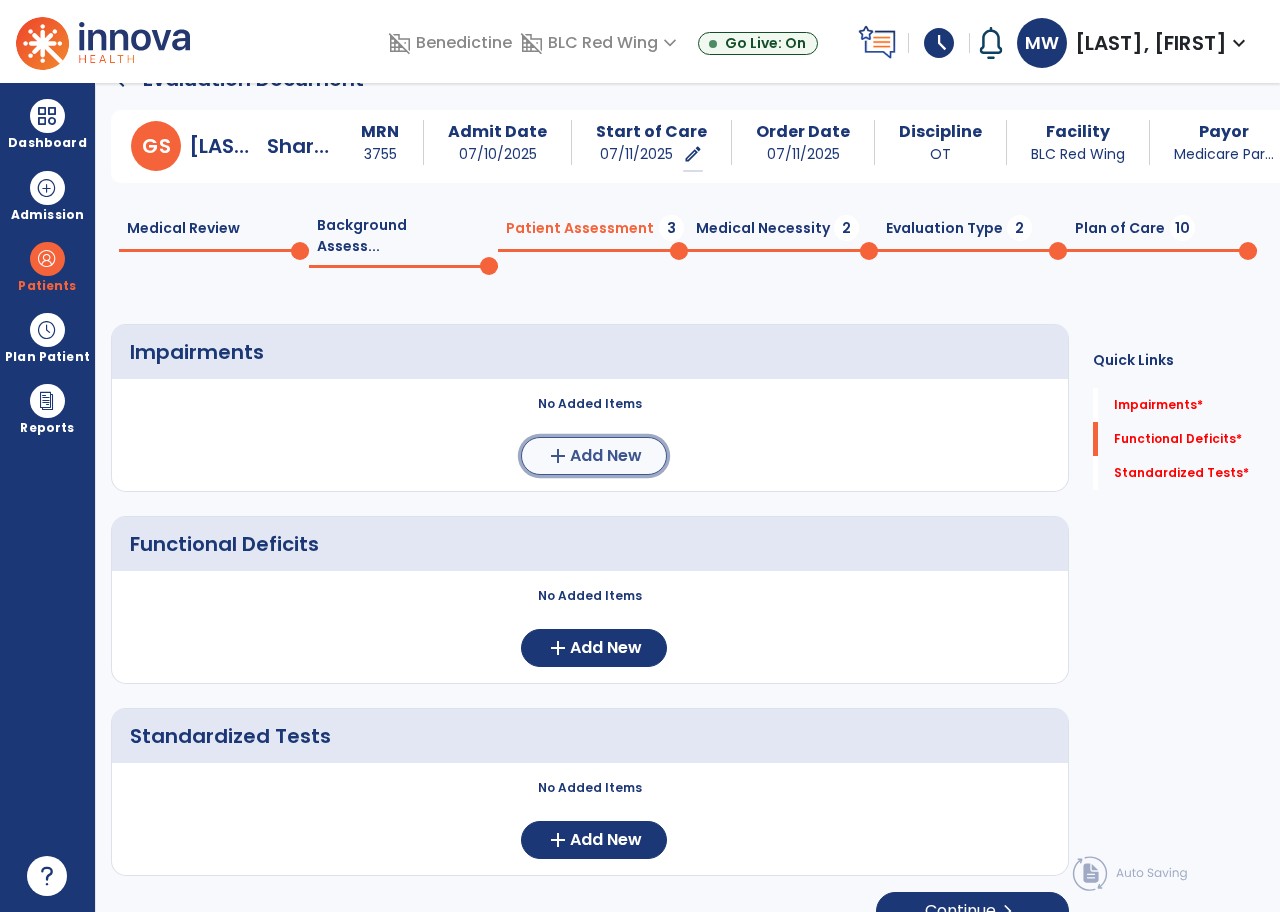 click on "Add New" 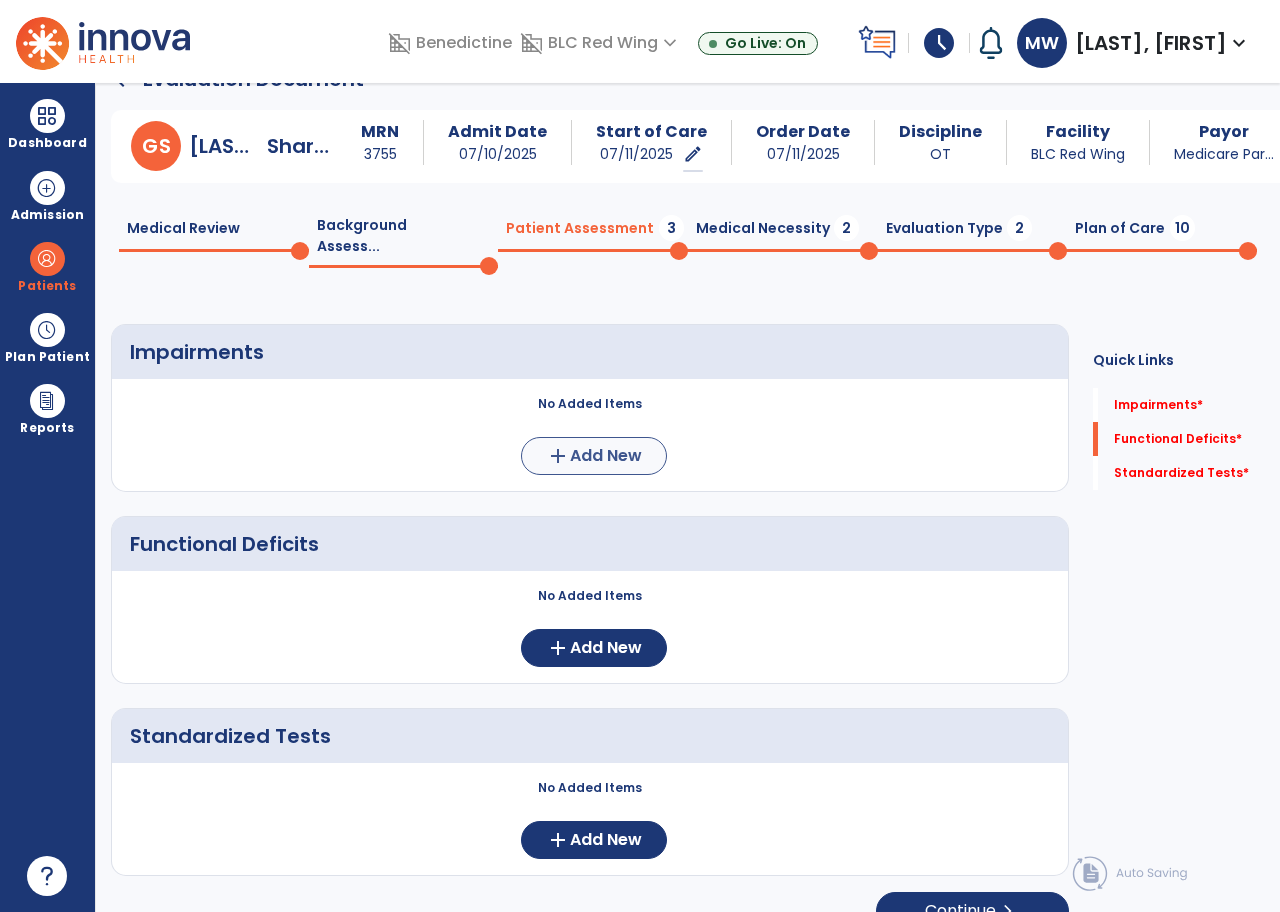 scroll, scrollTop: 0, scrollLeft: 0, axis: both 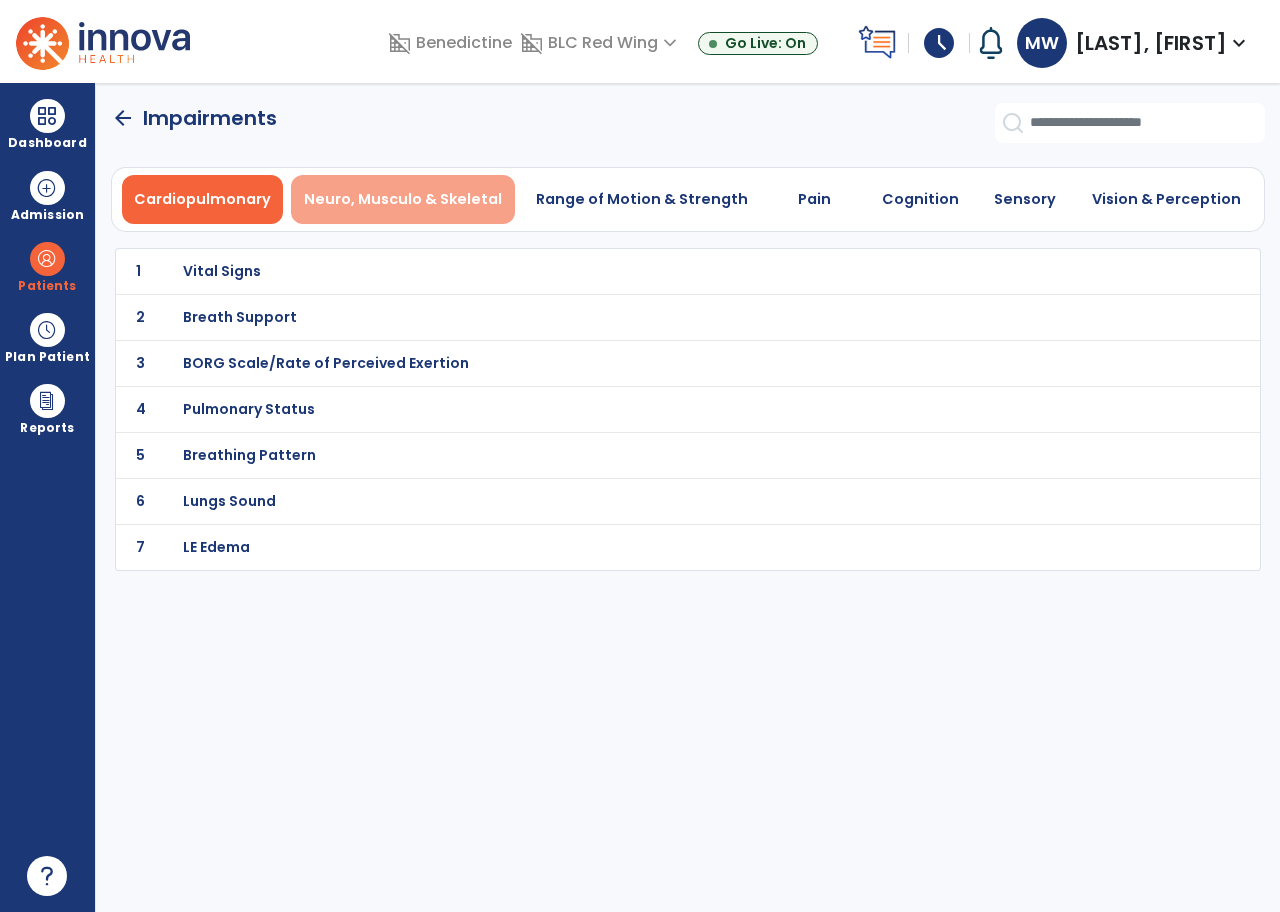 click on "Neuro, Musculo & Skeletal" at bounding box center (403, 199) 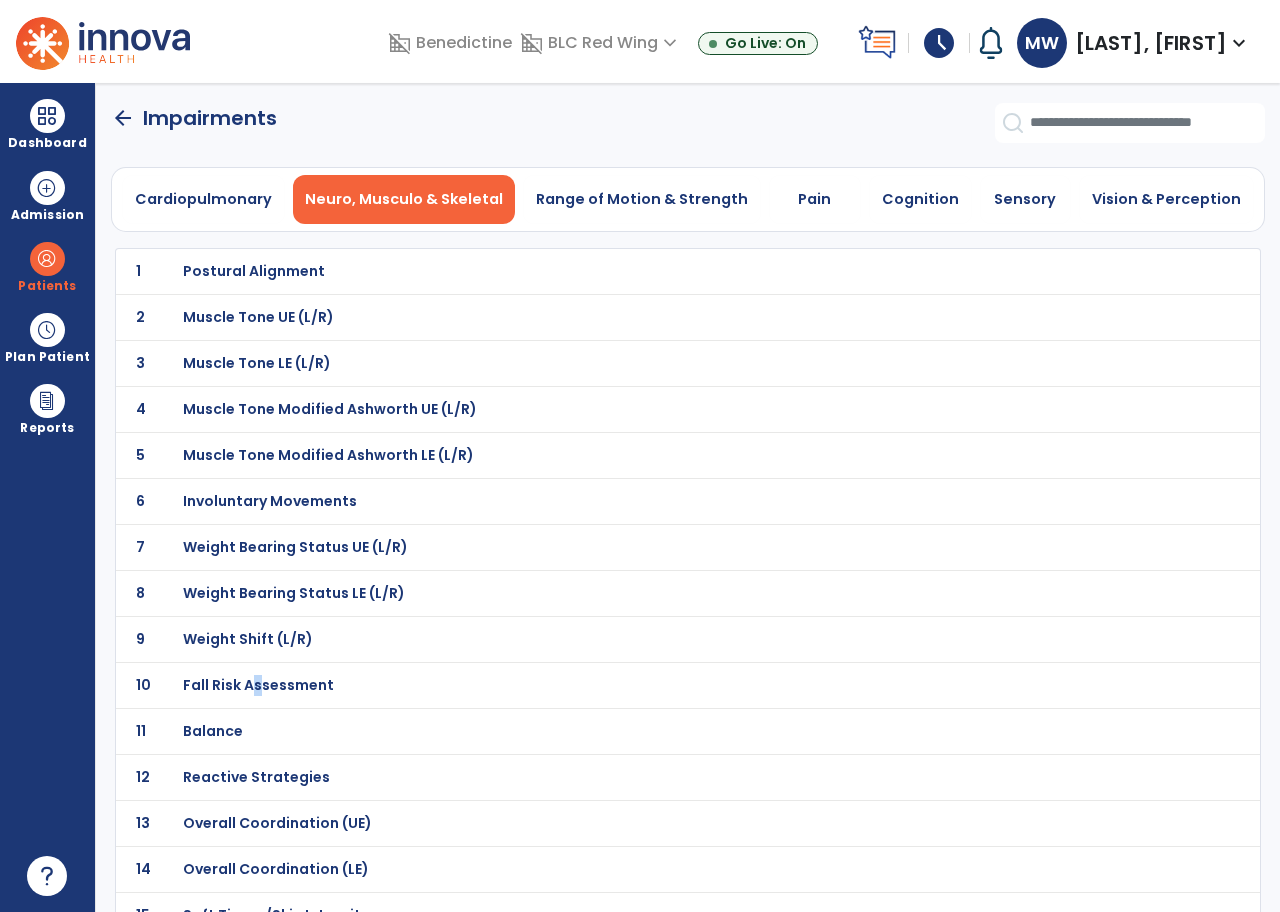 click on "Fall Risk Assessment" at bounding box center (254, 271) 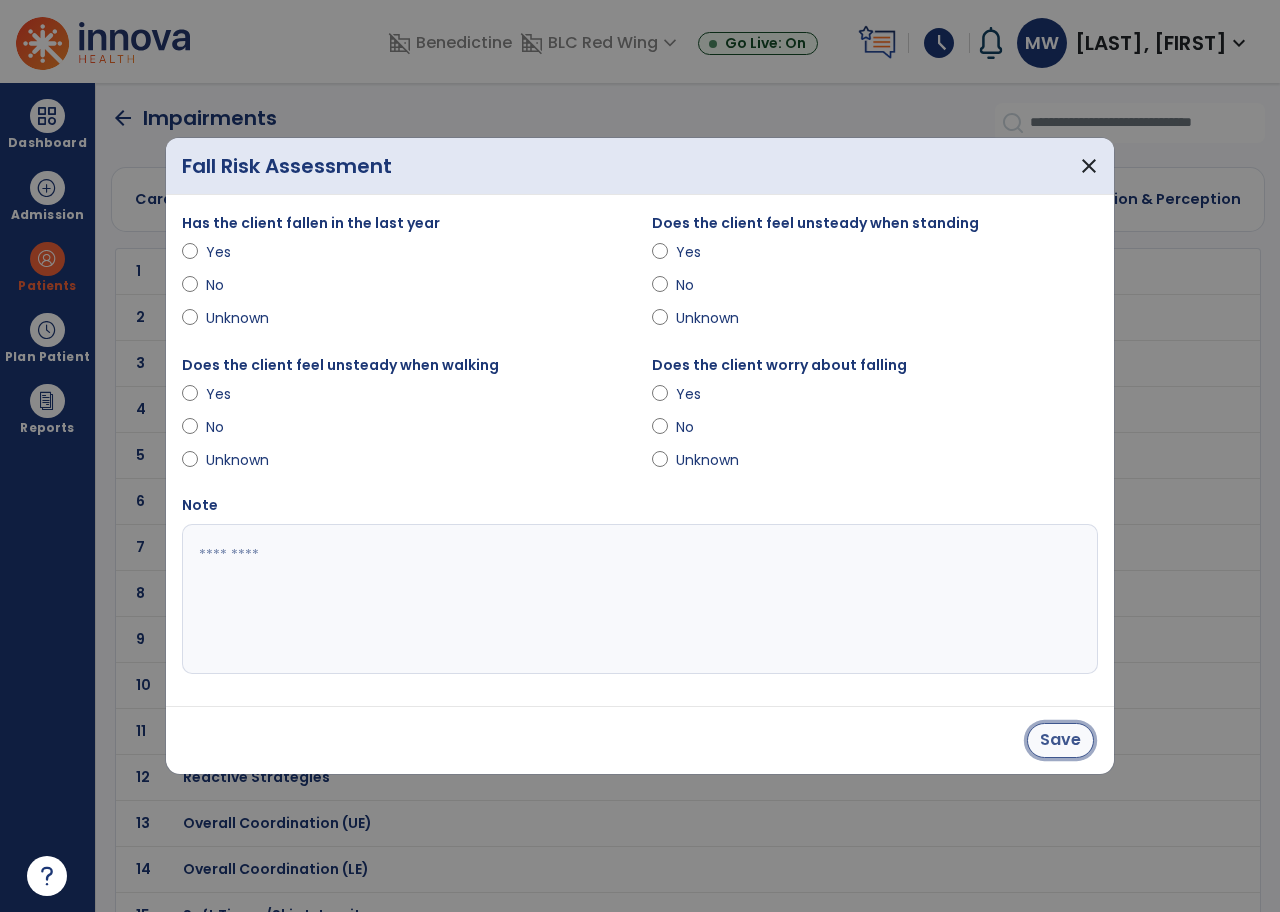 click on "Save" at bounding box center [1060, 740] 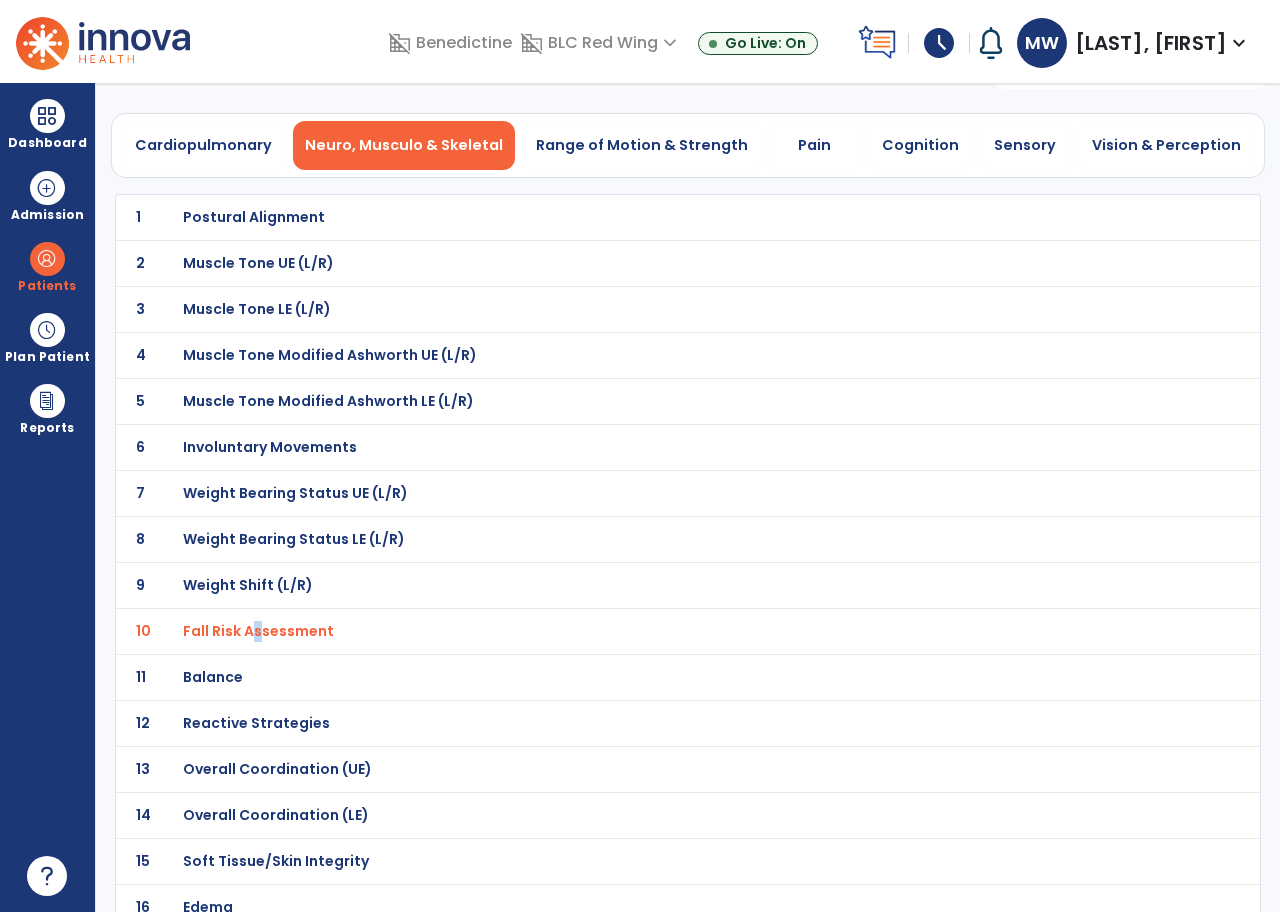 scroll, scrollTop: 0, scrollLeft: 0, axis: both 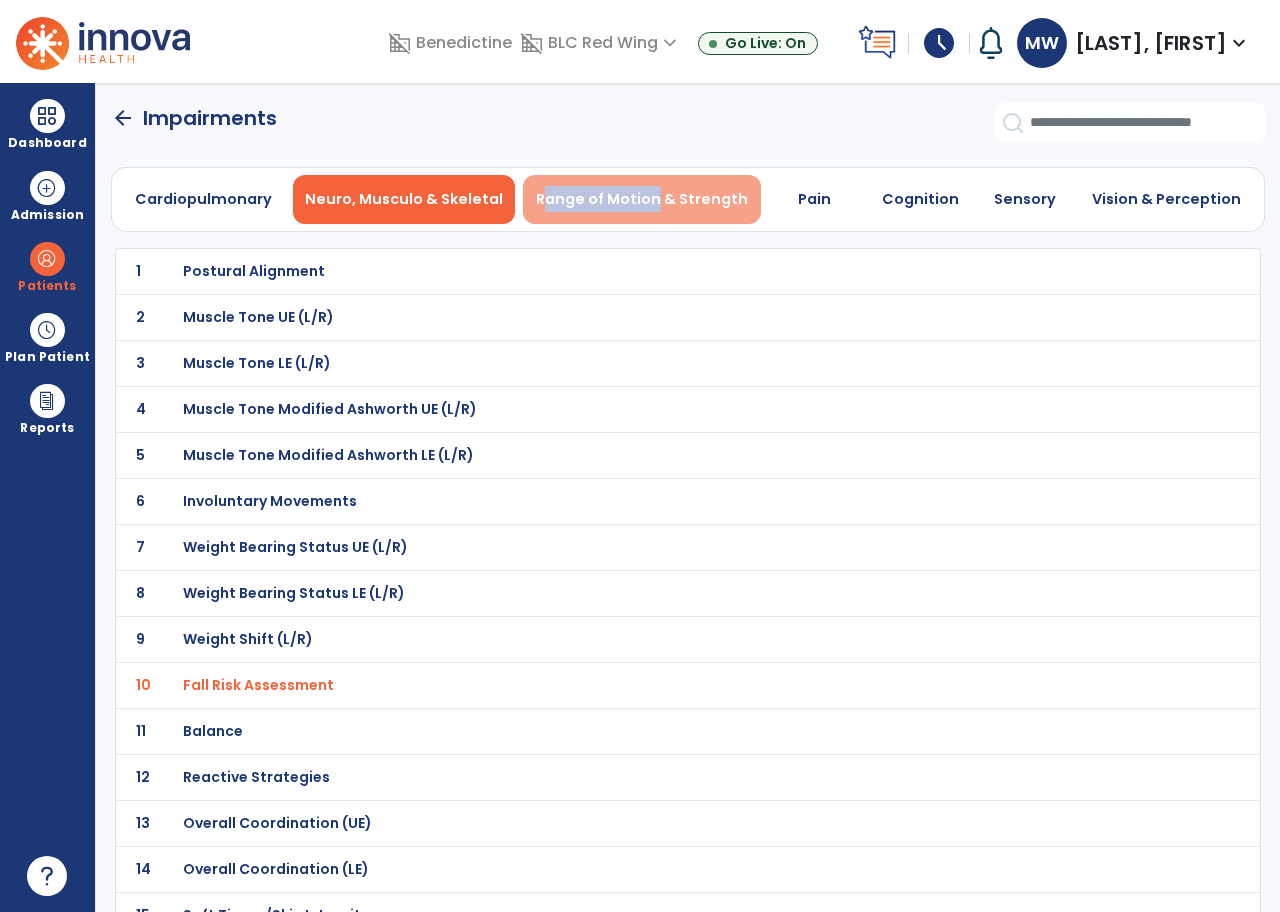 click on "Cardiopulmonary   Neuro, Musculo & Skeletal   Range of Motion & Strength   Pain   Cognition   Sensory   Vision & Perception" 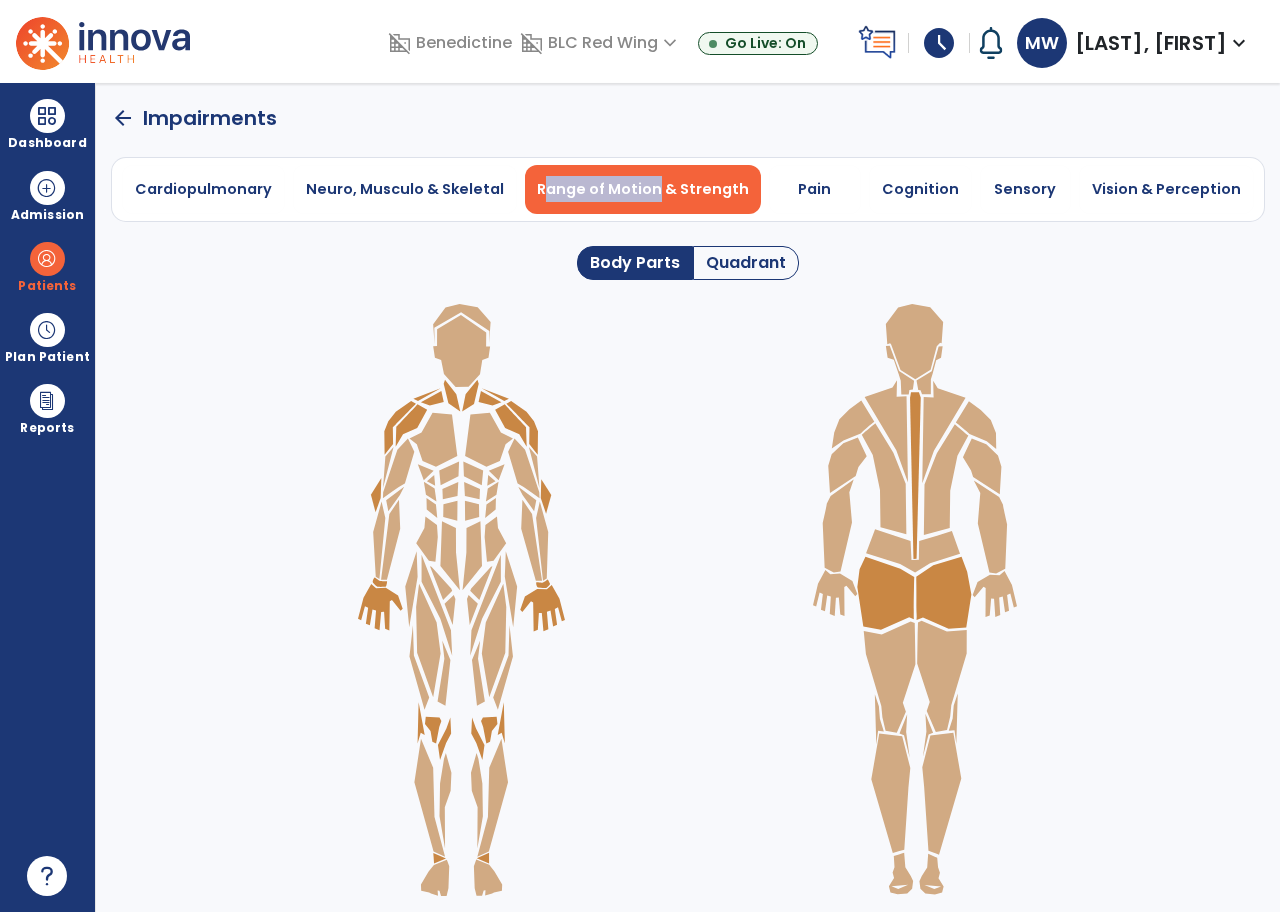click on "Quadrant" 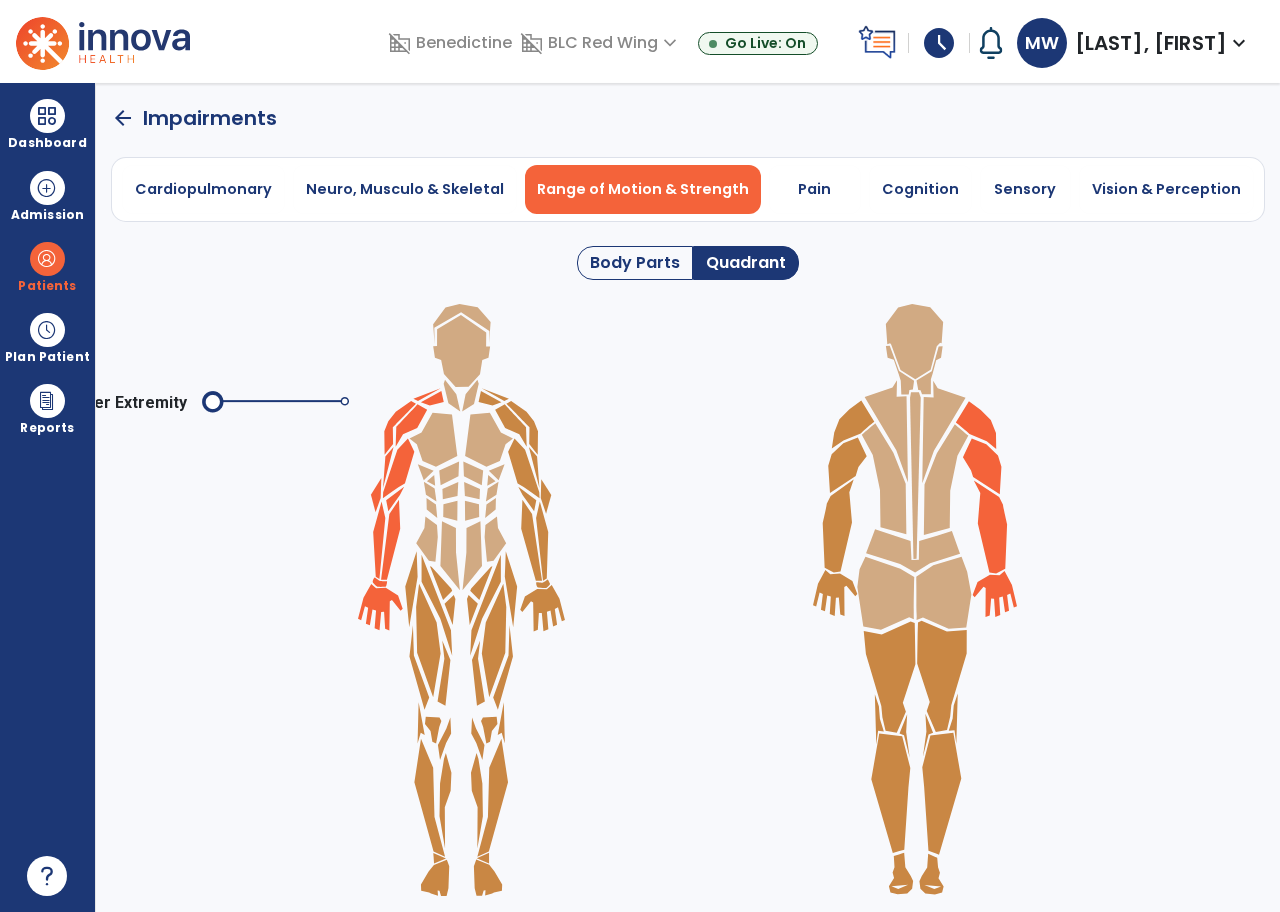click 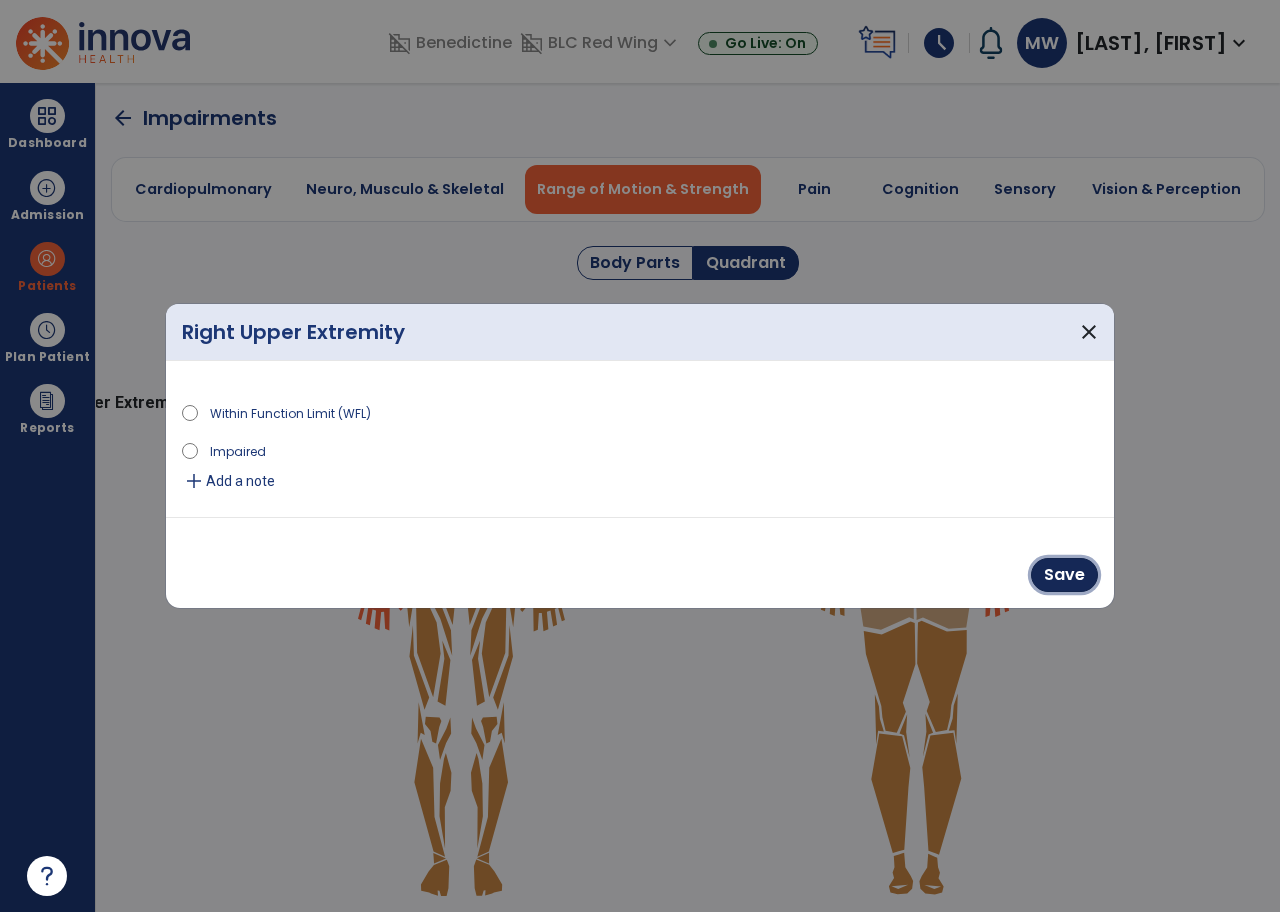 drag, startPoint x: 1058, startPoint y: 575, endPoint x: 1046, endPoint y: 572, distance: 12.369317 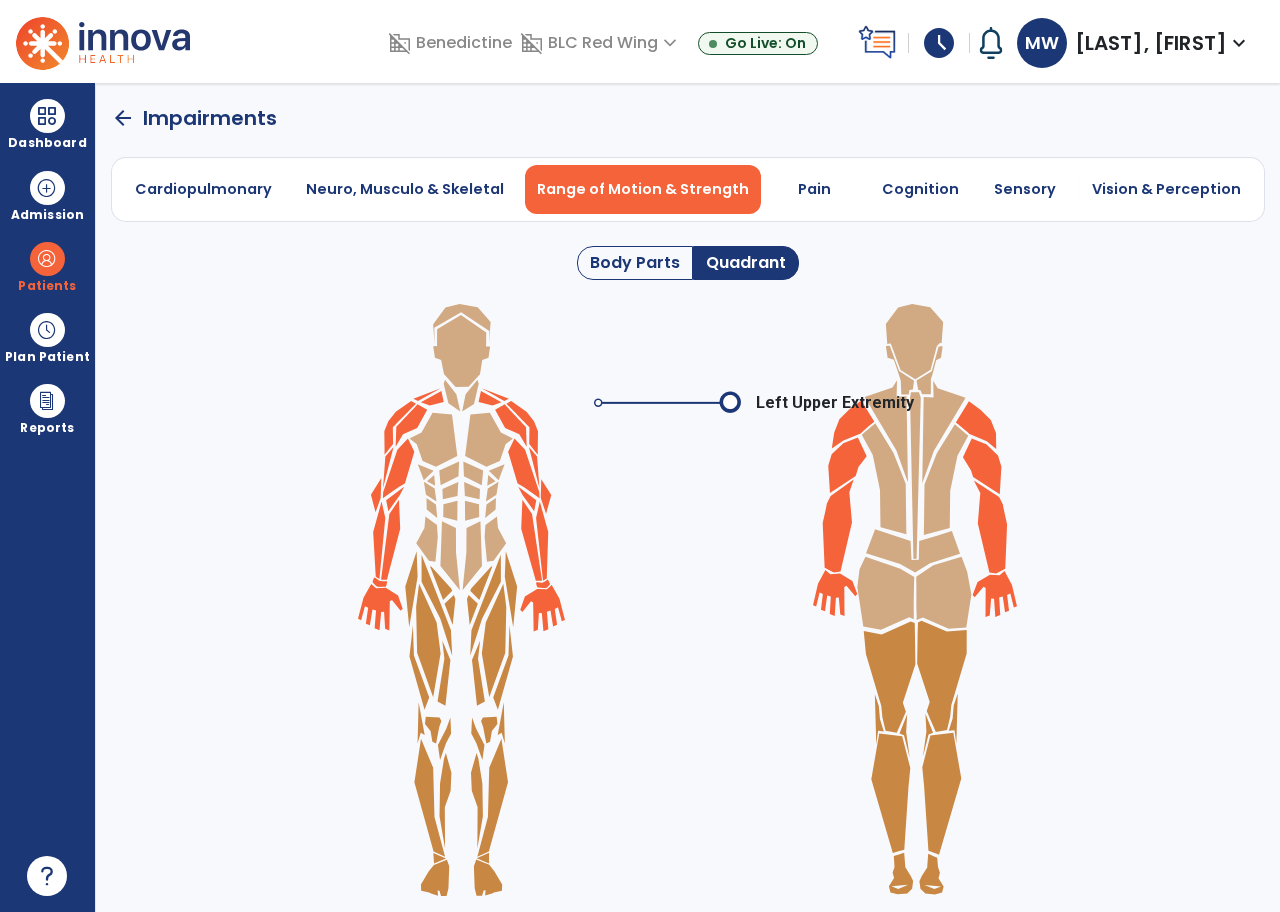 click 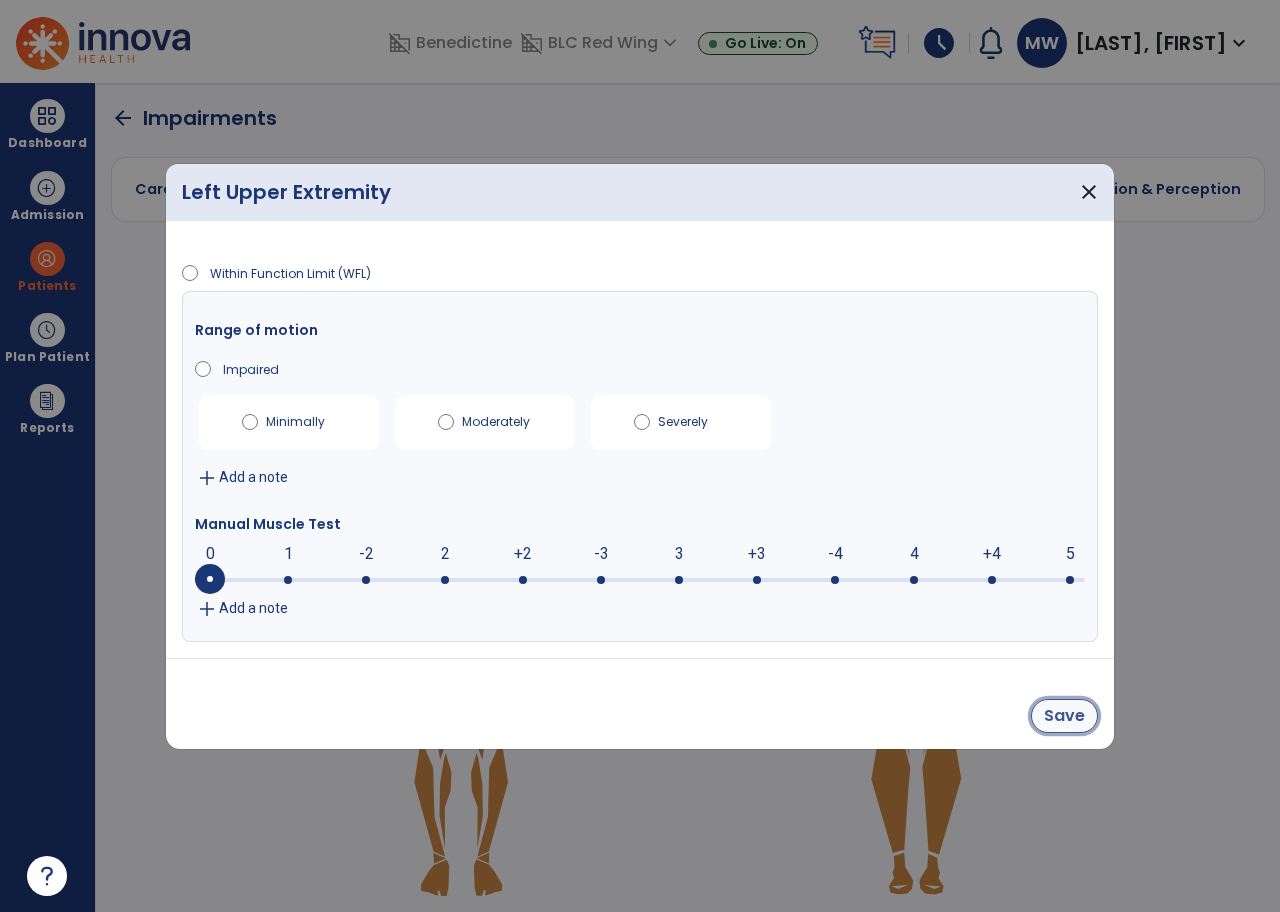 click on "Save" at bounding box center [1064, 716] 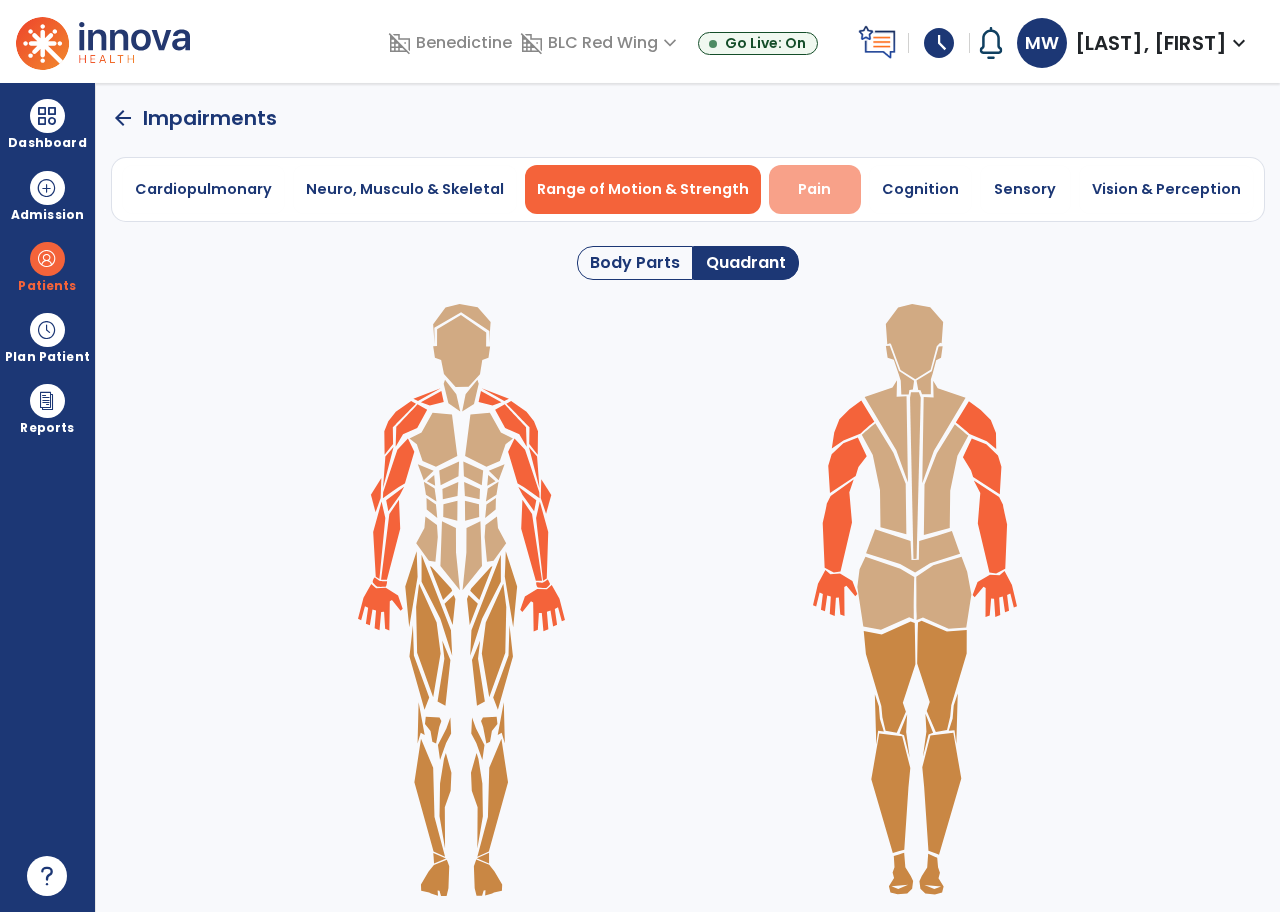 click on "Pain" at bounding box center (814, 189) 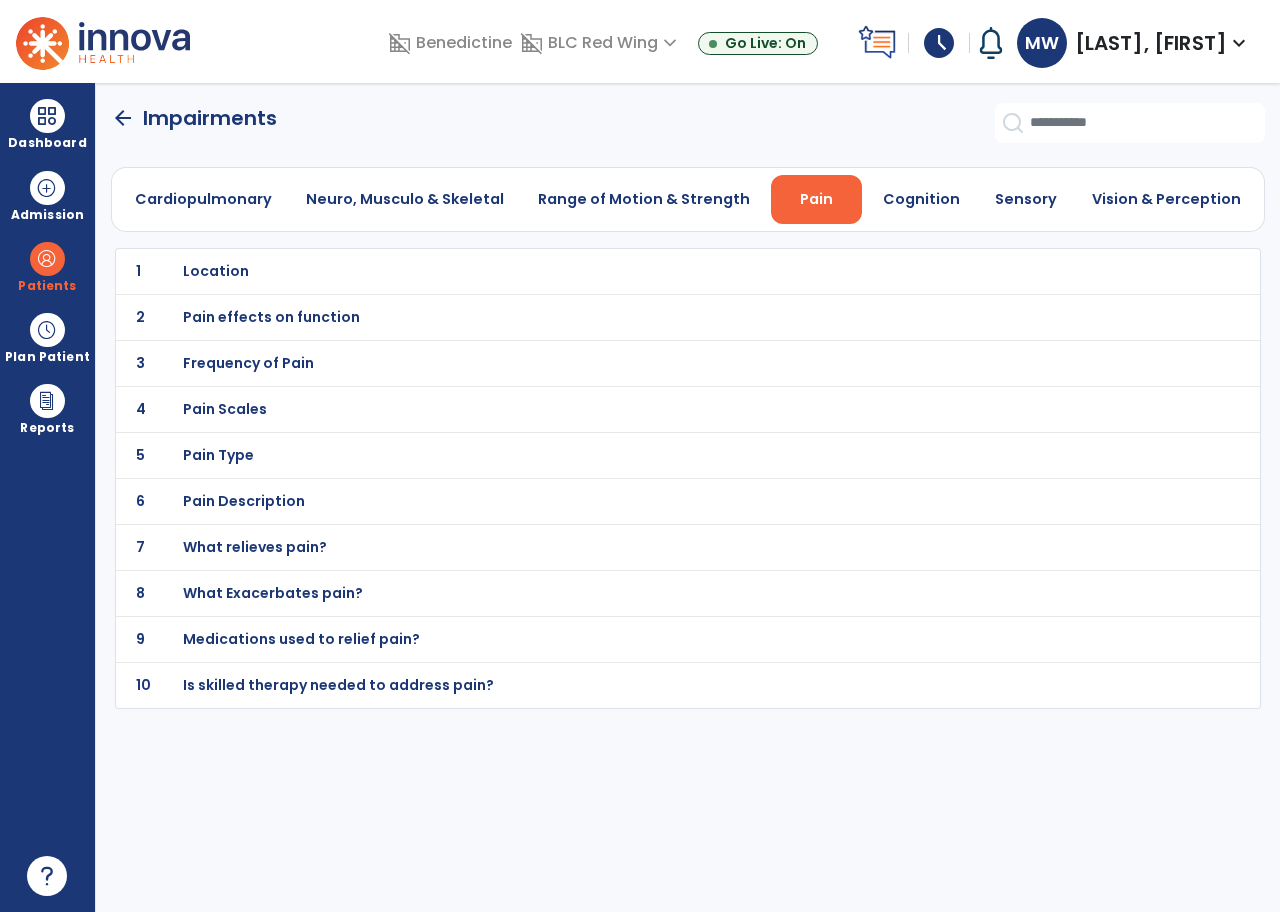 click on "Location" at bounding box center [216, 271] 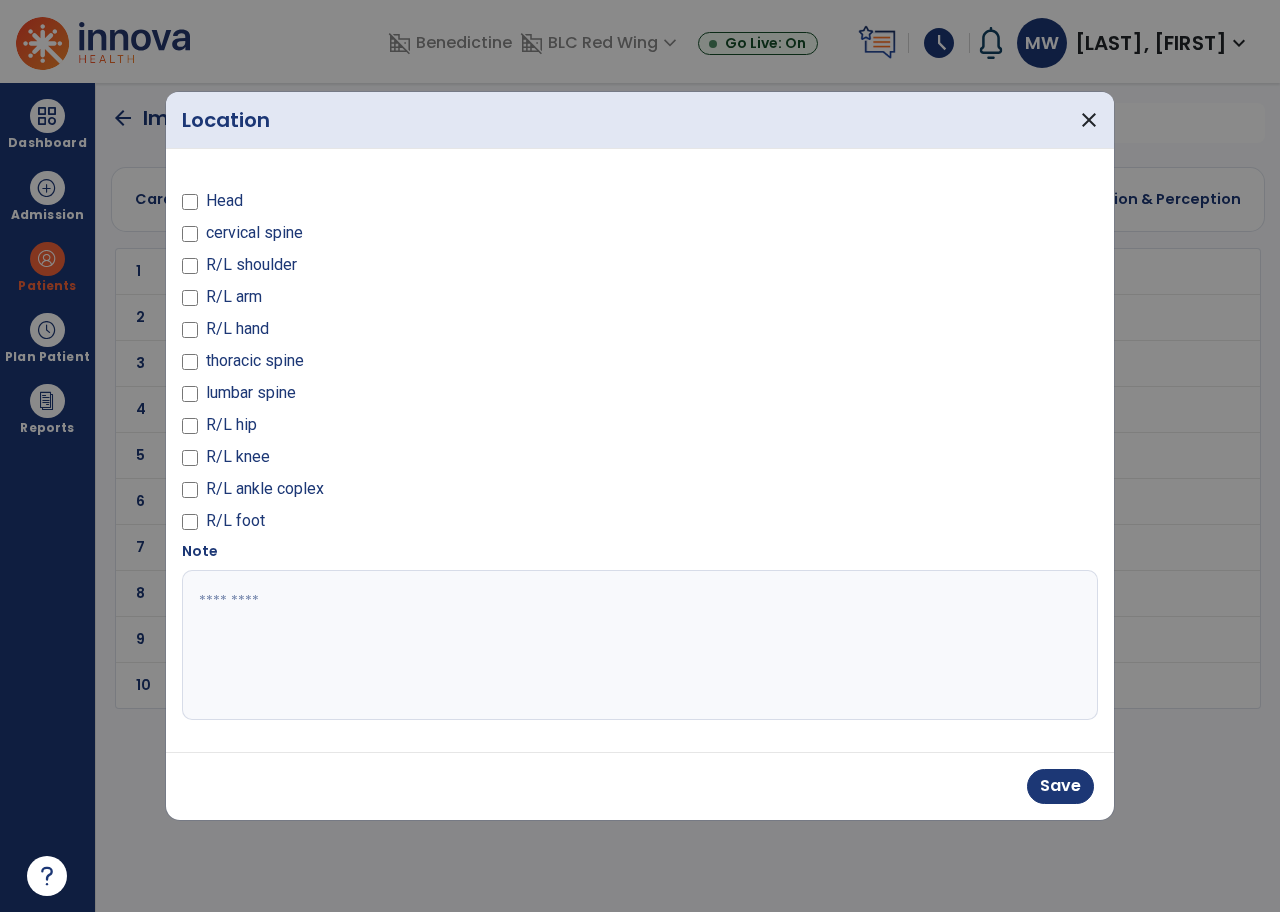 click at bounding box center [640, 645] 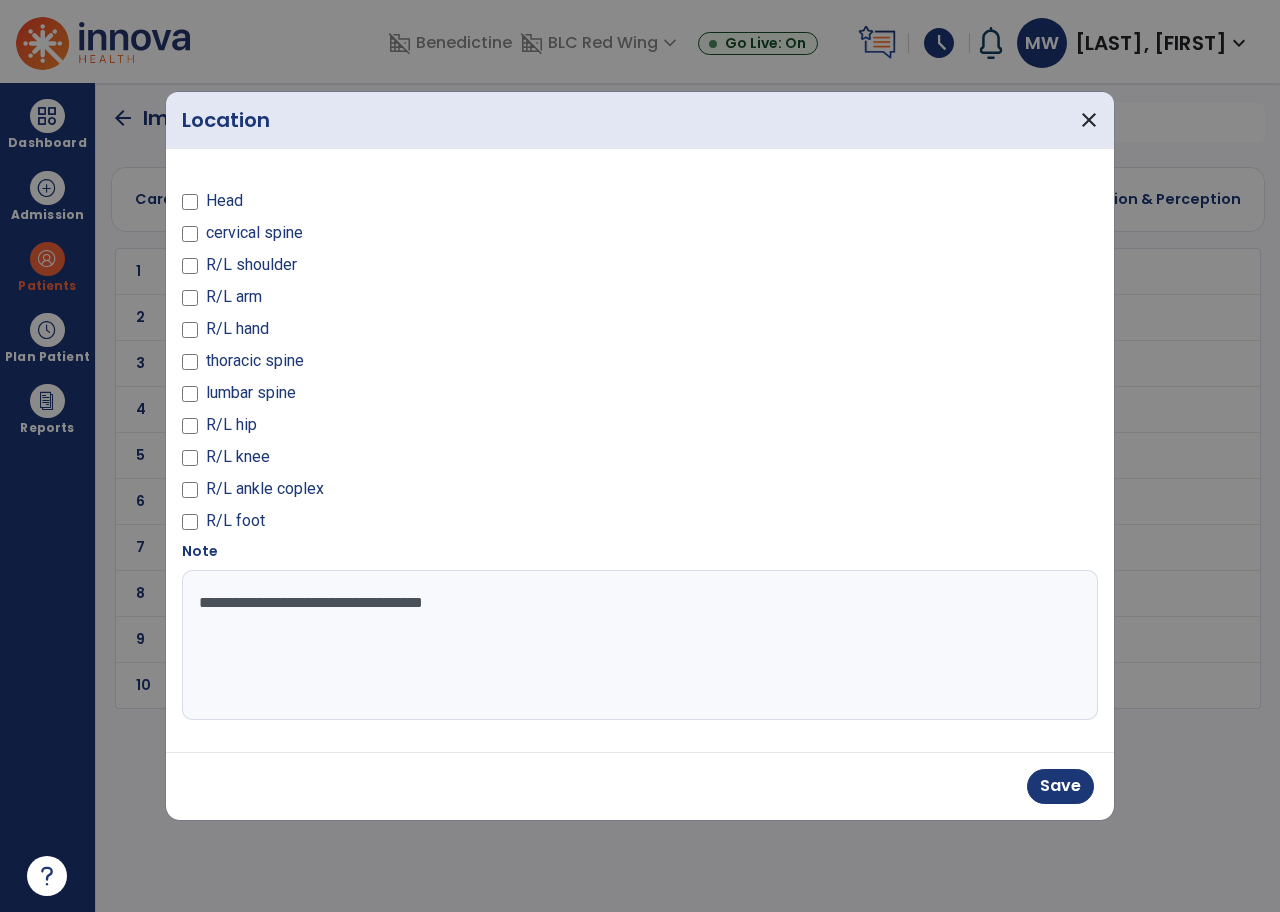 click on "**********" at bounding box center [640, 645] 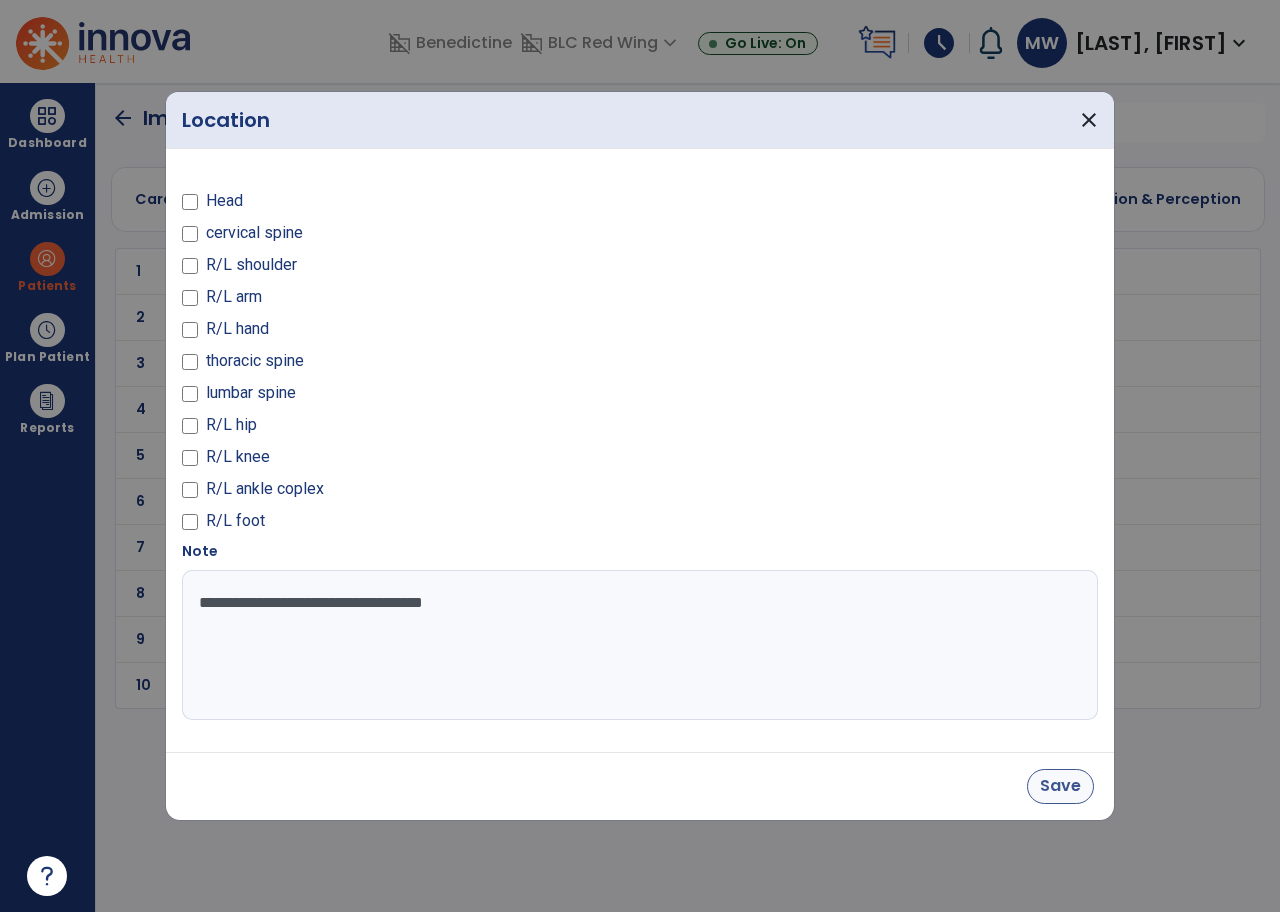 type on "**********" 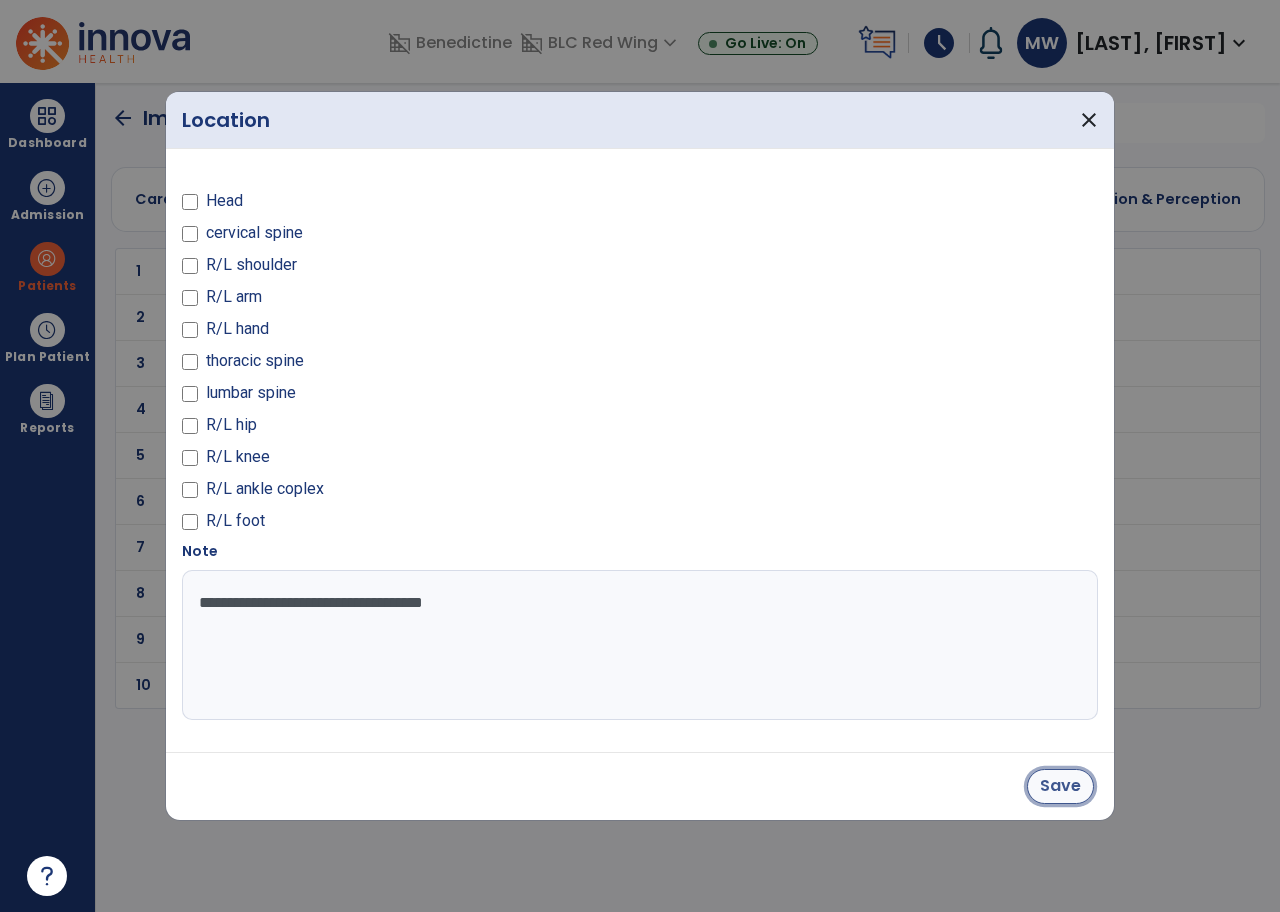 click on "Save" at bounding box center [1060, 786] 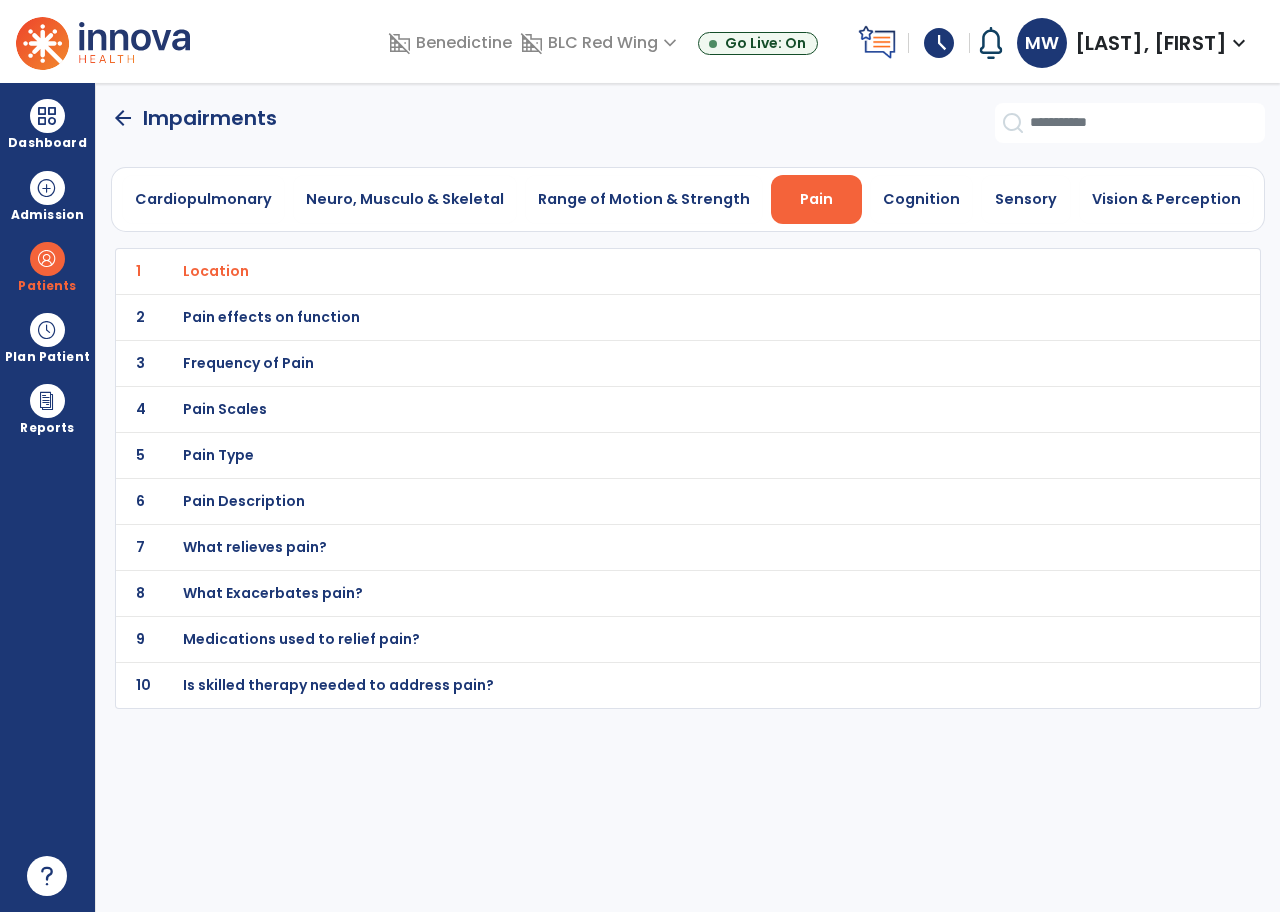 click on "Frequency of Pain" at bounding box center [216, 271] 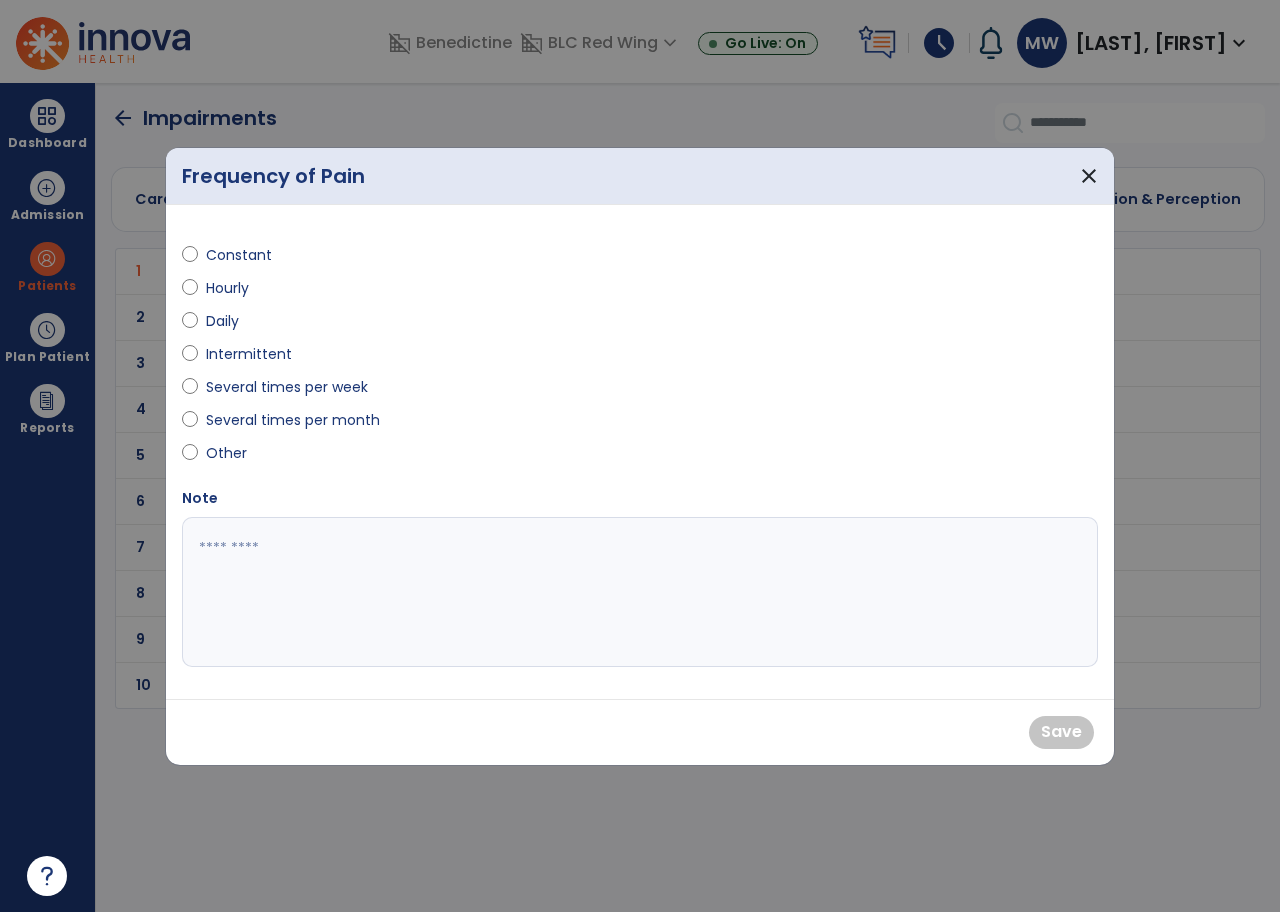 click at bounding box center [640, 592] 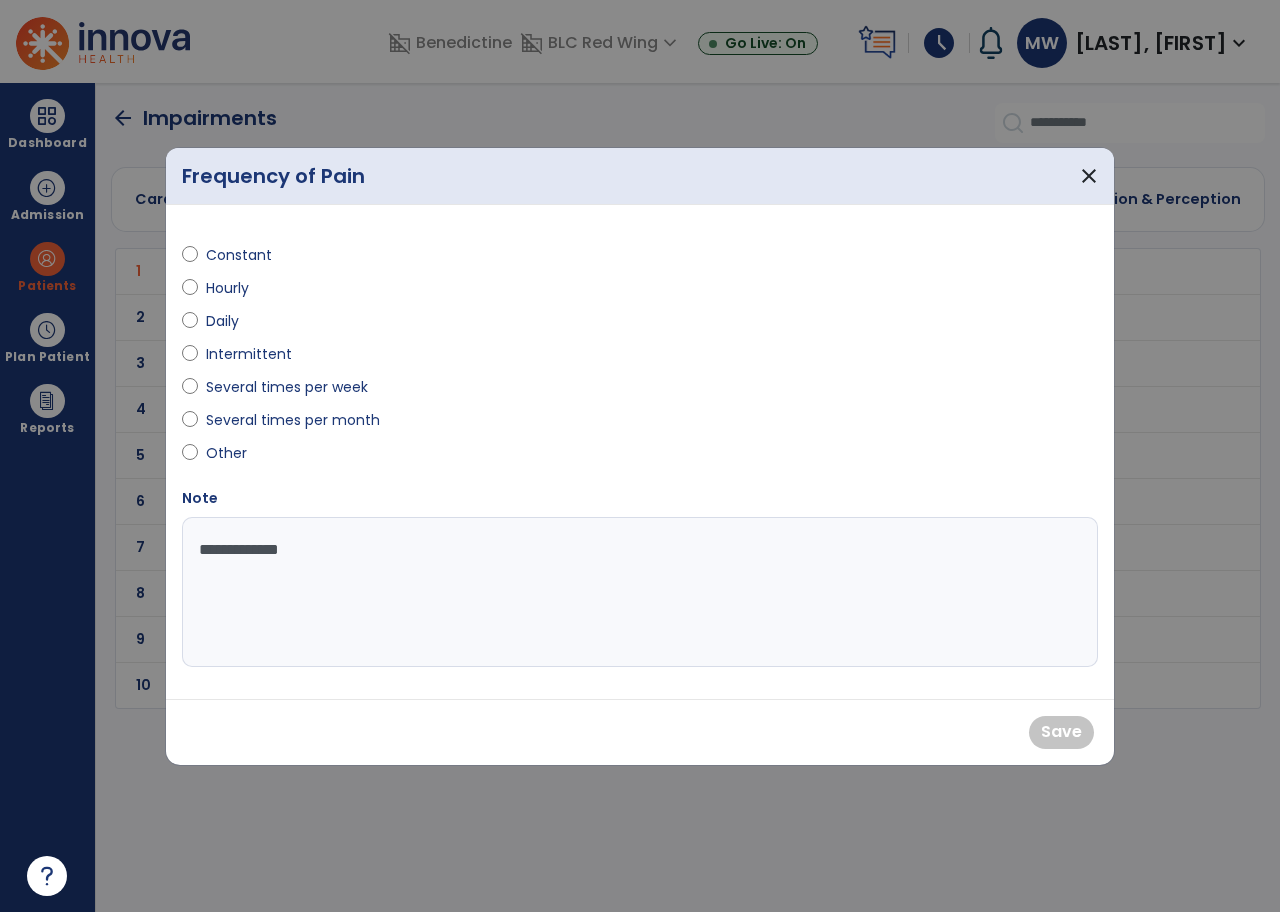 type on "**********" 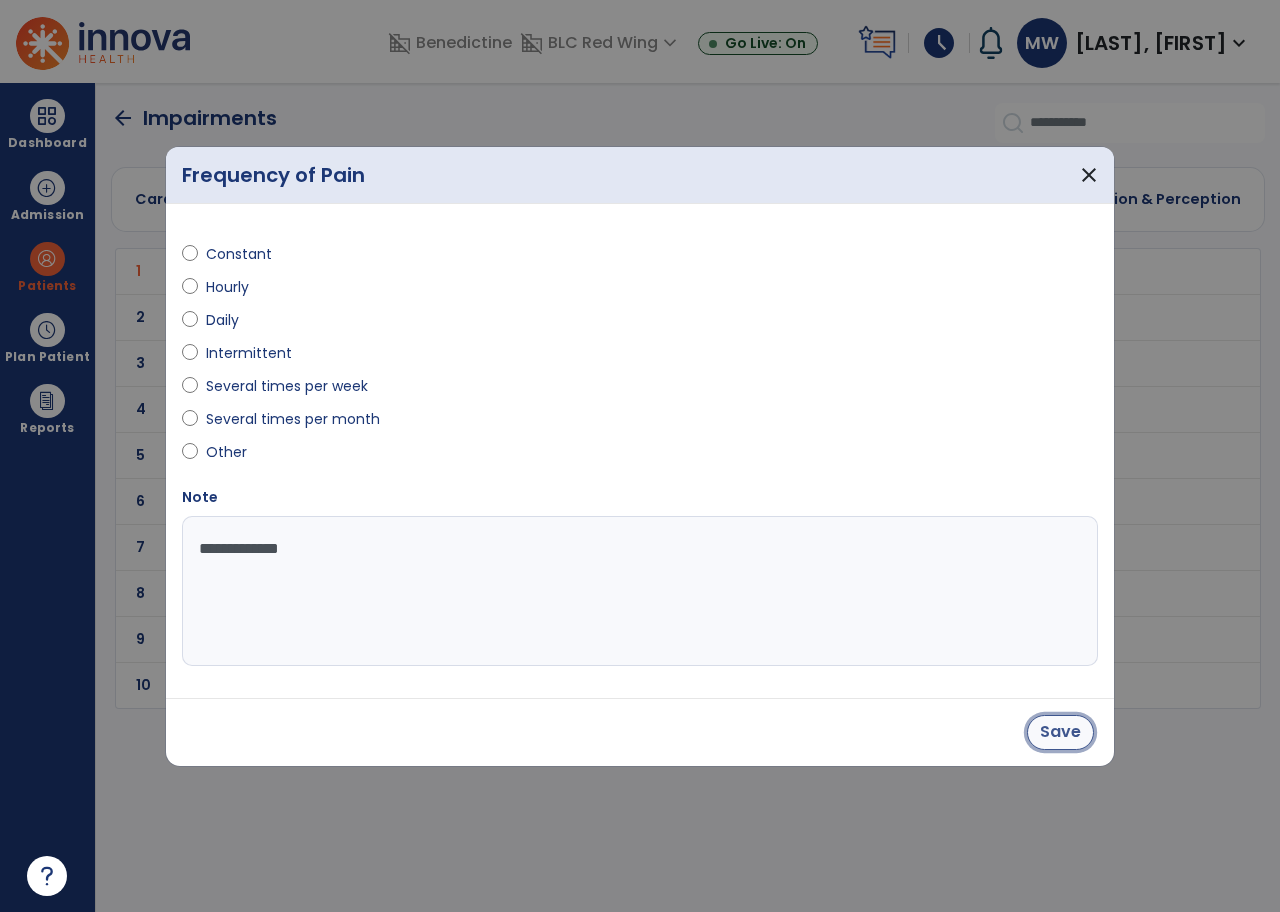 click on "Save" at bounding box center (1060, 732) 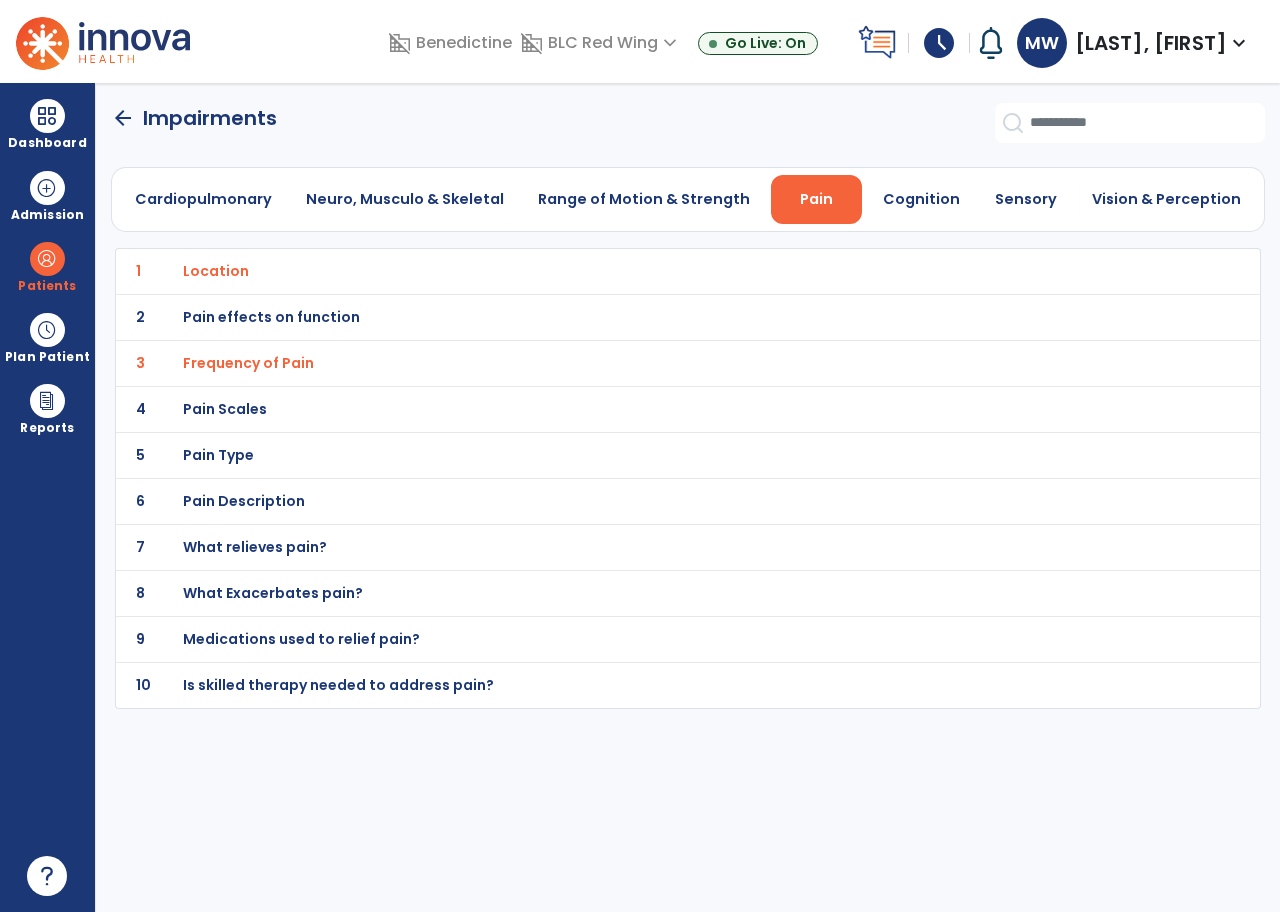 click on "What relieves pain?" at bounding box center [216, 271] 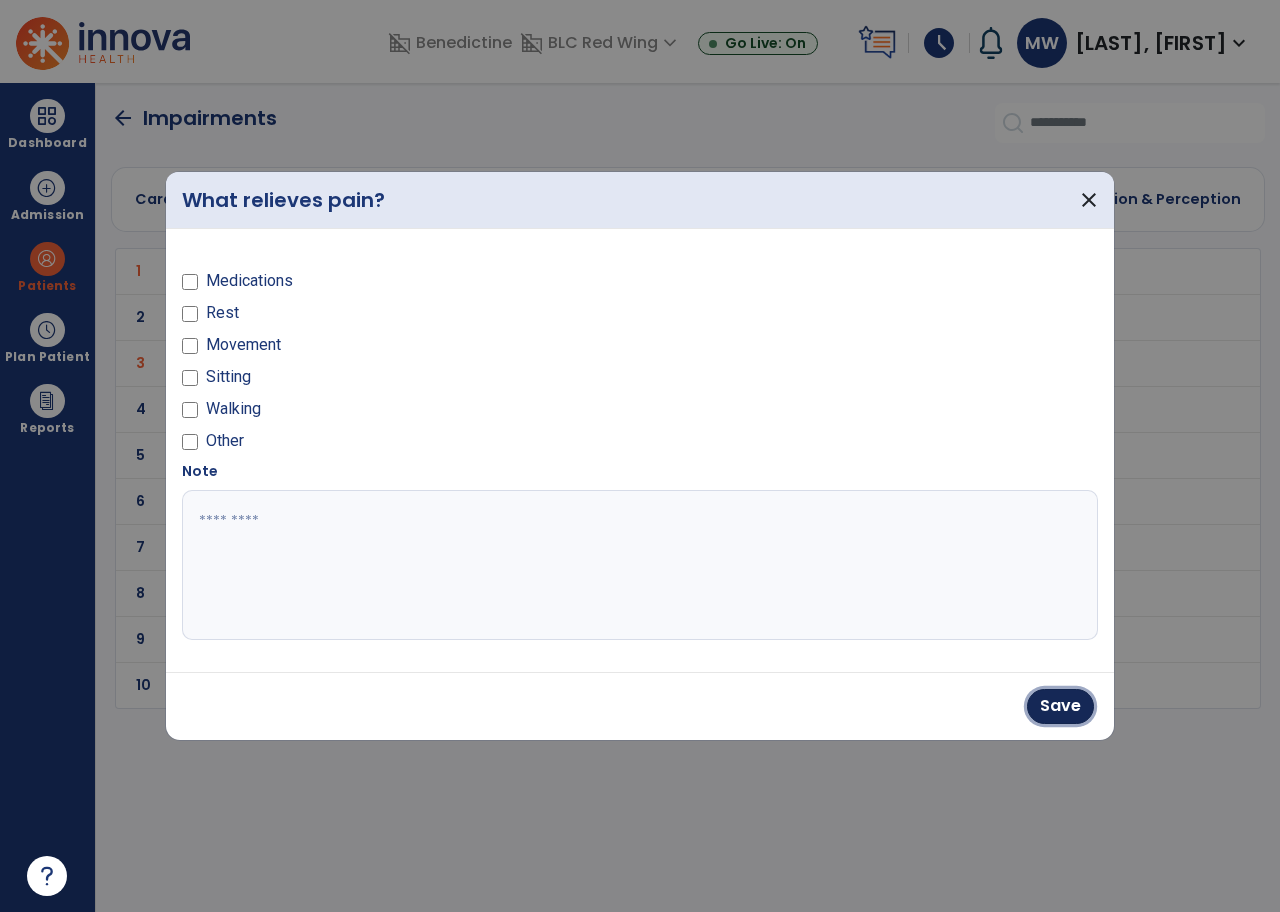 click on "Save" at bounding box center (1060, 706) 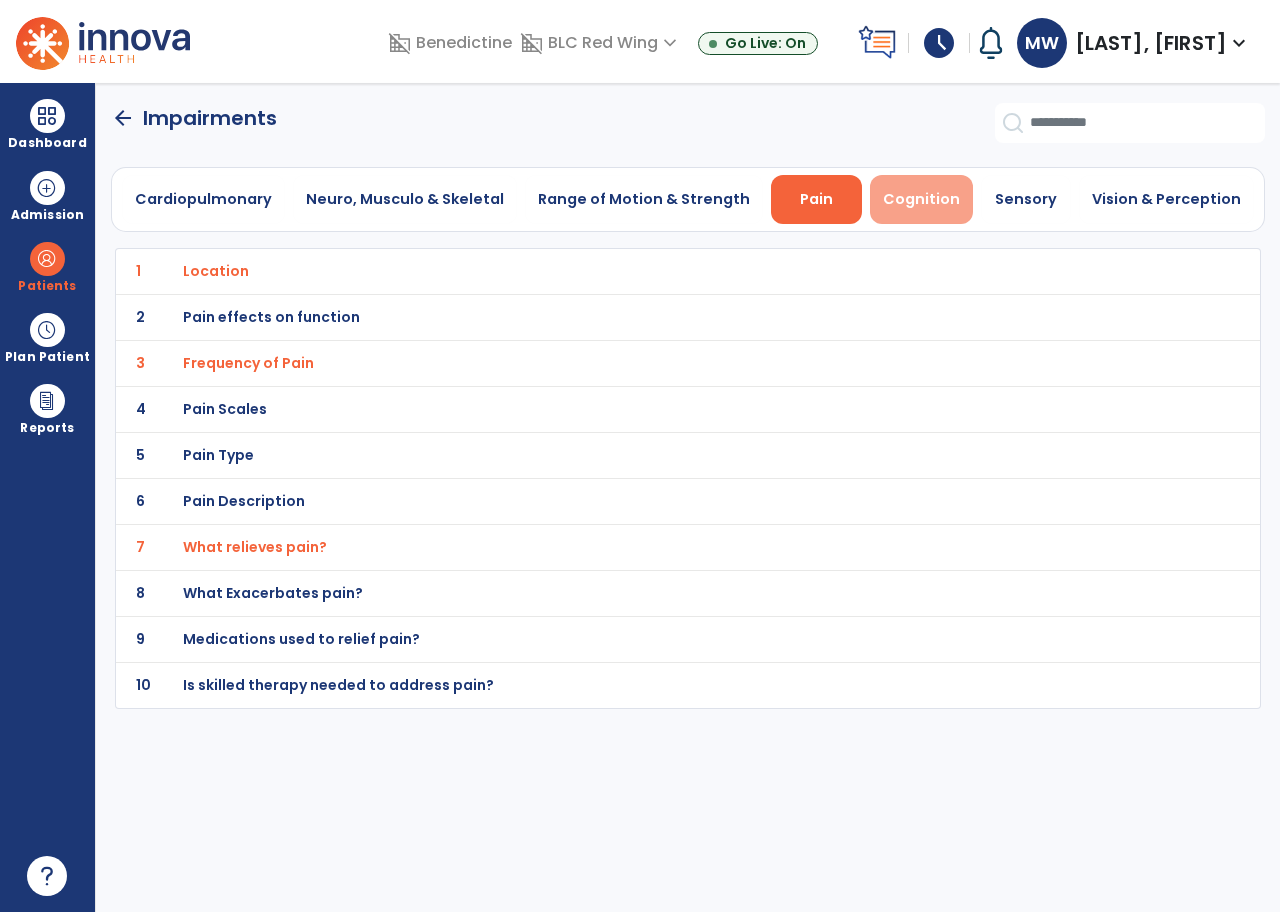 click on "Cognition" at bounding box center [921, 199] 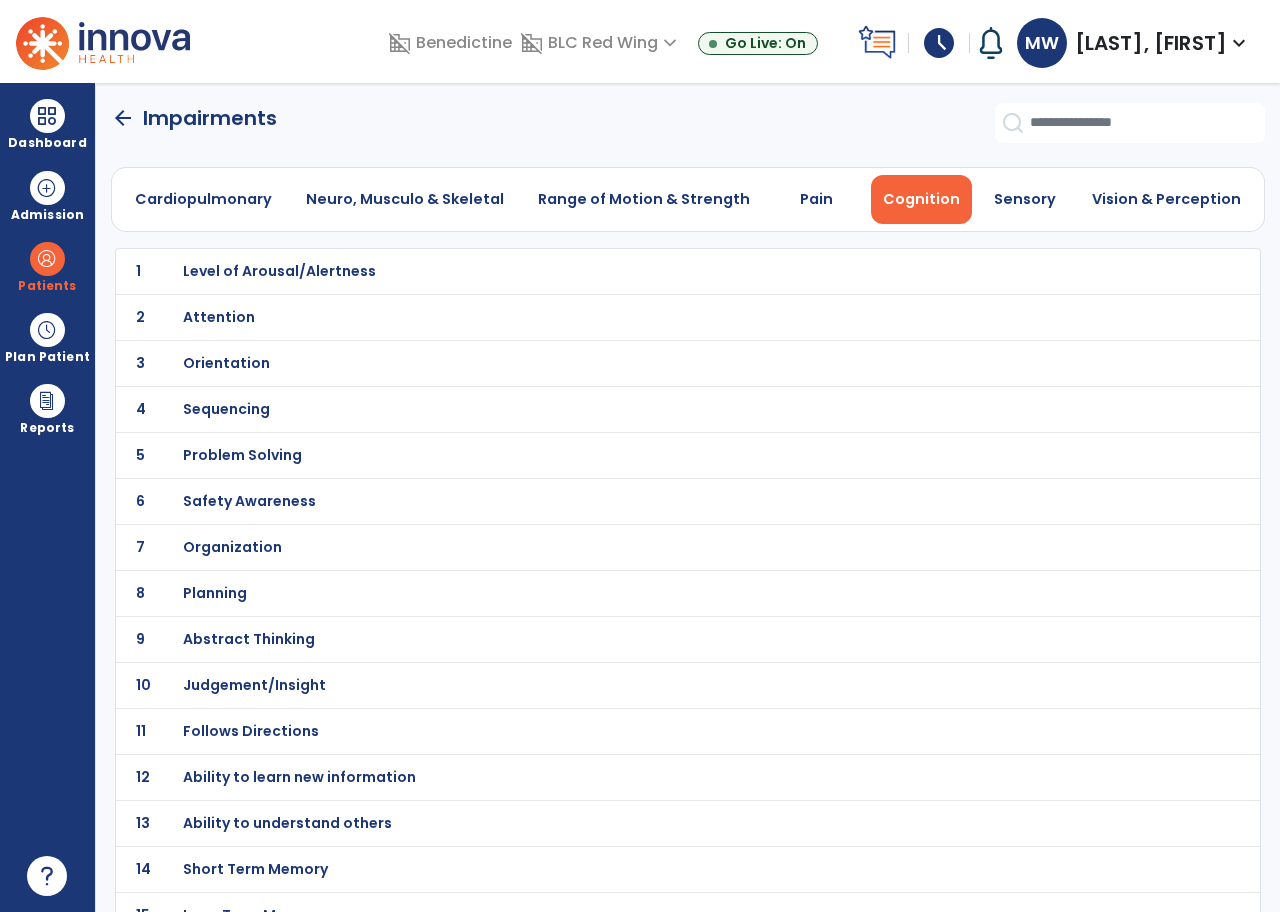 click on "Attention" at bounding box center [279, 271] 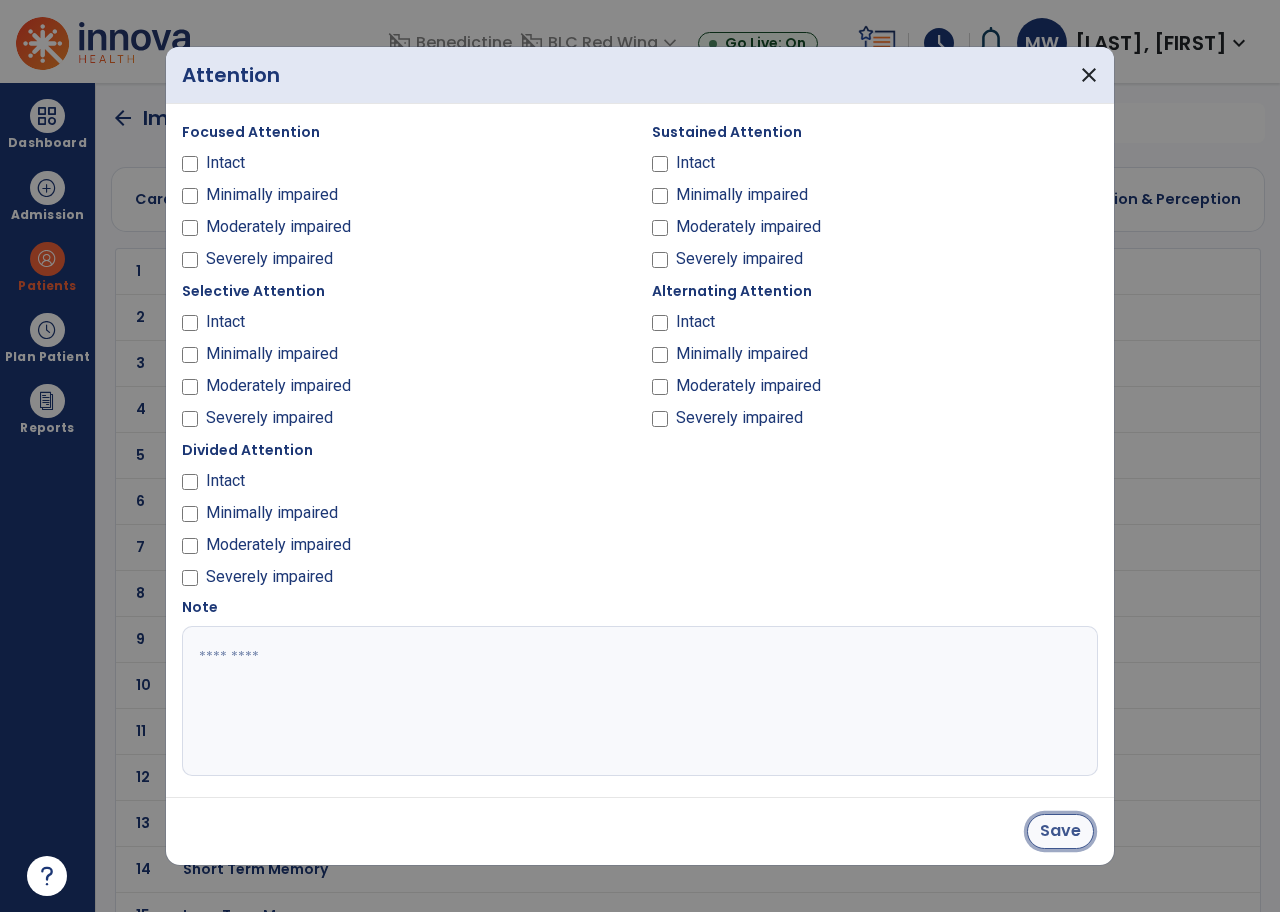 click on "Save" at bounding box center (1060, 831) 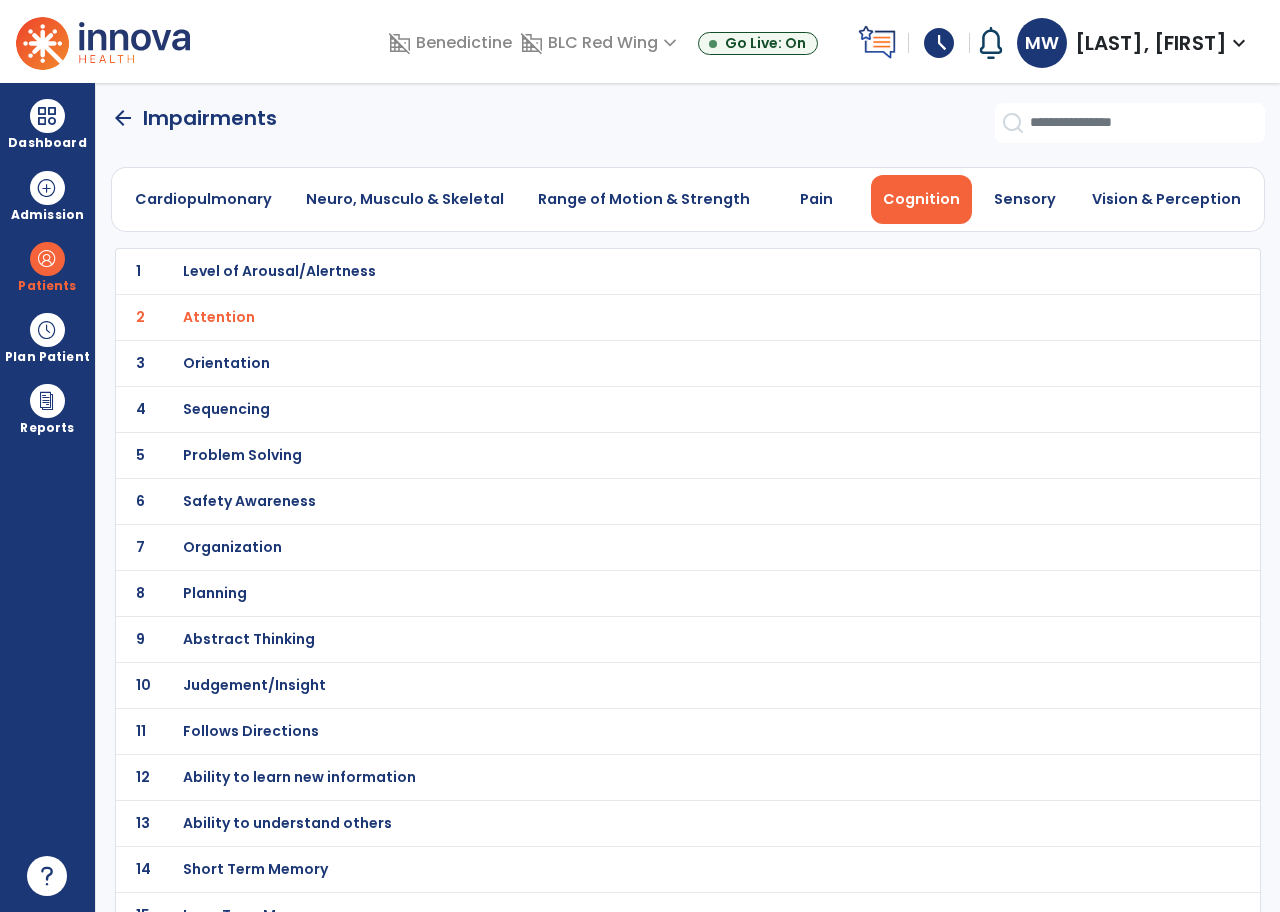 click on "Orientation" at bounding box center [279, 271] 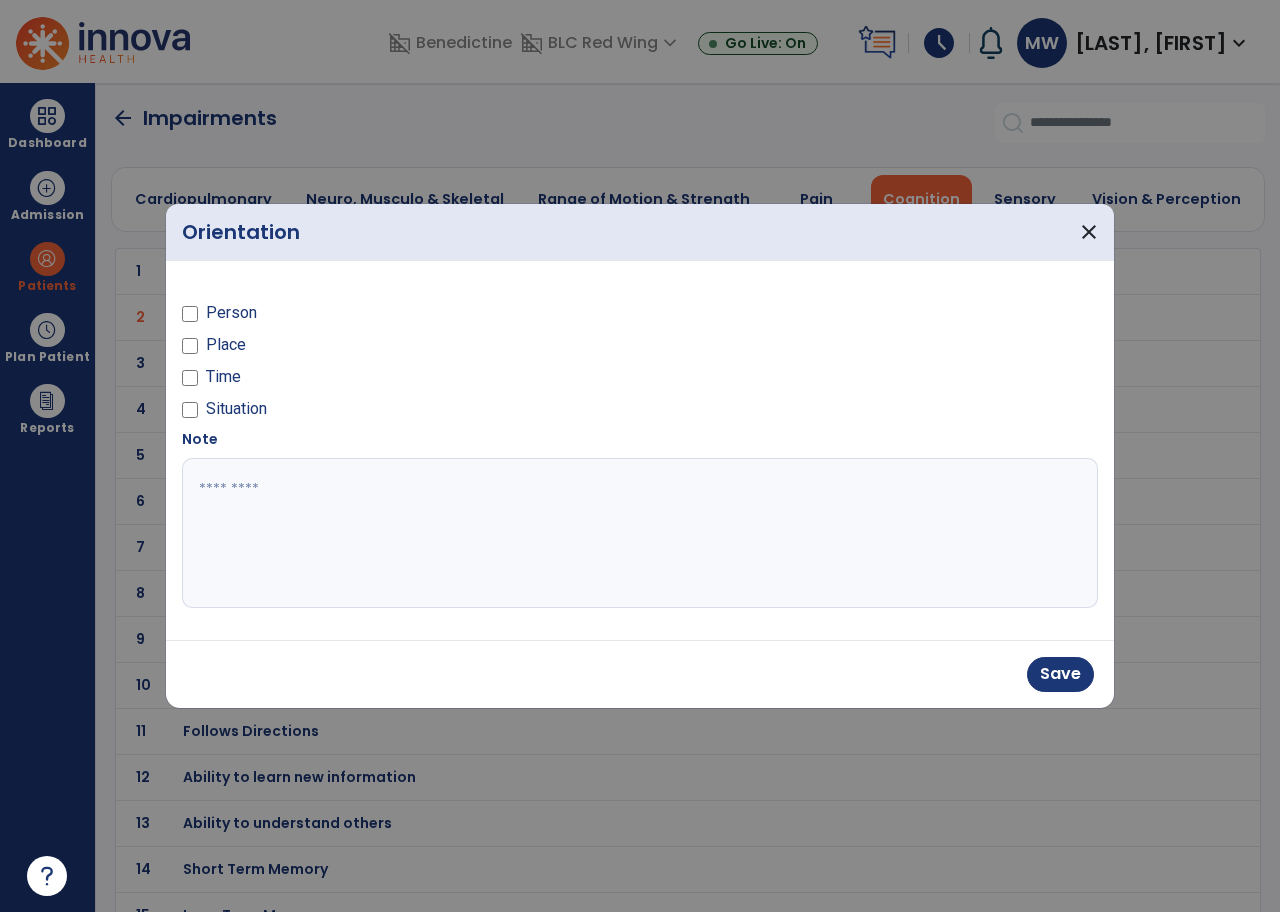 drag, startPoint x: 243, startPoint y: 494, endPoint x: 237, endPoint y: 484, distance: 11.661903 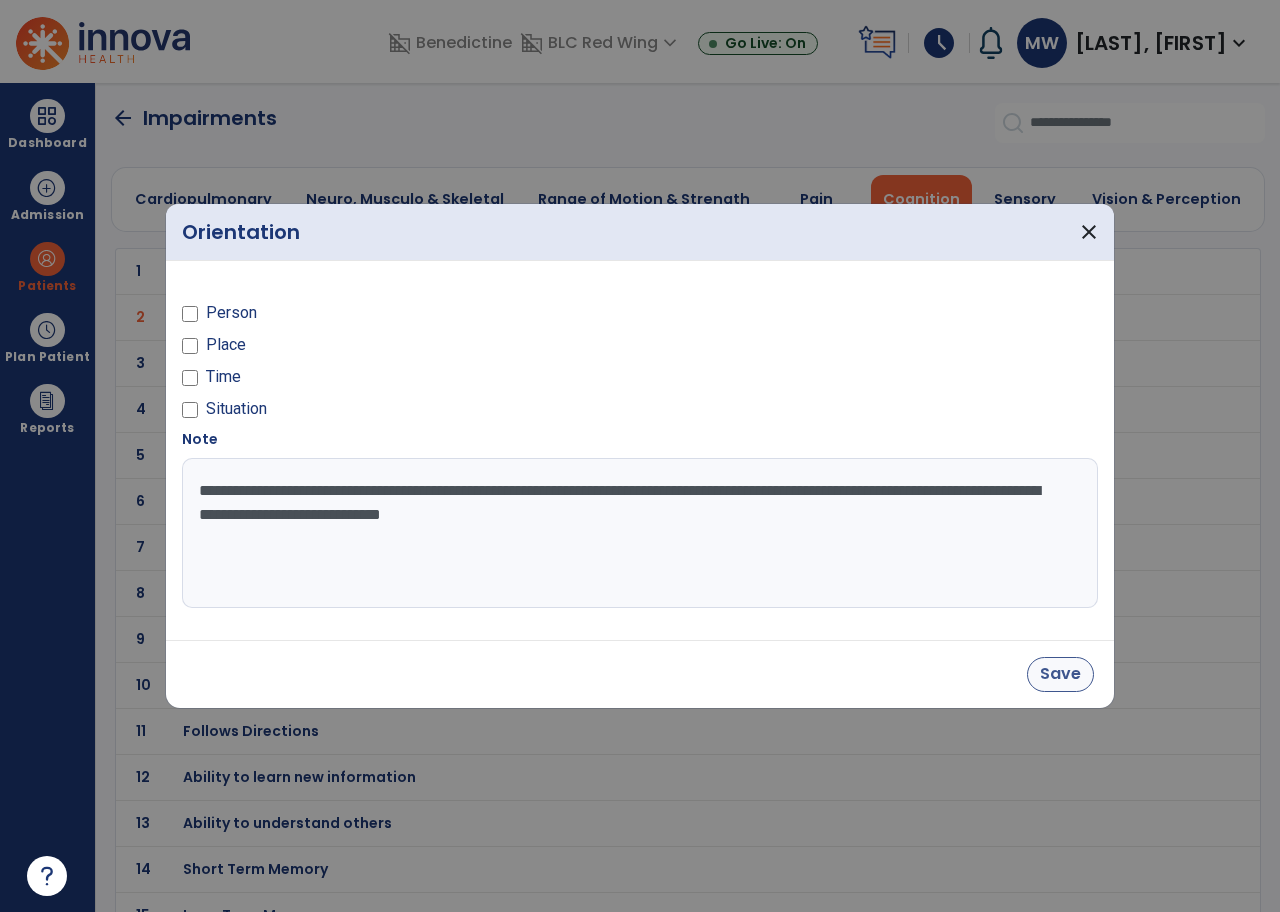 type on "**********" 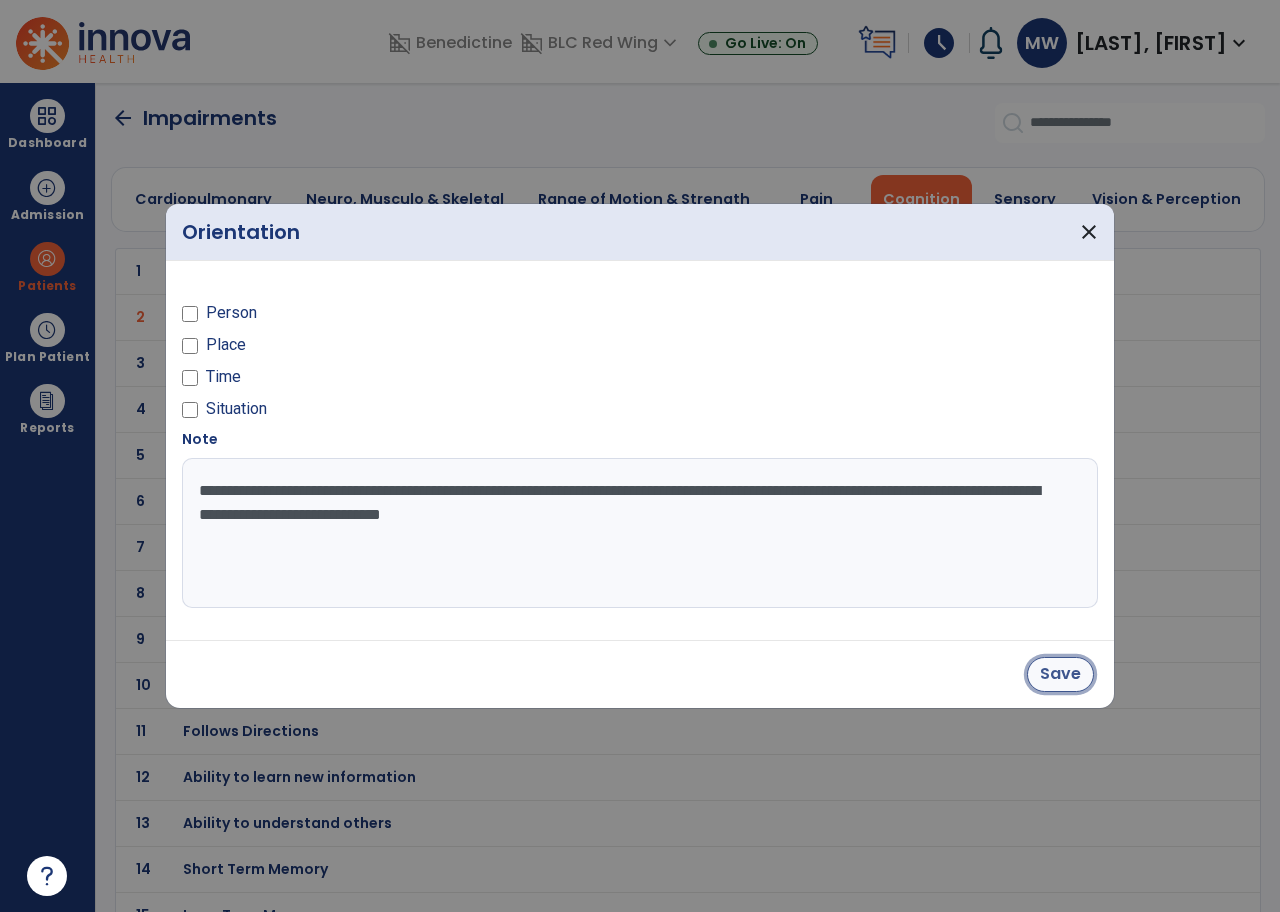 click on "Save" at bounding box center [1060, 674] 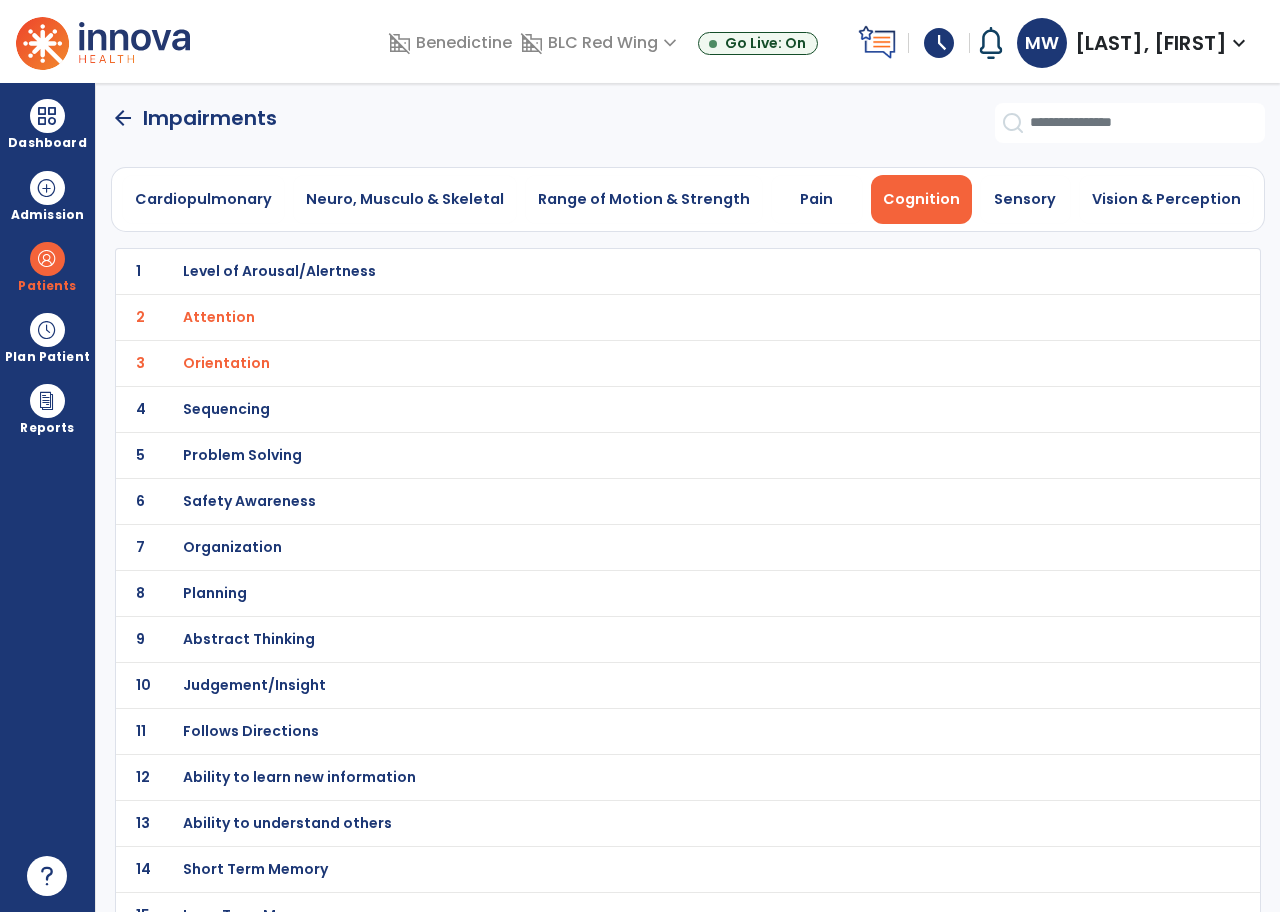 scroll, scrollTop: 27, scrollLeft: 0, axis: vertical 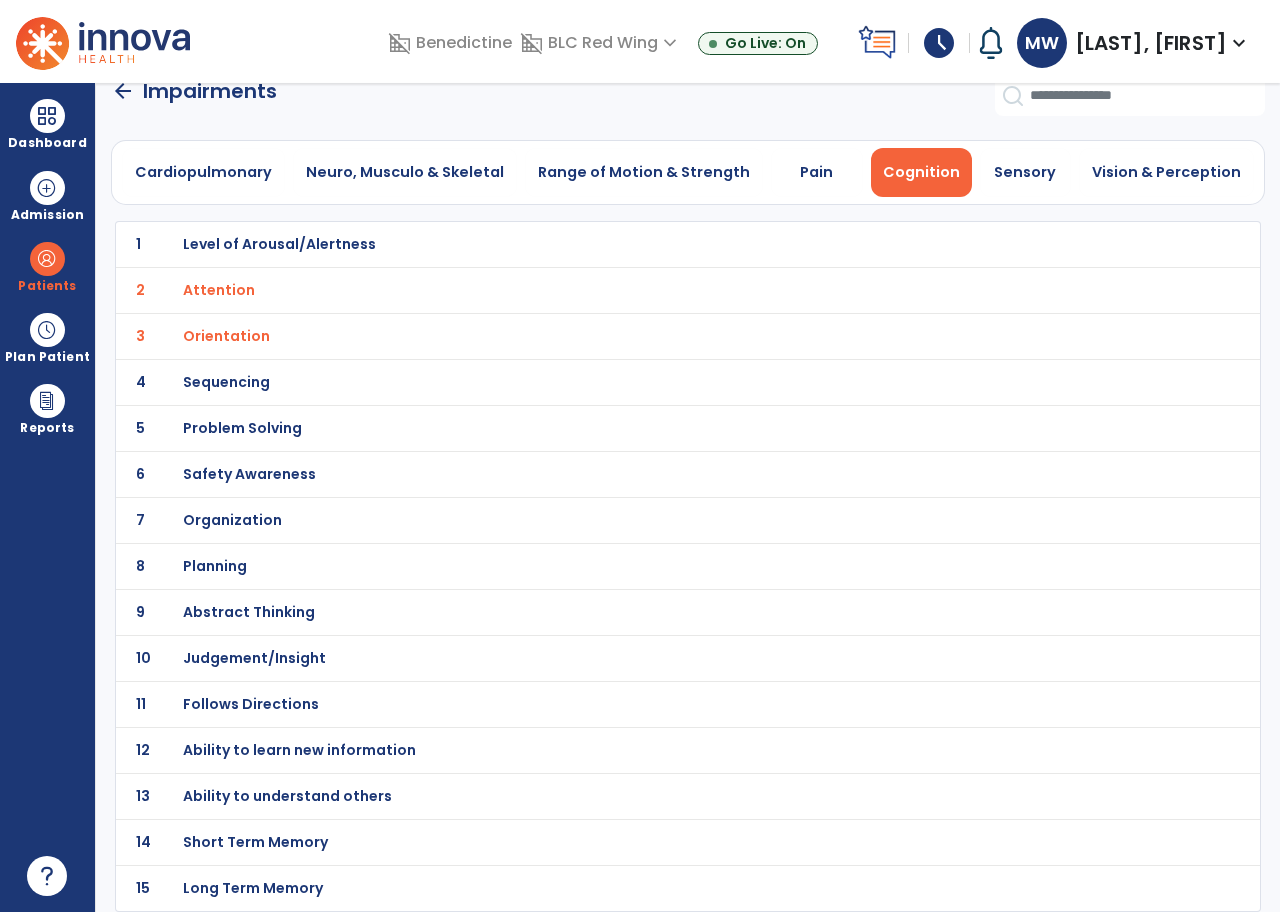 click on "arrow_back" 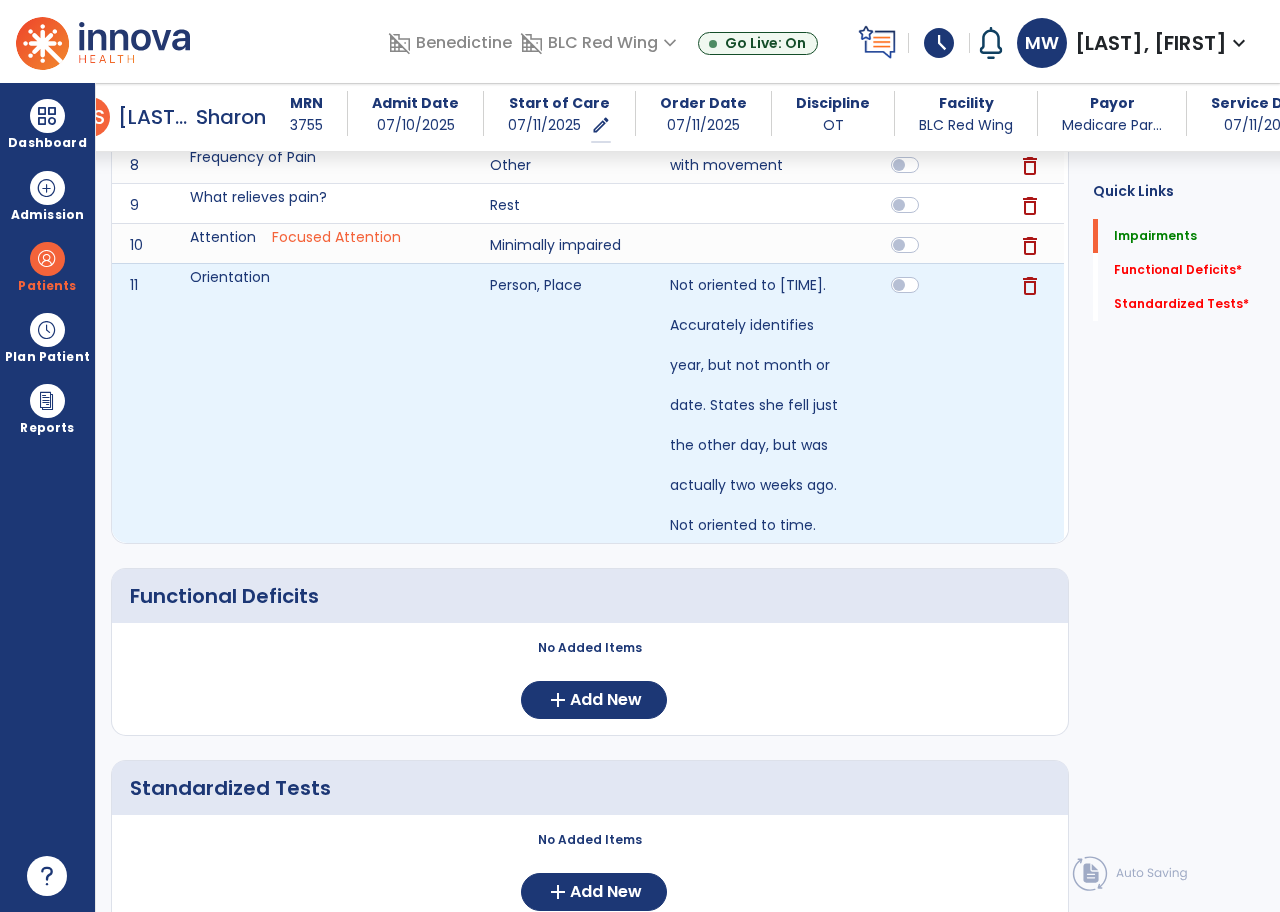 scroll, scrollTop: 700, scrollLeft: 0, axis: vertical 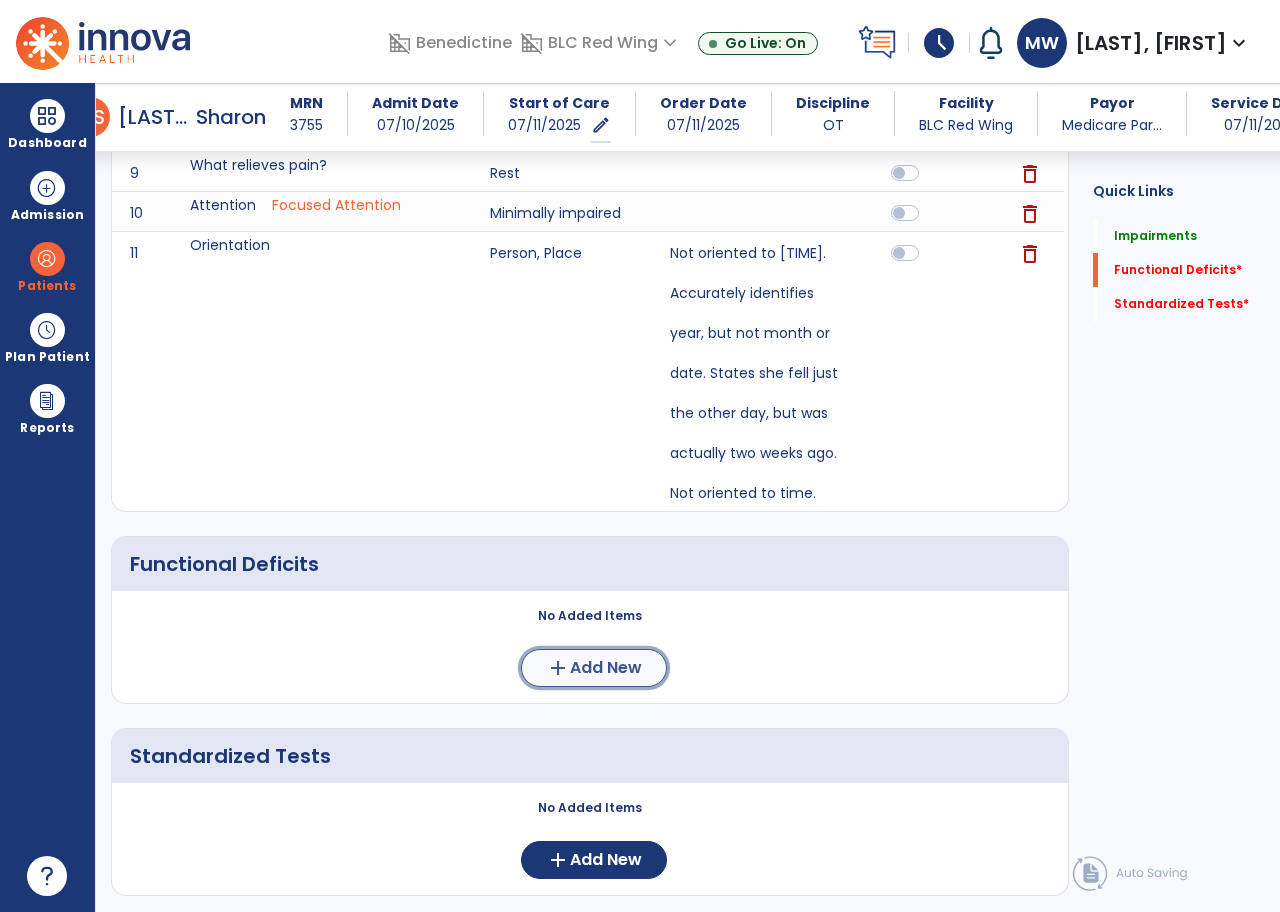 click on "add" 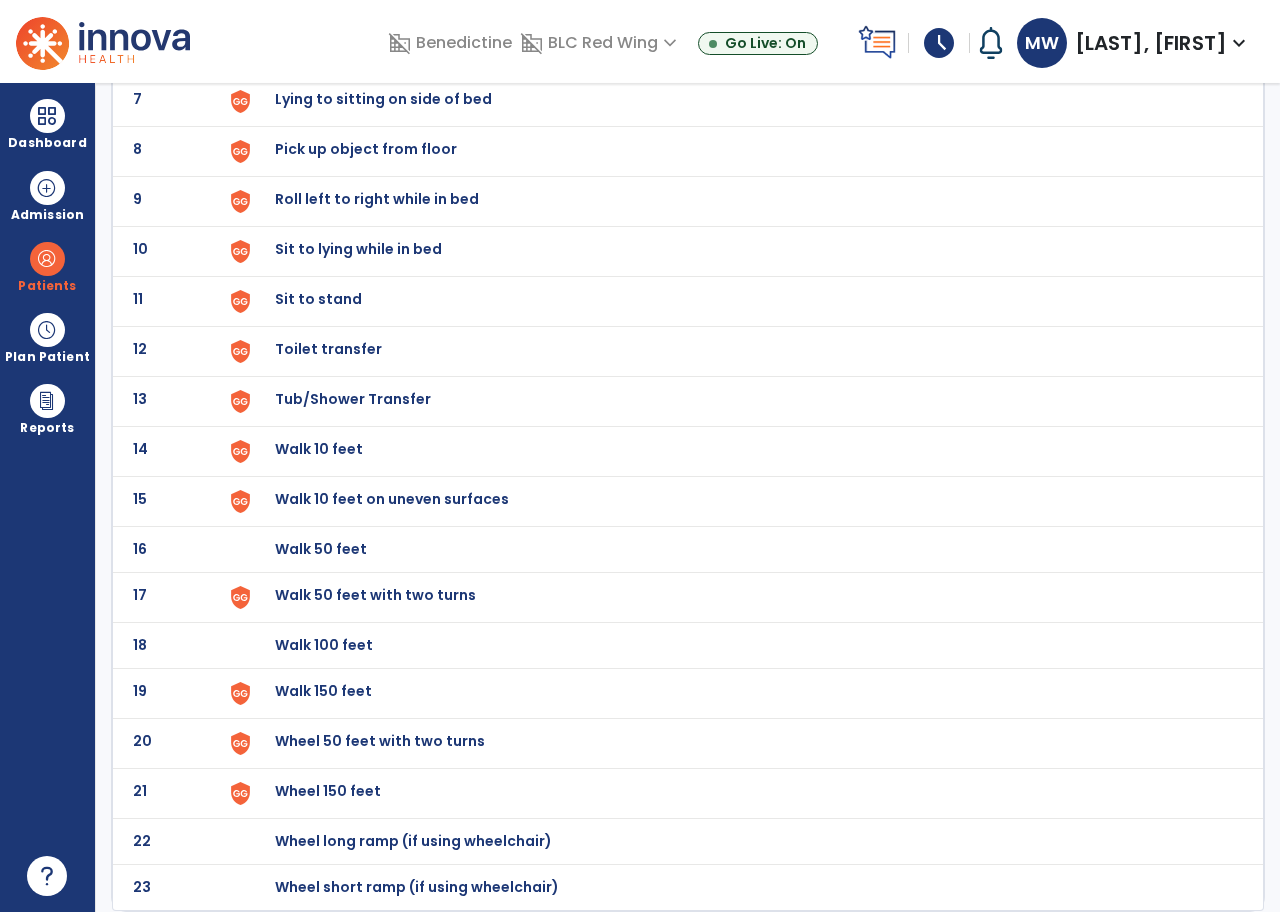 scroll, scrollTop: 0, scrollLeft: 0, axis: both 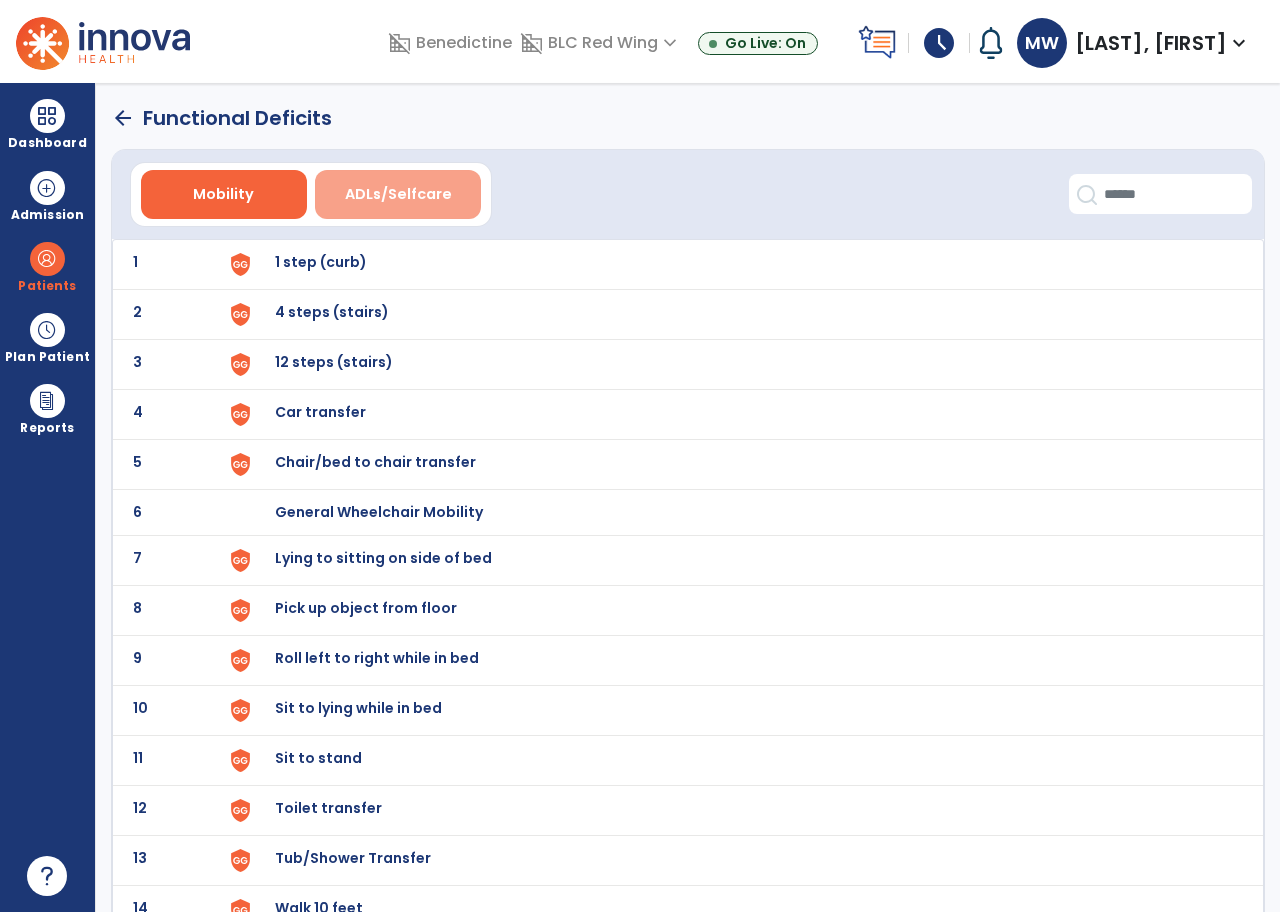 click on "ADLs/Selfcare" at bounding box center (398, 194) 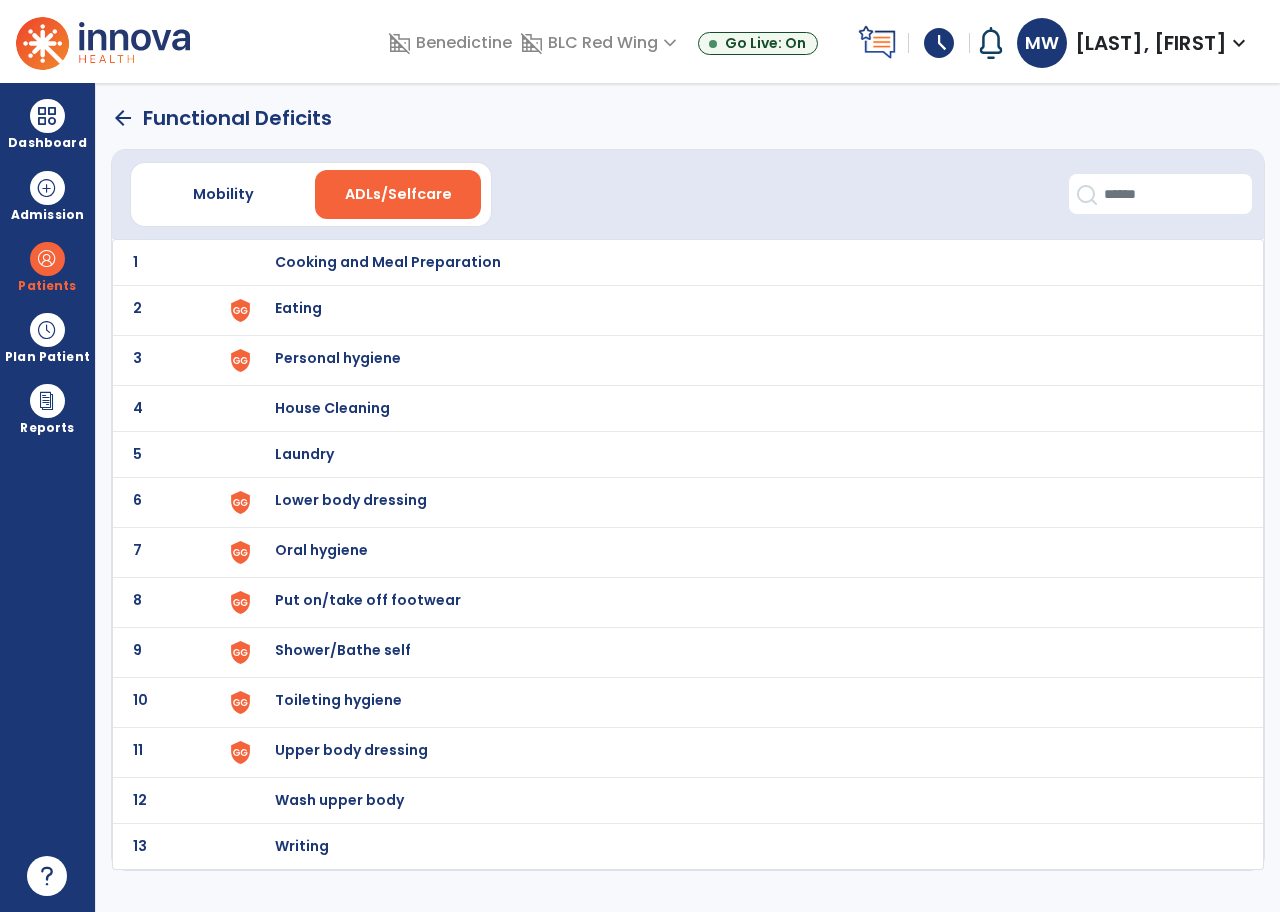 click at bounding box center [240, 310] 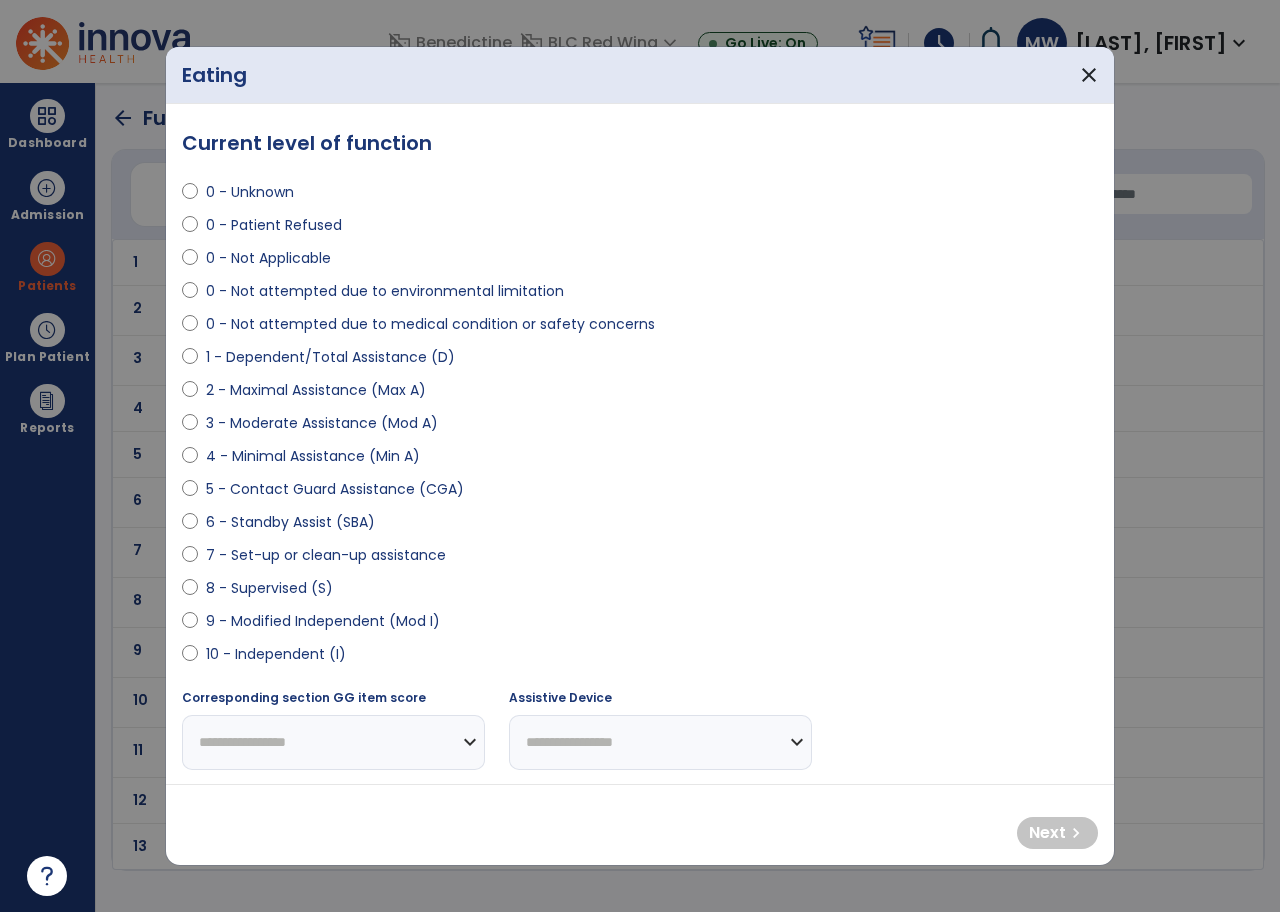 select on "**********" 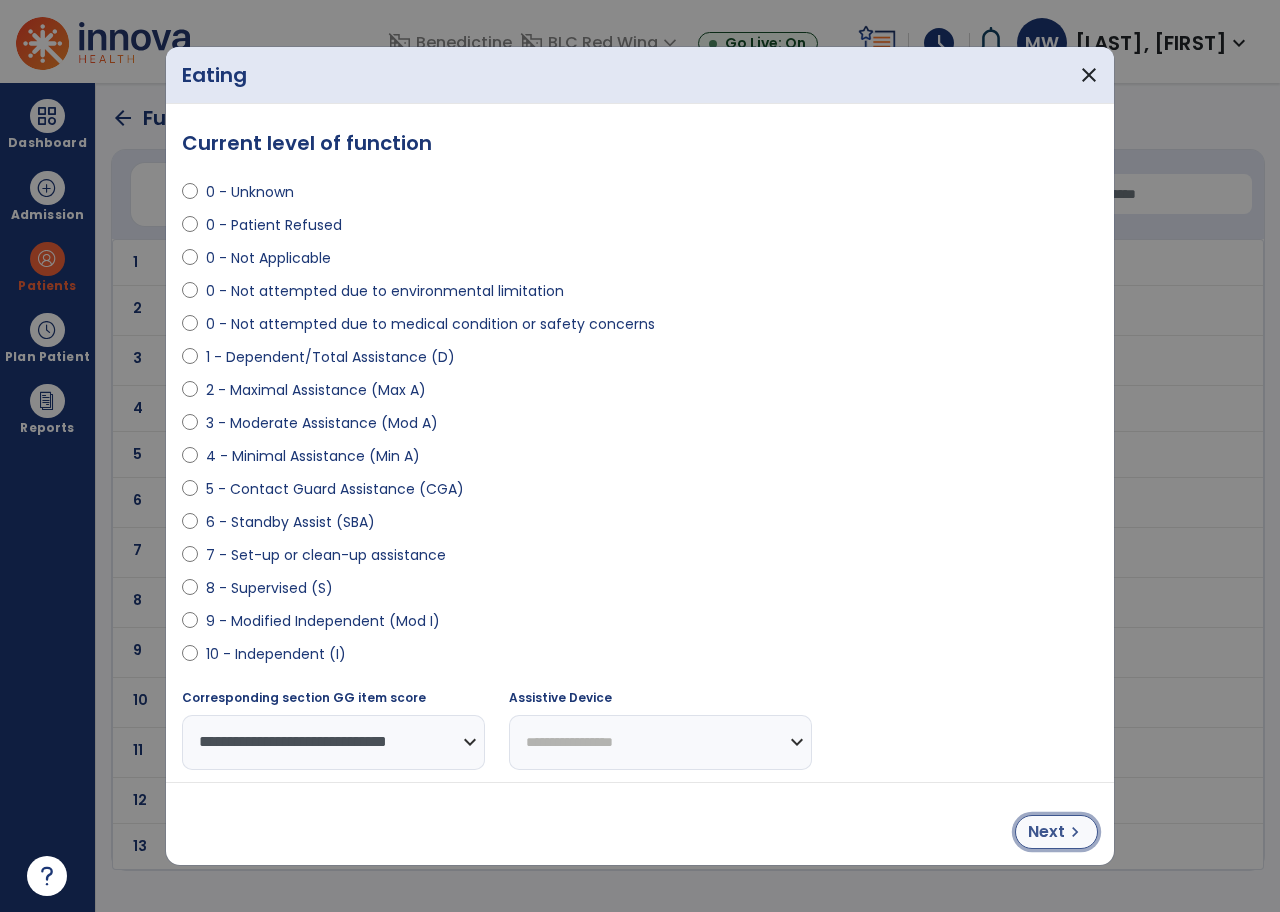 click on "Next" at bounding box center (1046, 832) 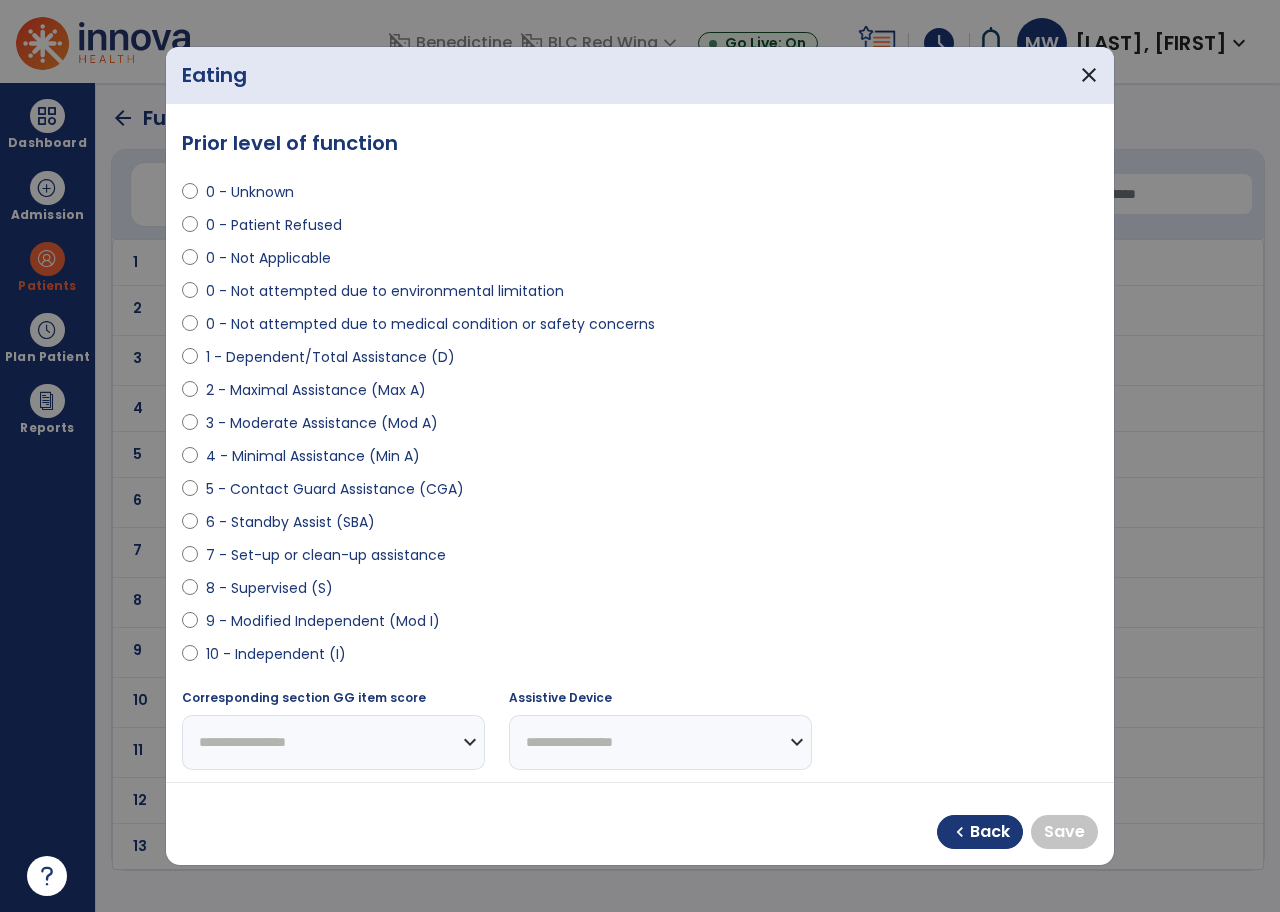 select on "**********" 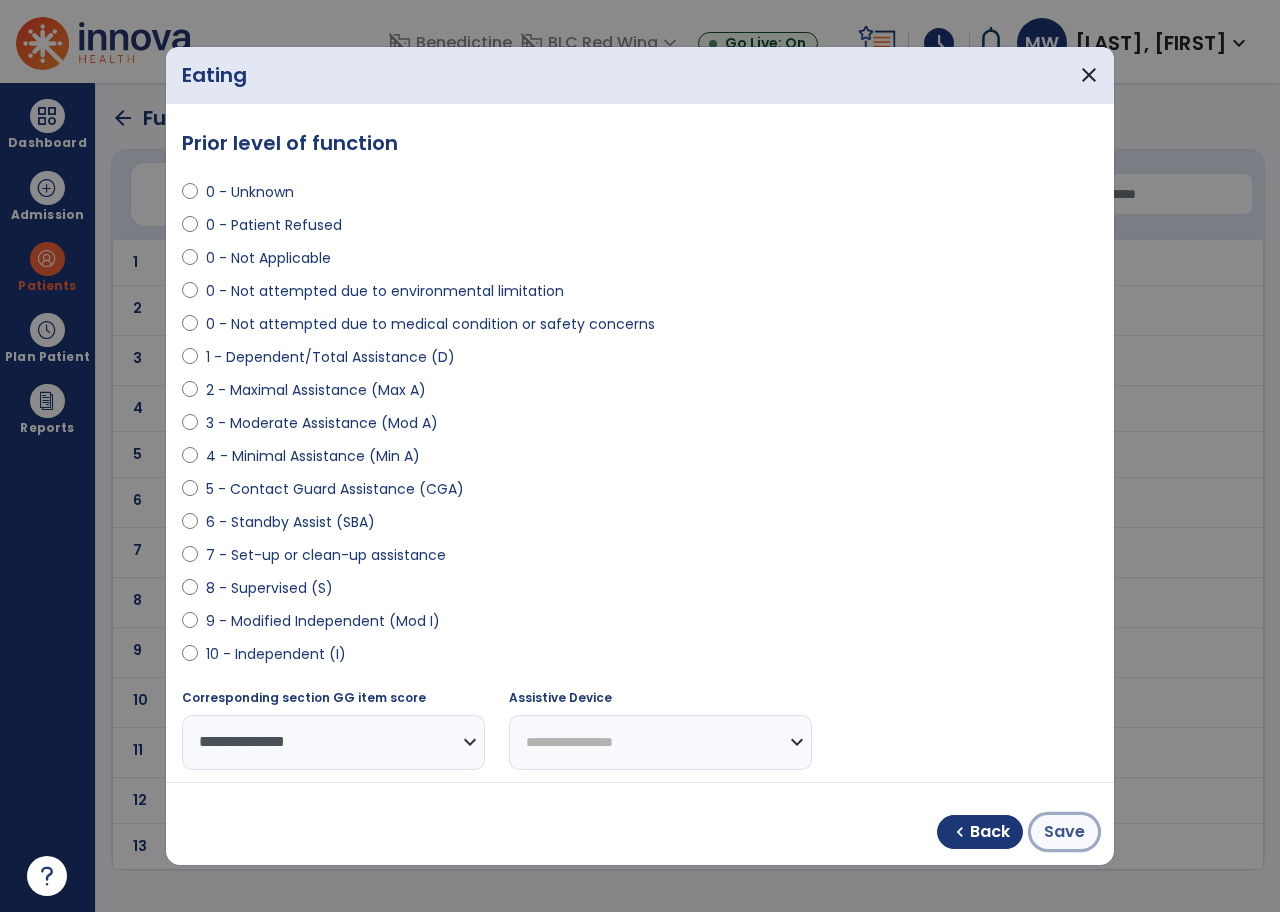 click on "Save" at bounding box center (1064, 832) 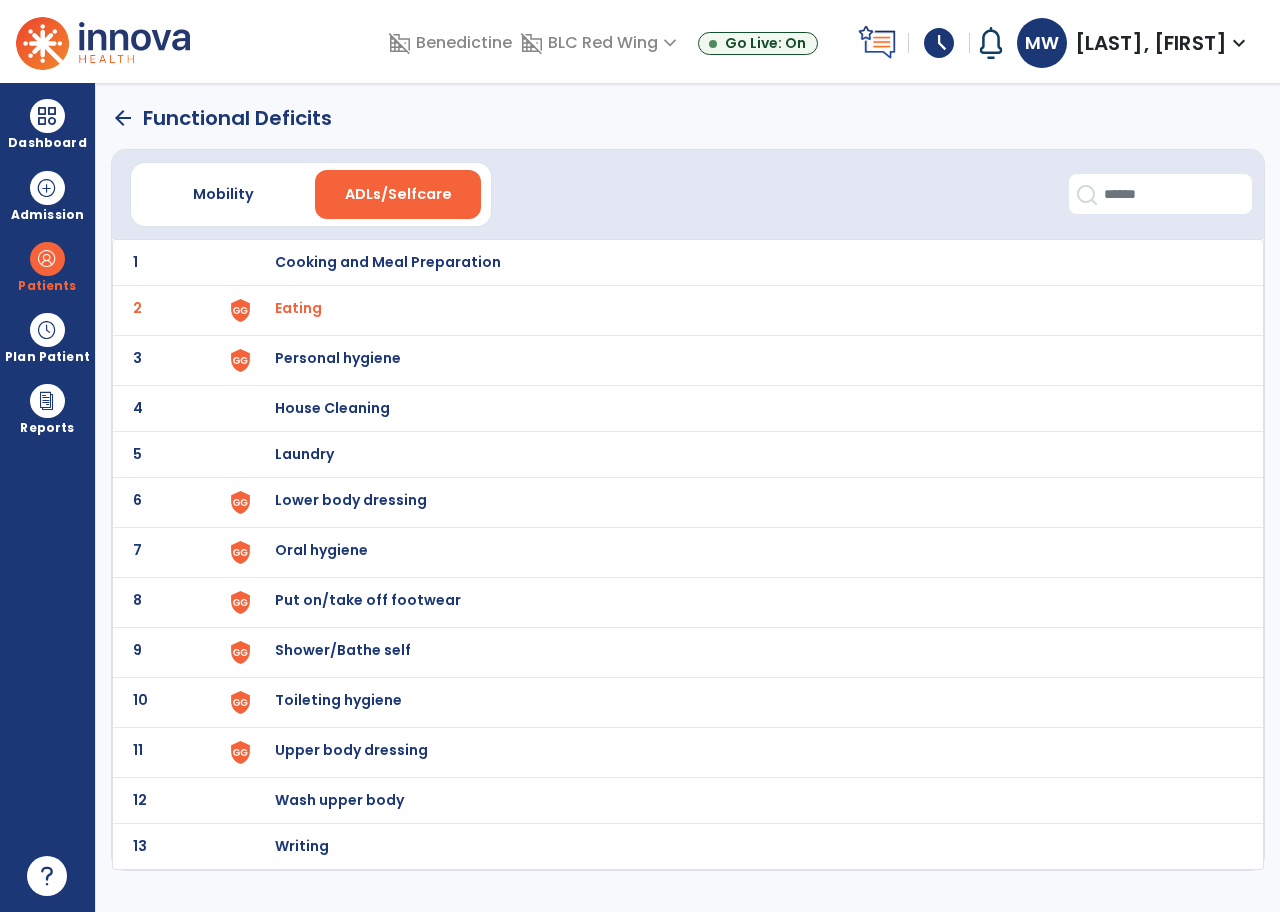 click at bounding box center [240, 310] 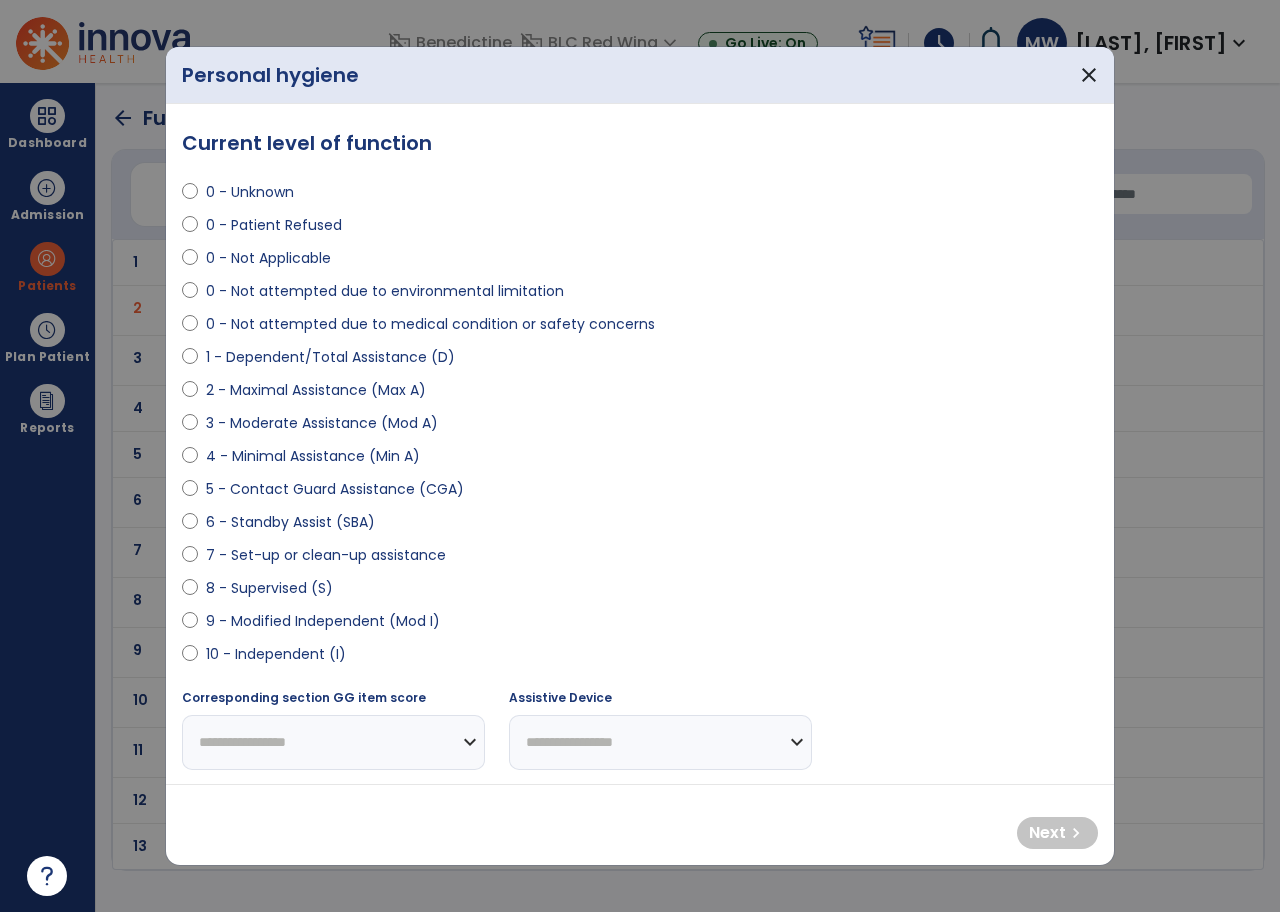 select on "**********" 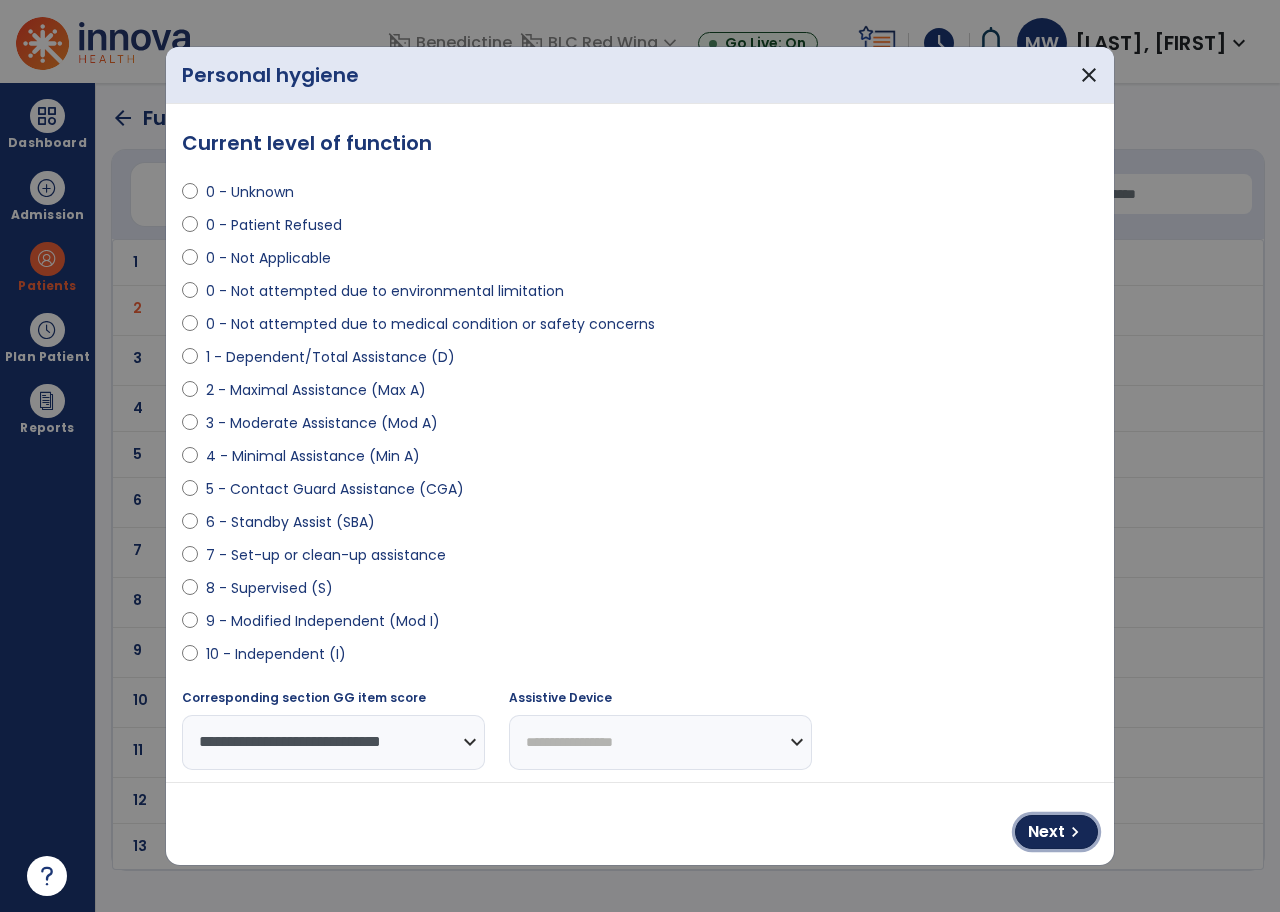 drag, startPoint x: 1060, startPoint y: 838, endPoint x: 908, endPoint y: 791, distance: 159.1006 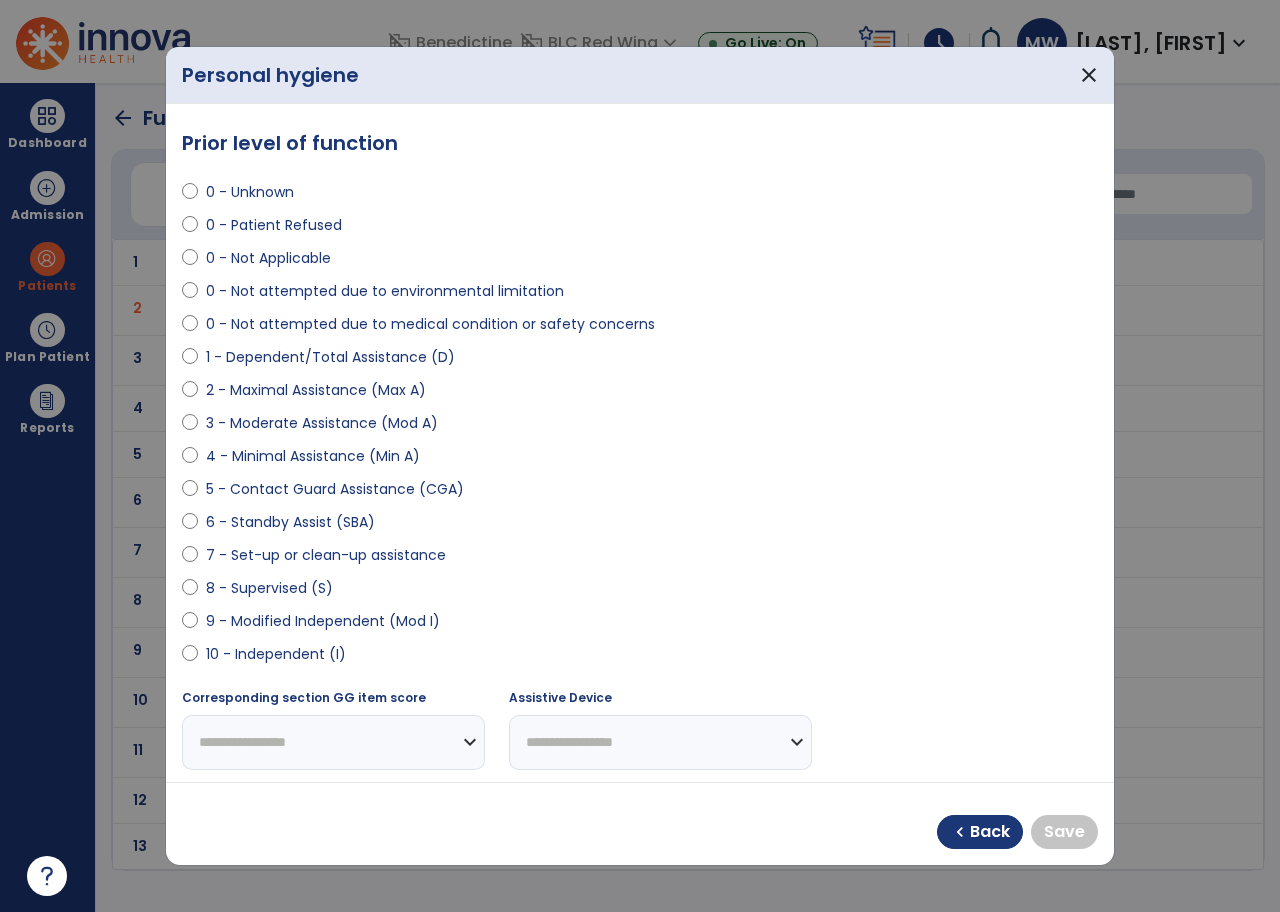 select on "**********" 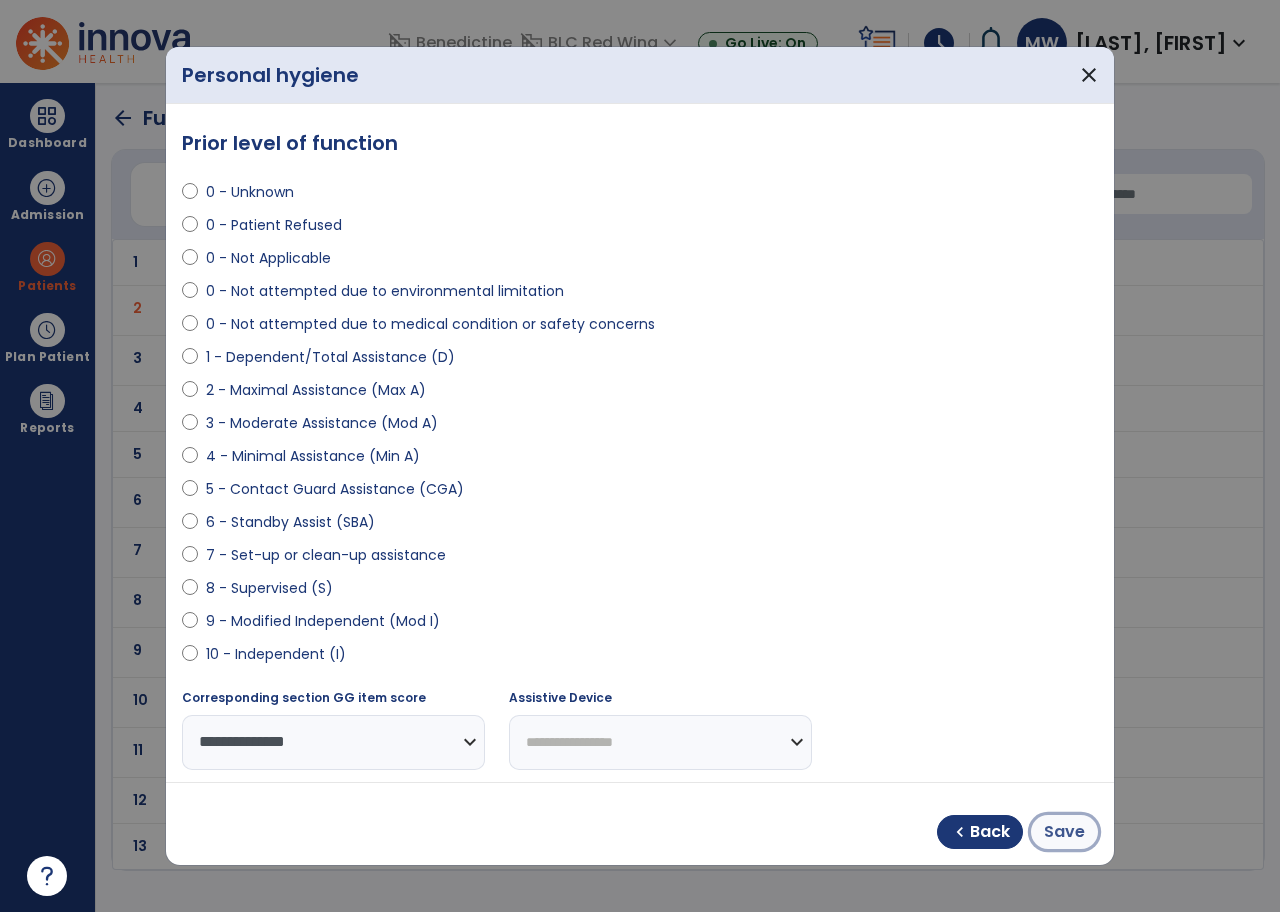 click on "Save" at bounding box center [1064, 832] 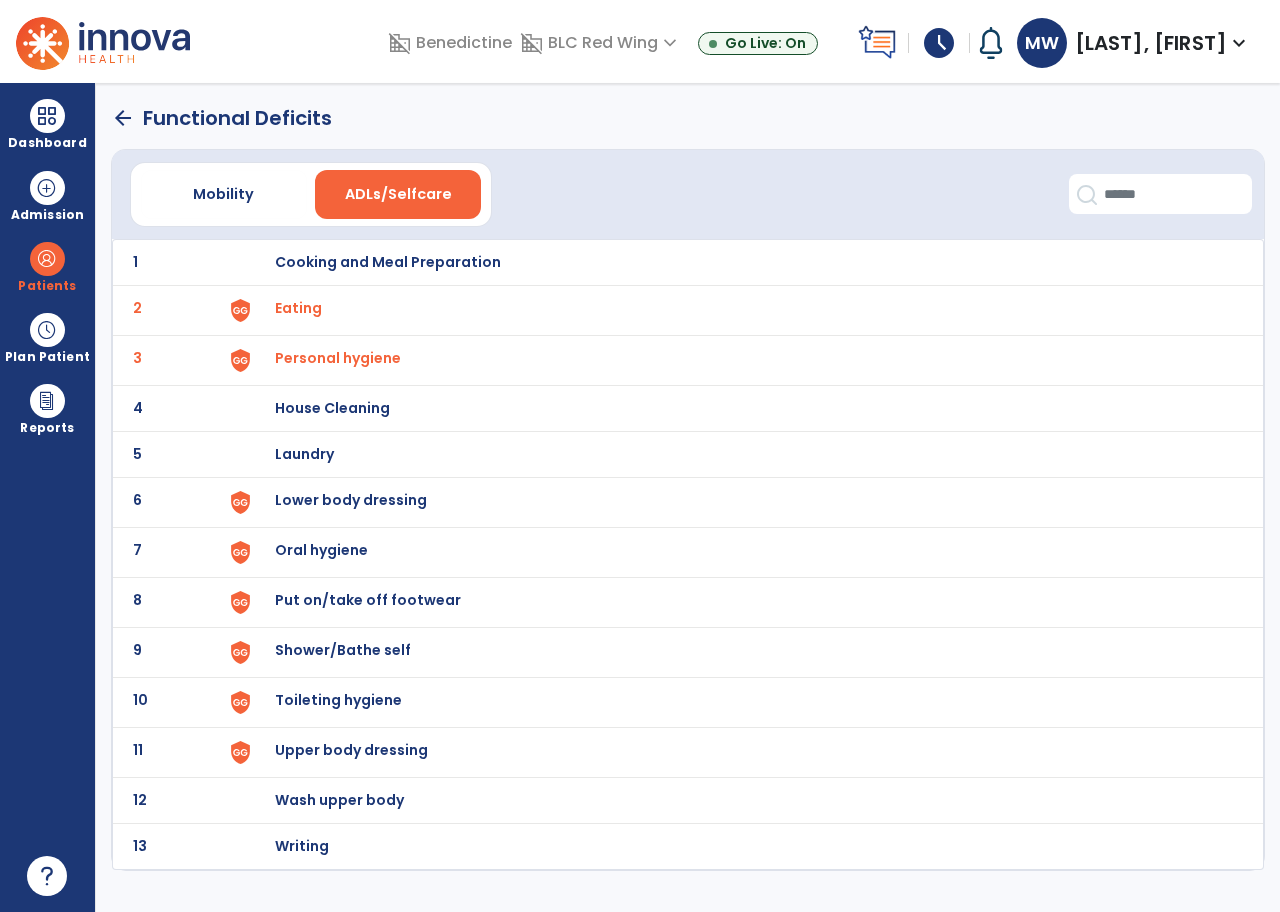 click at bounding box center (240, 310) 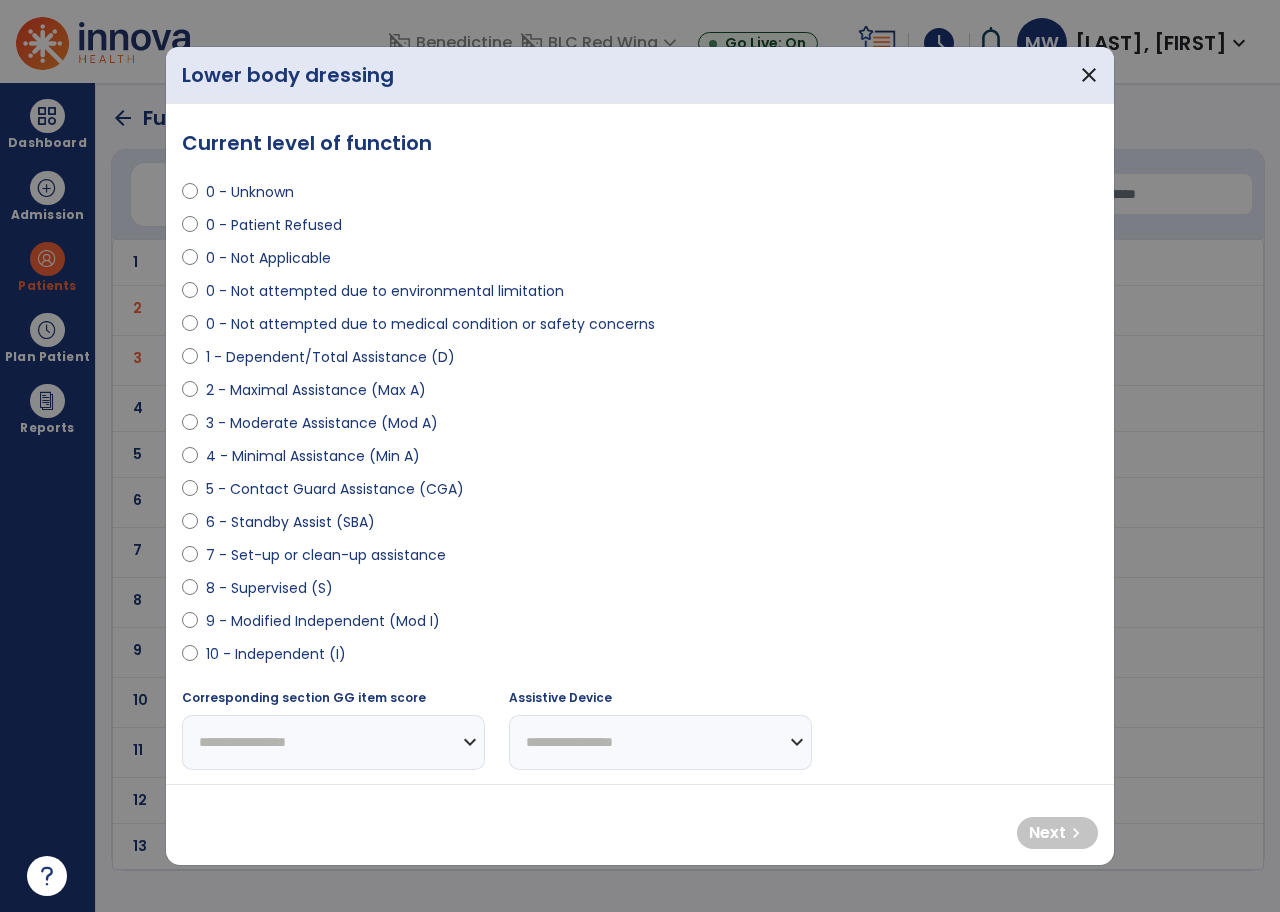 select on "**********" 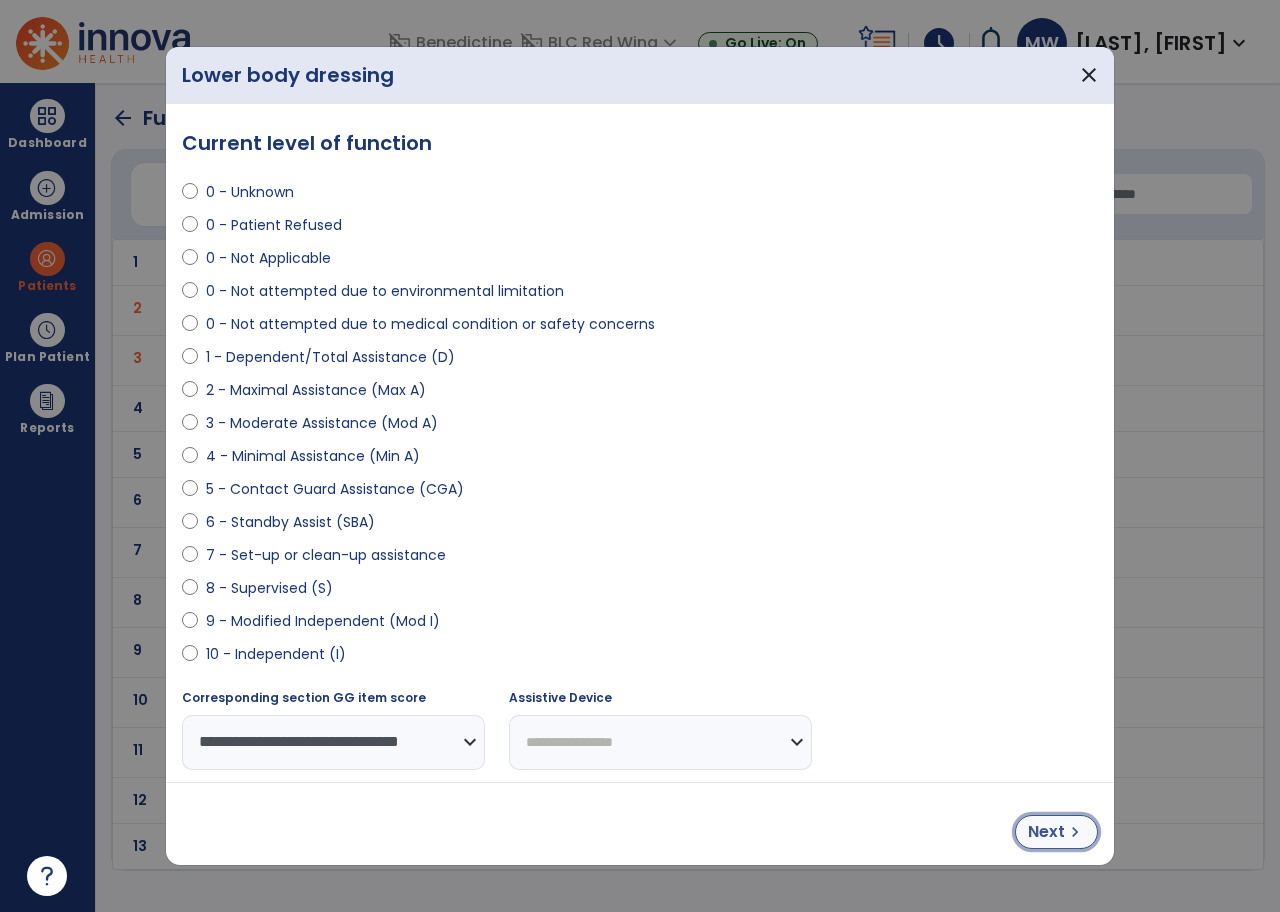 click on "Next" at bounding box center (1046, 832) 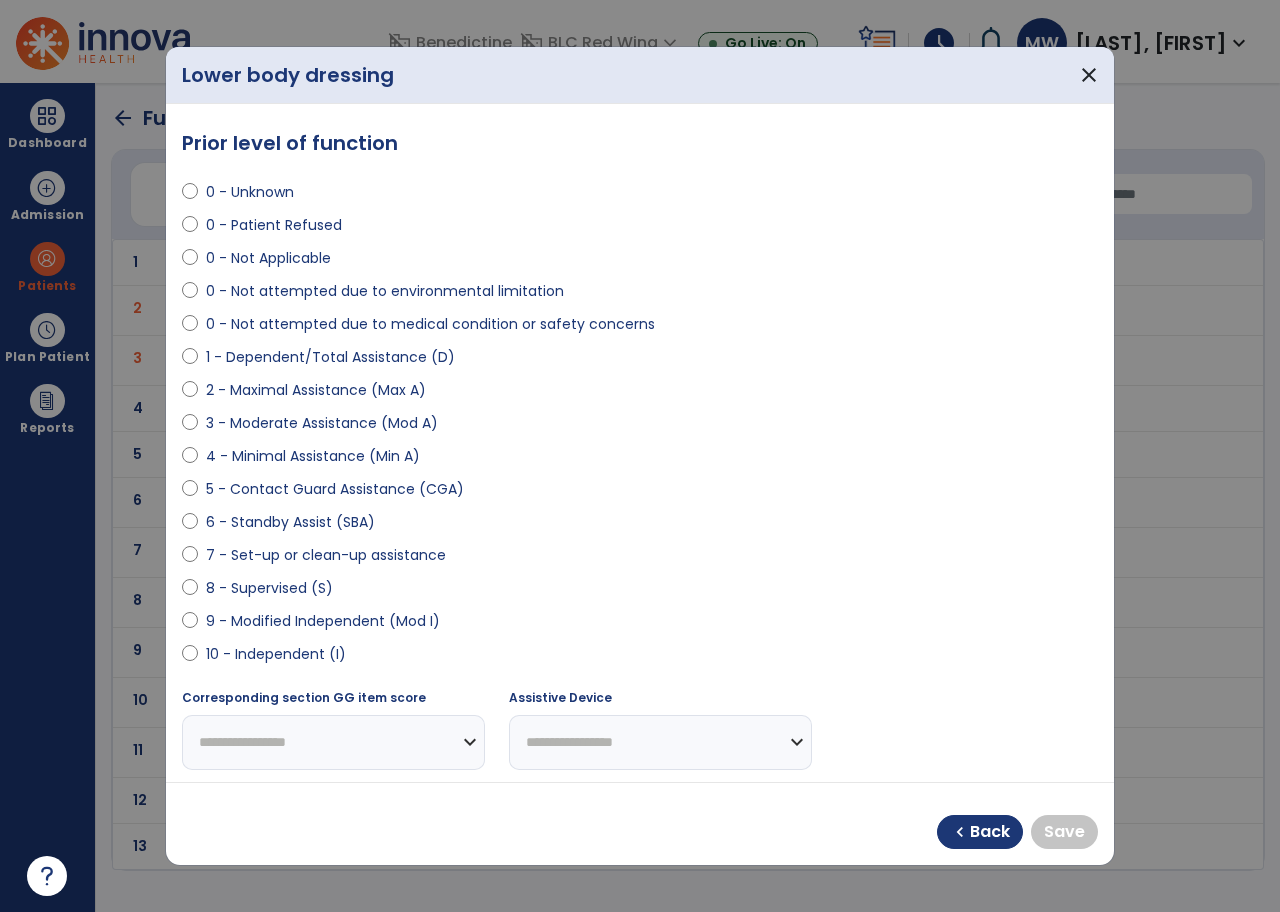 select on "**********" 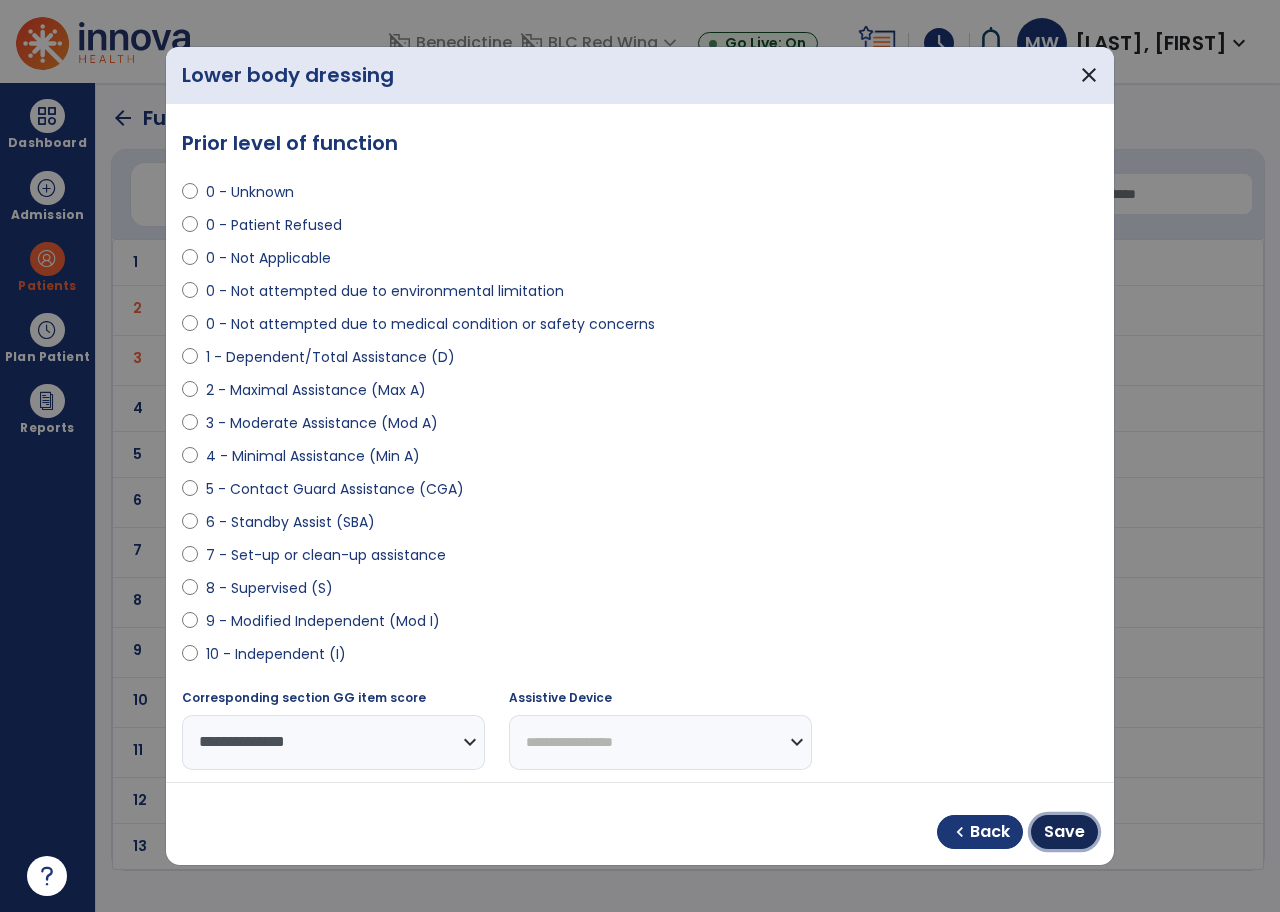 click on "Save" at bounding box center (1064, 832) 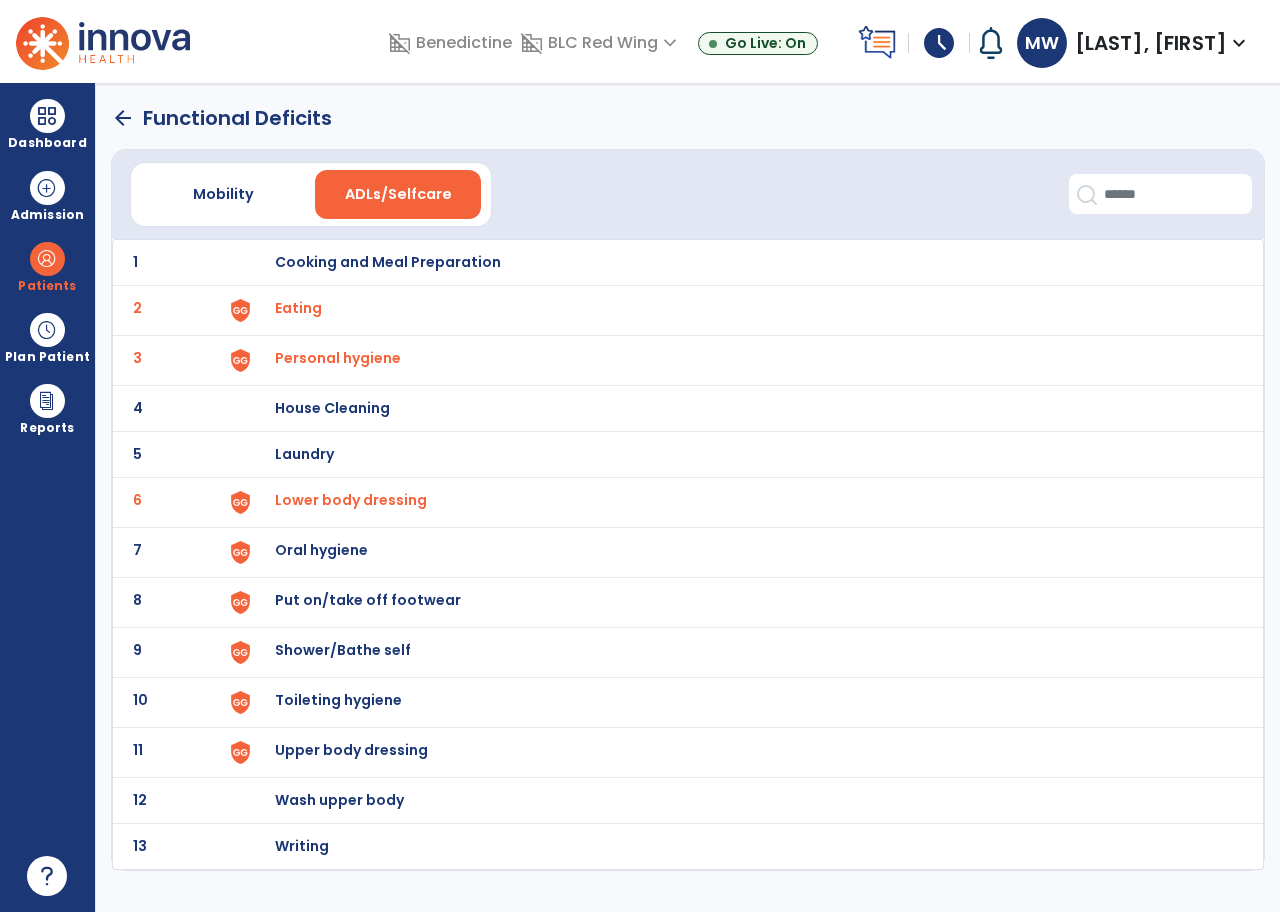 click at bounding box center [240, 310] 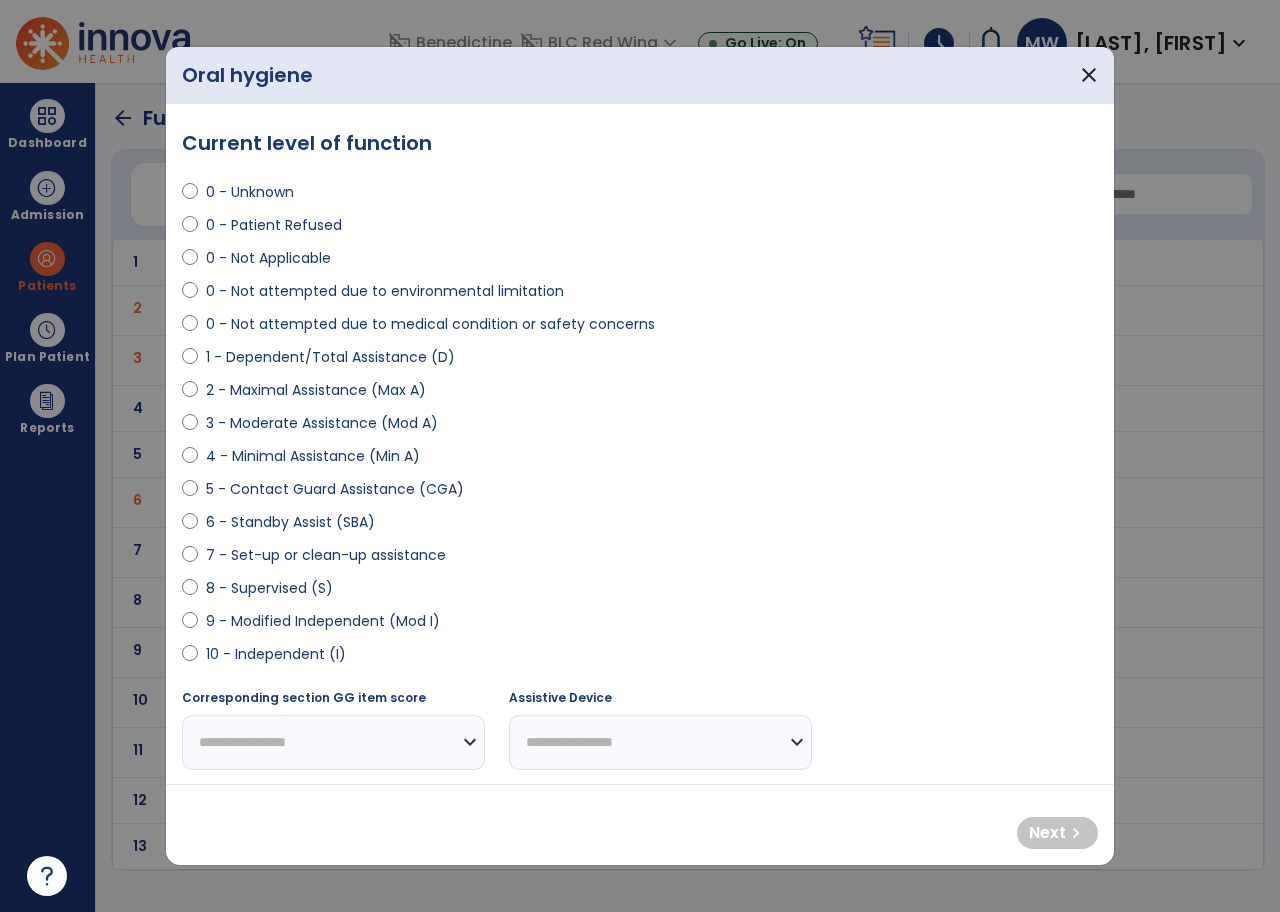 select on "**********" 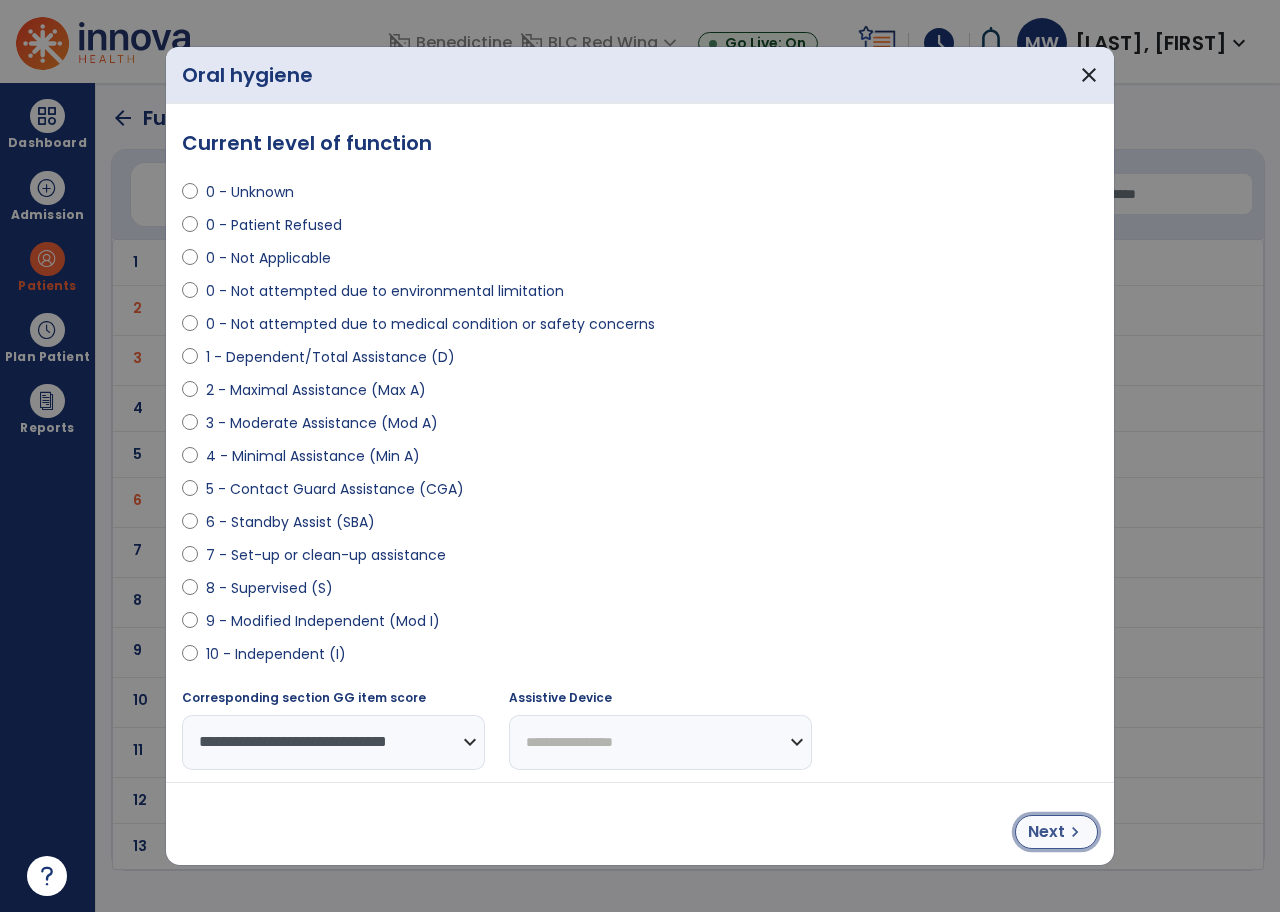 click on "Next" at bounding box center [1046, 832] 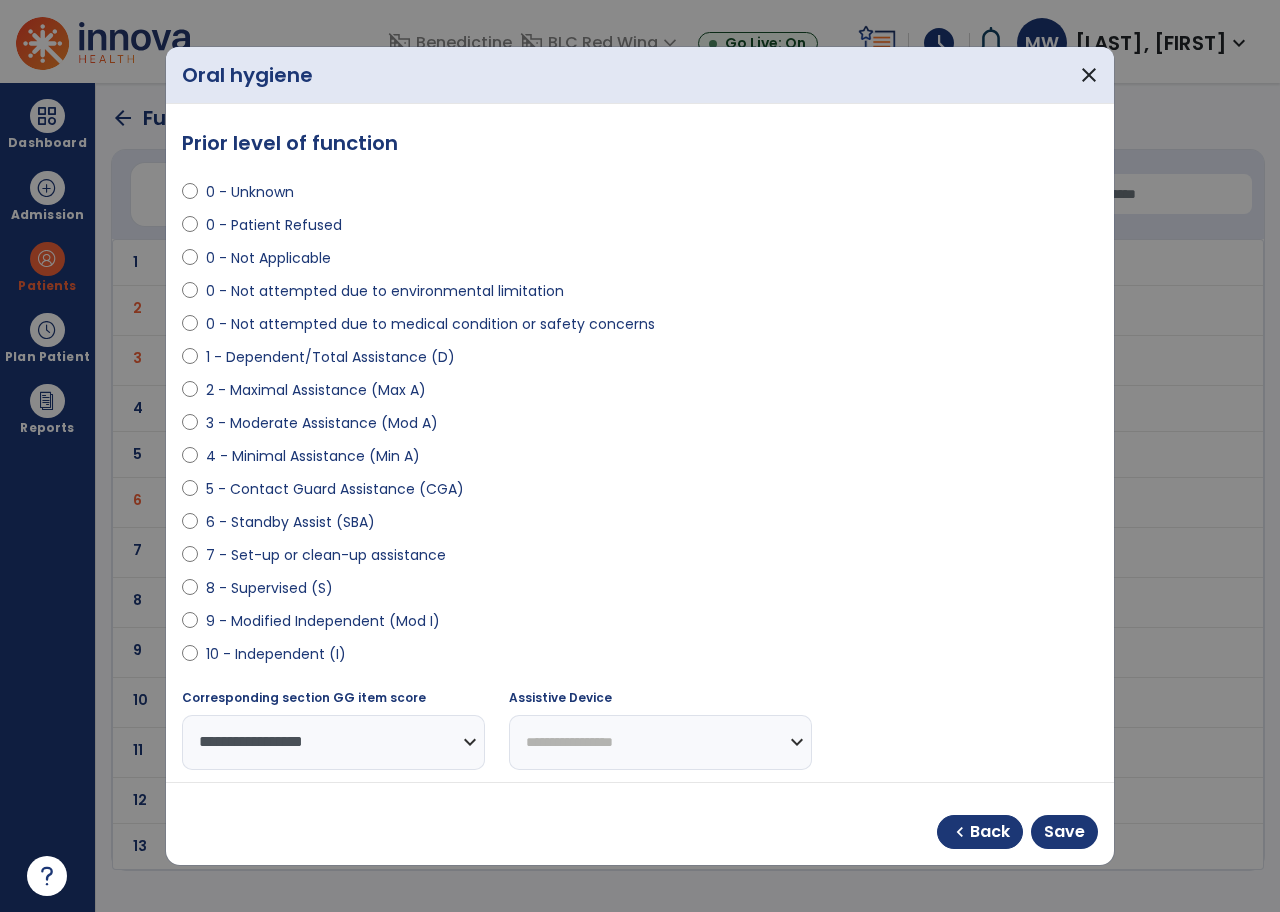 select on "**********" 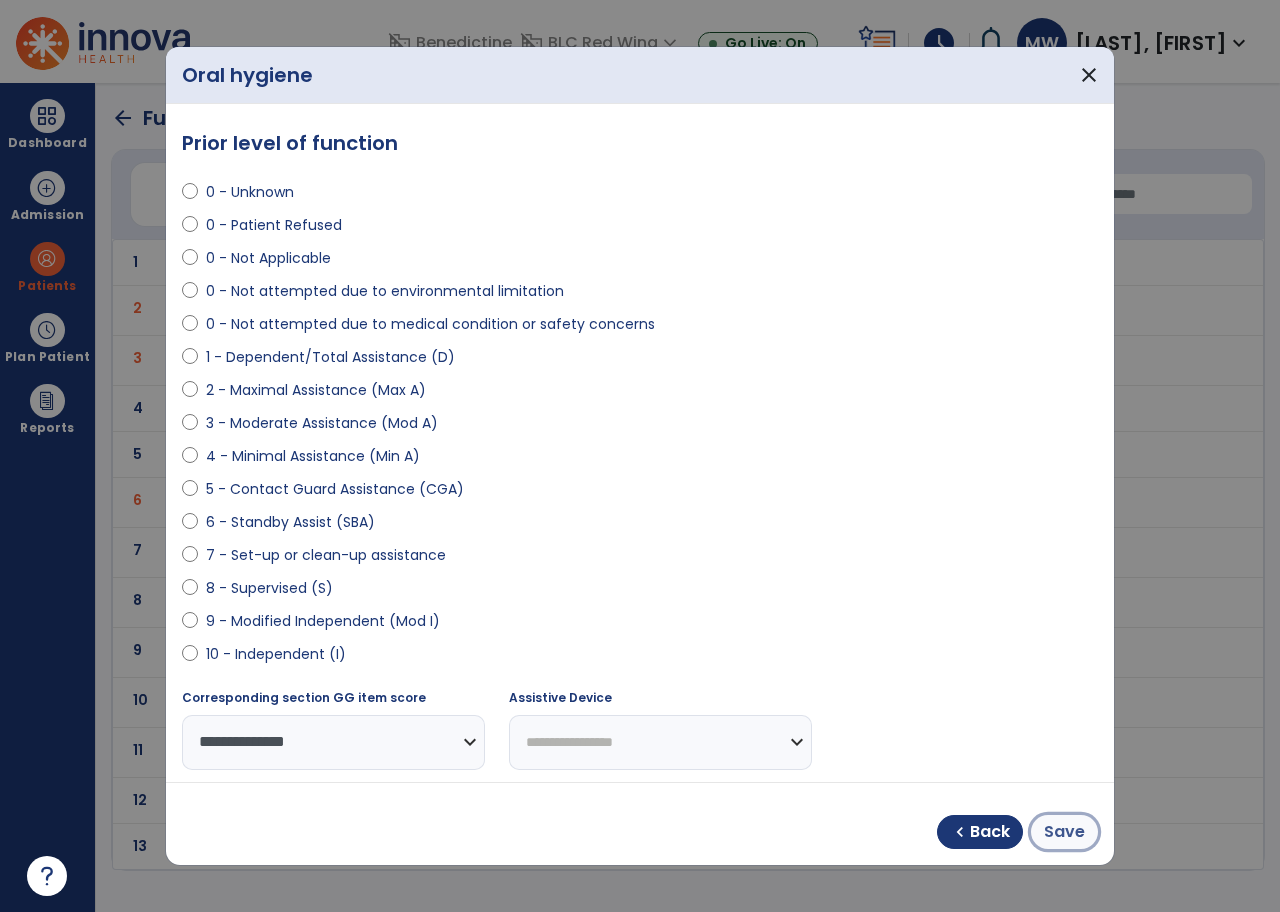 click on "Save" at bounding box center [1064, 832] 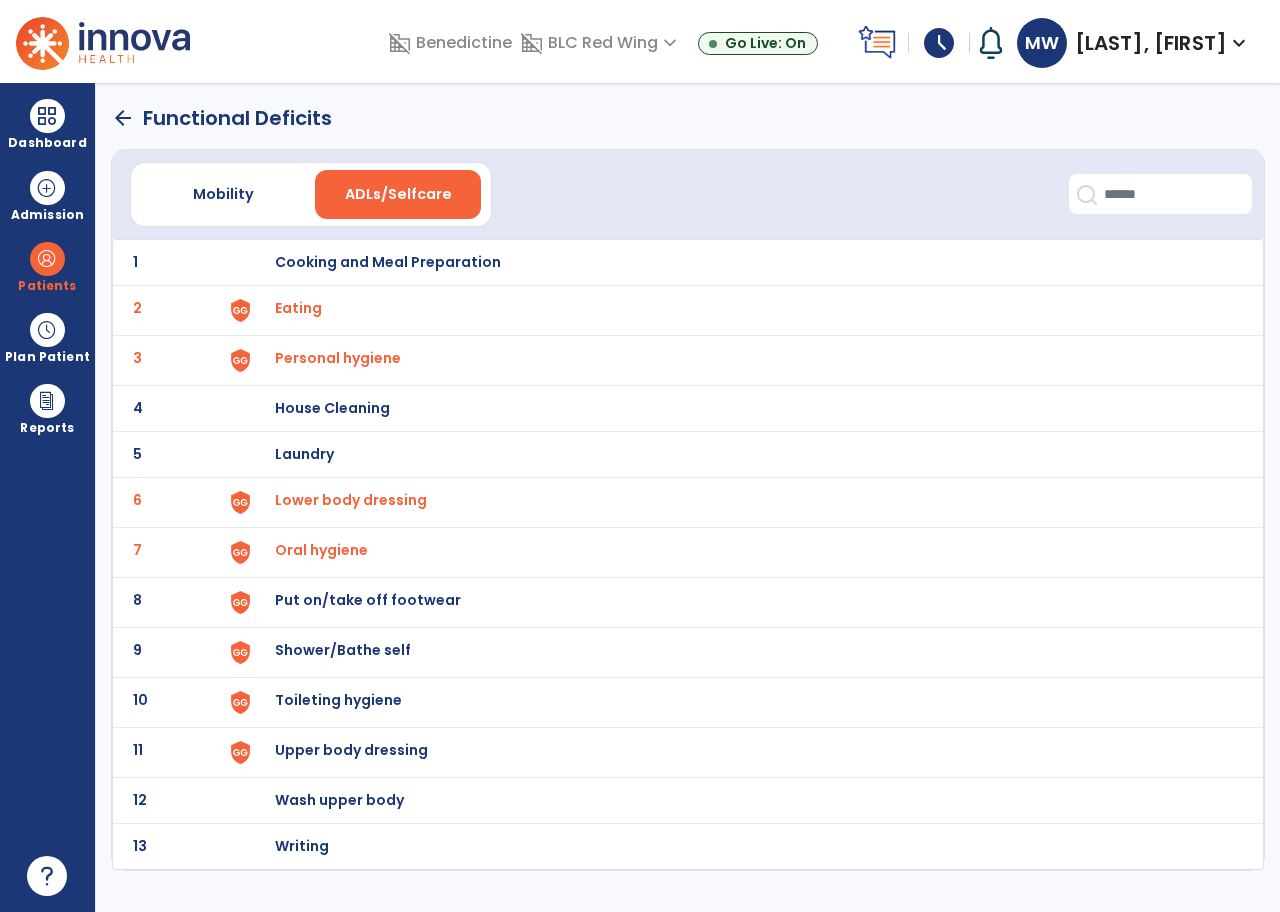 click at bounding box center (240, 310) 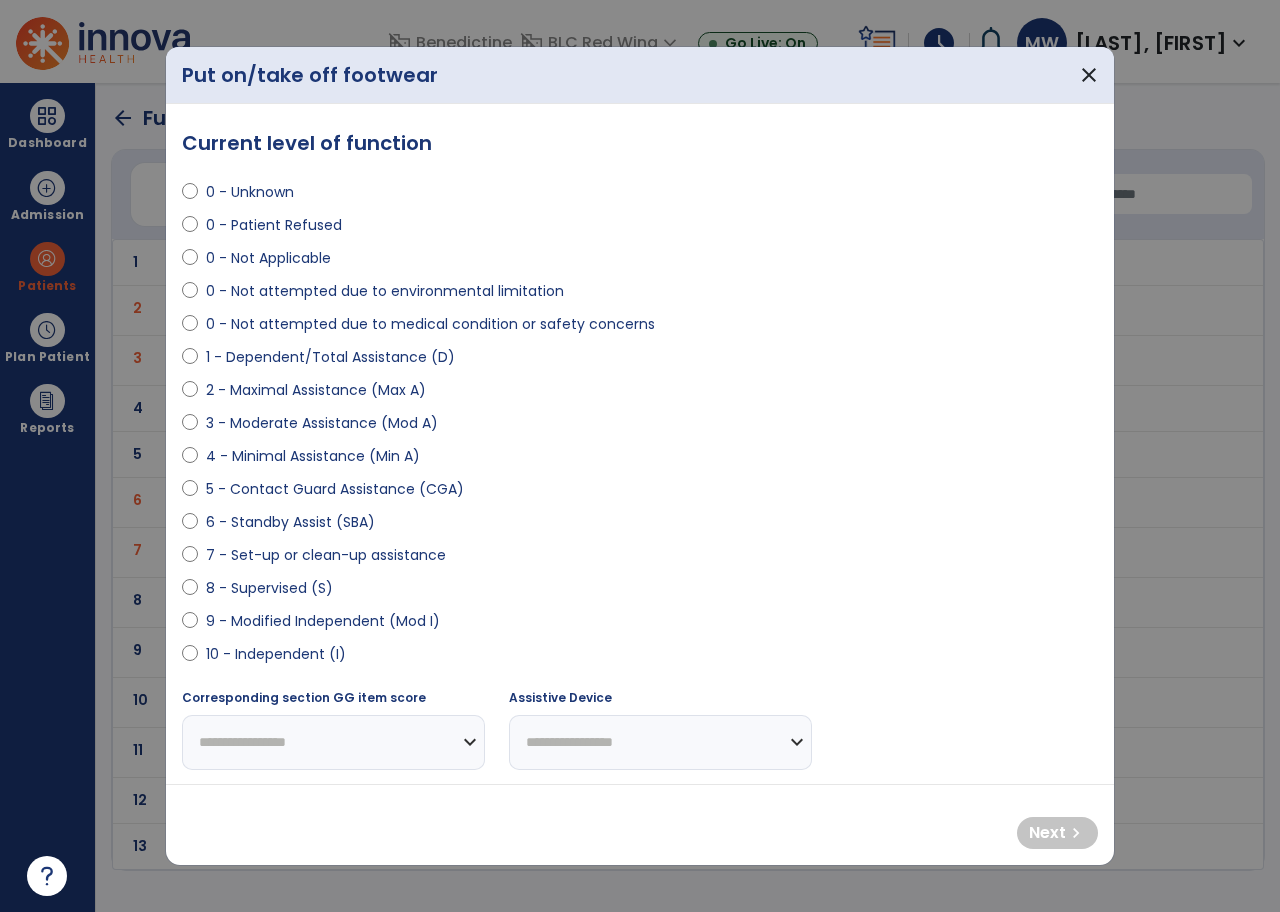 select on "**********" 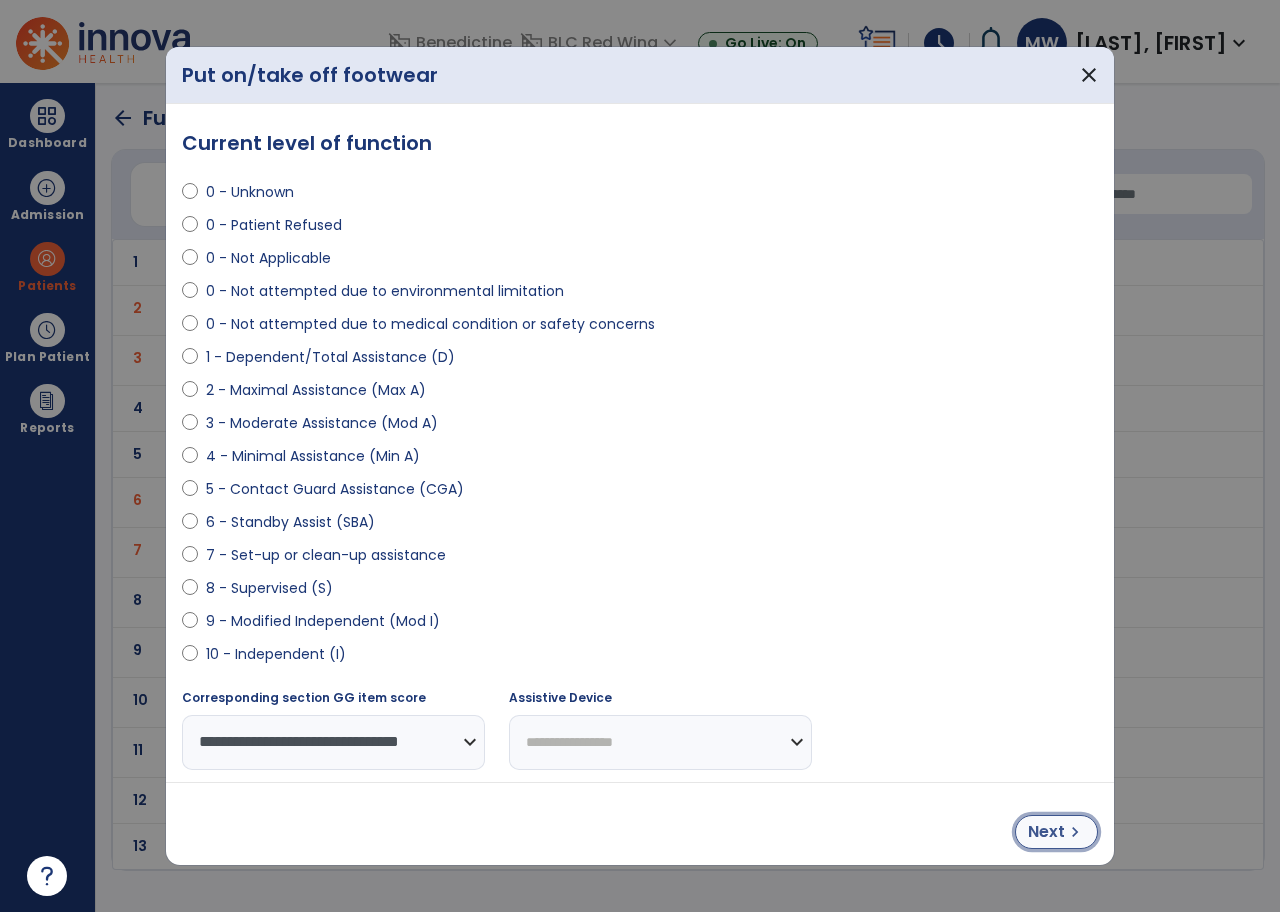 click on "Next" at bounding box center (1046, 832) 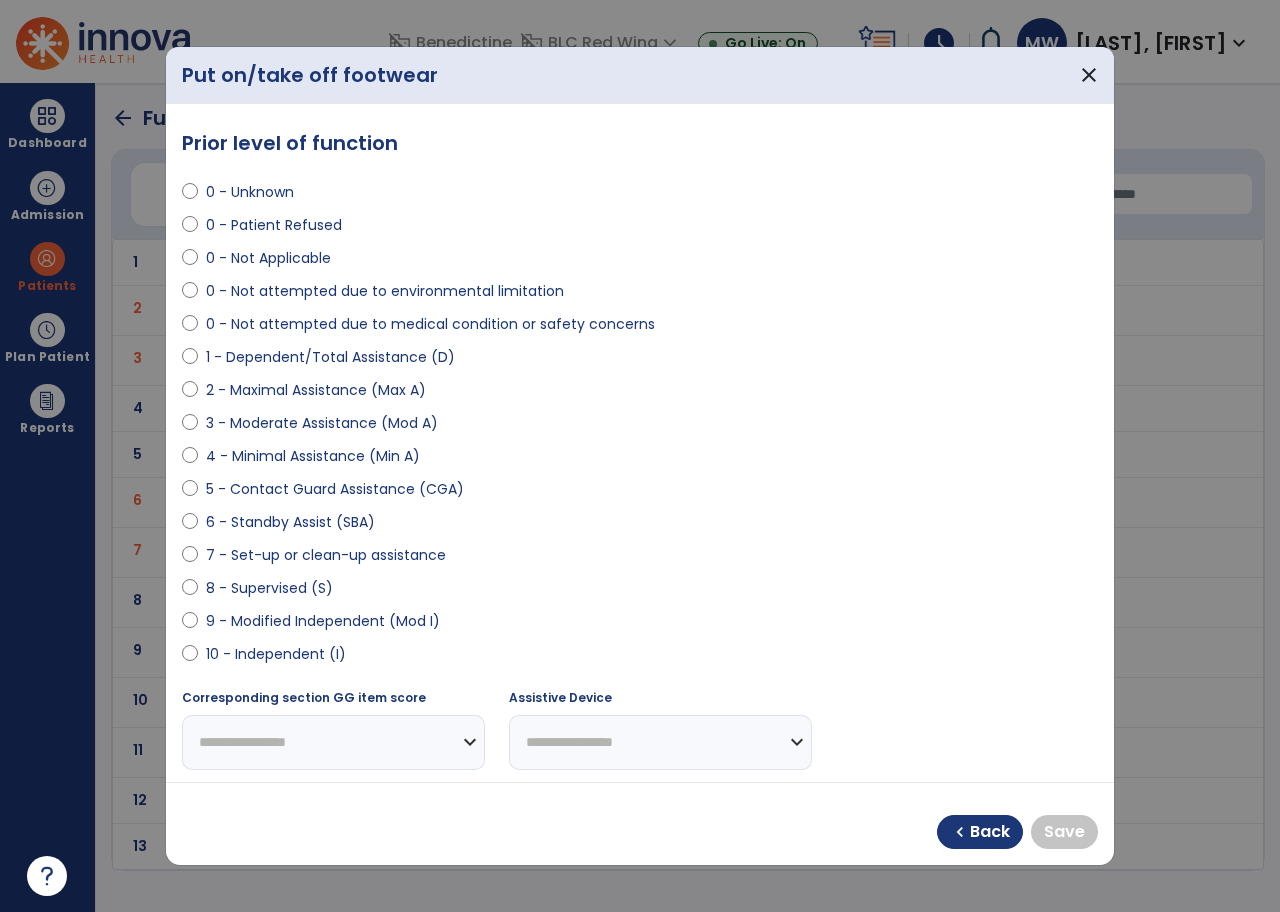 select on "**********" 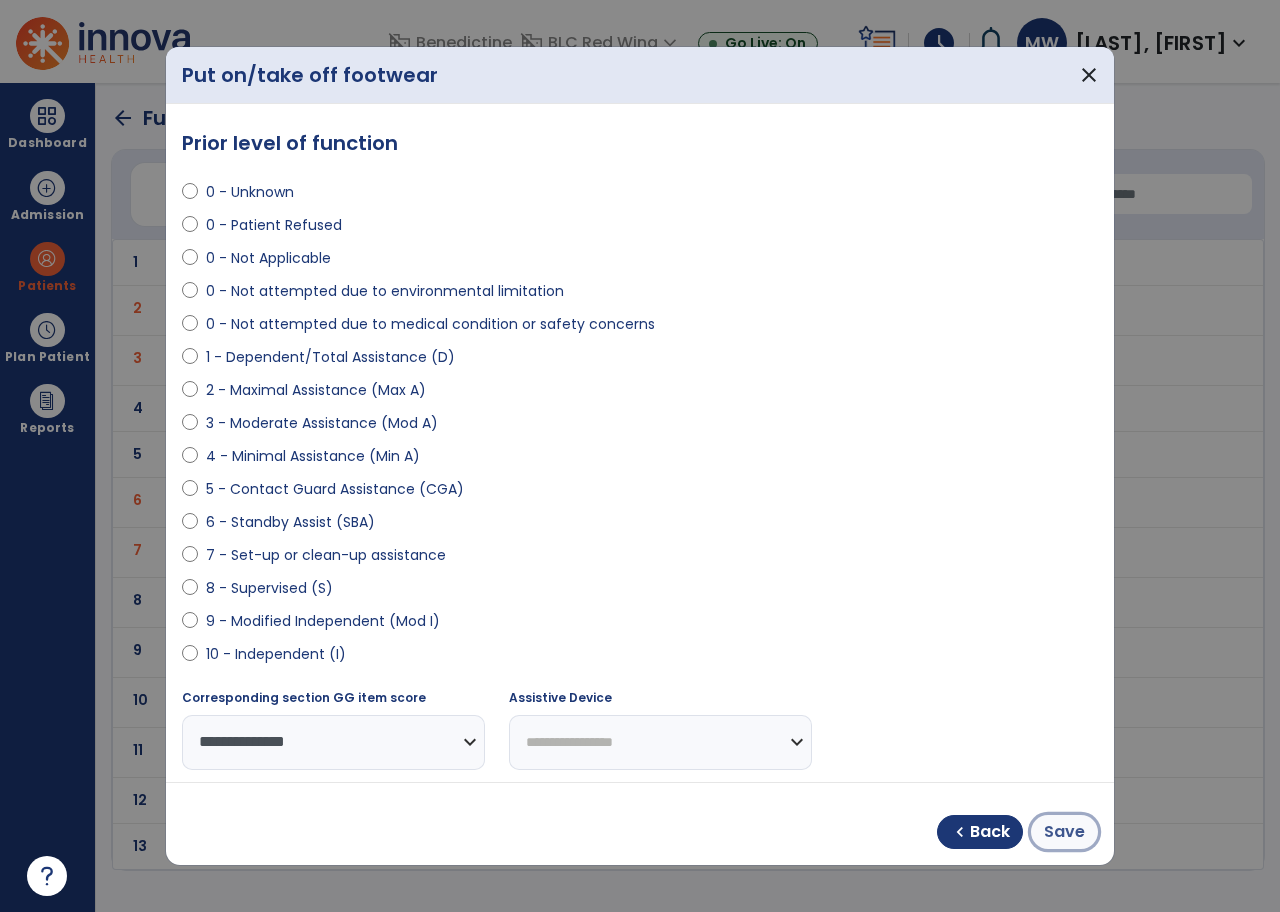 click on "Save" at bounding box center [1064, 832] 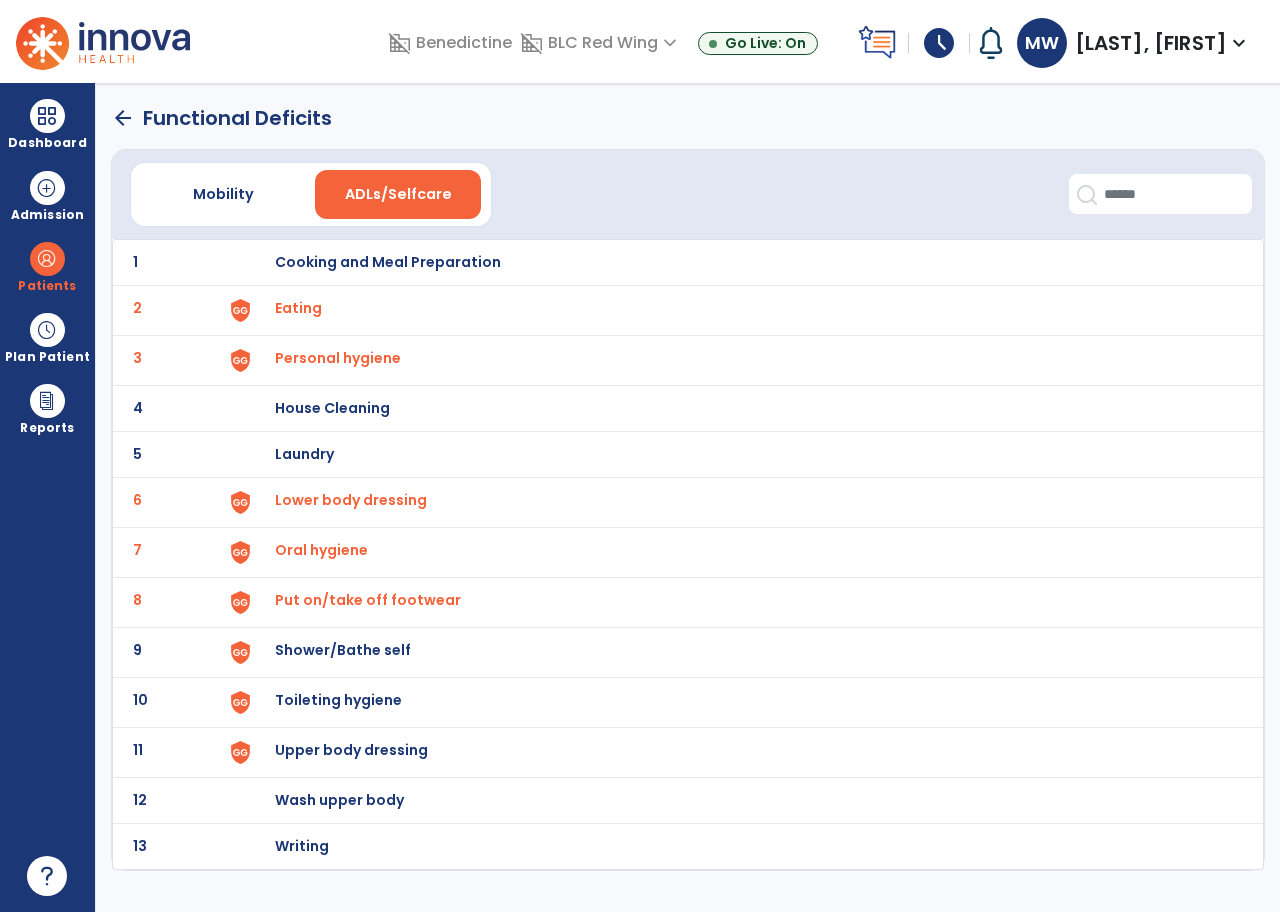 click at bounding box center (240, 310) 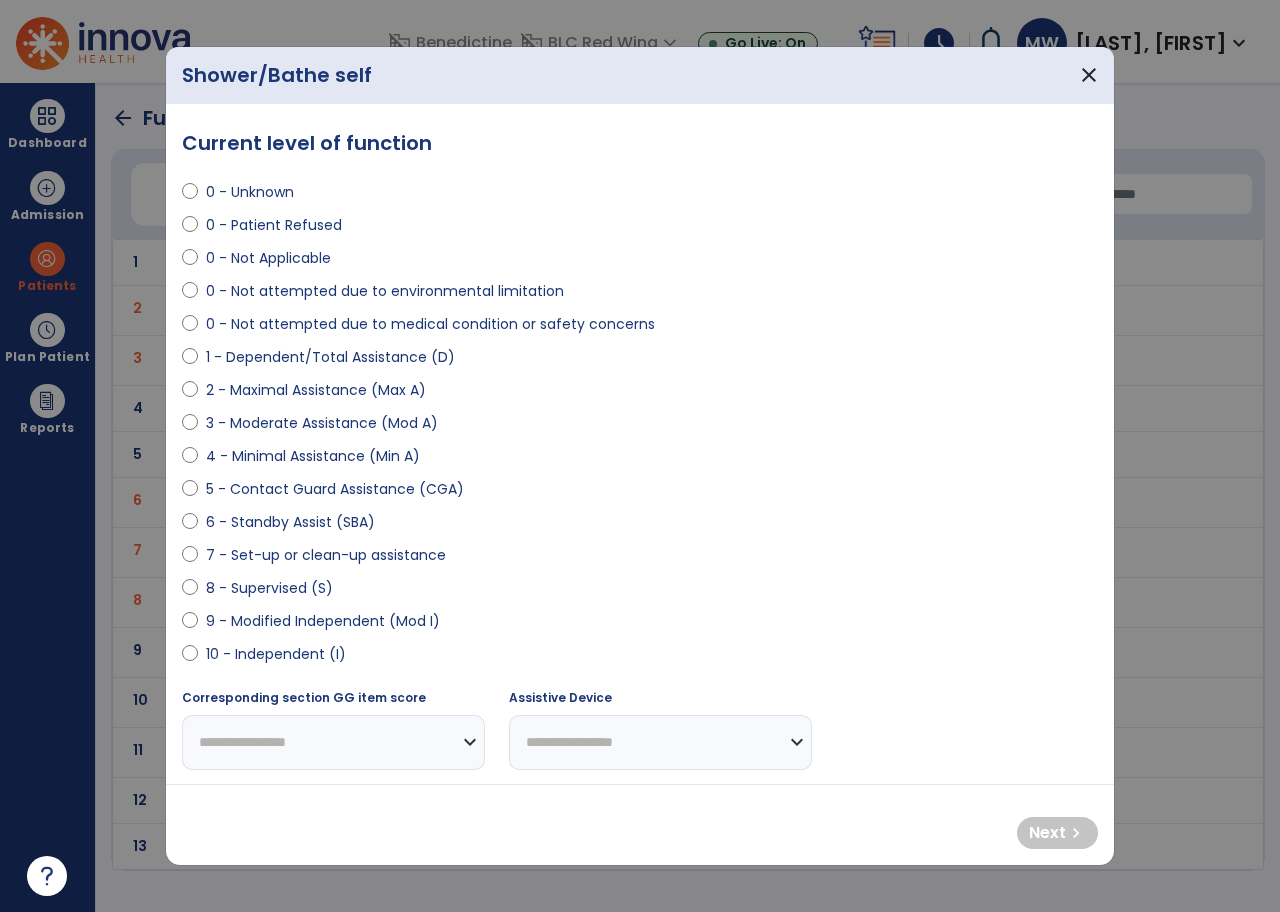 select on "**********" 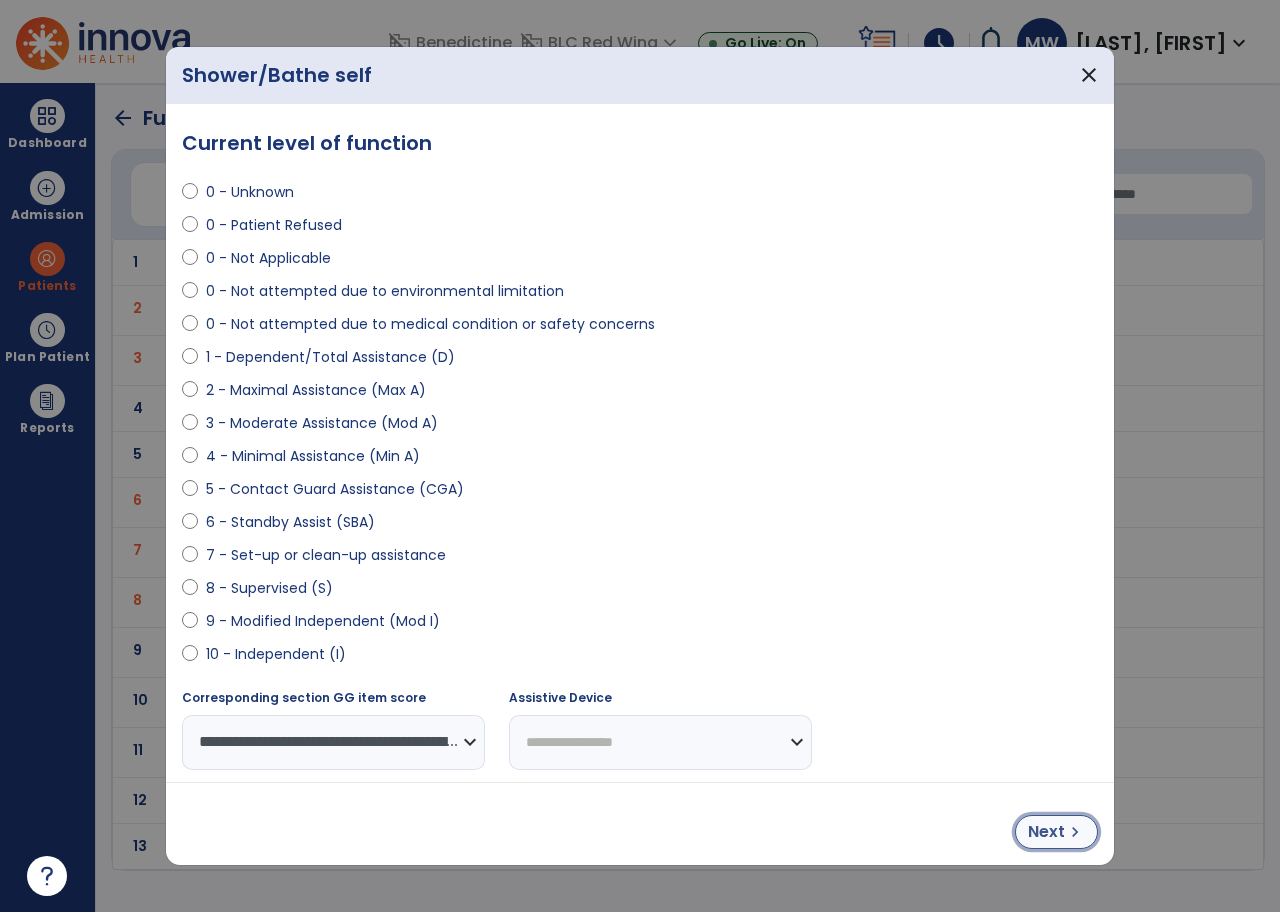 click on "chevron_right" at bounding box center [1075, 832] 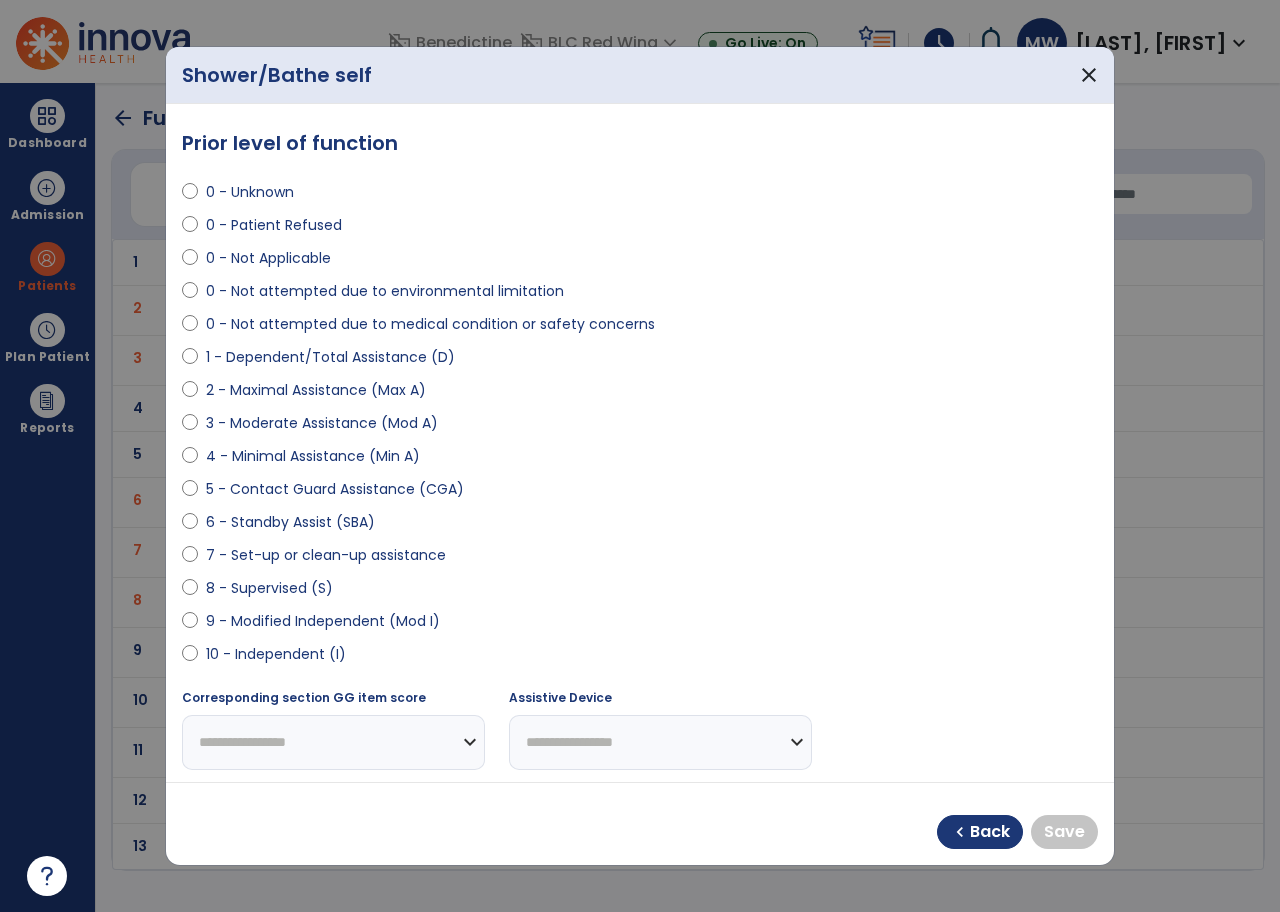 select on "**********" 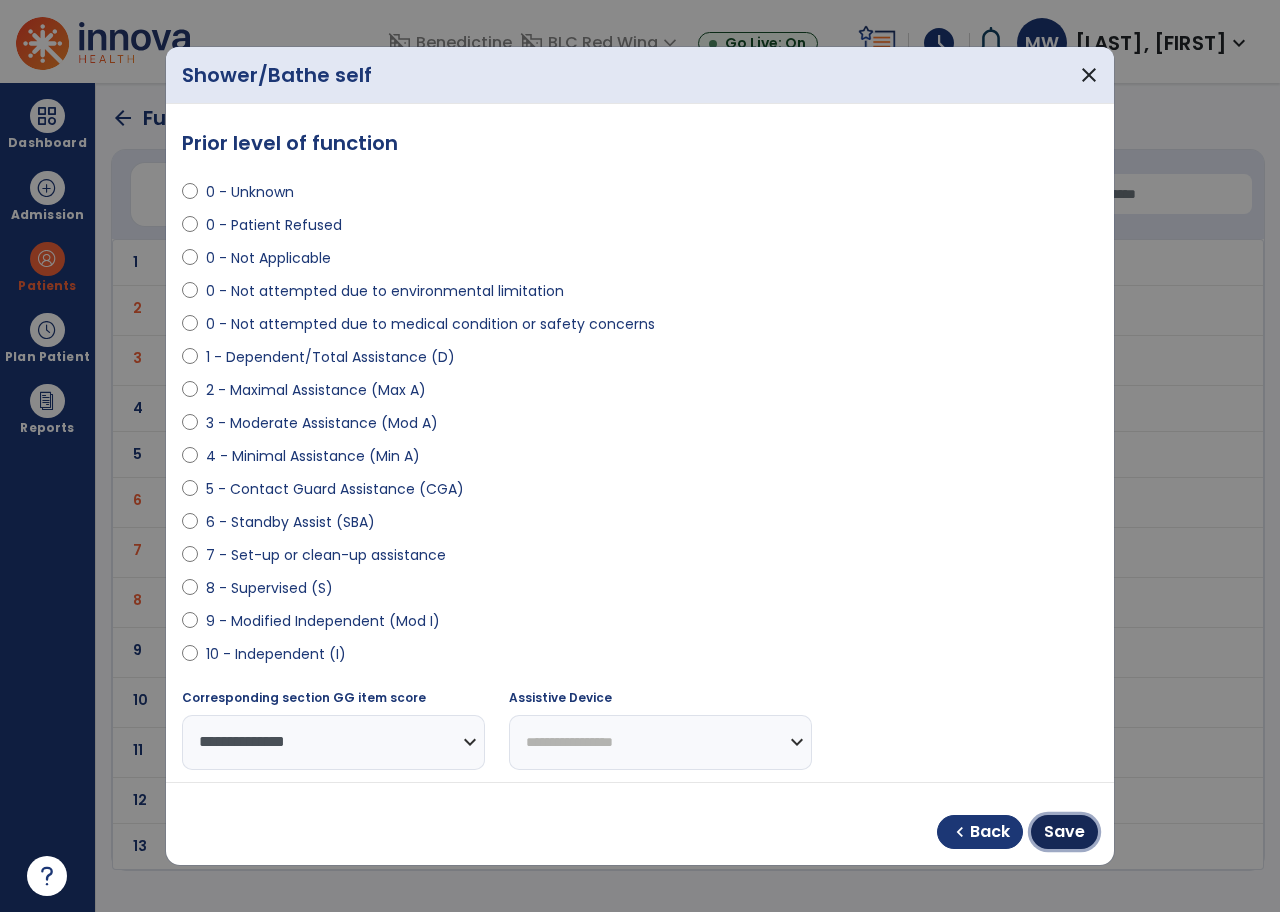 drag, startPoint x: 1077, startPoint y: 826, endPoint x: 993, endPoint y: 783, distance: 94.36631 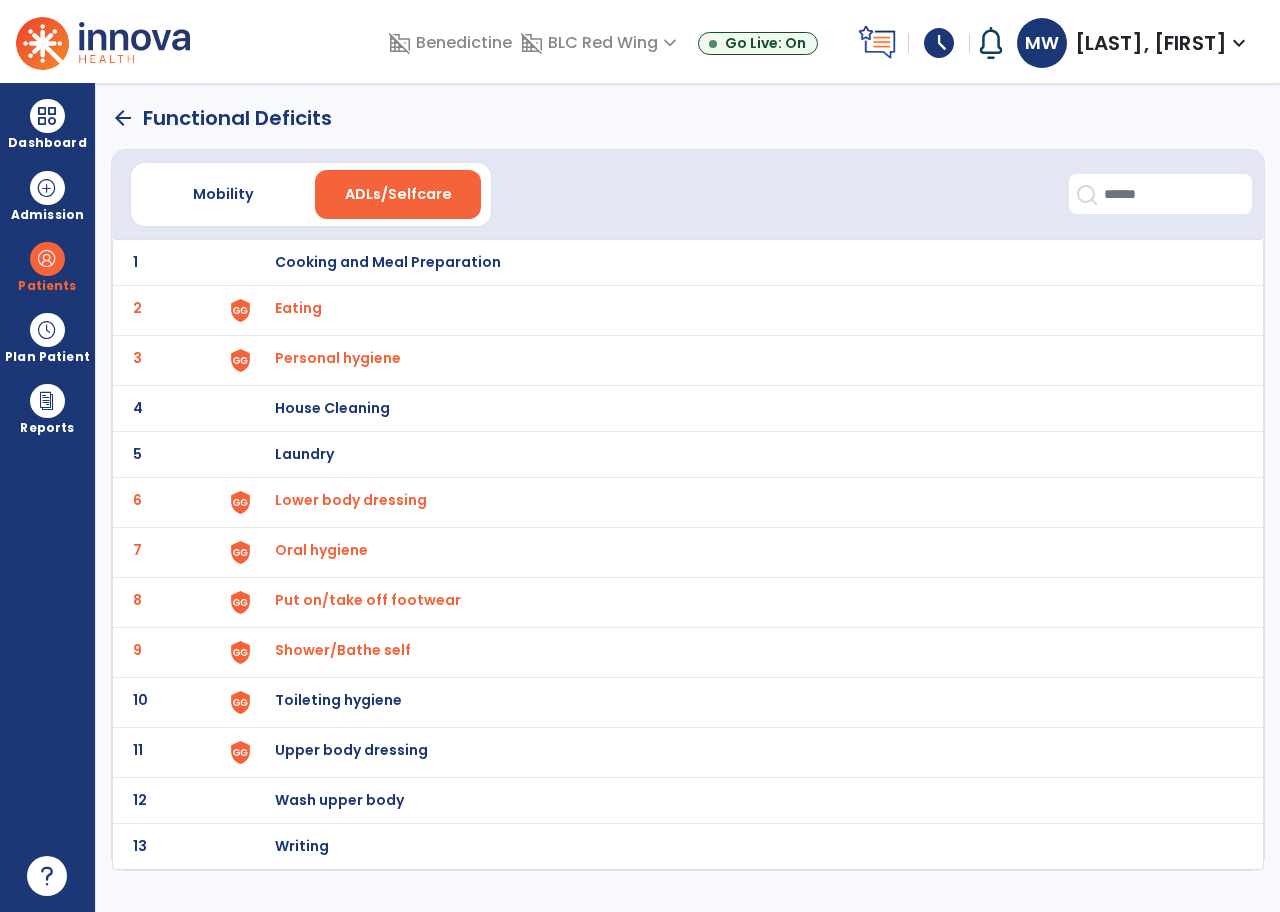 click at bounding box center (240, 310) 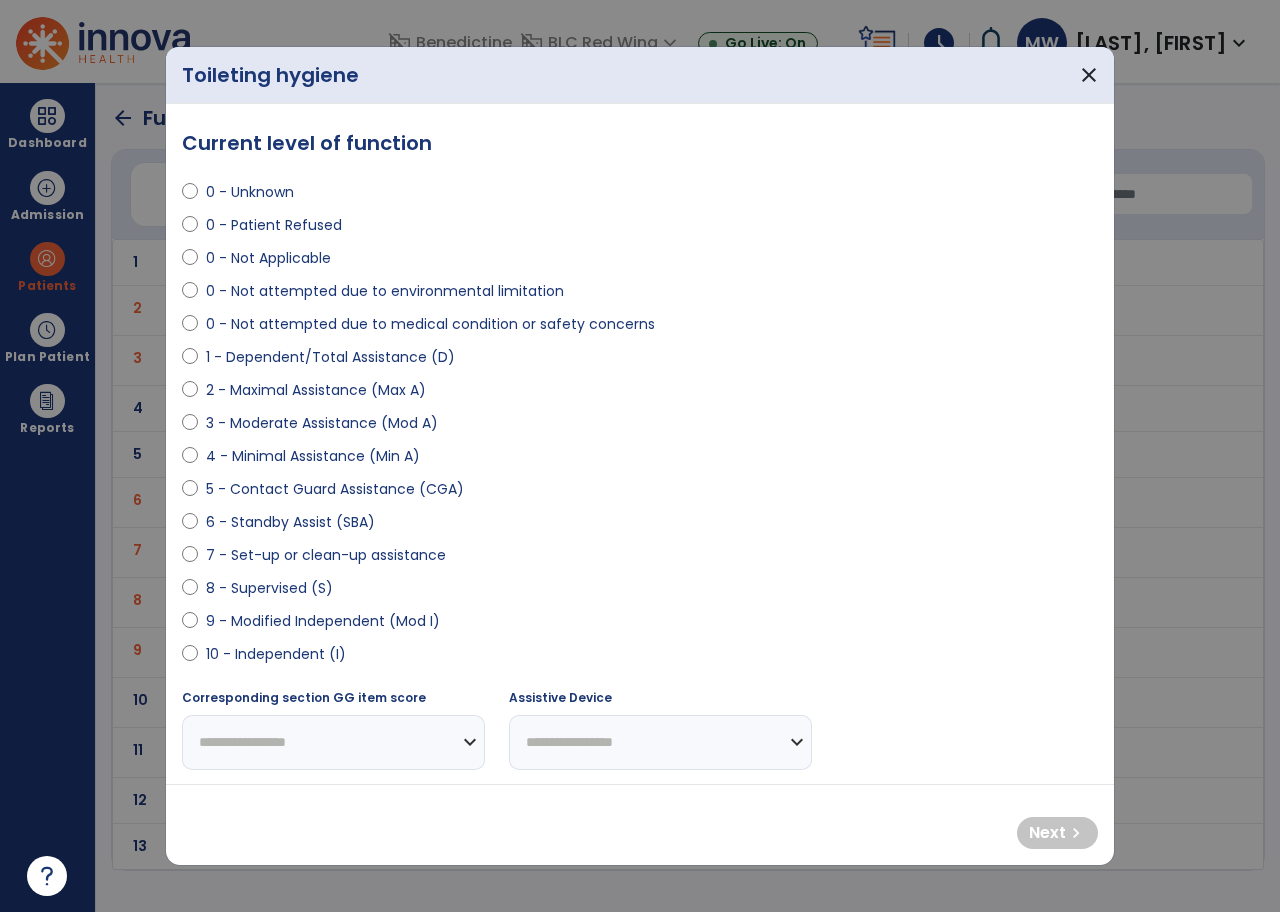 select on "**********" 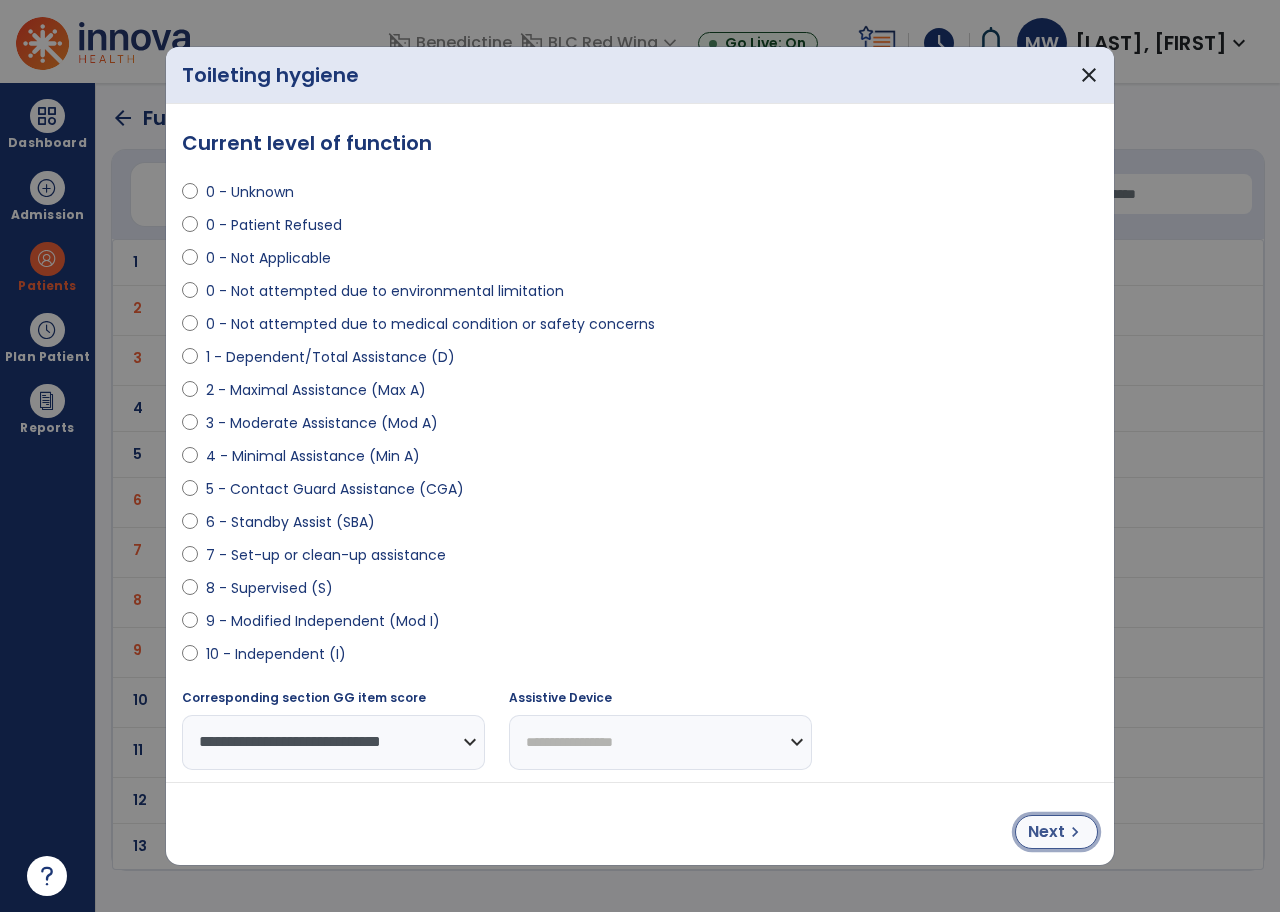 click on "Next" at bounding box center (1046, 832) 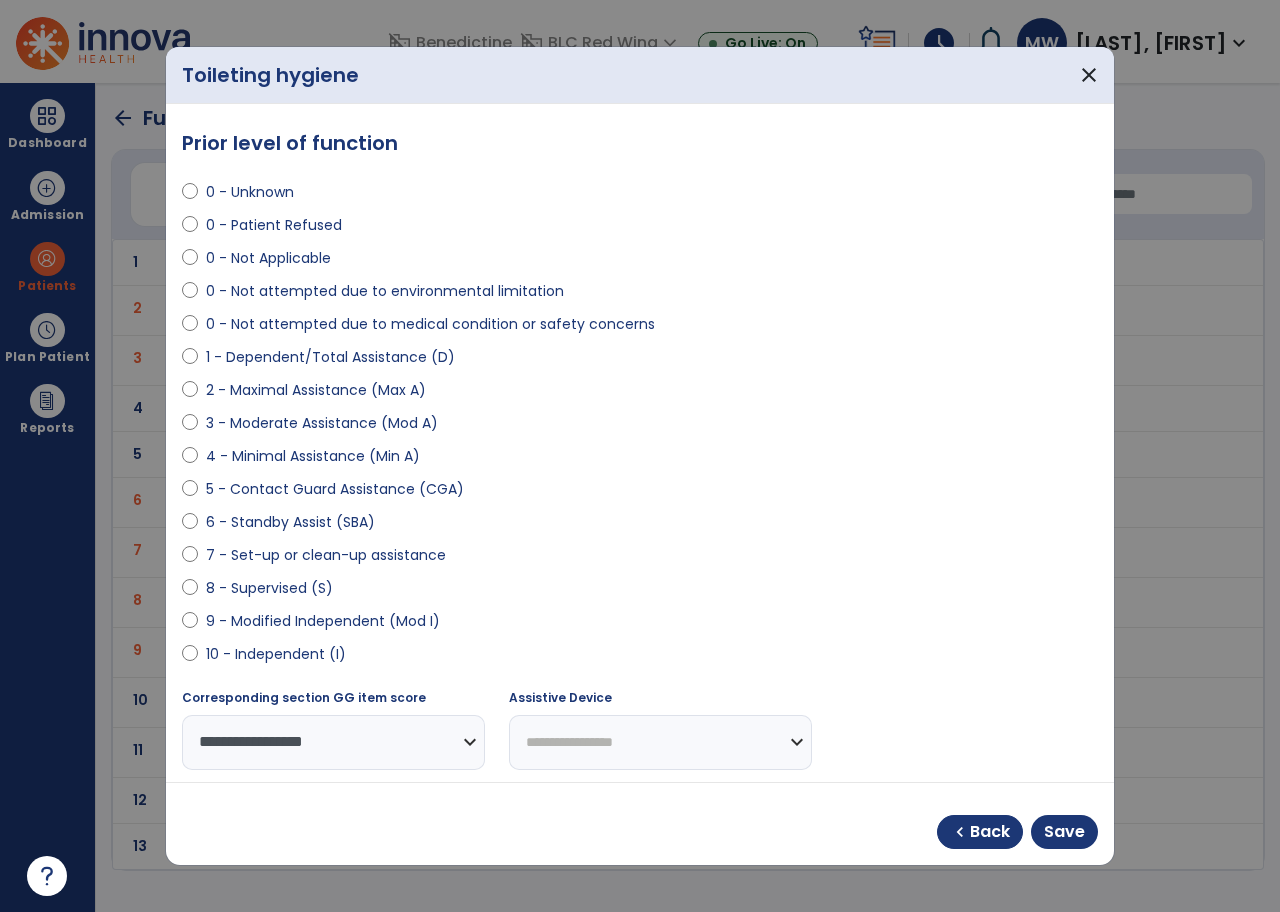select on "**********" 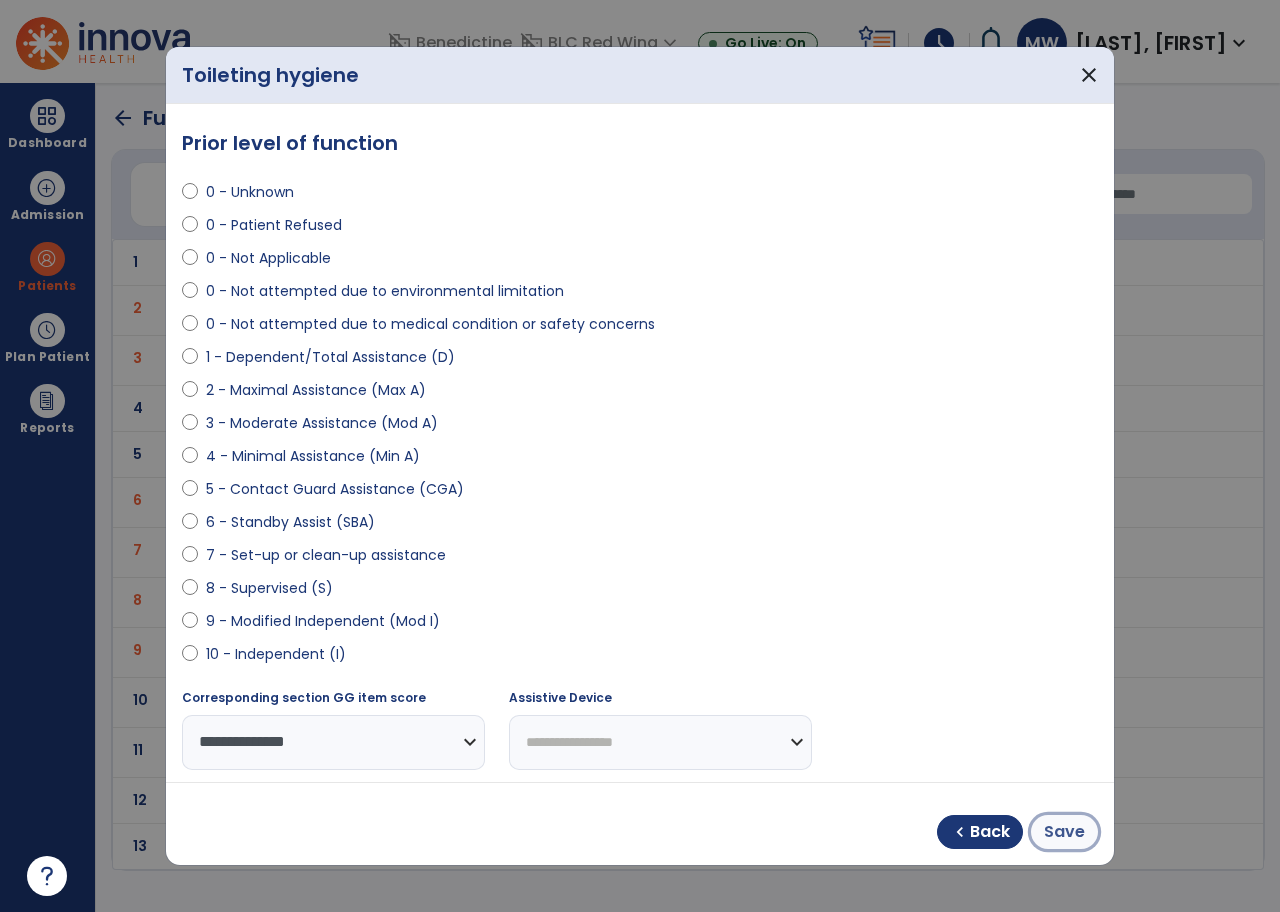 click on "Save" at bounding box center (1064, 832) 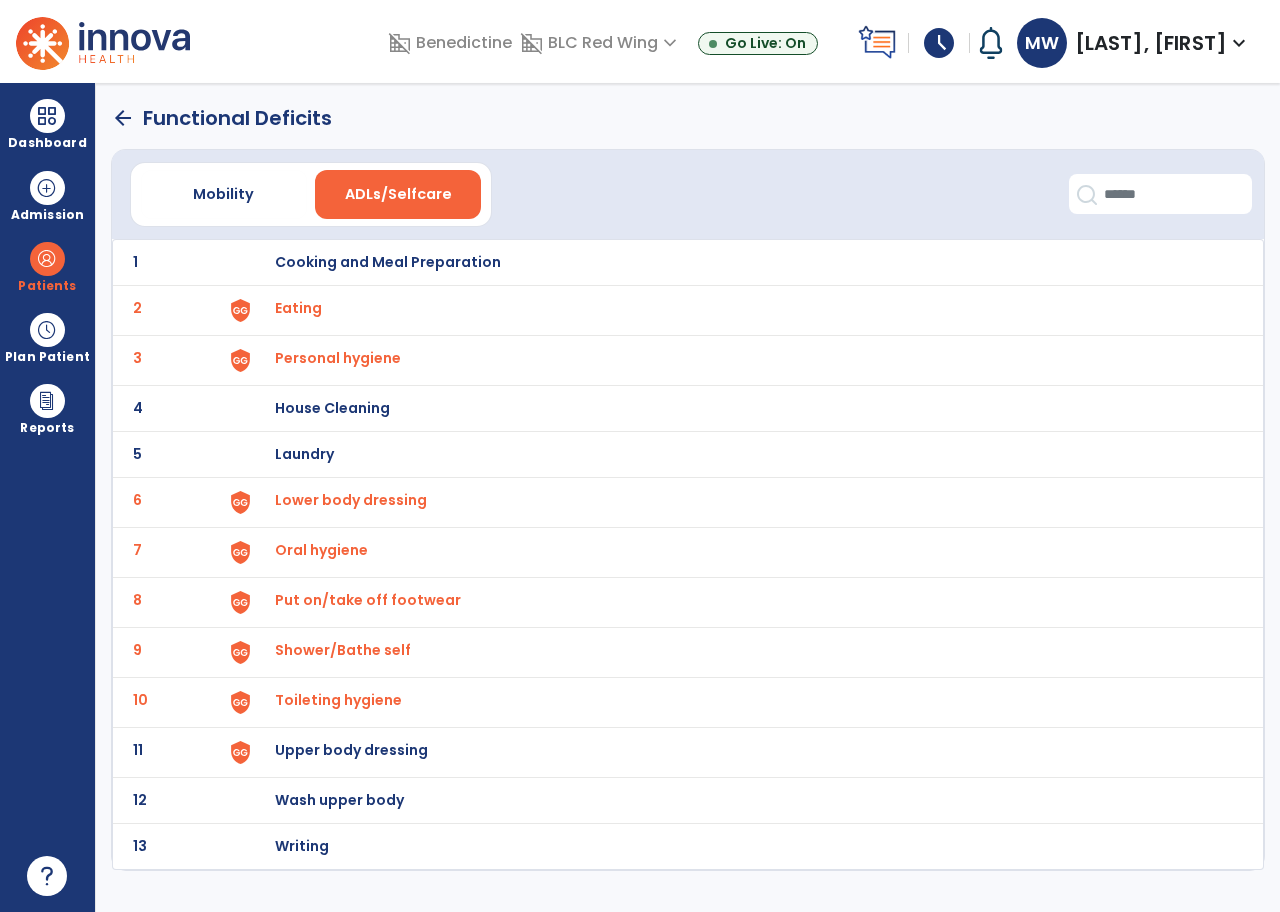 click at bounding box center [240, 310] 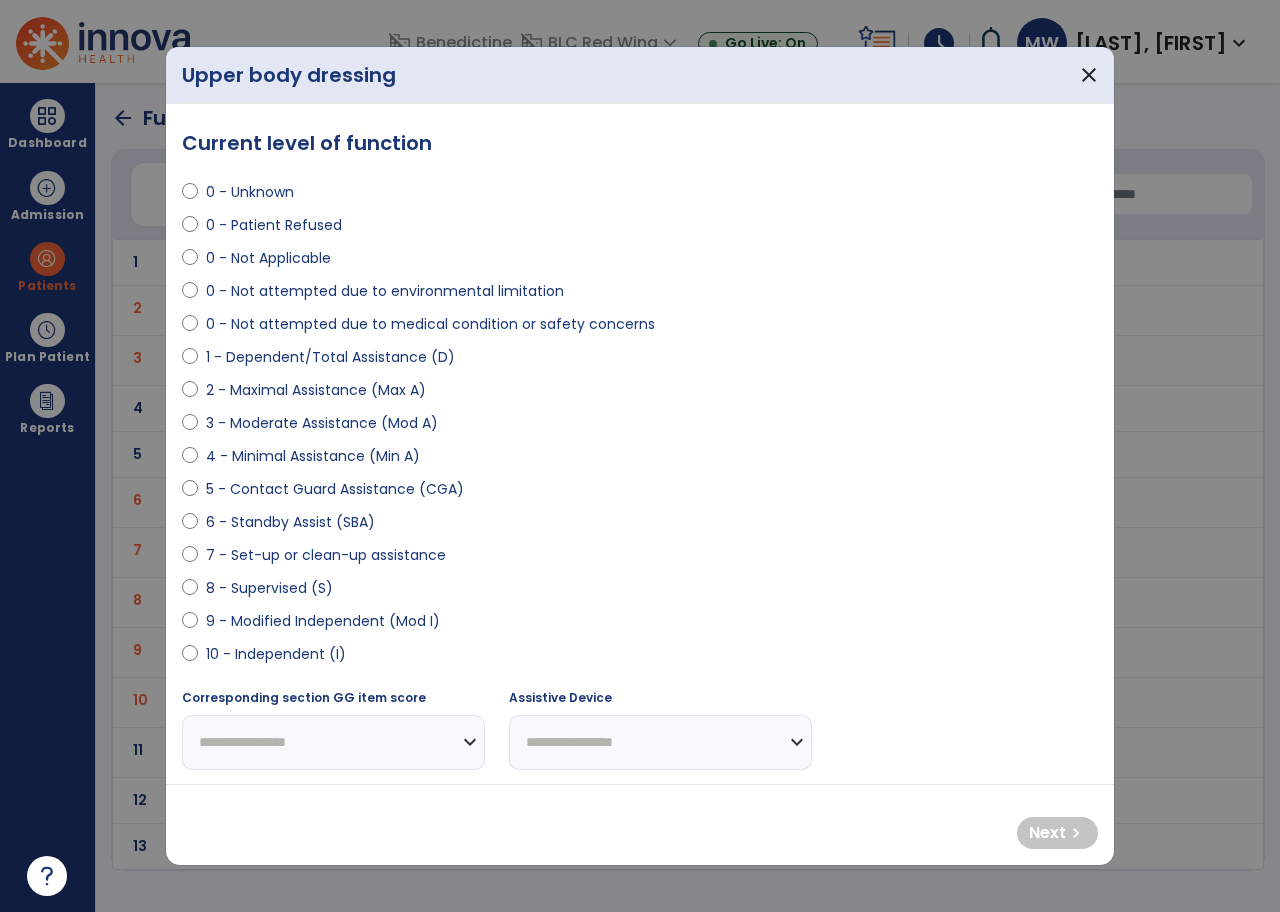 select on "**********" 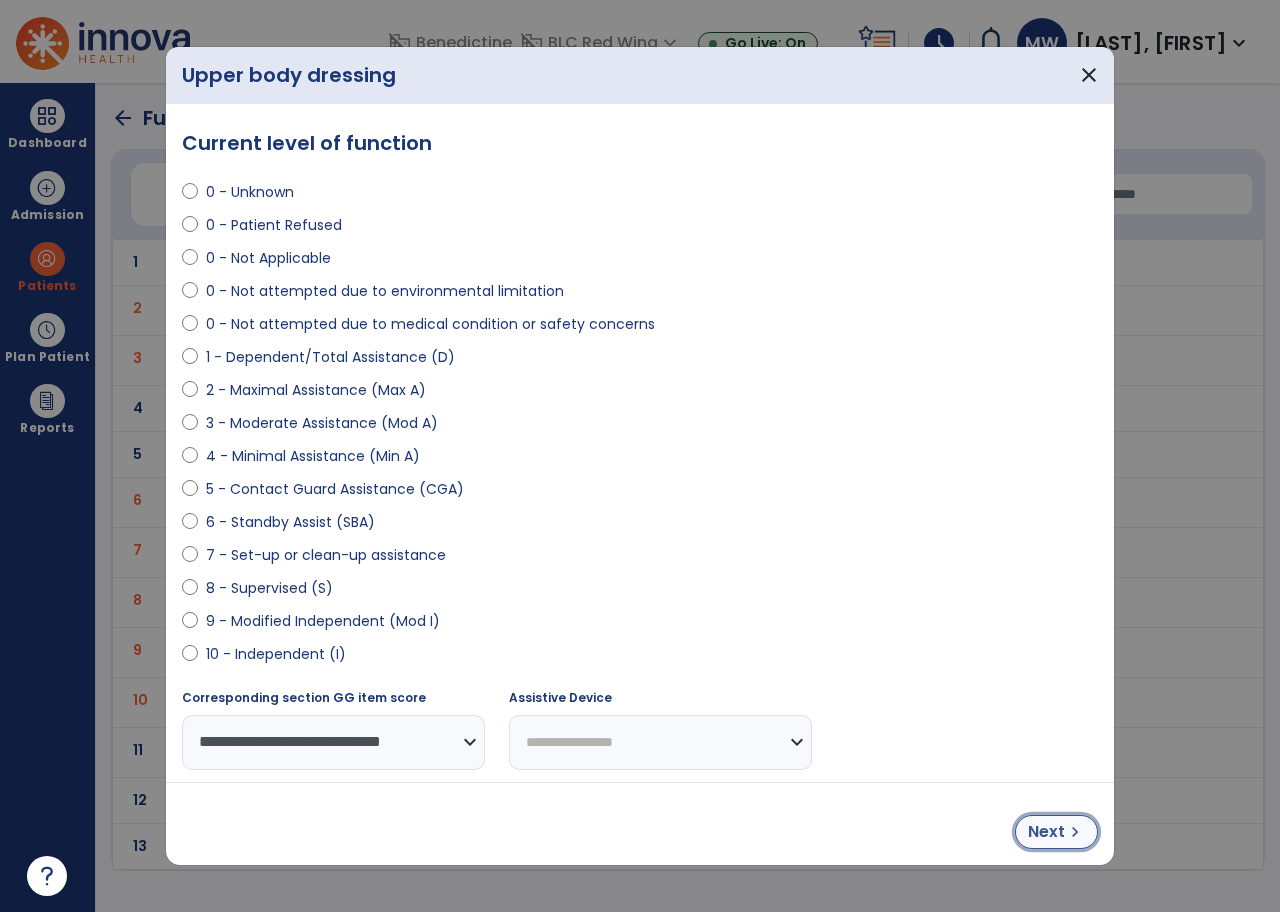 click on "Next" at bounding box center [1046, 832] 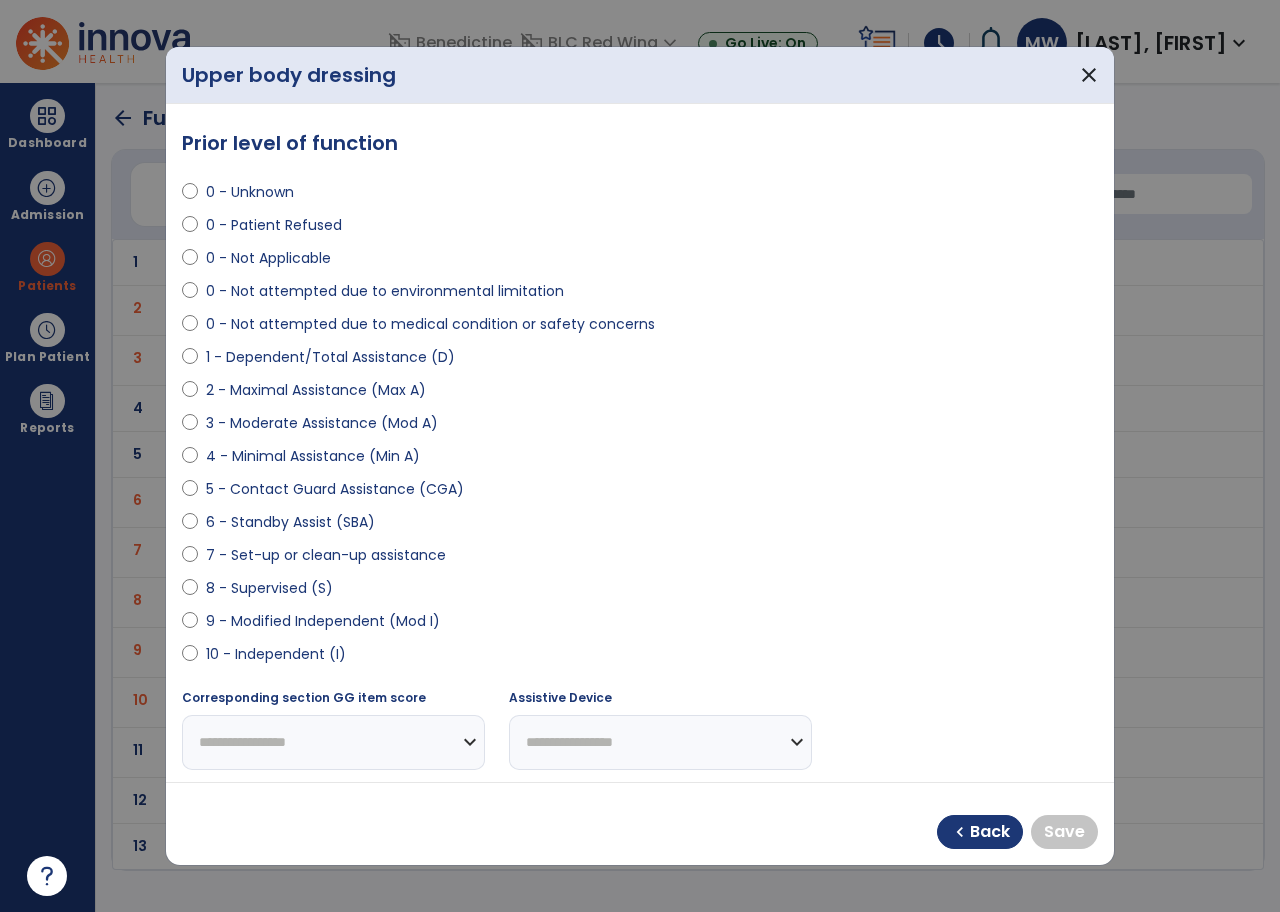 select on "**********" 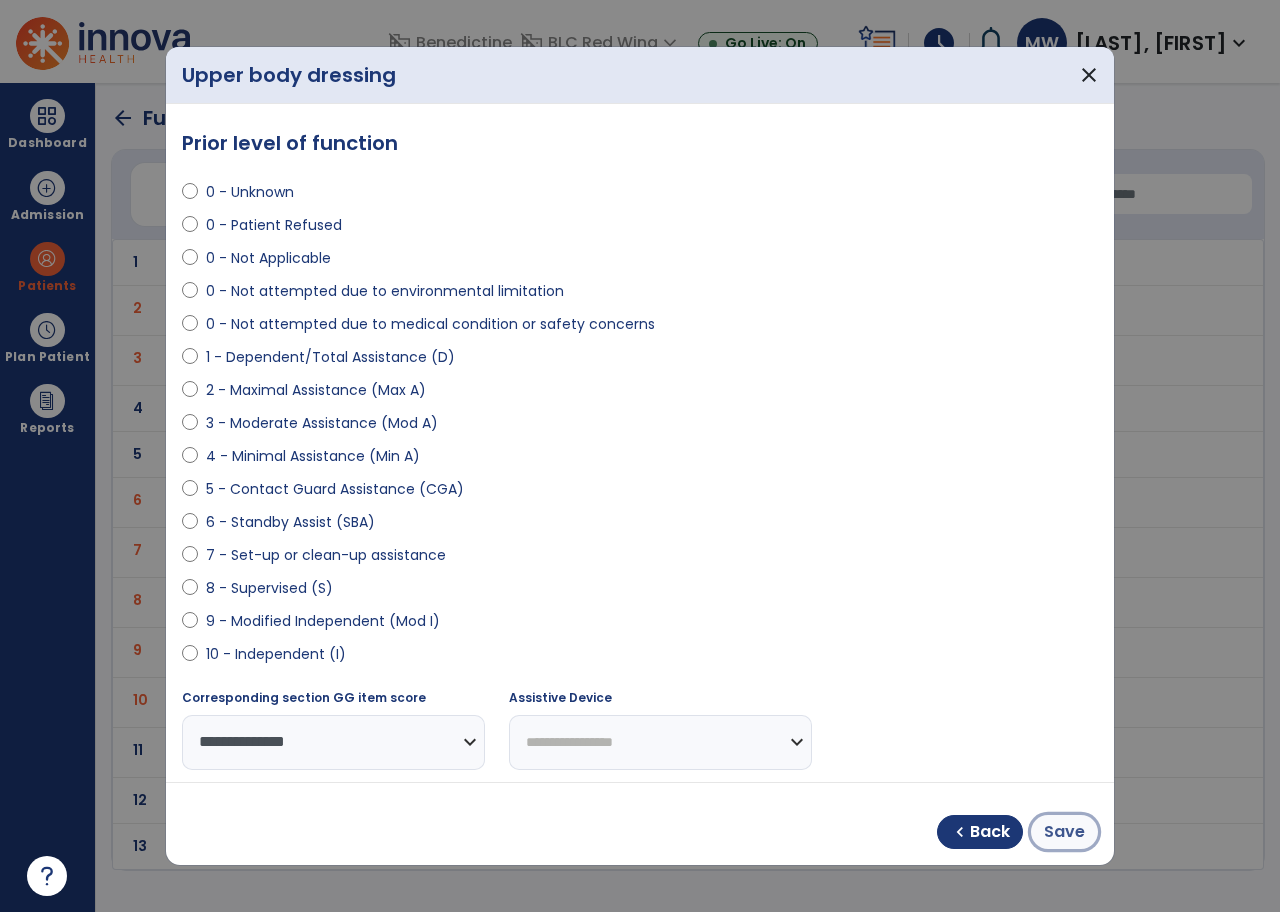 click on "Save" at bounding box center (1064, 832) 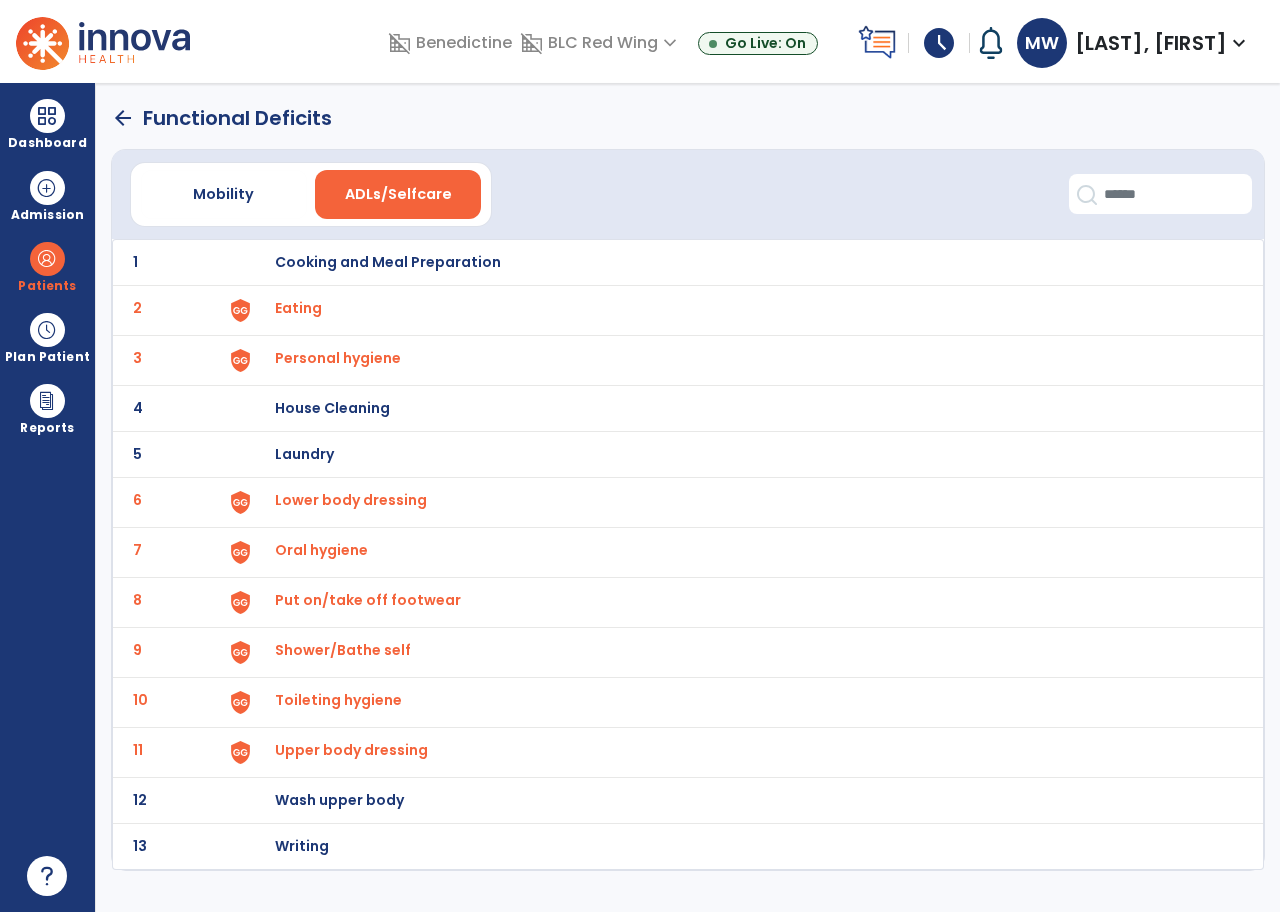 click on "arrow_back" 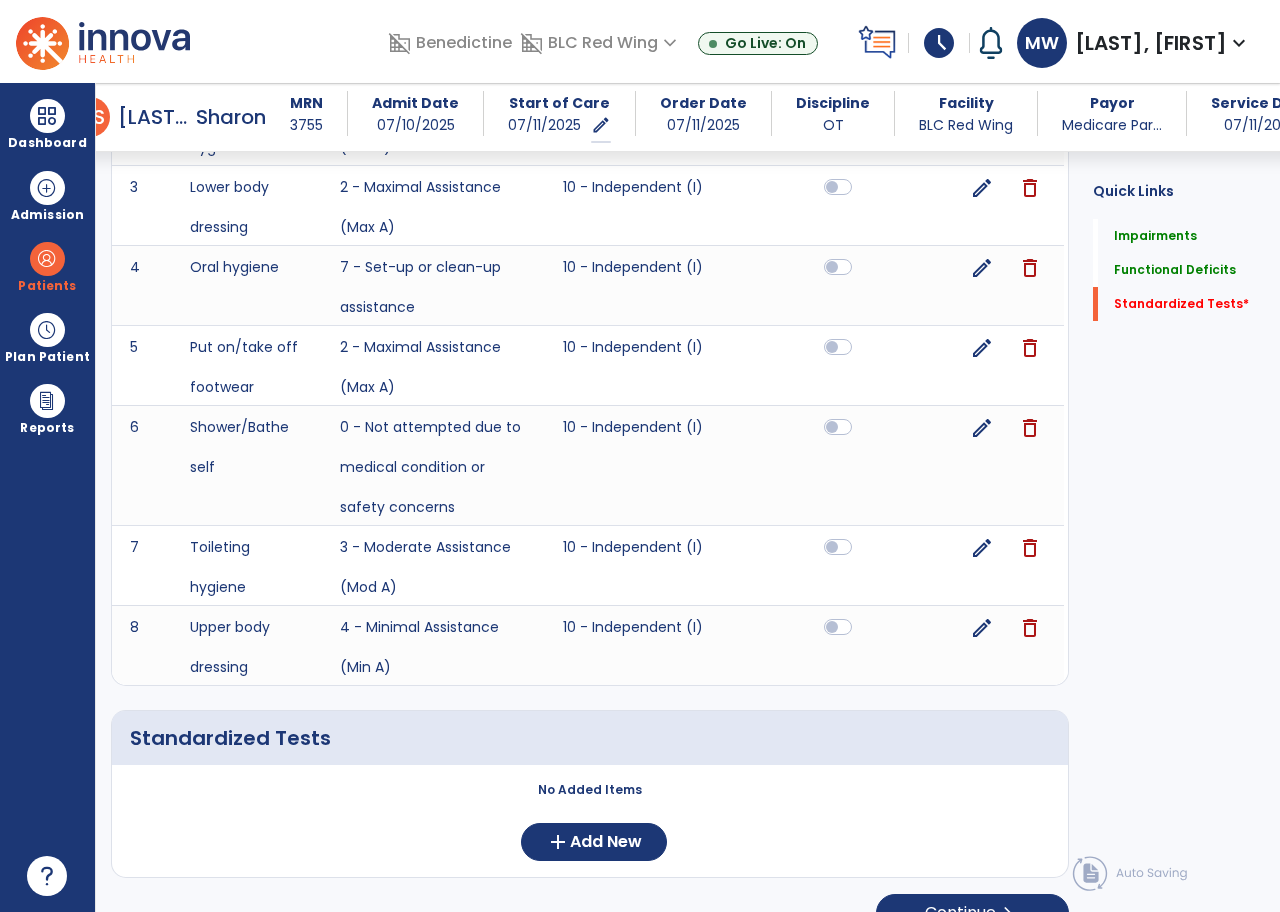 scroll, scrollTop: 1366, scrollLeft: 0, axis: vertical 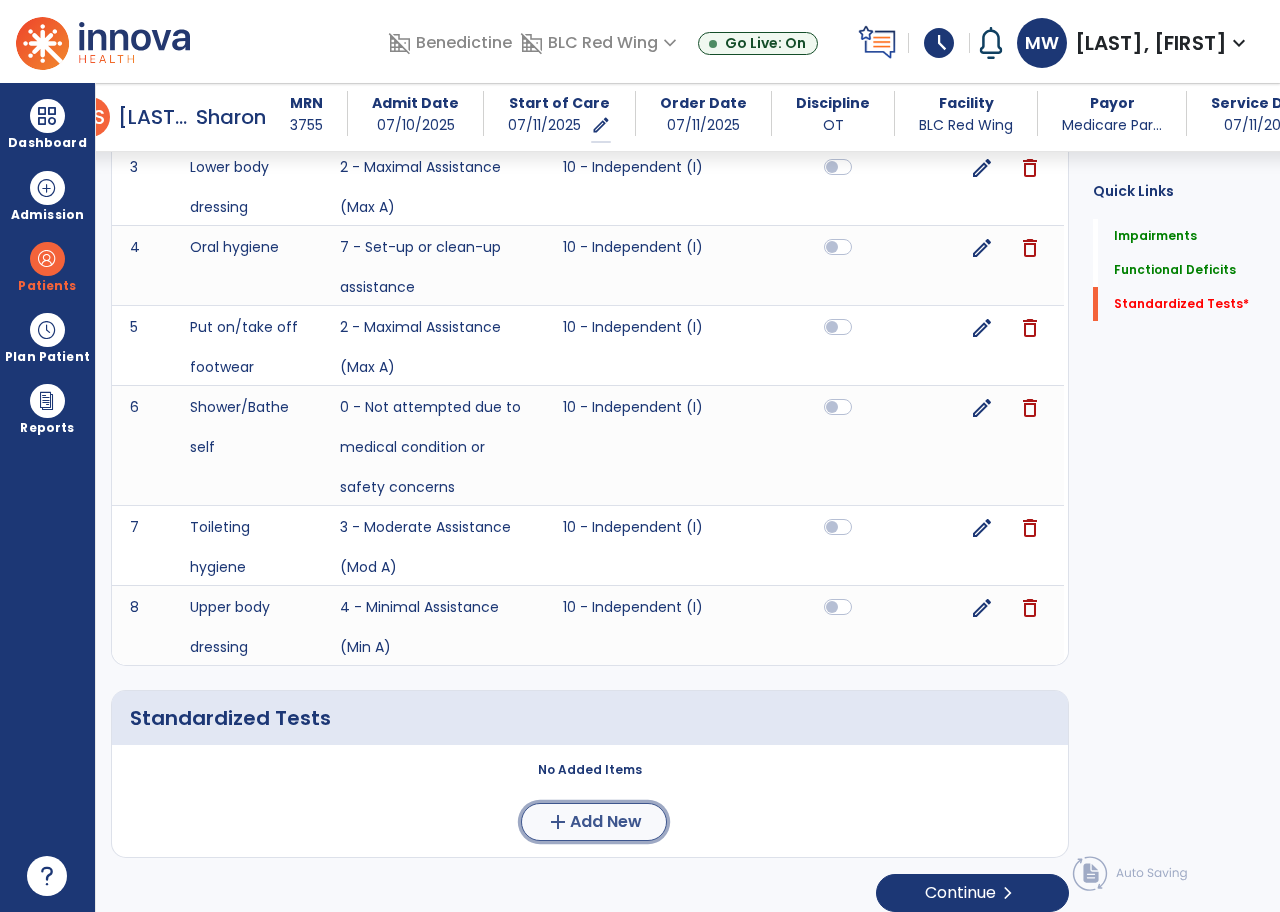click on "Add New" 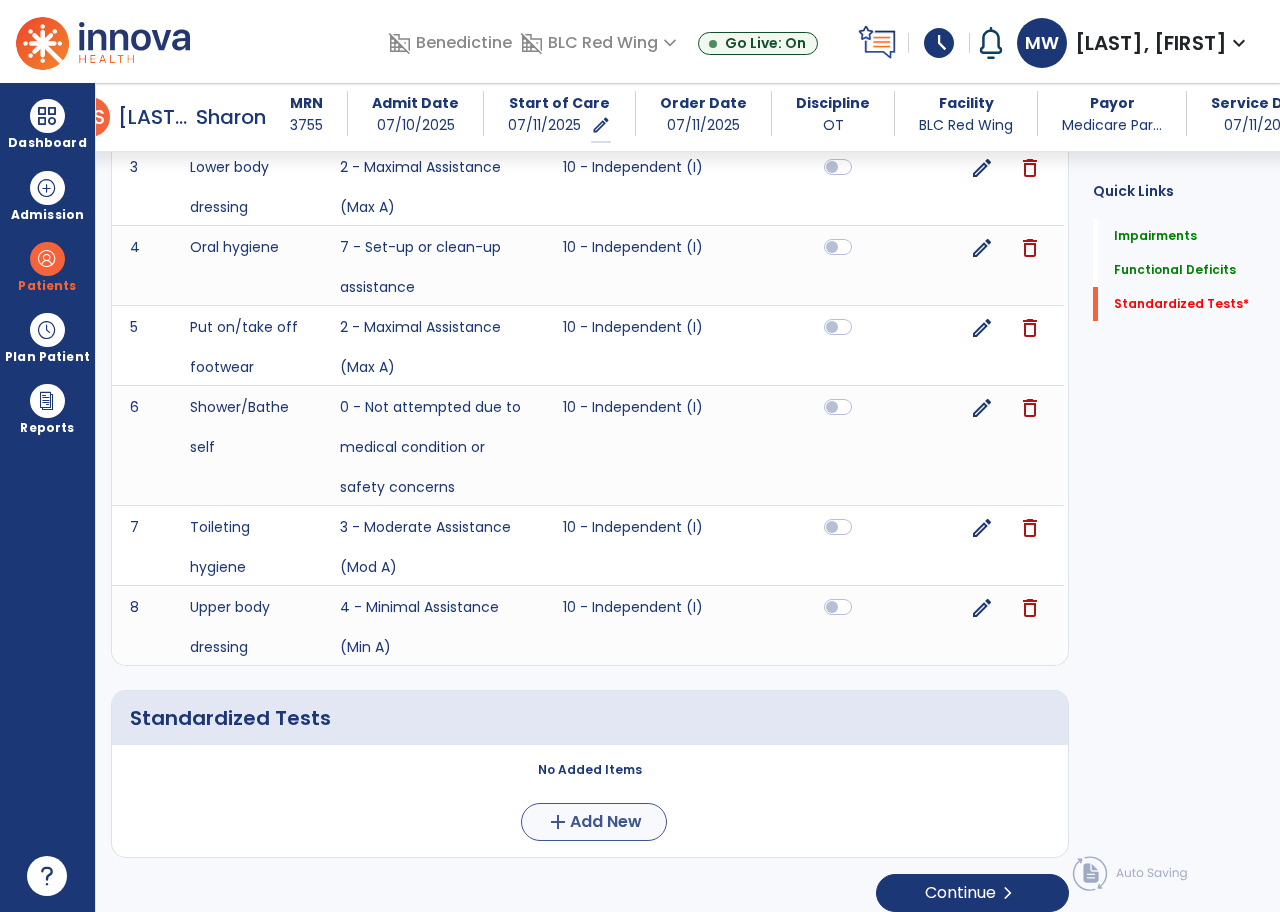 scroll, scrollTop: 0, scrollLeft: 0, axis: both 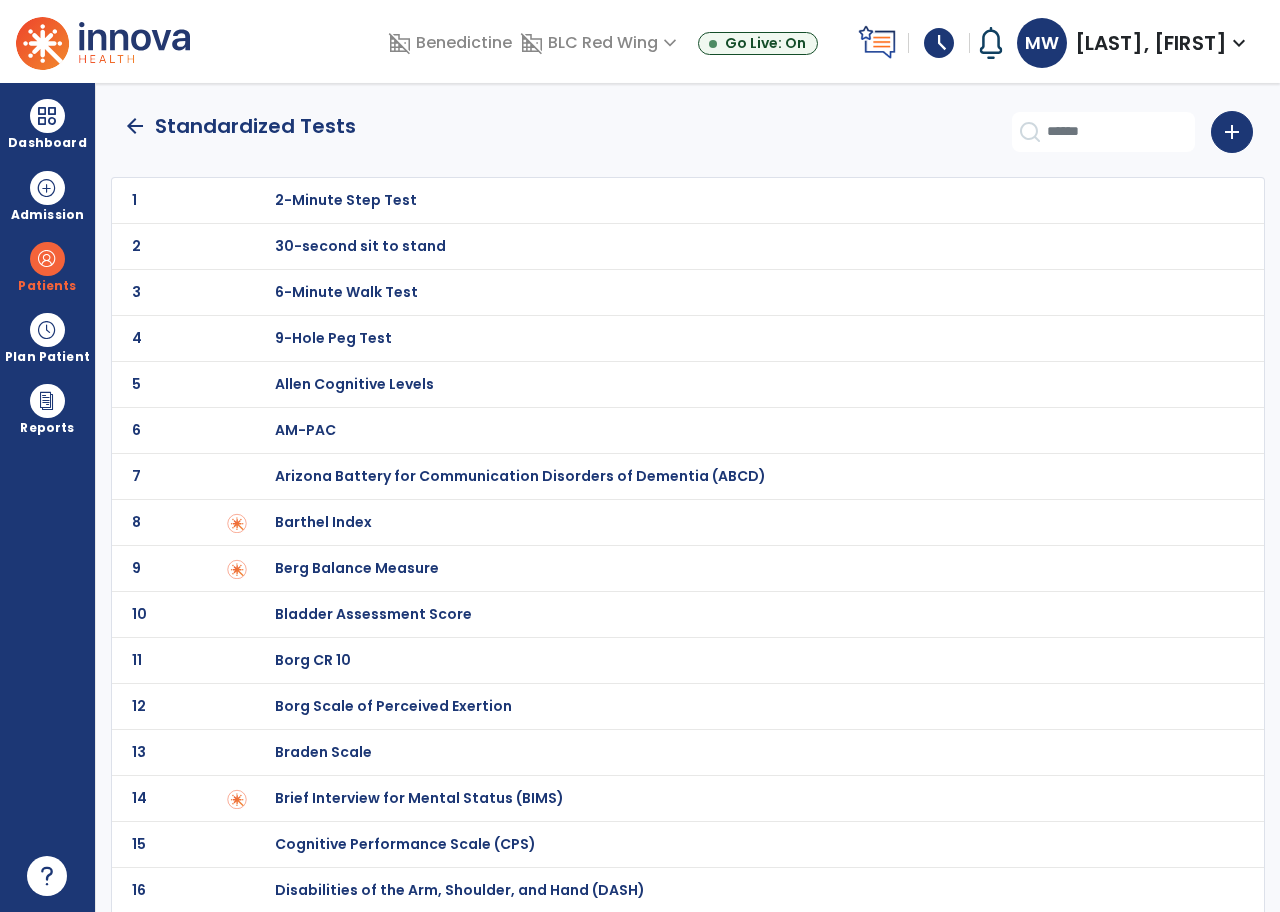 click on "30-second sit to stand" at bounding box center [346, 200] 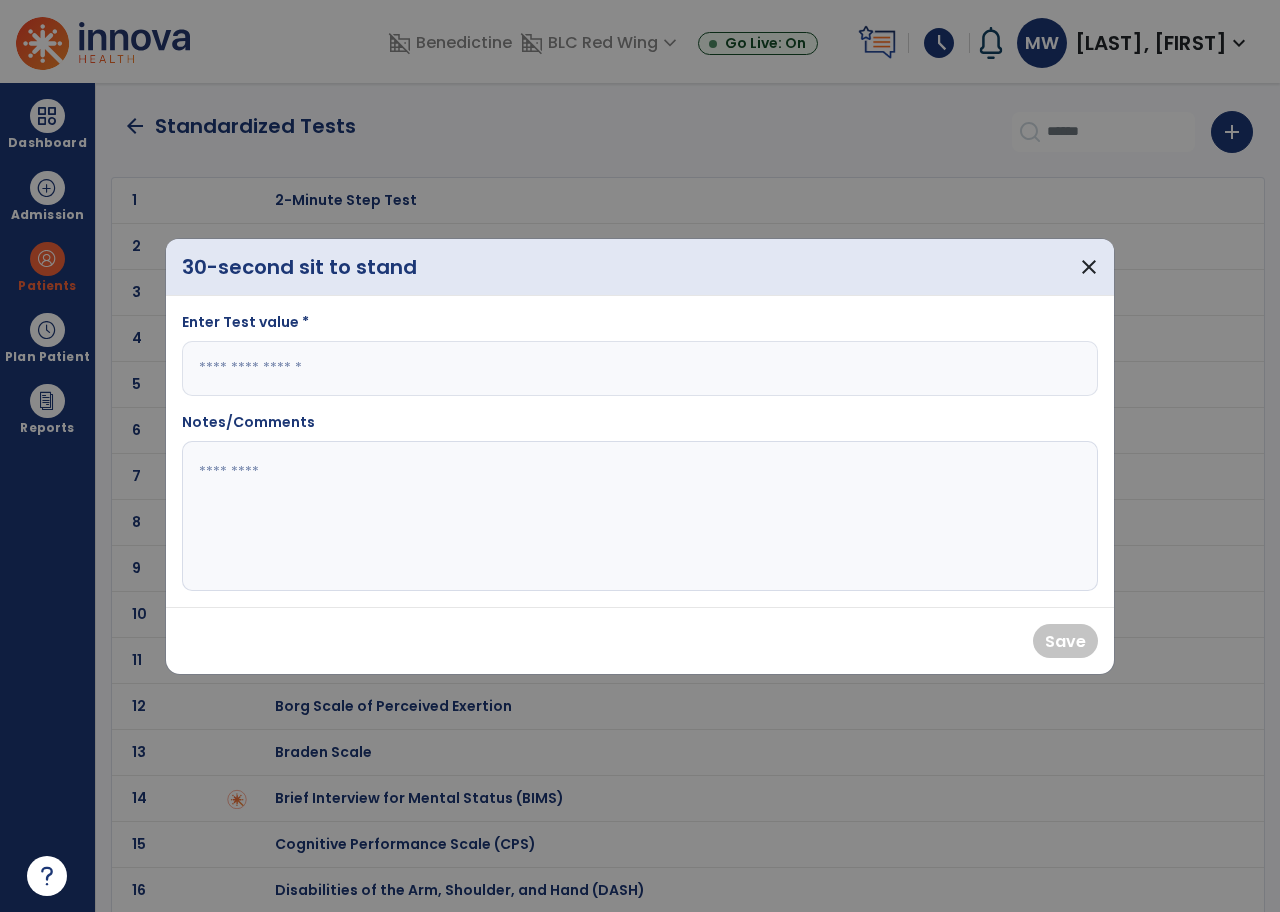 click at bounding box center [640, 368] 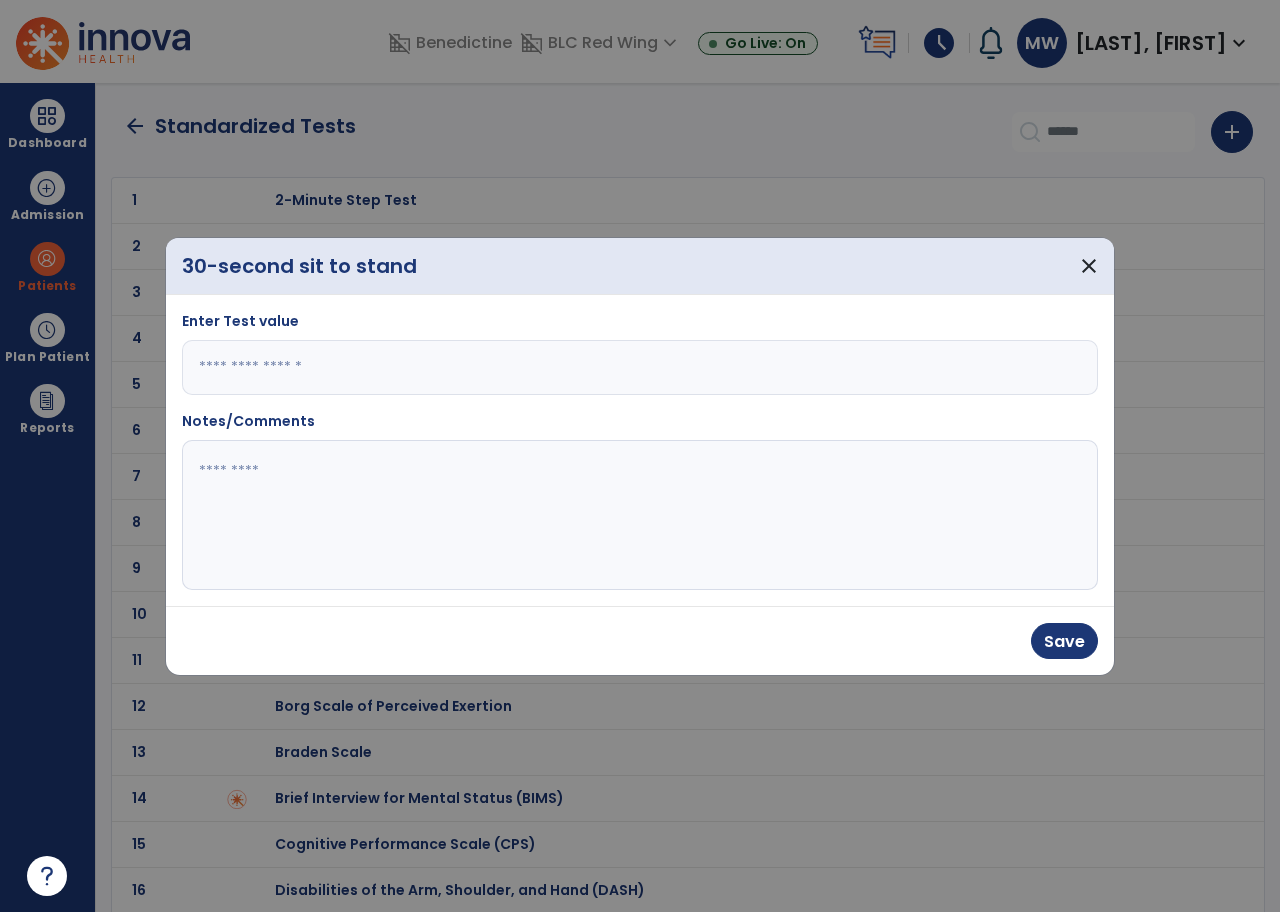 type on "*" 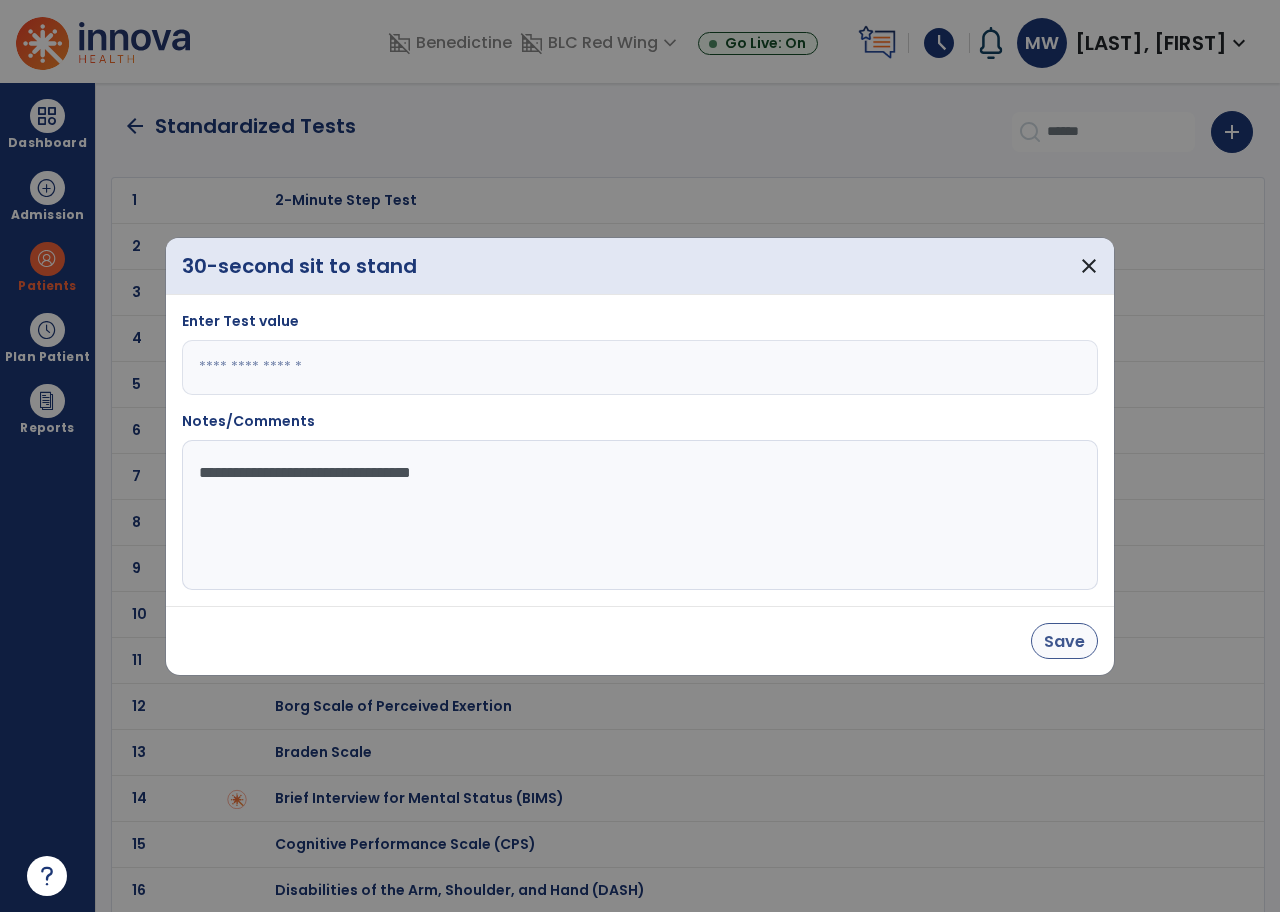 type on "**********" 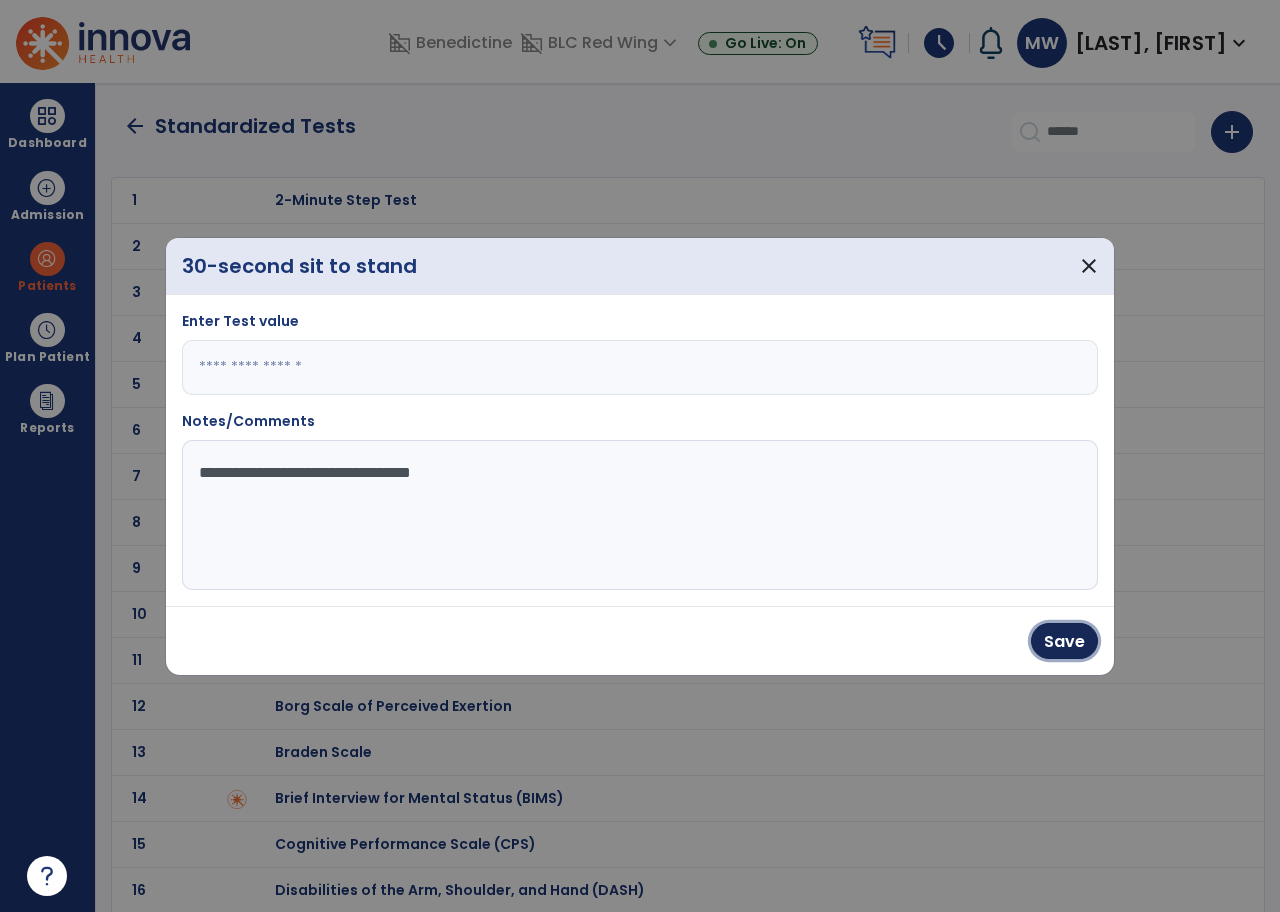 click on "Save" at bounding box center (1064, 641) 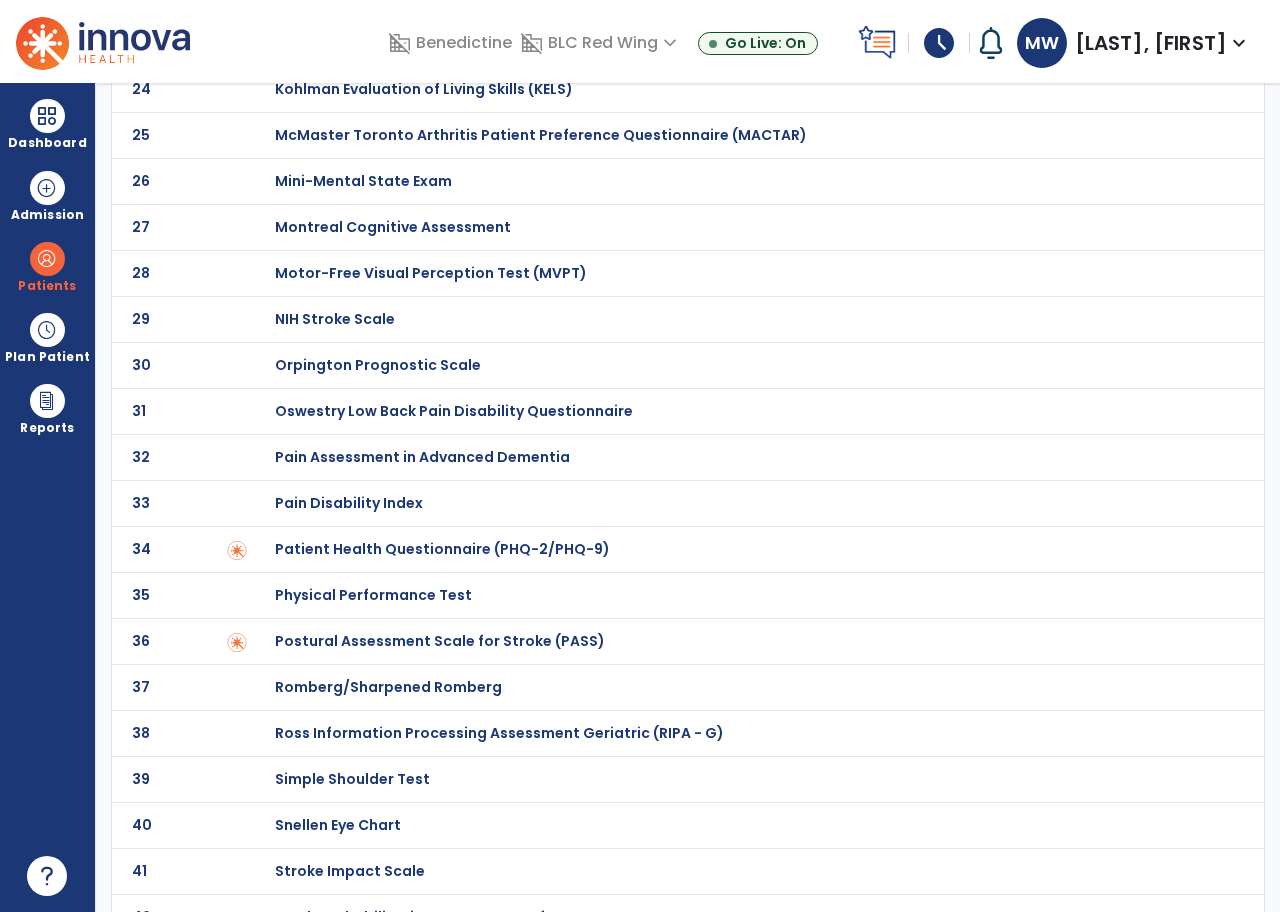 scroll, scrollTop: 1429, scrollLeft: 0, axis: vertical 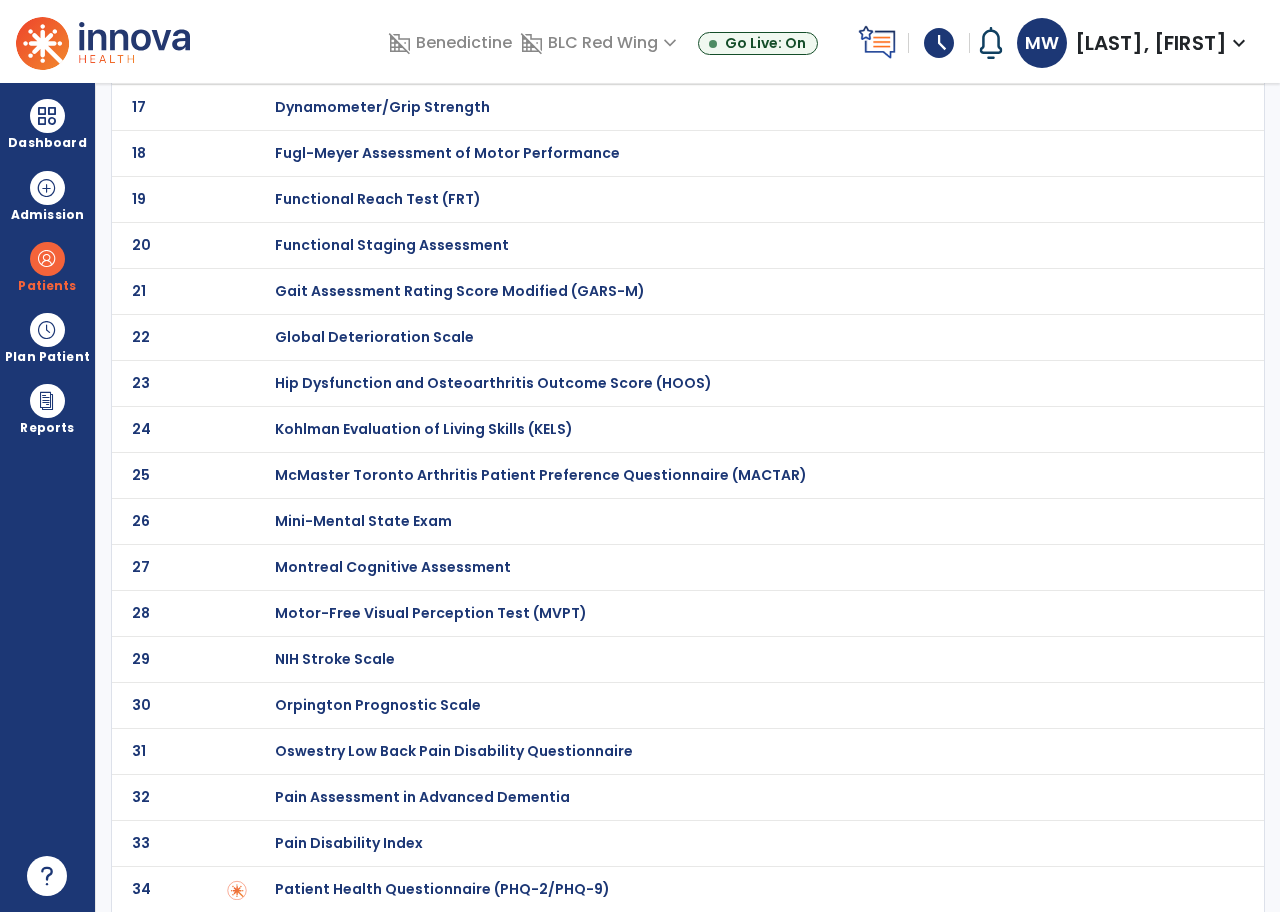 drag, startPoint x: 390, startPoint y: 779, endPoint x: 418, endPoint y: 717, distance: 68.0294 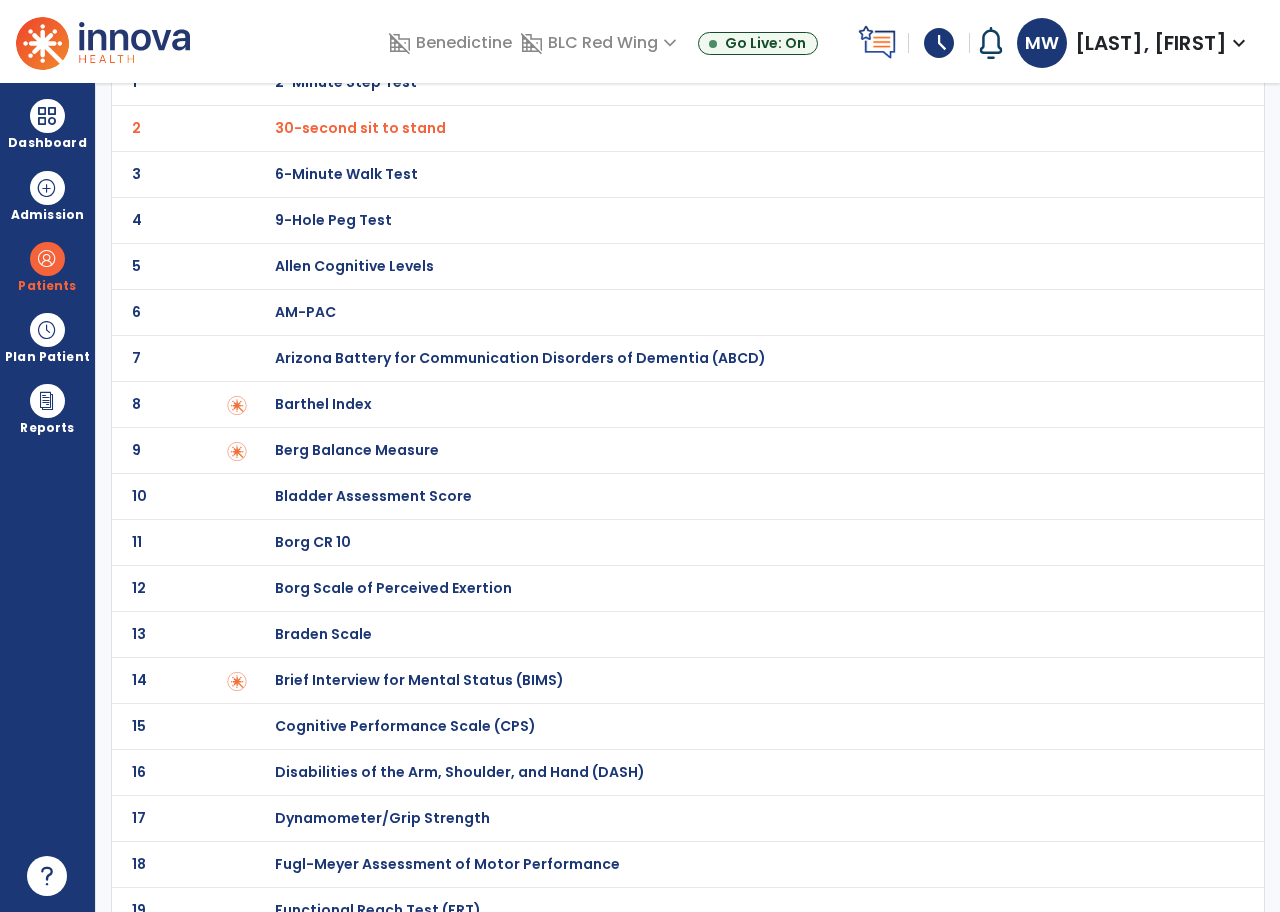 scroll, scrollTop: 0, scrollLeft: 0, axis: both 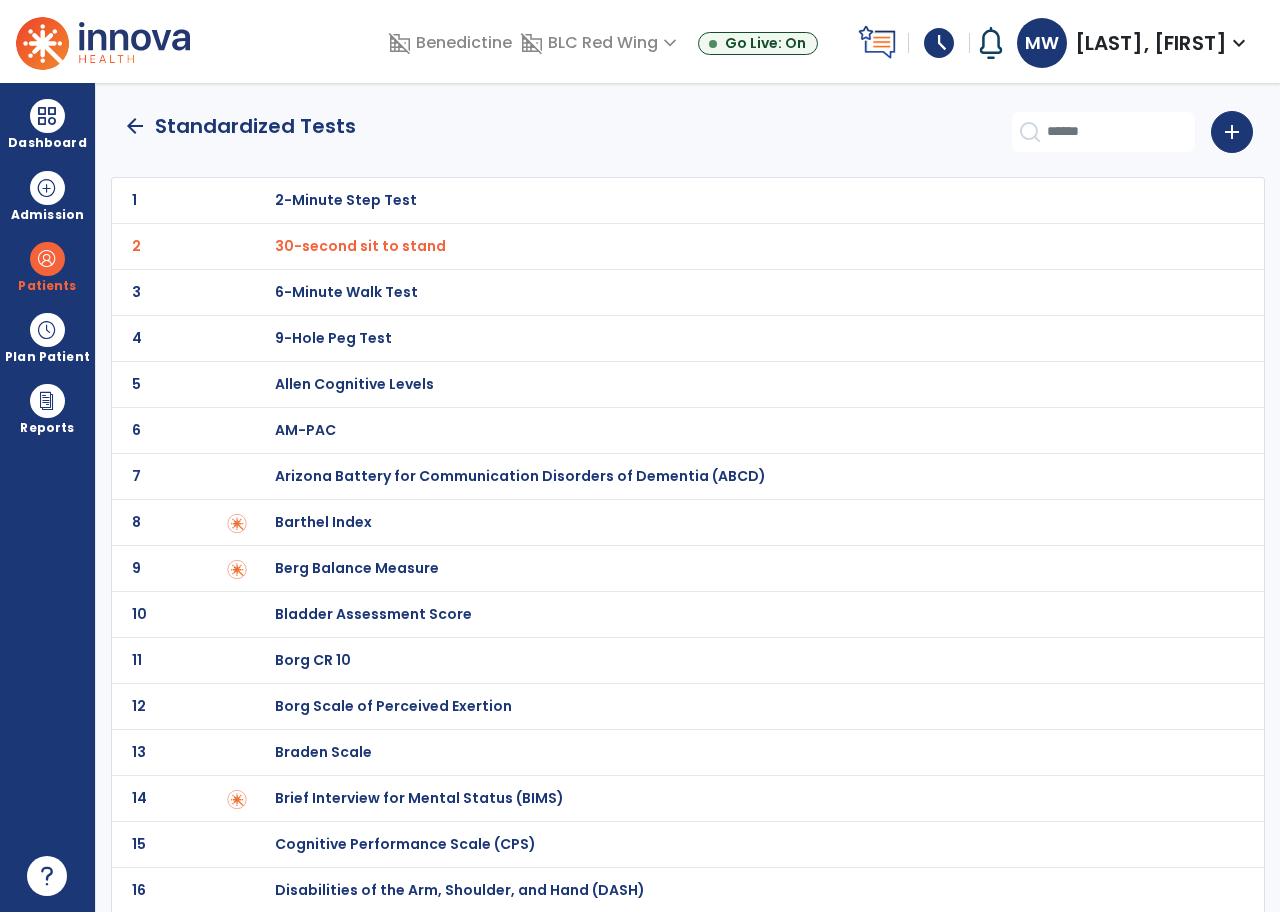 click on "arrow_back" 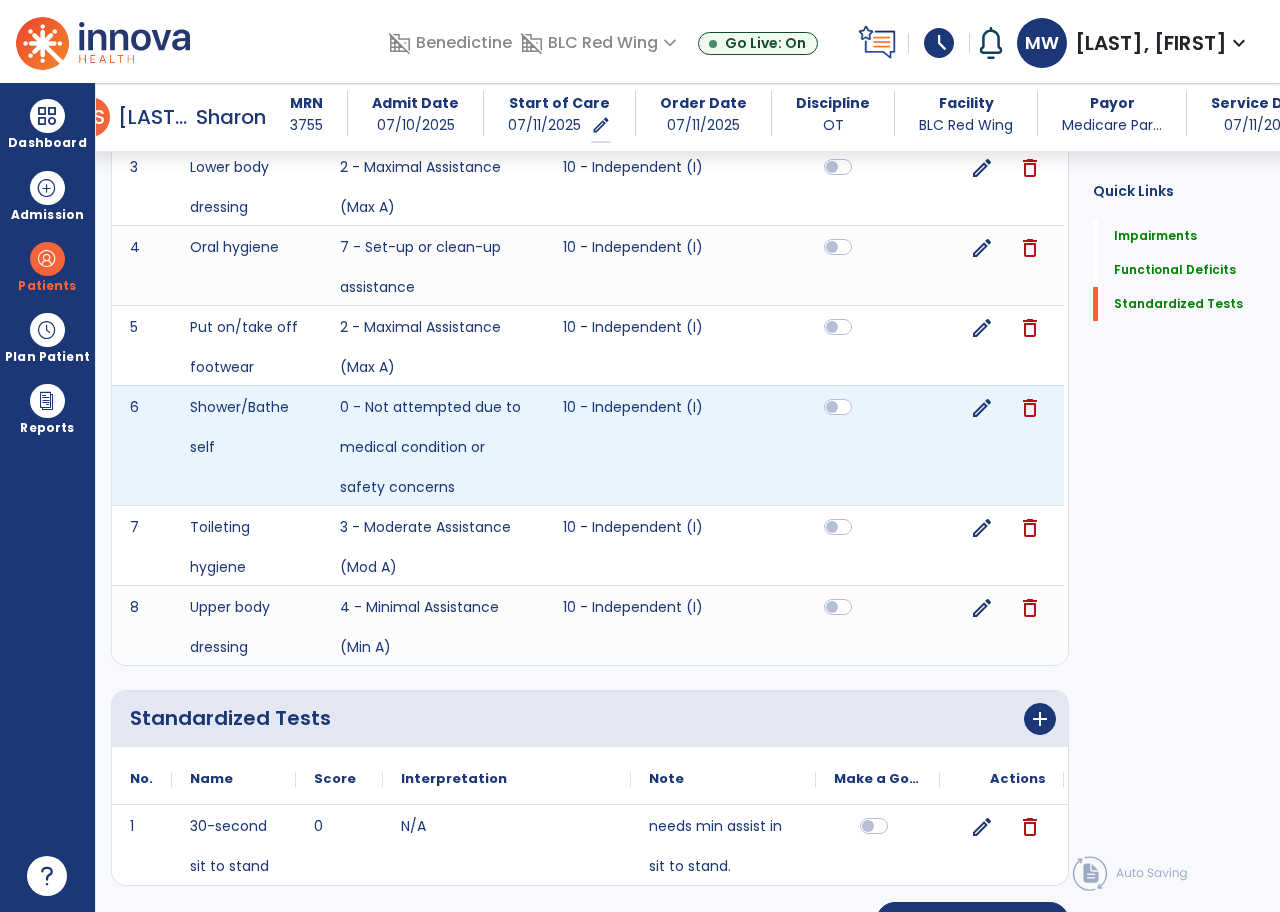 scroll, scrollTop: 1394, scrollLeft: 0, axis: vertical 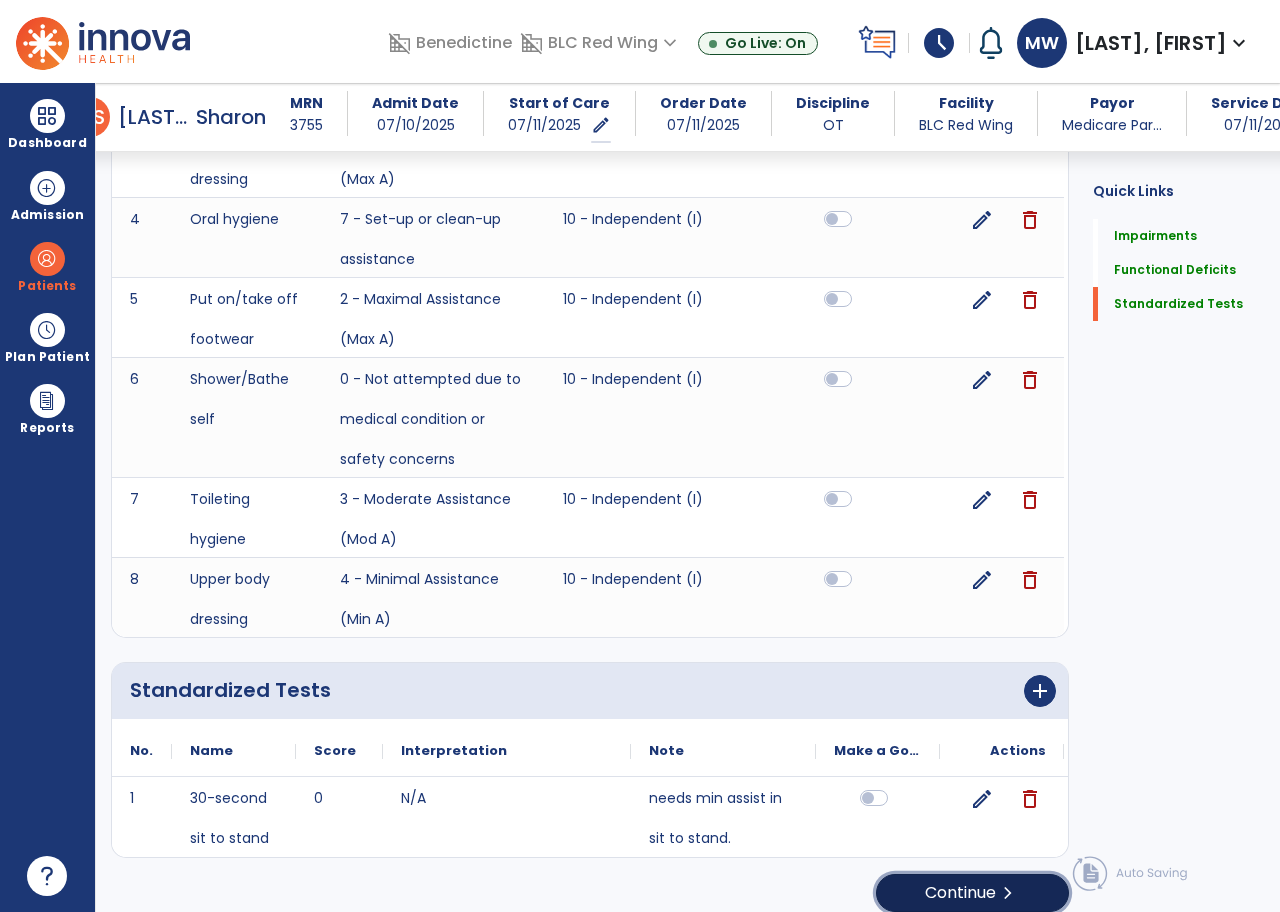 drag, startPoint x: 1008, startPoint y: 877, endPoint x: 1000, endPoint y: 869, distance: 11.313708 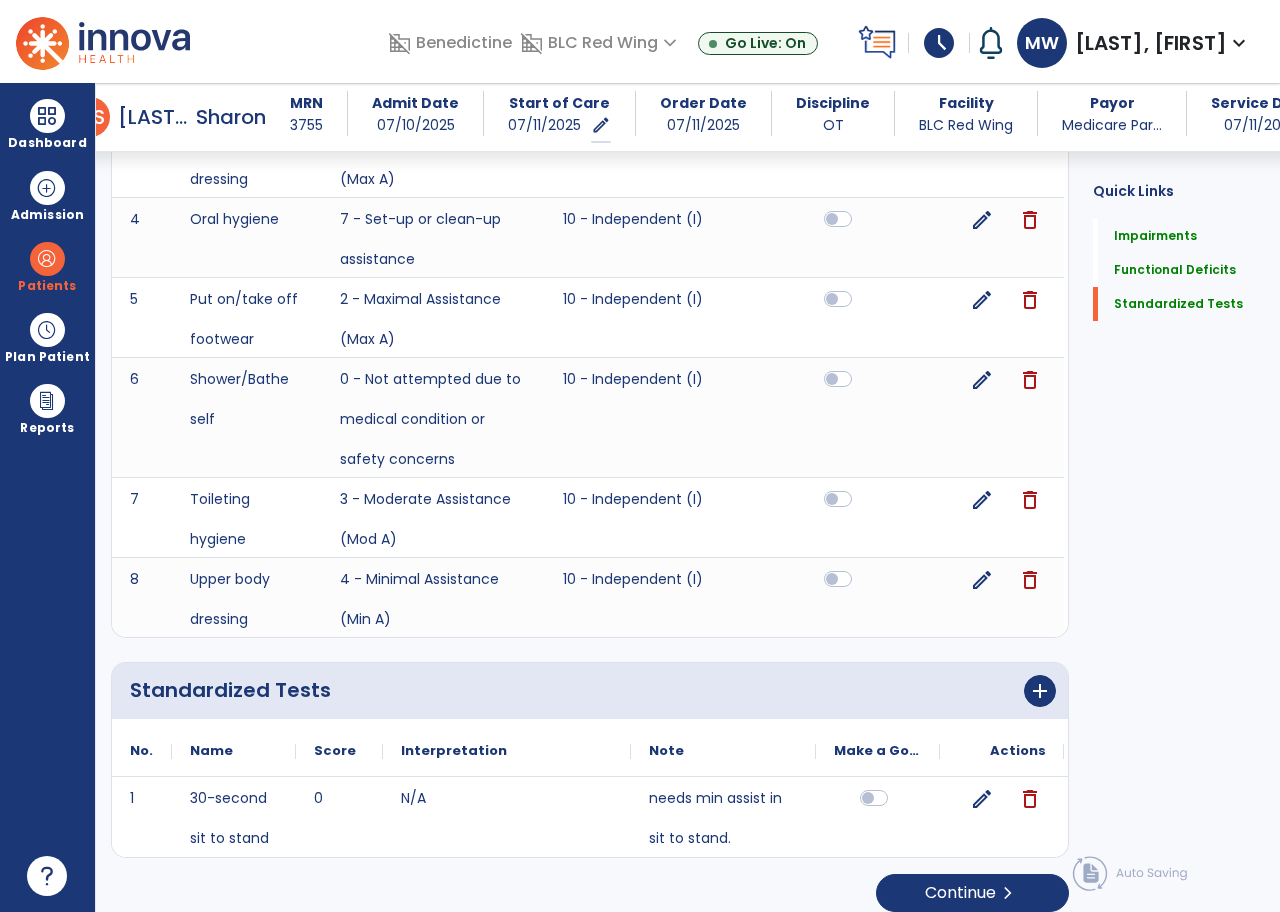 scroll, scrollTop: 0, scrollLeft: 0, axis: both 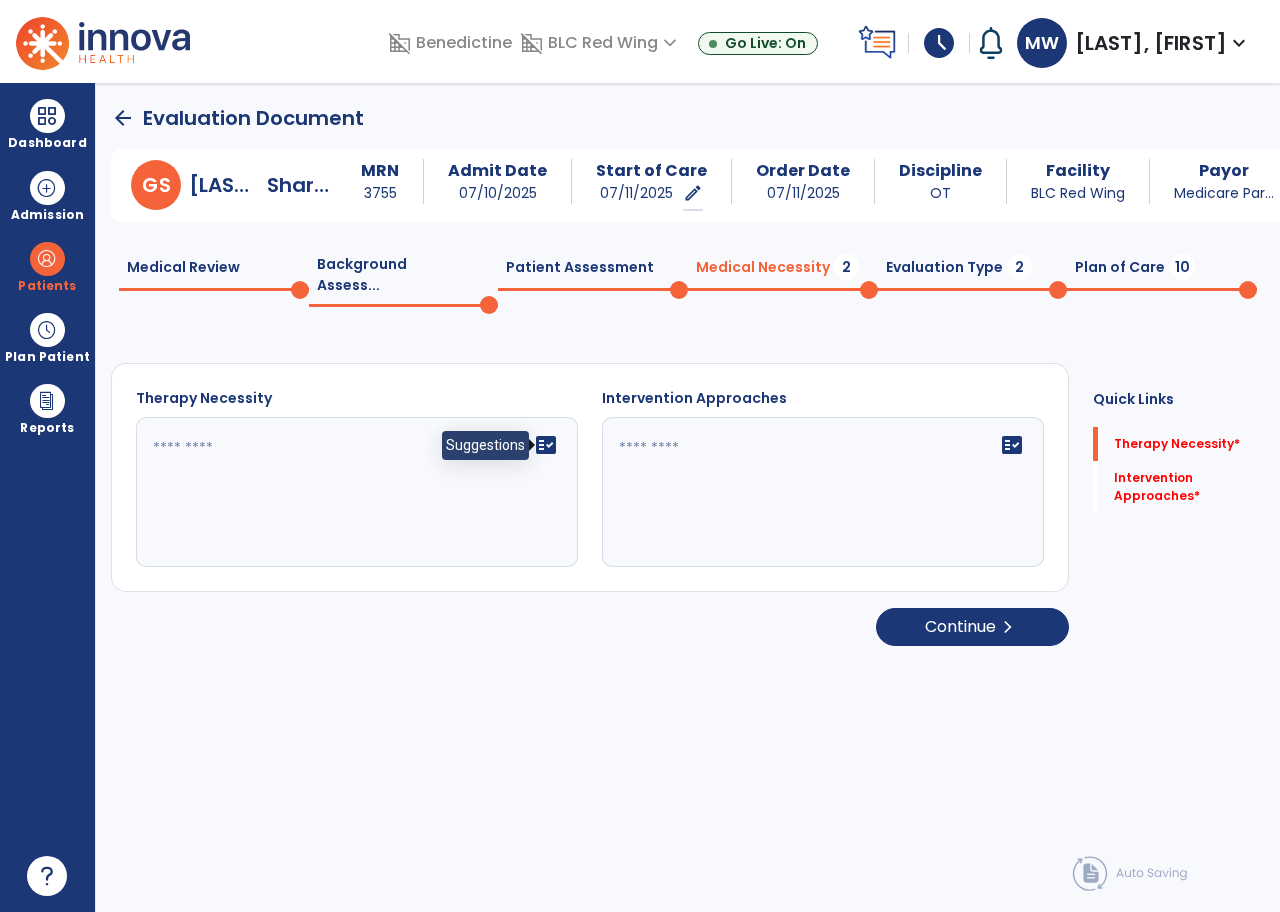 click on "fact_check" 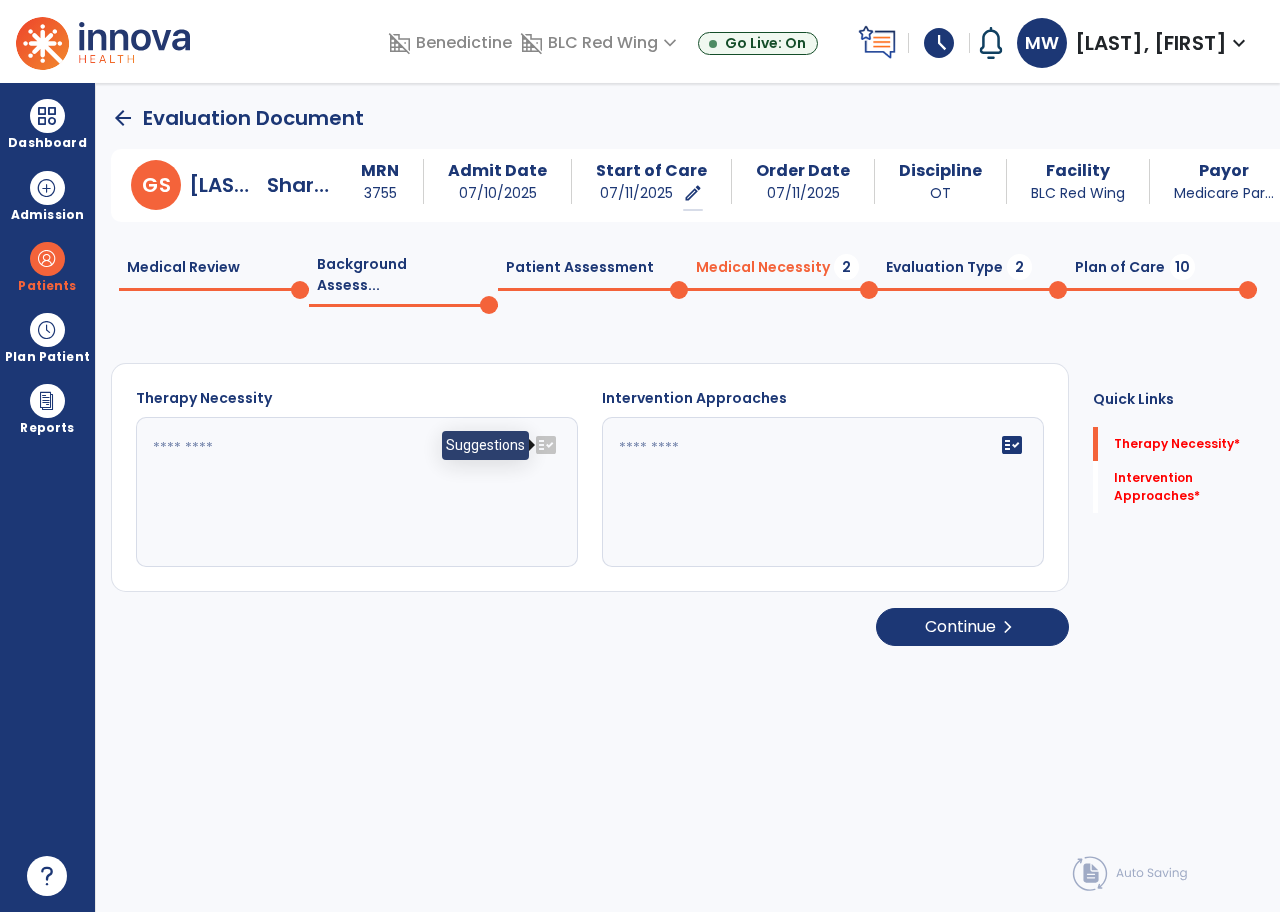 click on "fact_check" 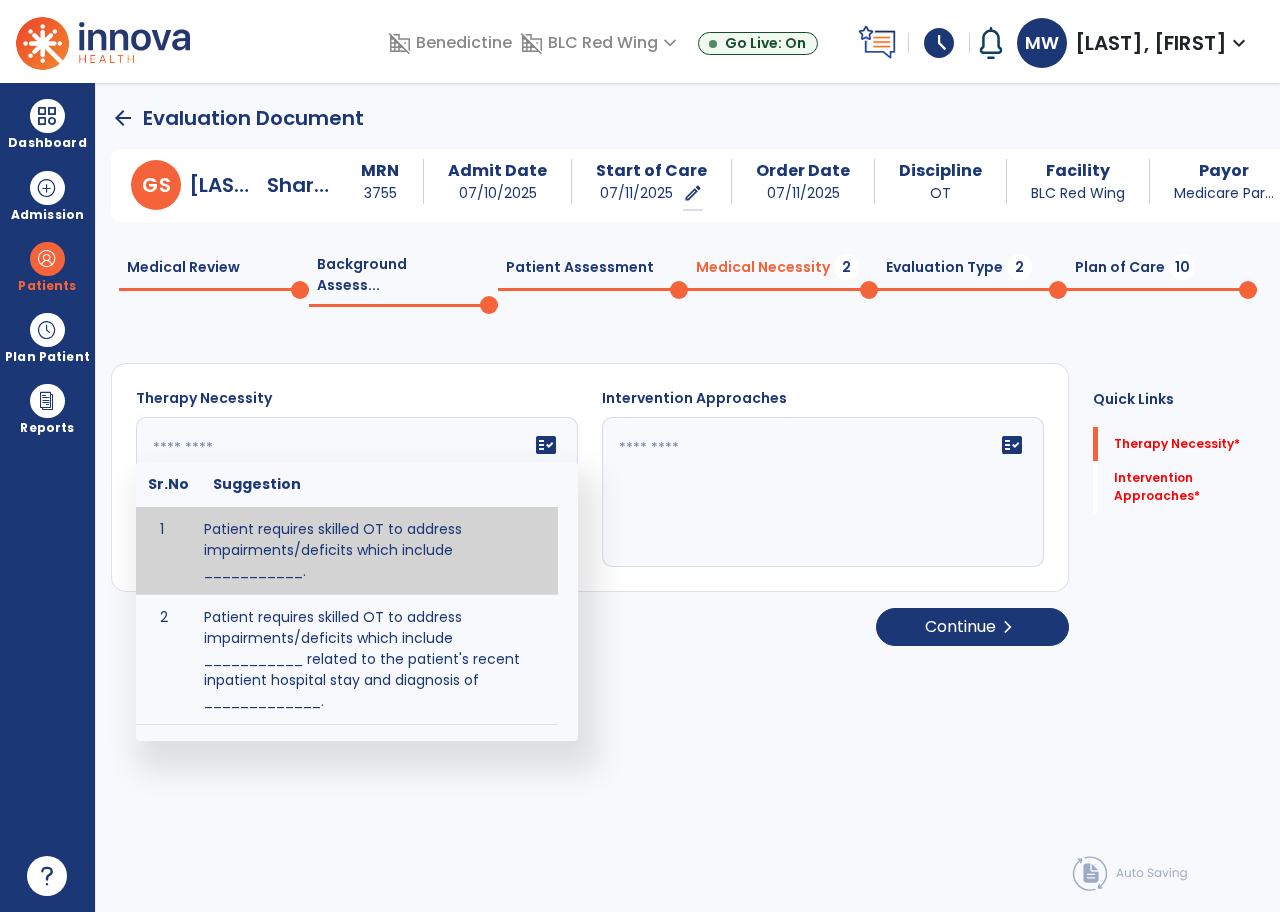 scroll, scrollTop: 1, scrollLeft: 0, axis: vertical 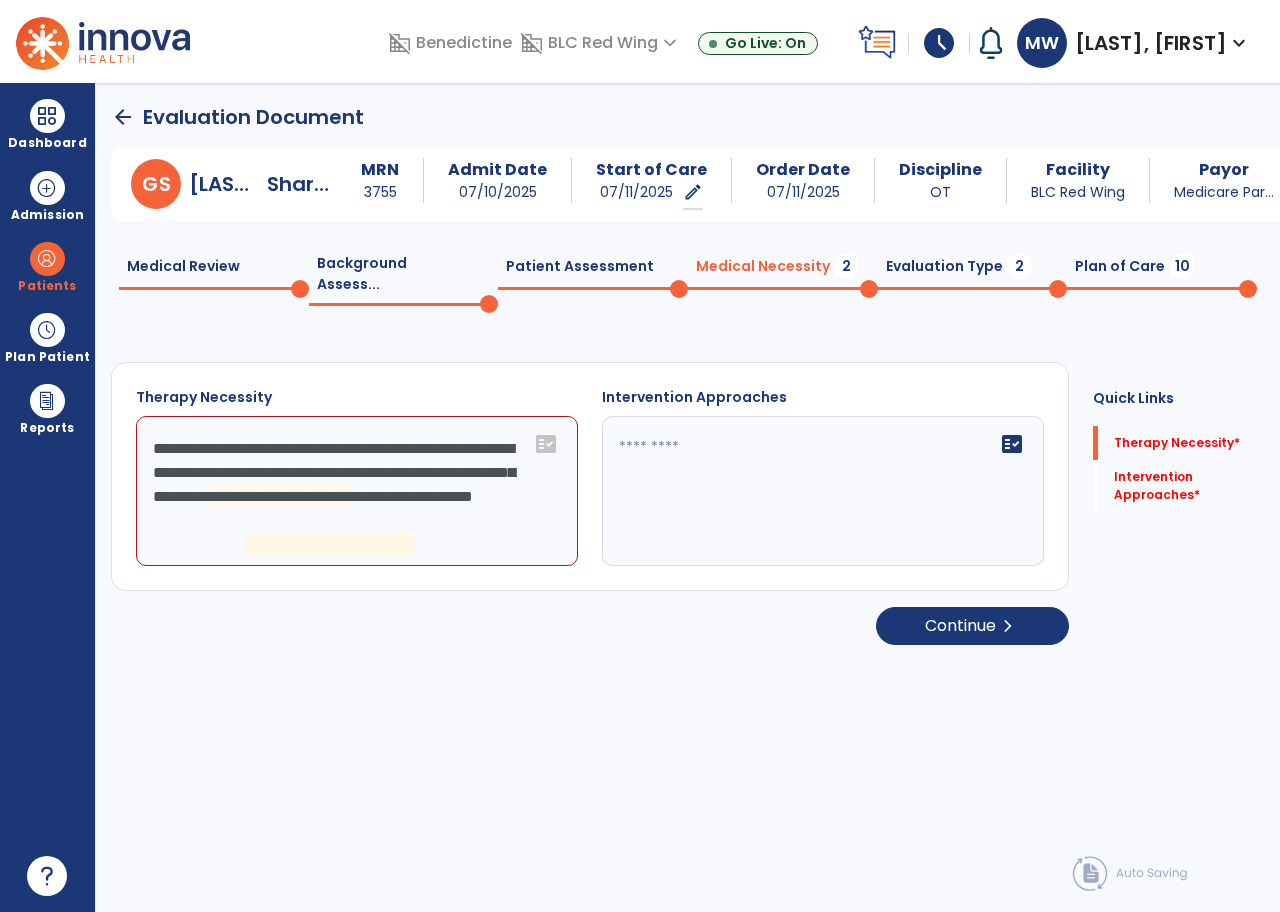 click on "**********" 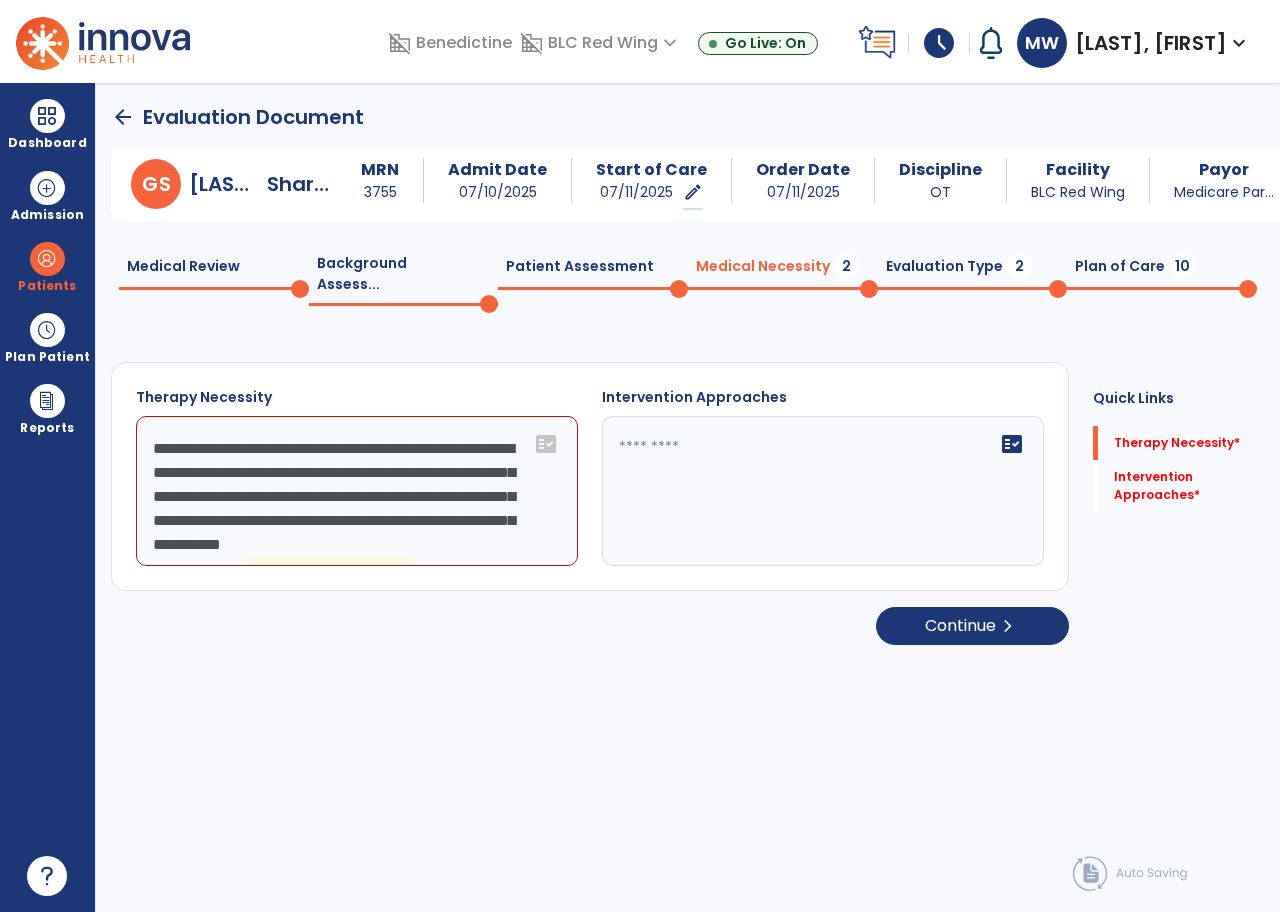 scroll, scrollTop: 23, scrollLeft: 0, axis: vertical 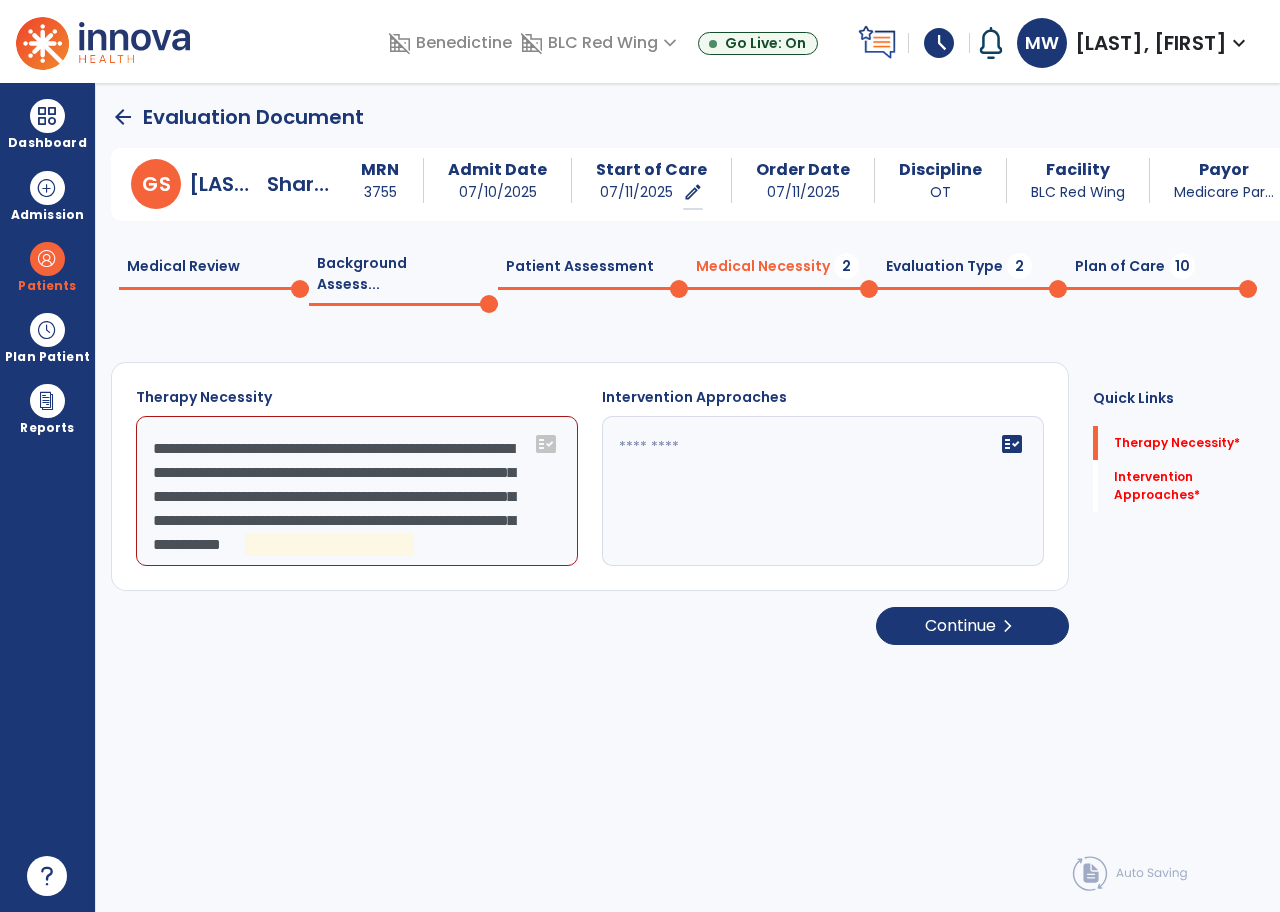 click on "**********" 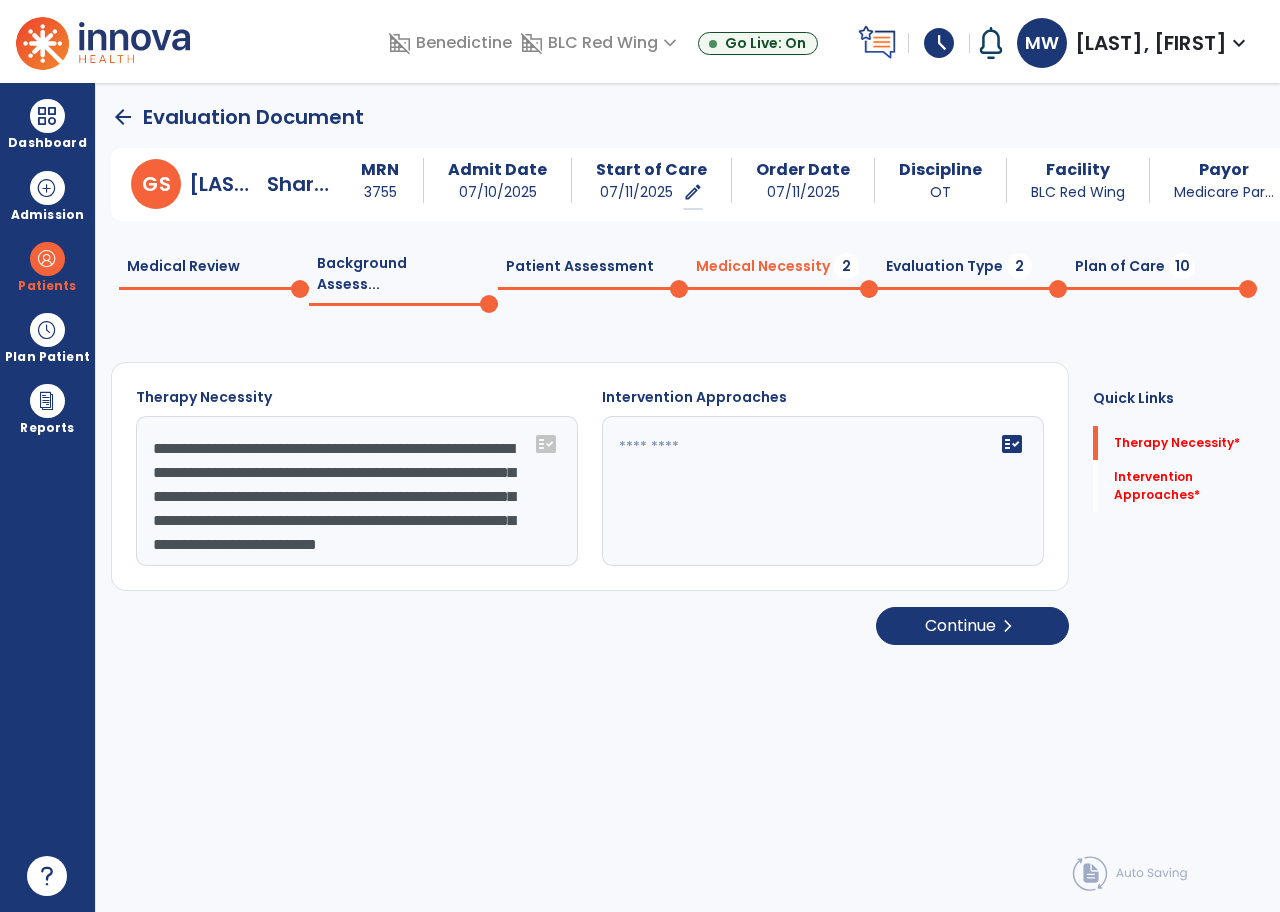 scroll, scrollTop: 40, scrollLeft: 0, axis: vertical 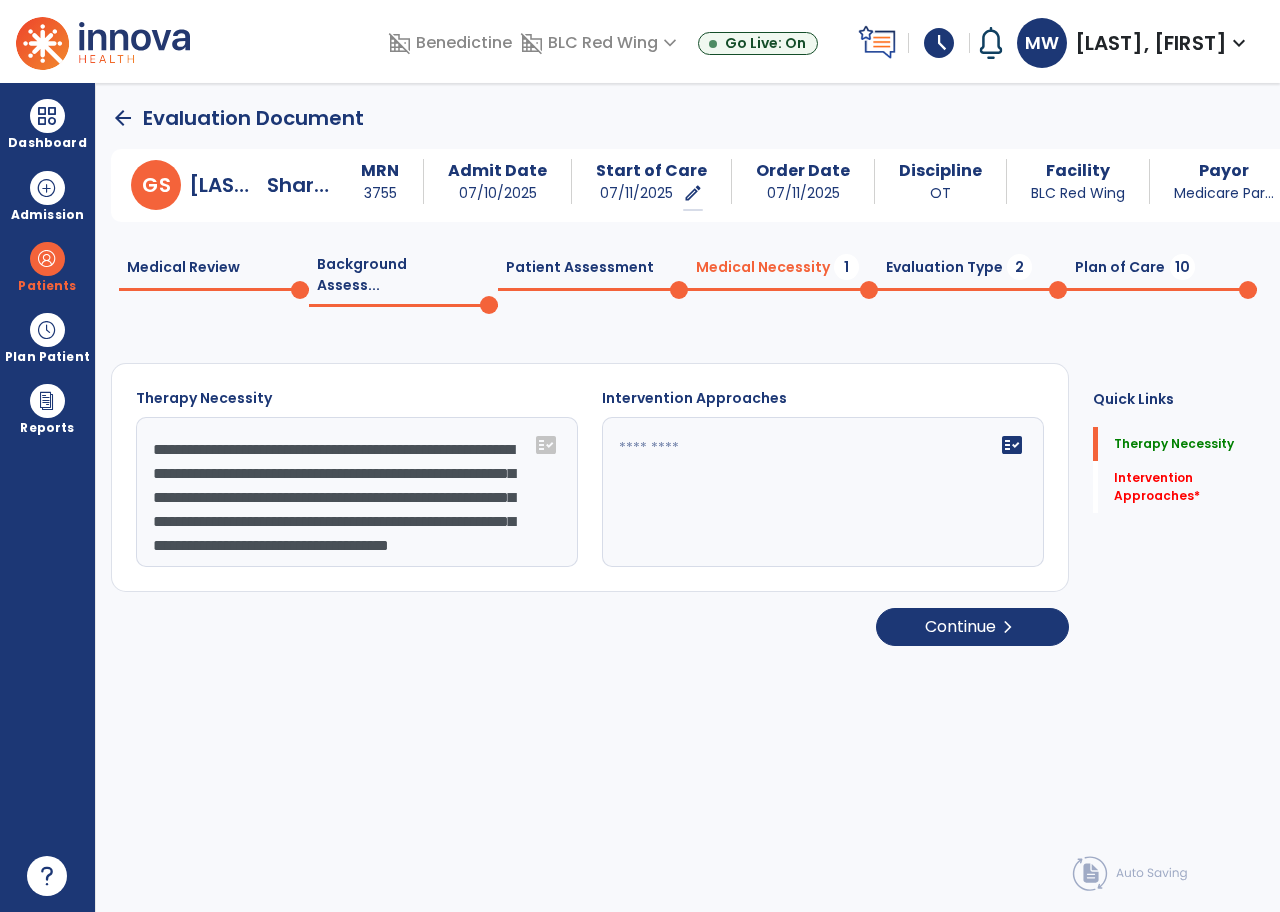 click on "**********" 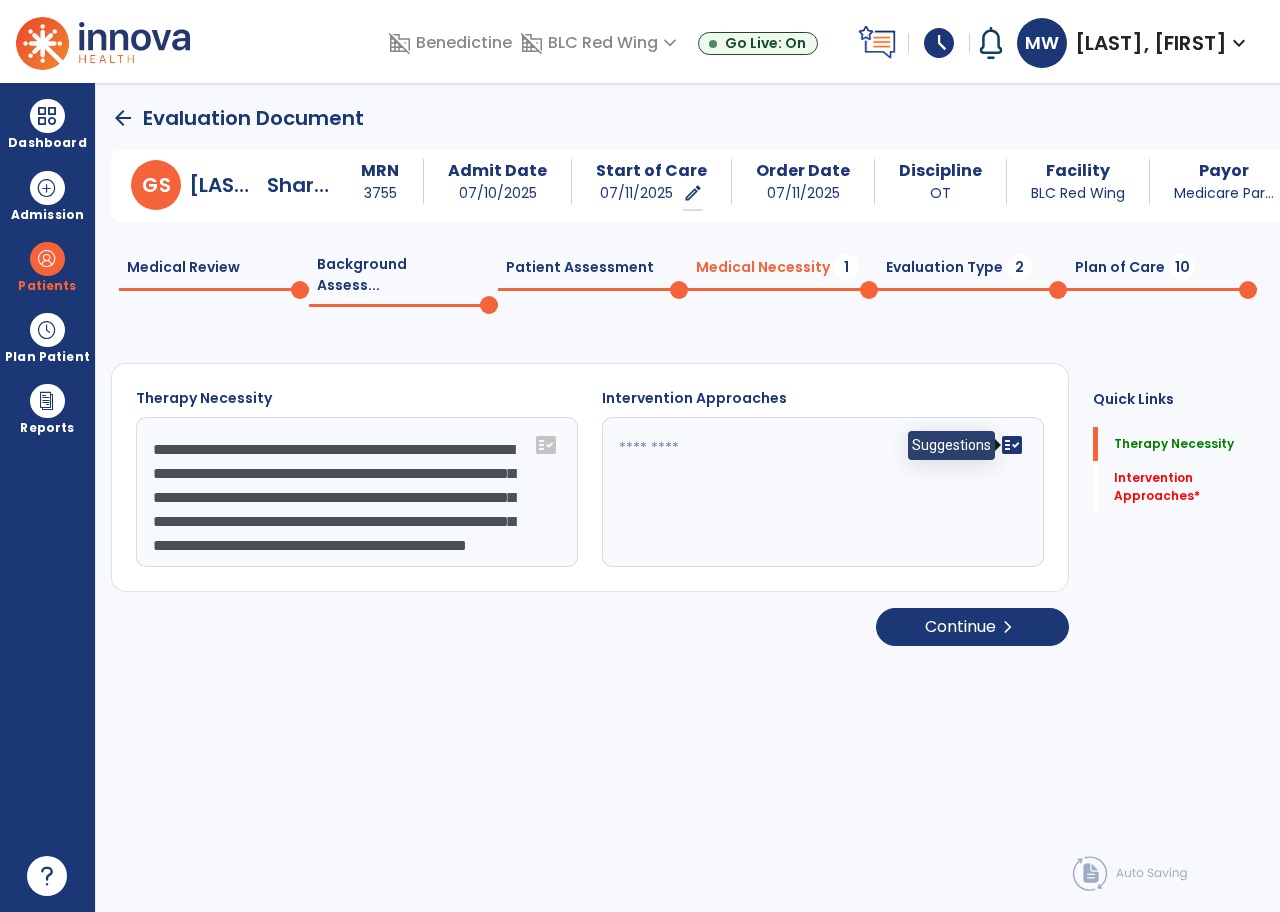 type on "**********" 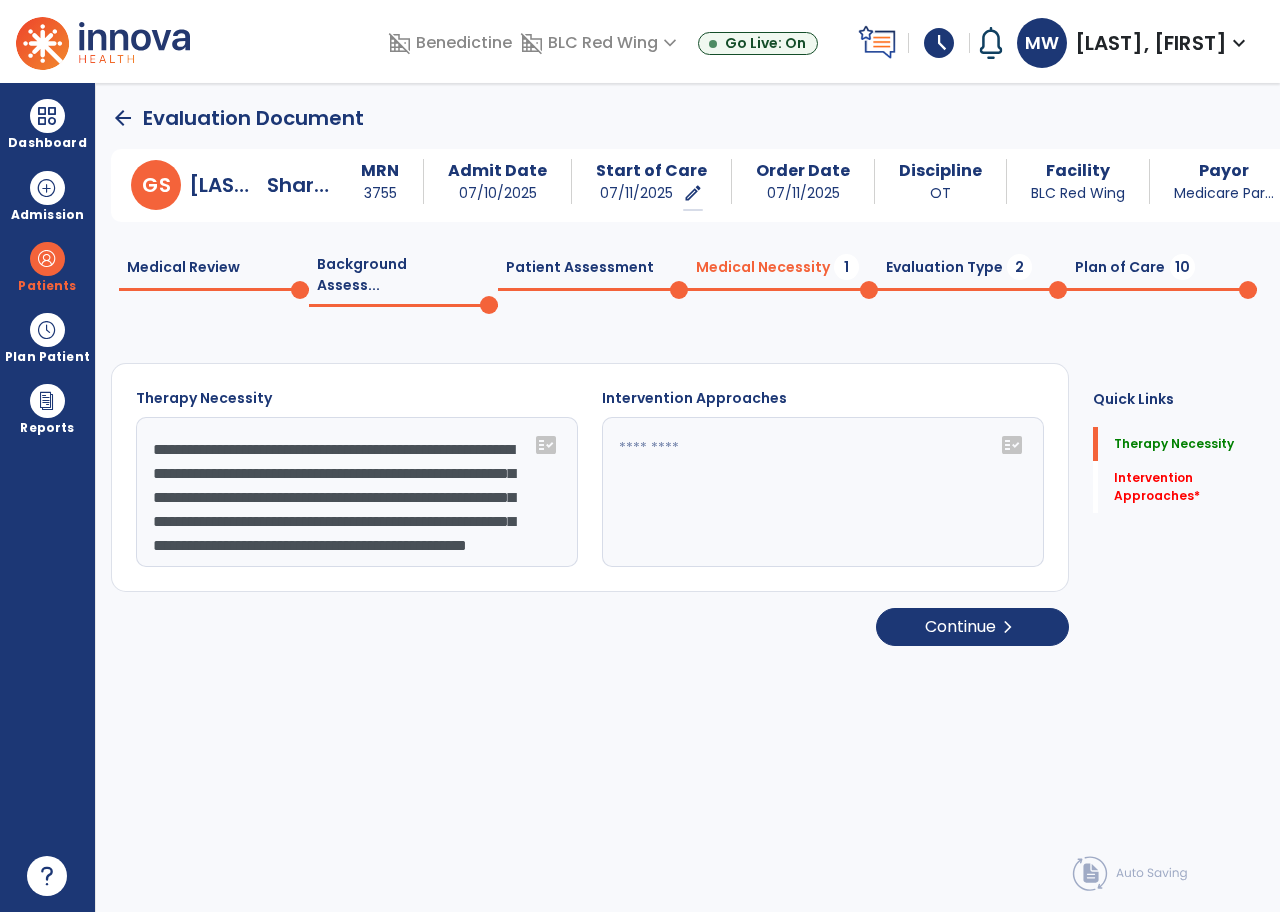 click 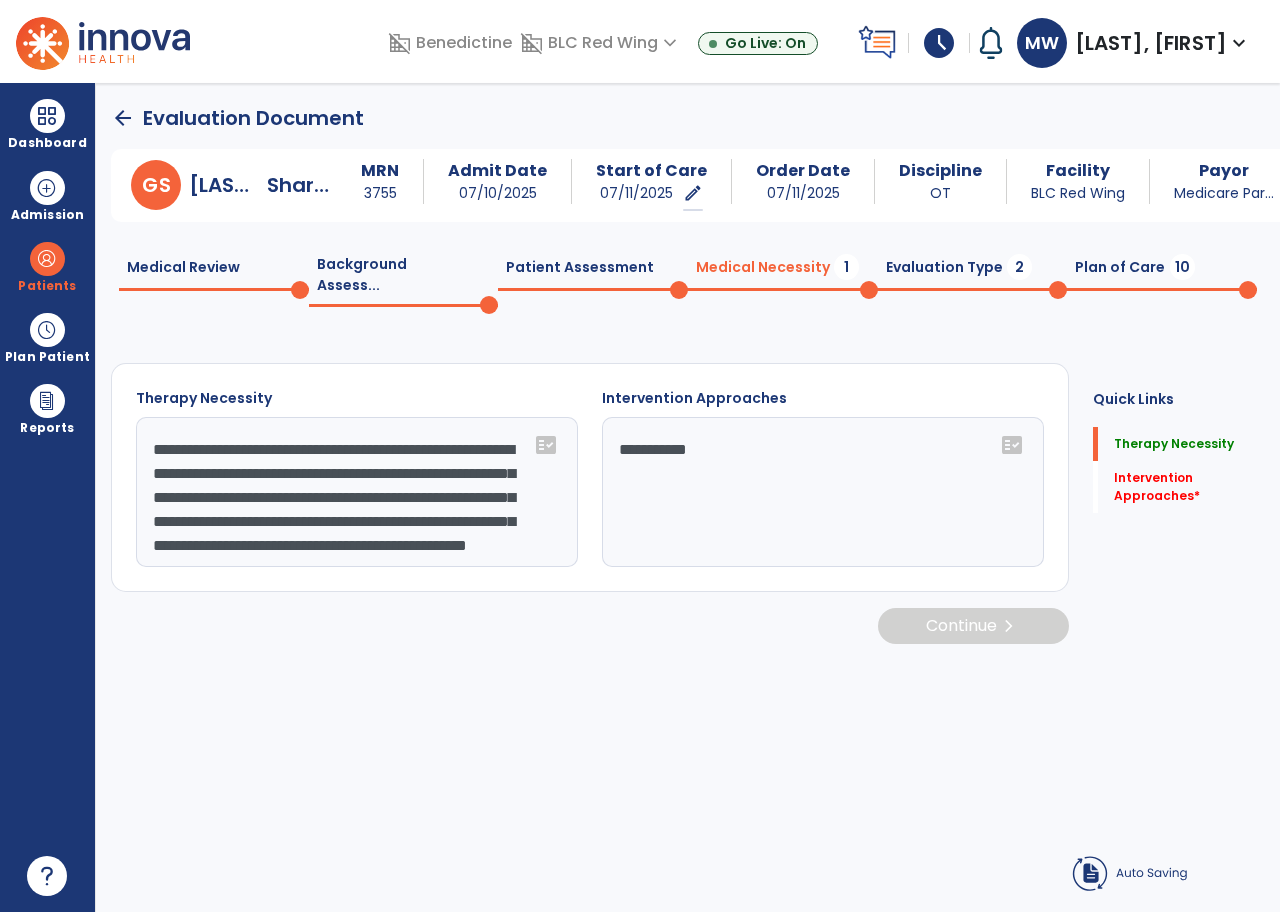 type on "**********" 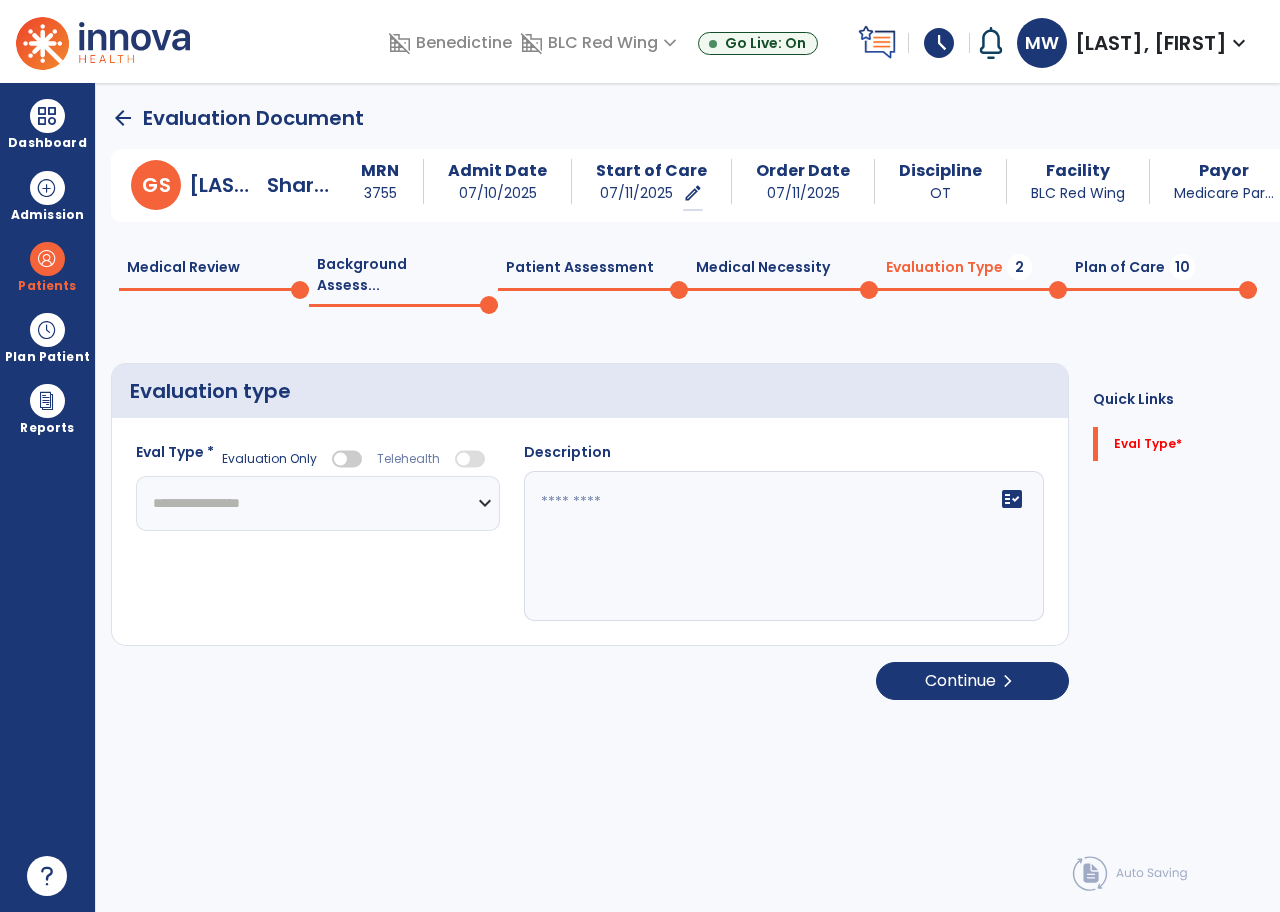 click on "**********" 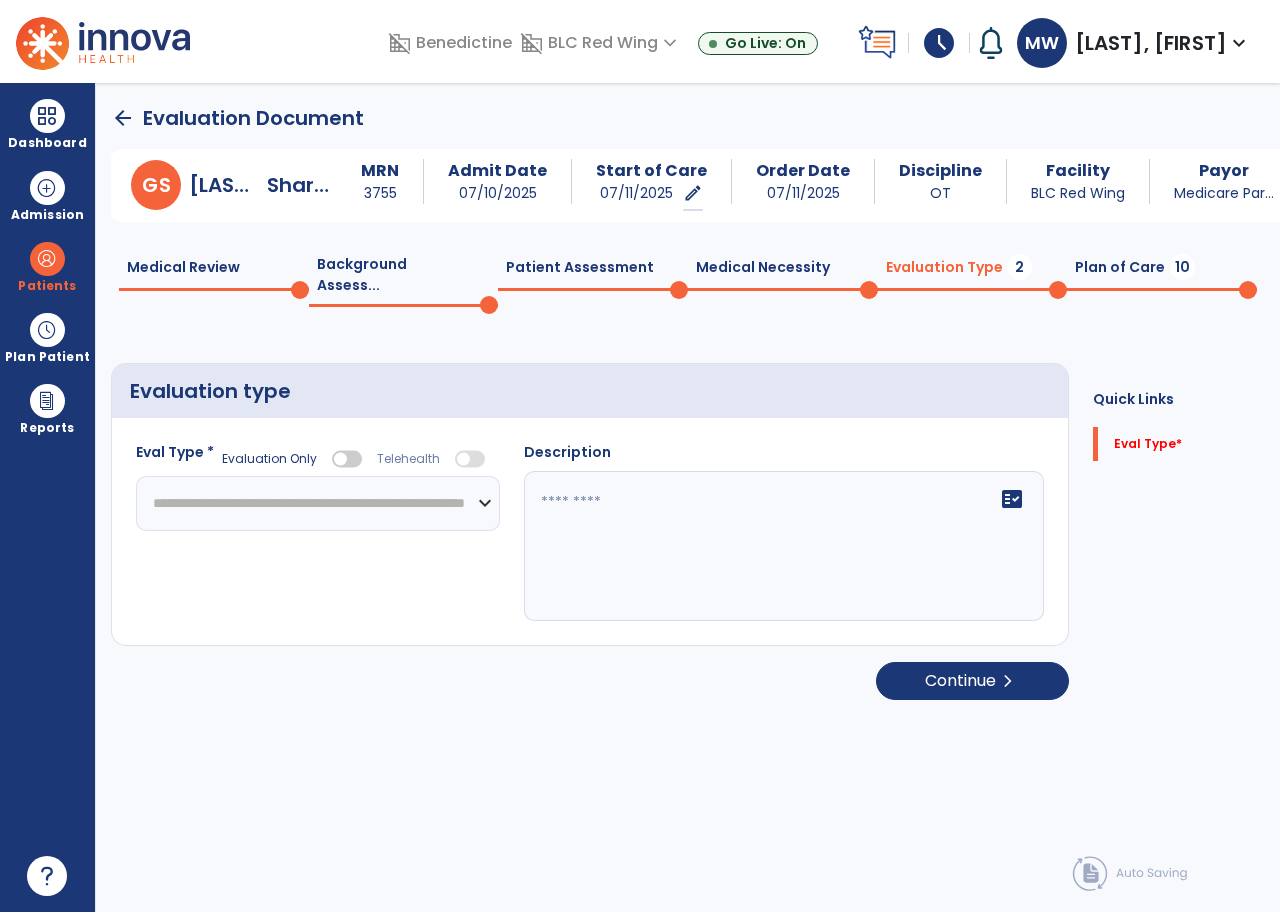click on "**********" 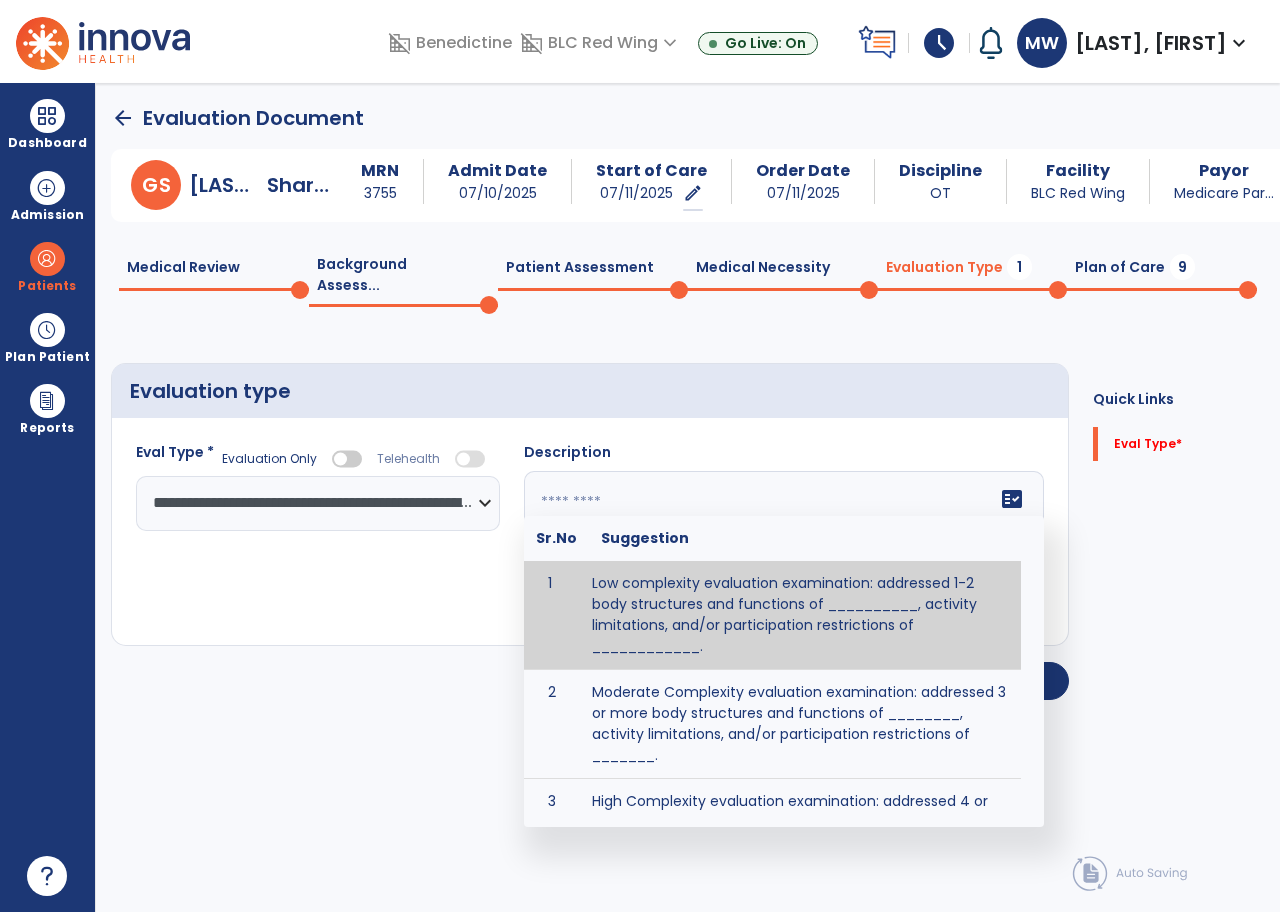 click 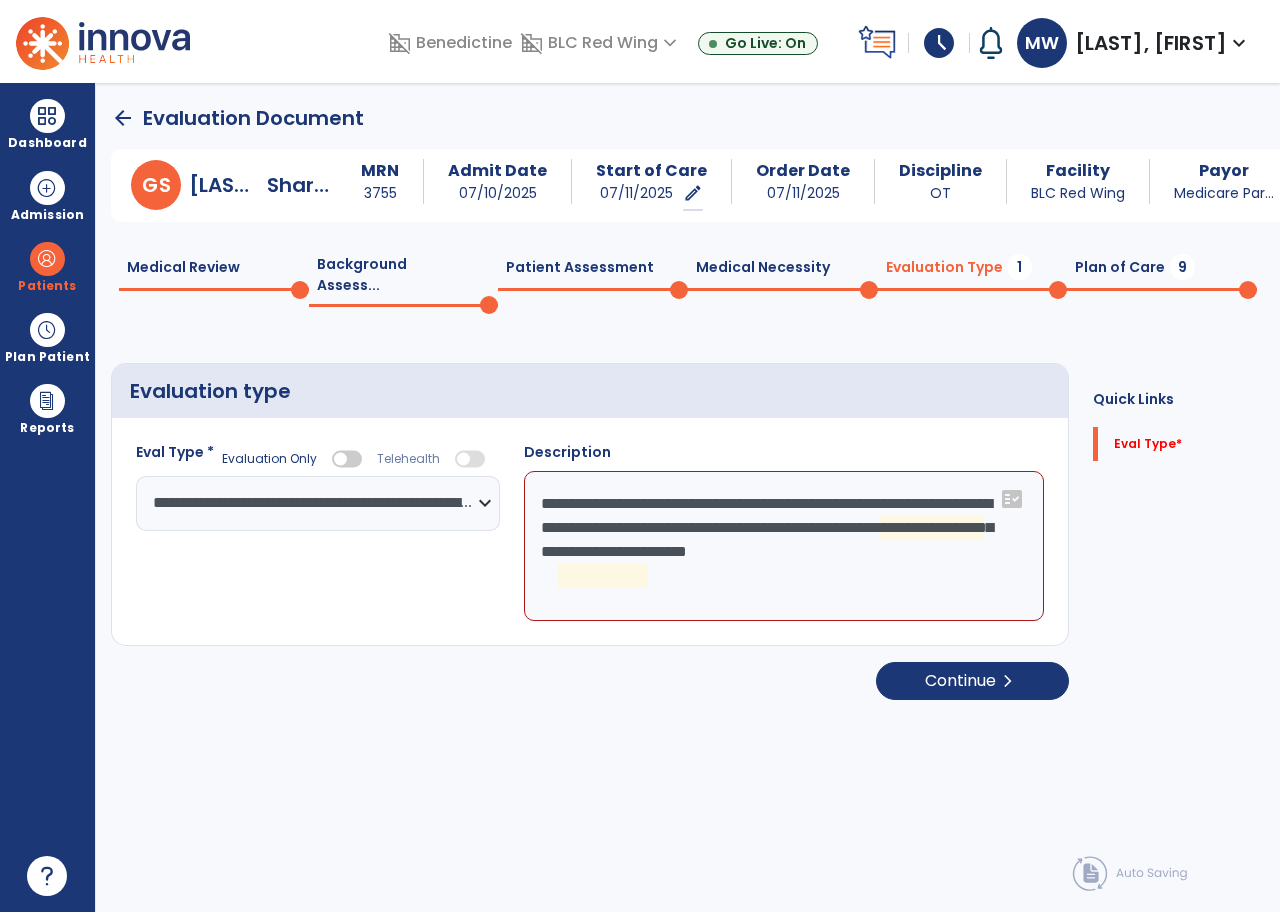 click on "**********" 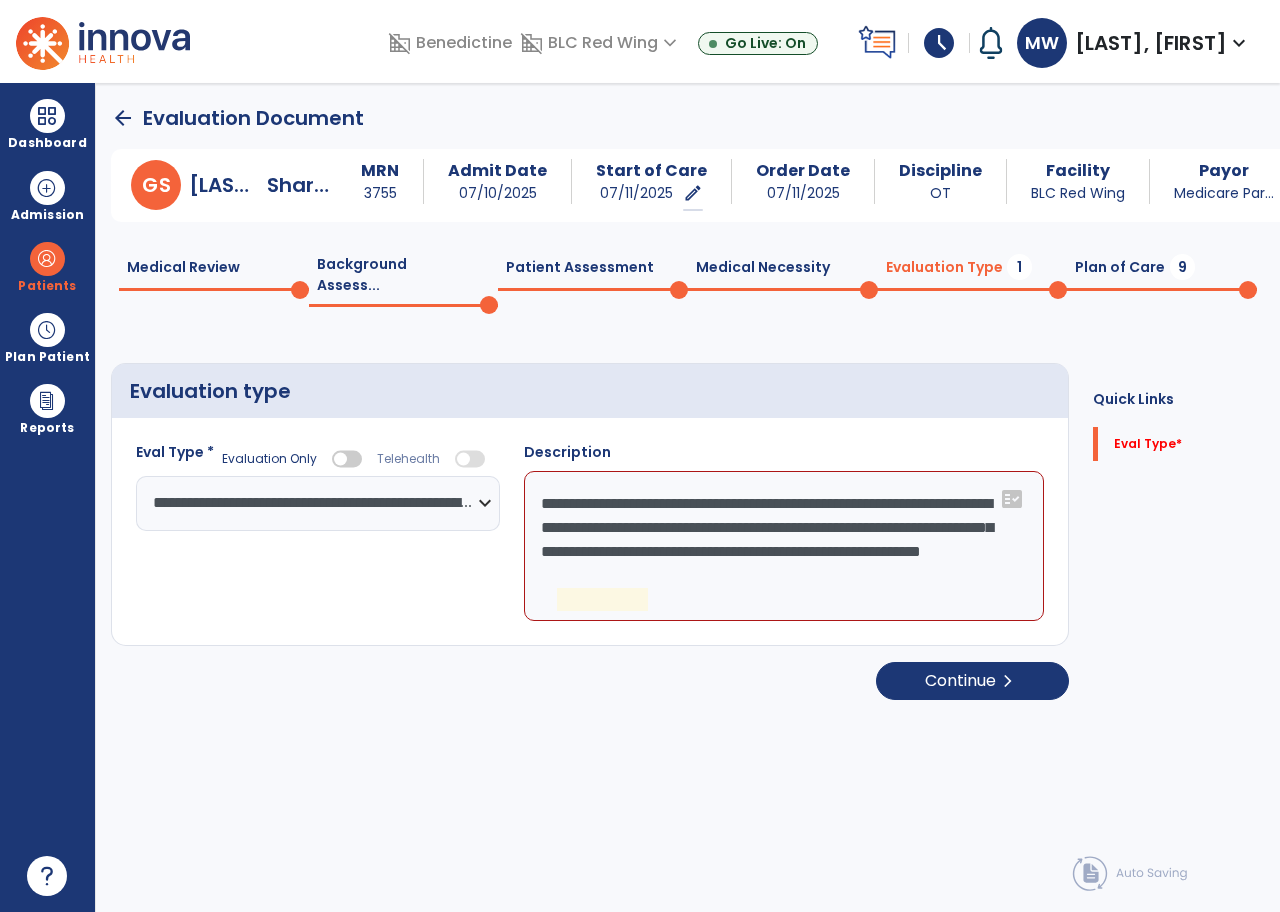 click on "**********" 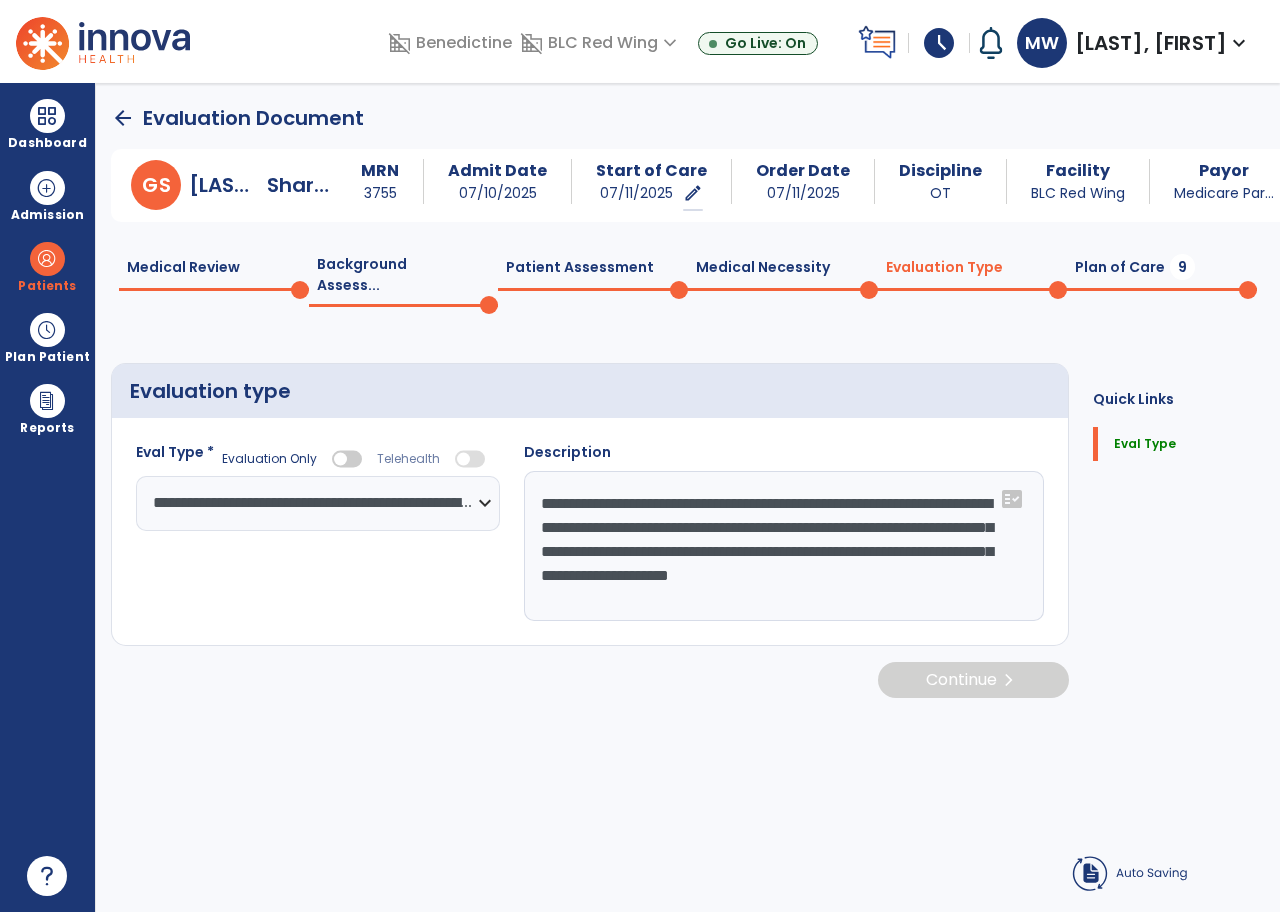 type on "**********" 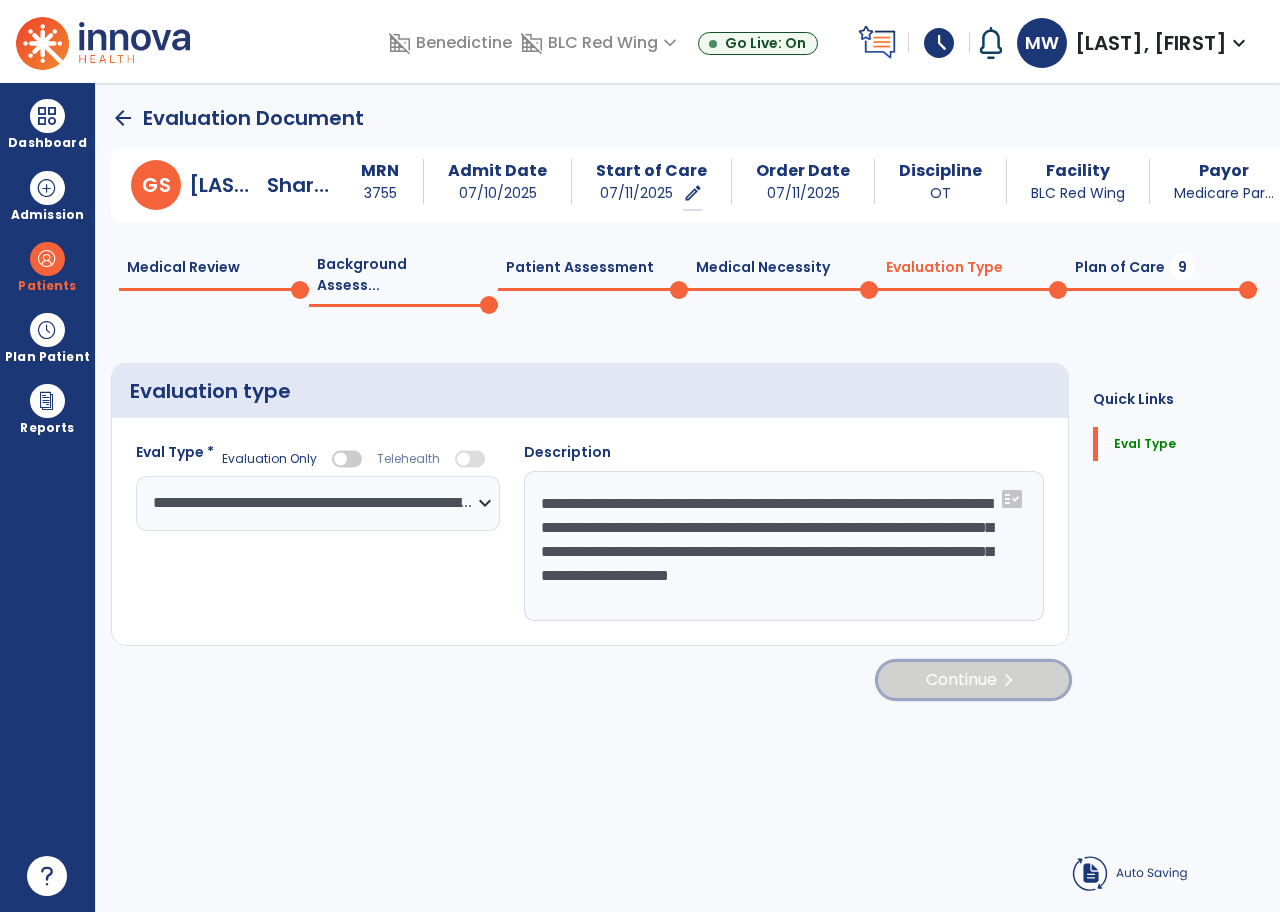 click on "Continue  chevron_right" 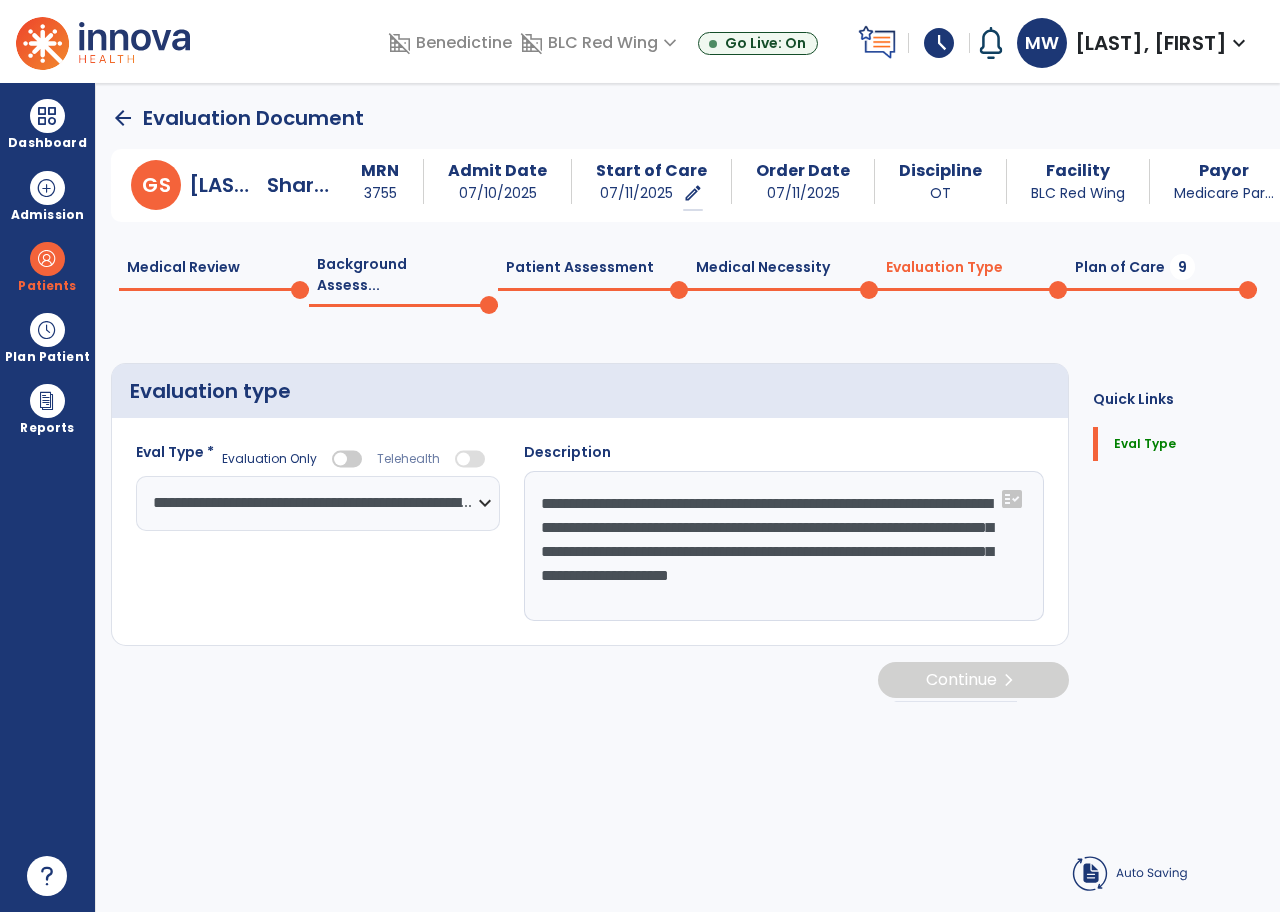 select on "*****" 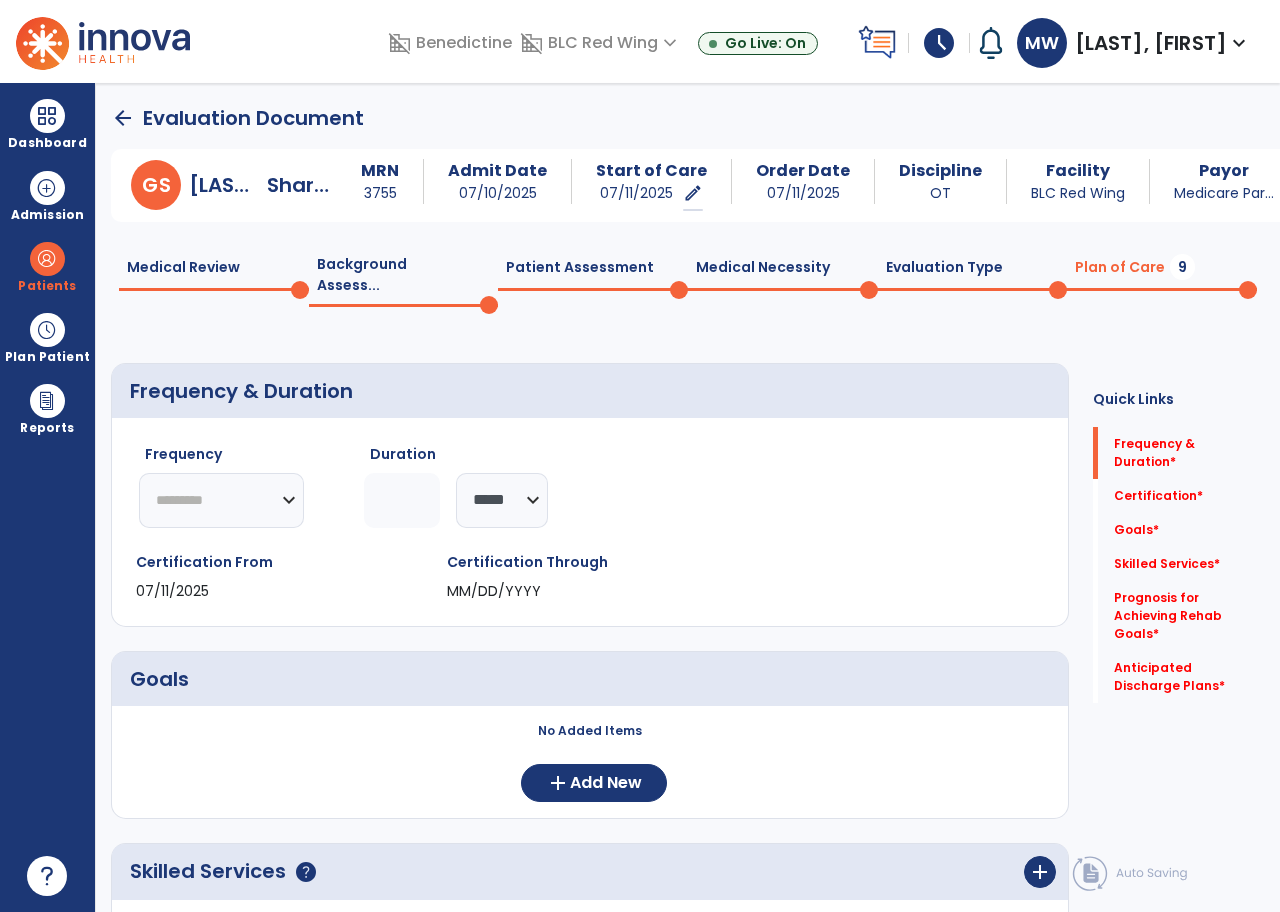 click on "********* ** ** ** ** ** ** **" 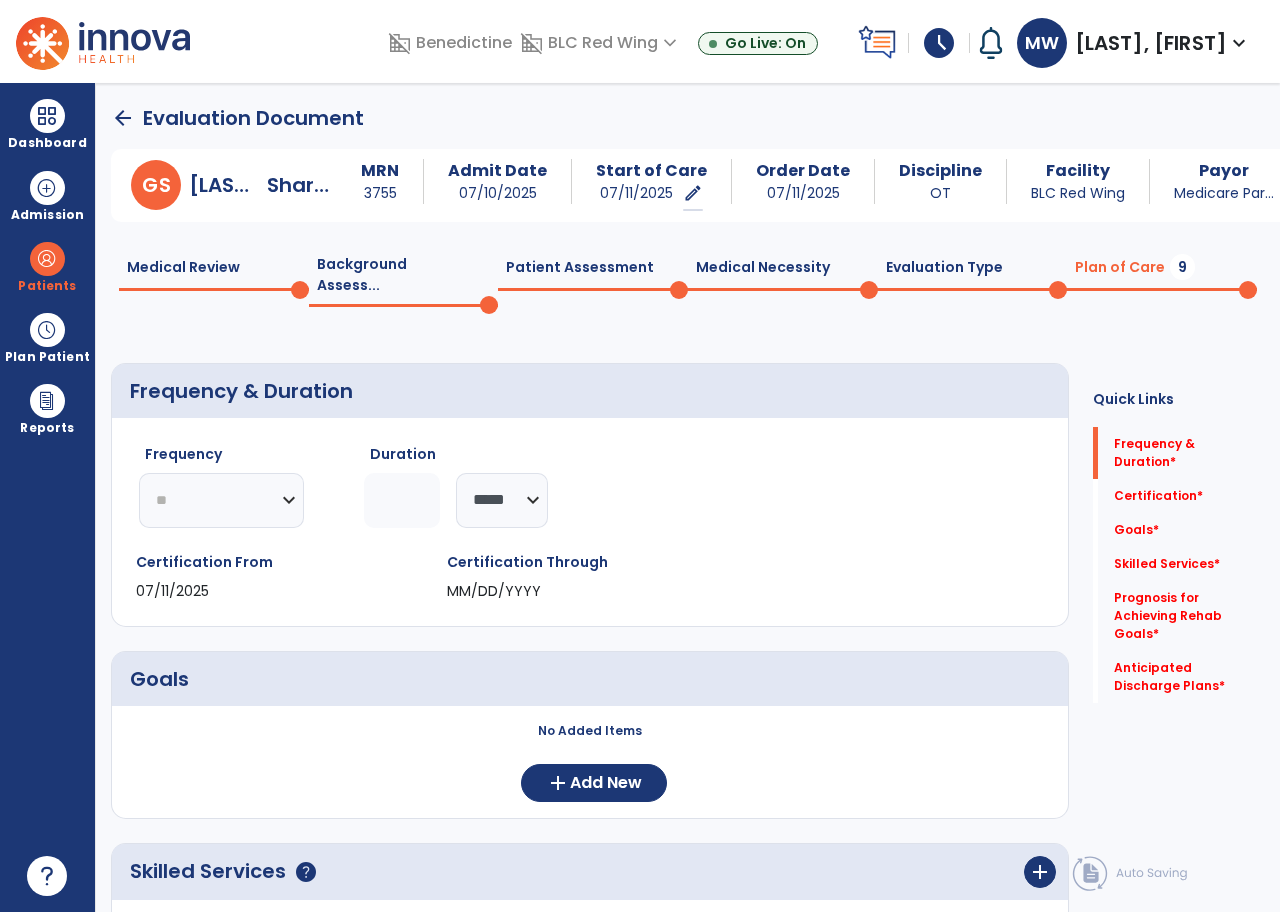 click on "********* ** ** ** ** ** ** **" 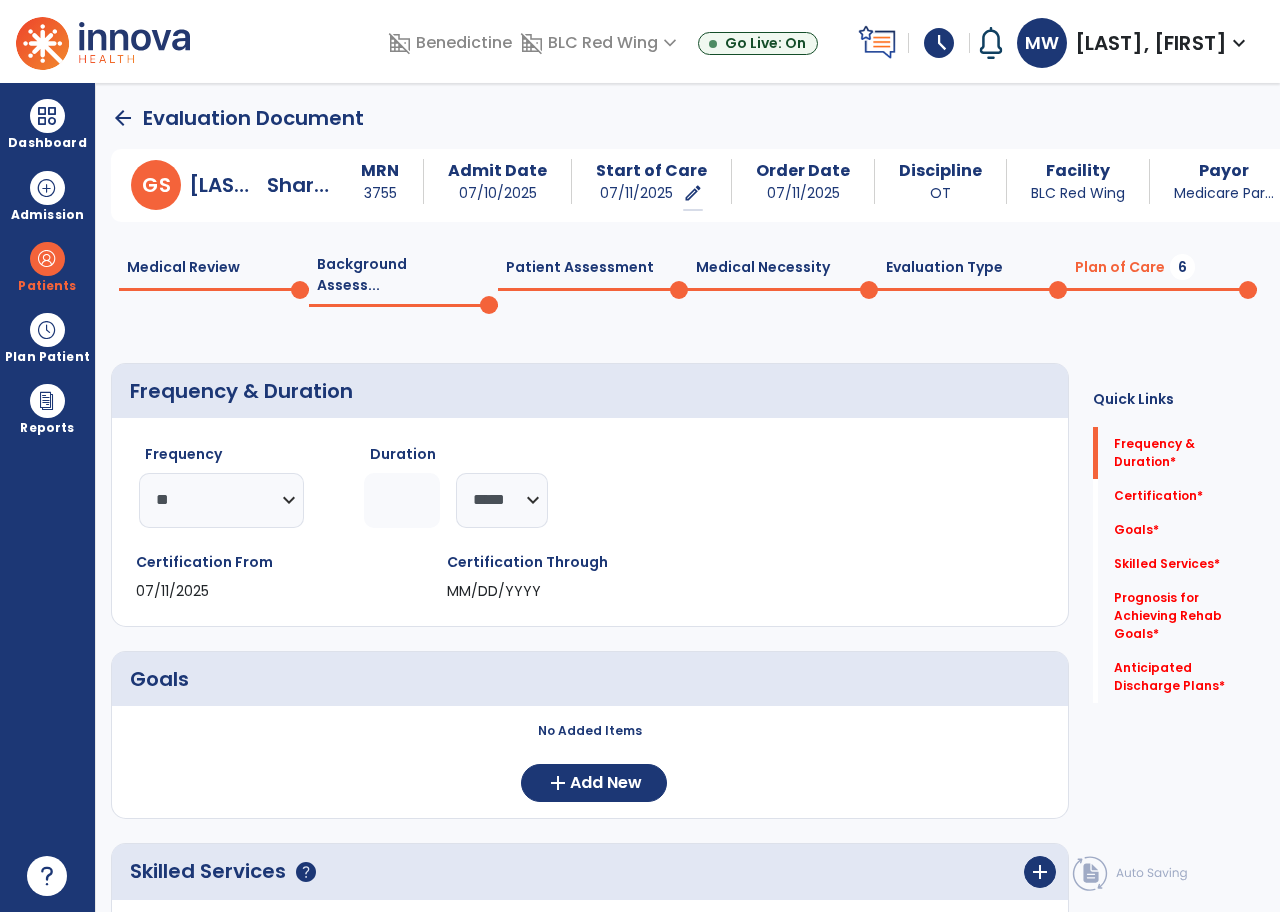 click 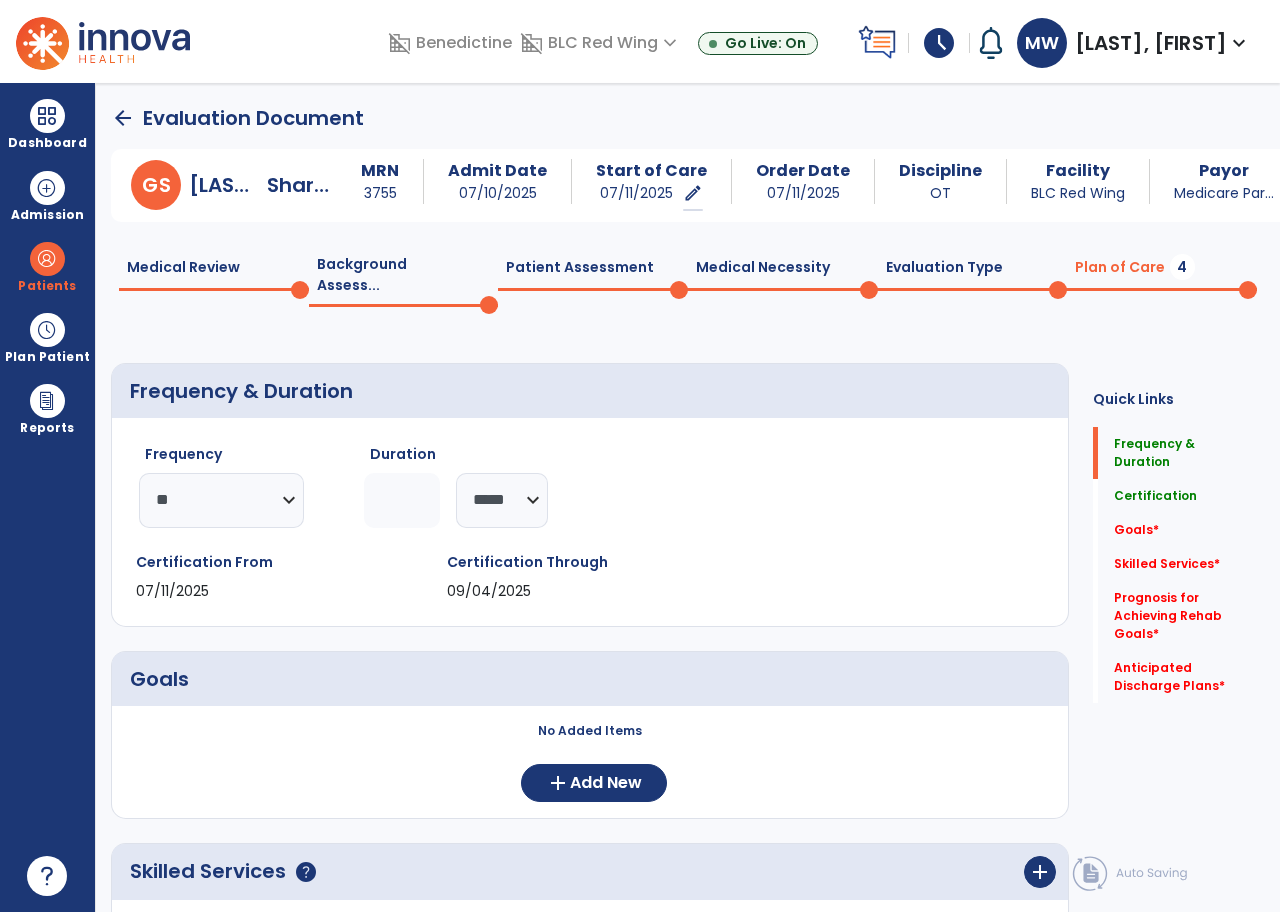 type on "*" 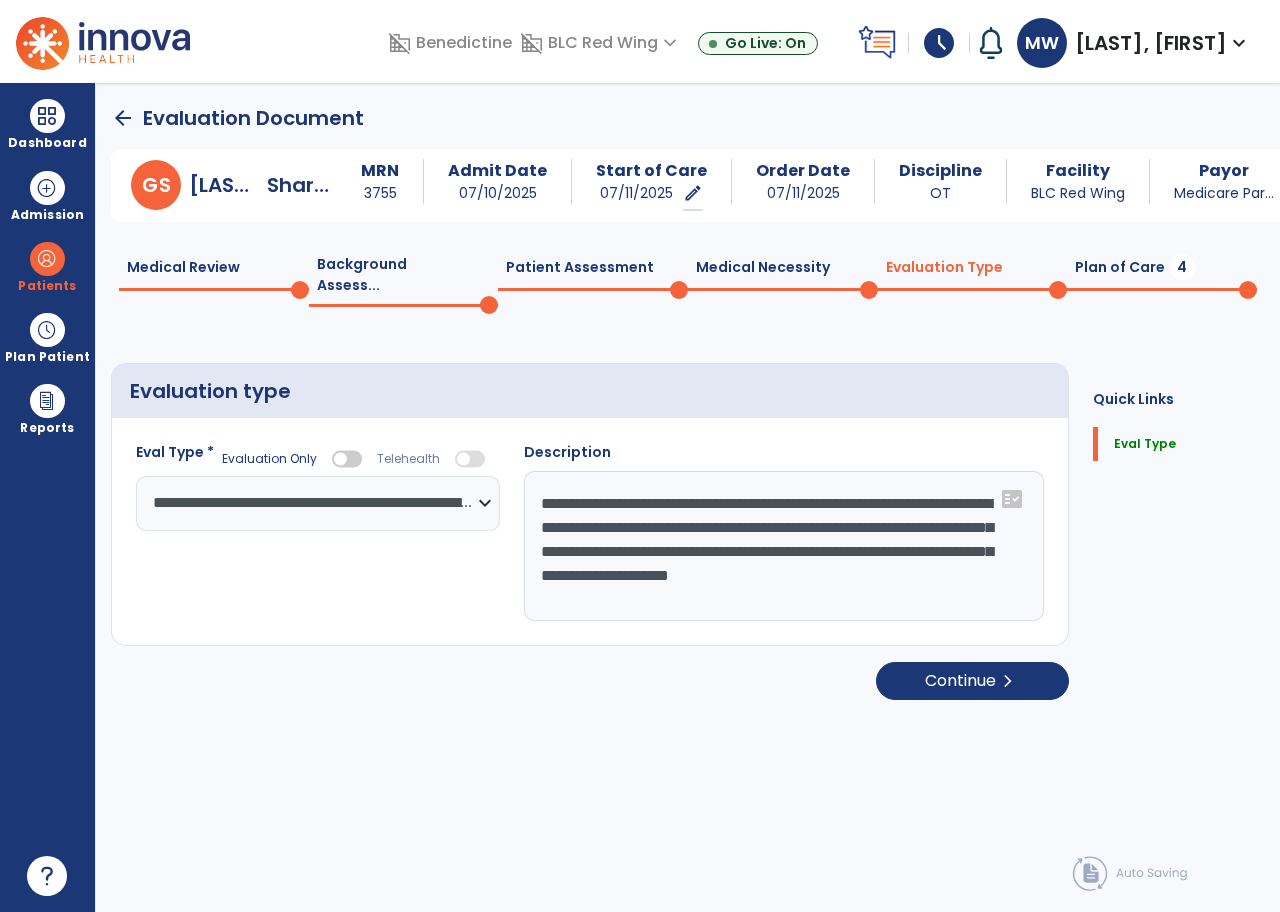 click on "Medical Necessity  0" 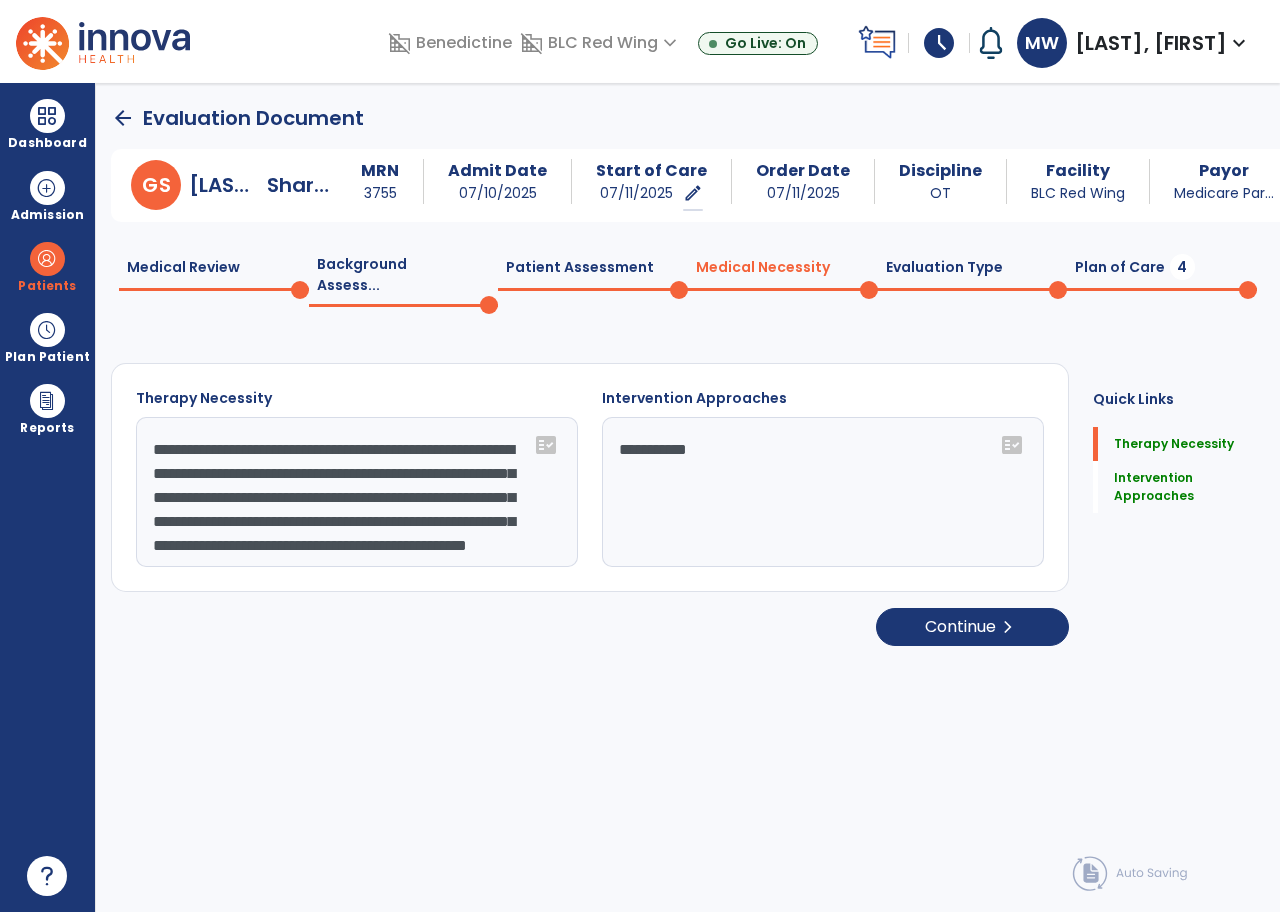 click on "Patient Assessment  0" 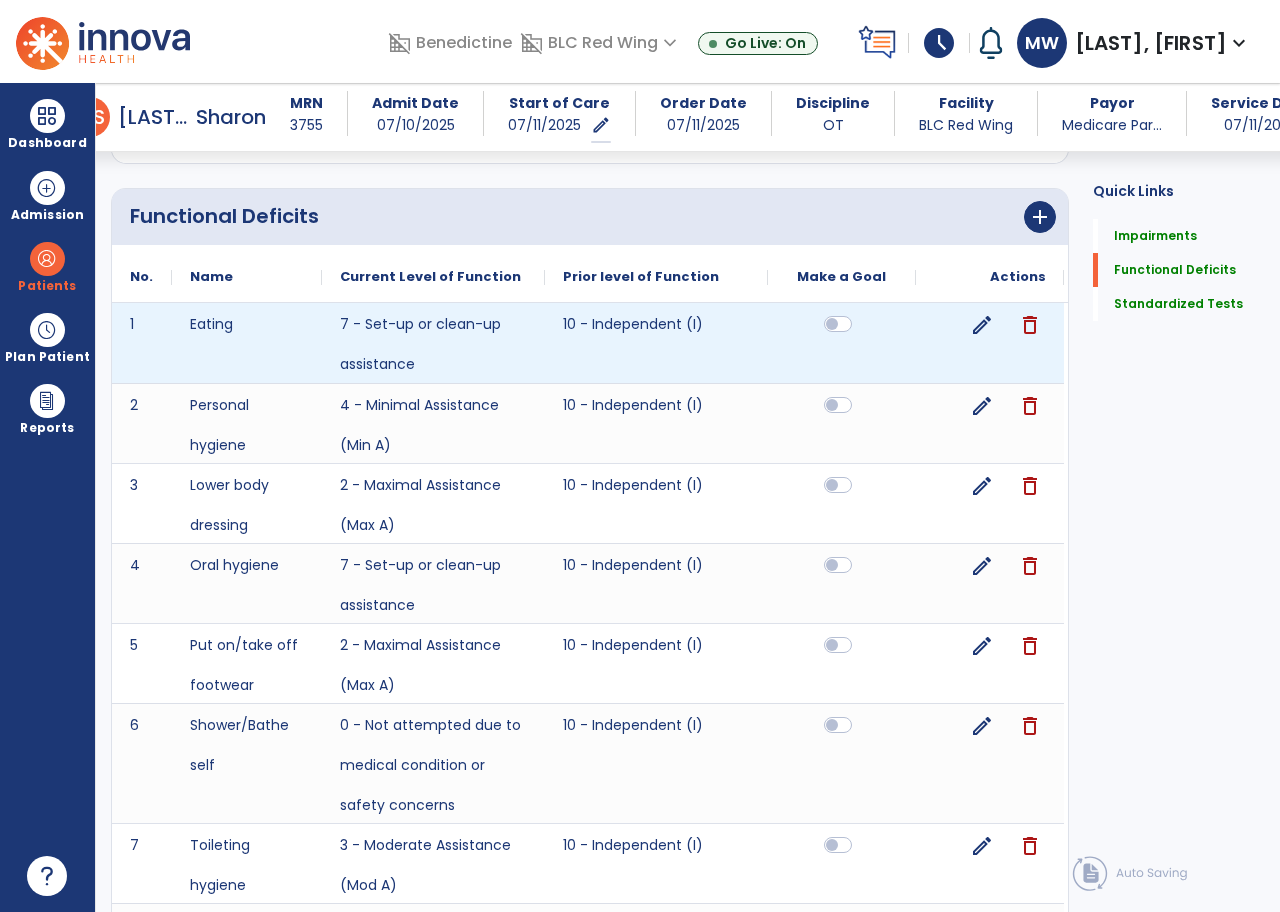 scroll, scrollTop: 1100, scrollLeft: 0, axis: vertical 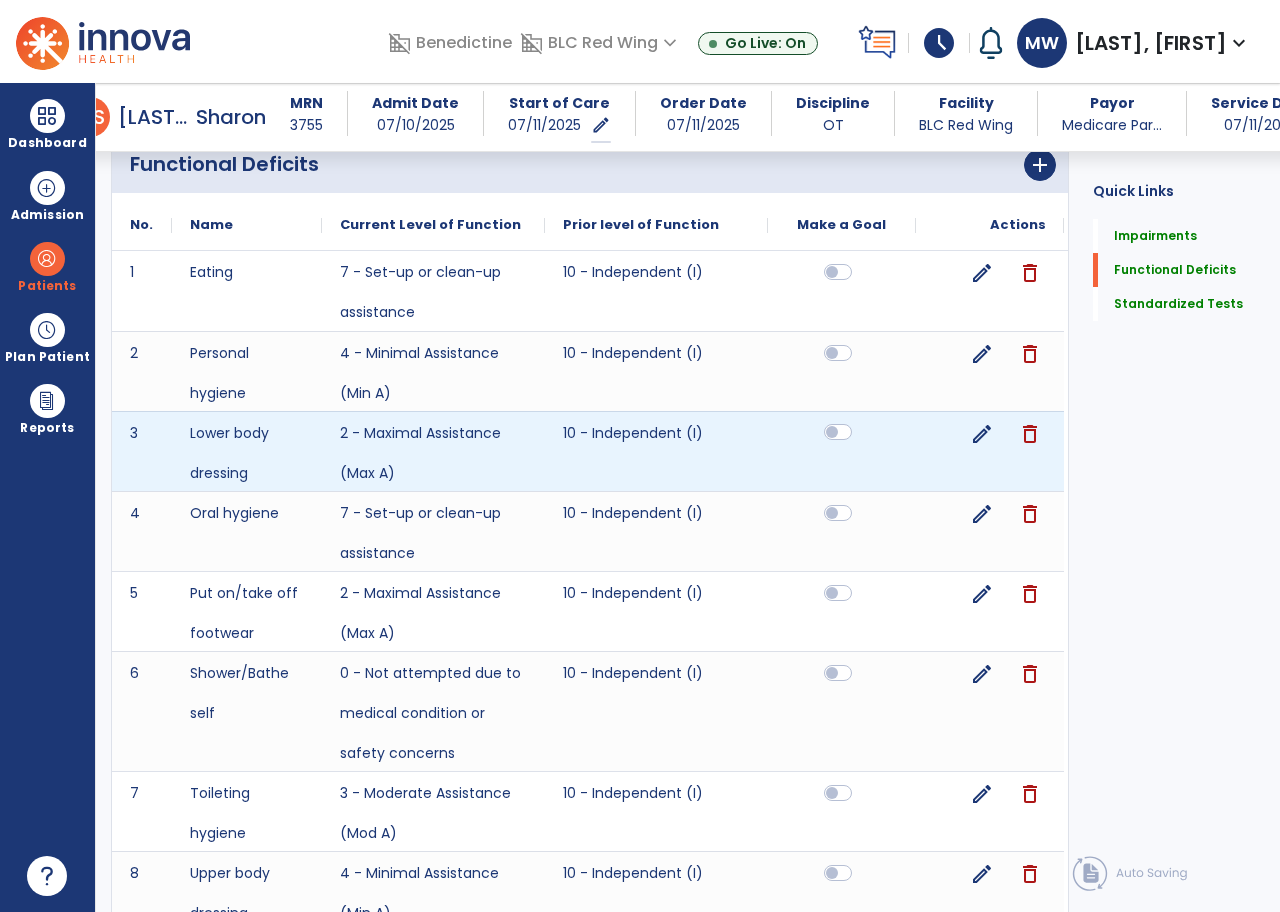 click 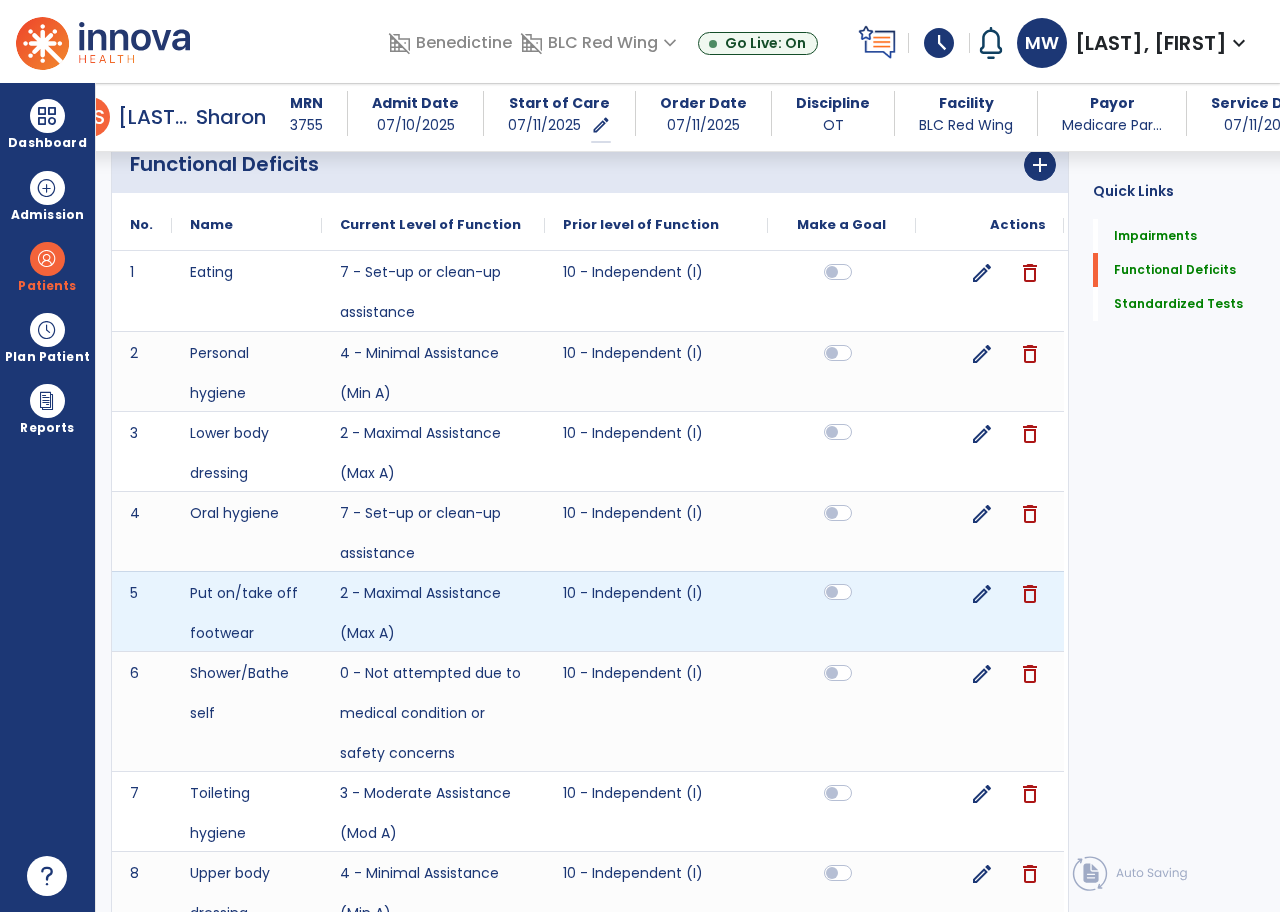 click 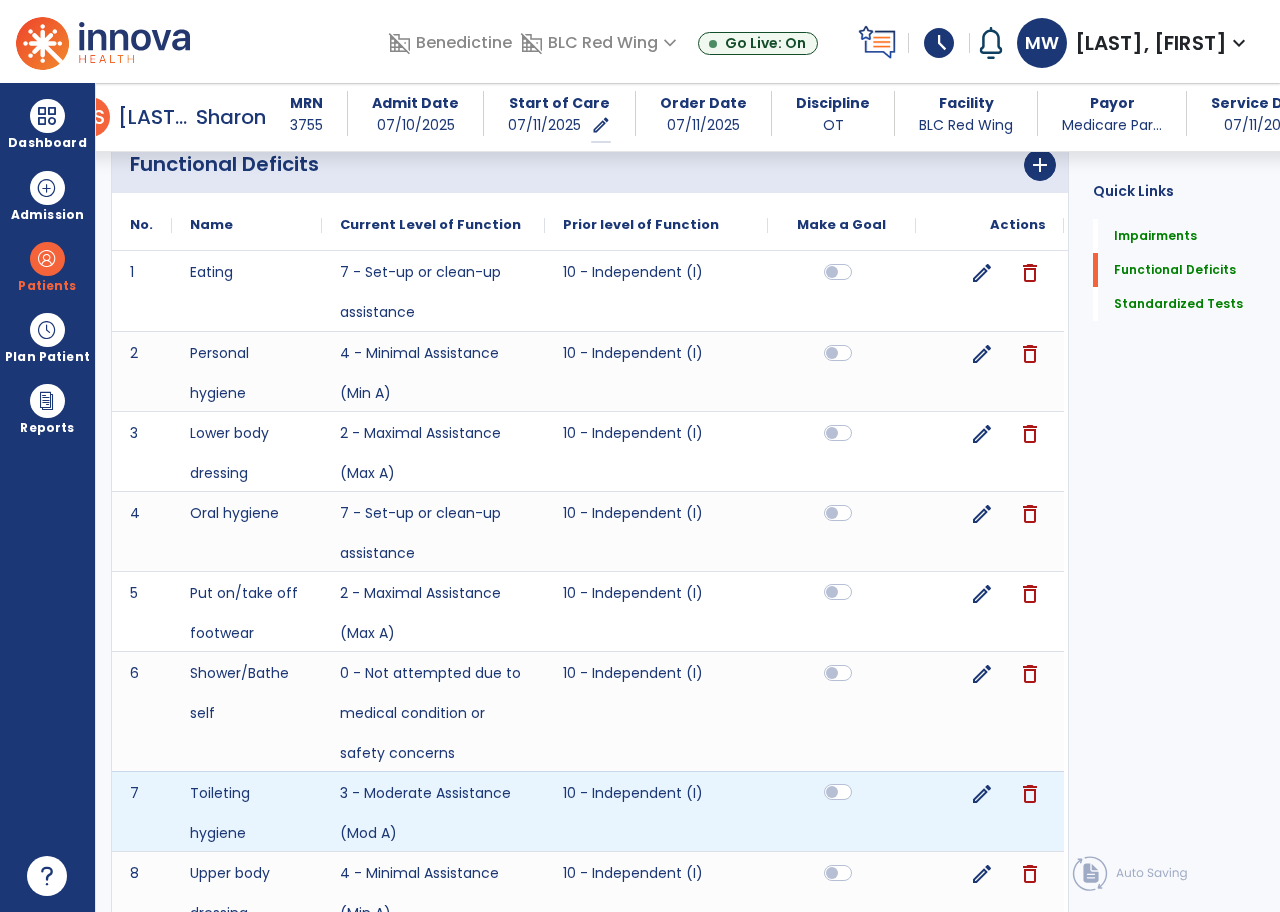 click 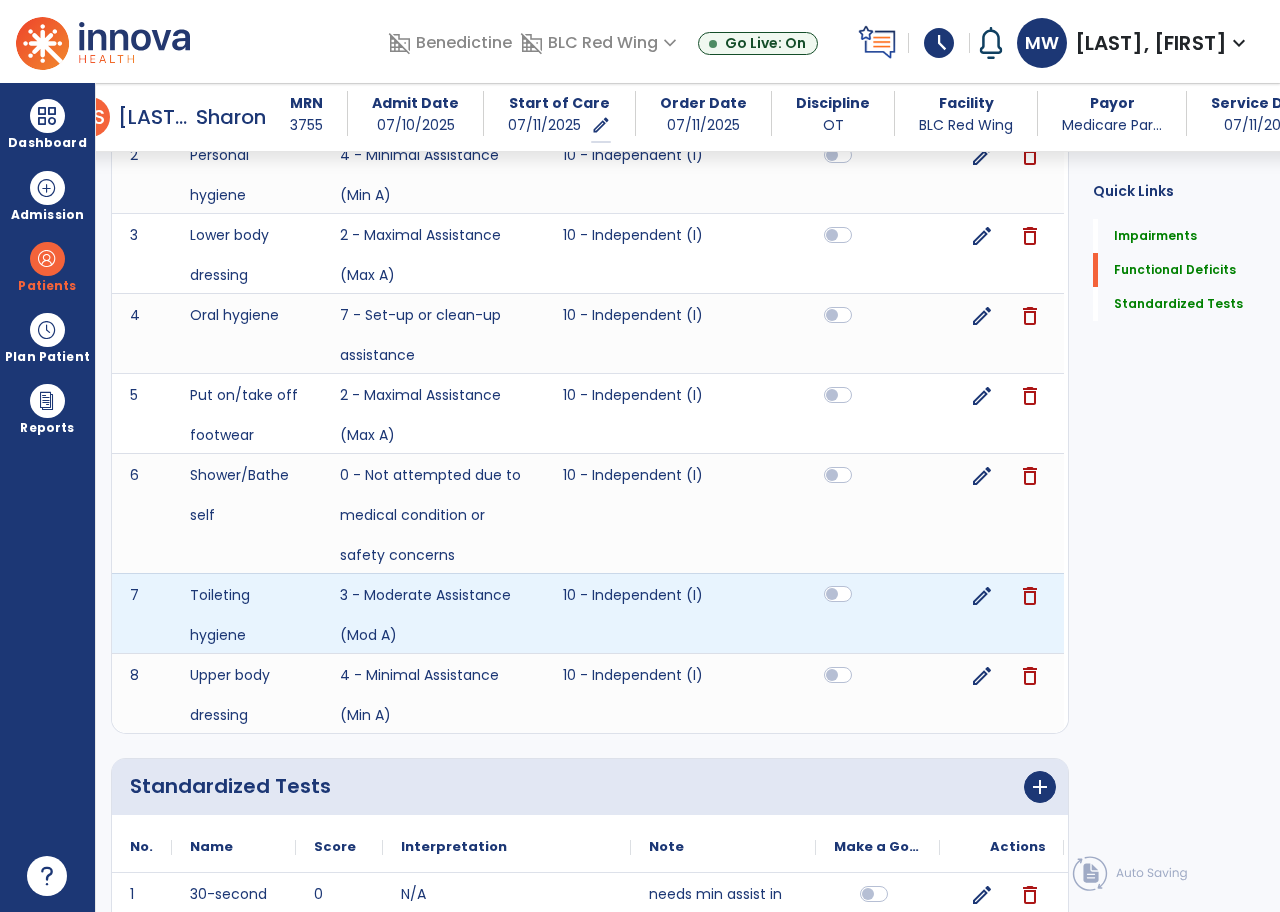 scroll, scrollTop: 1300, scrollLeft: 0, axis: vertical 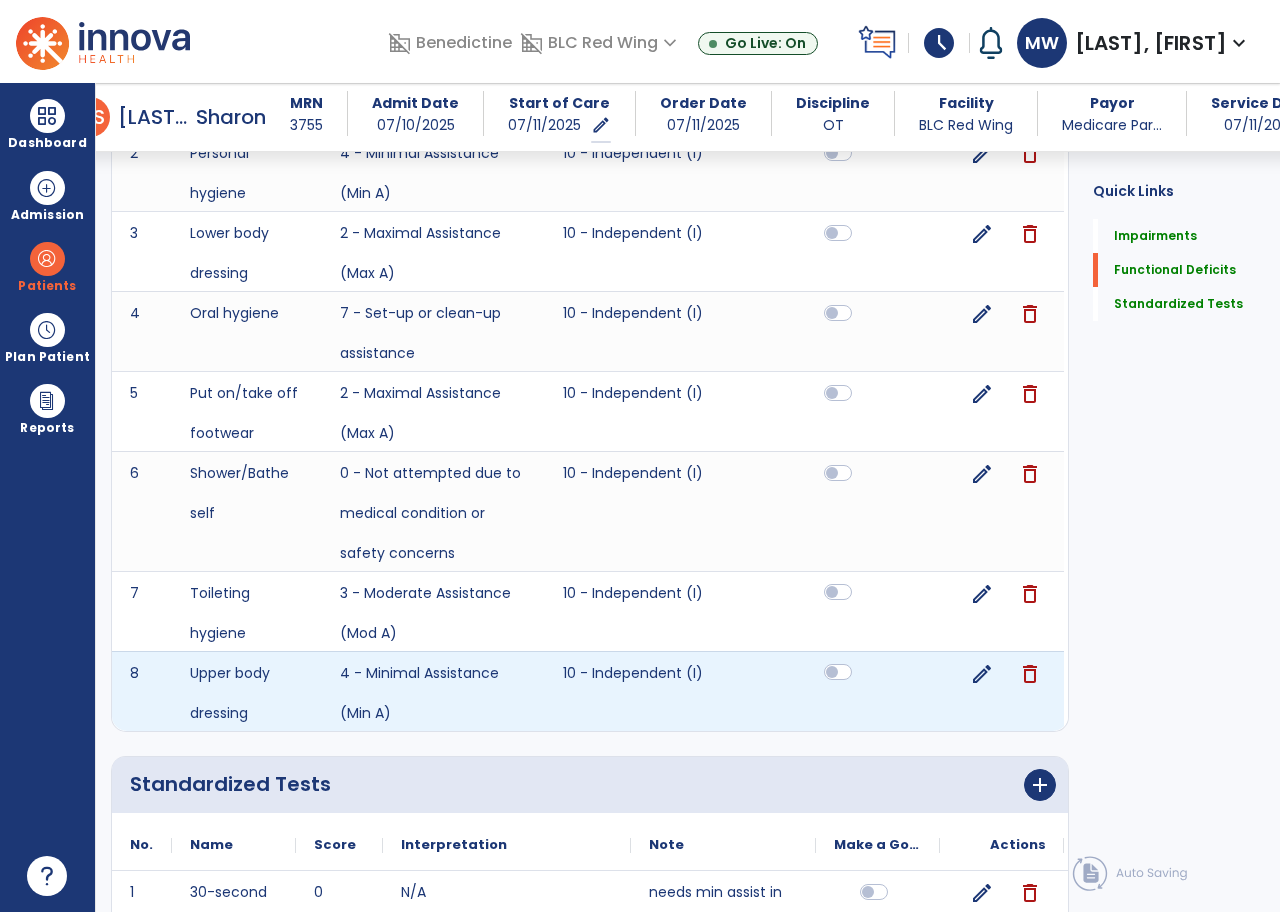click 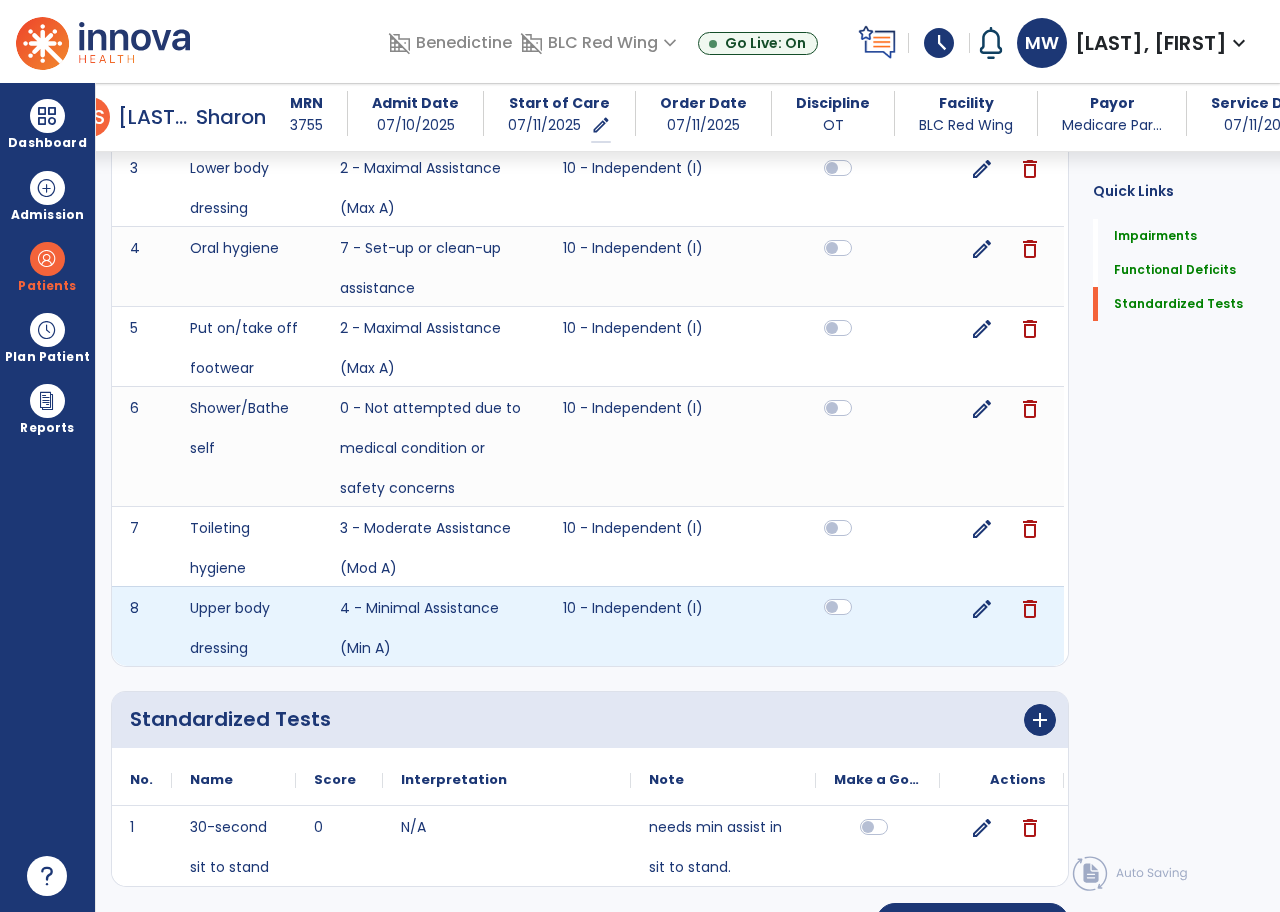 scroll, scrollTop: 1394, scrollLeft: 0, axis: vertical 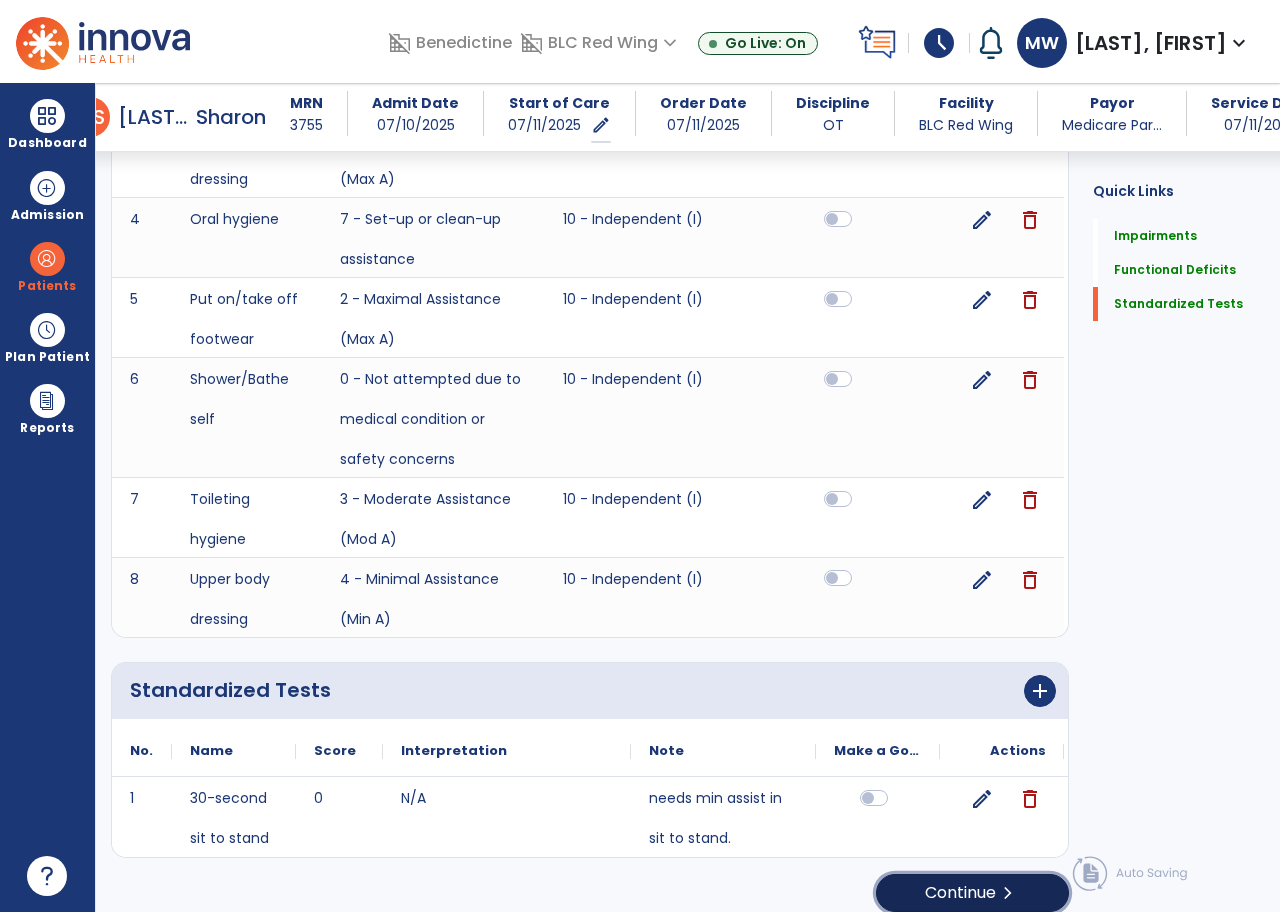 click on "Continue  chevron_right" 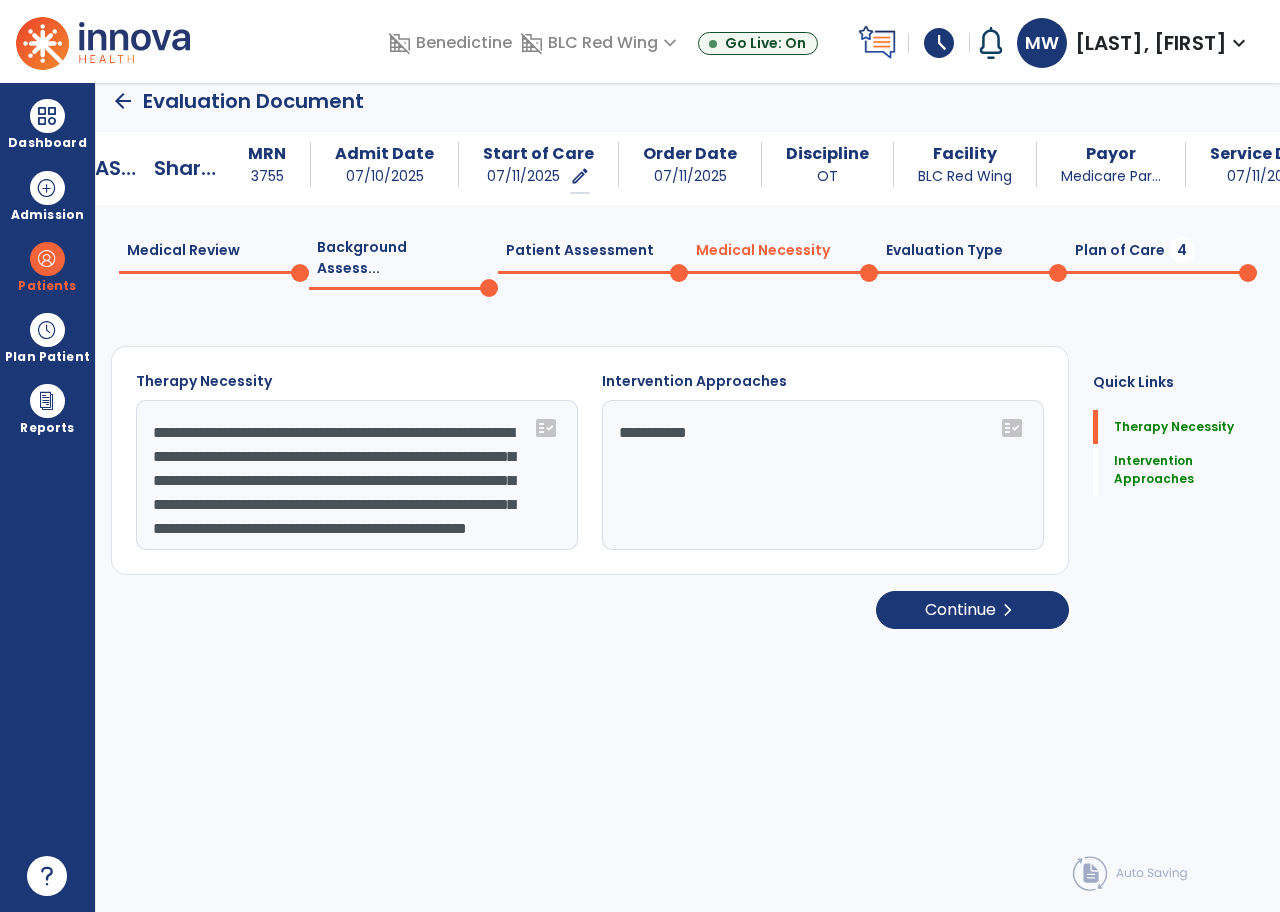 scroll, scrollTop: 0, scrollLeft: 0, axis: both 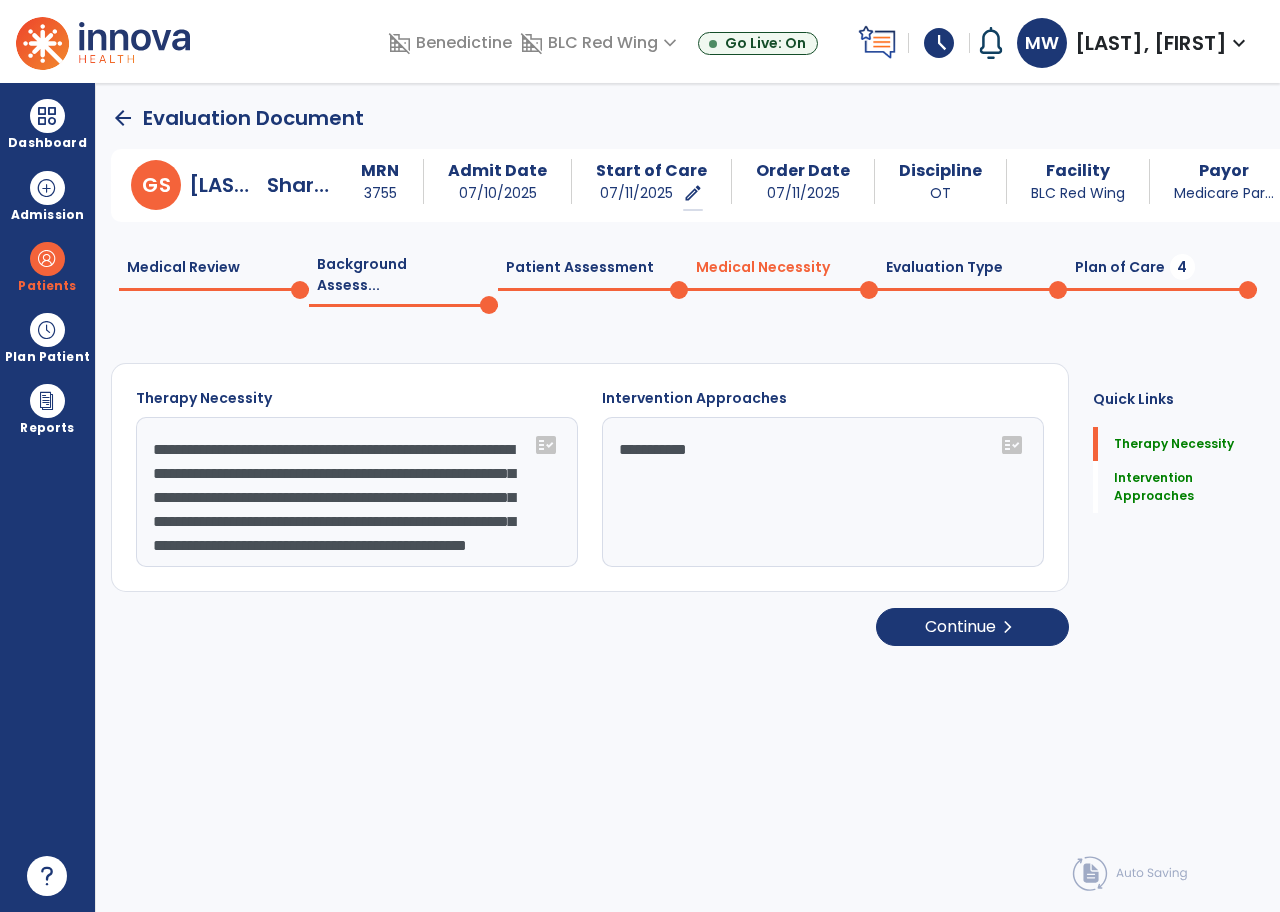 click on "Plan of Care  4" 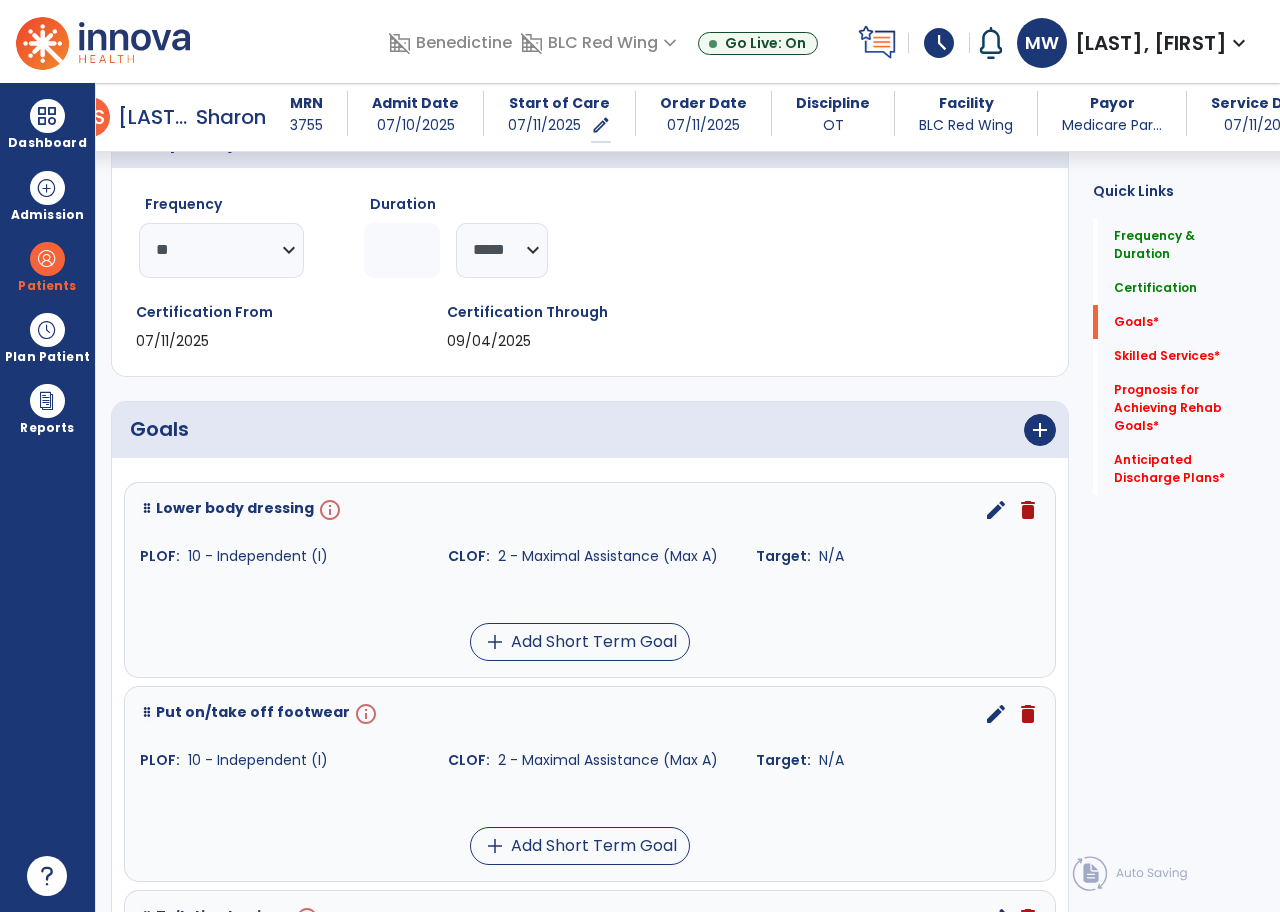 scroll, scrollTop: 300, scrollLeft: 0, axis: vertical 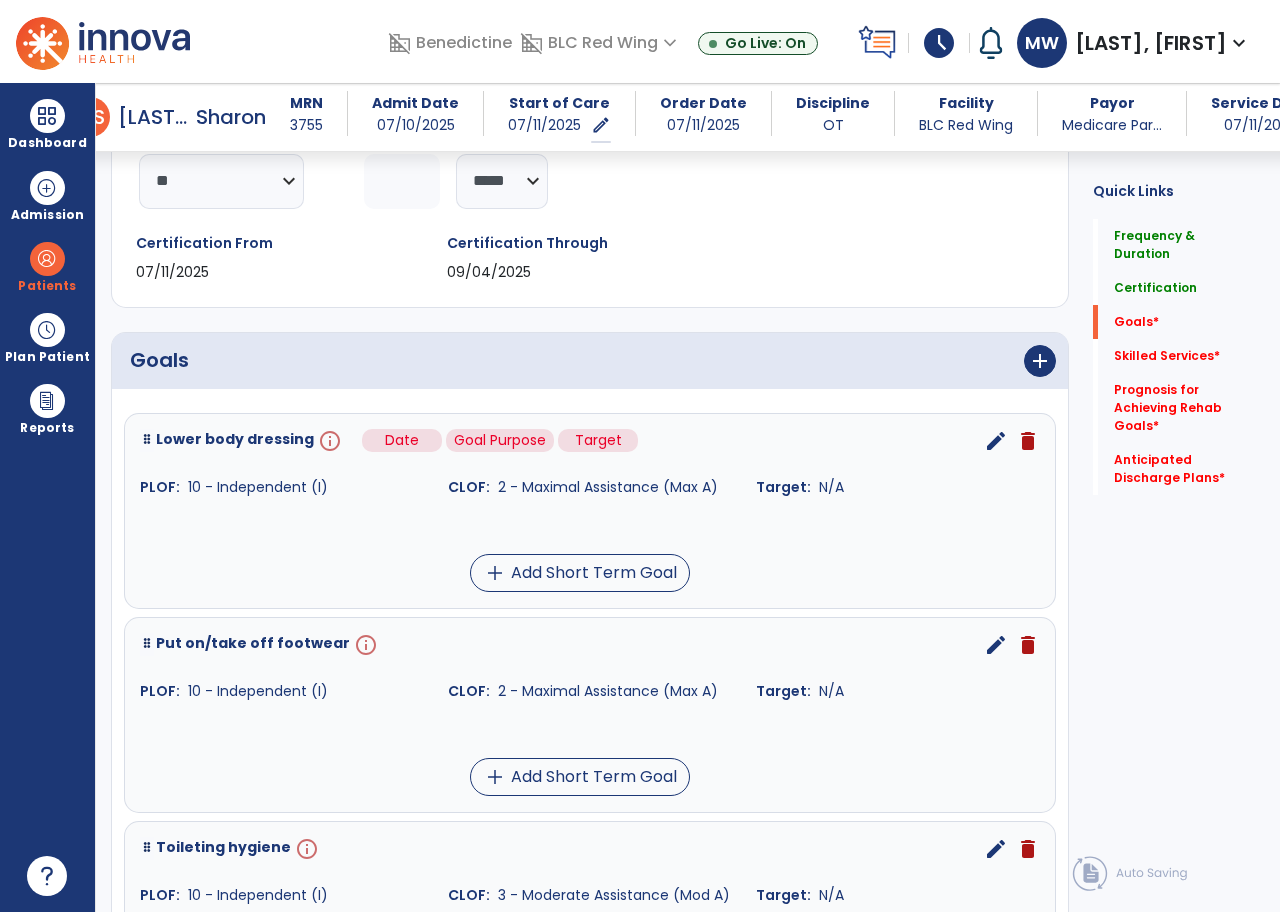 click on "info" at bounding box center [328, 441] 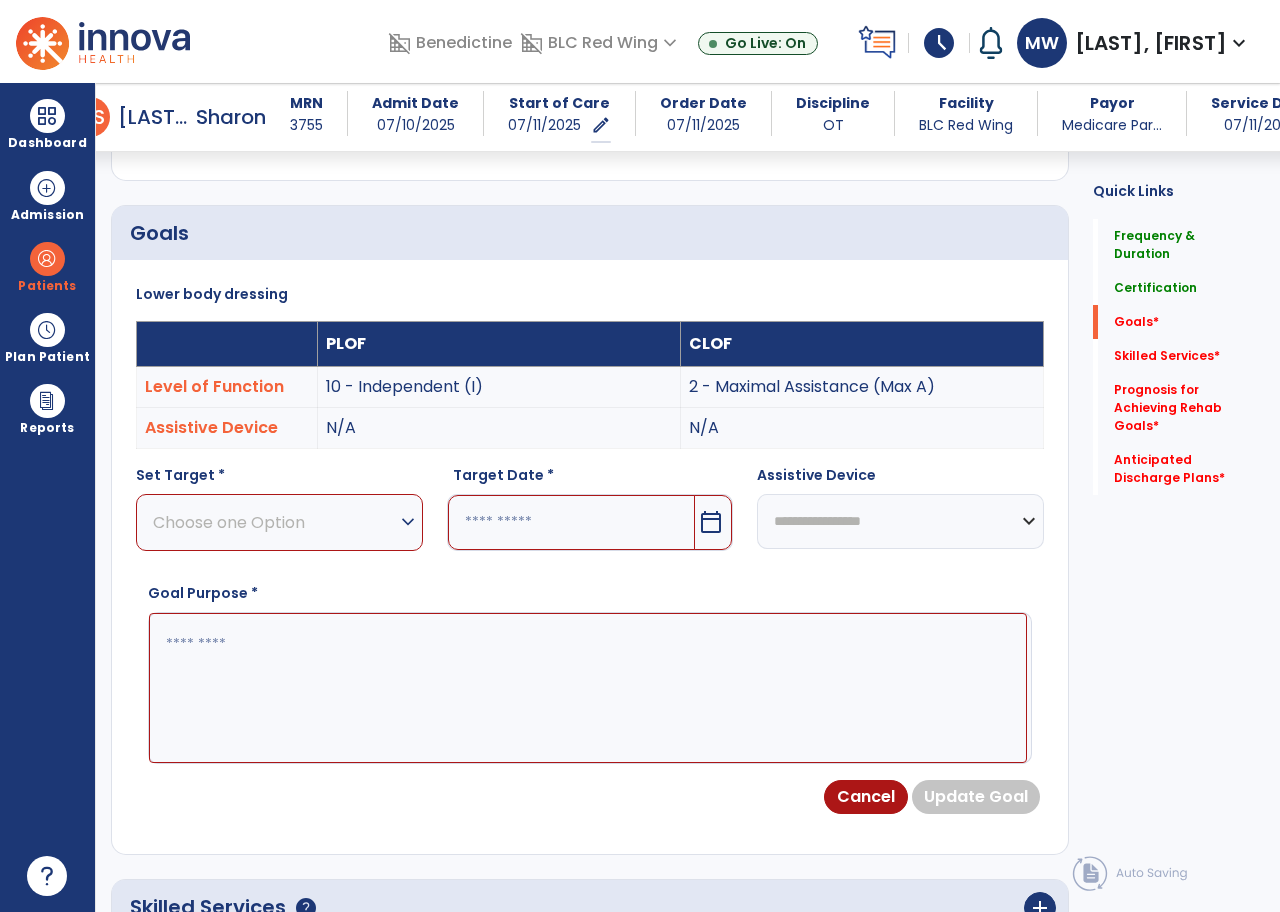 scroll, scrollTop: 535, scrollLeft: 0, axis: vertical 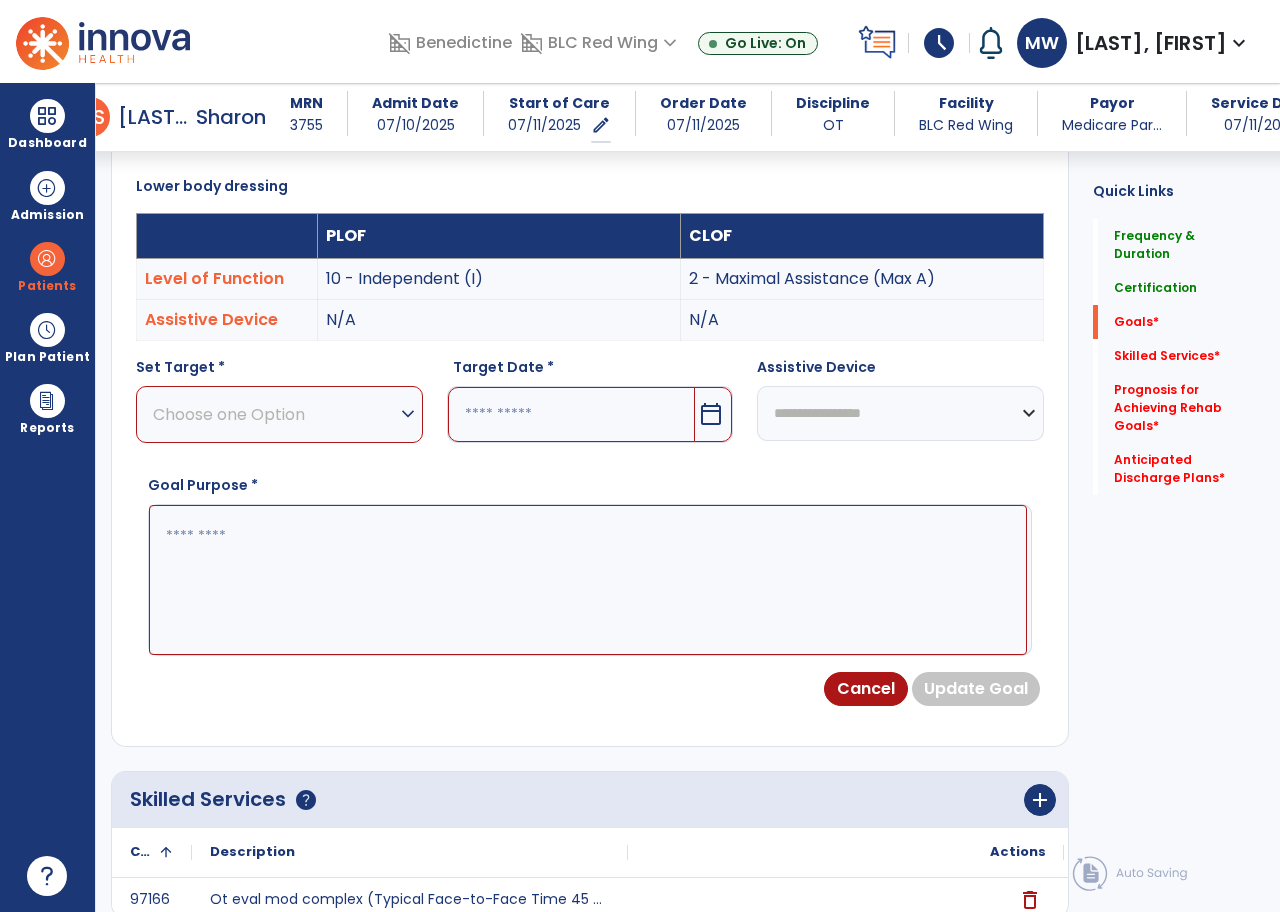 click on "expand_more" at bounding box center (408, 414) 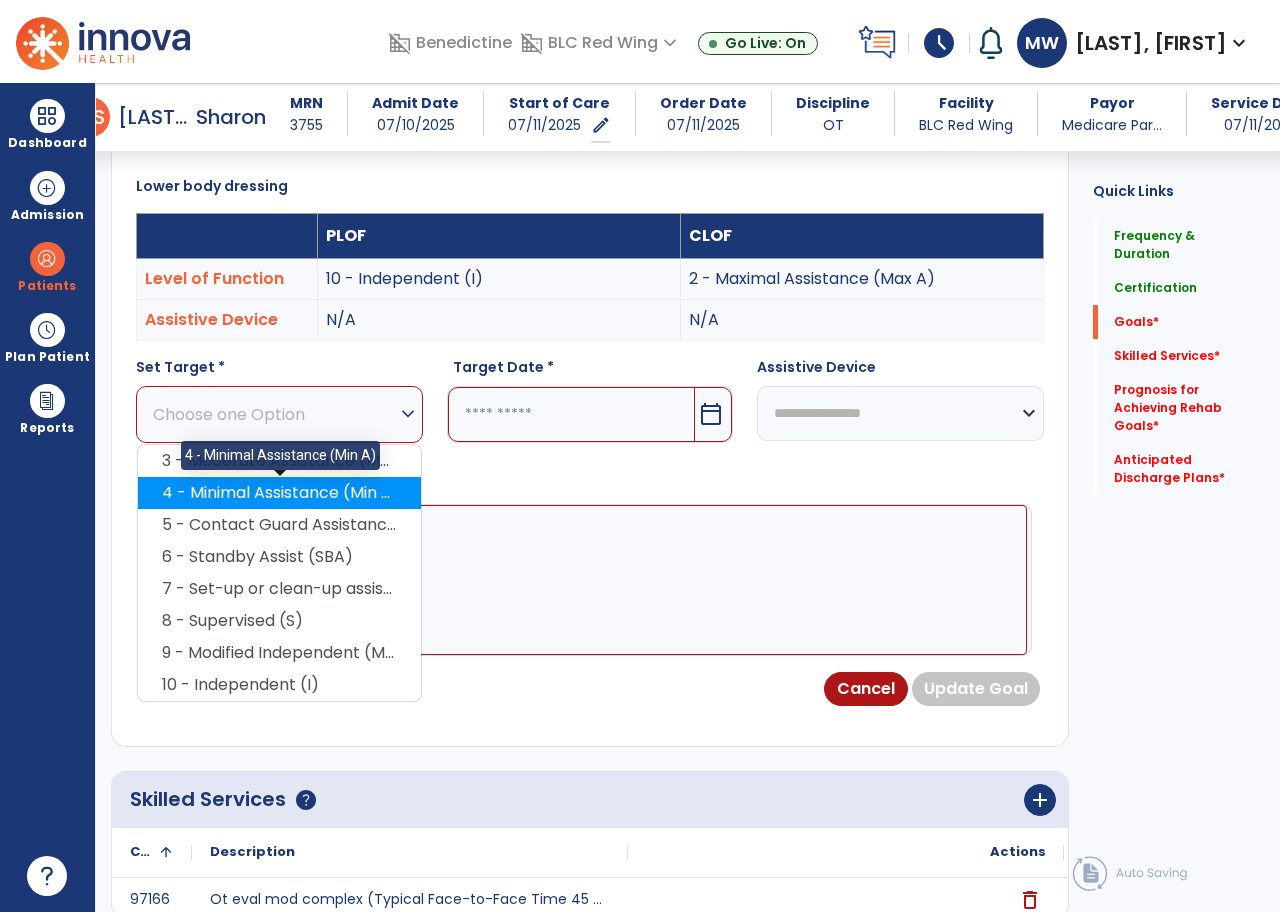 click on "4 - Minimal Assistance (Min A)" at bounding box center [279, 493] 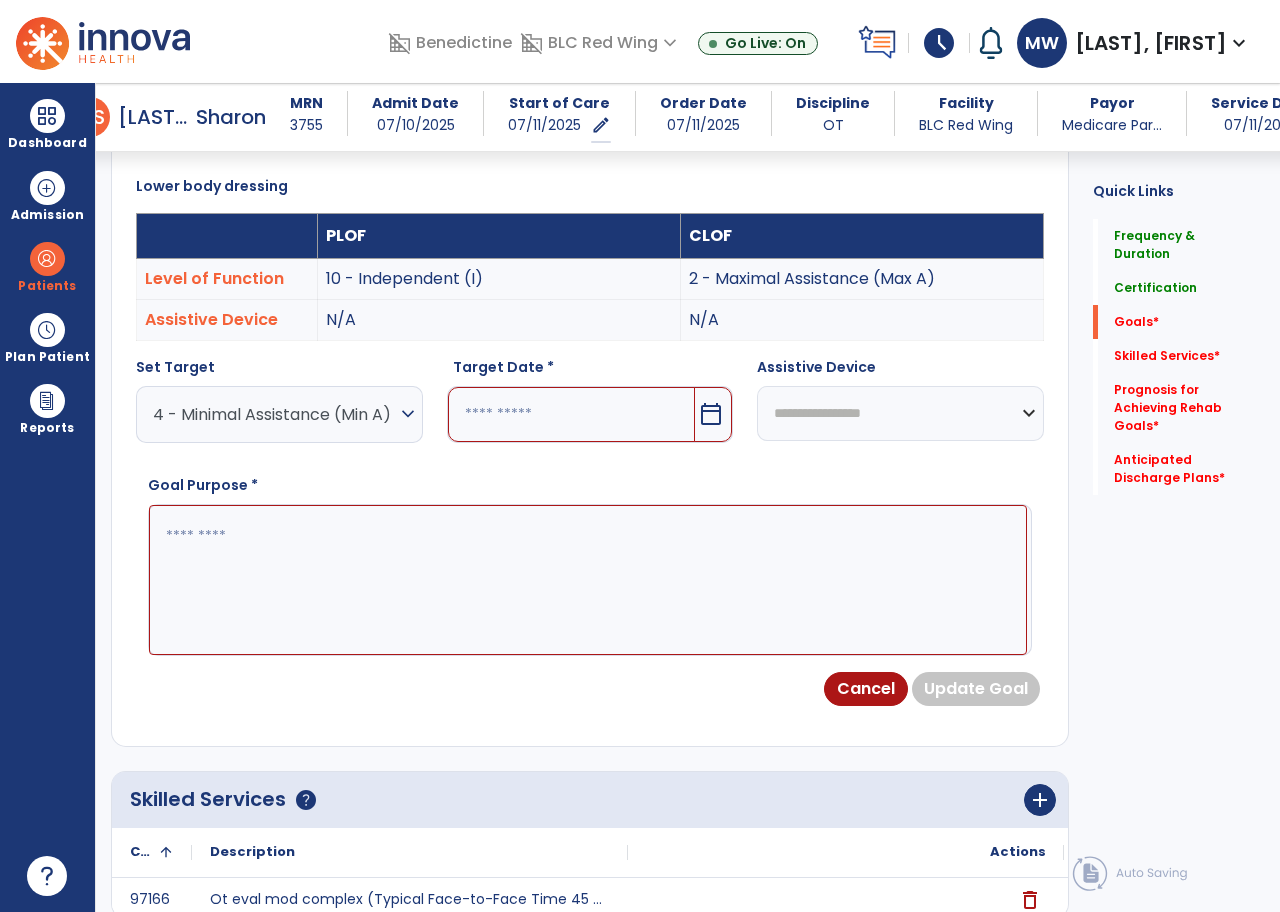 click on "calendar_today" at bounding box center [711, 414] 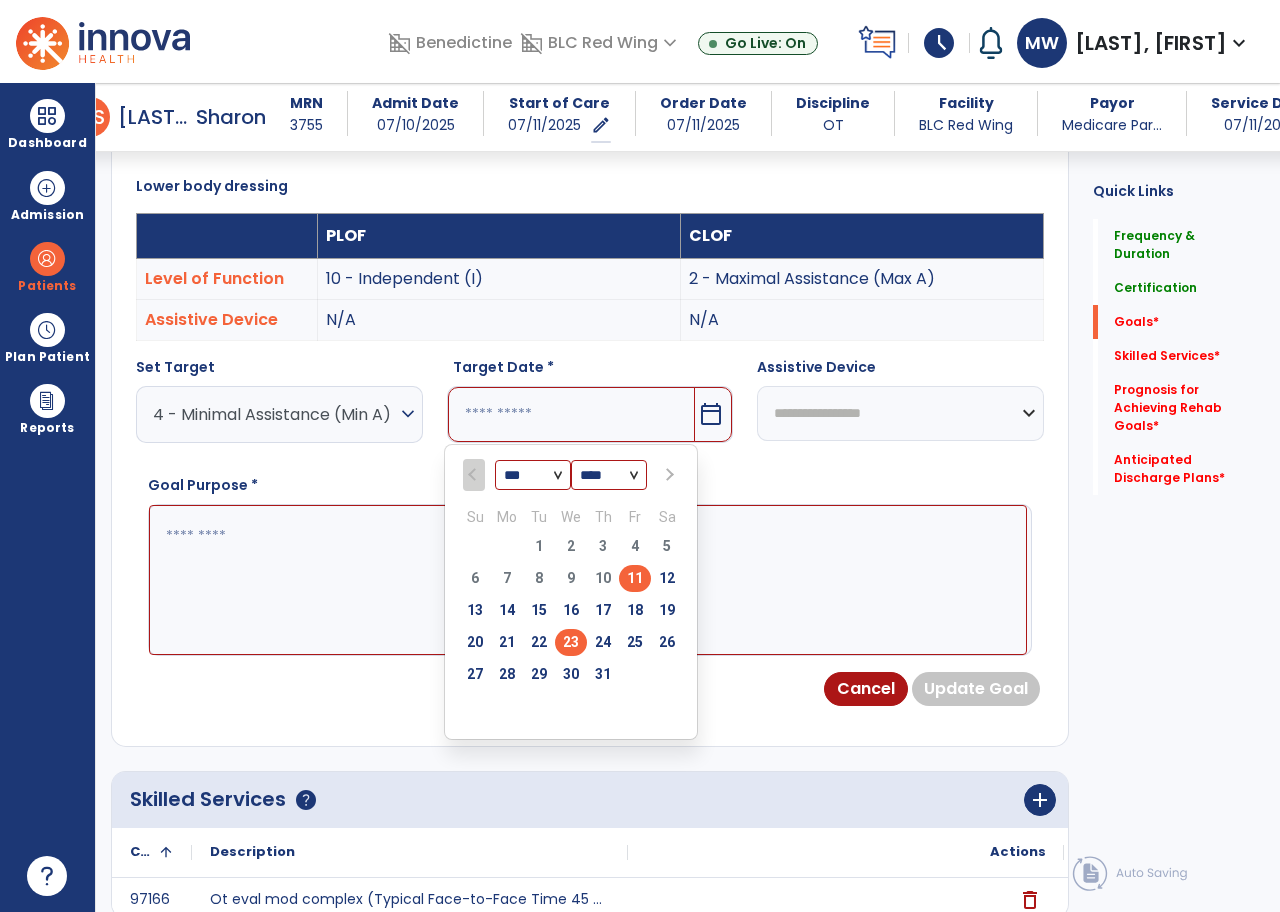 click on "23" at bounding box center (571, 642) 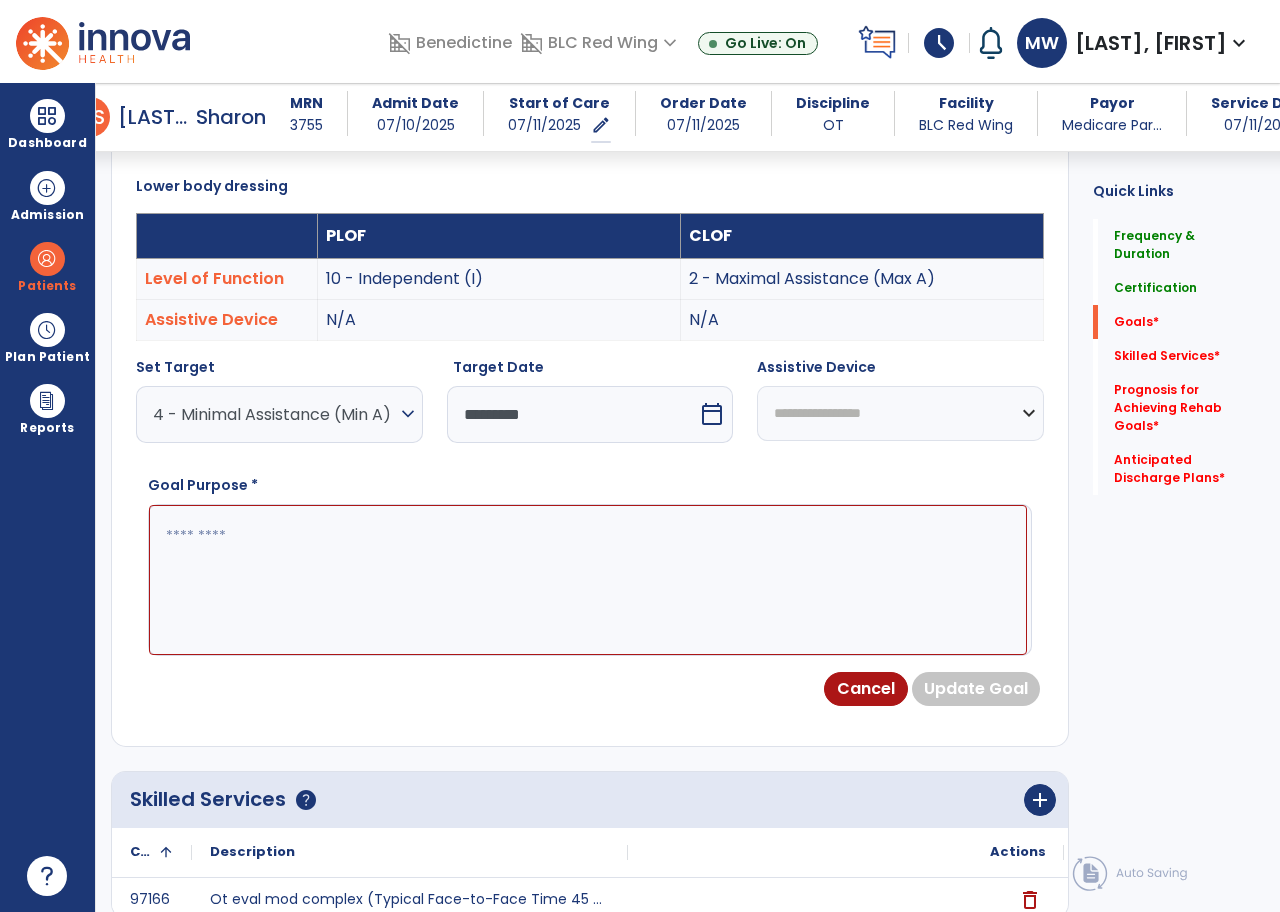 click at bounding box center [588, 580] 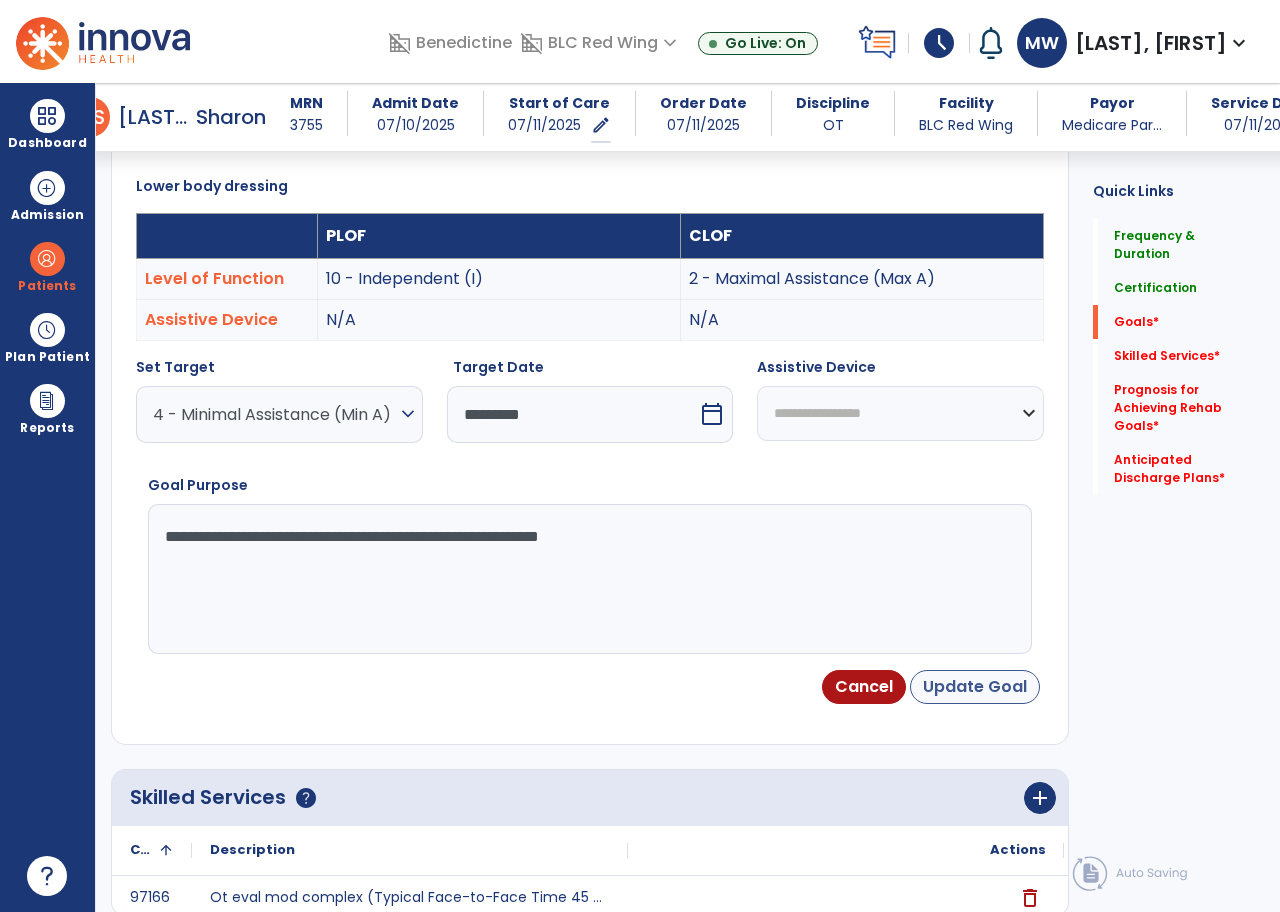 type on "**********" 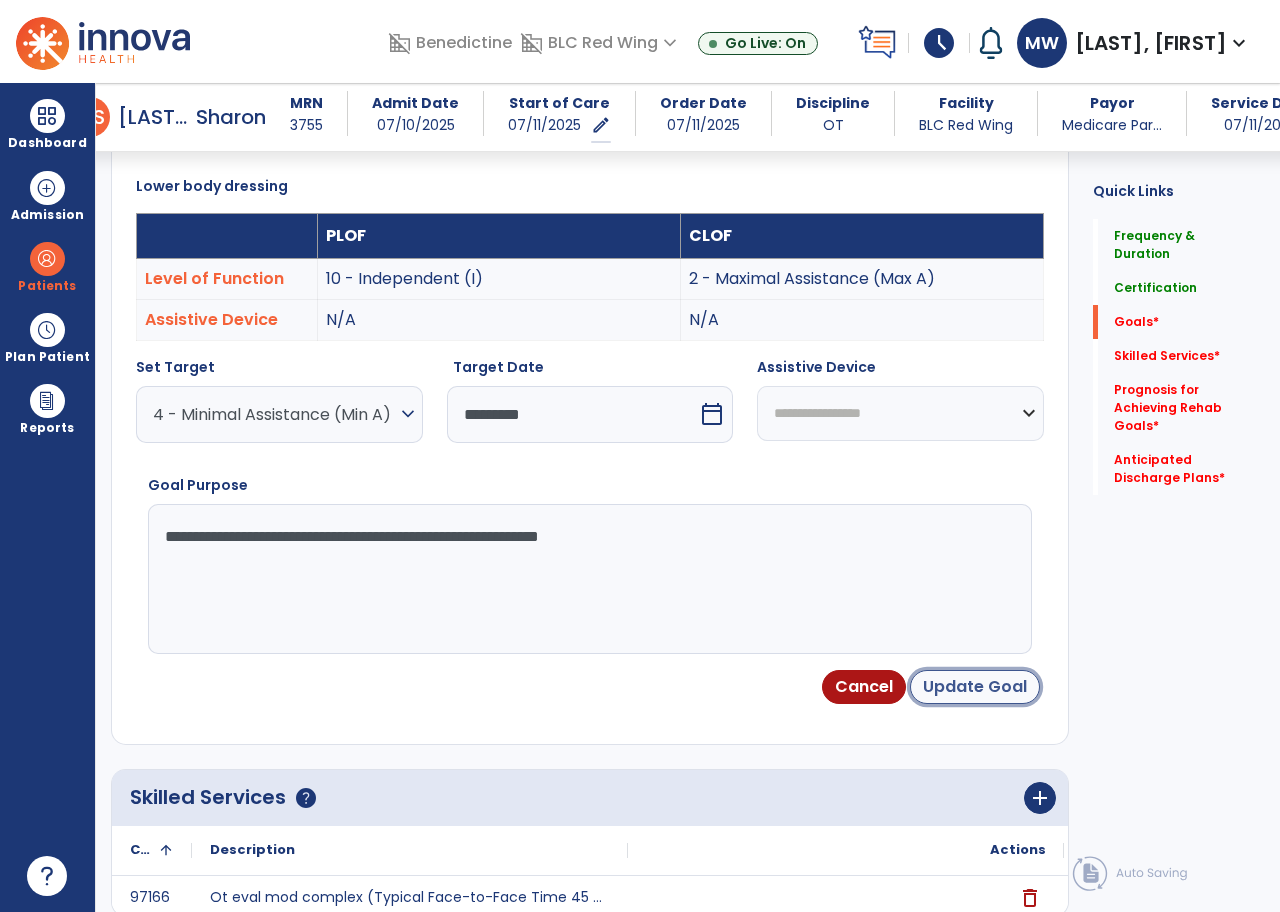 click on "Update Goal" at bounding box center (975, 687) 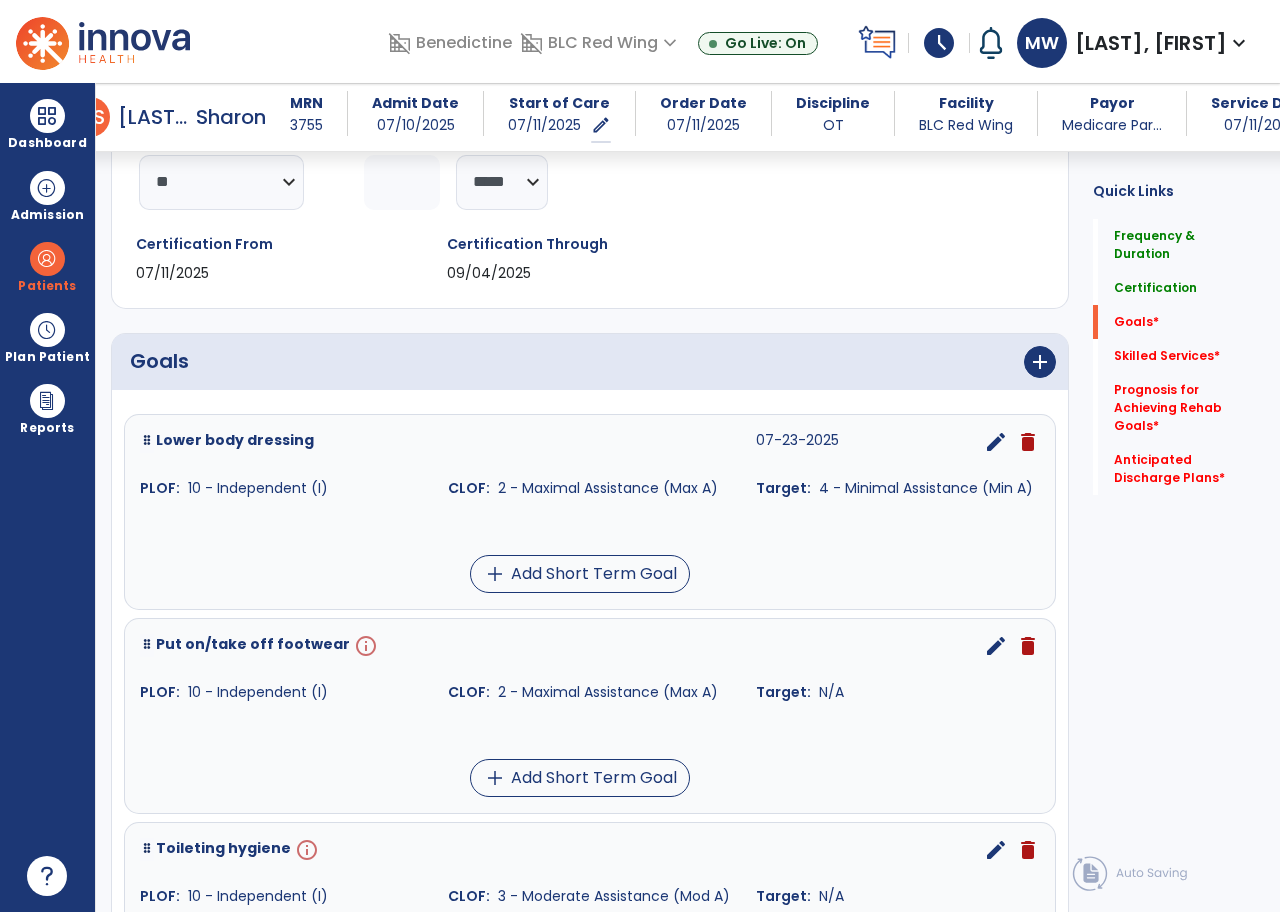 scroll, scrollTop: 335, scrollLeft: 0, axis: vertical 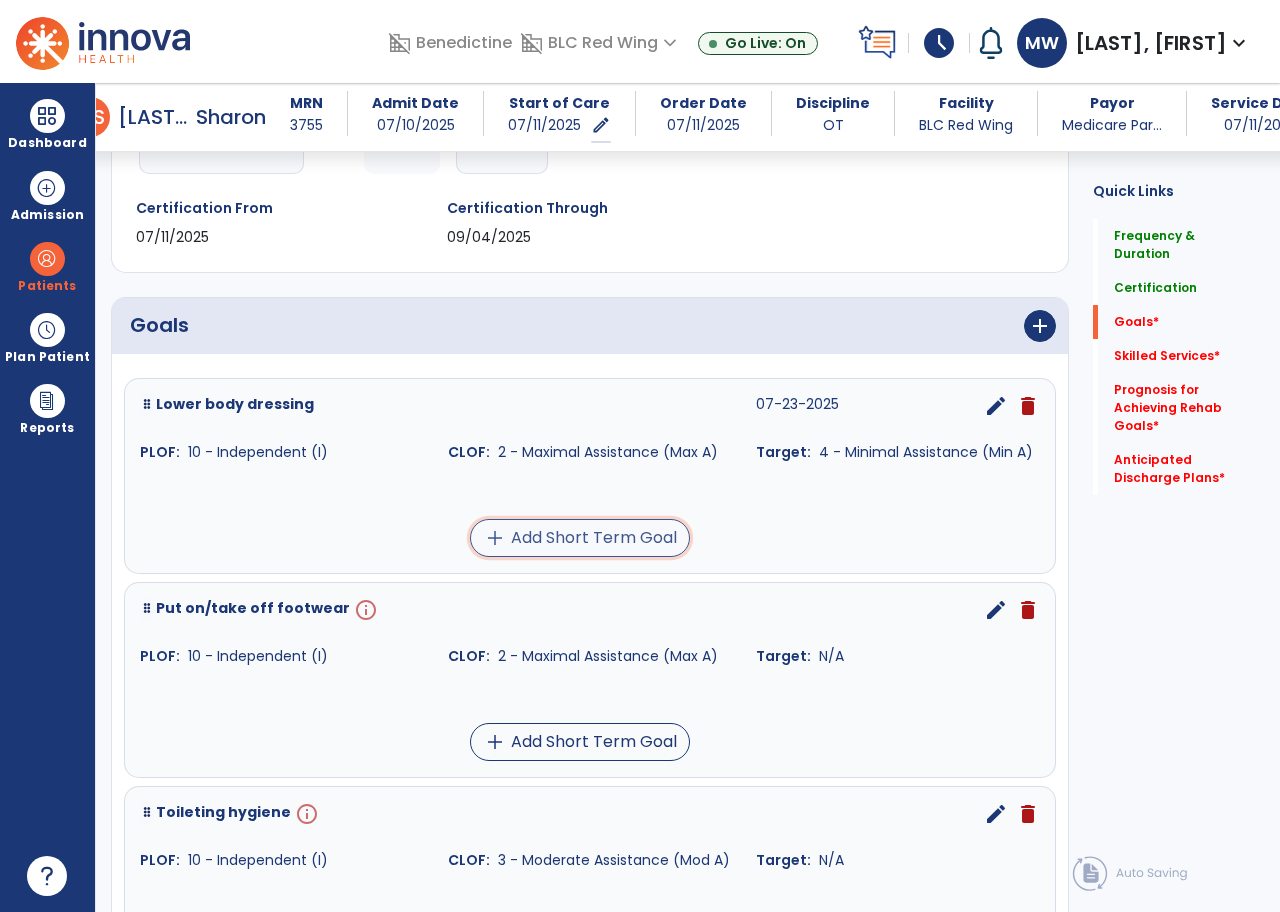 click on "add  Add Short Term Goal" at bounding box center (580, 538) 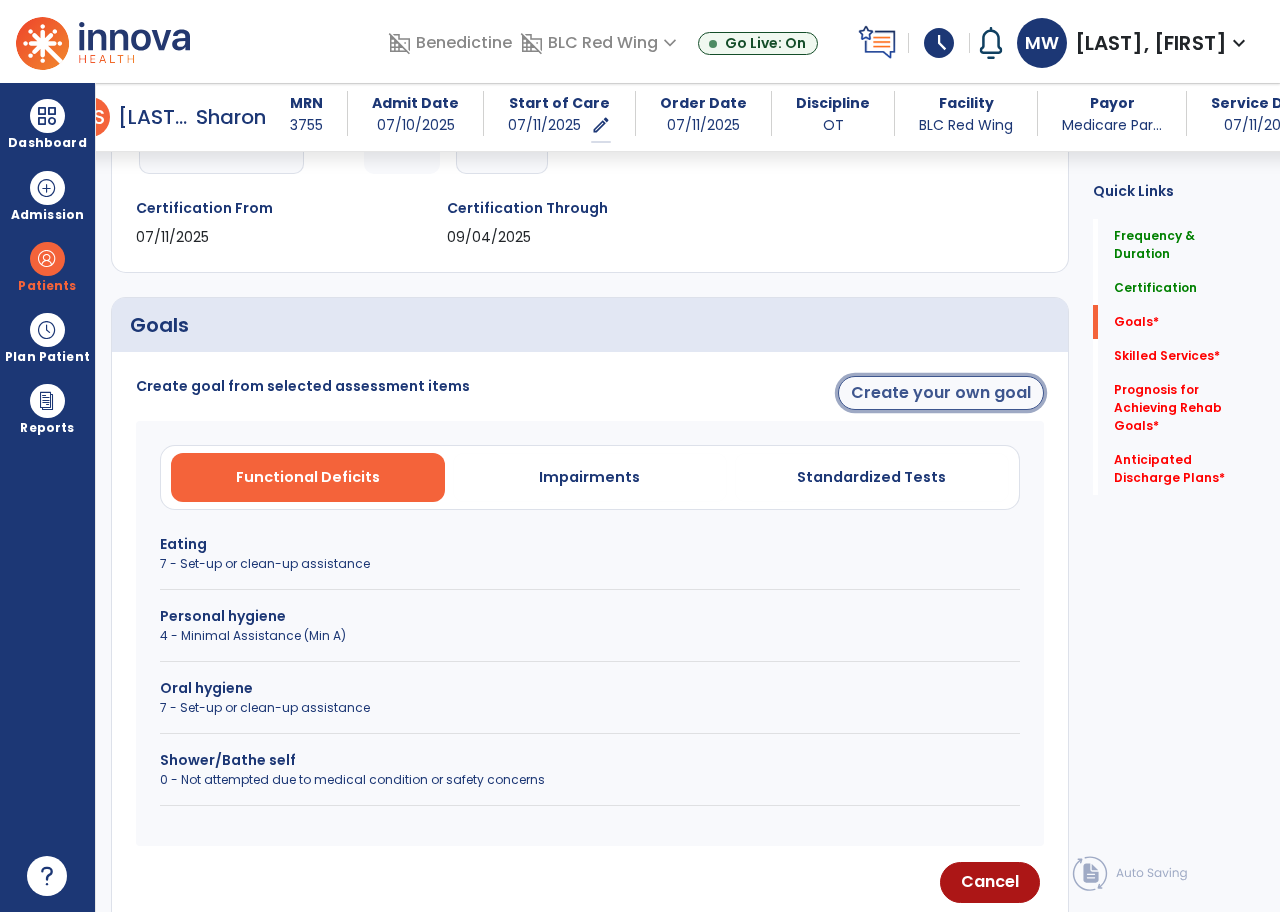 click on "Create your own goal" at bounding box center (941, 393) 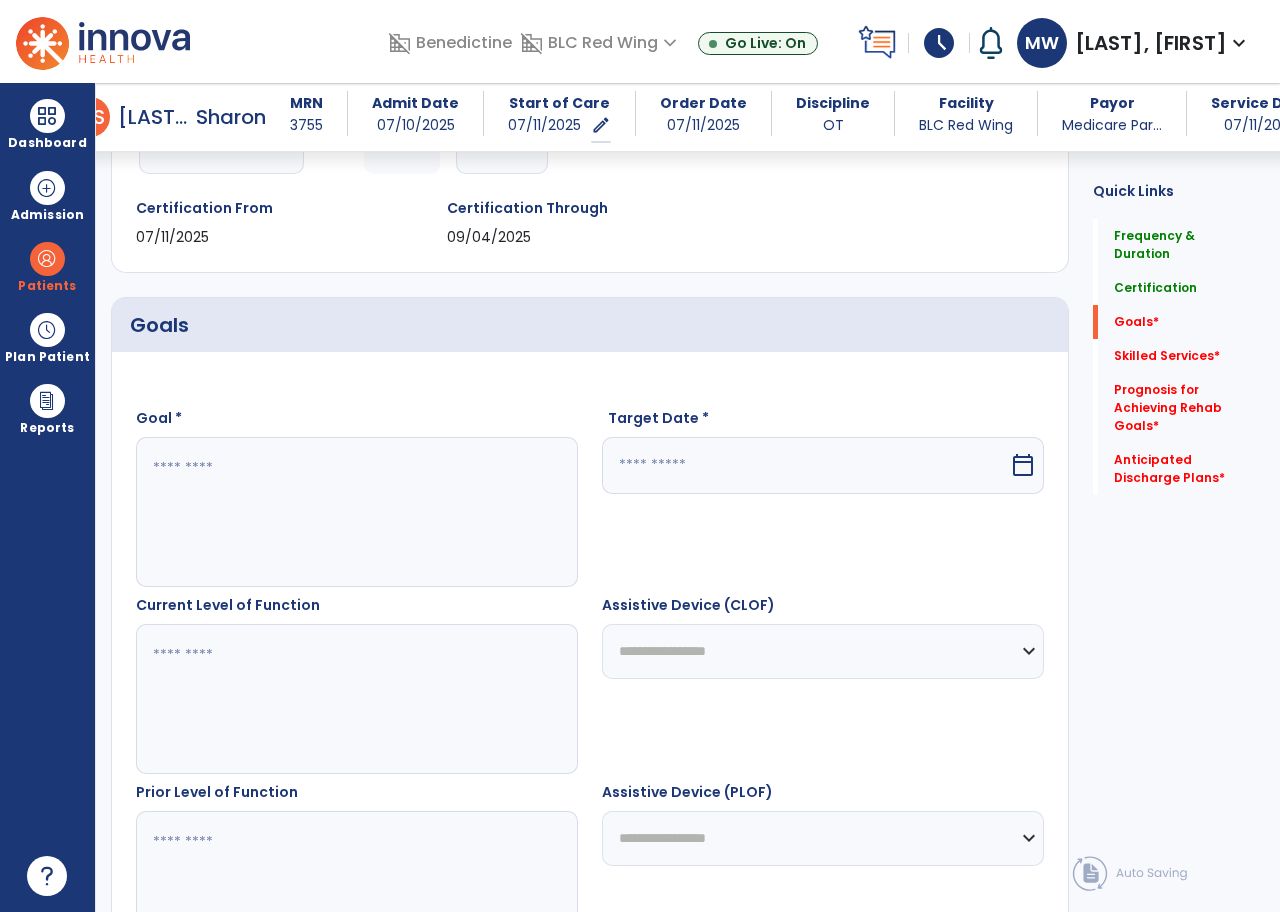 drag, startPoint x: 202, startPoint y: 450, endPoint x: 257, endPoint y: 327, distance: 134.73679 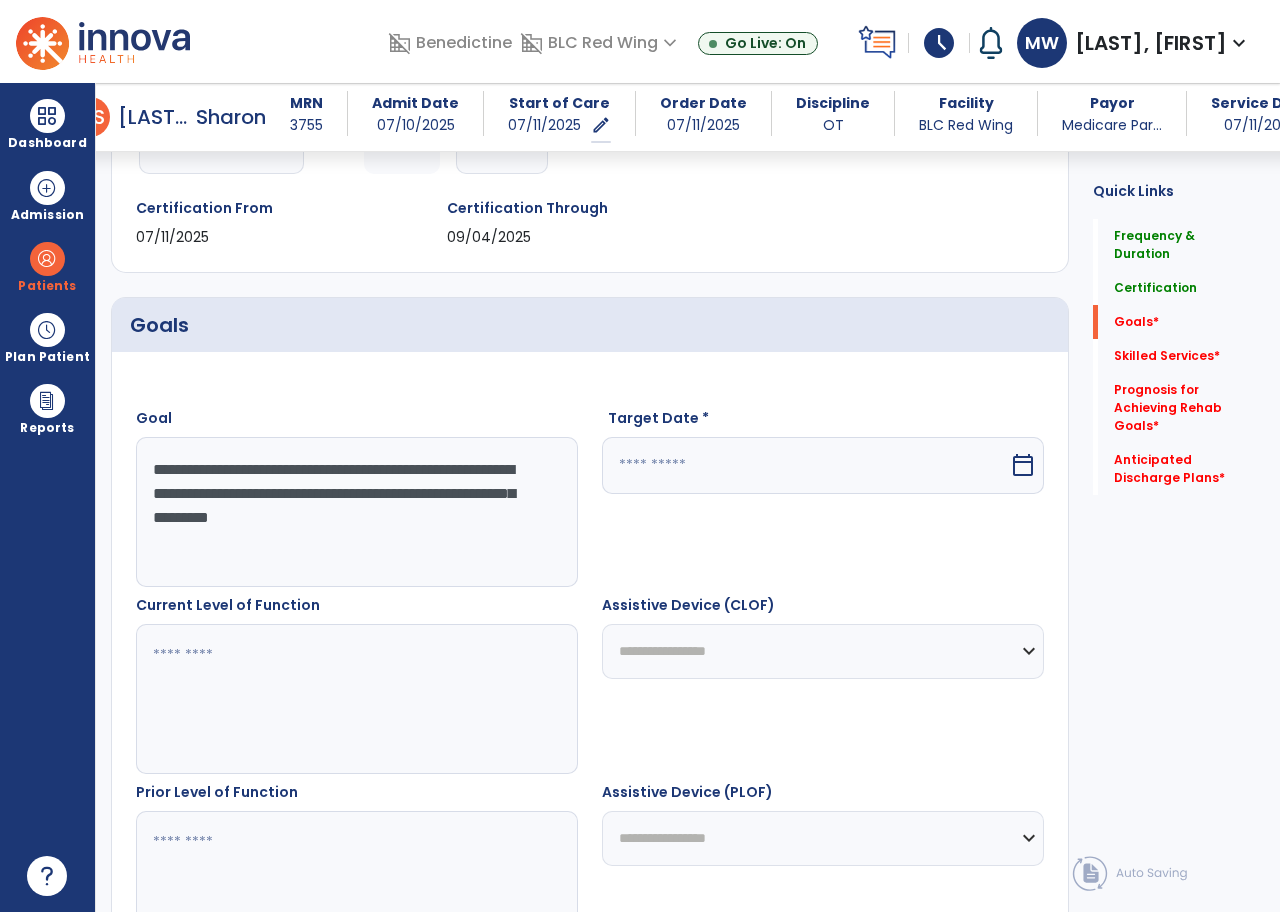 type on "**********" 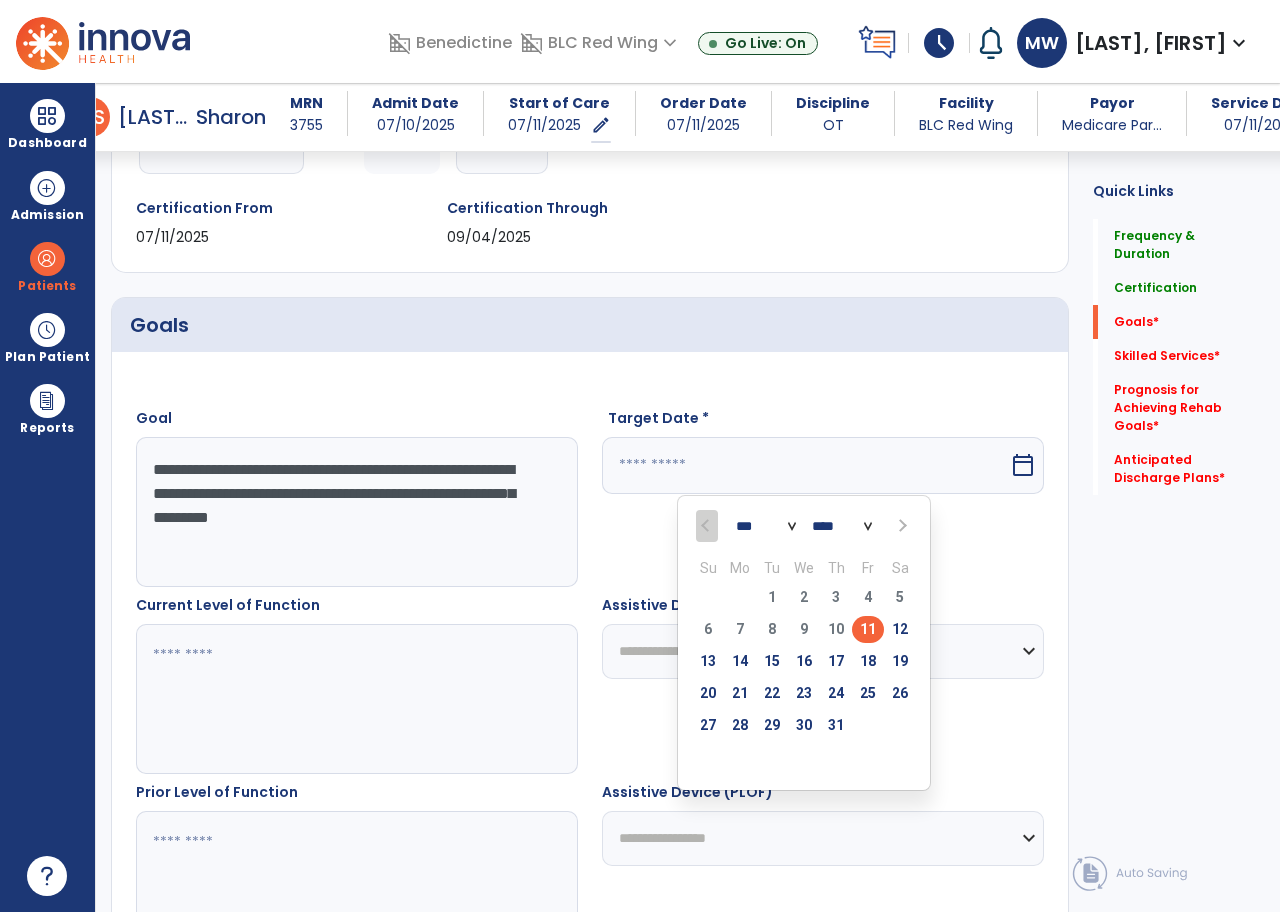 click on "23" at bounding box center [804, 693] 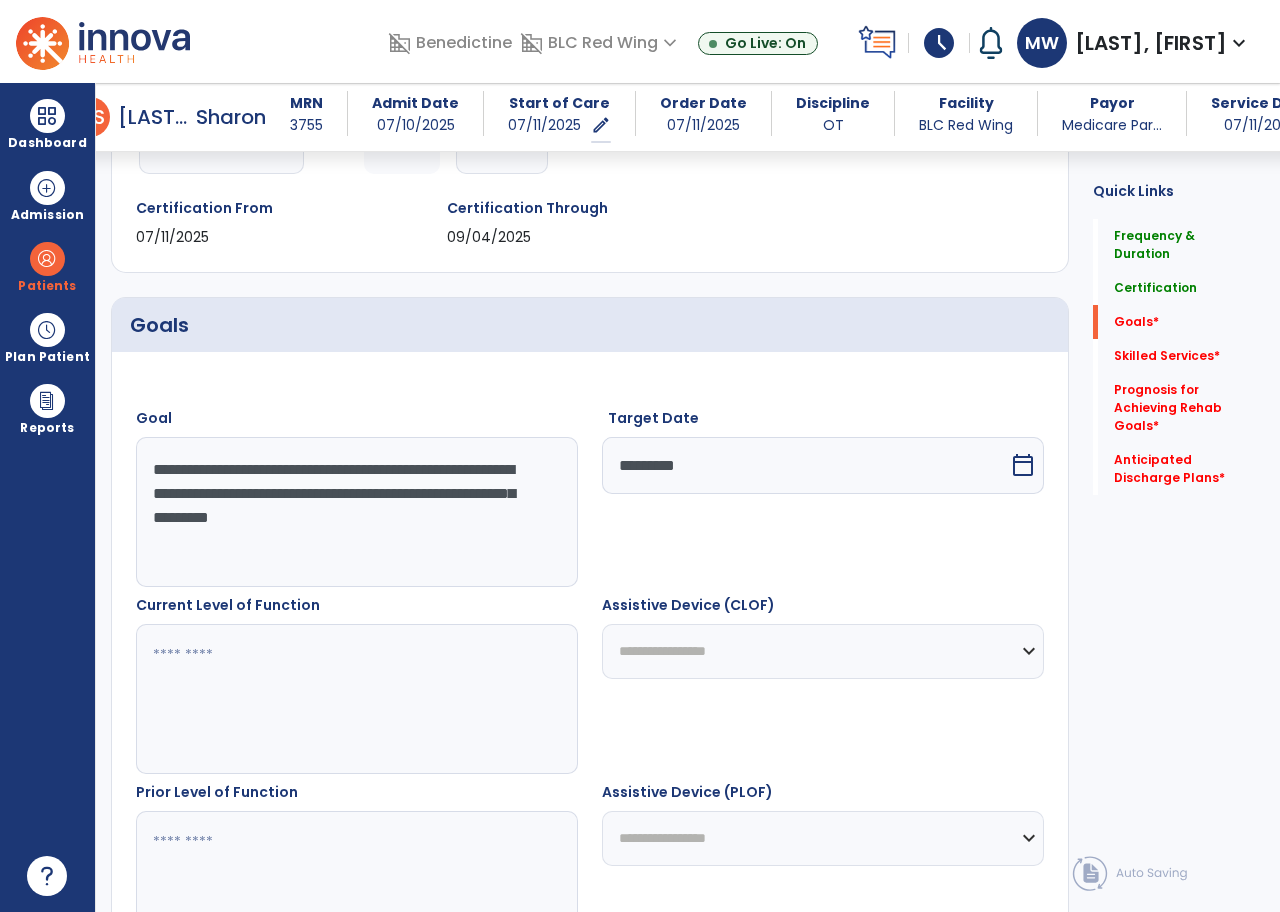 click at bounding box center (356, 699) 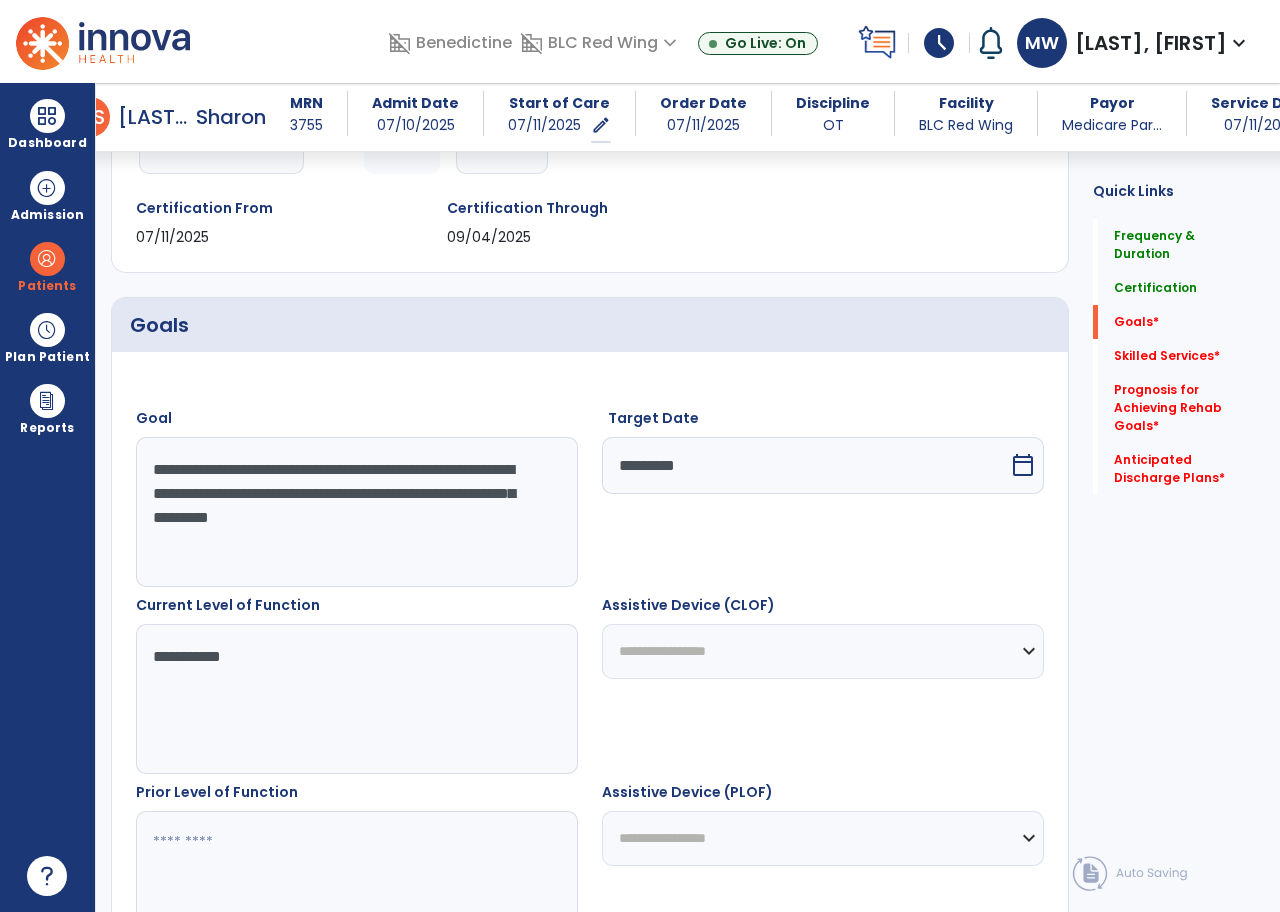 type on "**********" 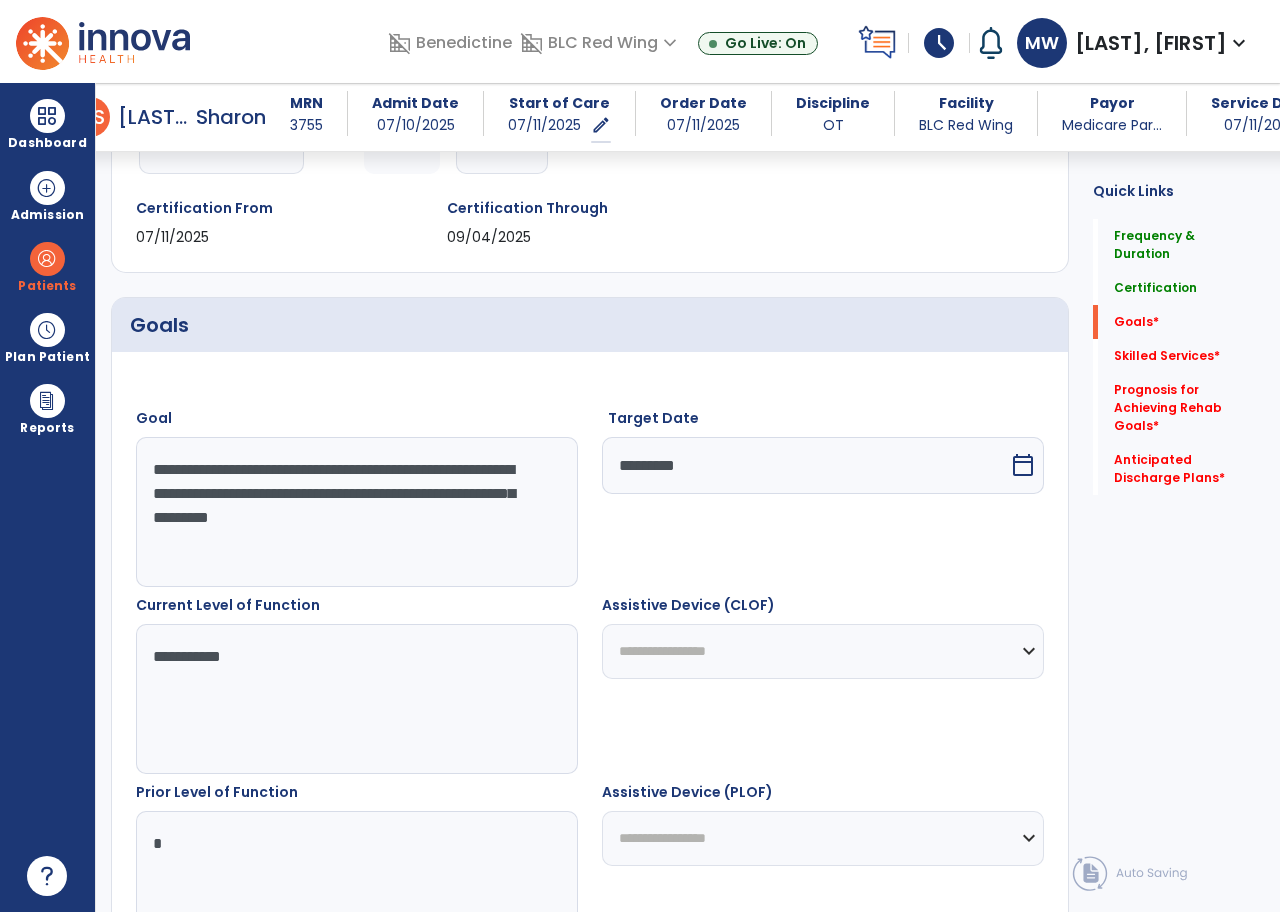 type on "*" 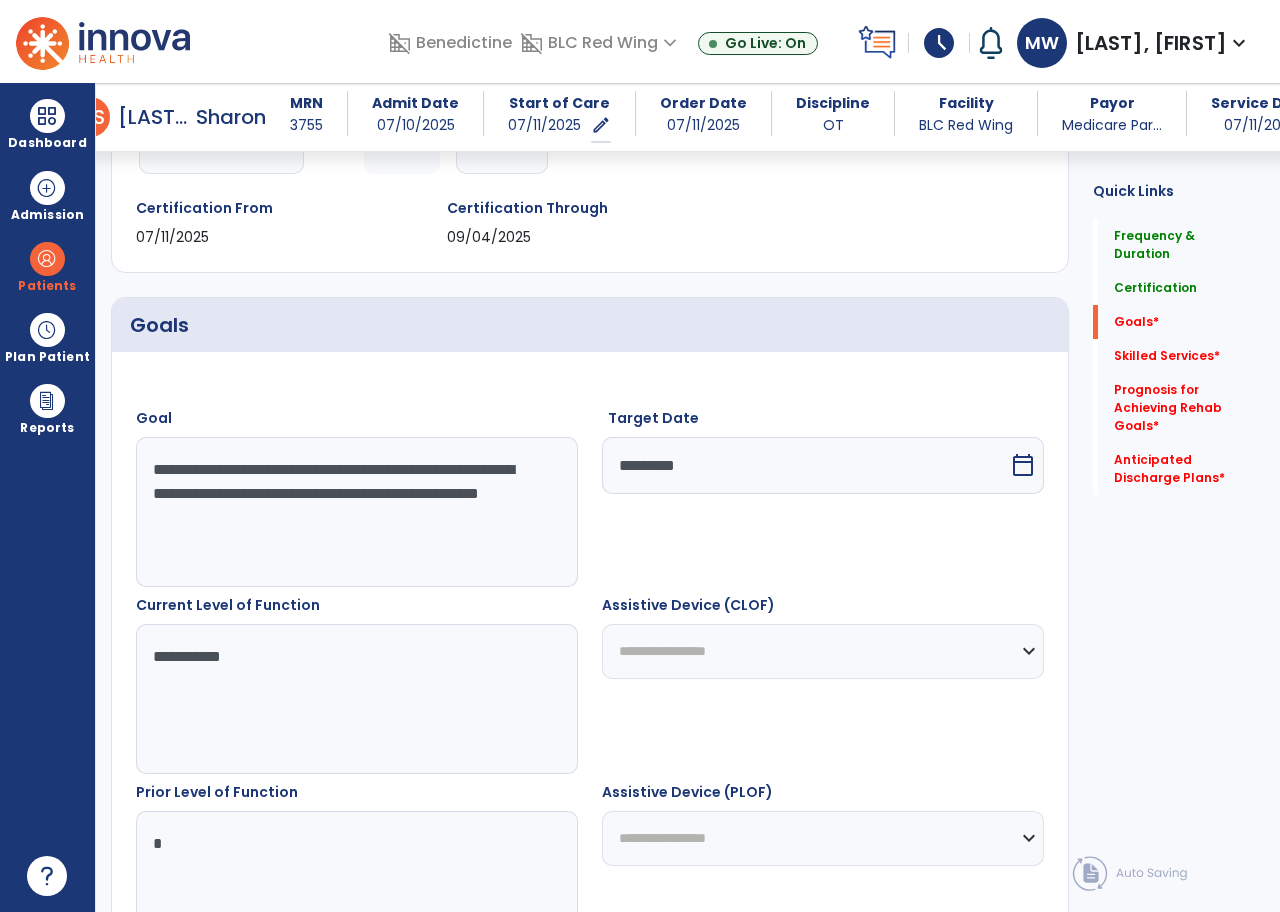 click on "**********" at bounding box center [356, 512] 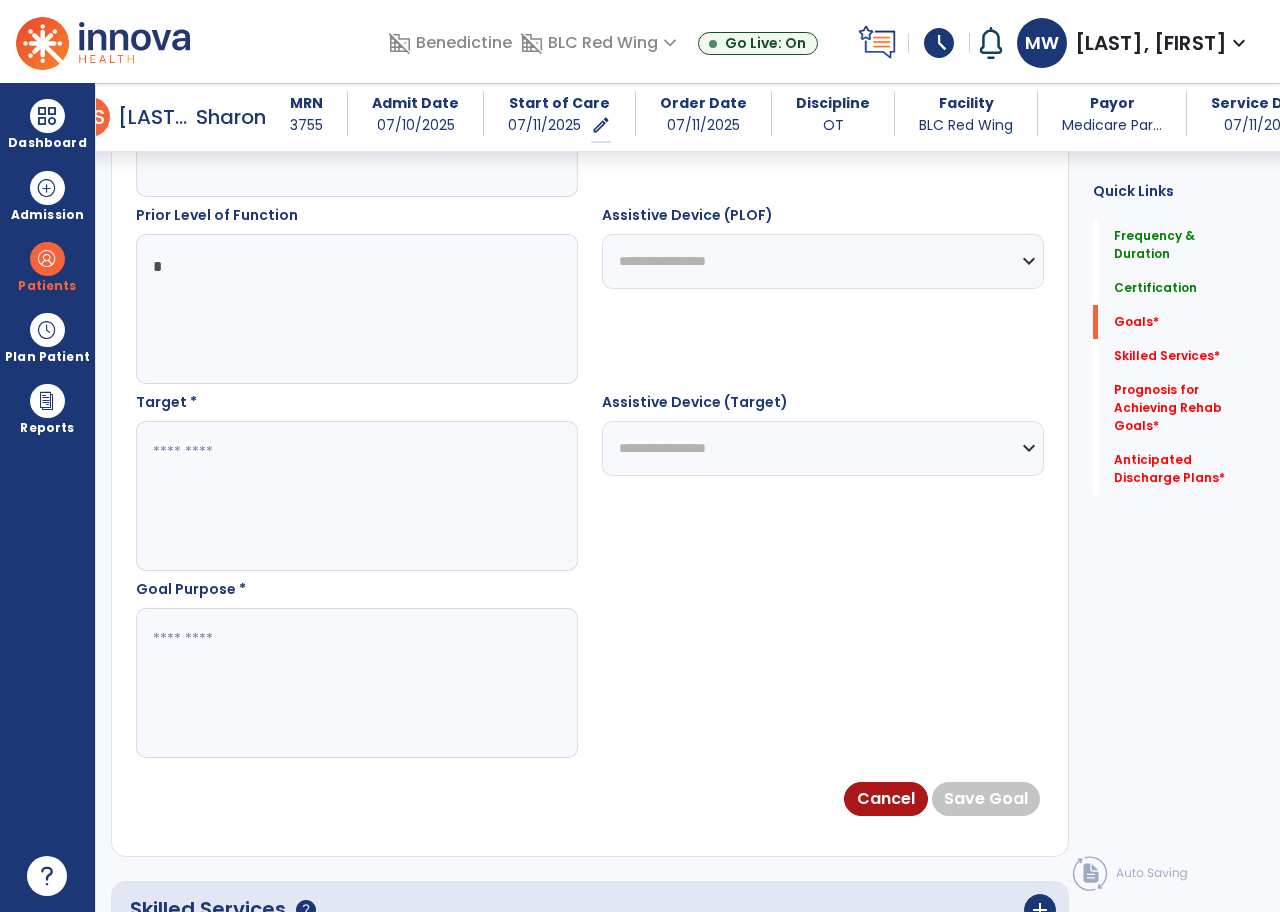 scroll, scrollTop: 835, scrollLeft: 0, axis: vertical 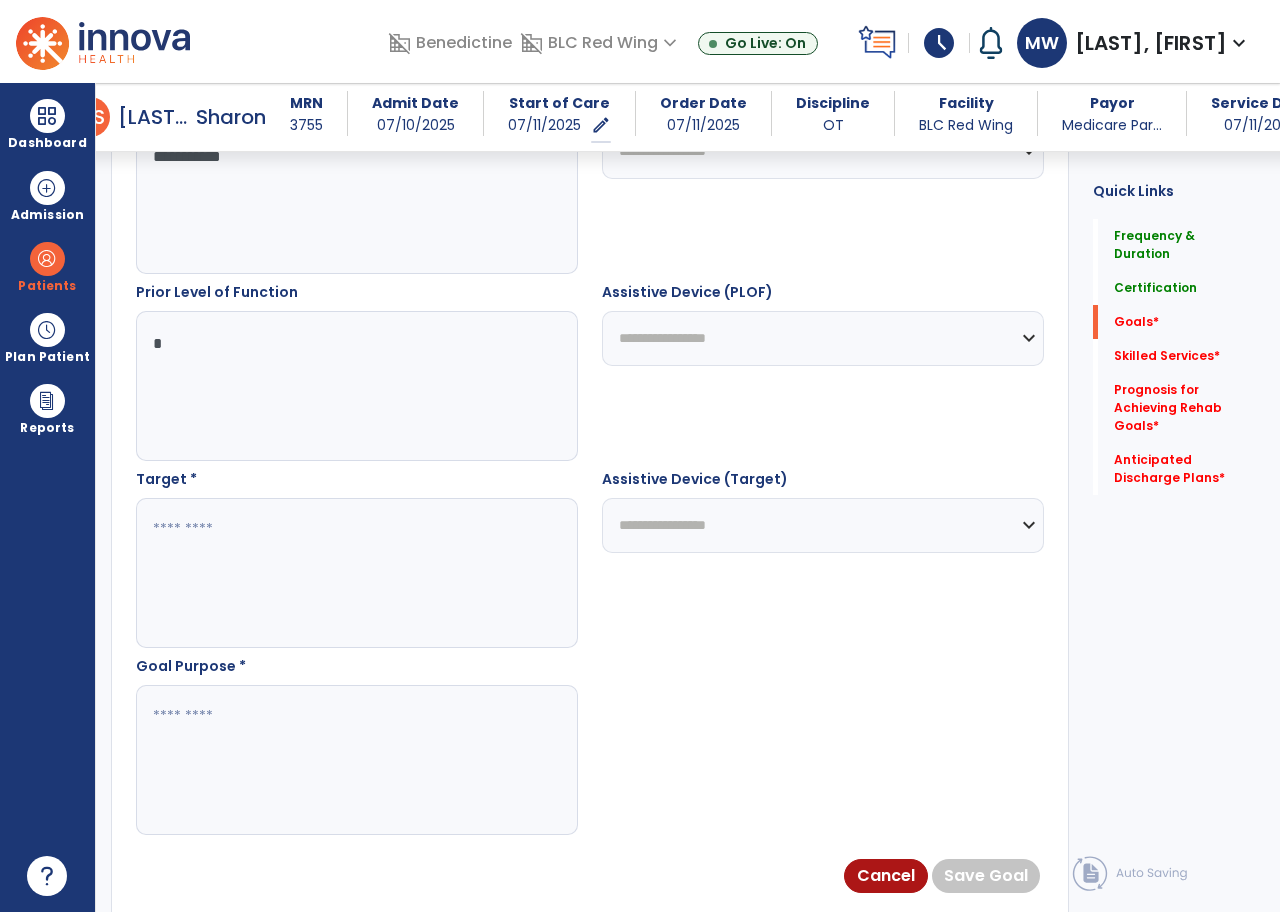 type on "**********" 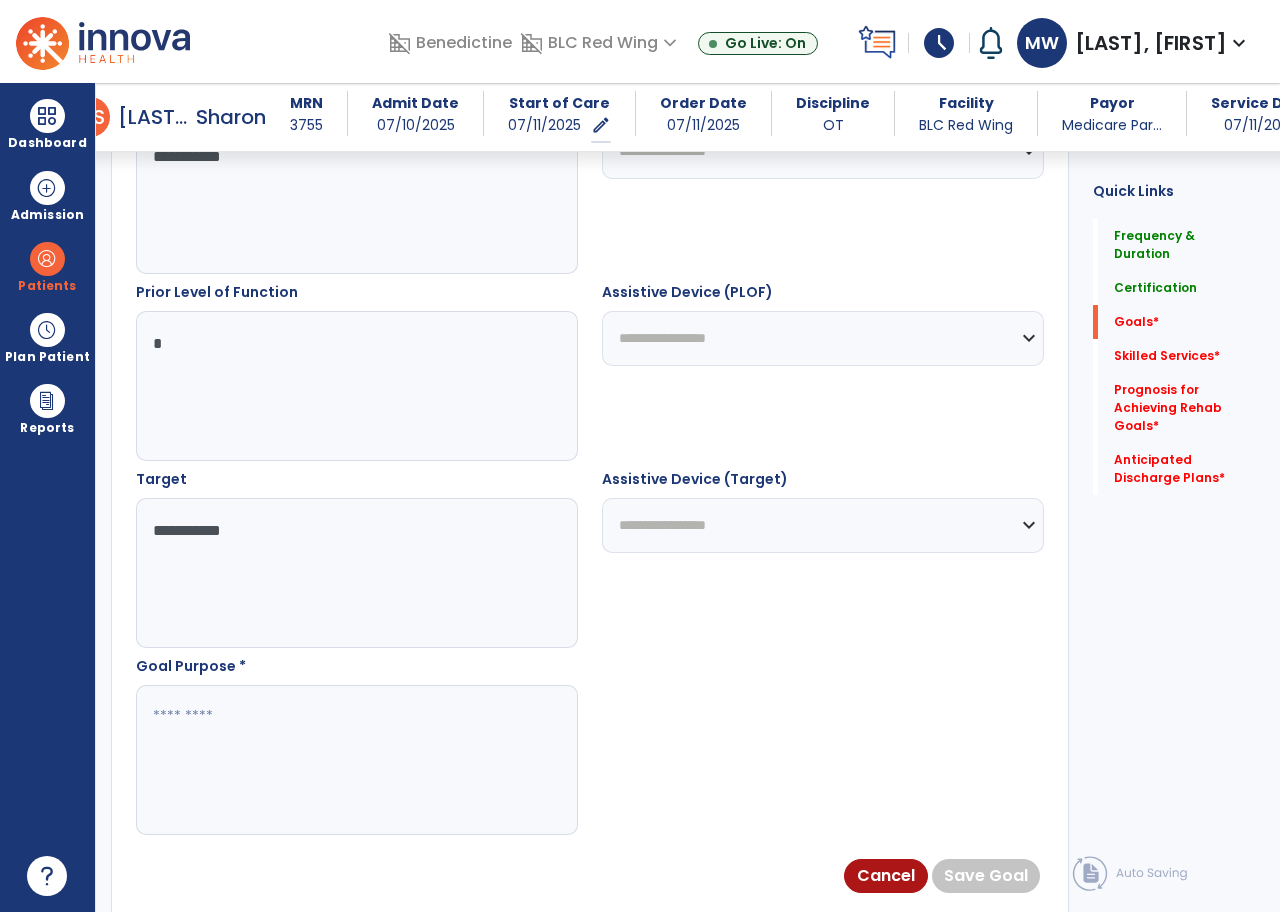 type on "**********" 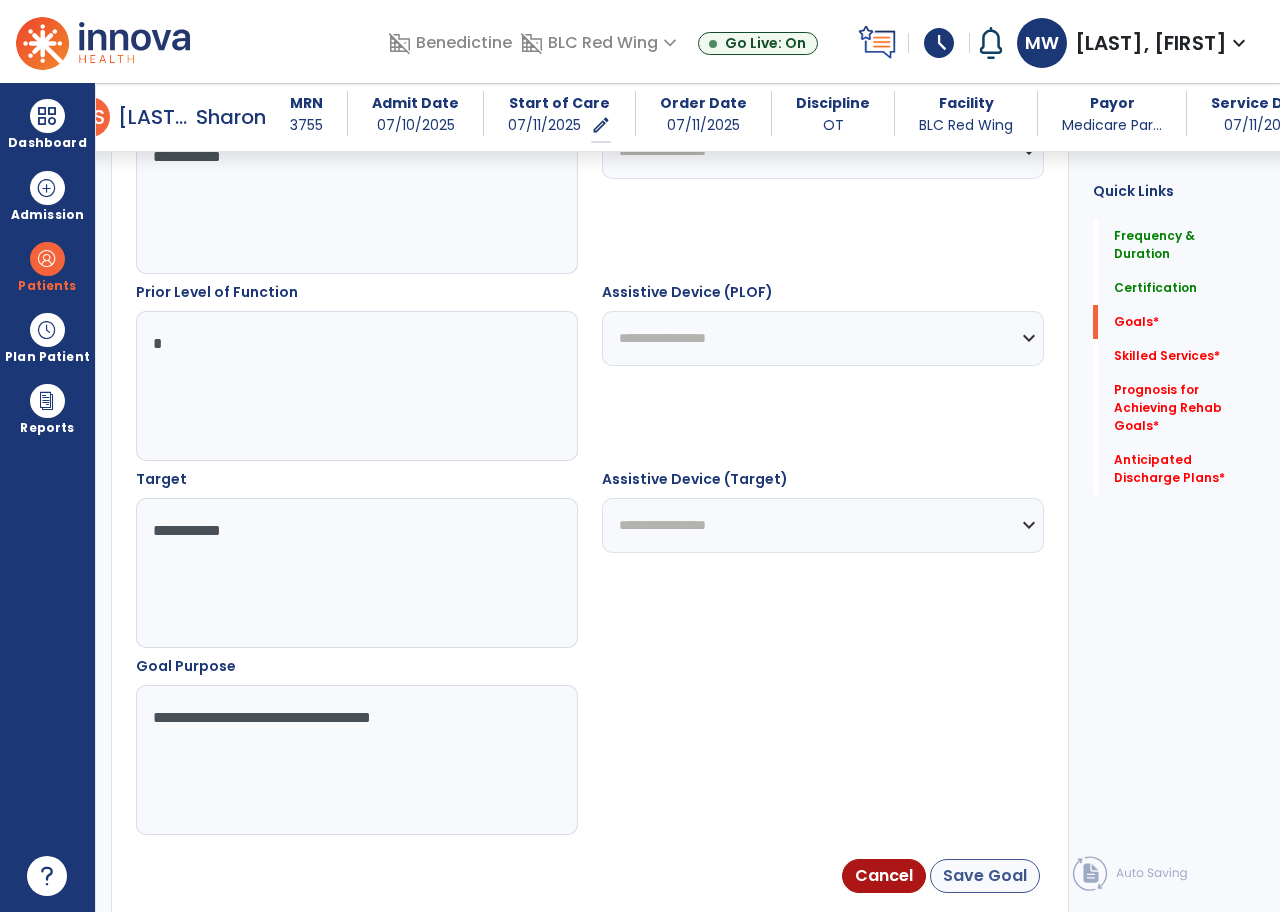type on "**********" 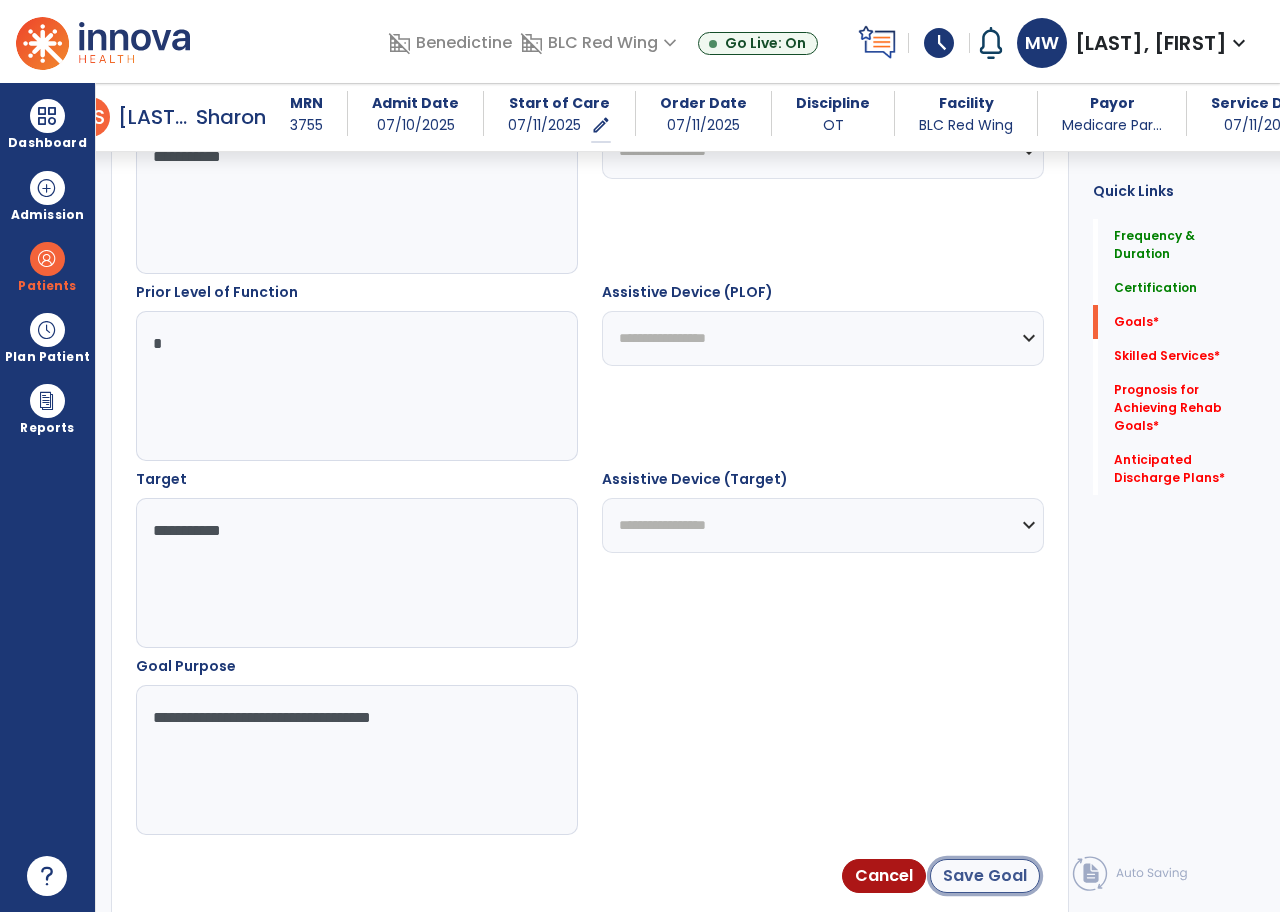 click on "Save Goal" at bounding box center [985, 876] 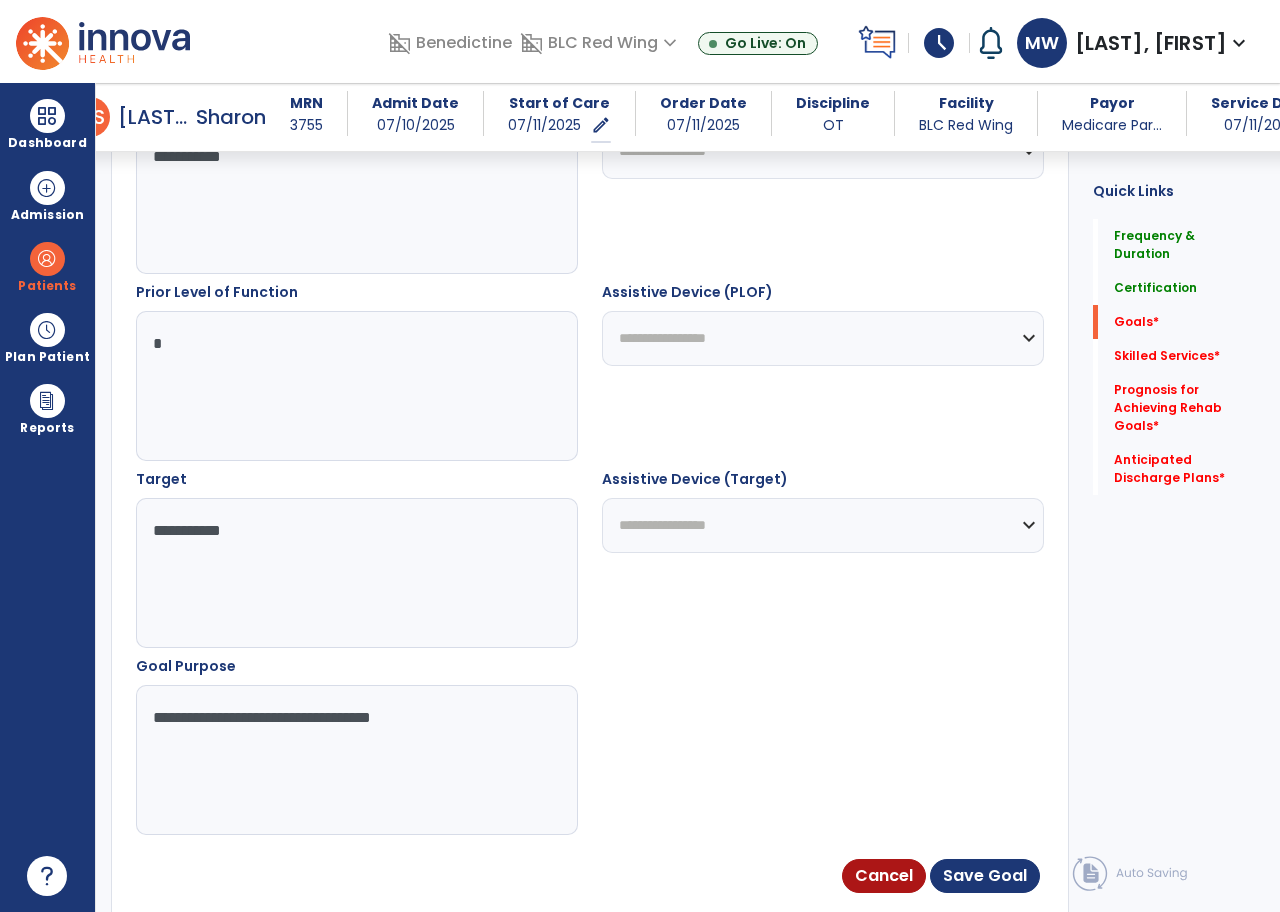 scroll, scrollTop: 837, scrollLeft: 0, axis: vertical 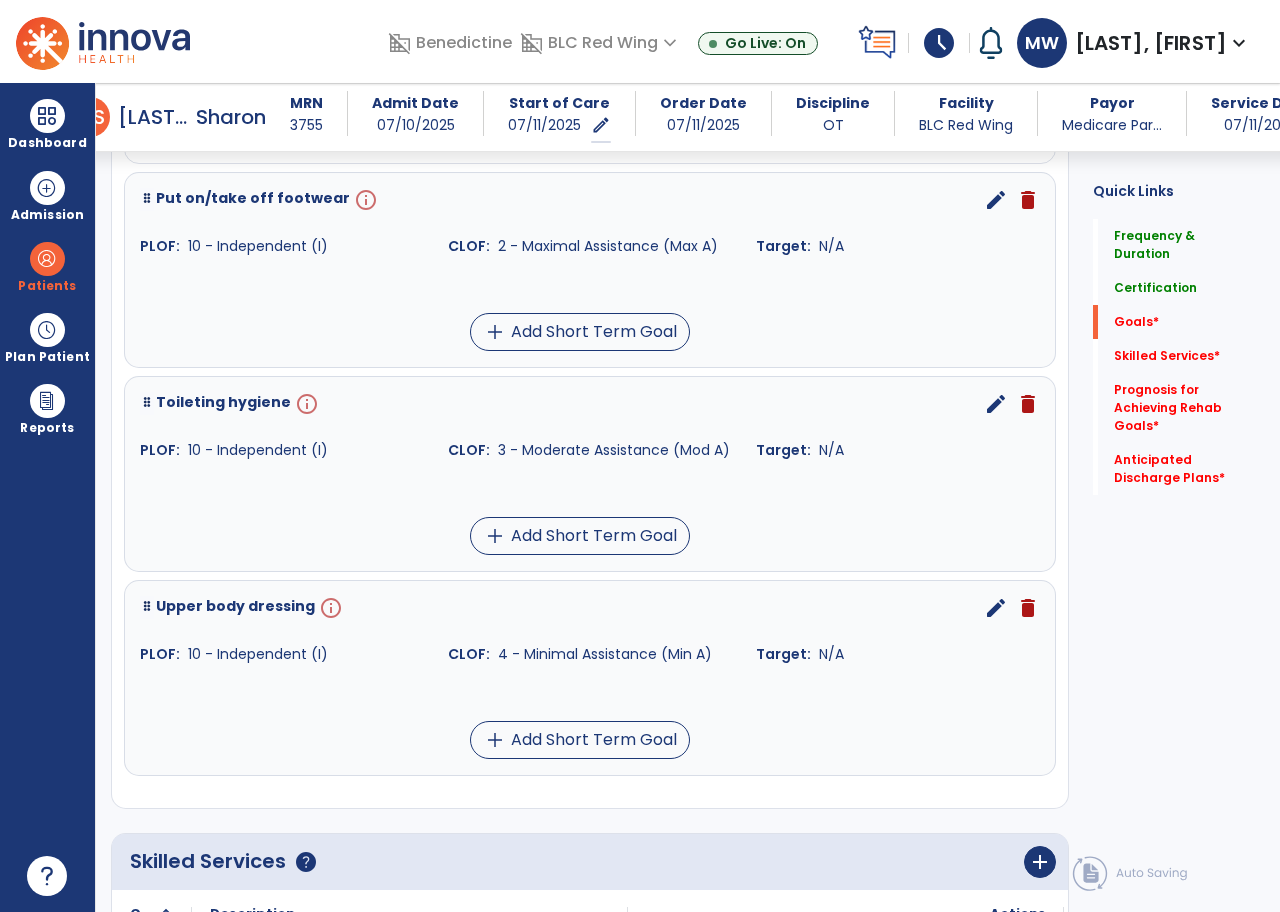 click on "delete" at bounding box center [1028, 200] 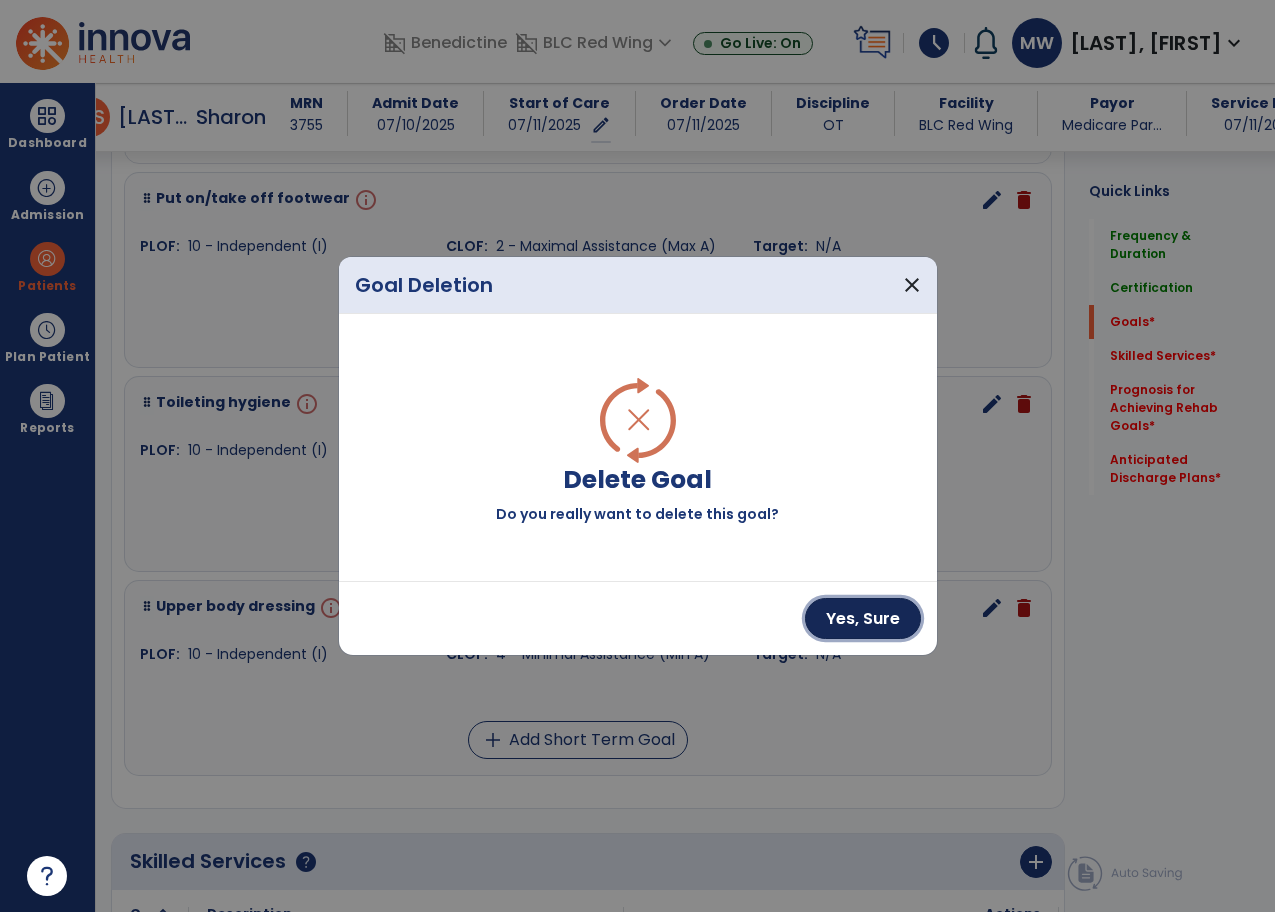 click on "Yes, Sure" at bounding box center (863, 618) 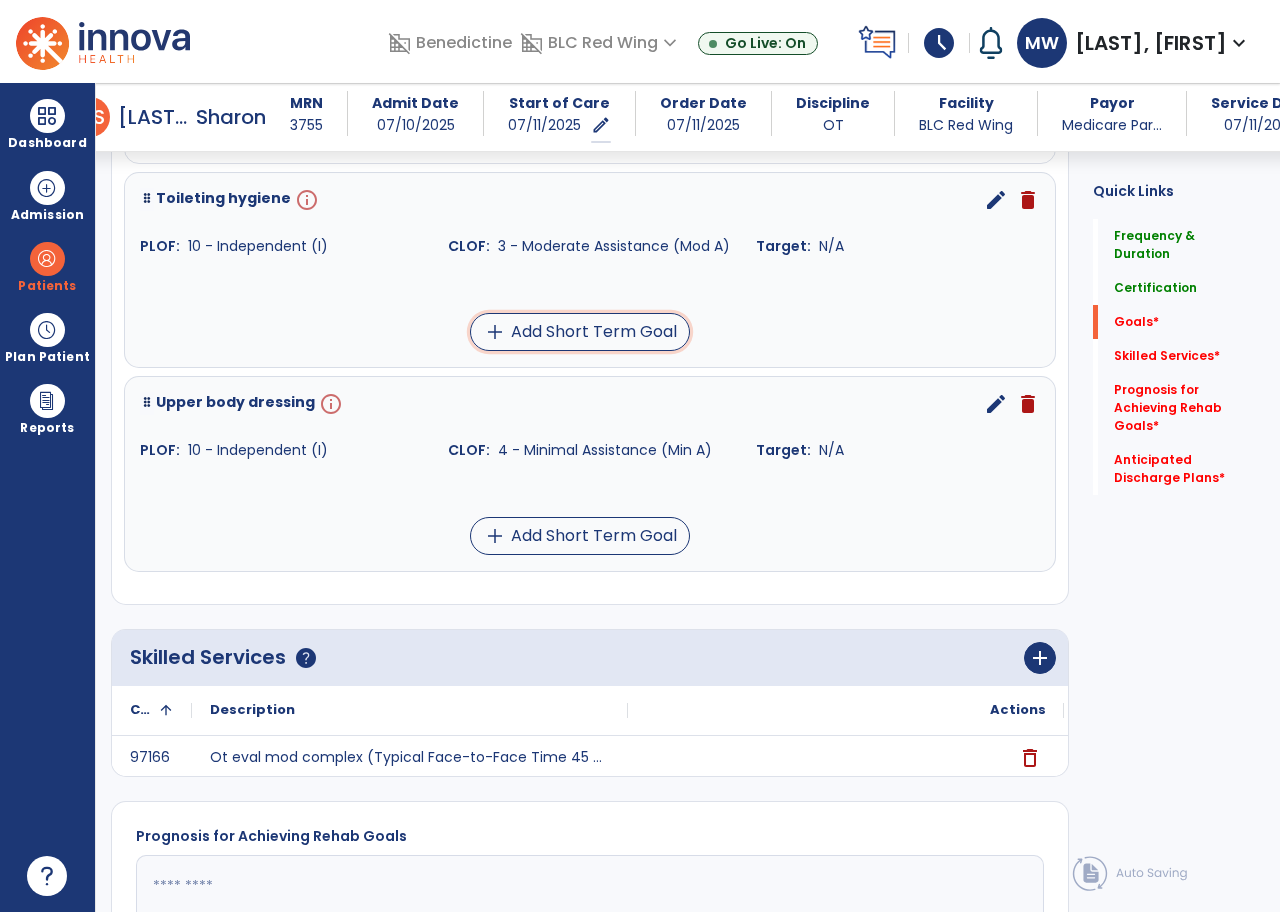 click on "add  Add Short Term Goal" at bounding box center [580, 332] 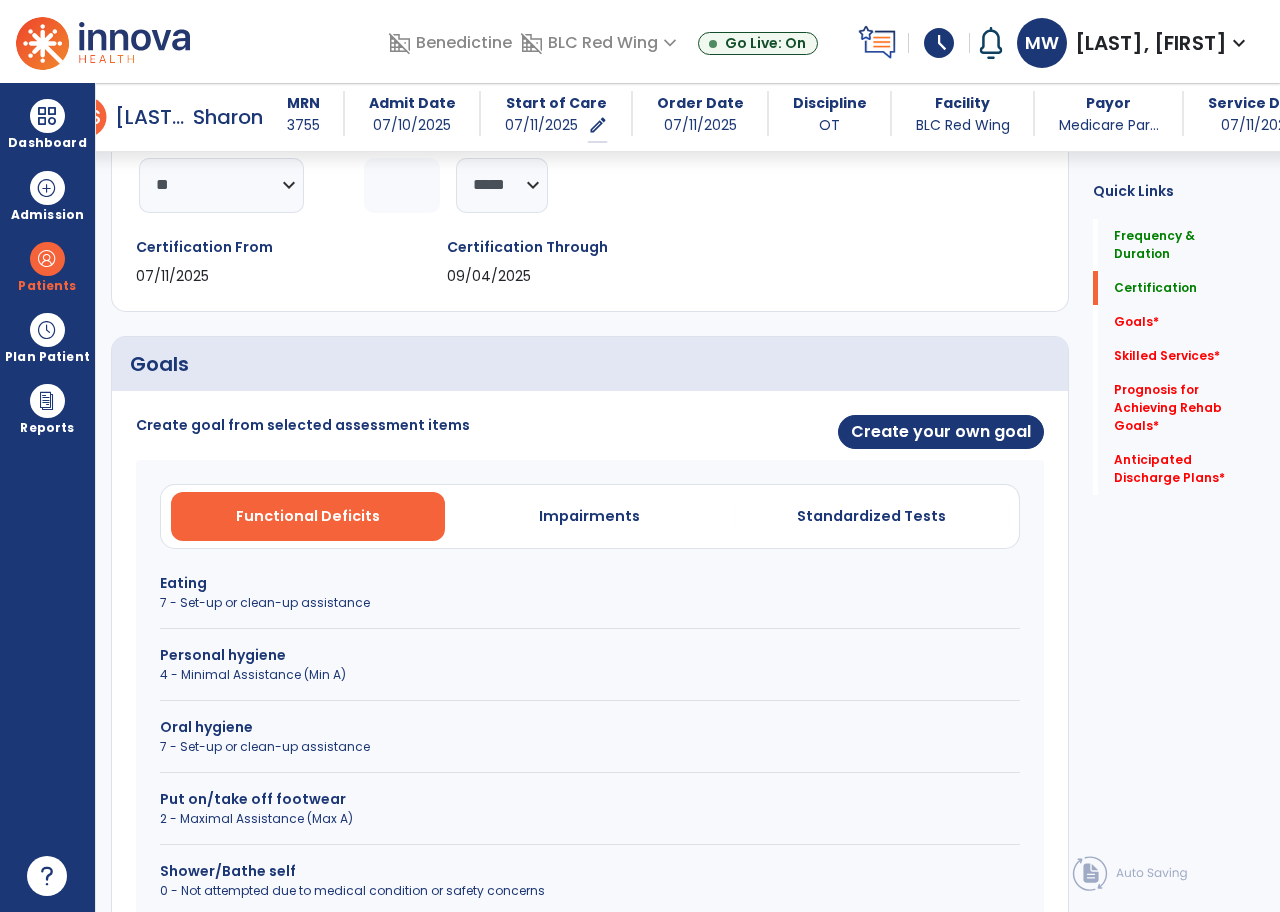 scroll, scrollTop: 300, scrollLeft: 0, axis: vertical 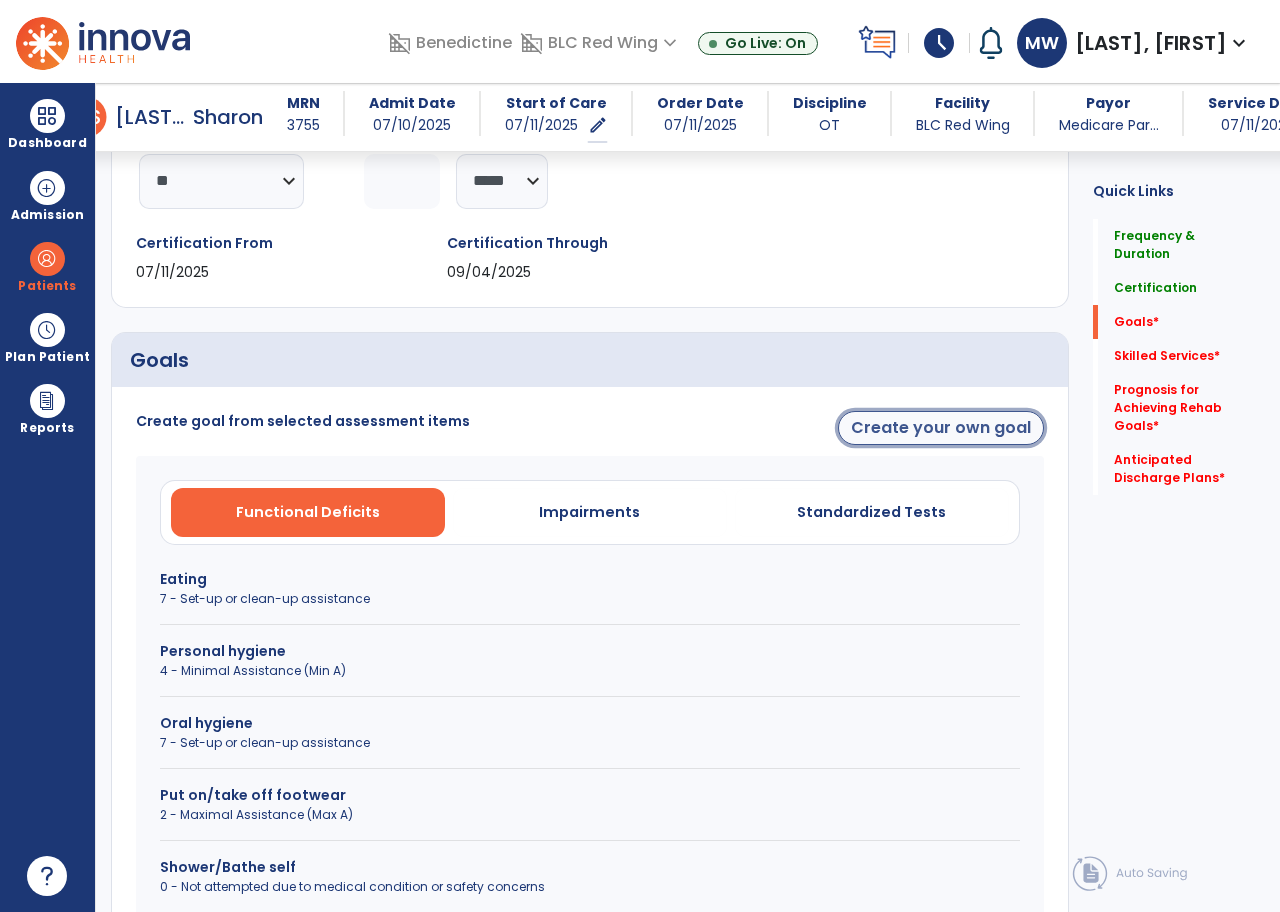 click on "Create your own goal" at bounding box center [941, 428] 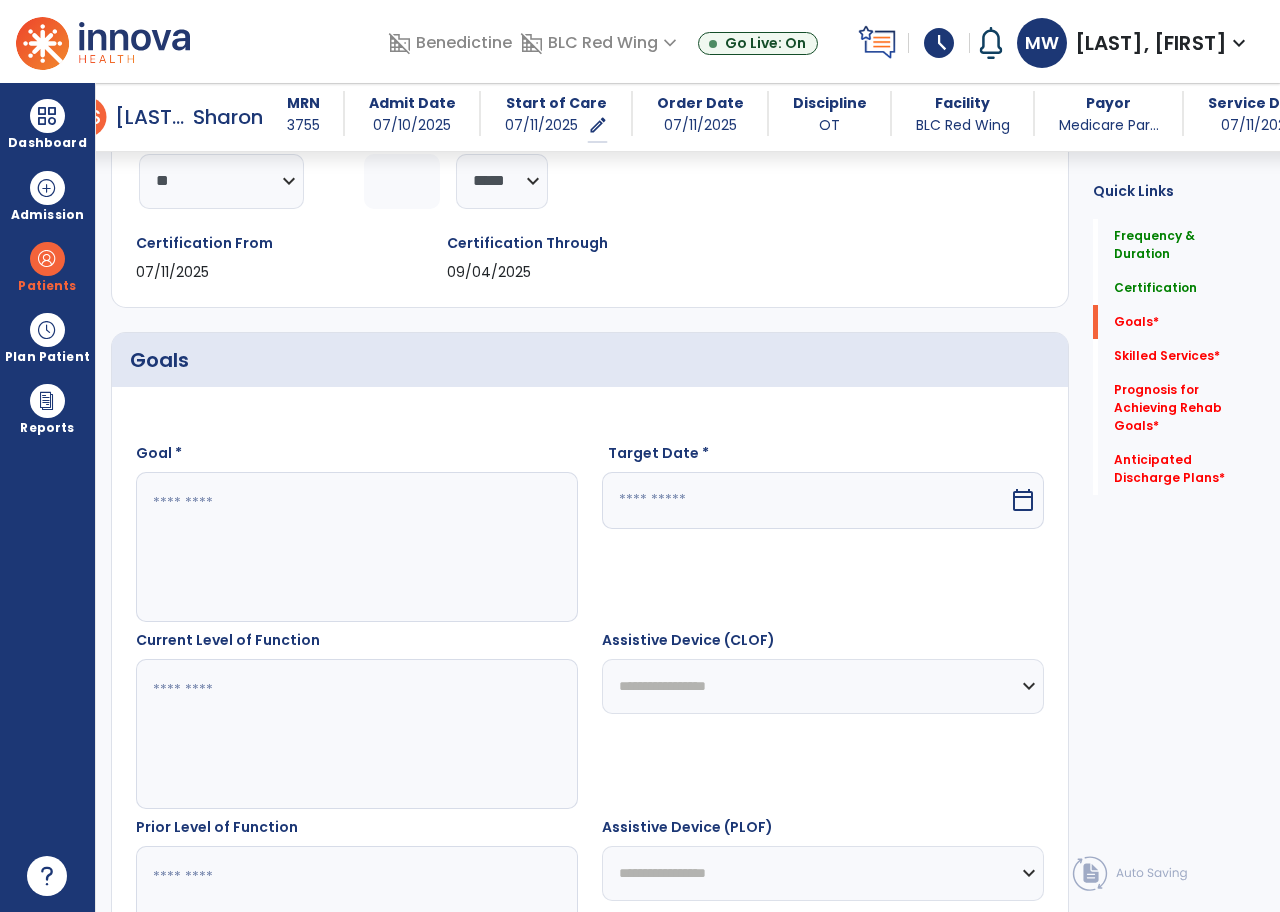 click at bounding box center (356, 547) 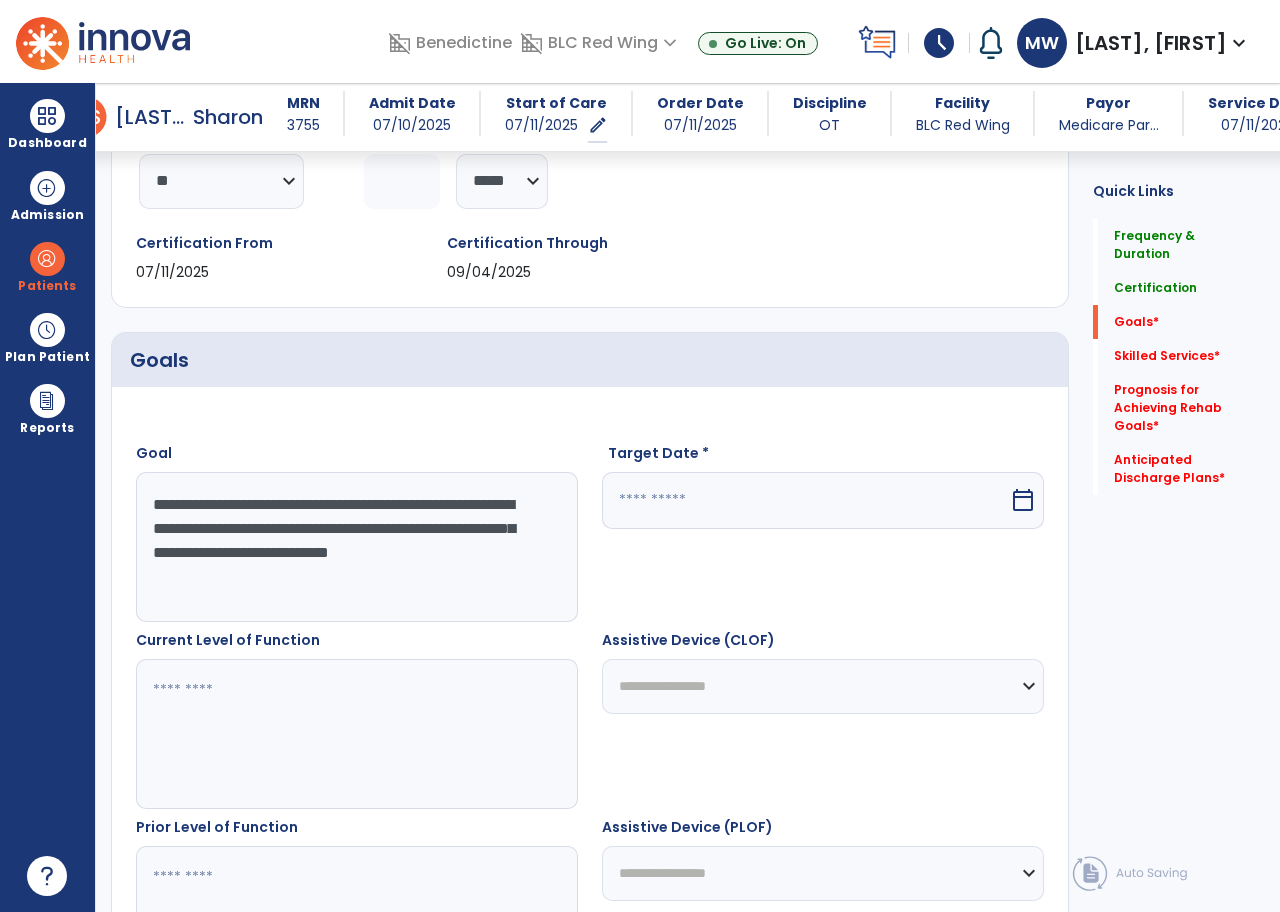 type on "**********" 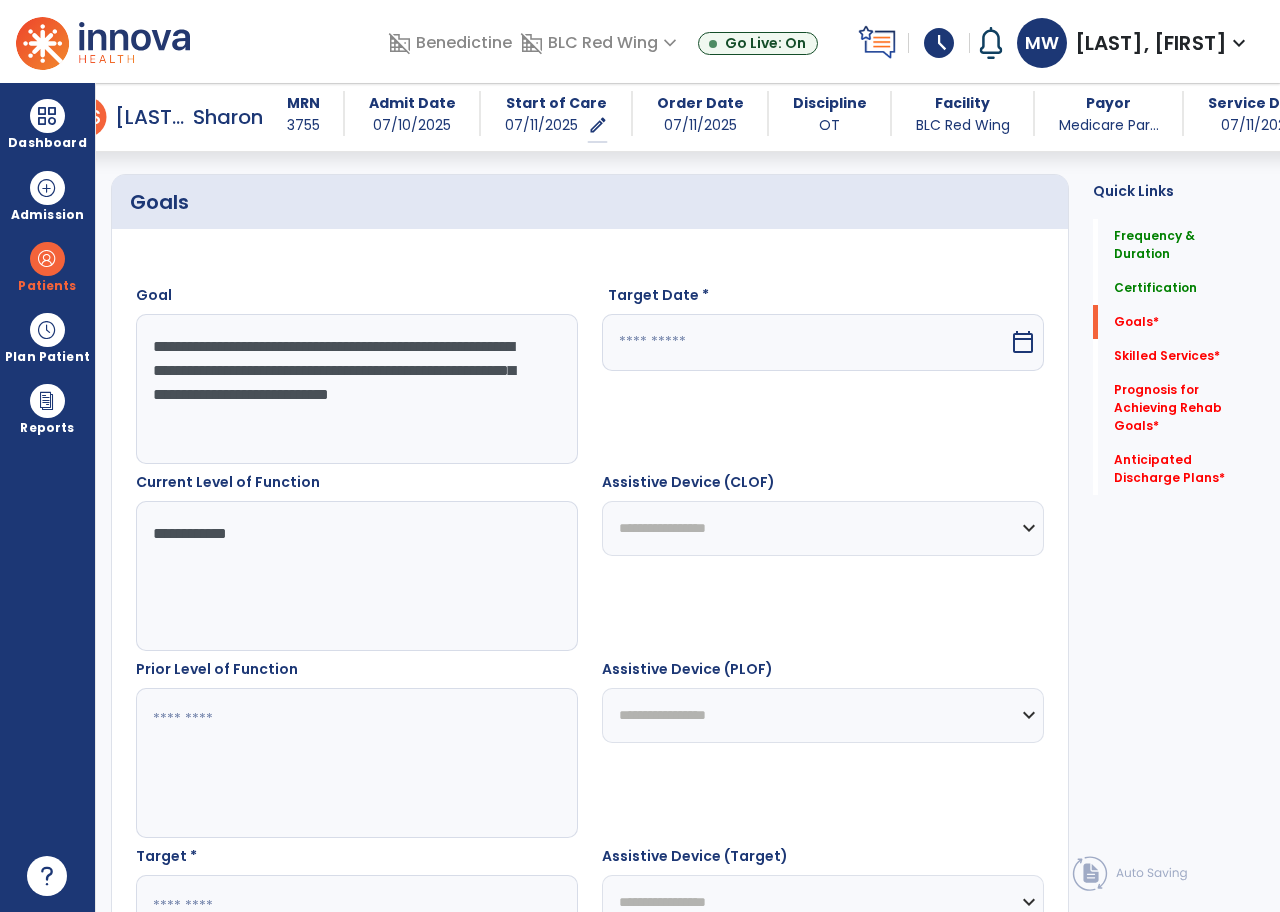 scroll, scrollTop: 500, scrollLeft: 0, axis: vertical 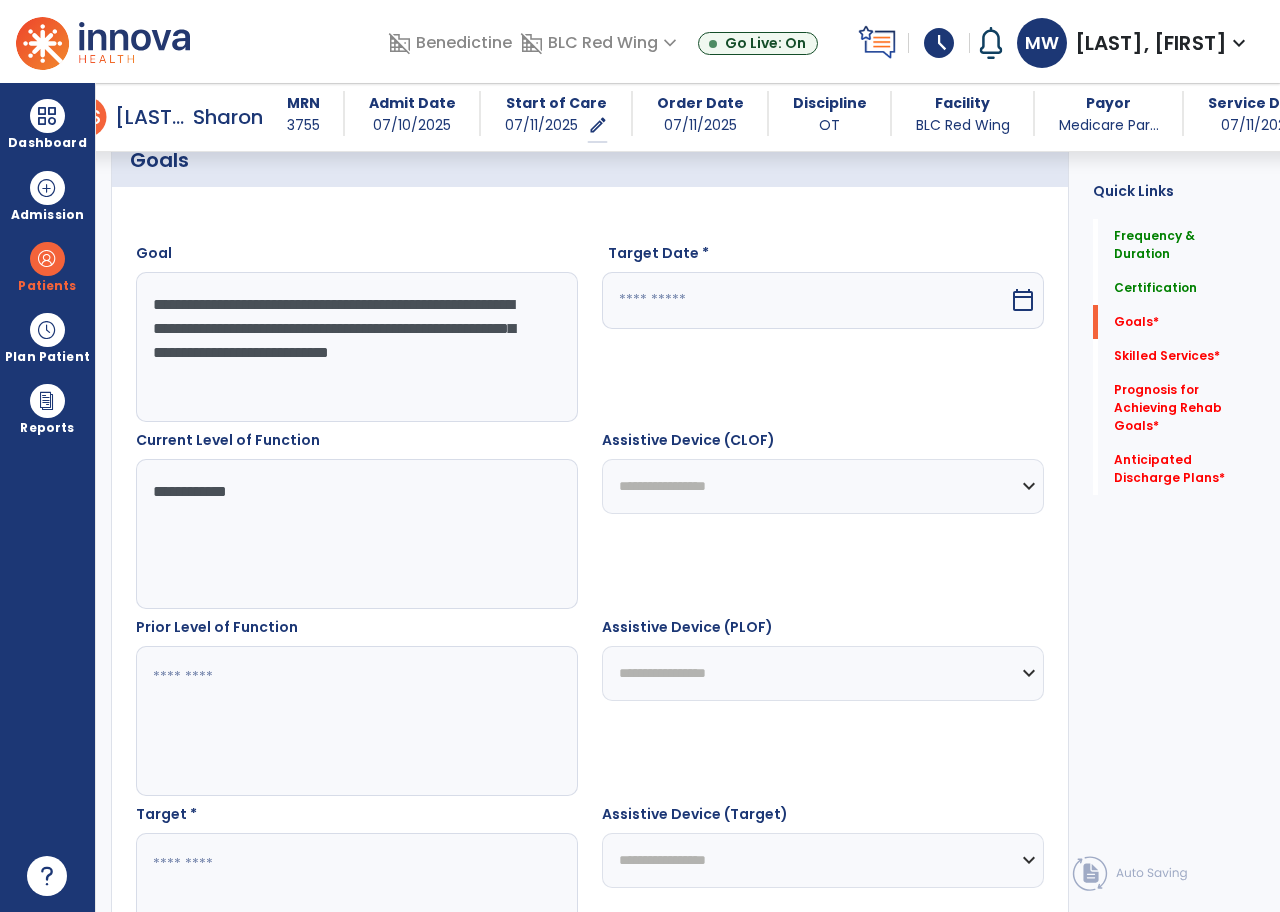 type on "**********" 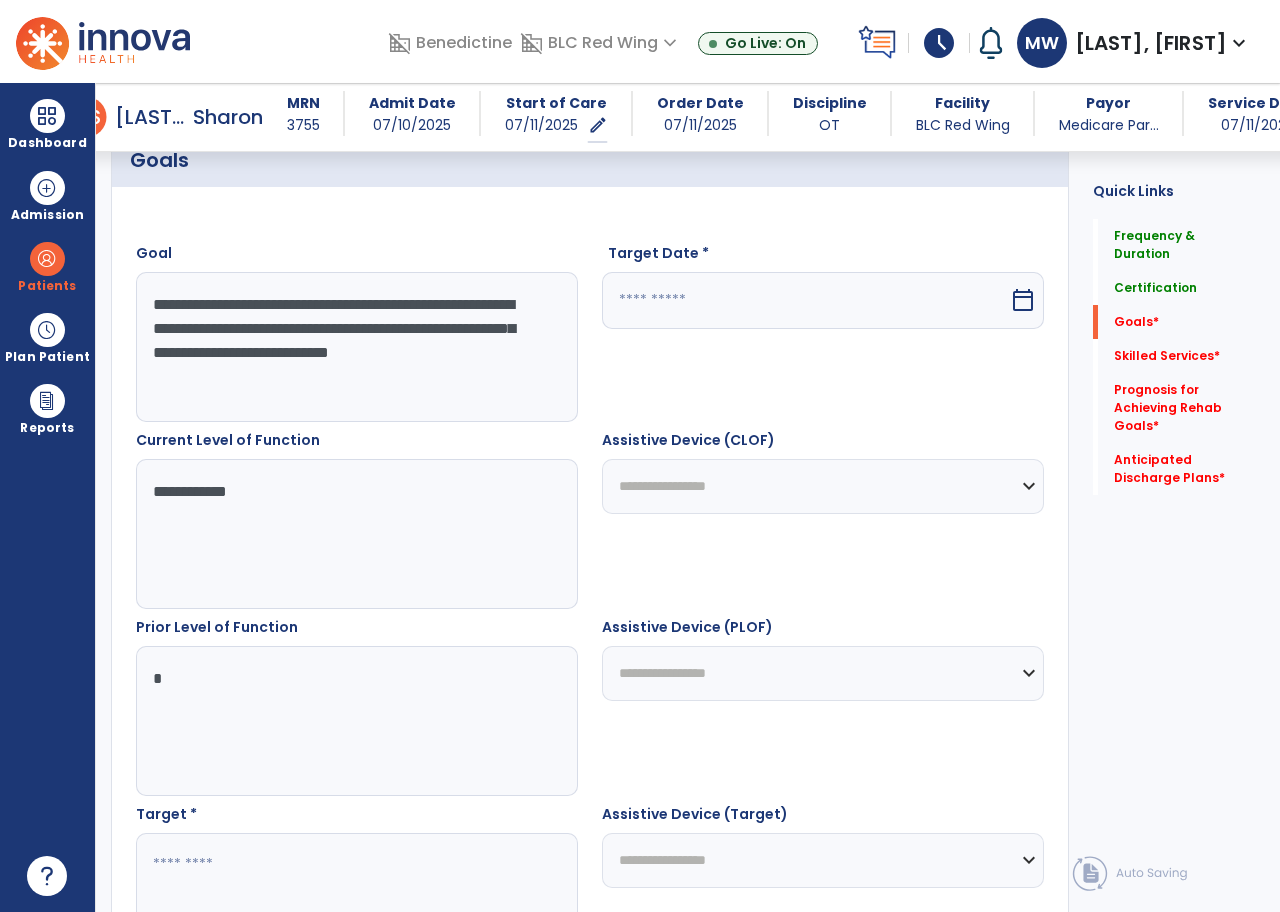 type on "*" 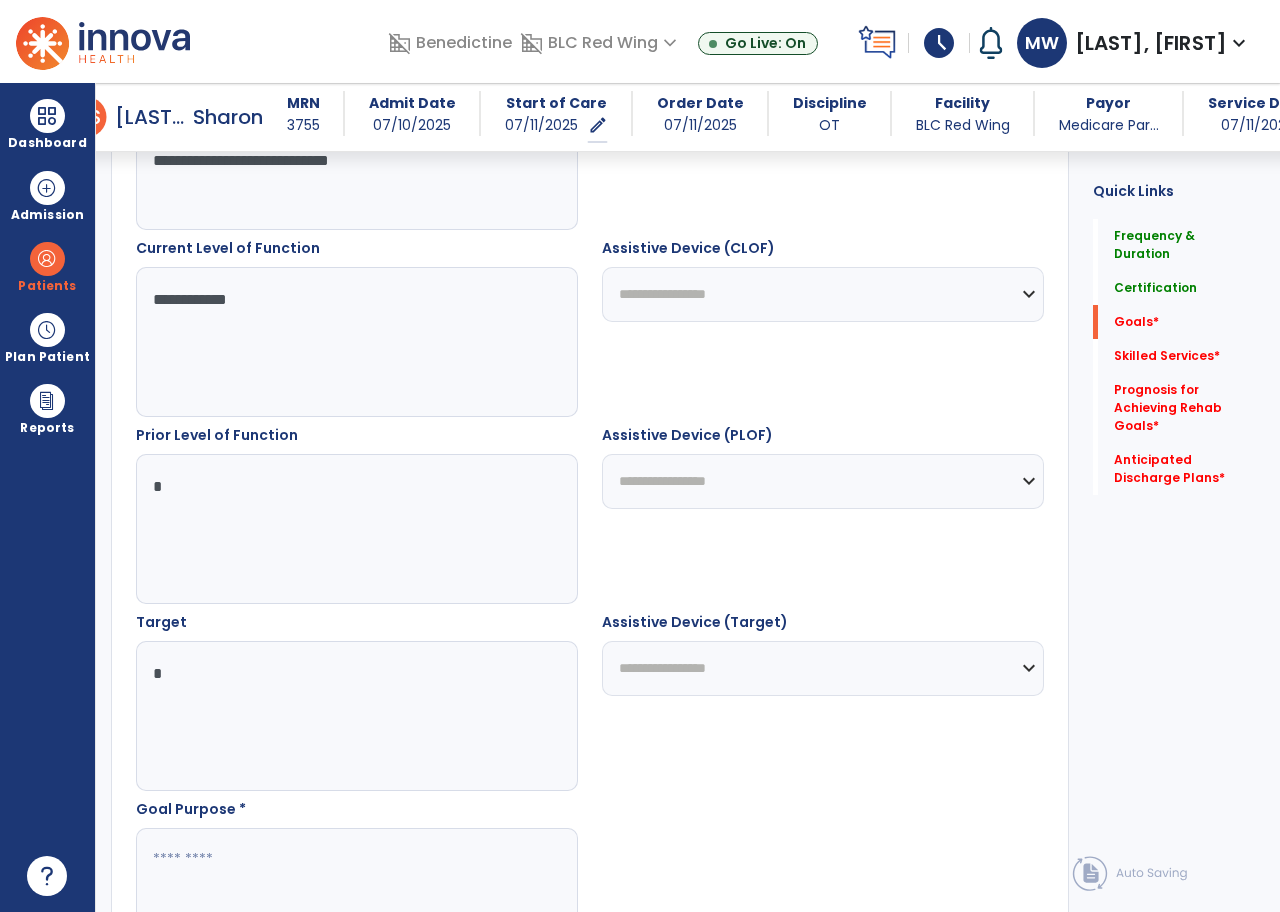 scroll, scrollTop: 700, scrollLeft: 0, axis: vertical 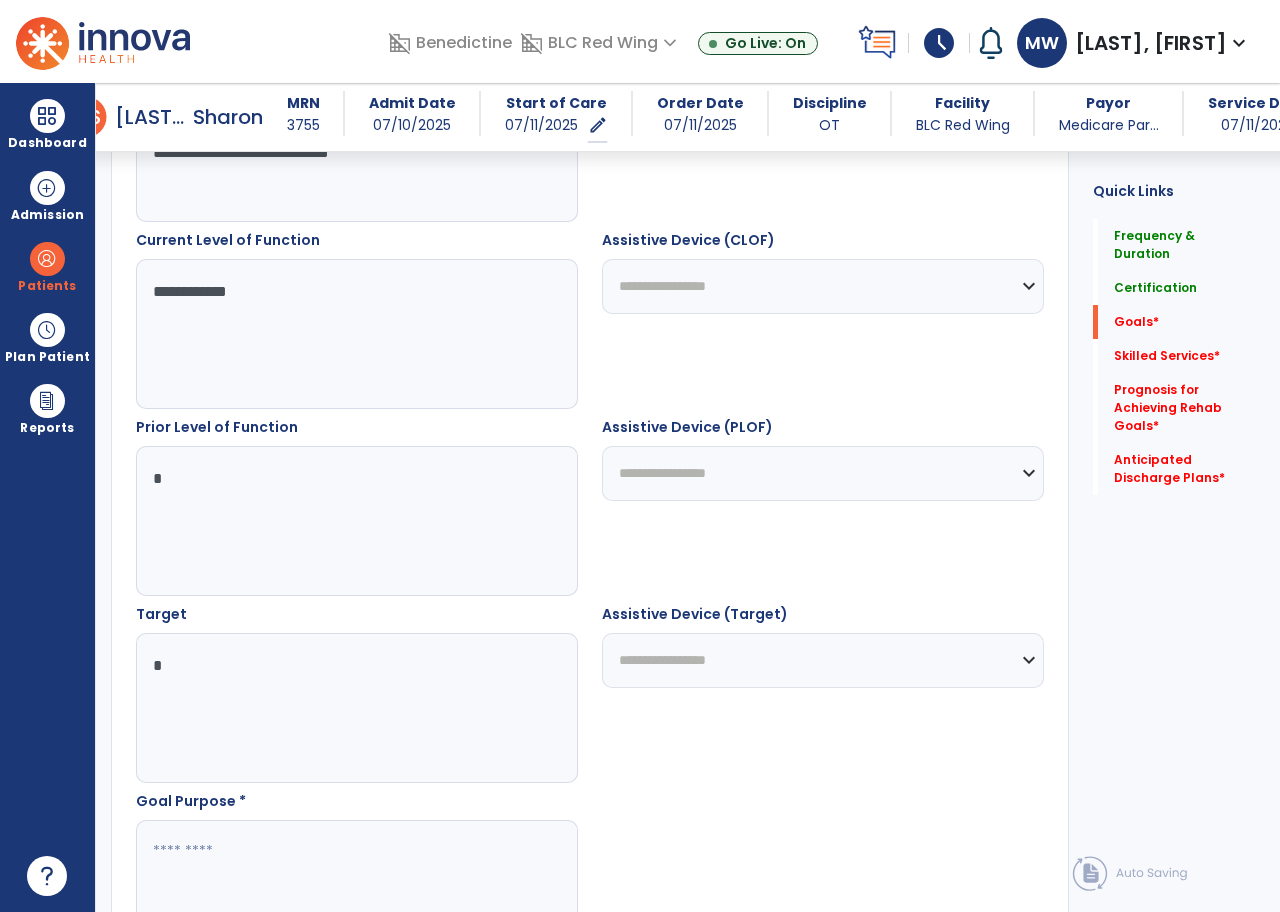 type on "*" 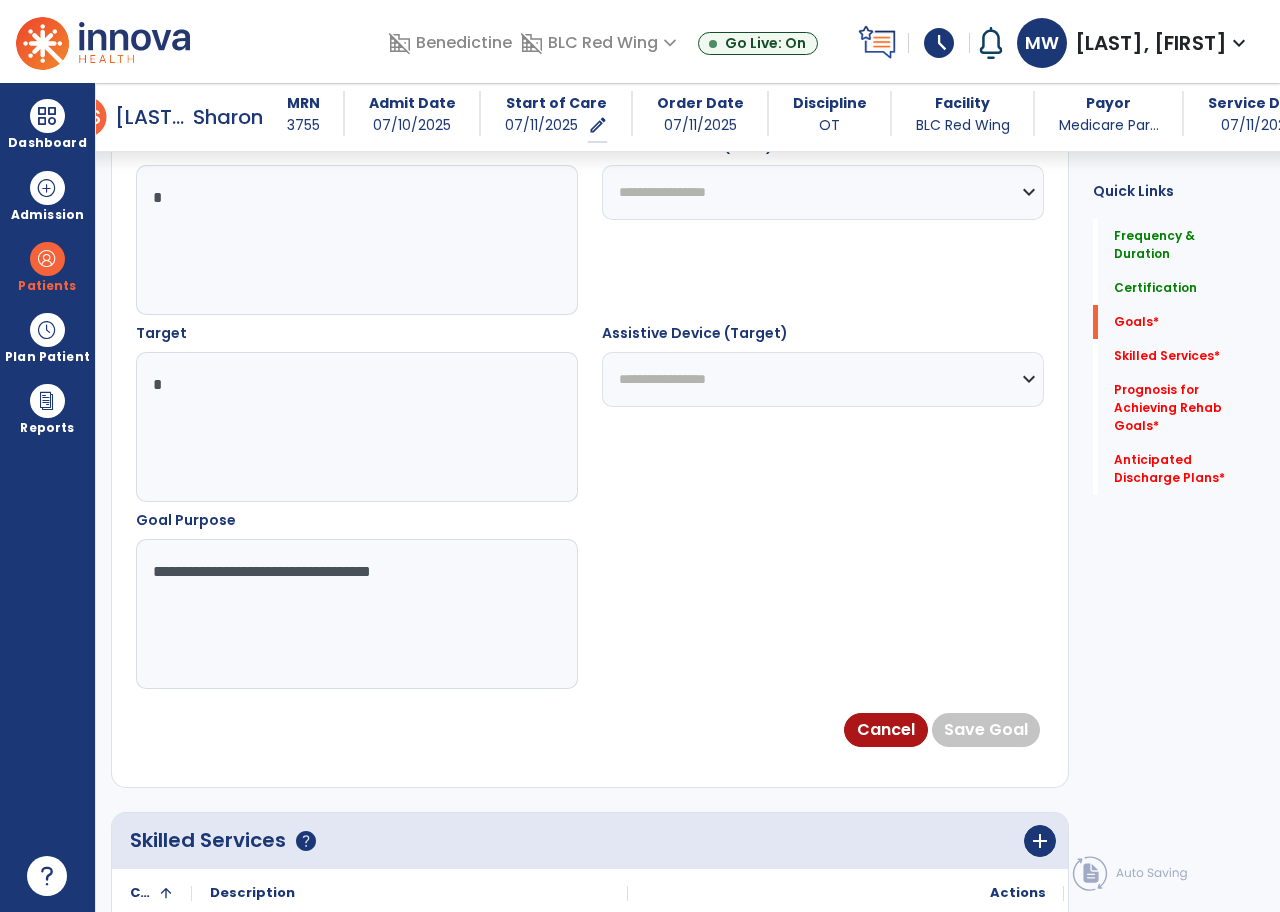 scroll, scrollTop: 1100, scrollLeft: 0, axis: vertical 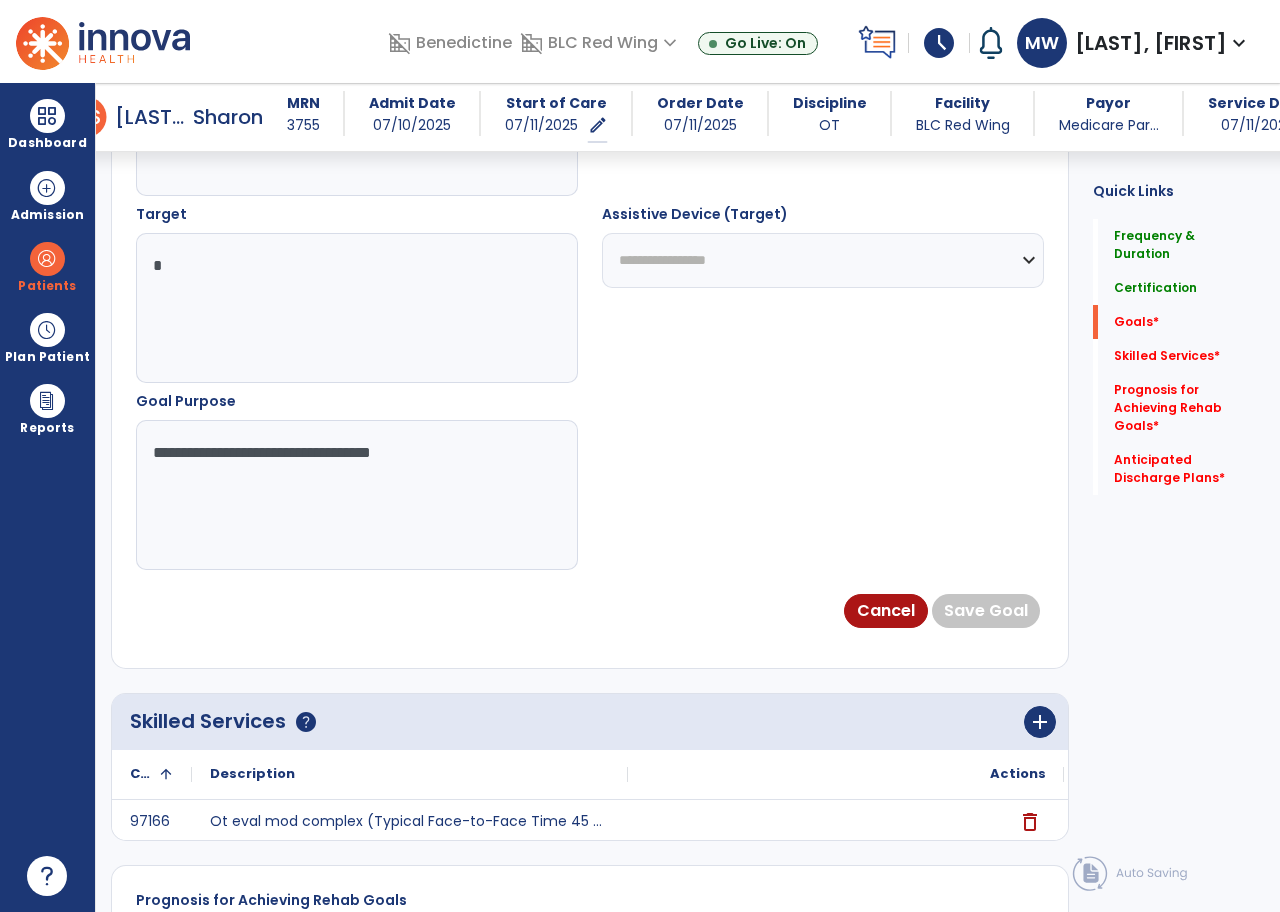 type on "**********" 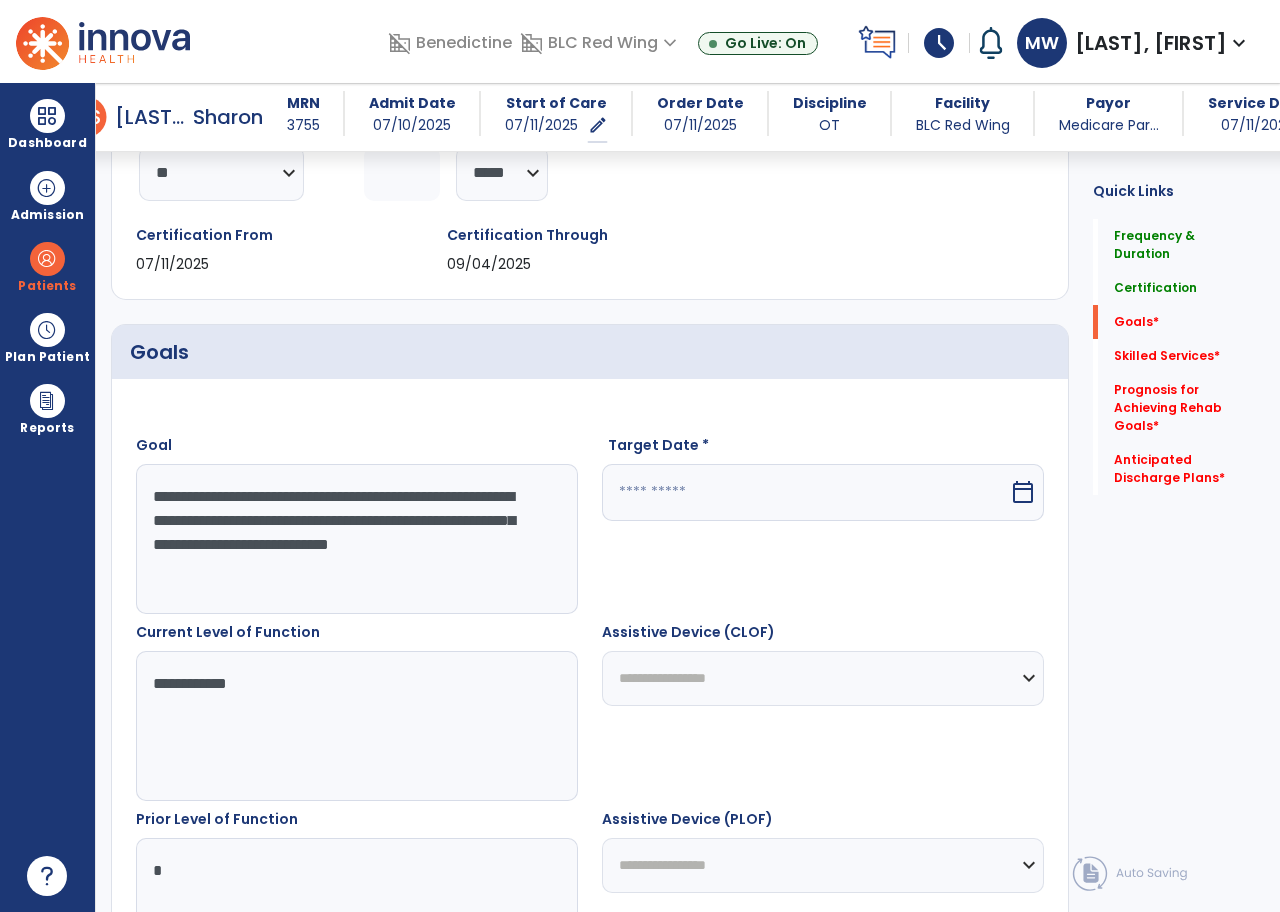 scroll, scrollTop: 0, scrollLeft: 0, axis: both 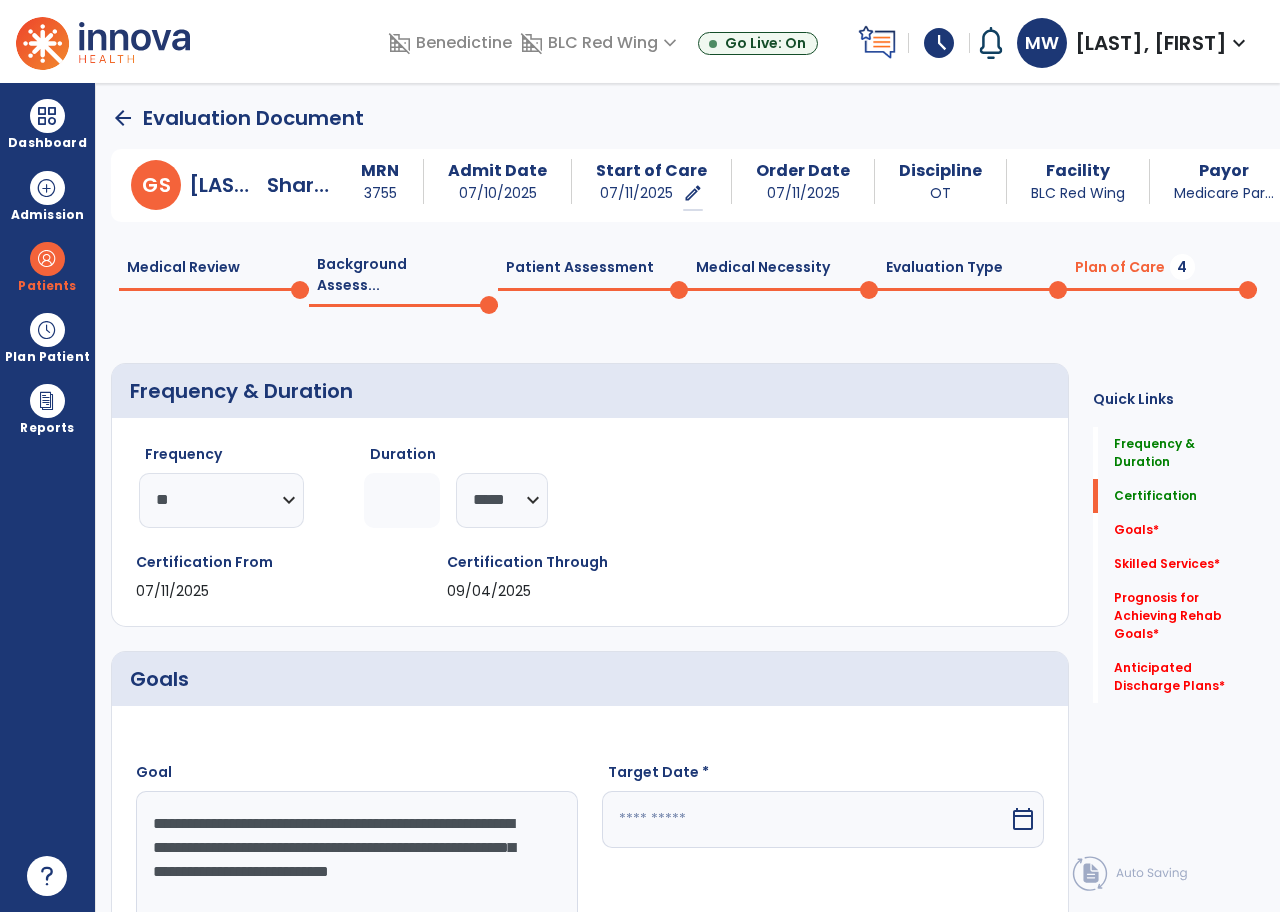 click on "calendar_today" at bounding box center [1023, 819] 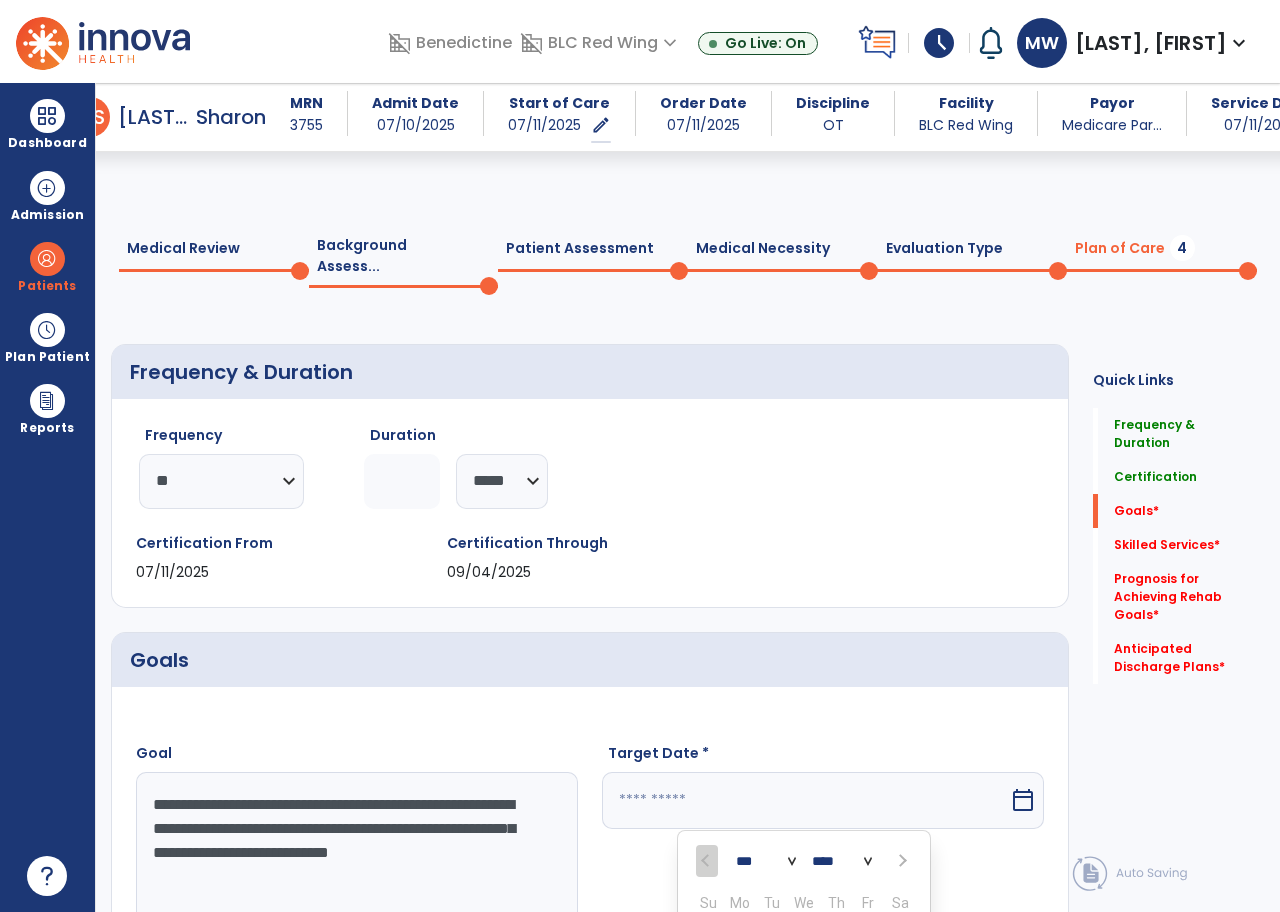 scroll, scrollTop: 474, scrollLeft: 0, axis: vertical 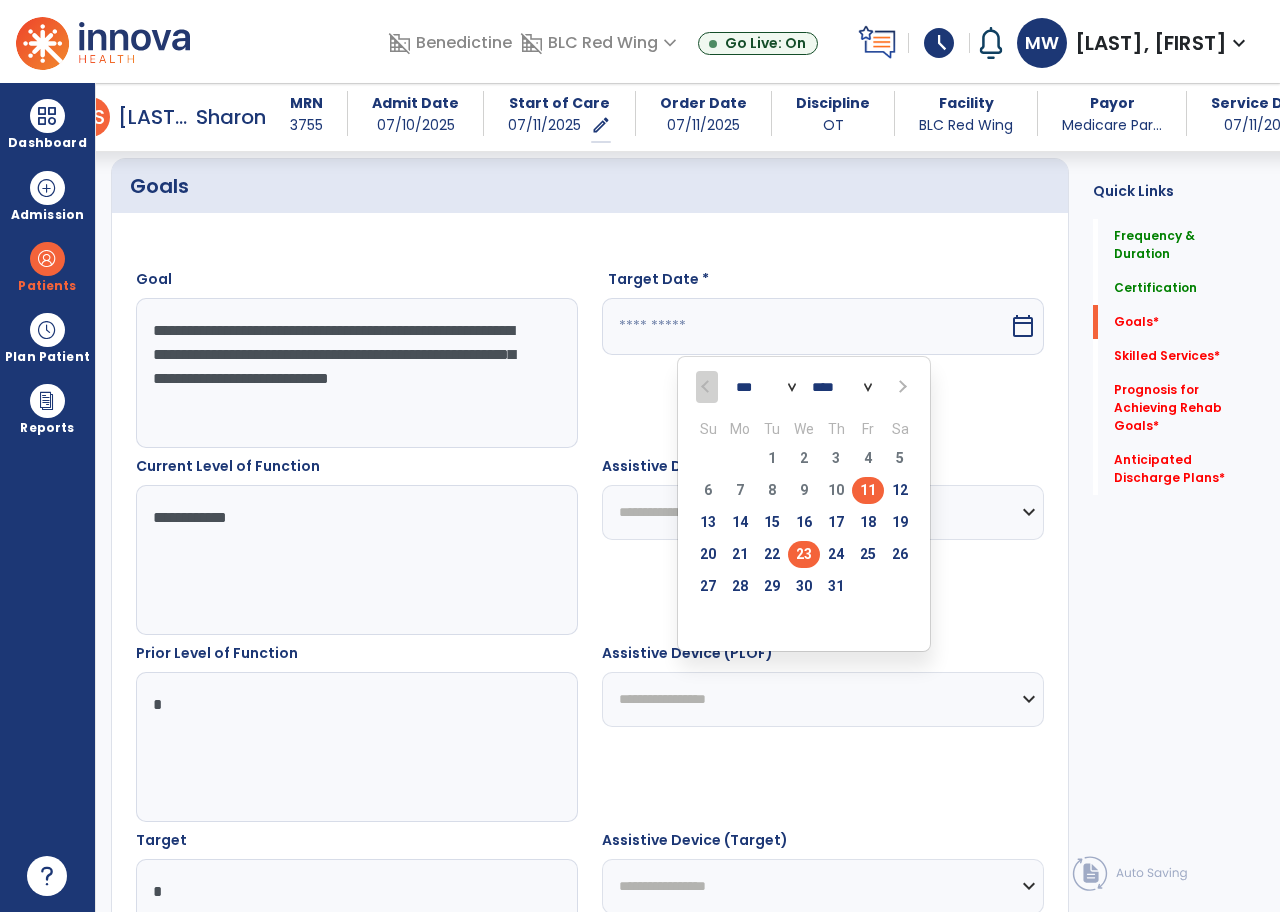 click on "23" at bounding box center (804, 554) 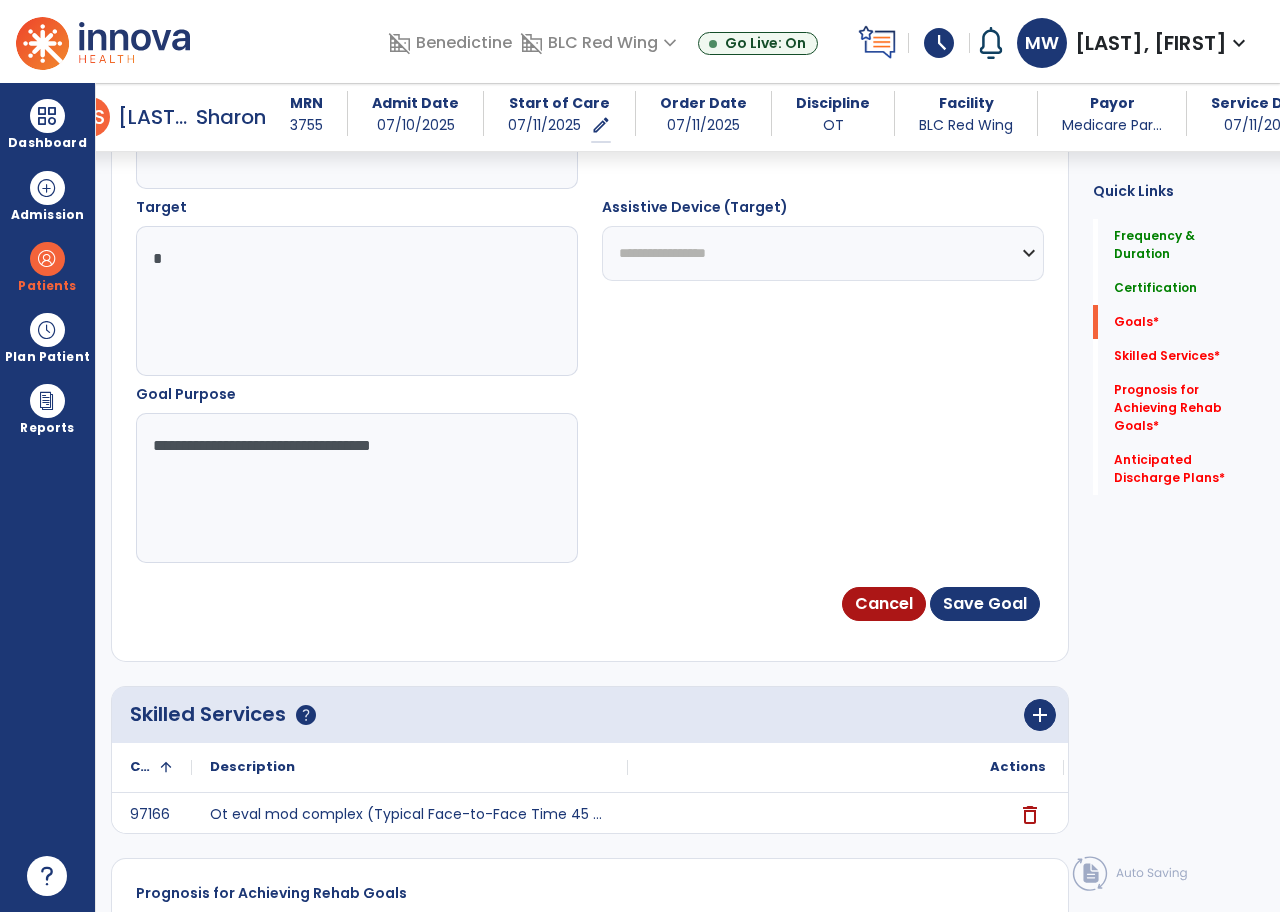 scroll, scrollTop: 1174, scrollLeft: 0, axis: vertical 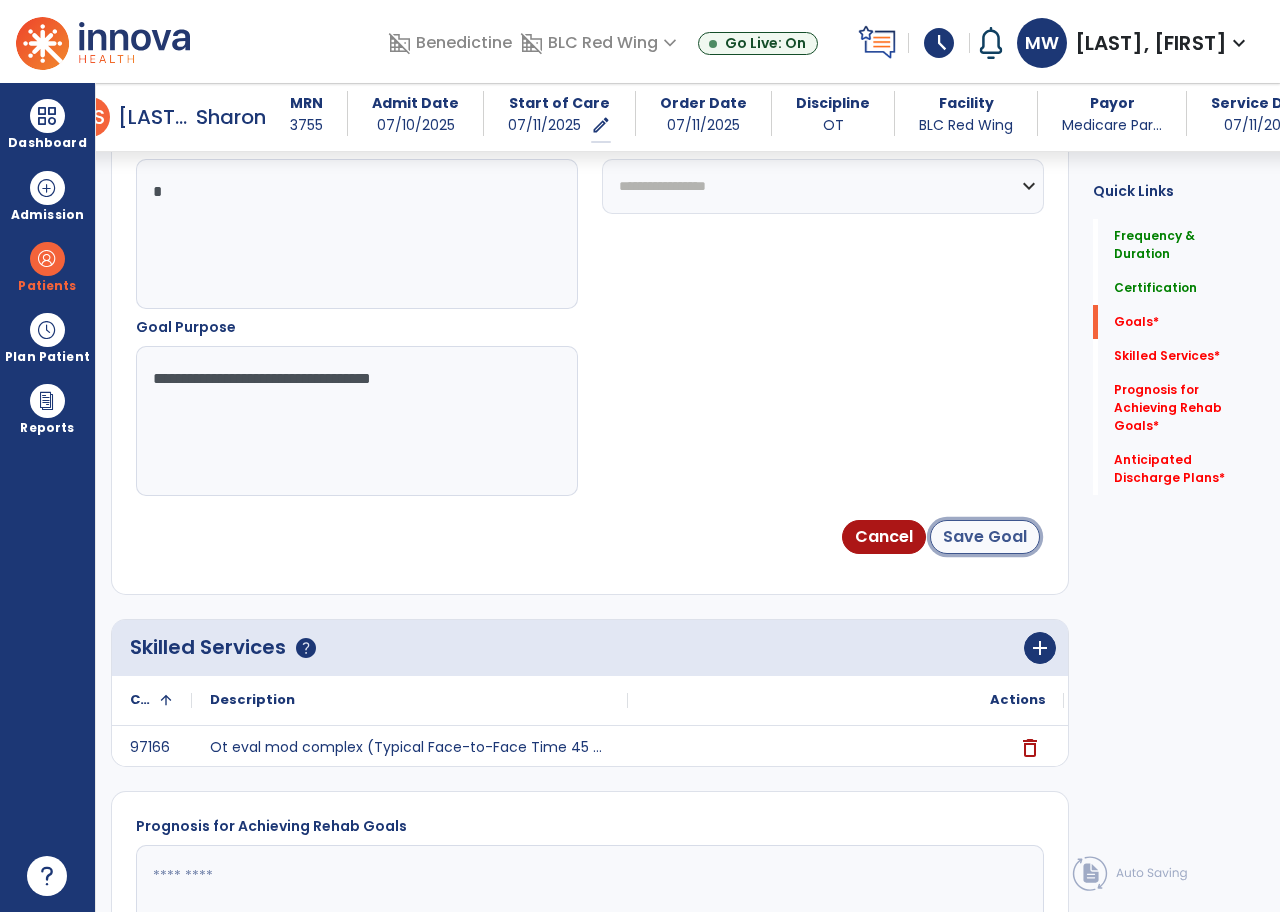 click on "Save Goal" at bounding box center [985, 537] 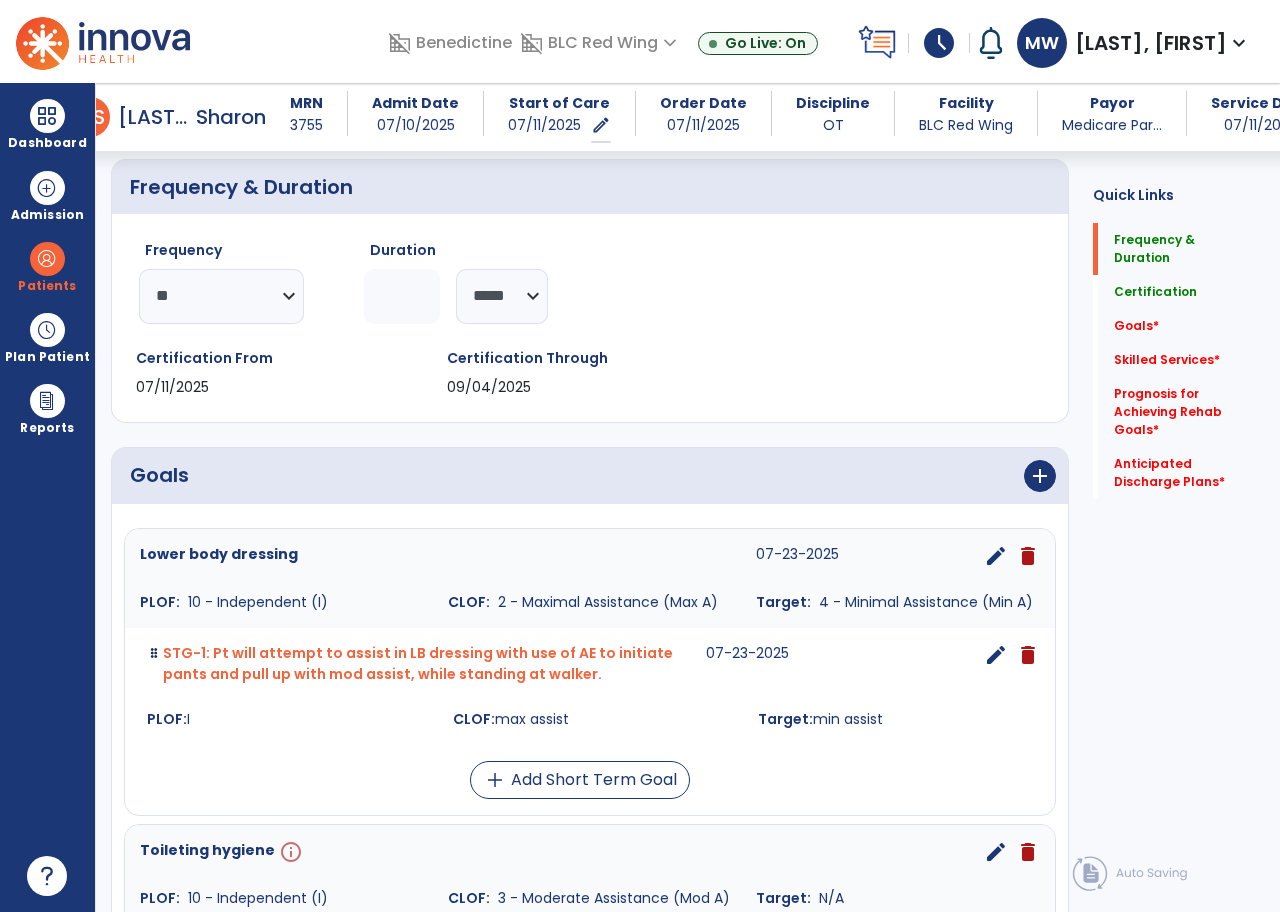scroll, scrollTop: 0, scrollLeft: 0, axis: both 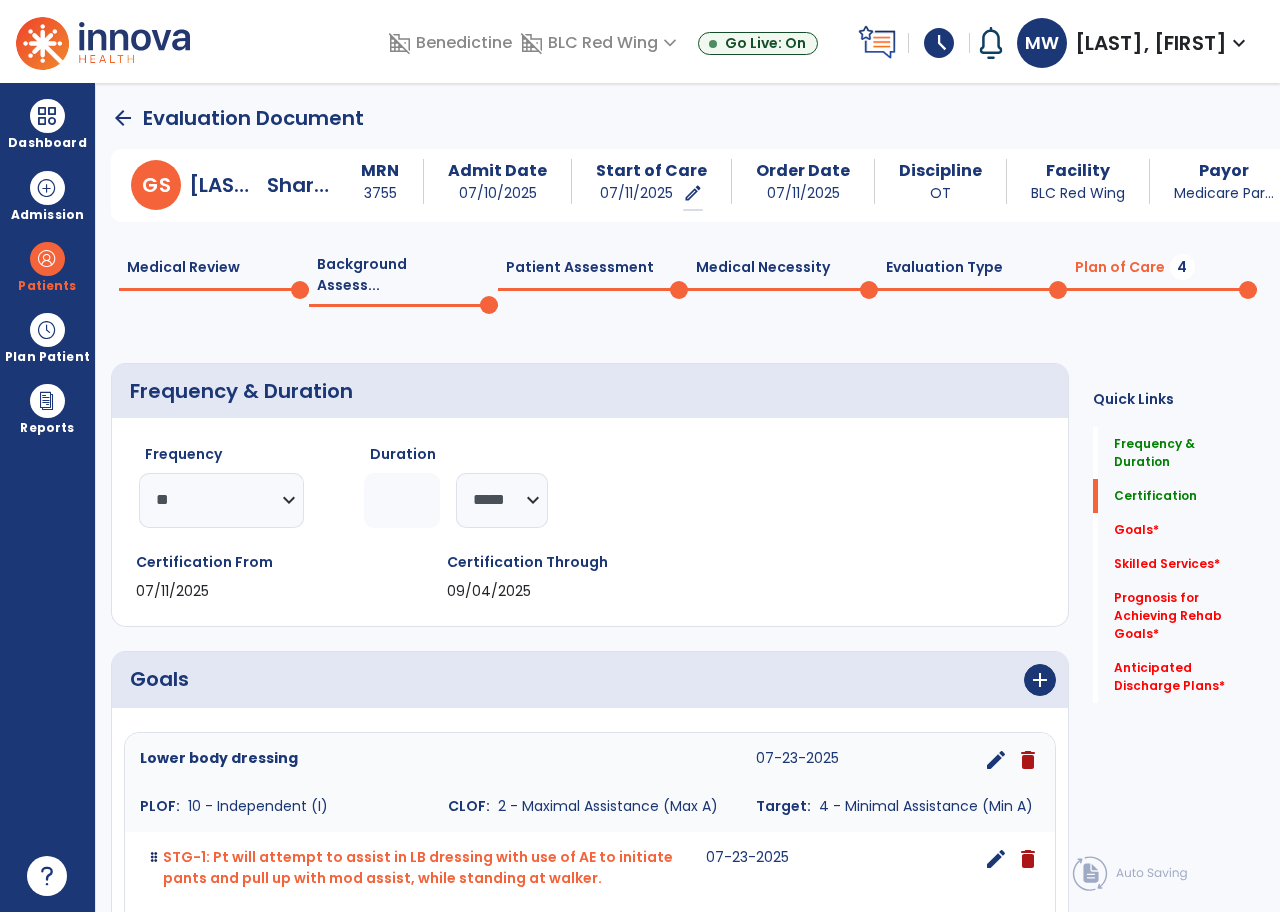 click on "Patient Assessment  0" 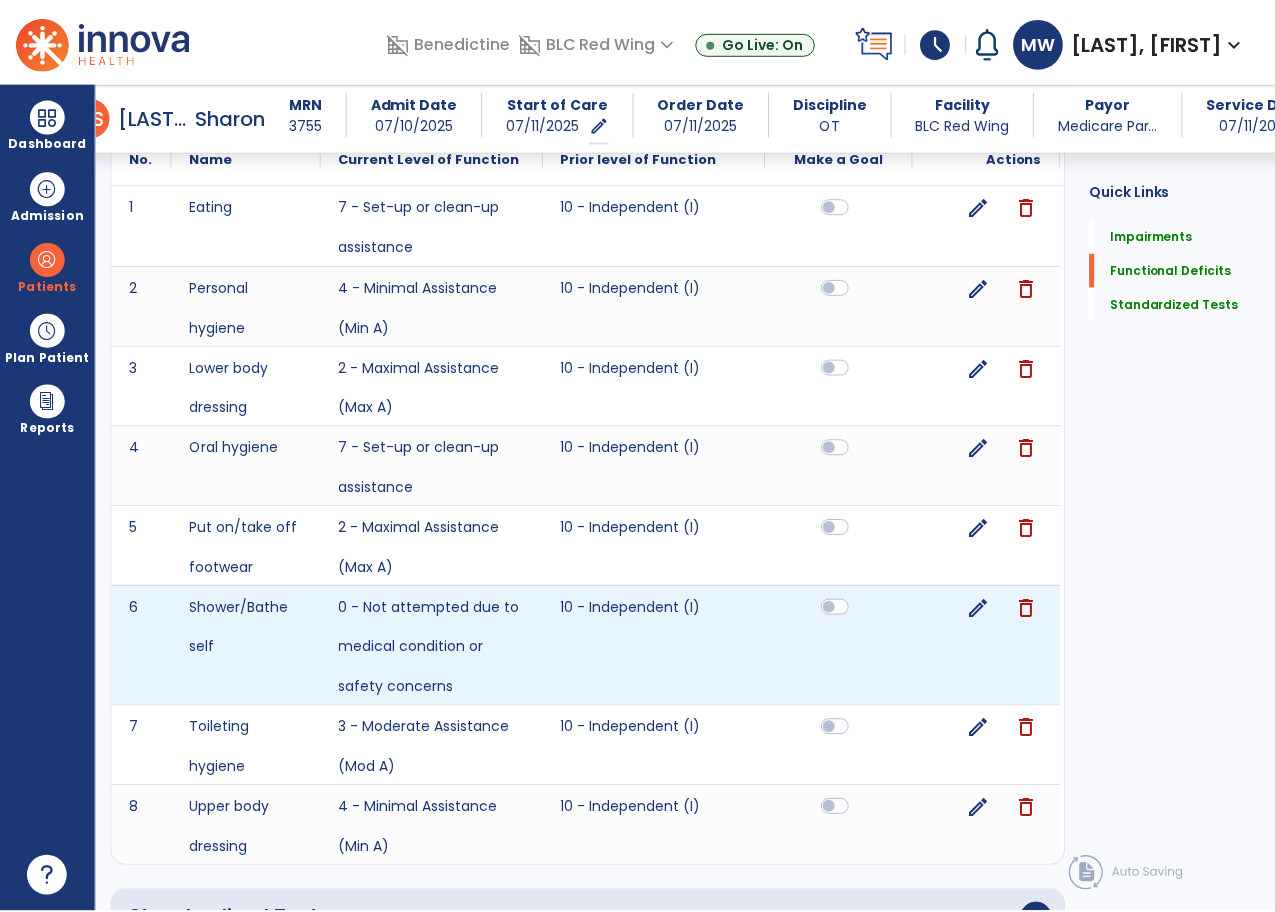 scroll, scrollTop: 1200, scrollLeft: 0, axis: vertical 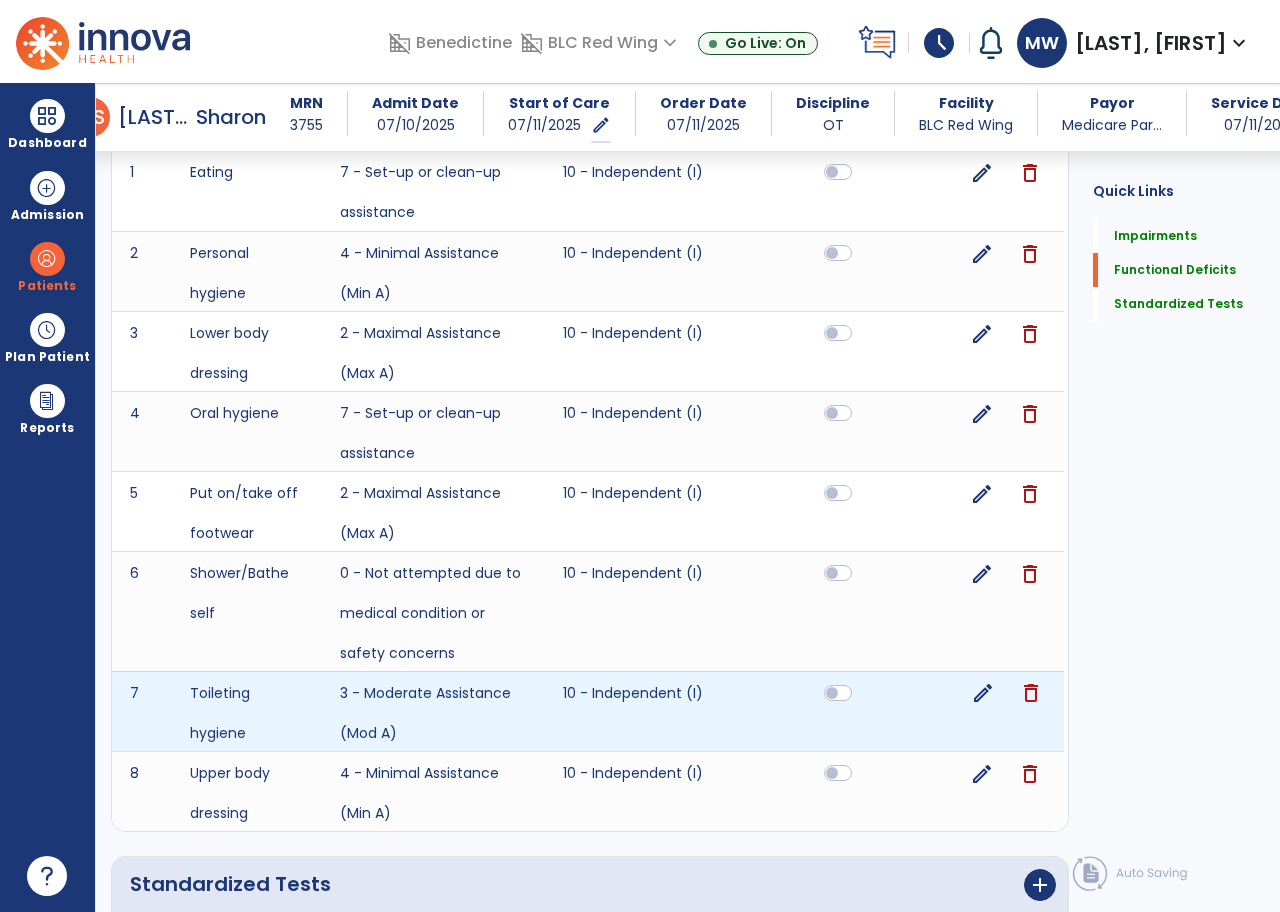 click on "edit" 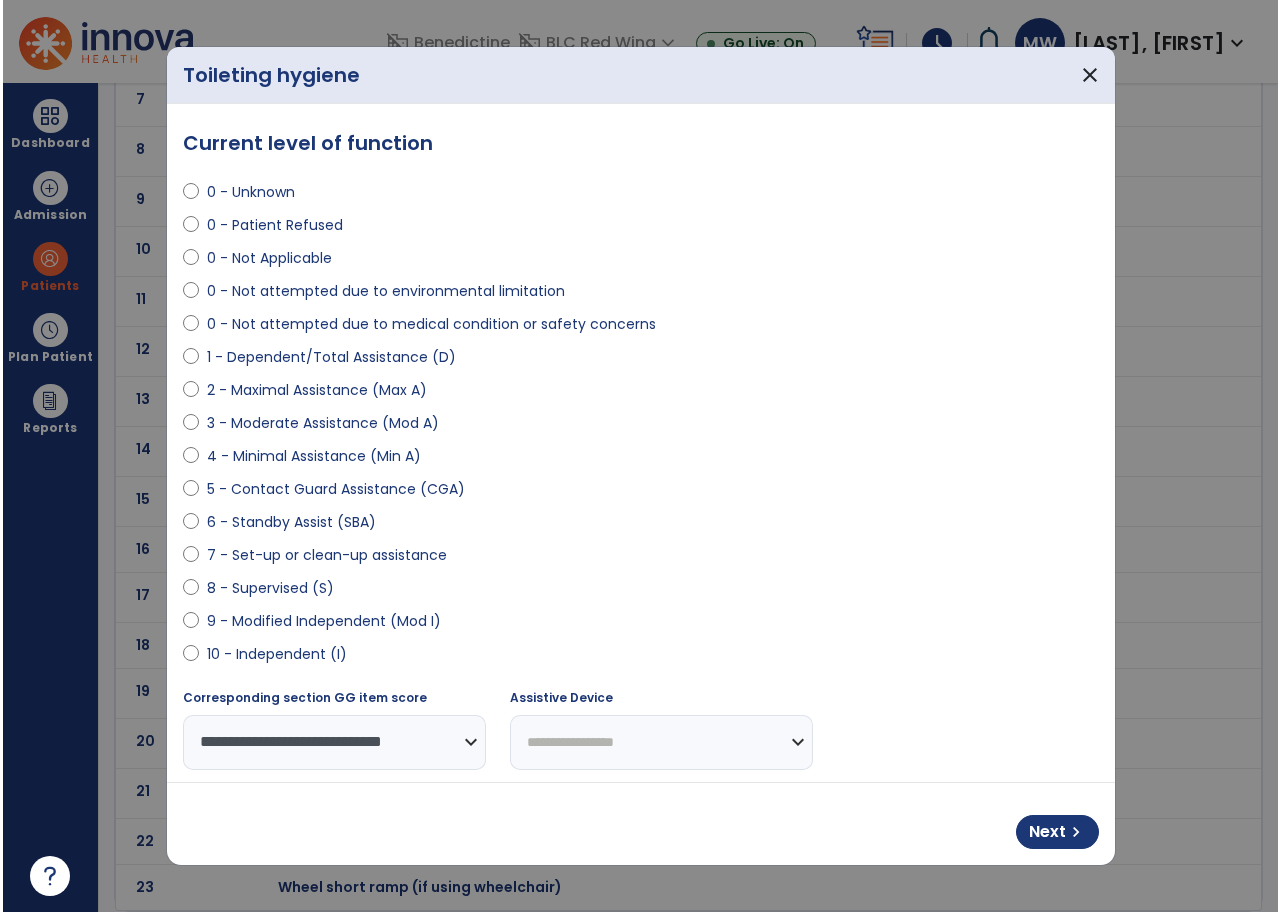 scroll, scrollTop: 0, scrollLeft: 0, axis: both 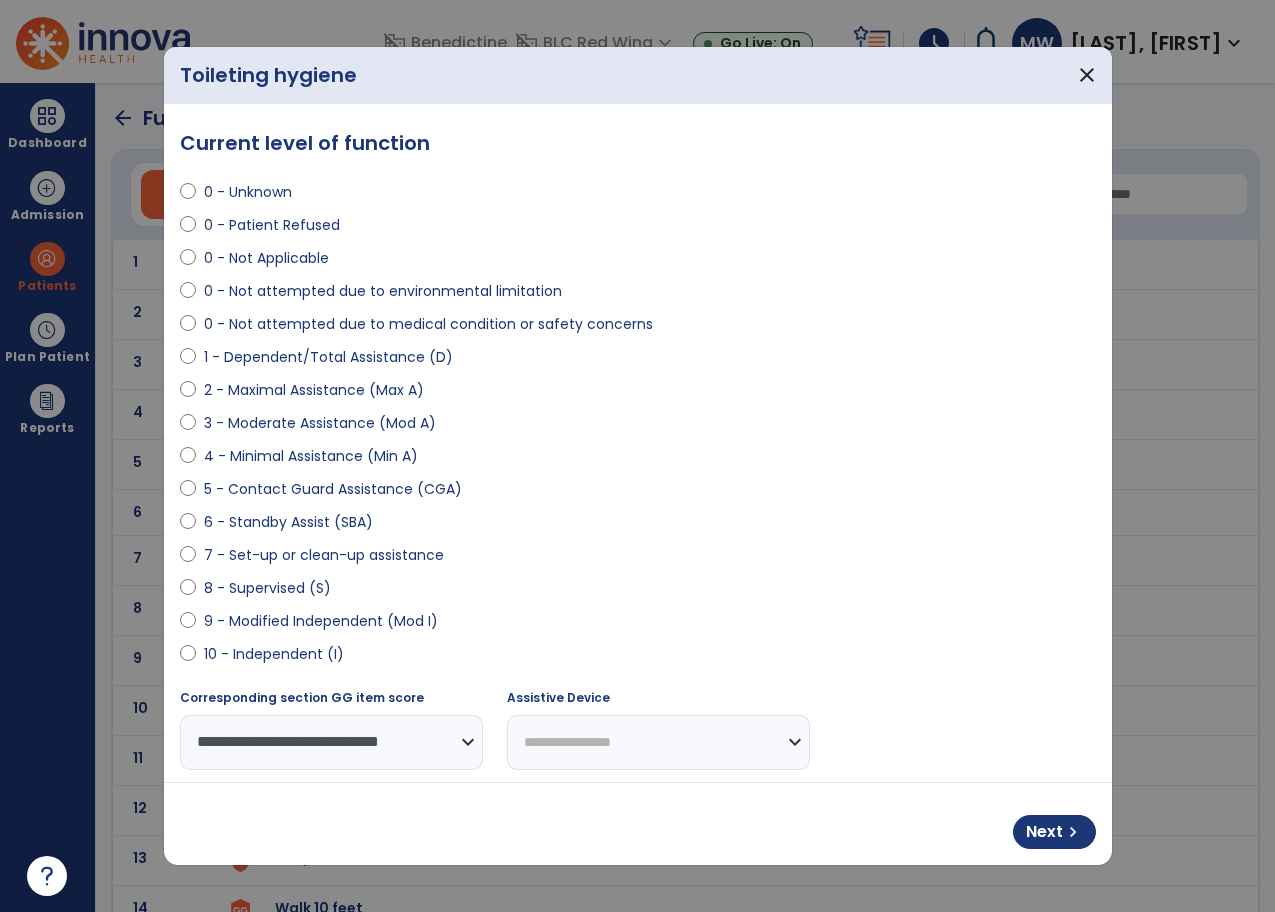 select on "**********" 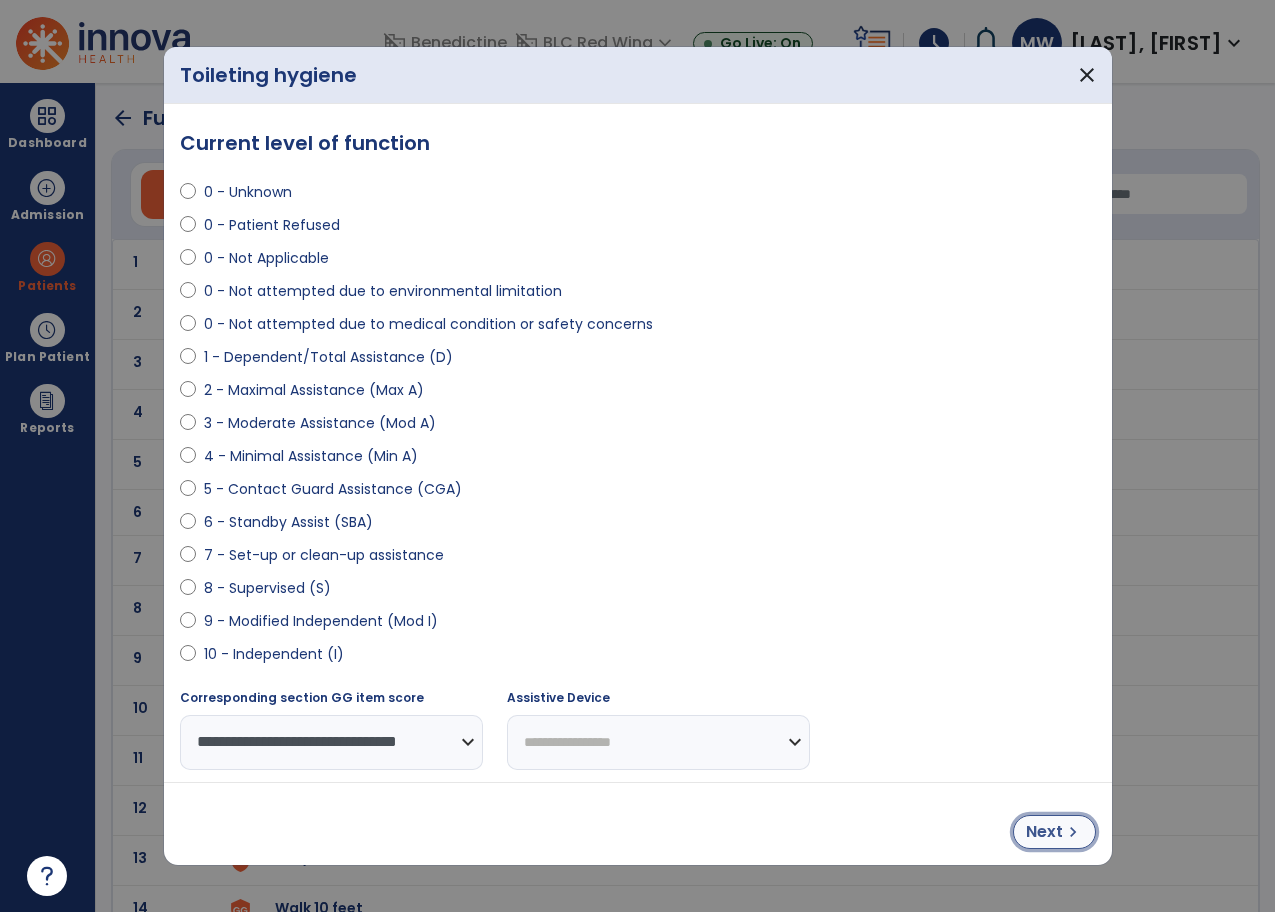 click on "chevron_right" at bounding box center [1073, 832] 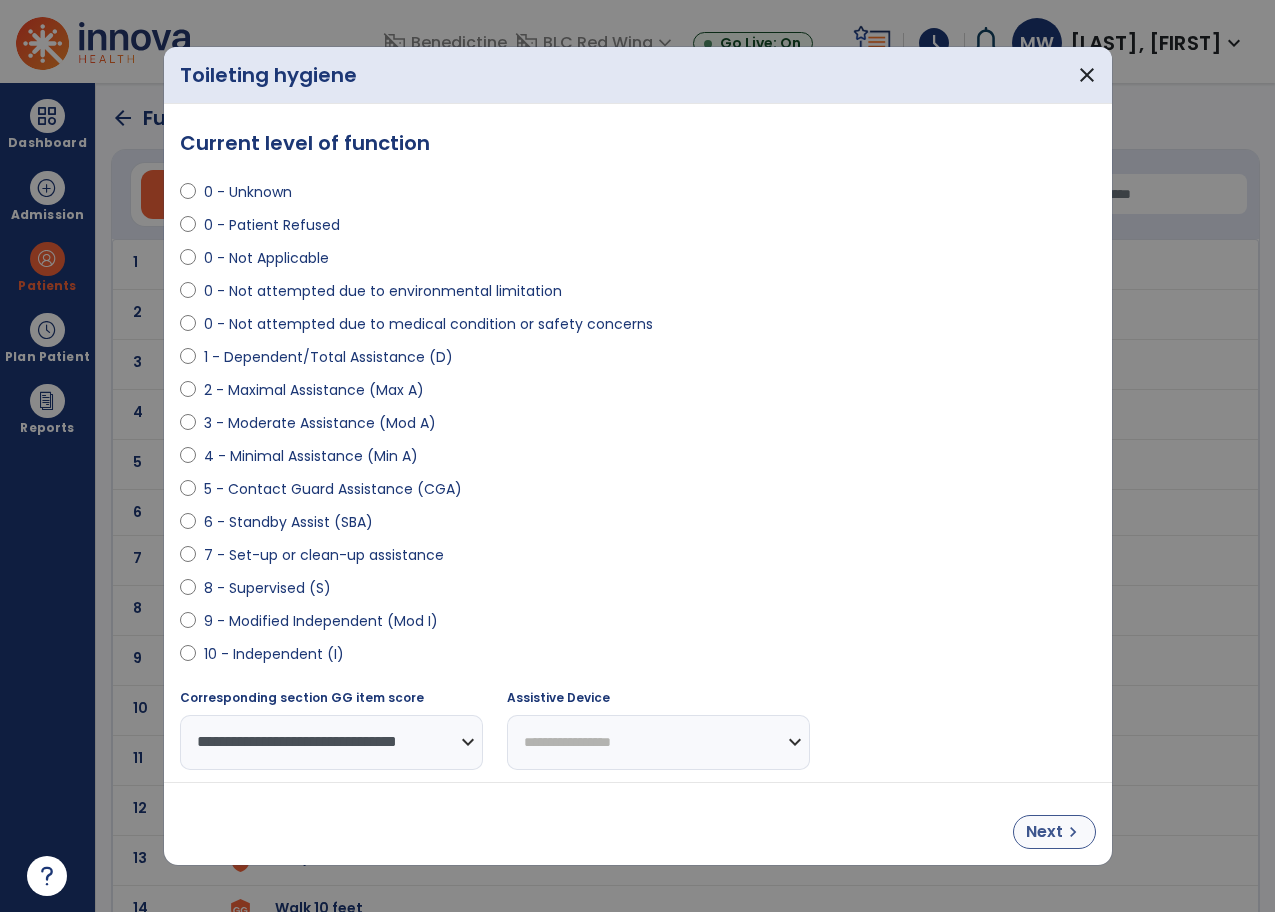 select on "**********" 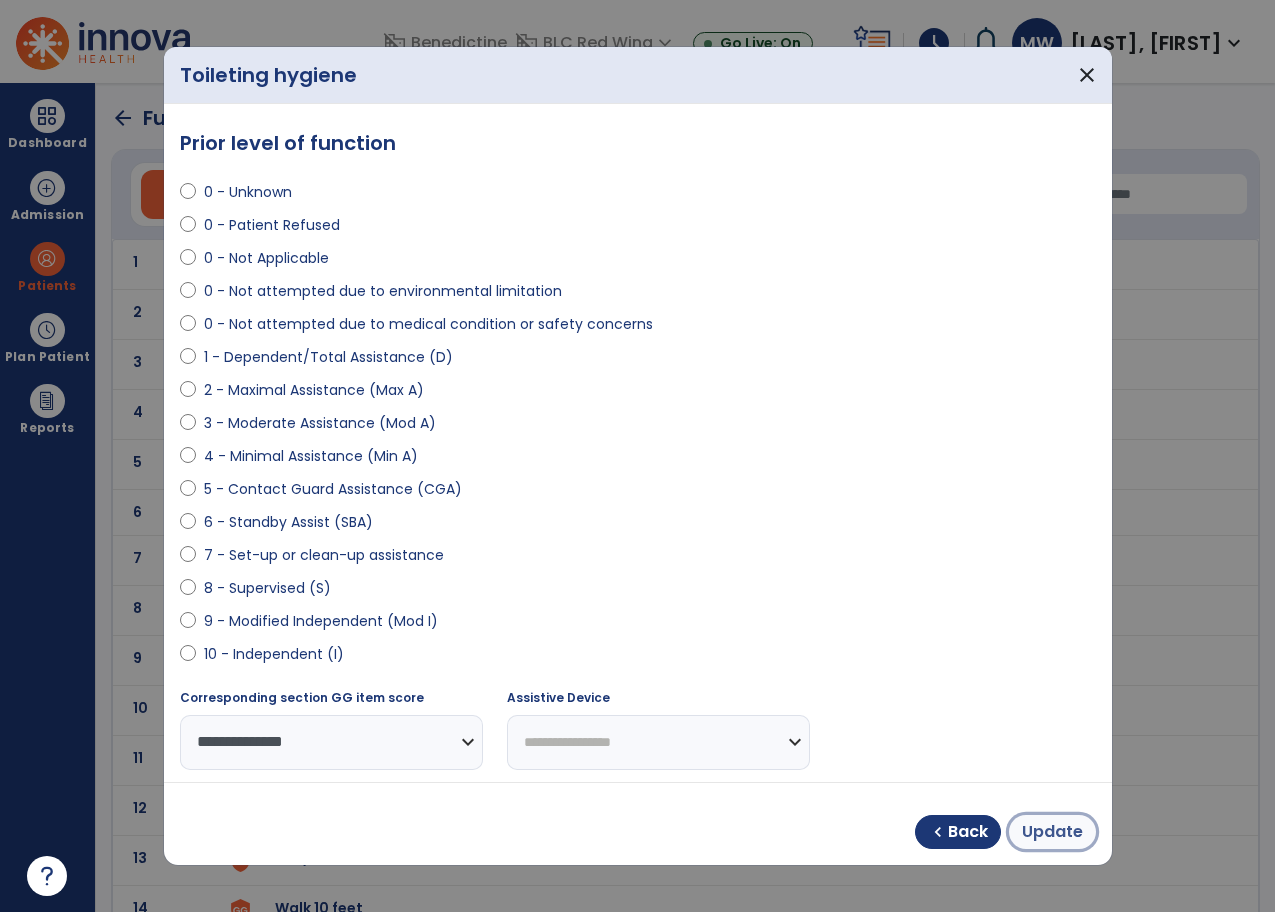 click on "Update" at bounding box center (1052, 832) 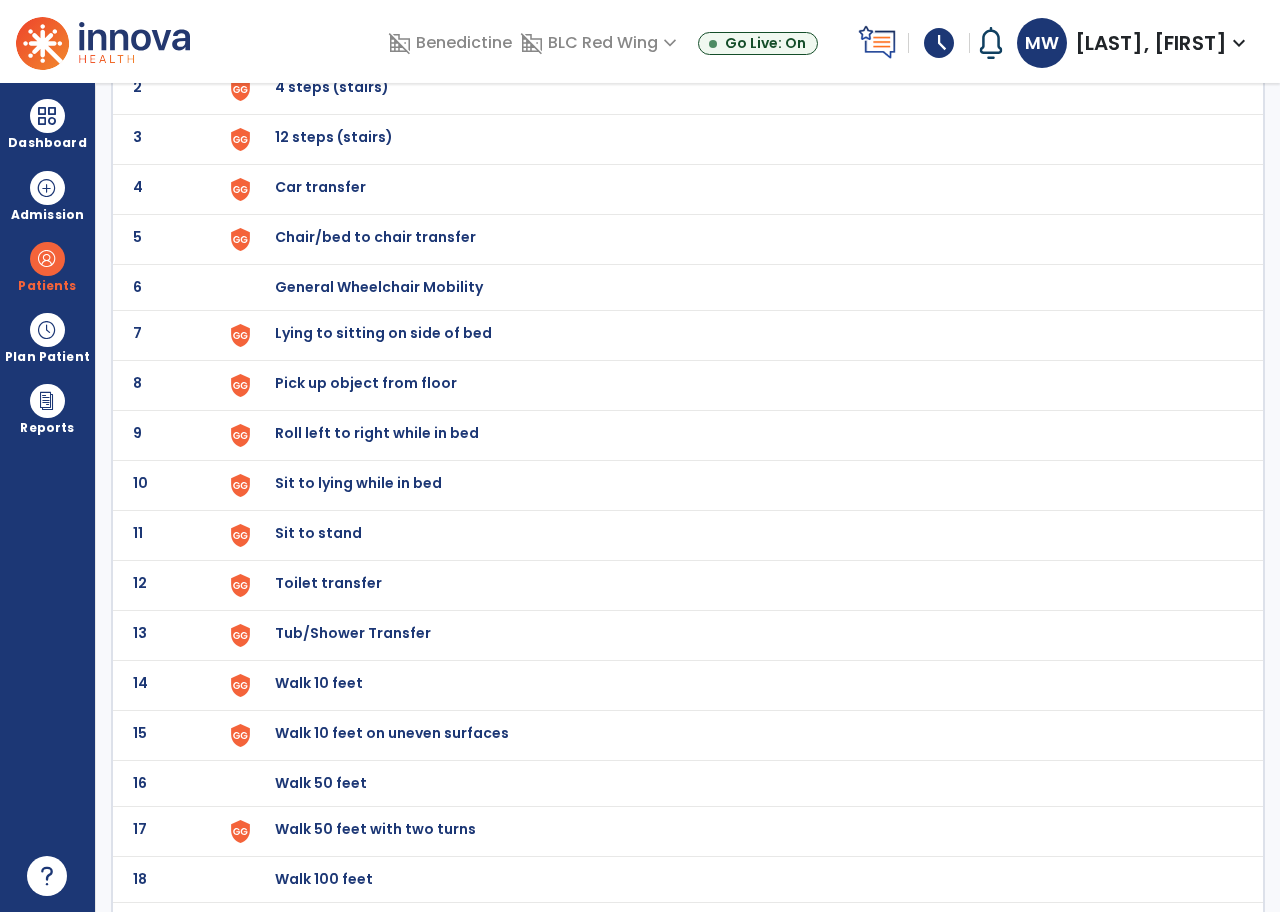 scroll, scrollTop: 0, scrollLeft: 0, axis: both 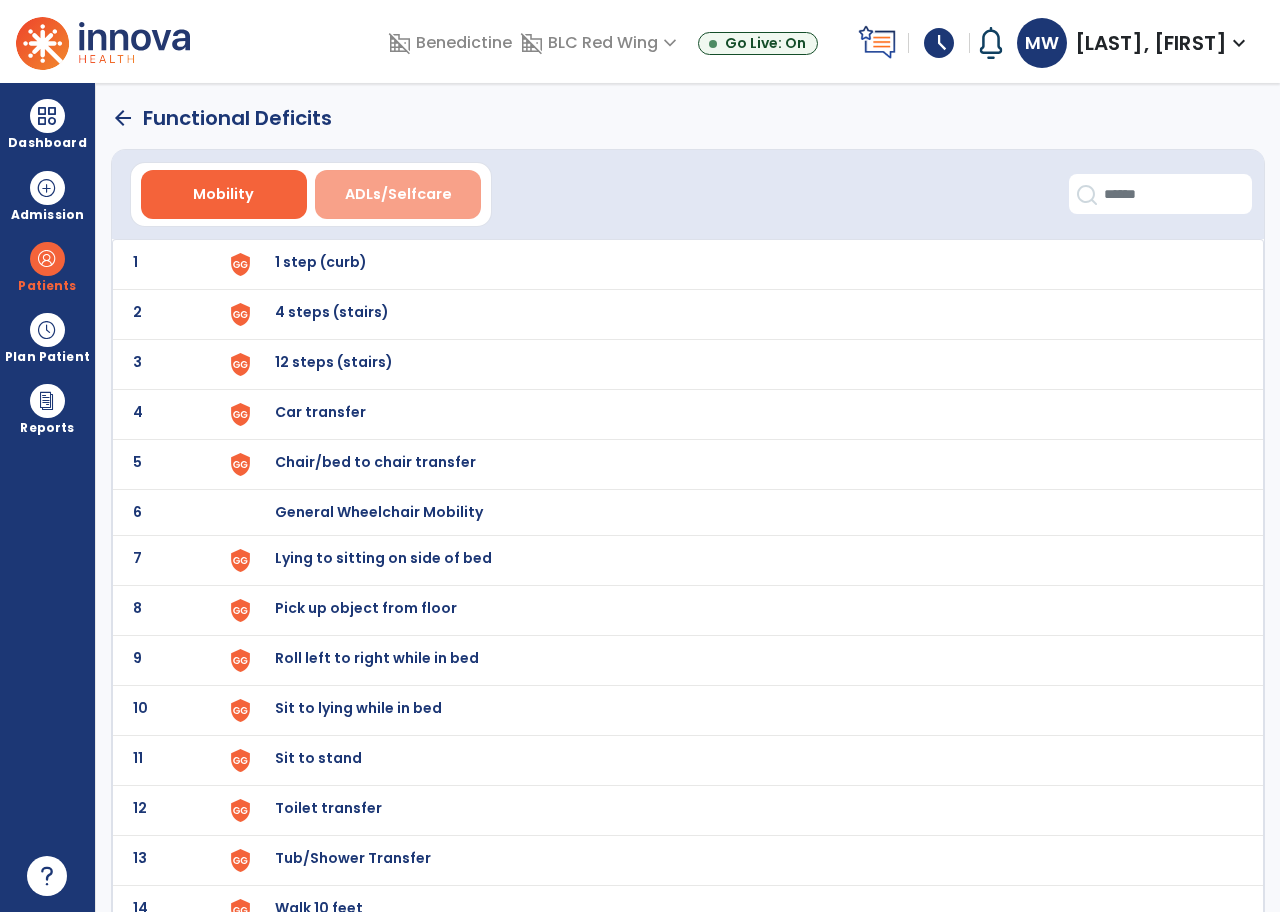 click on "ADLs/Selfcare" at bounding box center (398, 194) 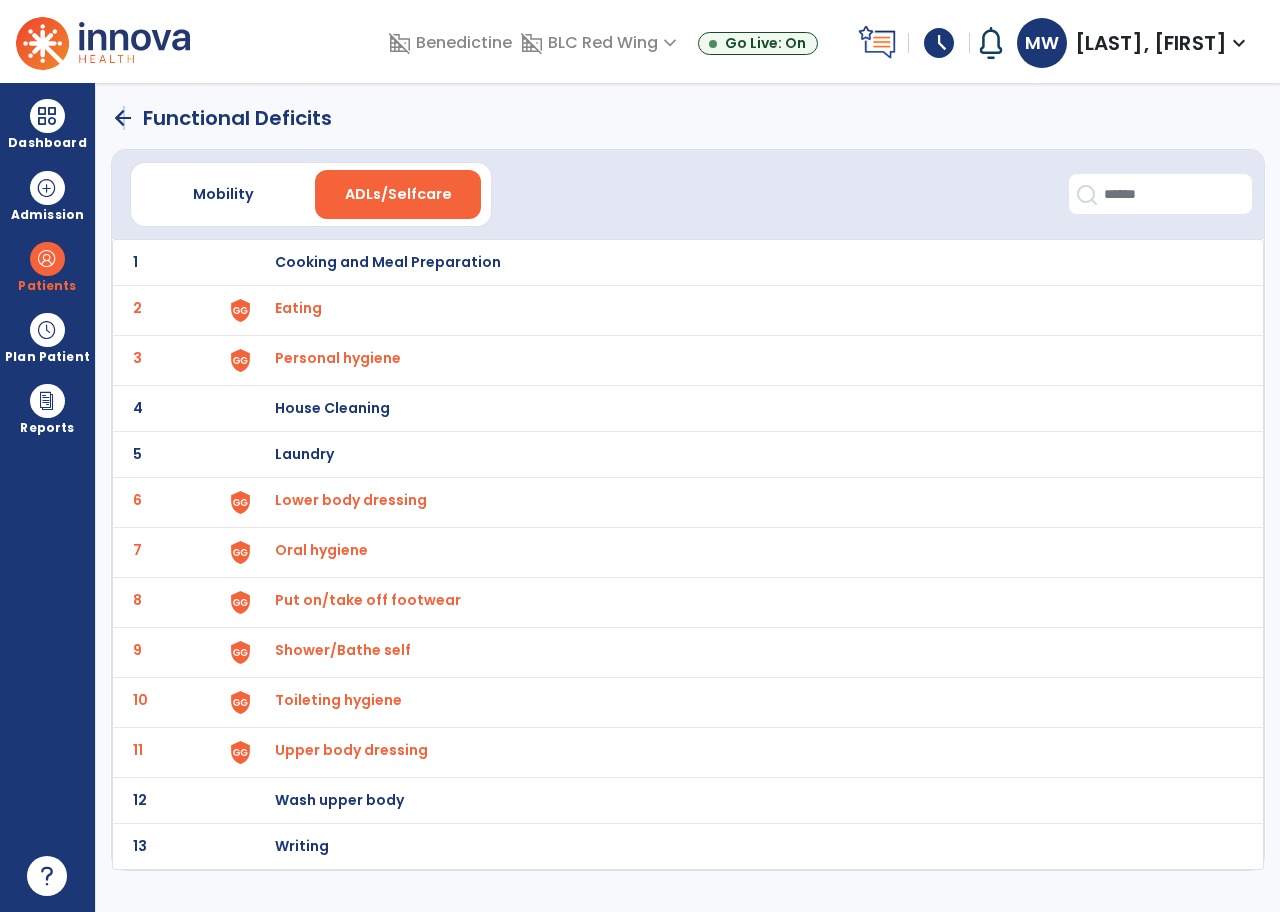 click on "arrow_back" 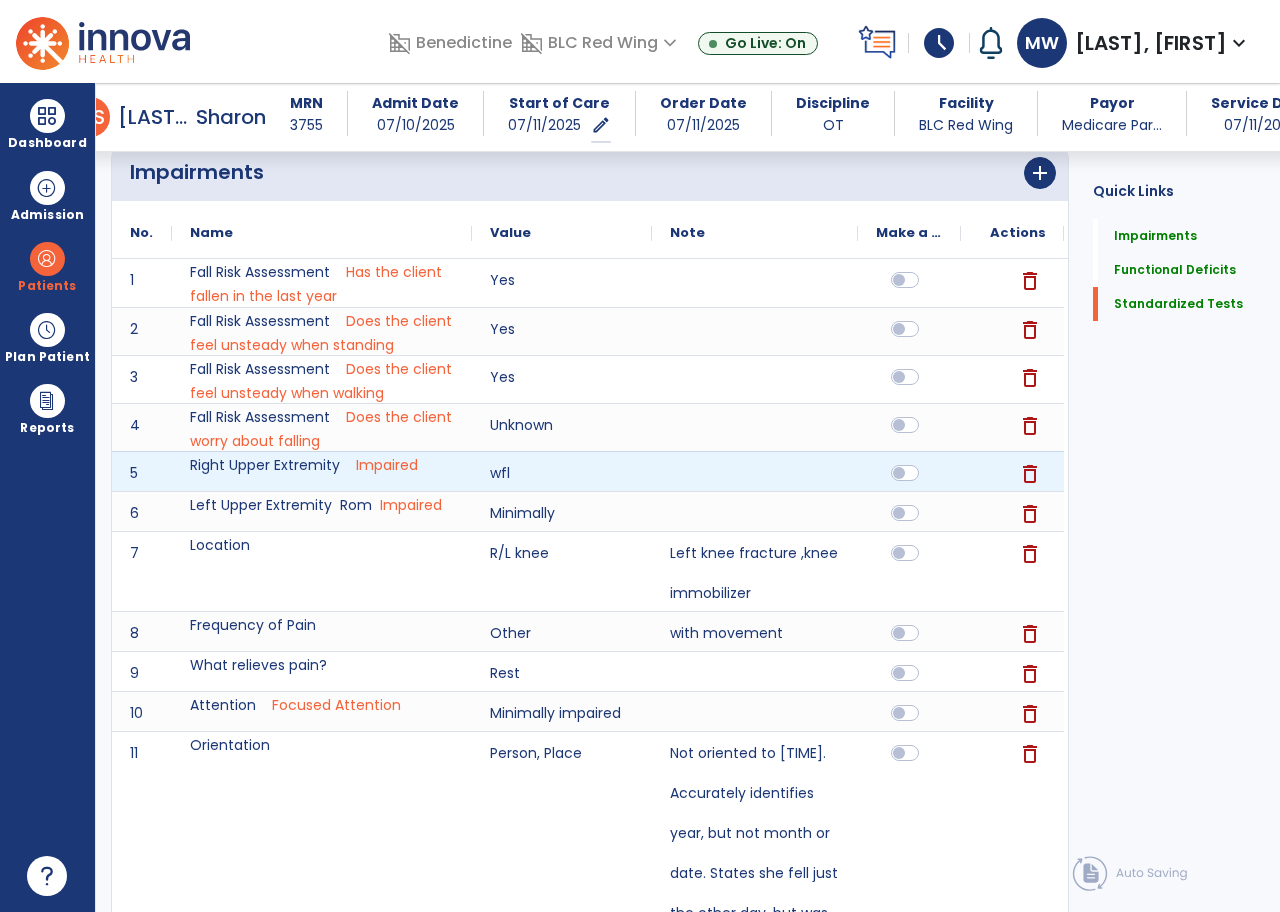 scroll, scrollTop: 300, scrollLeft: 0, axis: vertical 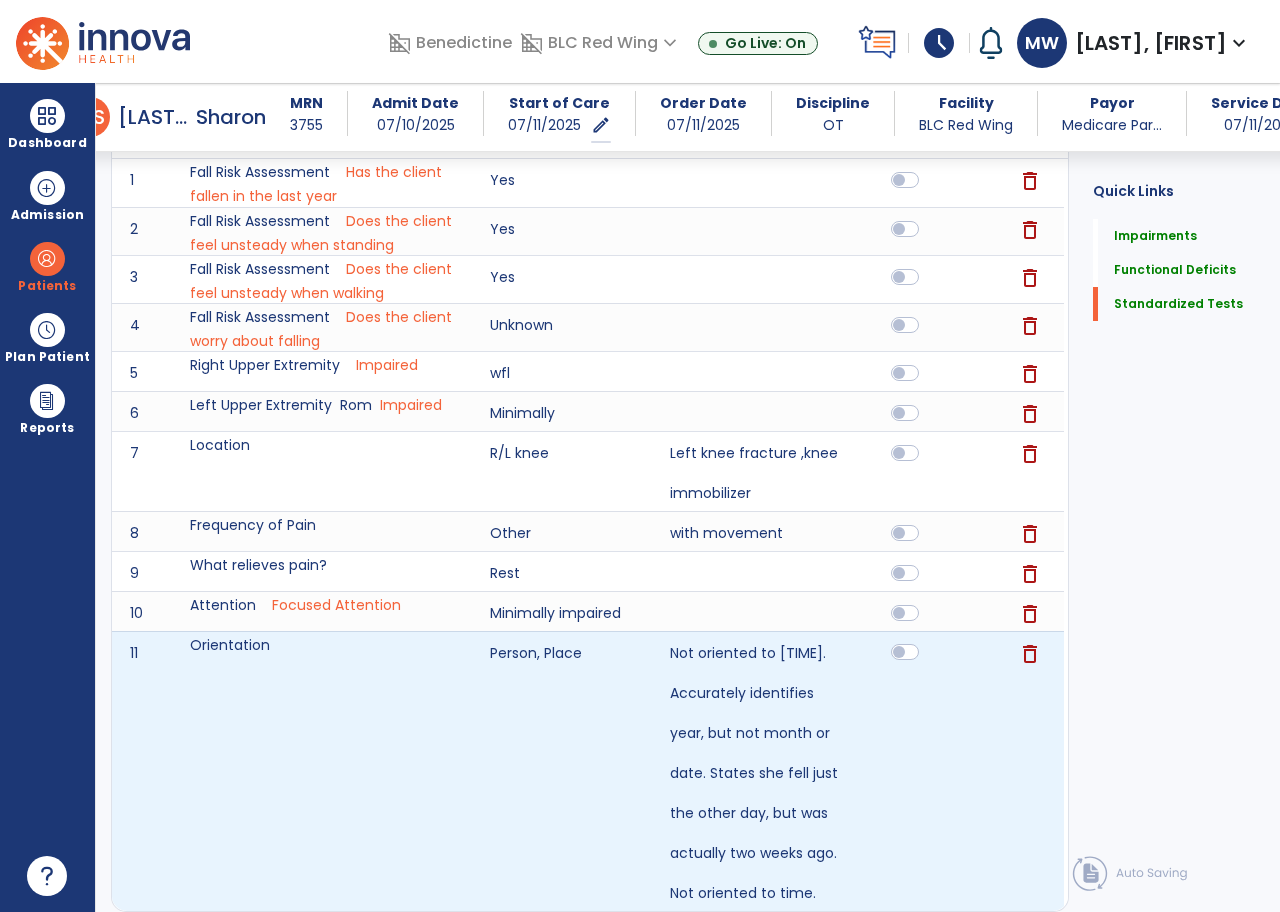 click 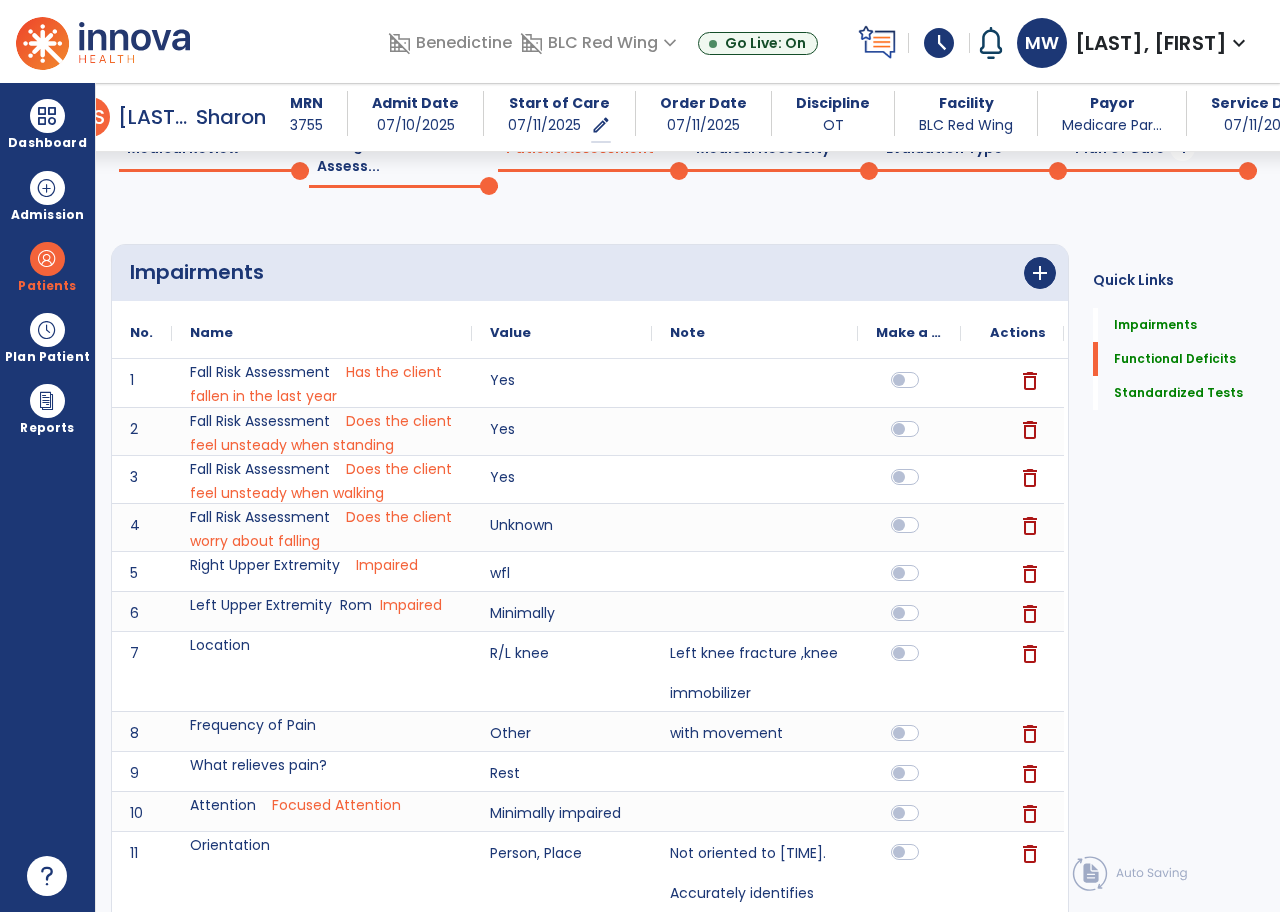 scroll, scrollTop: 0, scrollLeft: 0, axis: both 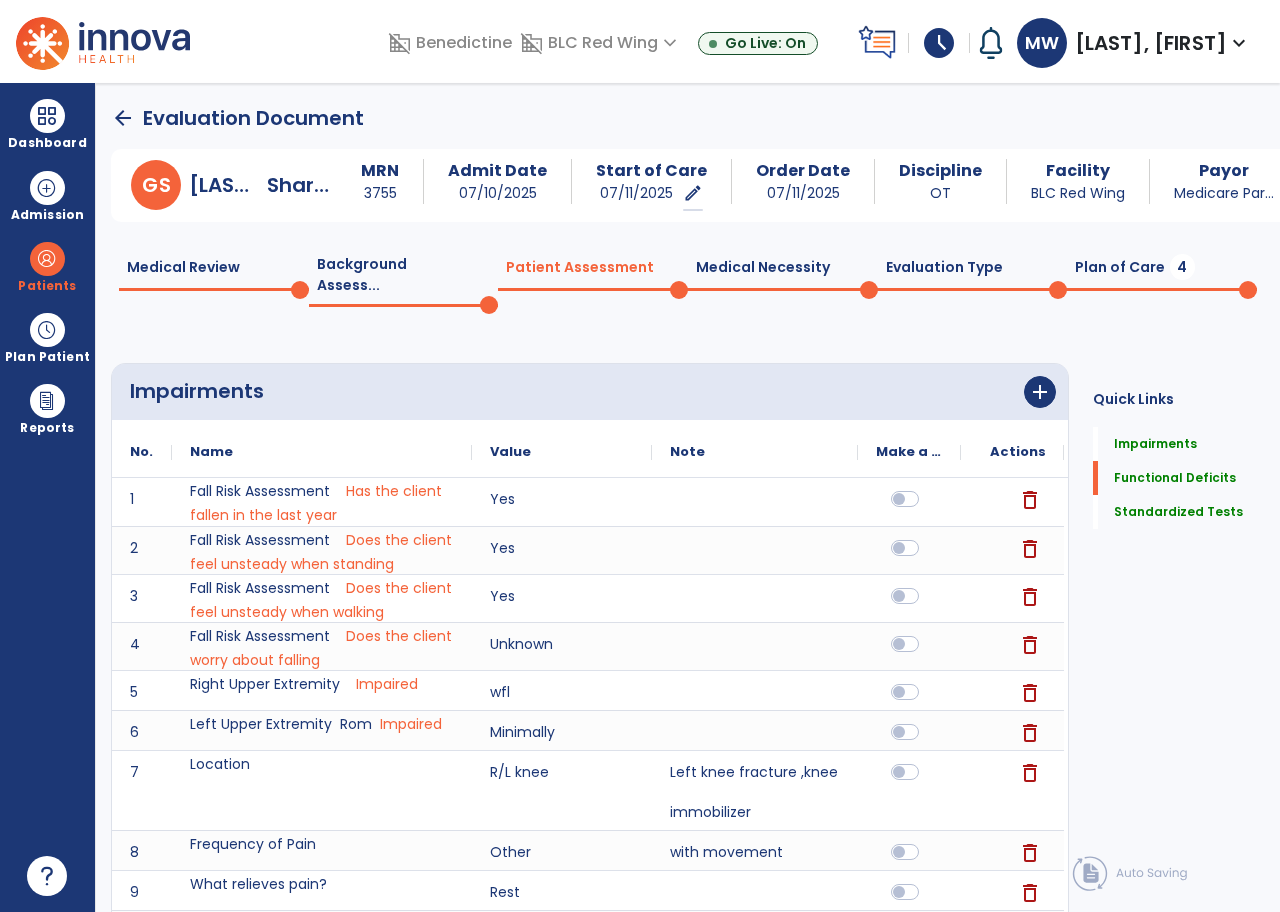 click on "Plan of Care  4" 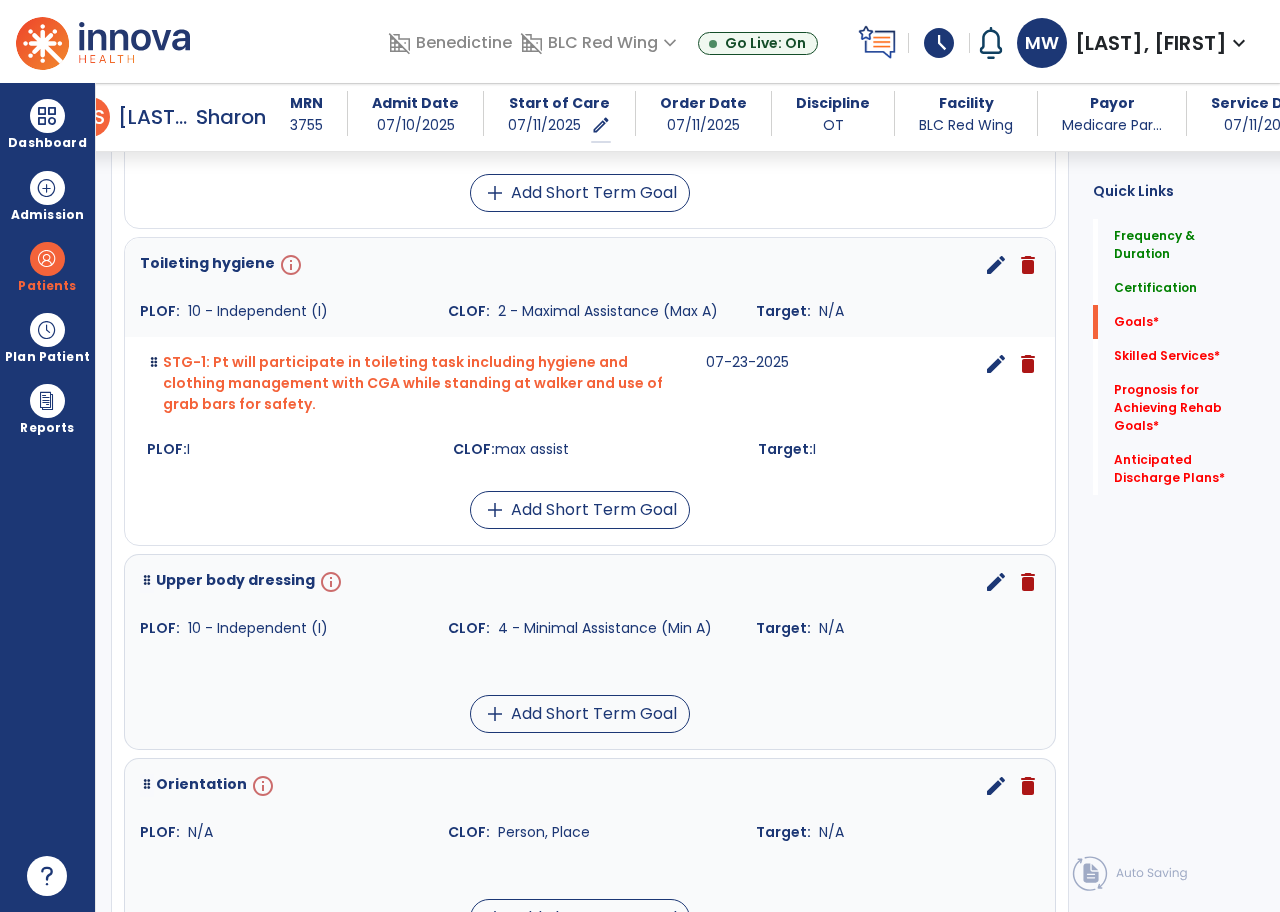 scroll, scrollTop: 800, scrollLeft: 0, axis: vertical 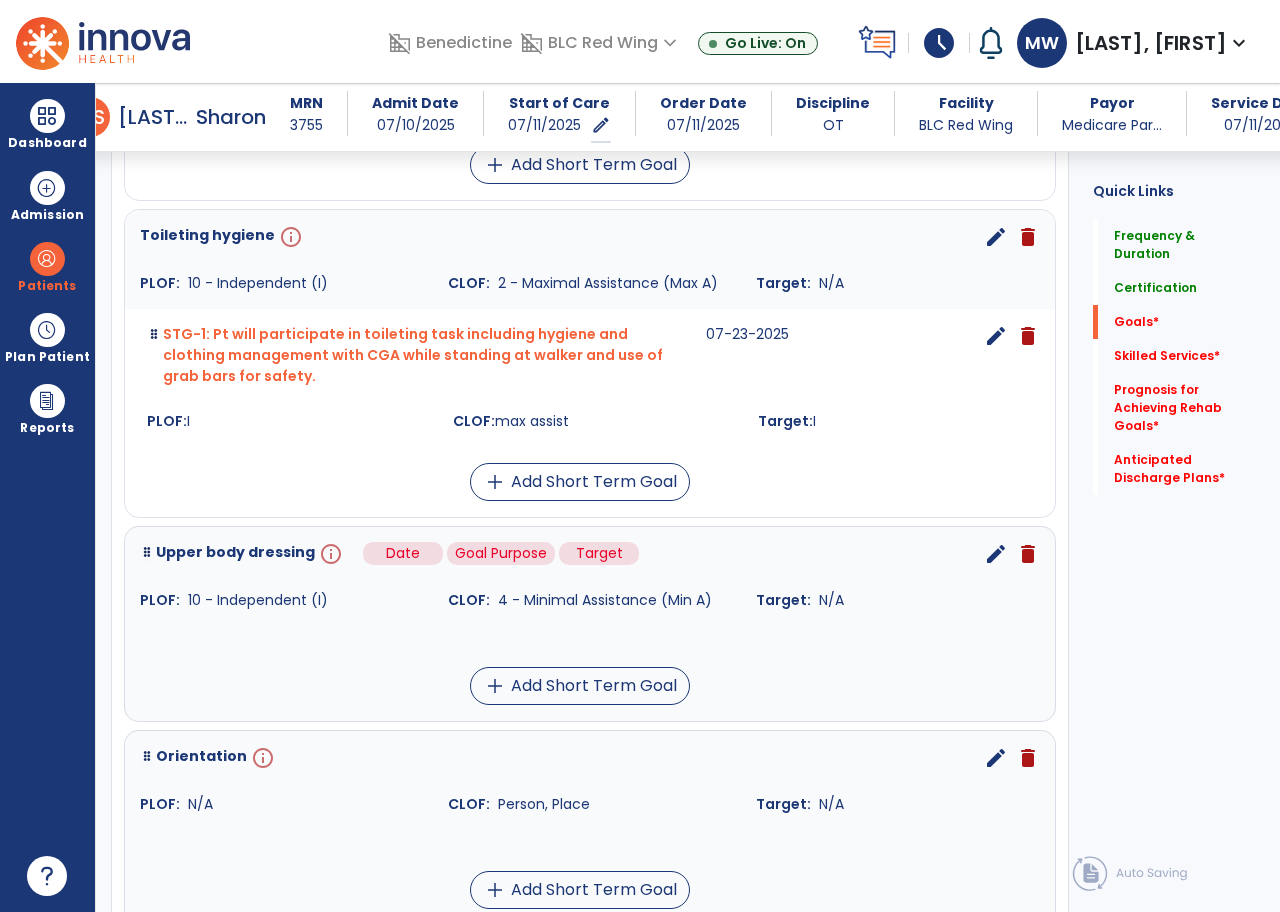 click on "info" at bounding box center (329, 554) 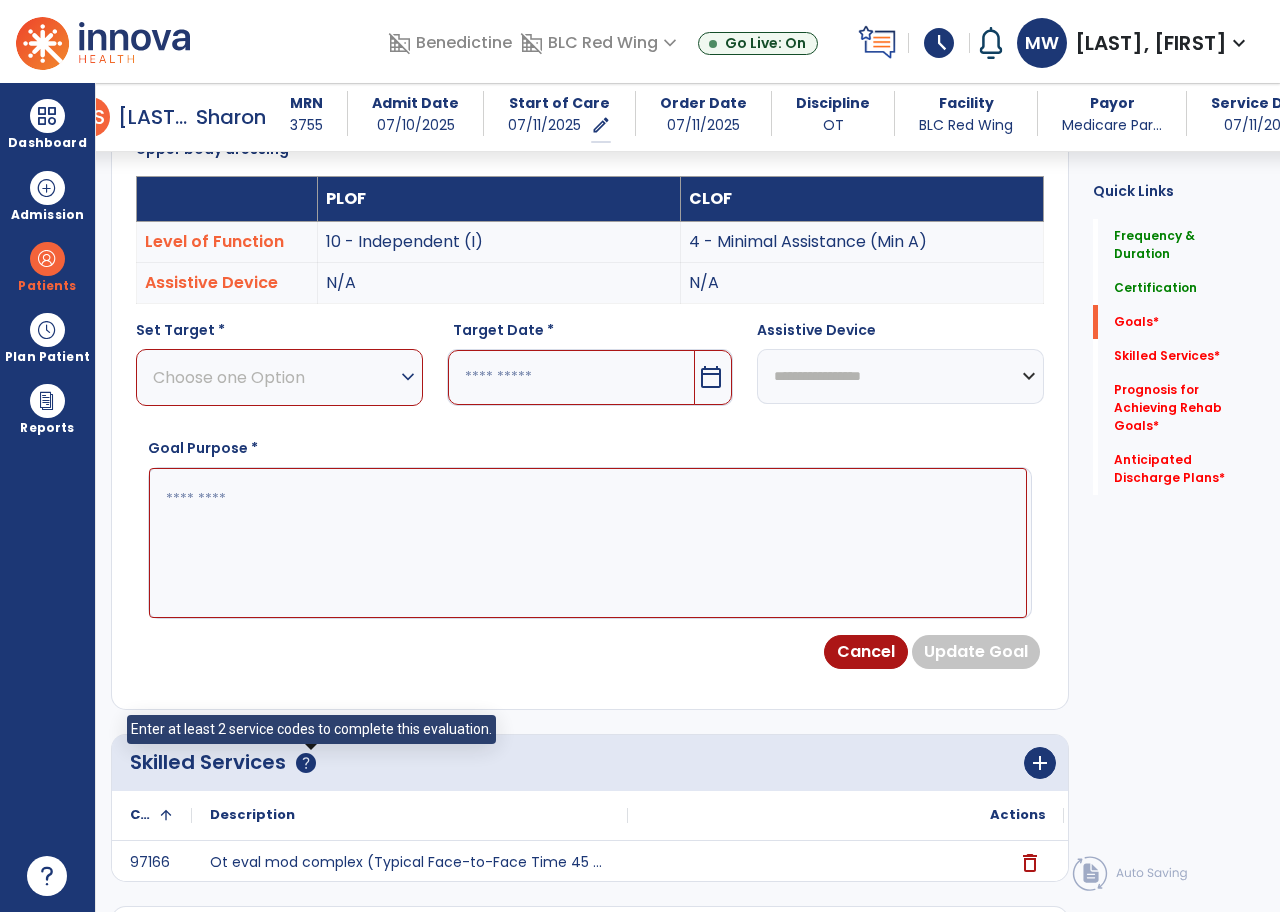 scroll, scrollTop: 535, scrollLeft: 0, axis: vertical 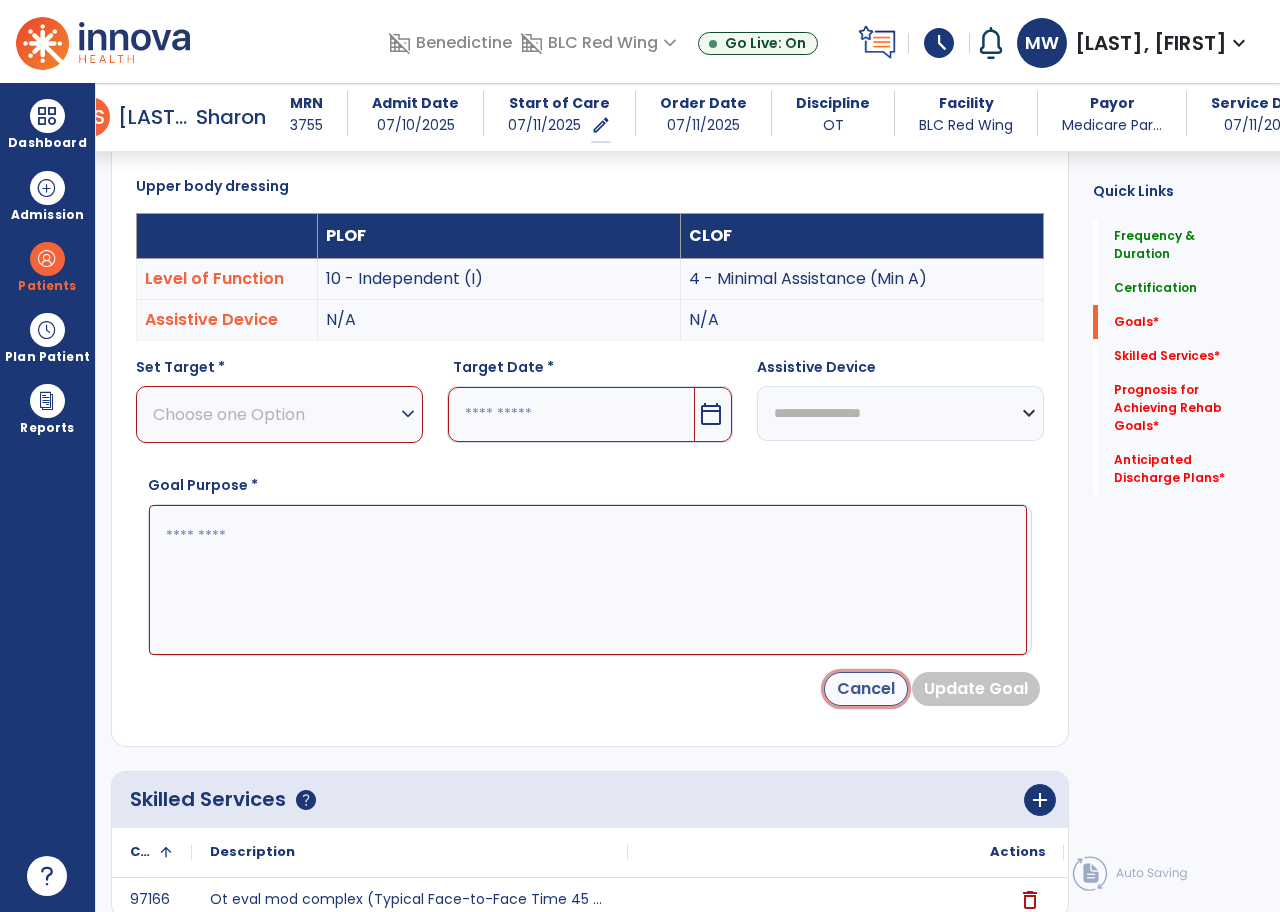 click on "Cancel" at bounding box center [866, 689] 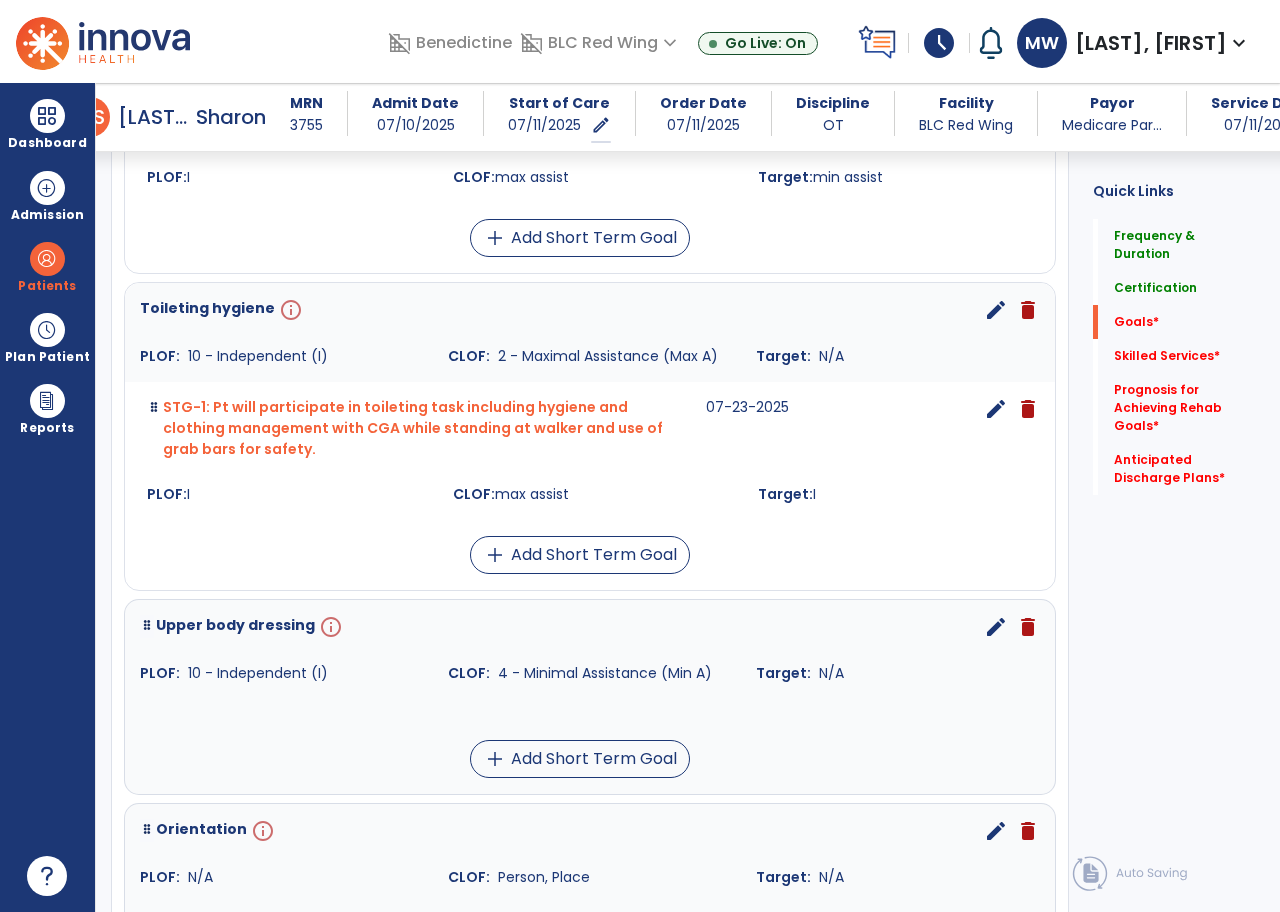 scroll, scrollTop: 735, scrollLeft: 0, axis: vertical 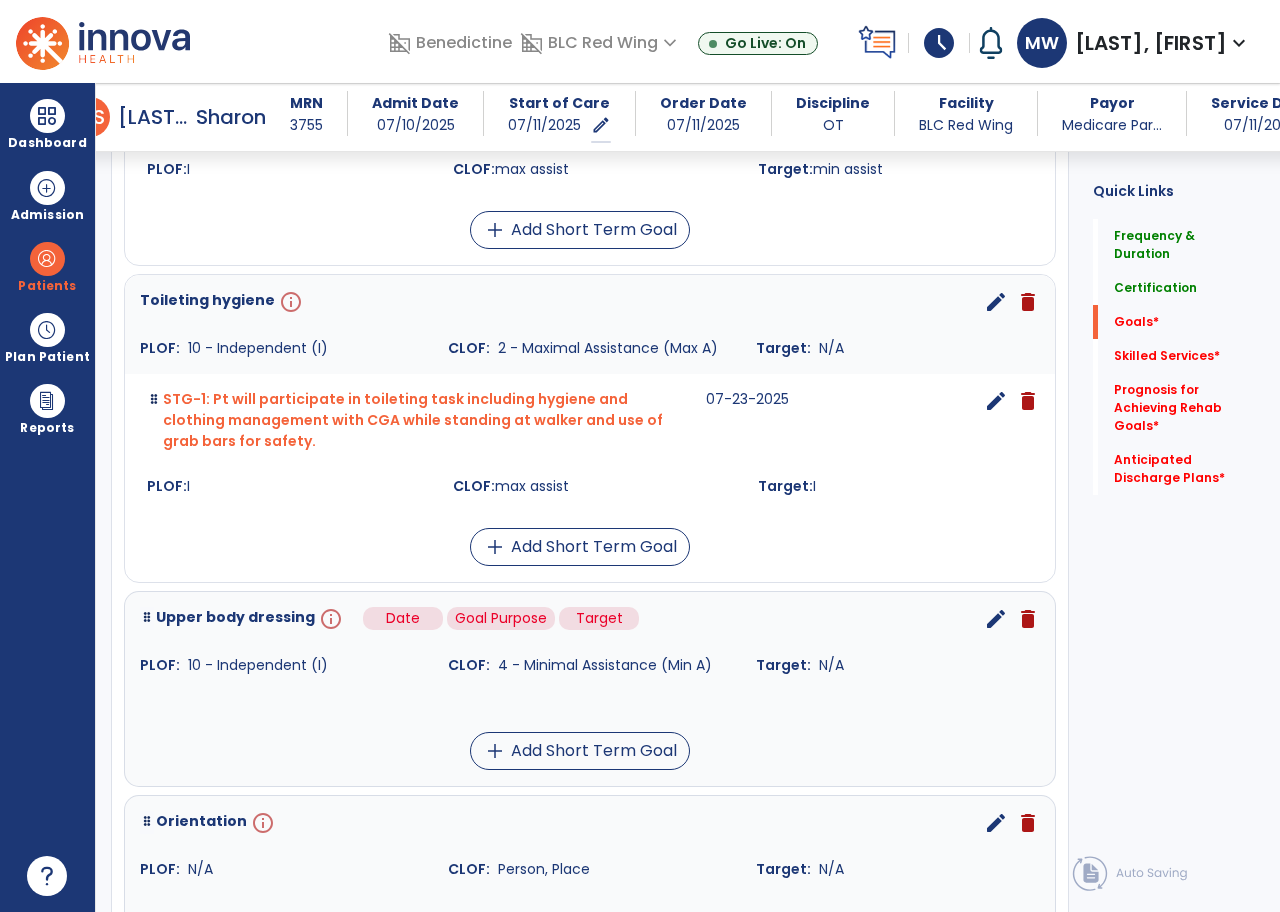 click on "info" at bounding box center [329, 619] 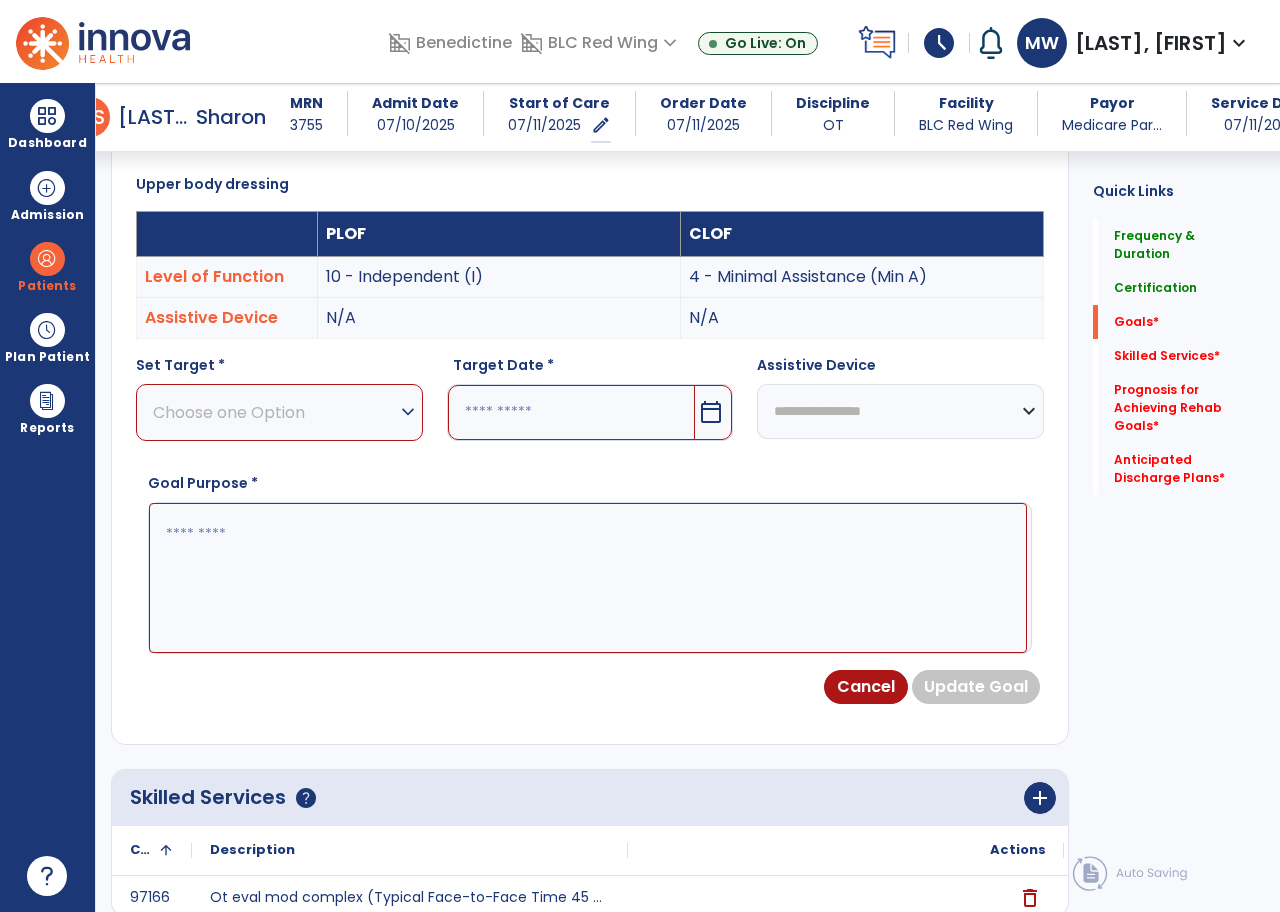 scroll, scrollTop: 535, scrollLeft: 0, axis: vertical 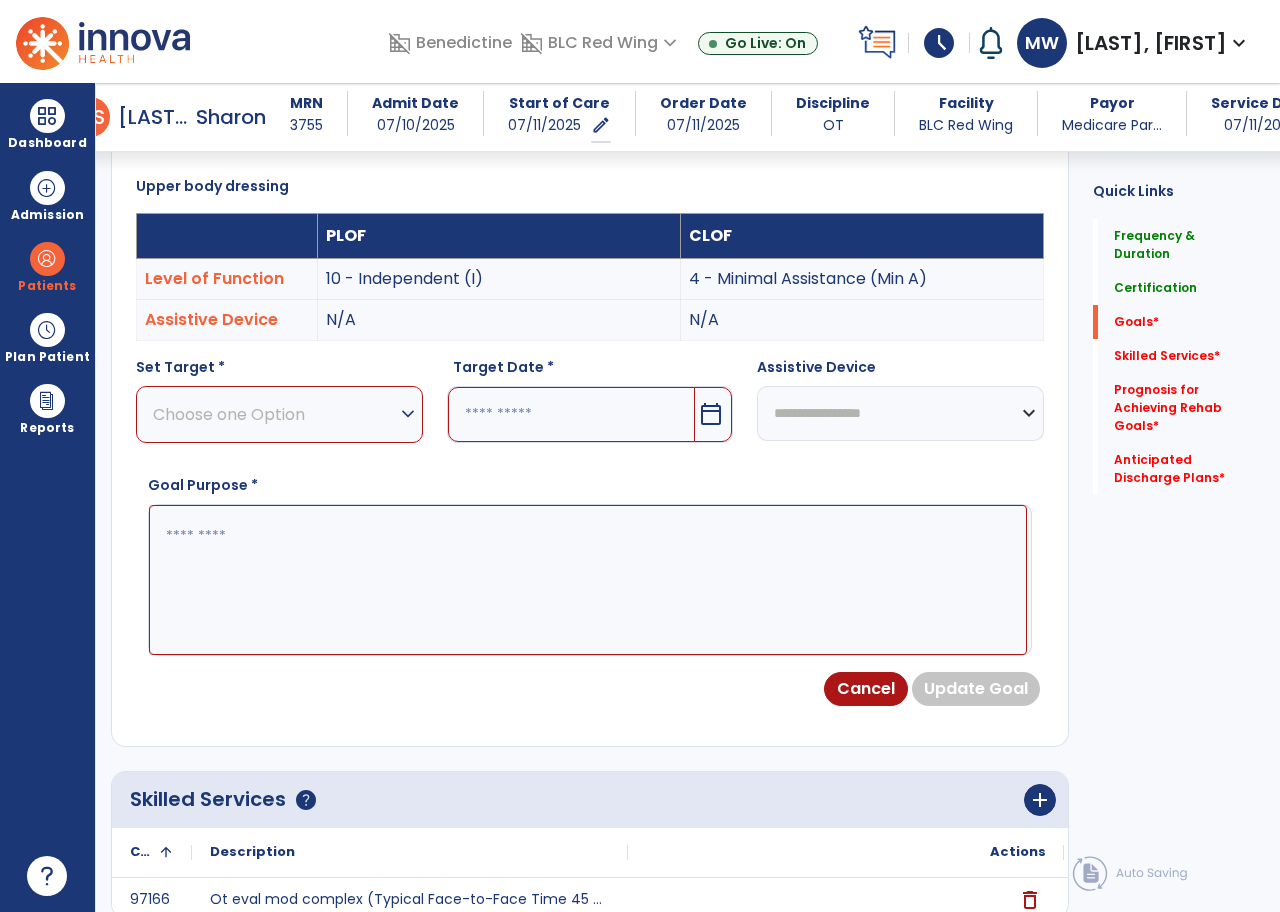 click on "expand_more" at bounding box center (408, 414) 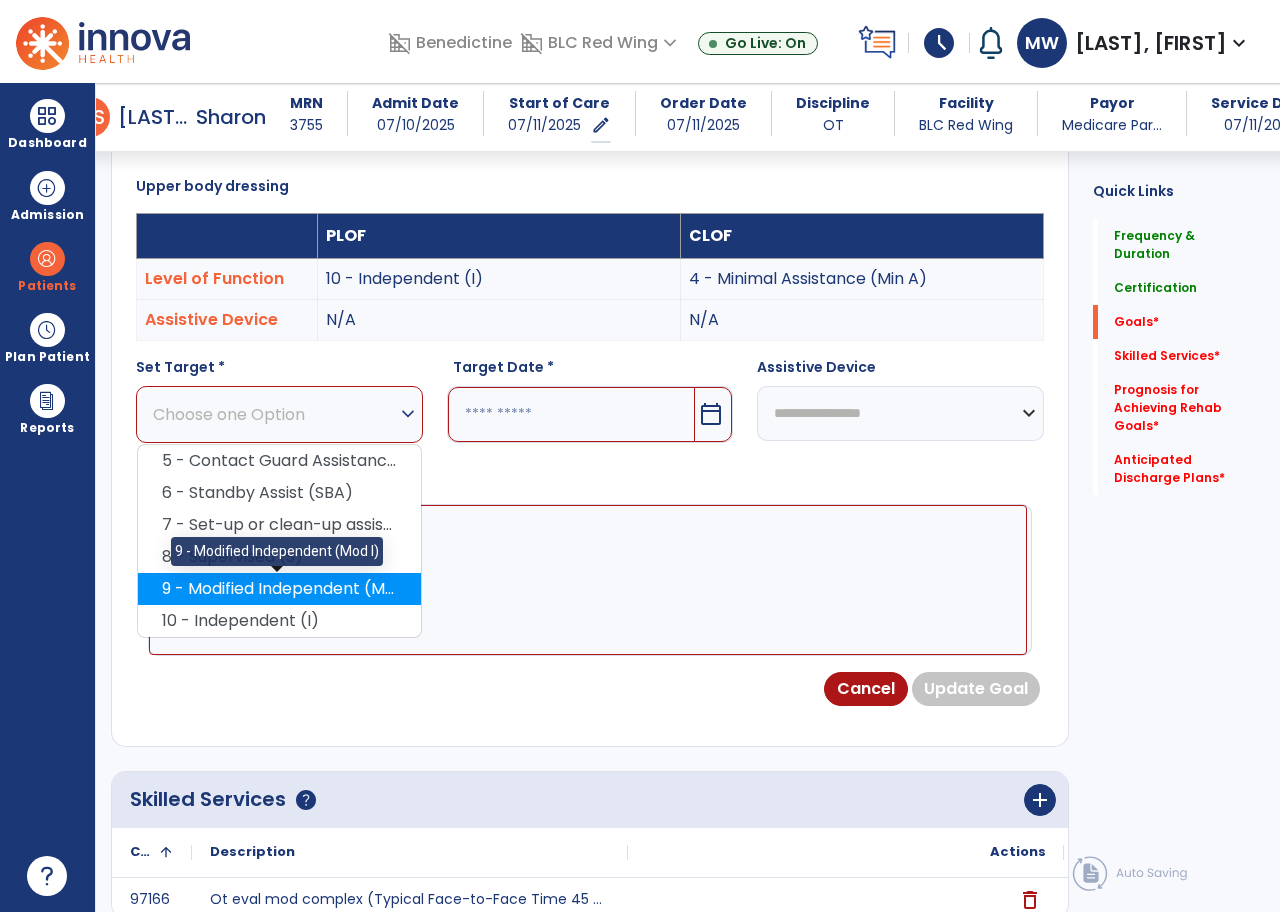 click on "9 - Modified Independent (Mod I)" at bounding box center [279, 589] 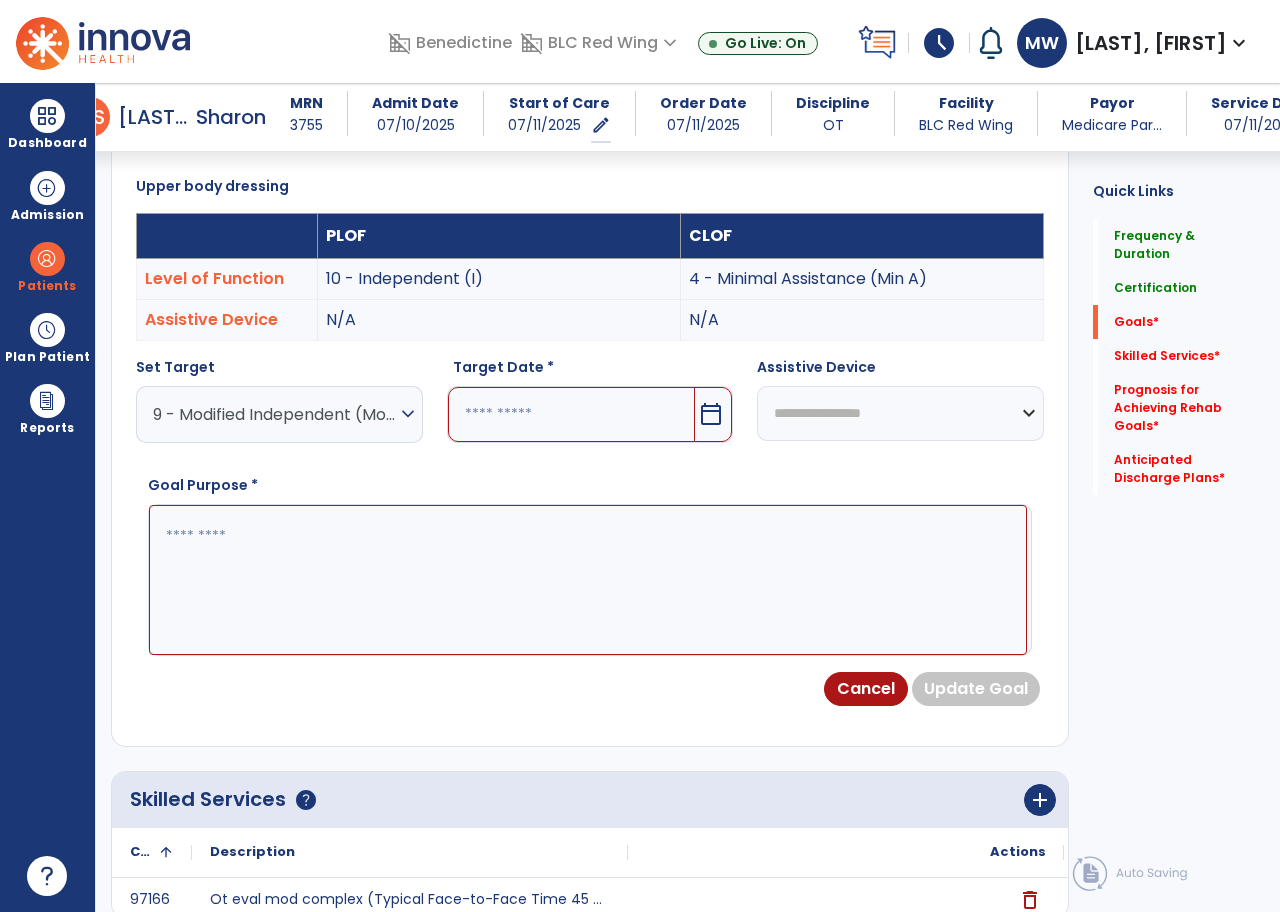 click on "calendar_today" at bounding box center [711, 414] 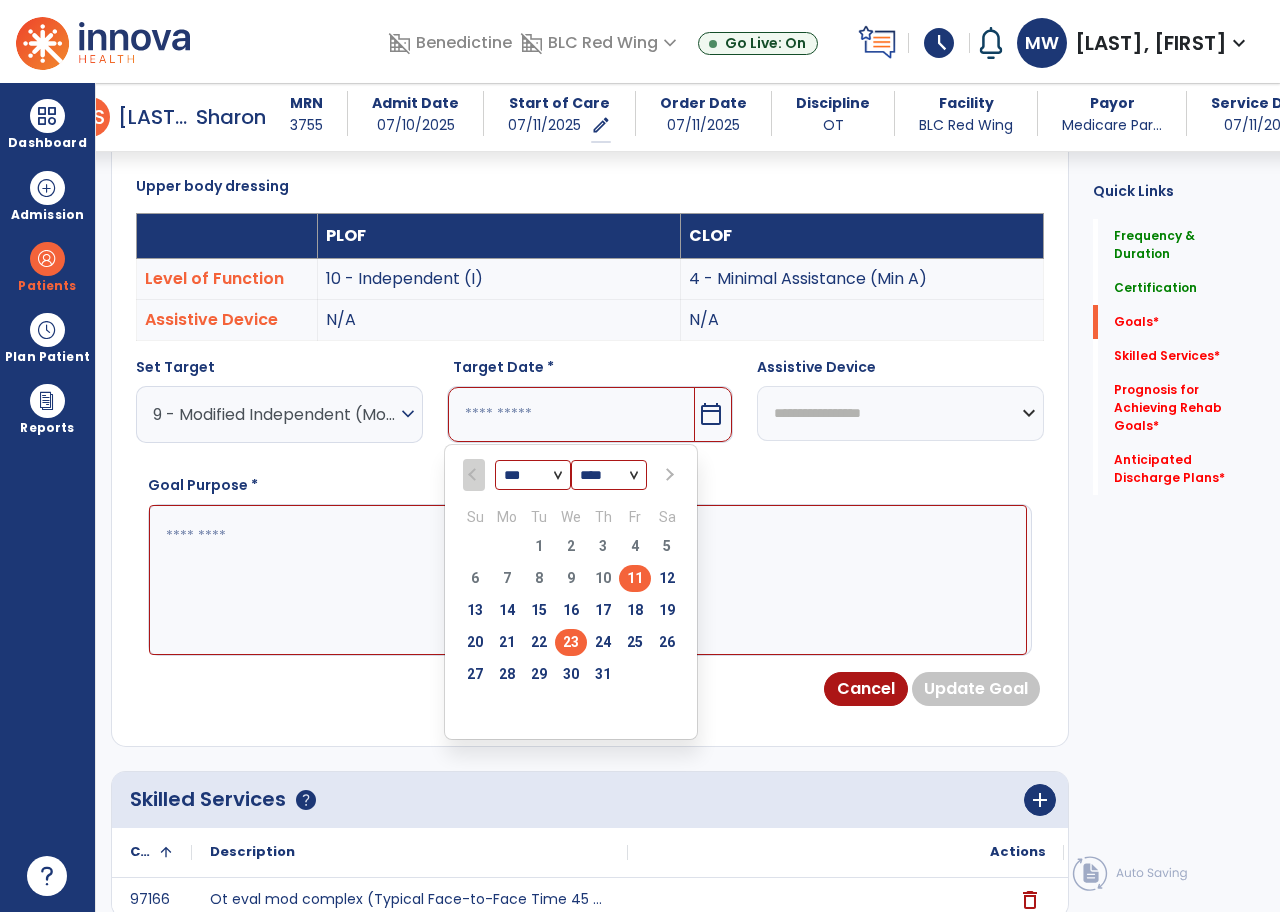 click on "23" at bounding box center [571, 642] 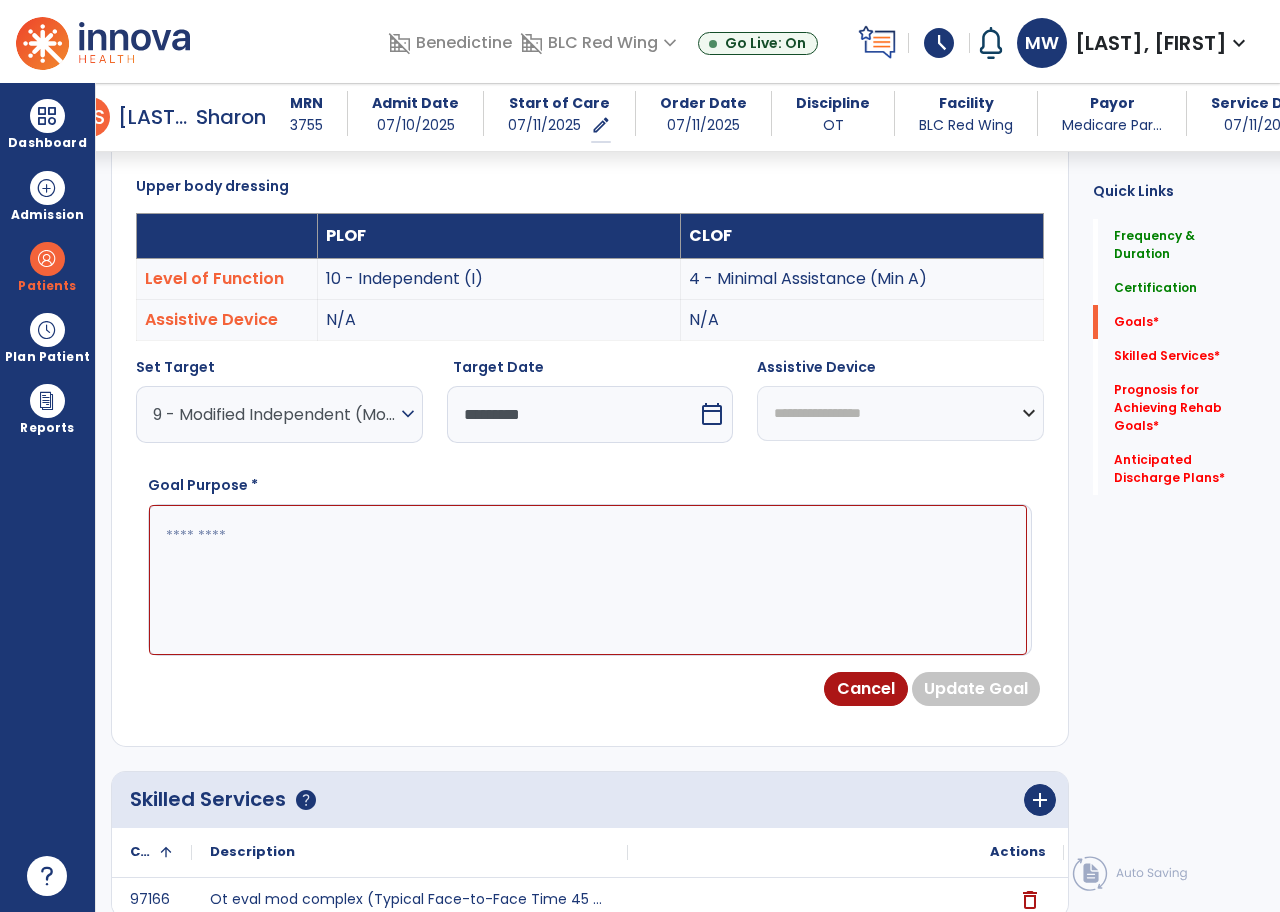 click at bounding box center (588, 580) 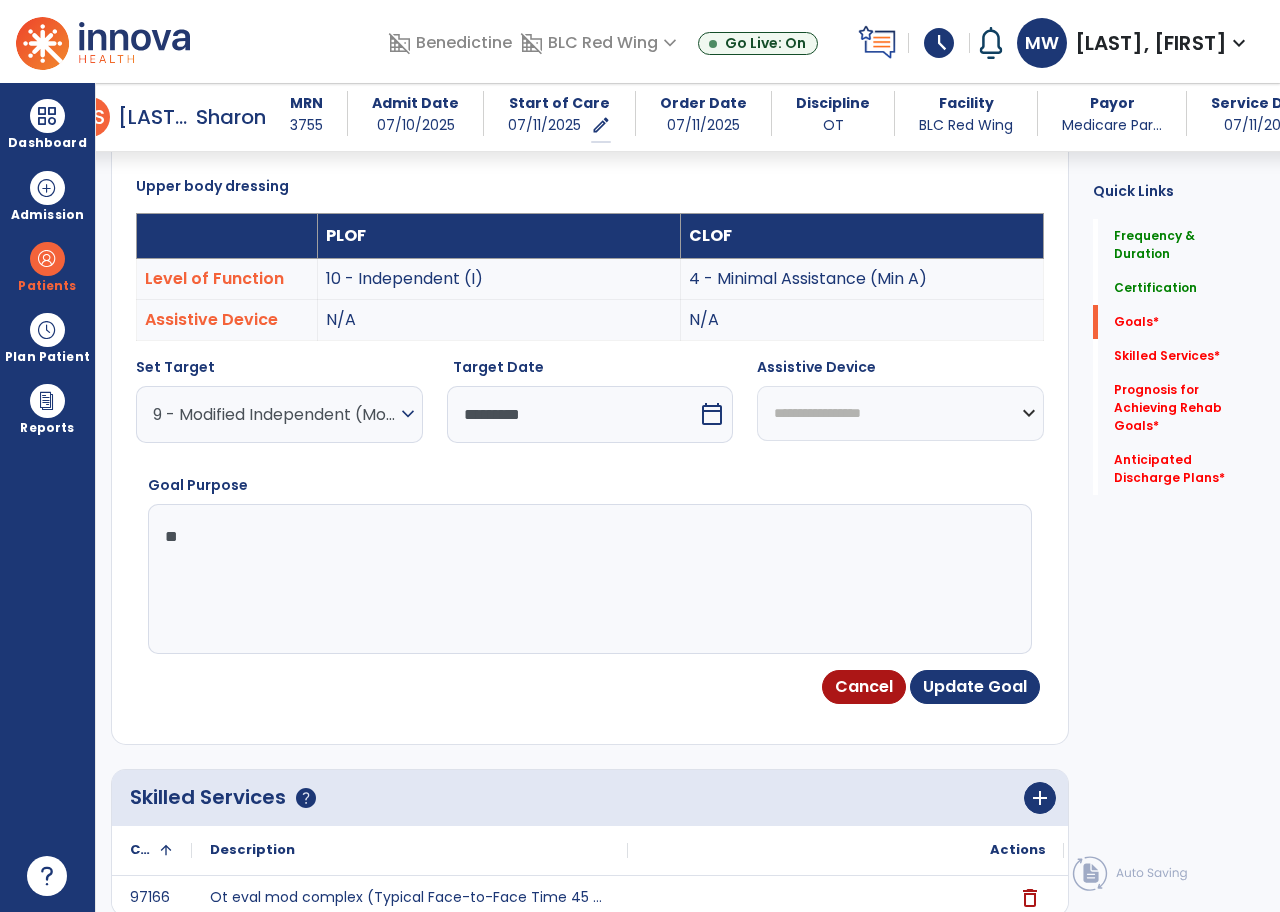 type on "*" 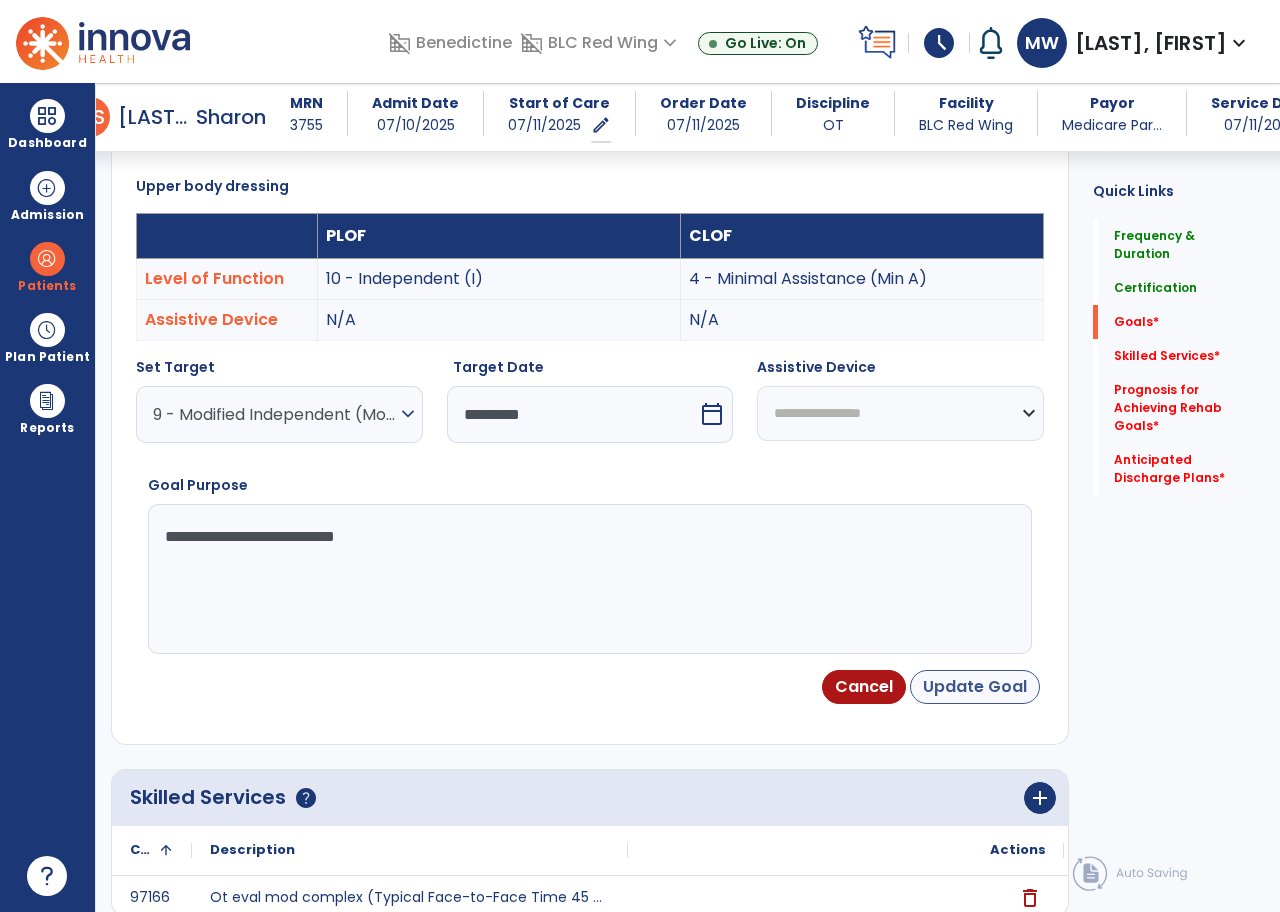 type on "**********" 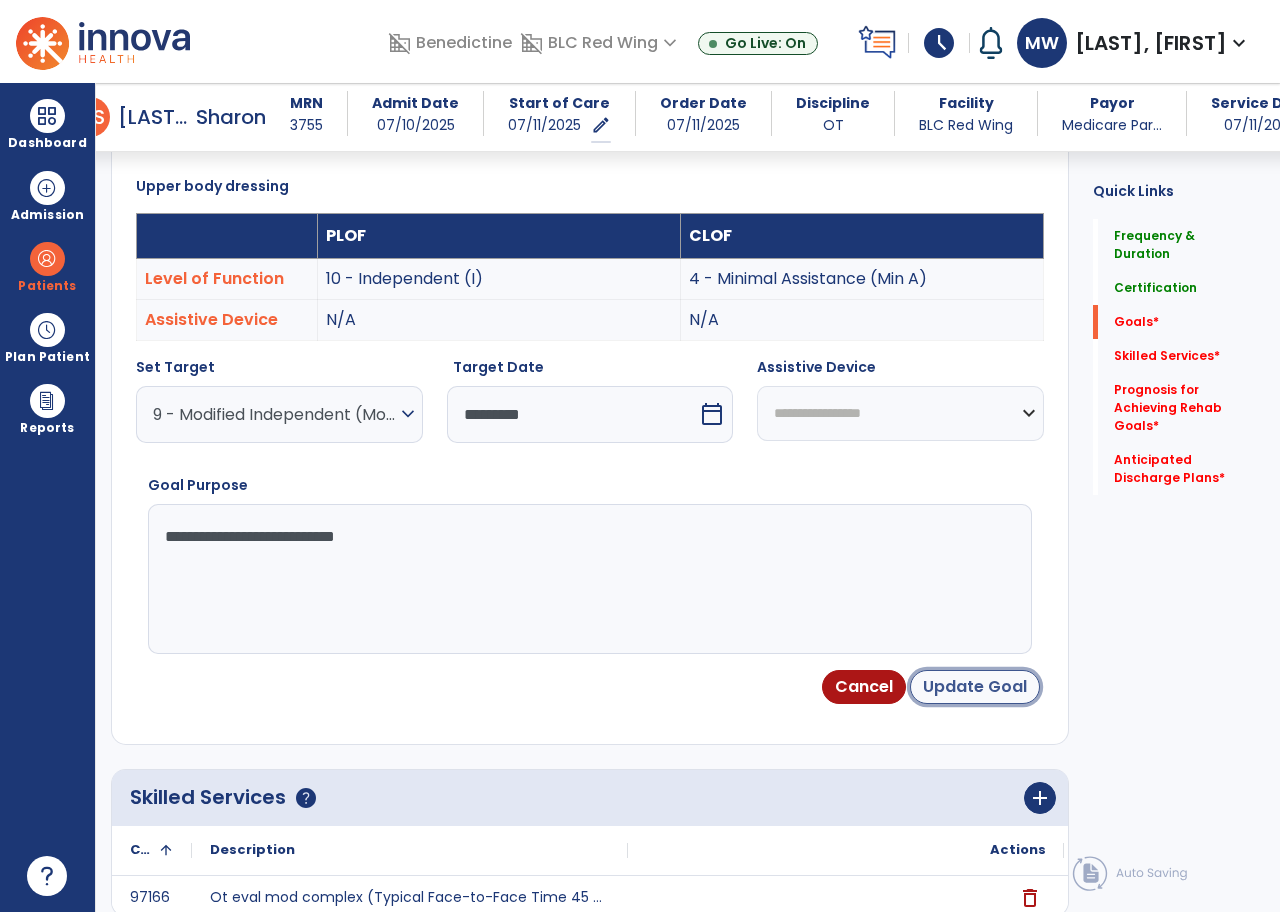 click on "Update Goal" at bounding box center (975, 687) 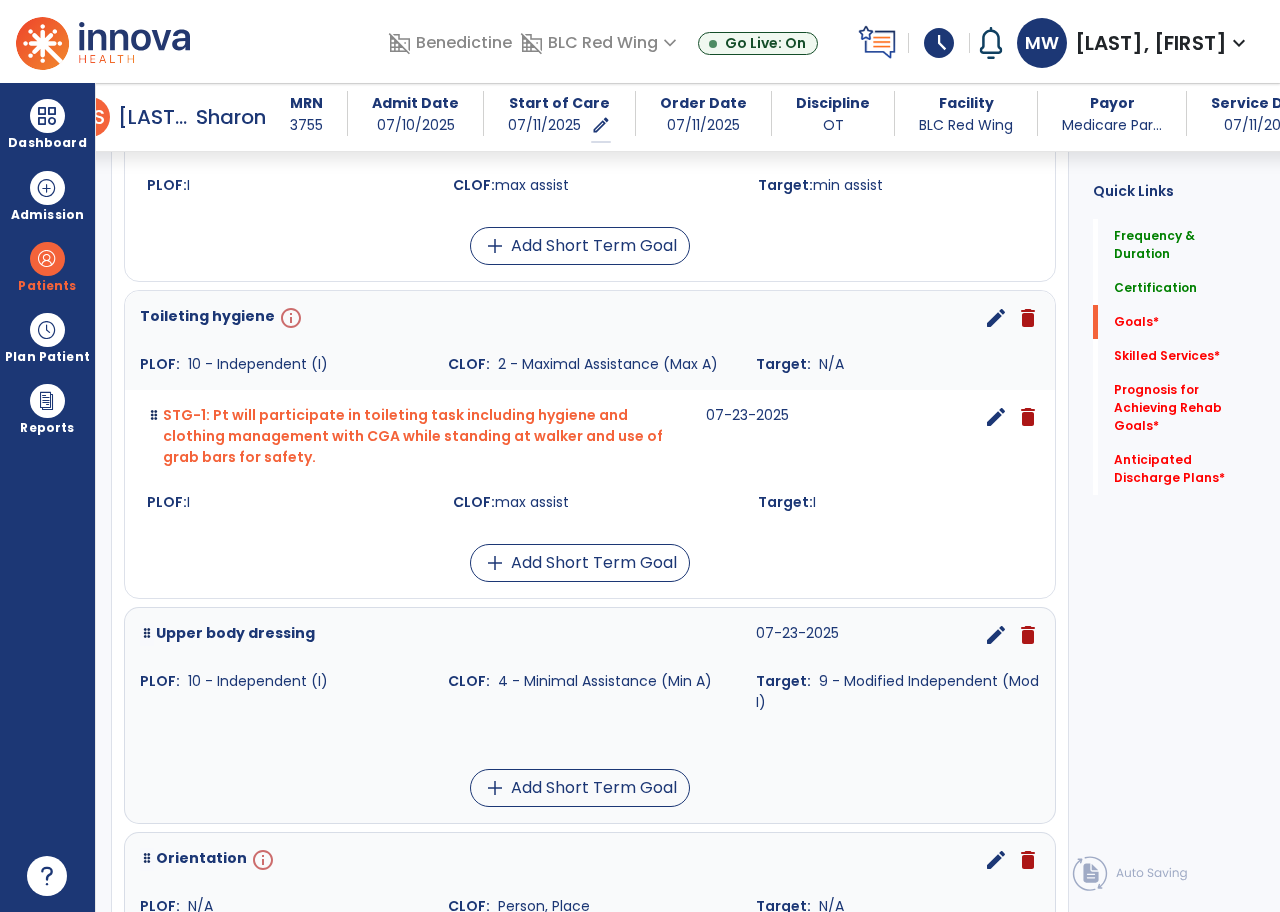 scroll, scrollTop: 735, scrollLeft: 0, axis: vertical 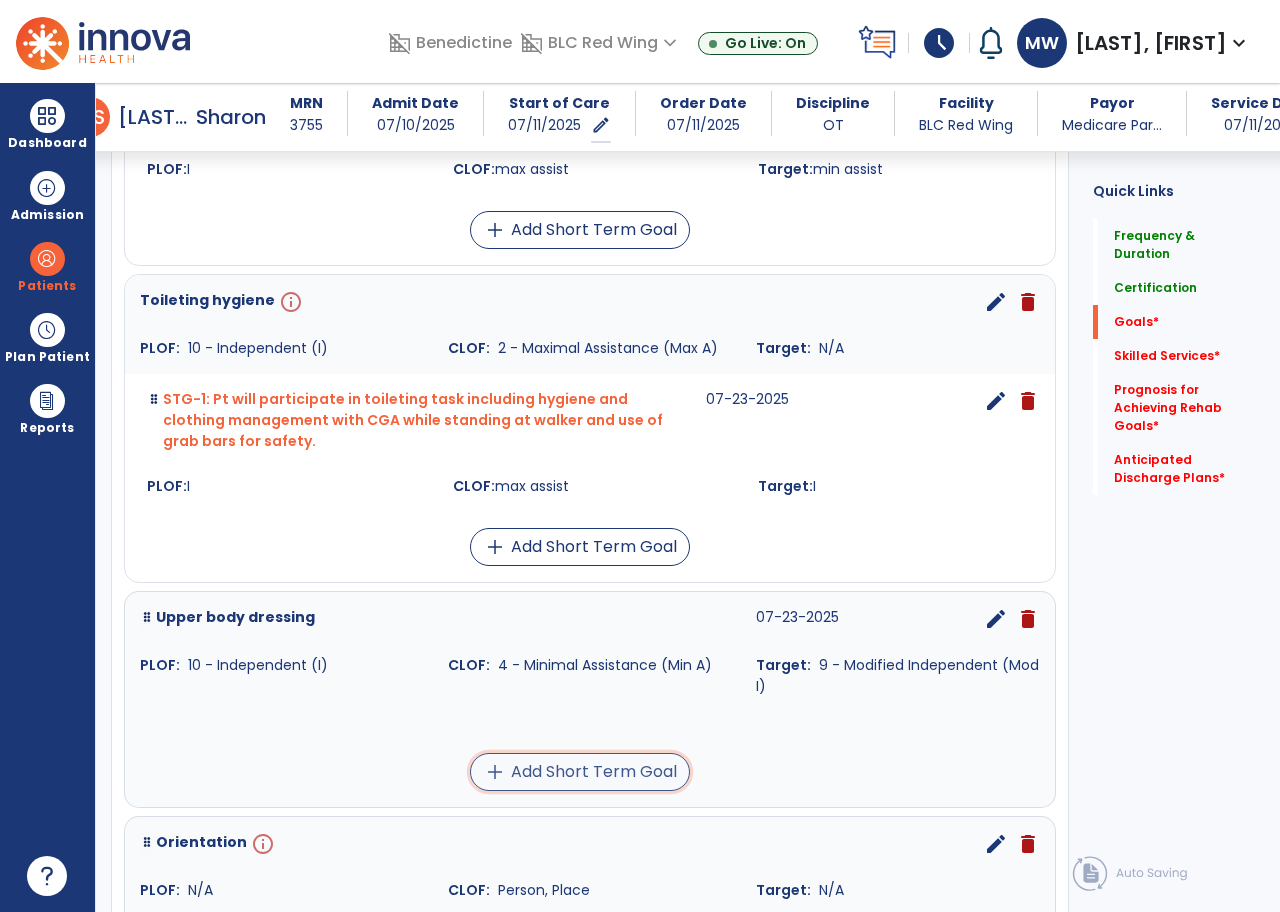 click on "add  Add Short Term Goal" at bounding box center [580, 772] 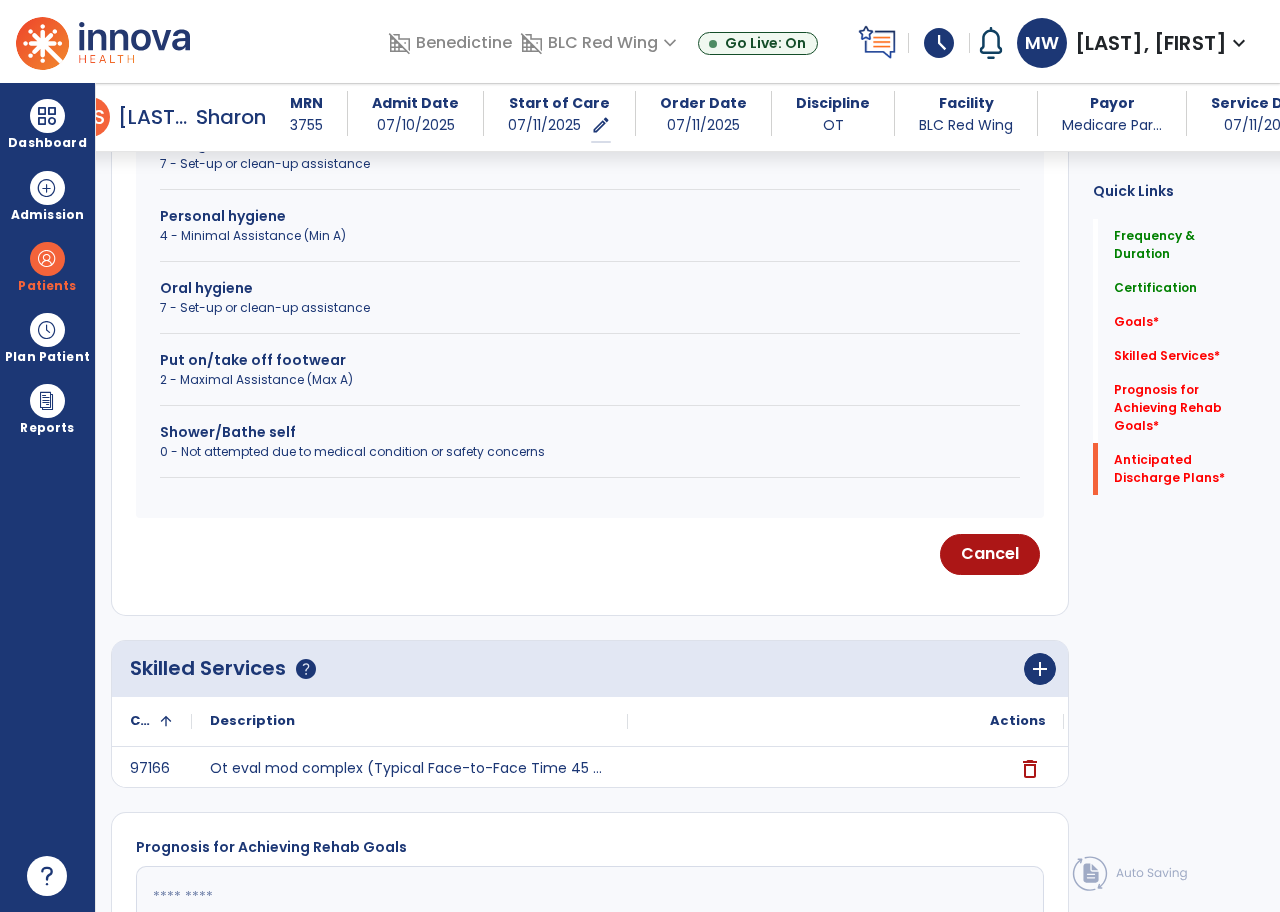 scroll, scrollTop: 1199, scrollLeft: 0, axis: vertical 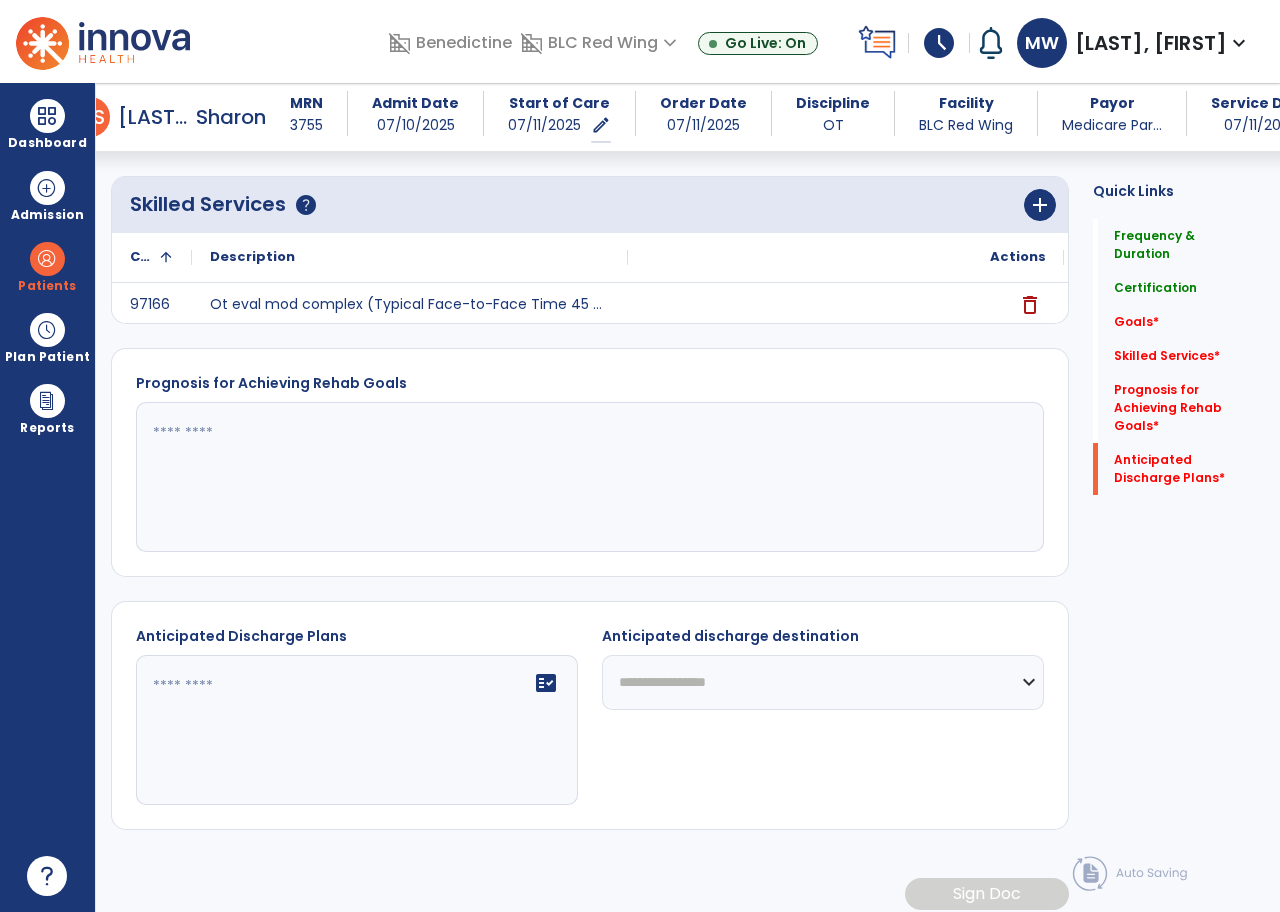 click 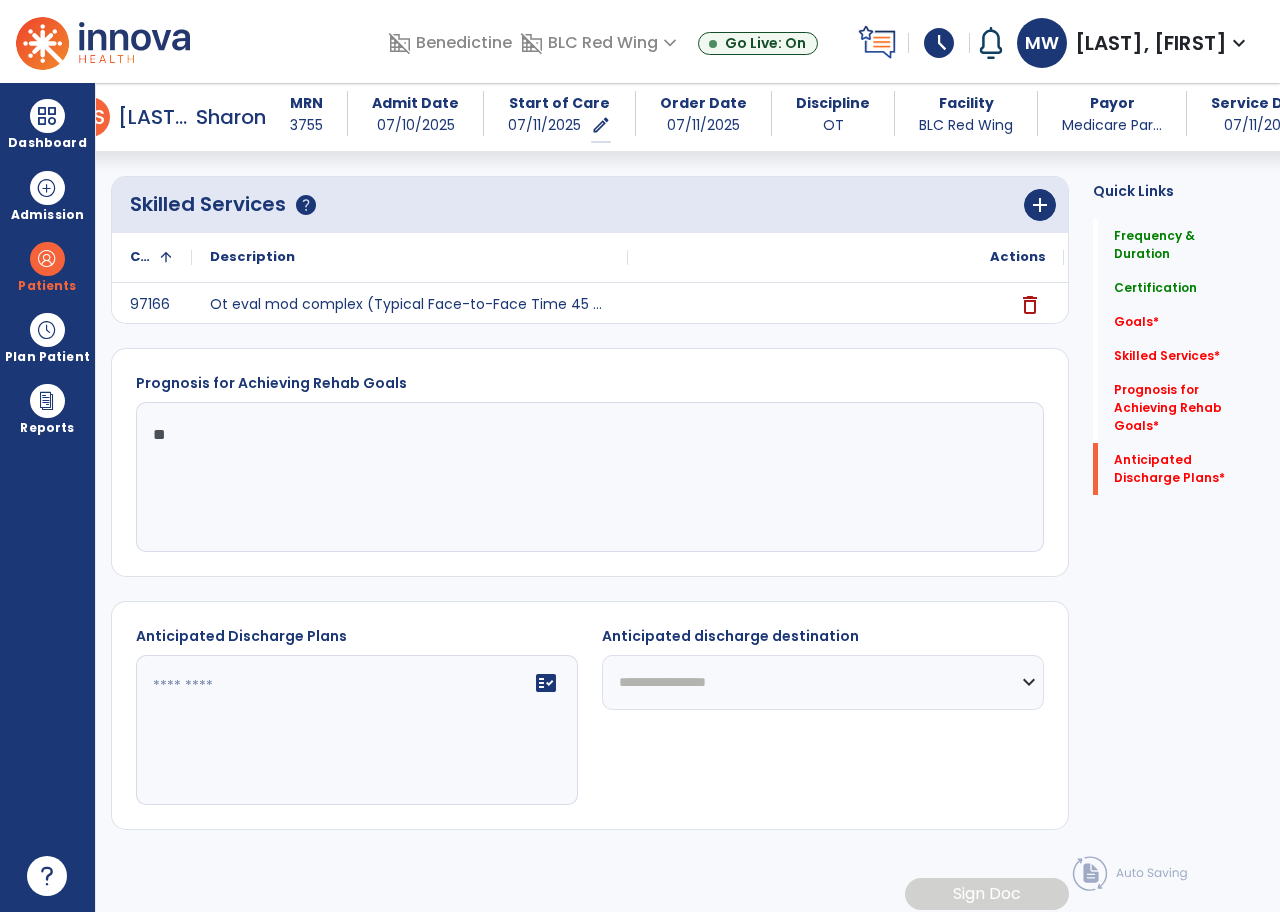 type on "*" 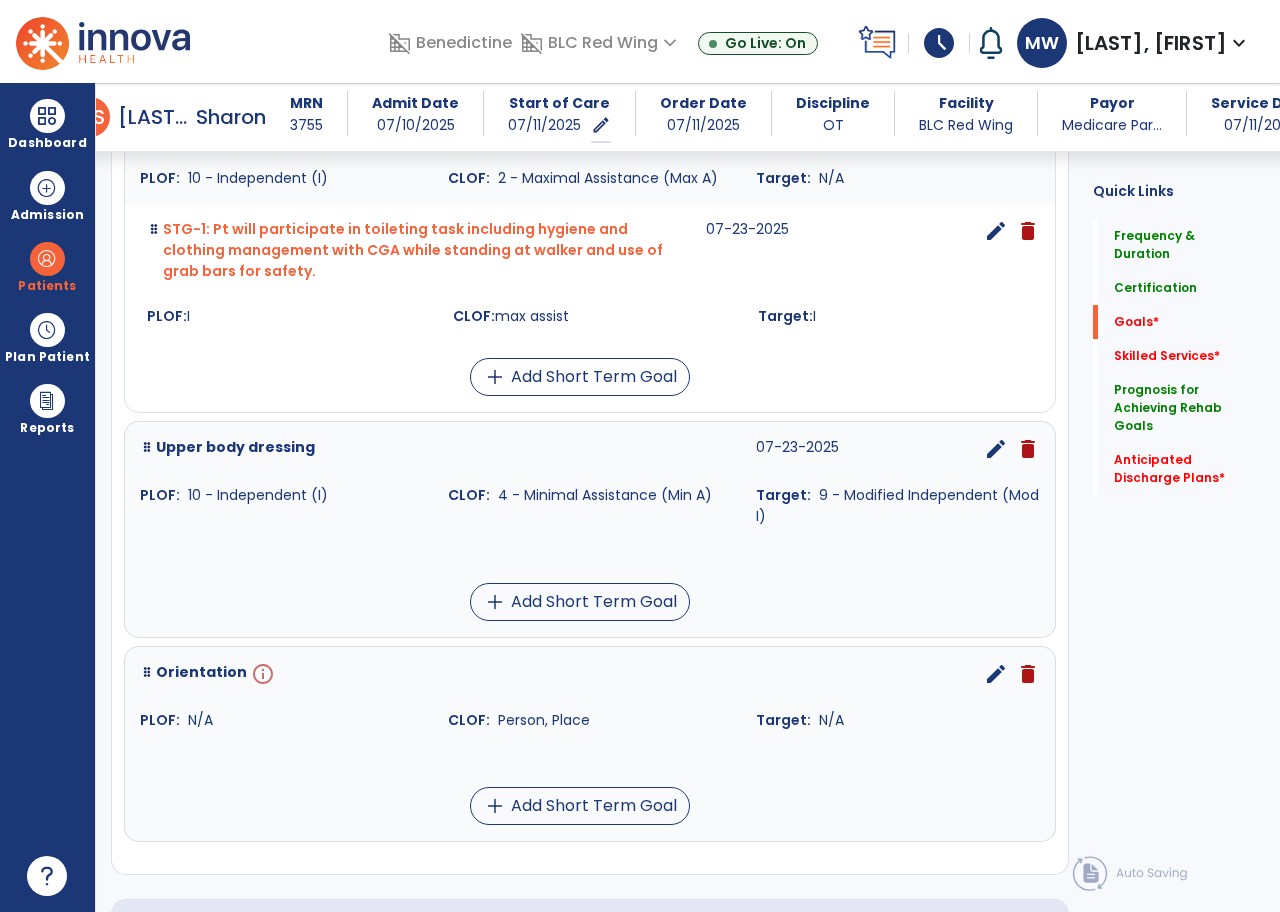 scroll, scrollTop: 906, scrollLeft: 0, axis: vertical 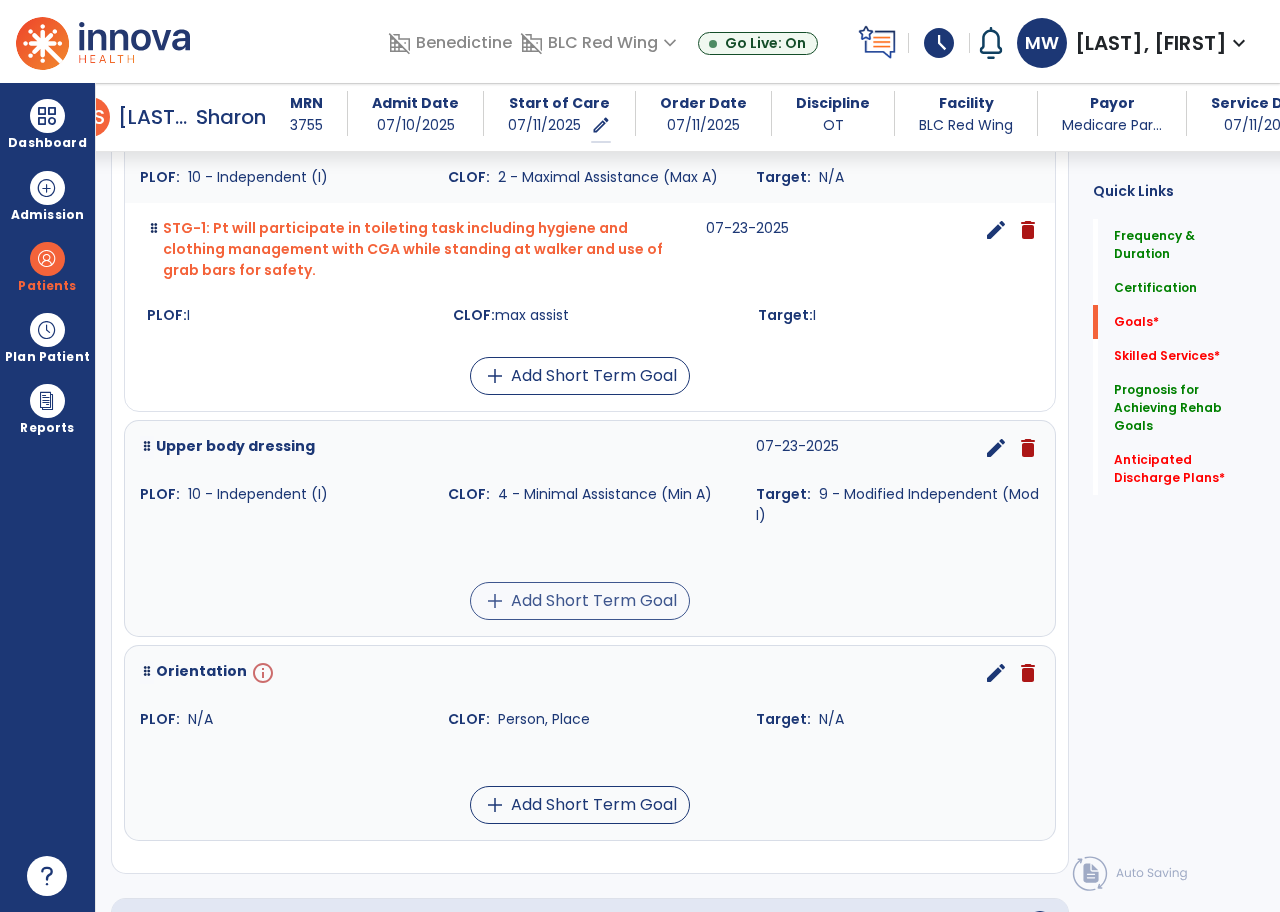 type on "****" 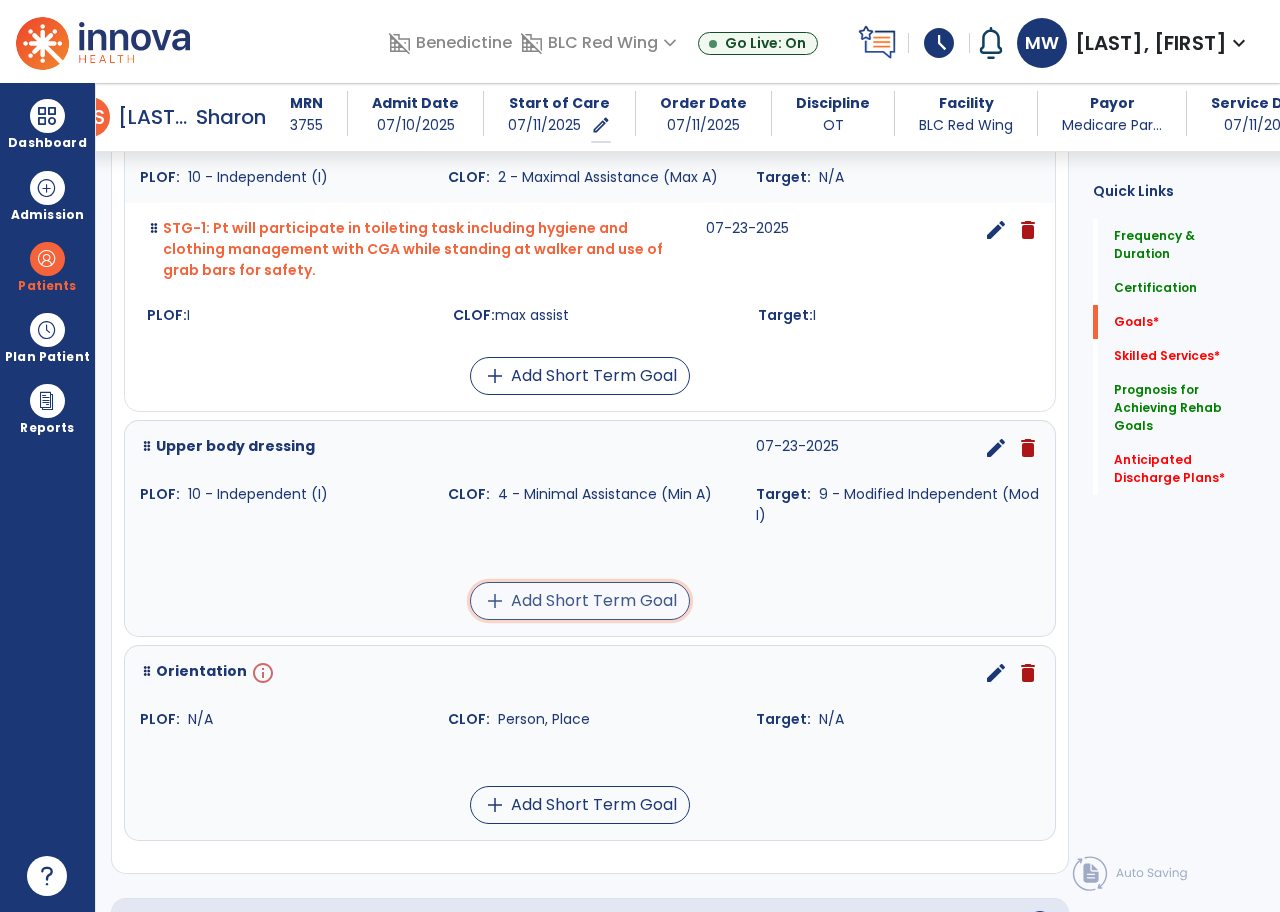 click on "add  Add Short Term Goal" at bounding box center [580, 601] 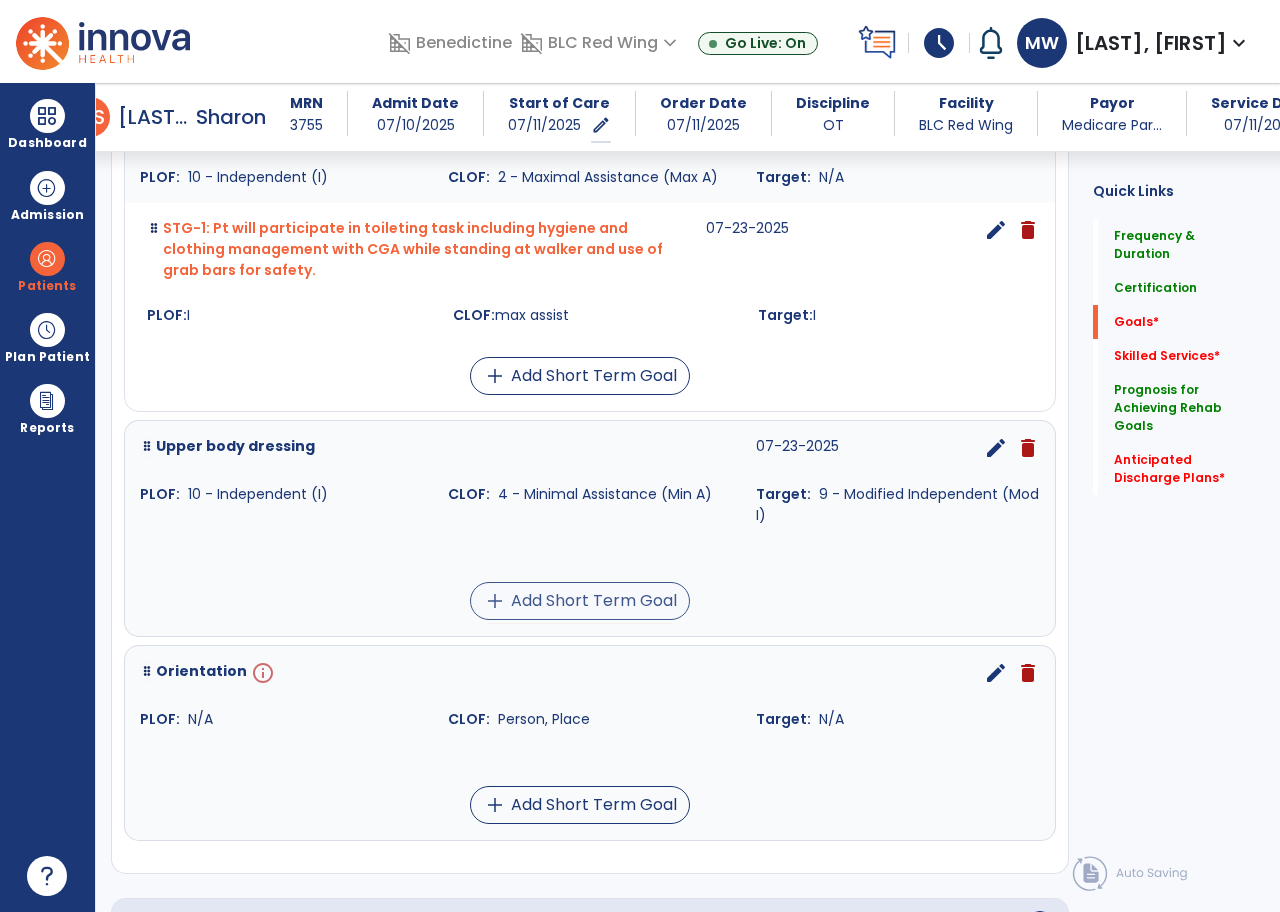scroll, scrollTop: 1199, scrollLeft: 0, axis: vertical 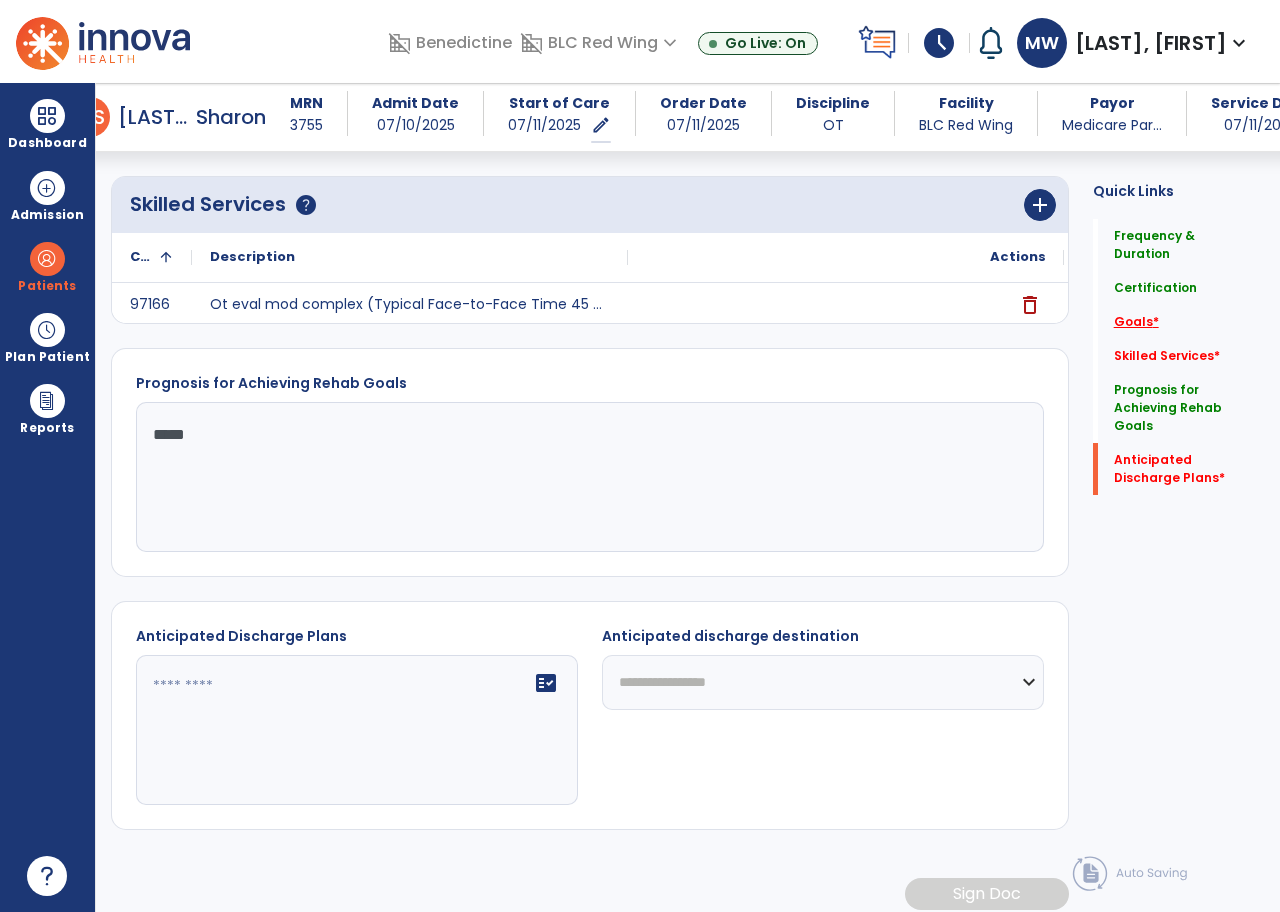 click on "Goals   *" 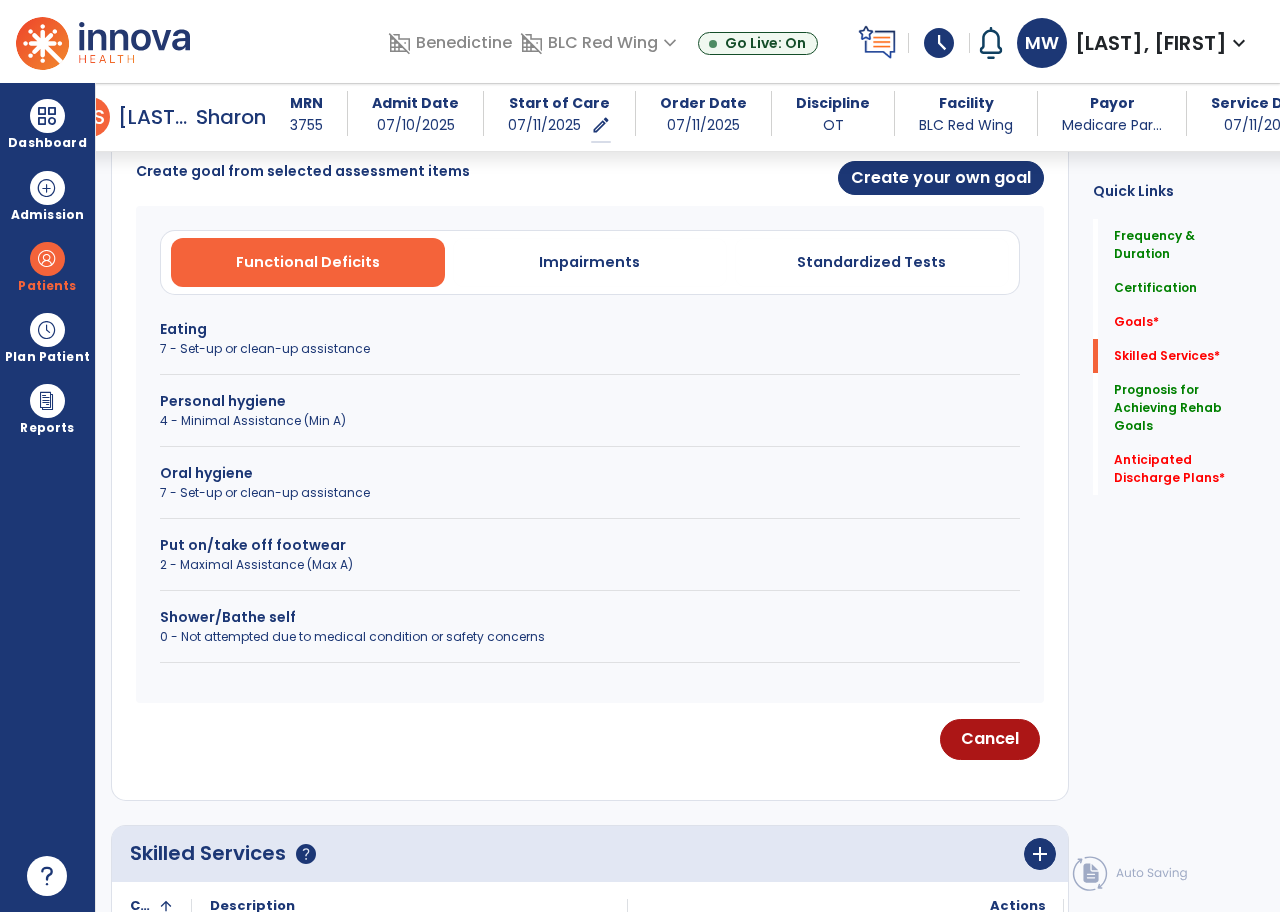 scroll, scrollTop: 480, scrollLeft: 0, axis: vertical 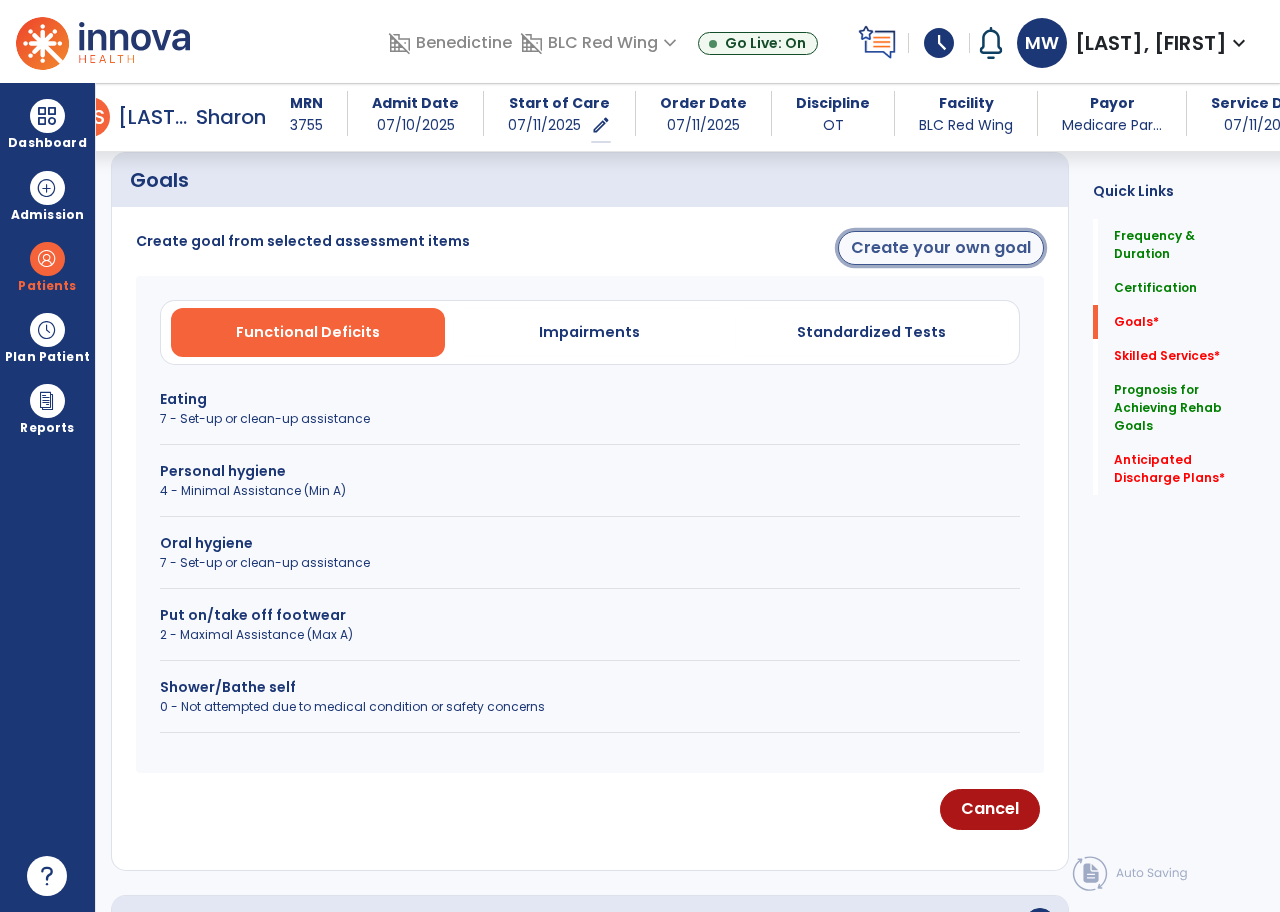 click on "Create your own goal" at bounding box center (941, 248) 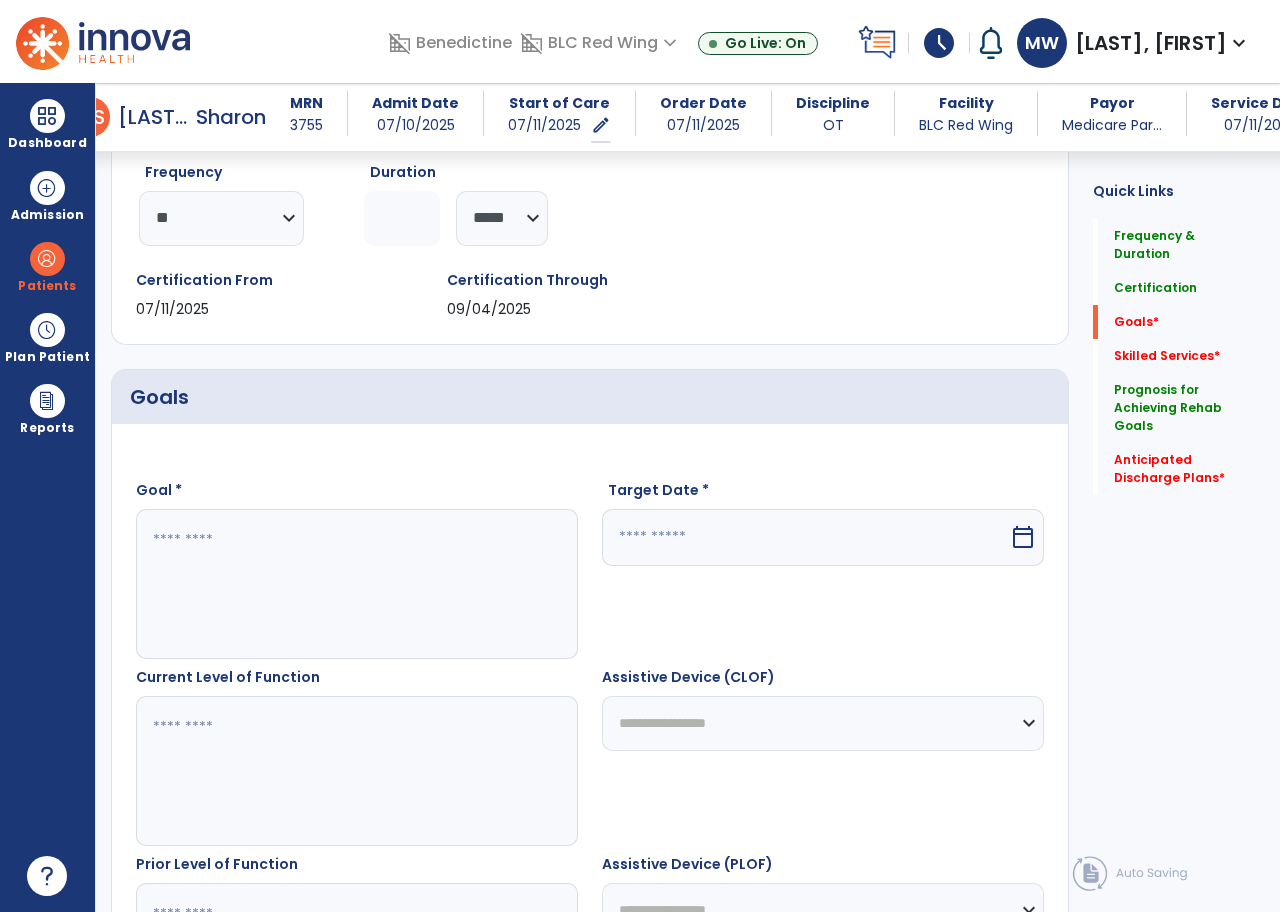 scroll, scrollTop: 280, scrollLeft: 0, axis: vertical 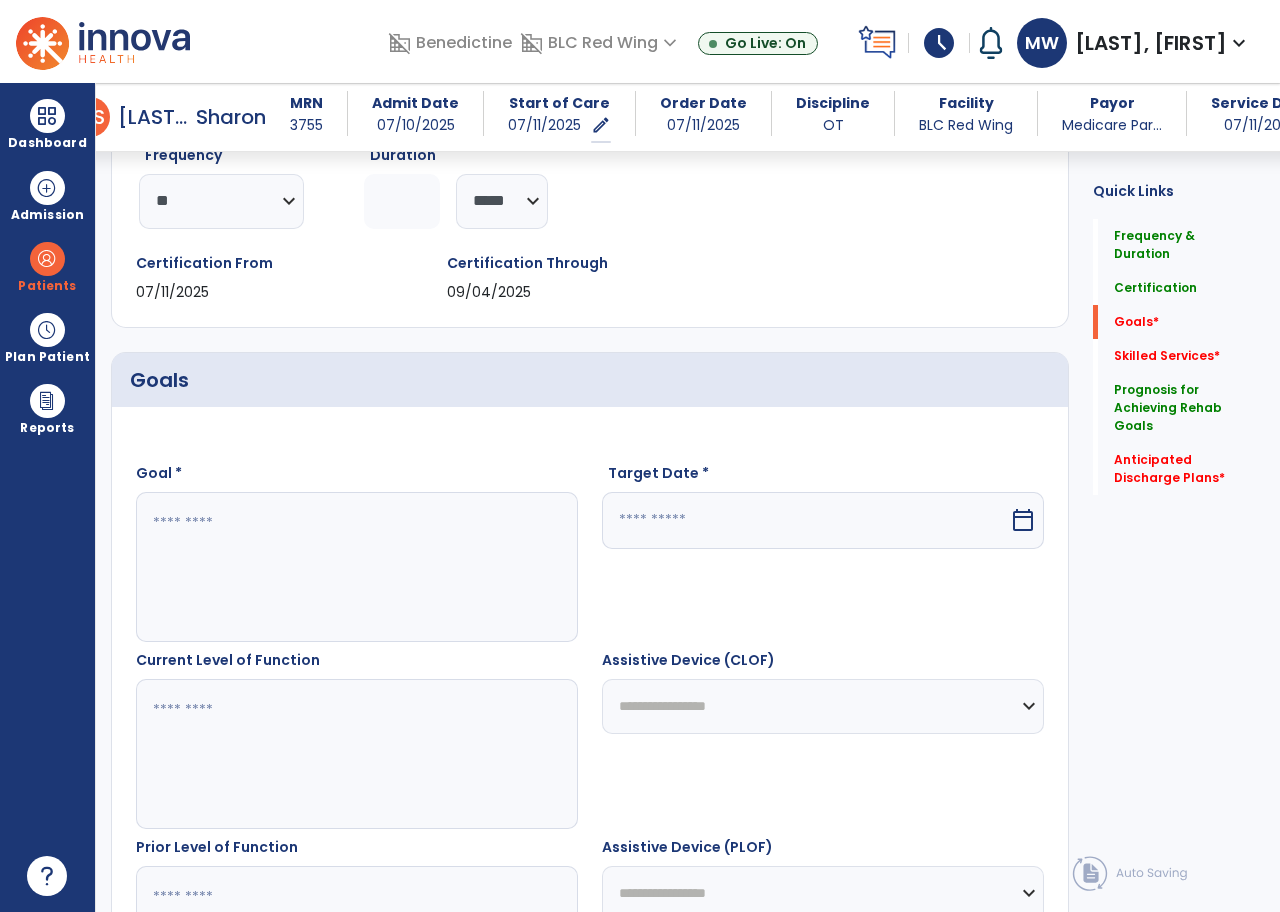 click at bounding box center [356, 567] 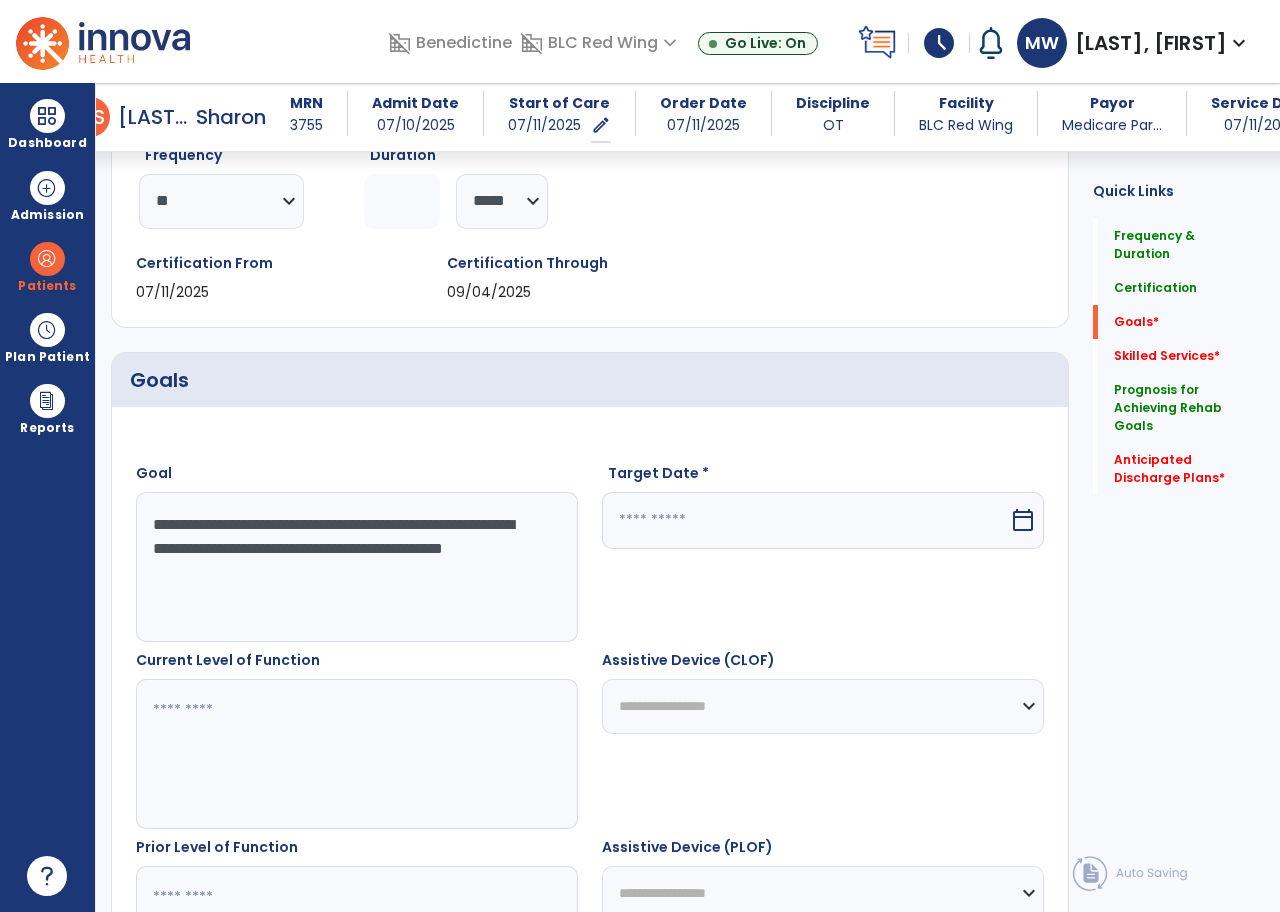 type on "**********" 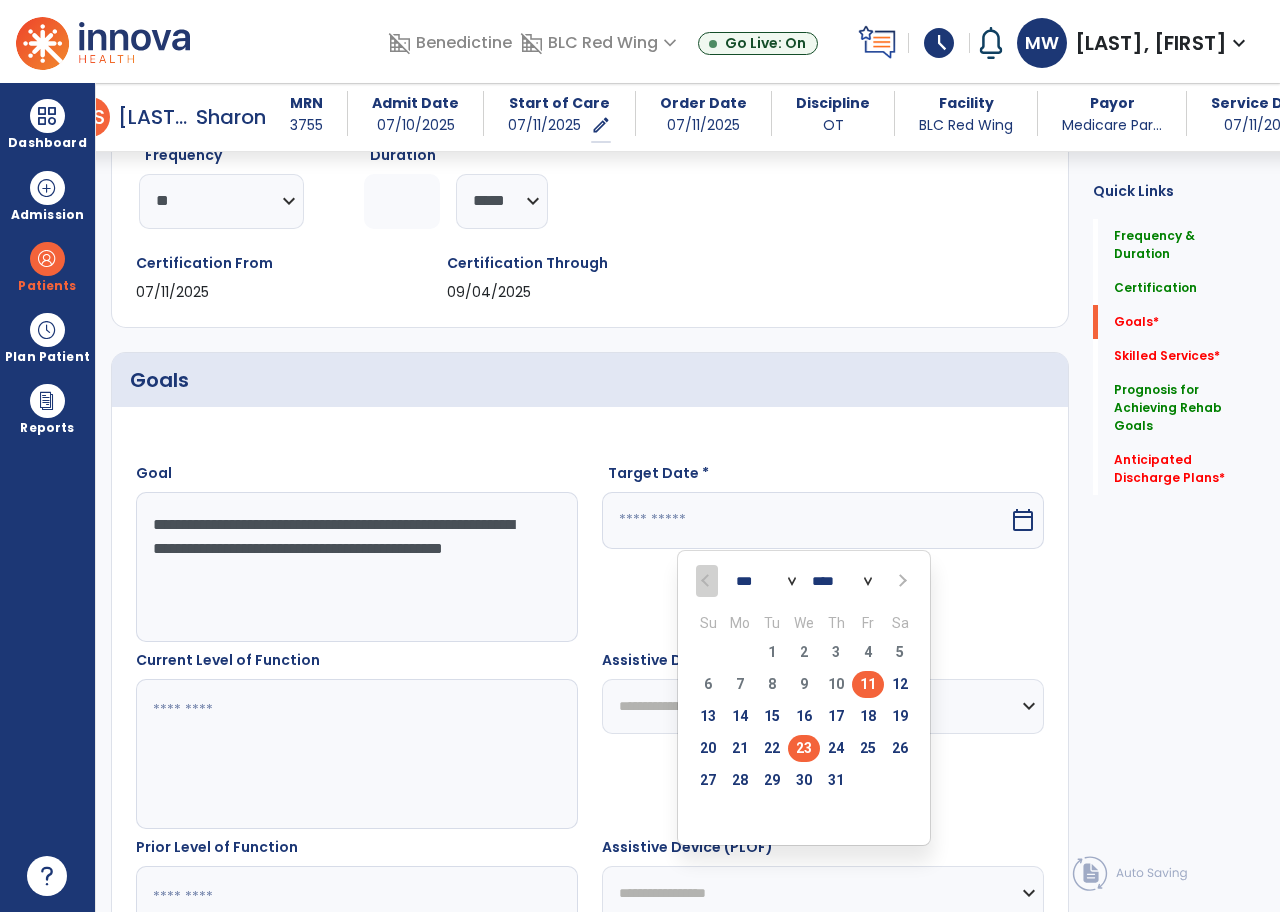 click on "23" at bounding box center (804, 748) 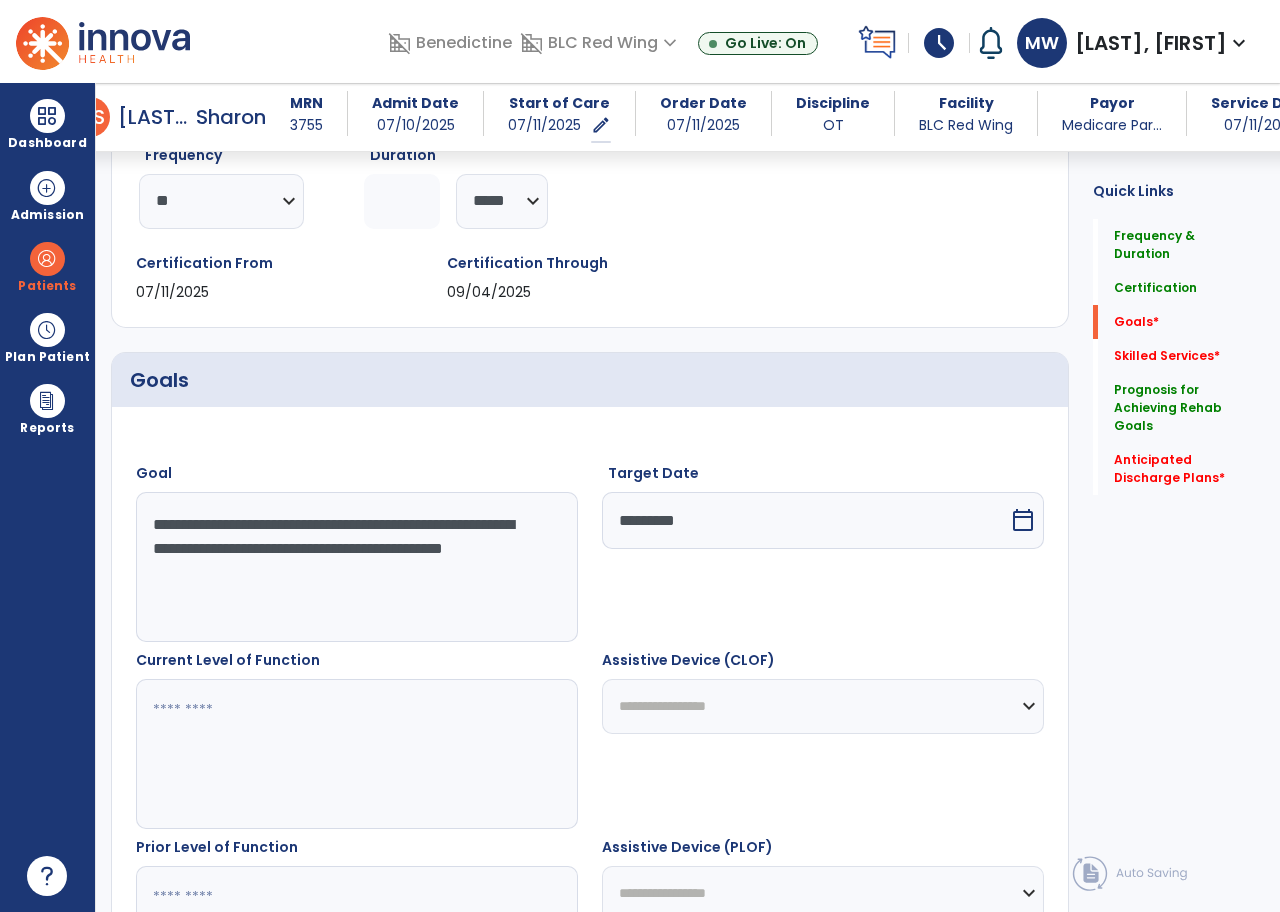 click at bounding box center [356, 754] 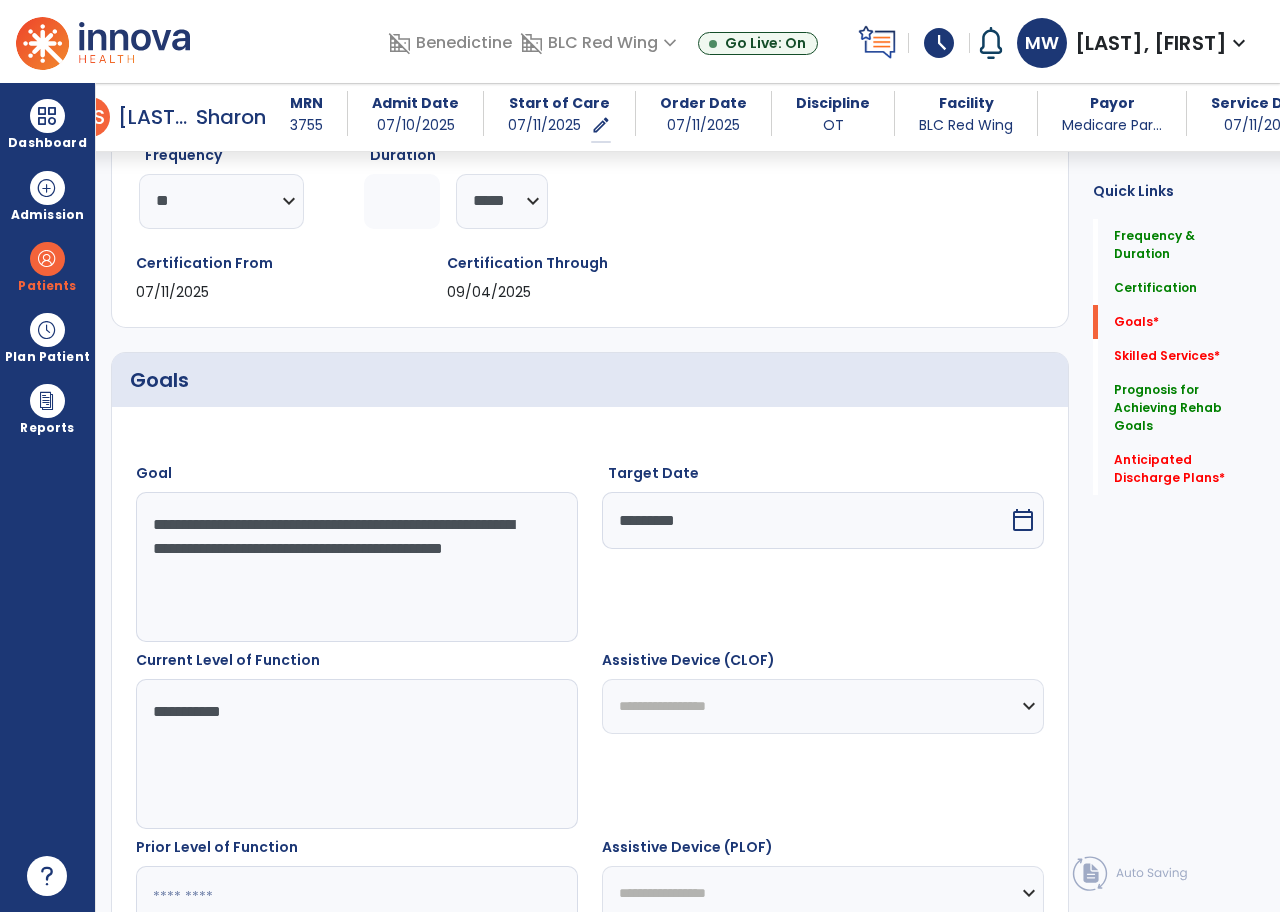 type on "**********" 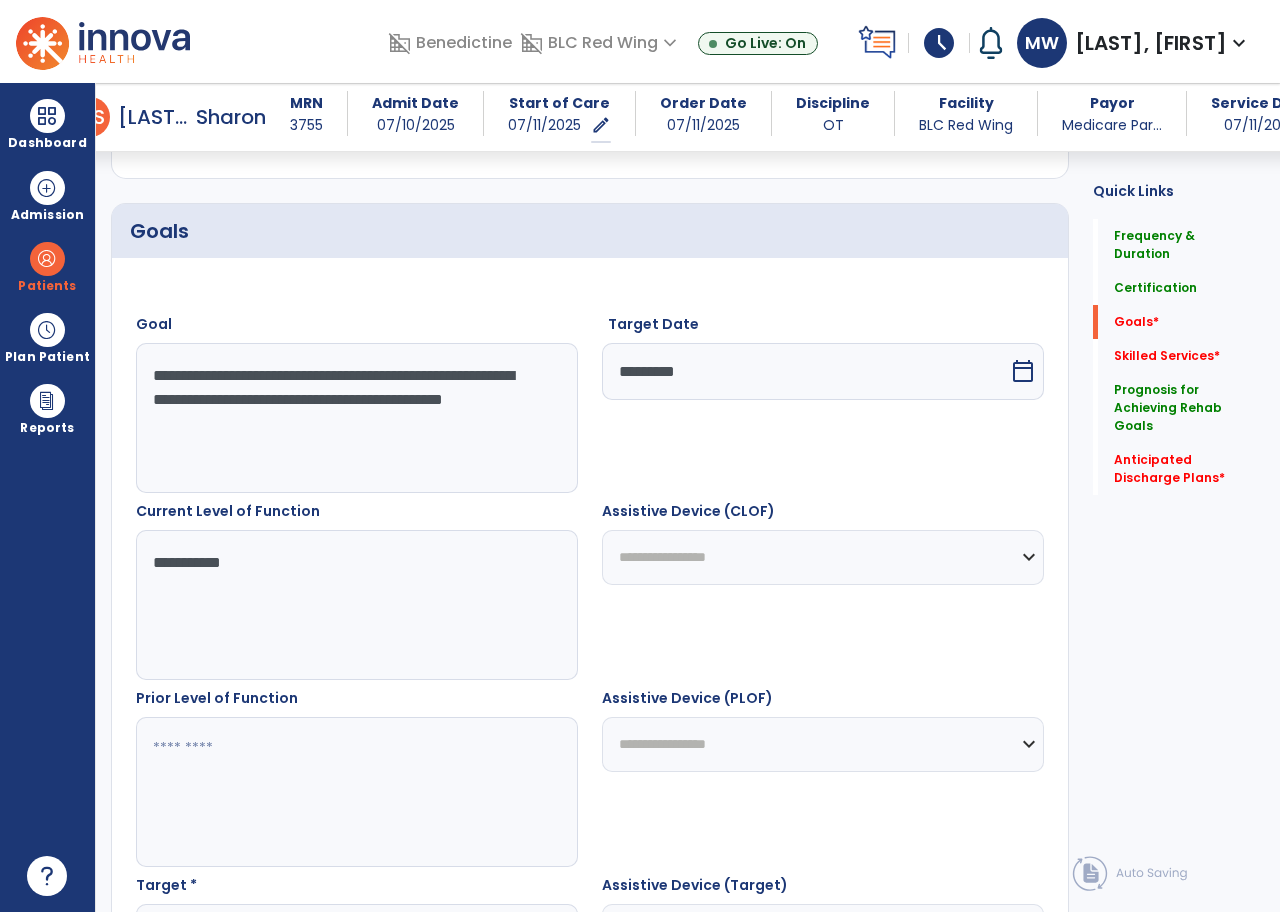 scroll, scrollTop: 720, scrollLeft: 0, axis: vertical 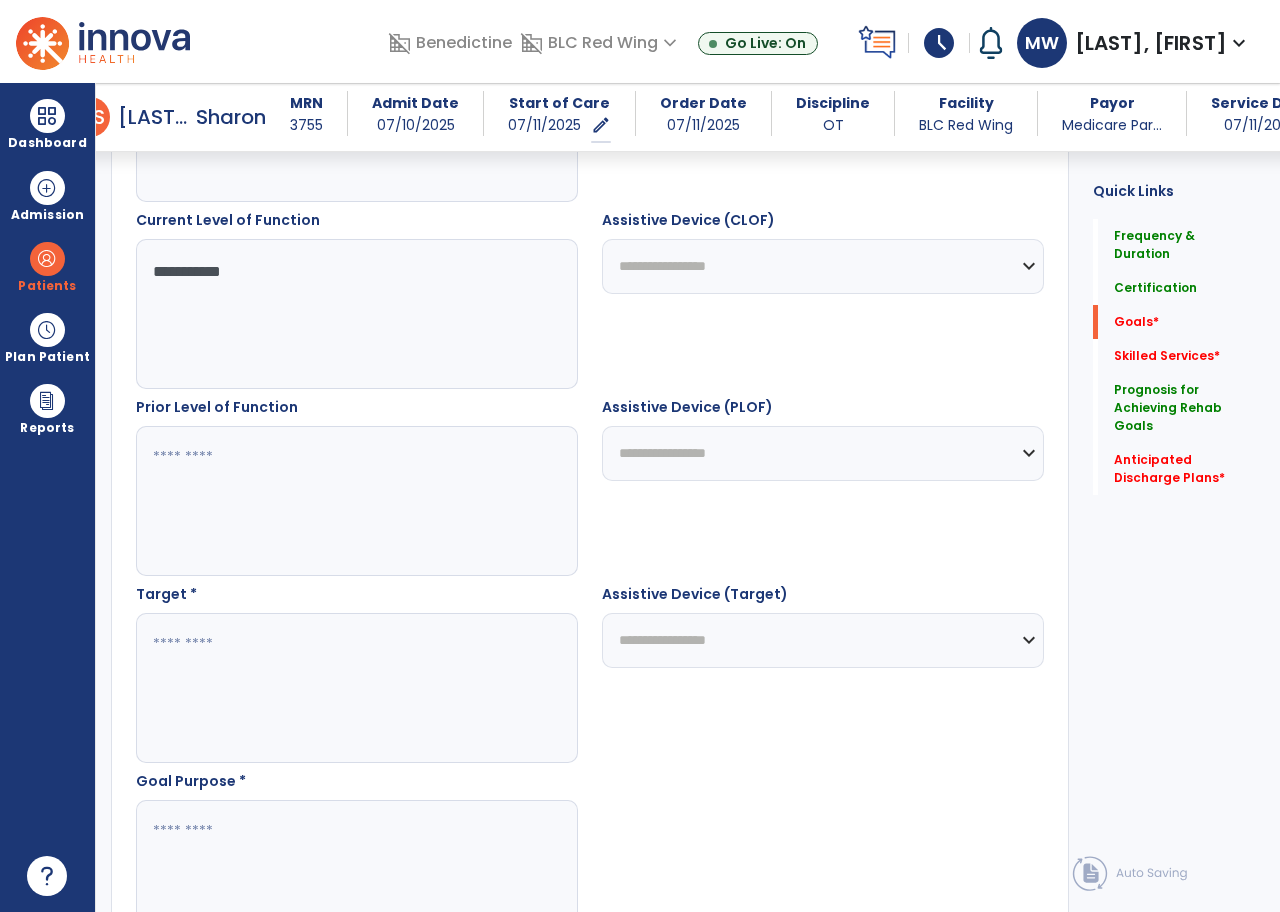 click at bounding box center (356, 501) 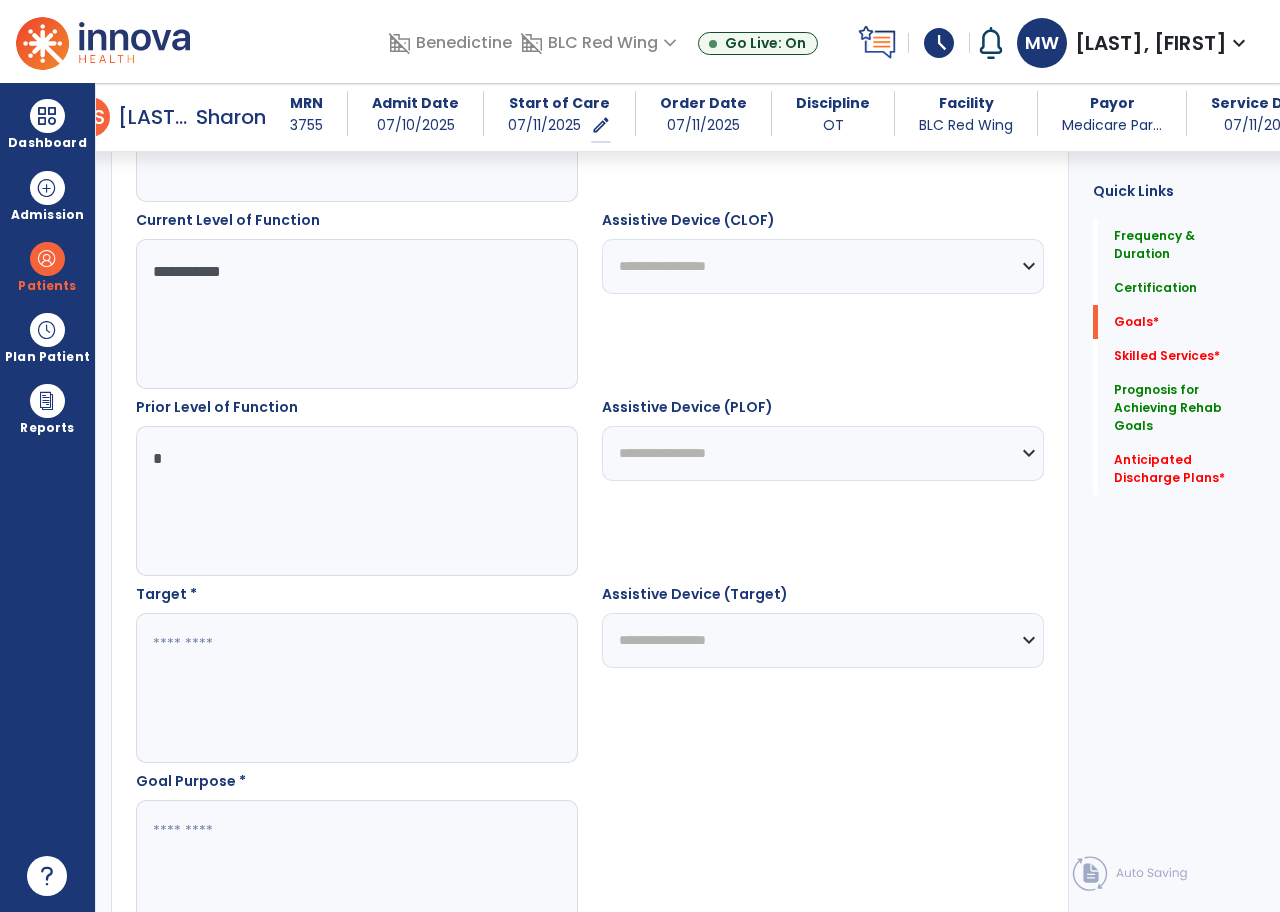 type on "*" 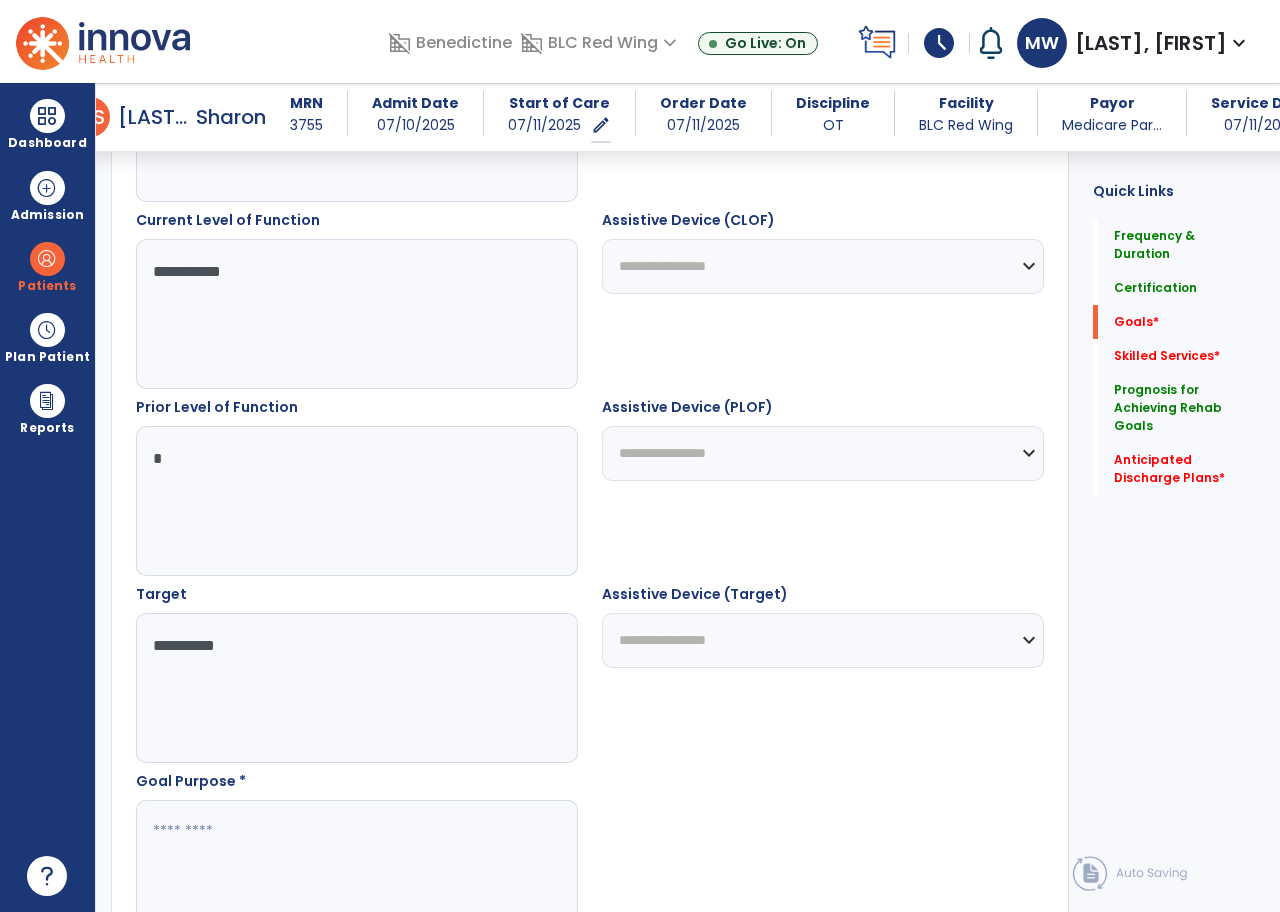 type on "**********" 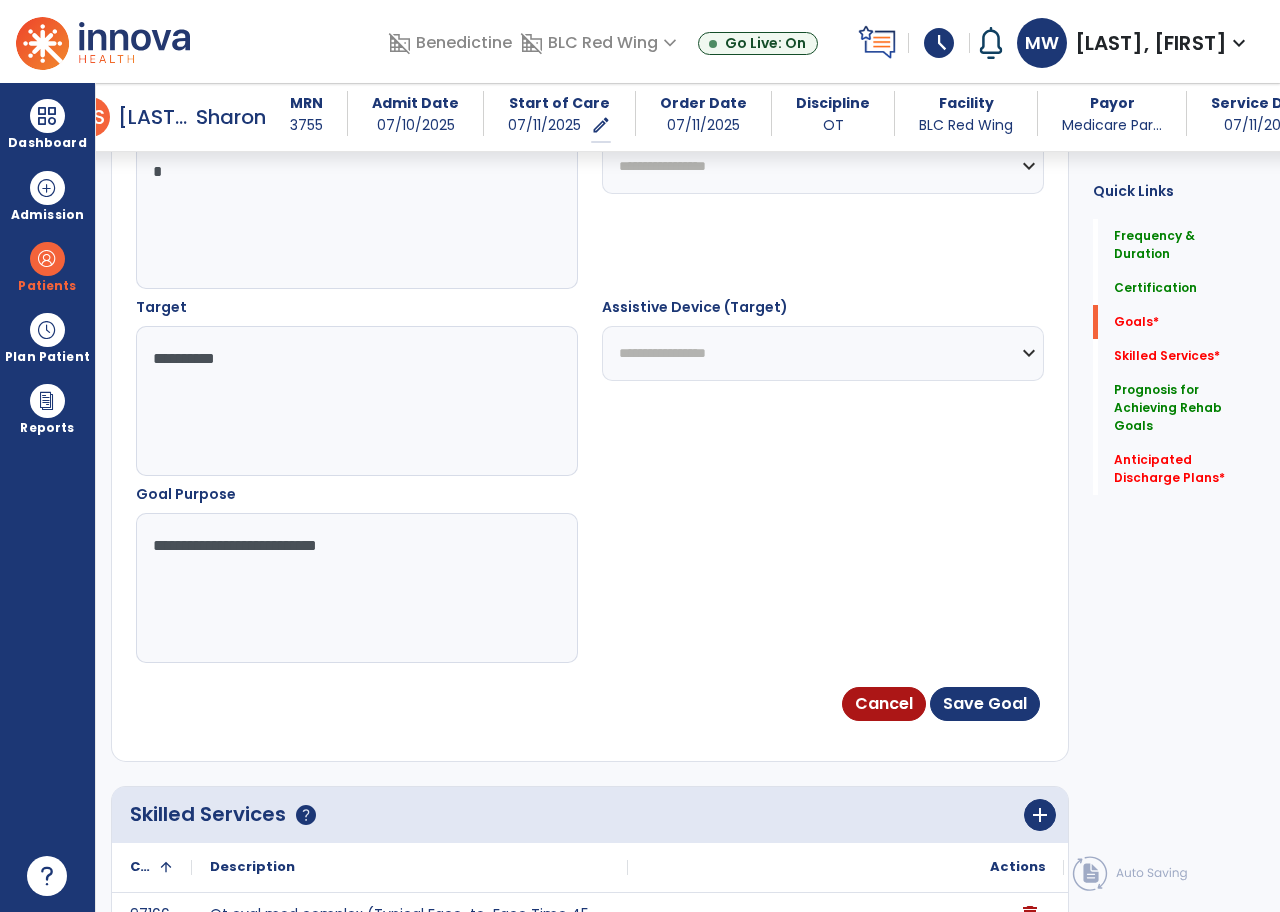 scroll, scrollTop: 1120, scrollLeft: 0, axis: vertical 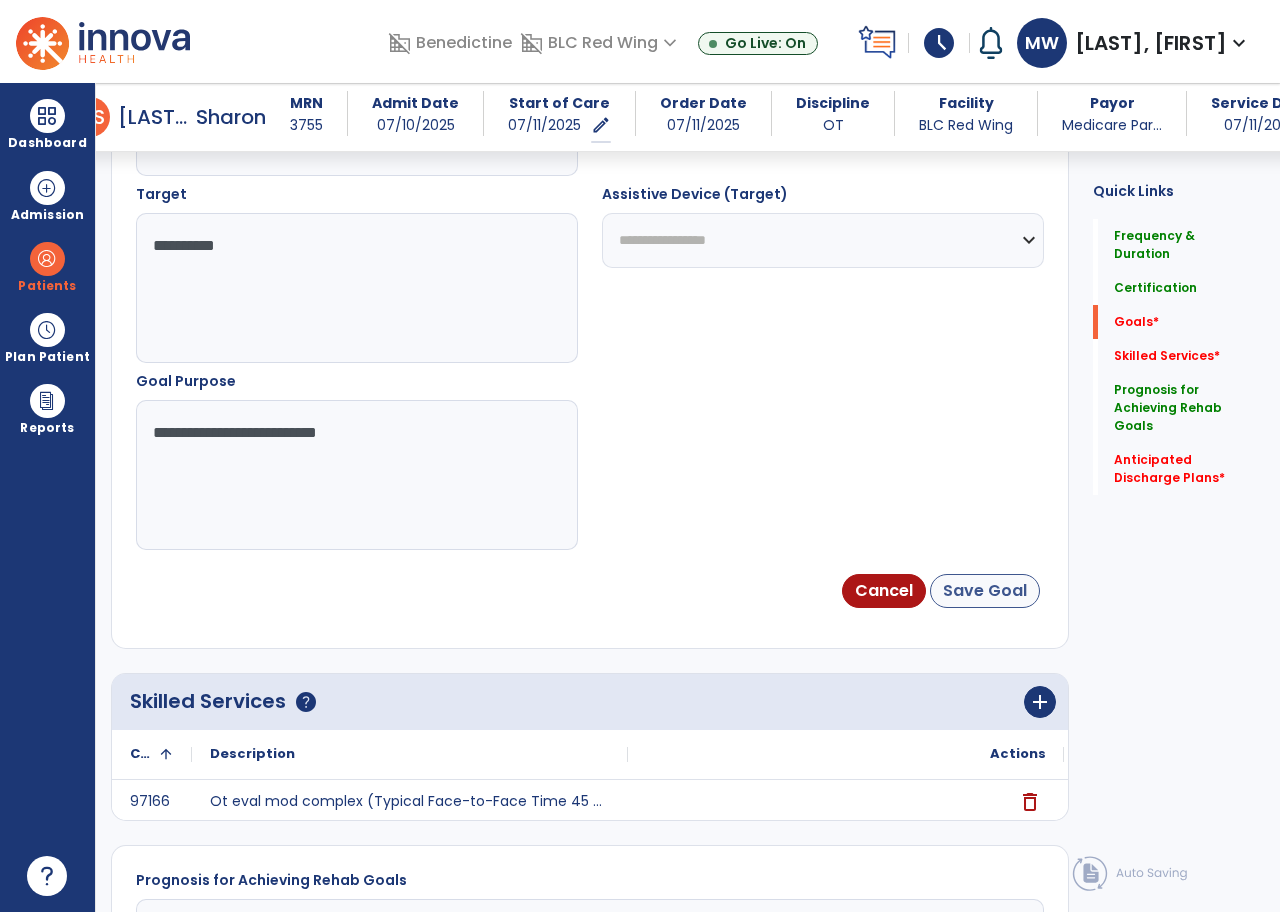 type on "**********" 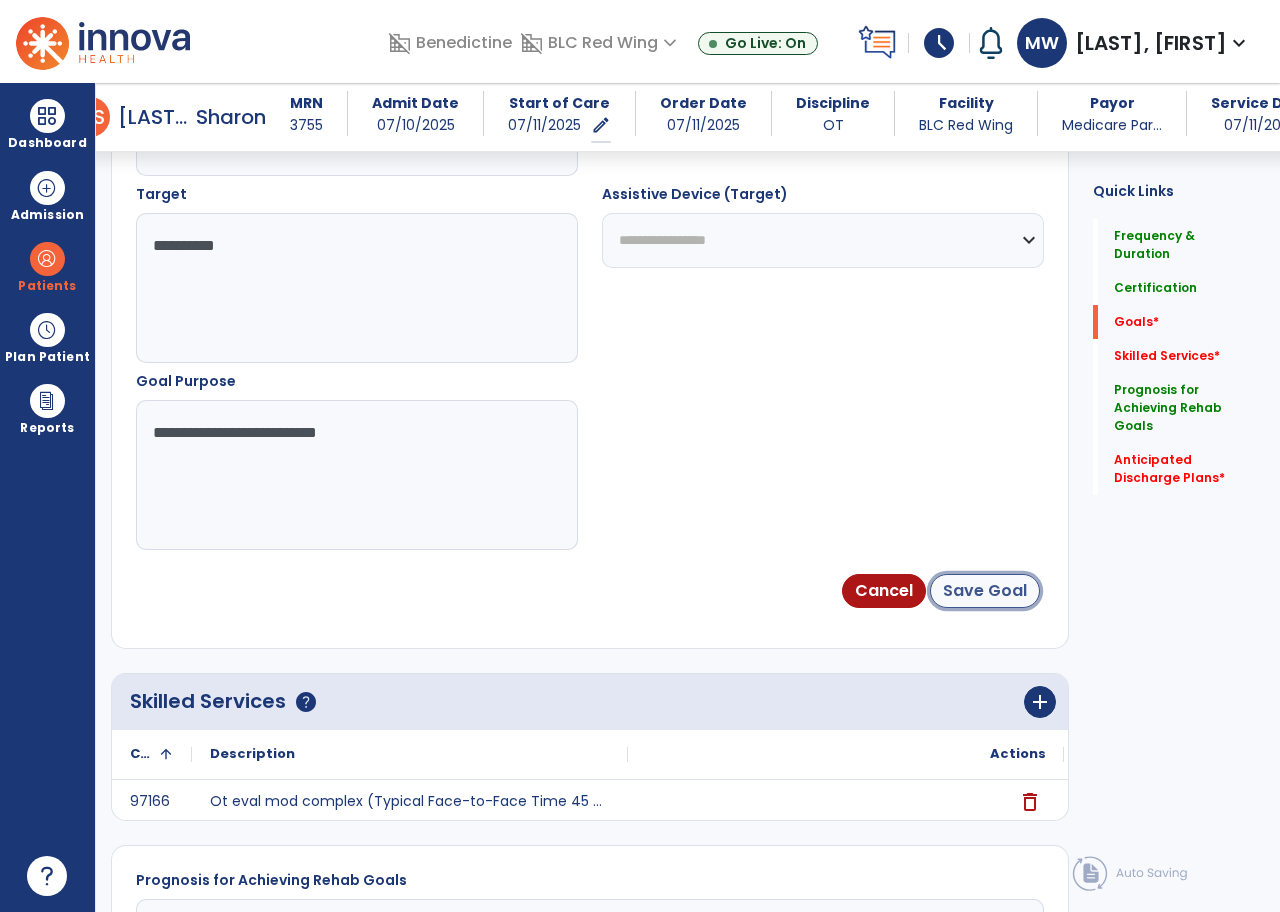 click on "Save Goal" at bounding box center (985, 591) 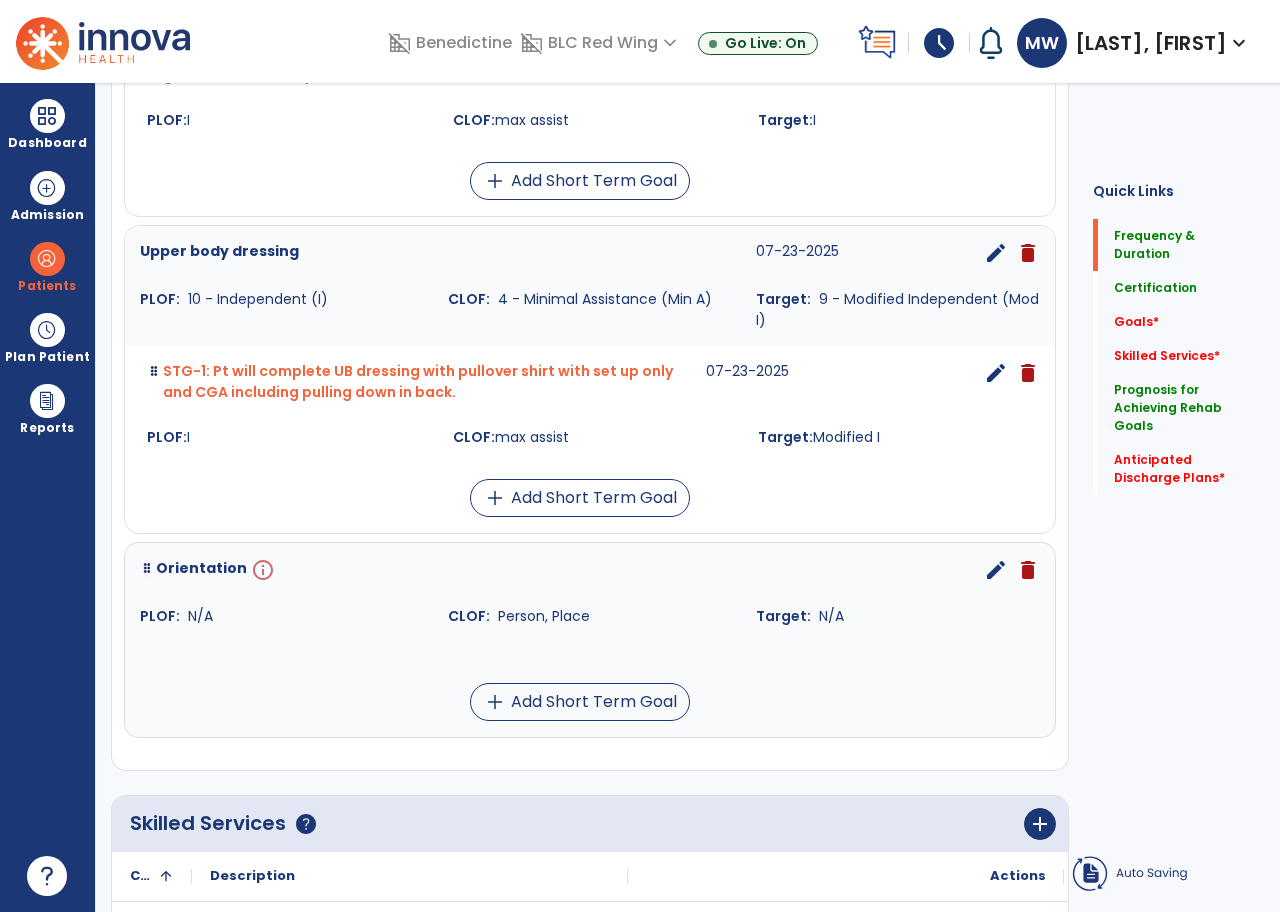 scroll, scrollTop: 41, scrollLeft: 0, axis: vertical 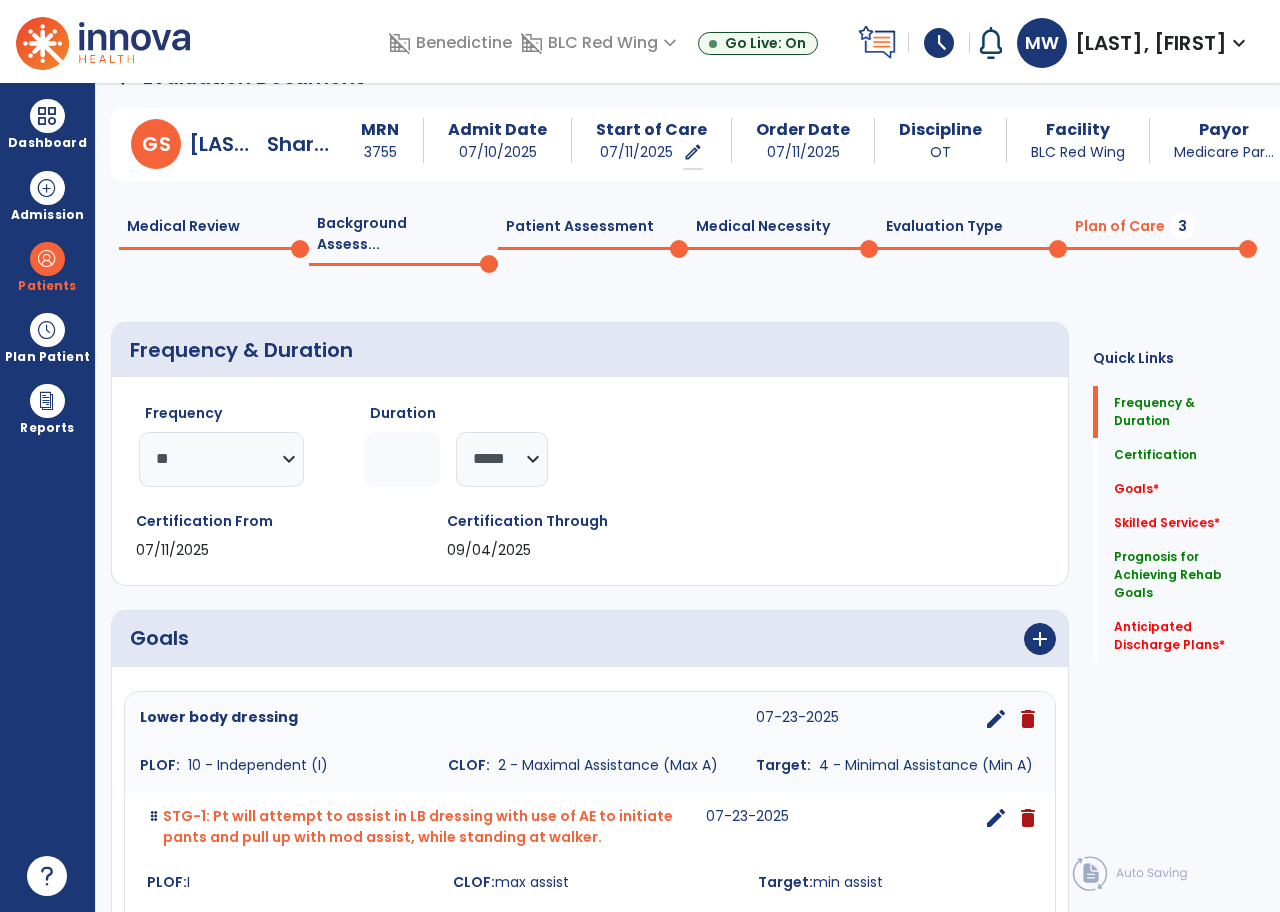 click on "Patient Assessment  0" 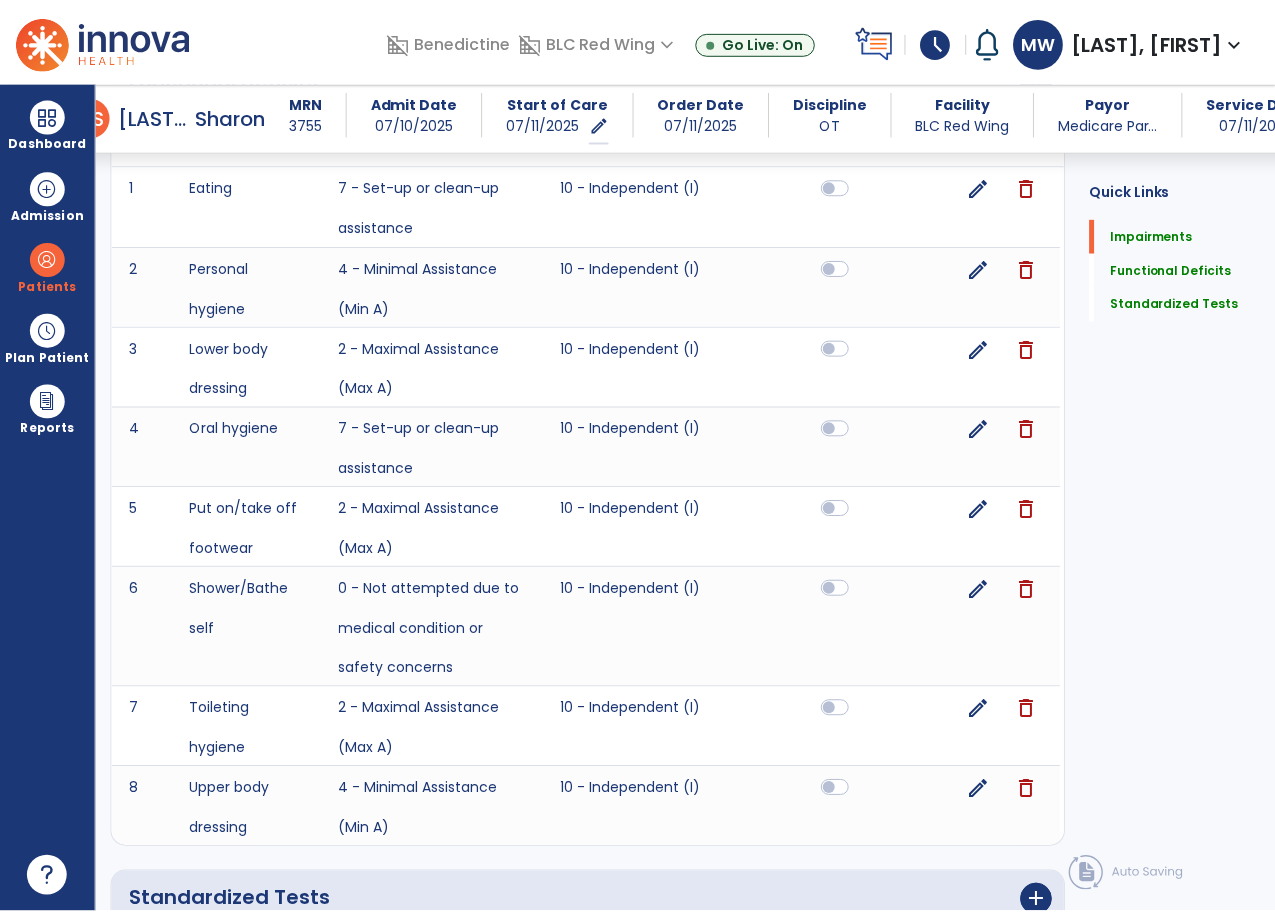 scroll, scrollTop: 1241, scrollLeft: 0, axis: vertical 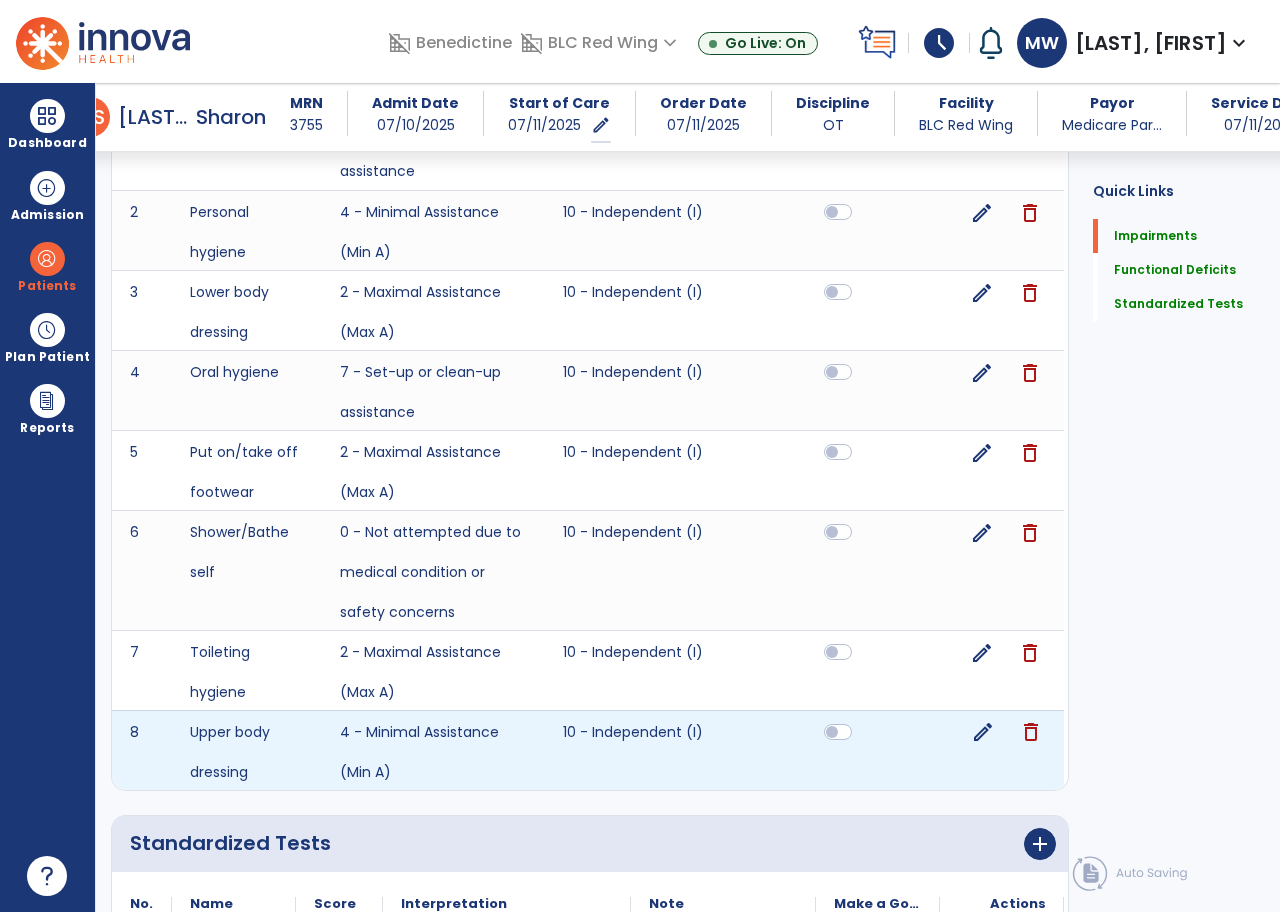 click on "edit" 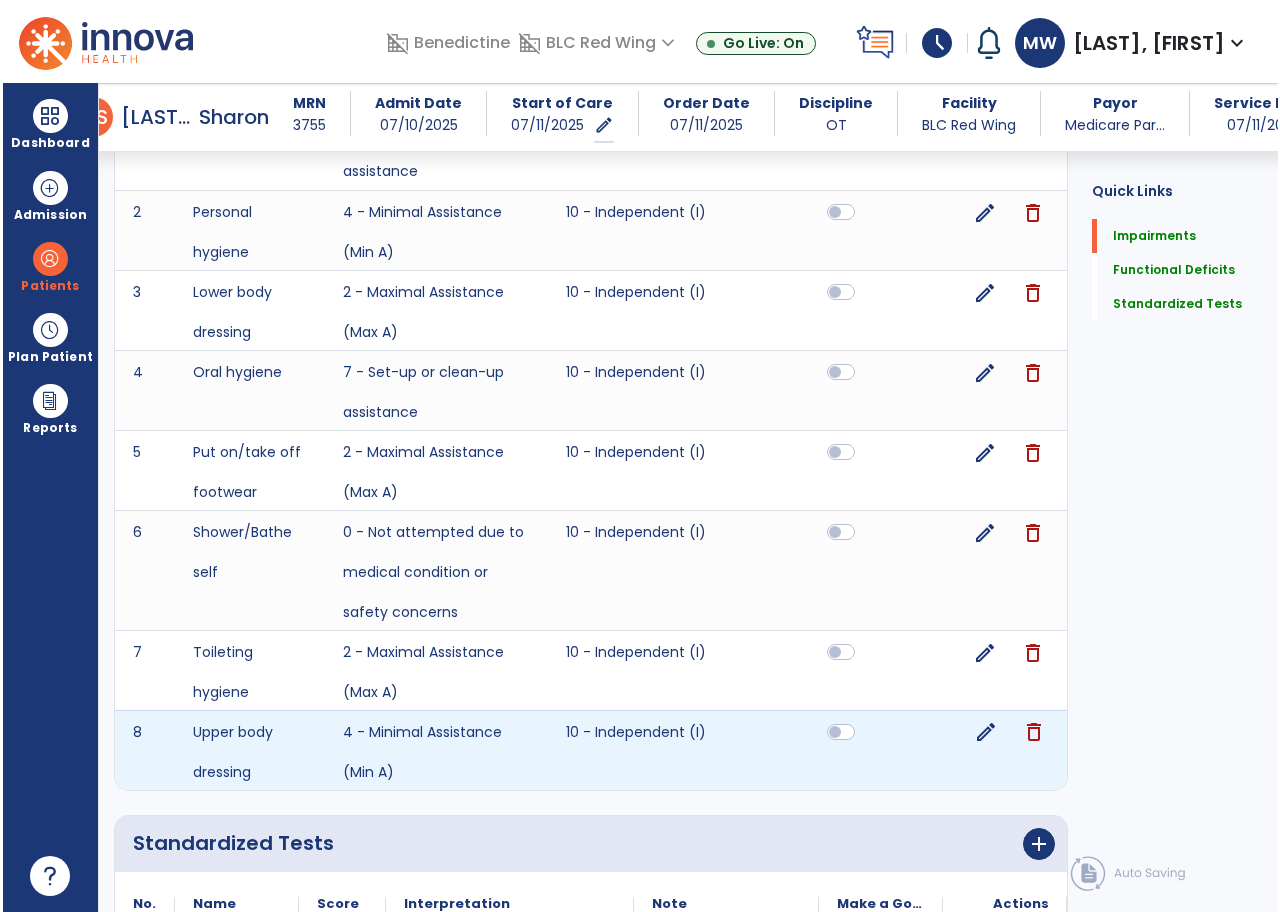scroll, scrollTop: 0, scrollLeft: 0, axis: both 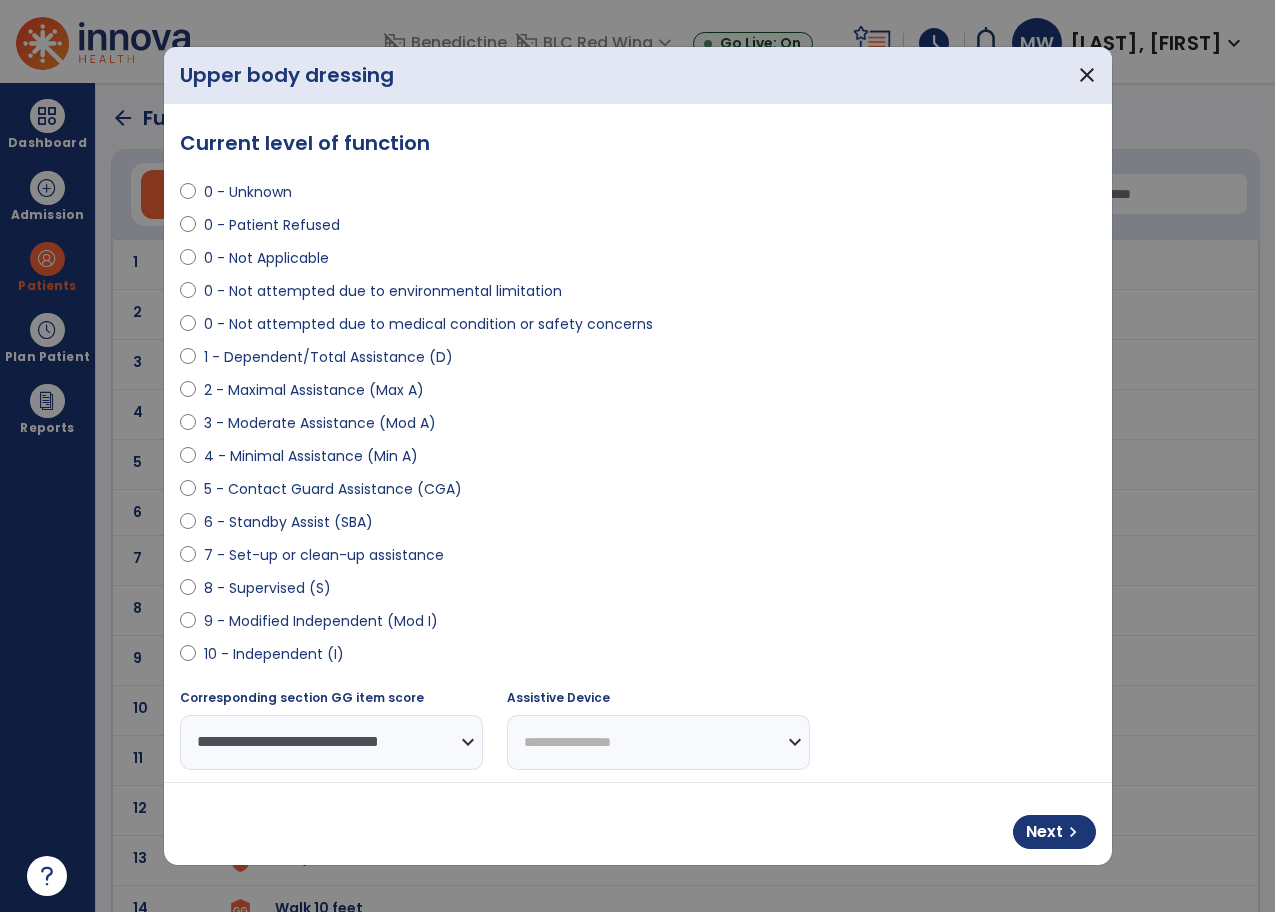 select on "**********" 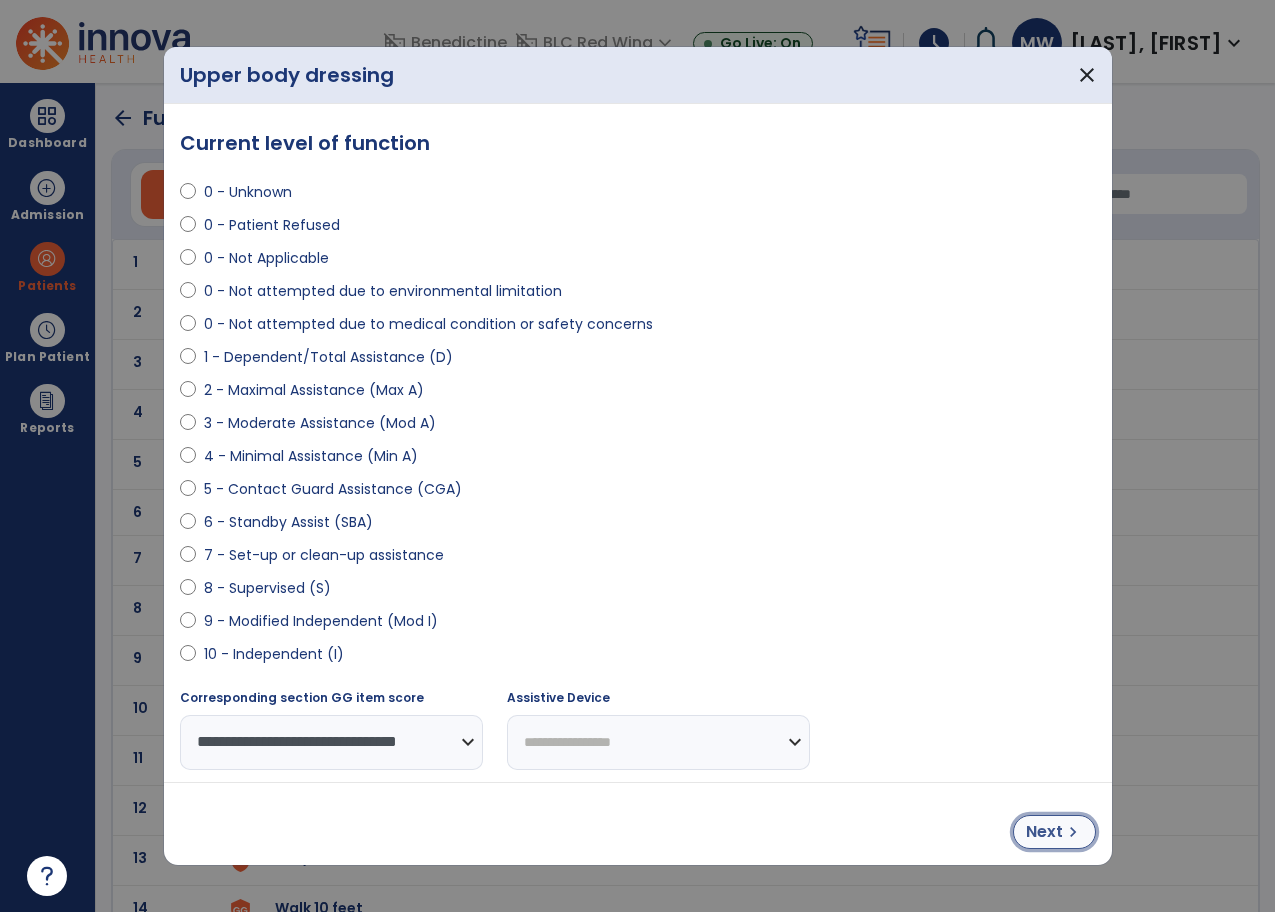 click on "Next" at bounding box center (1044, 832) 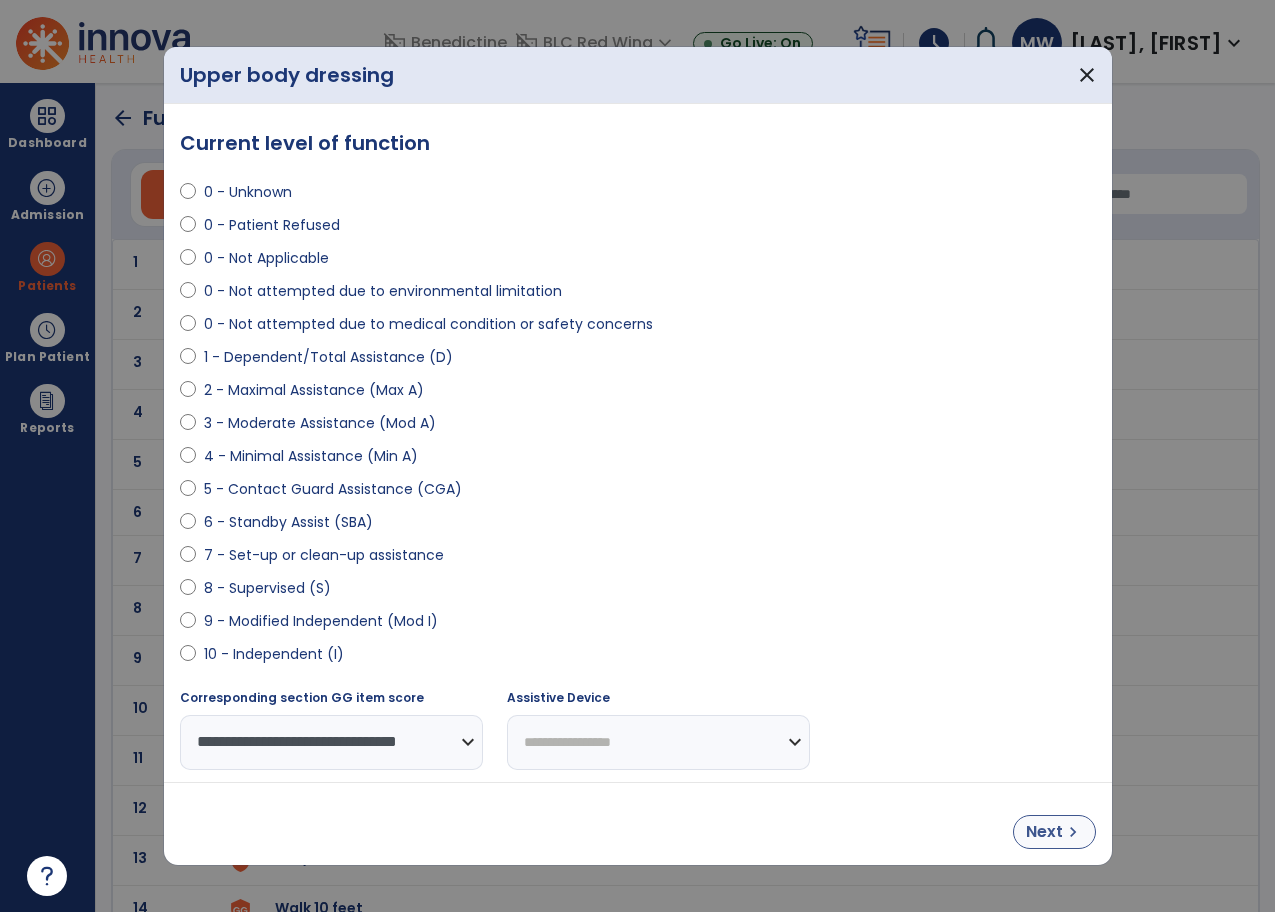 select on "**********" 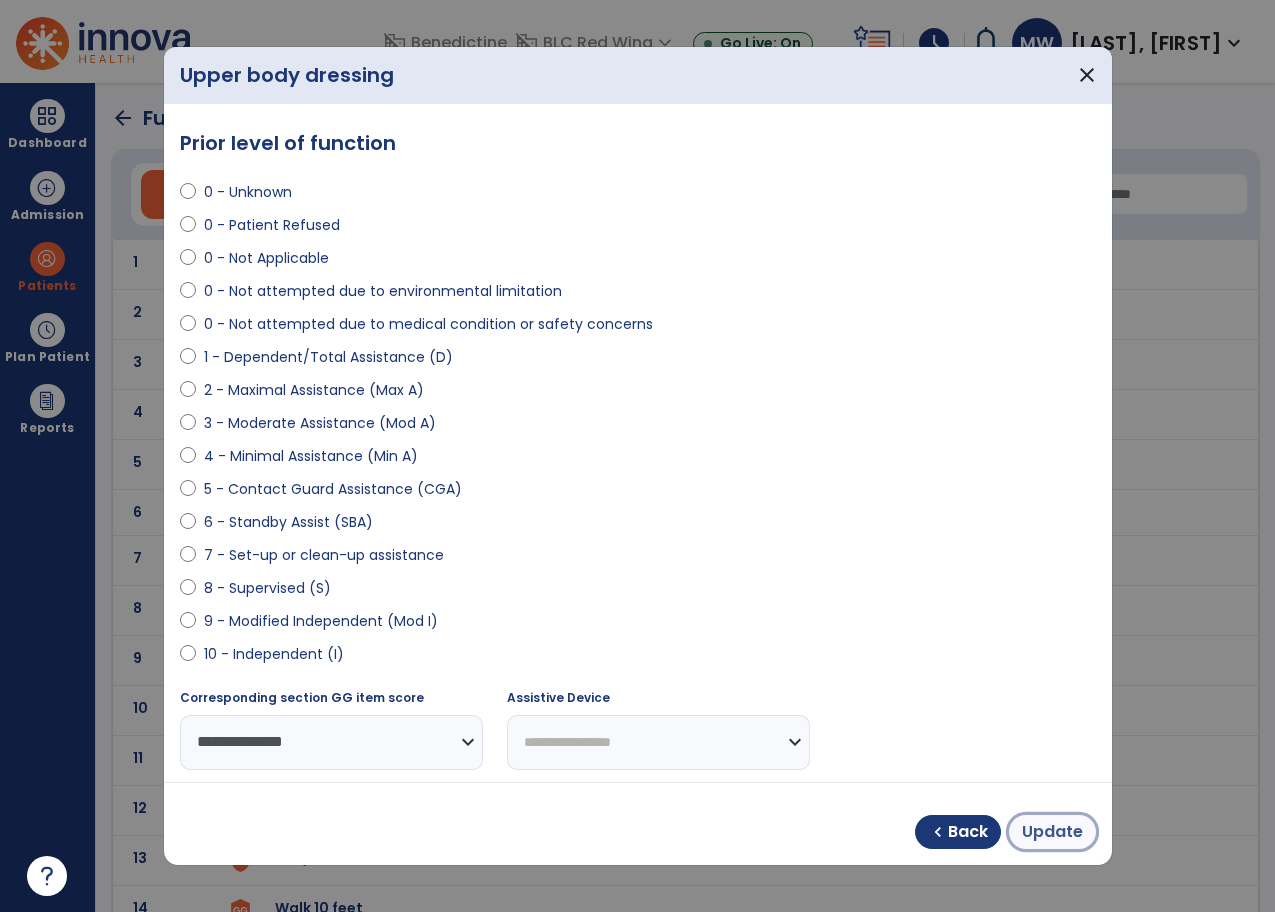 click on "Update" at bounding box center [1052, 832] 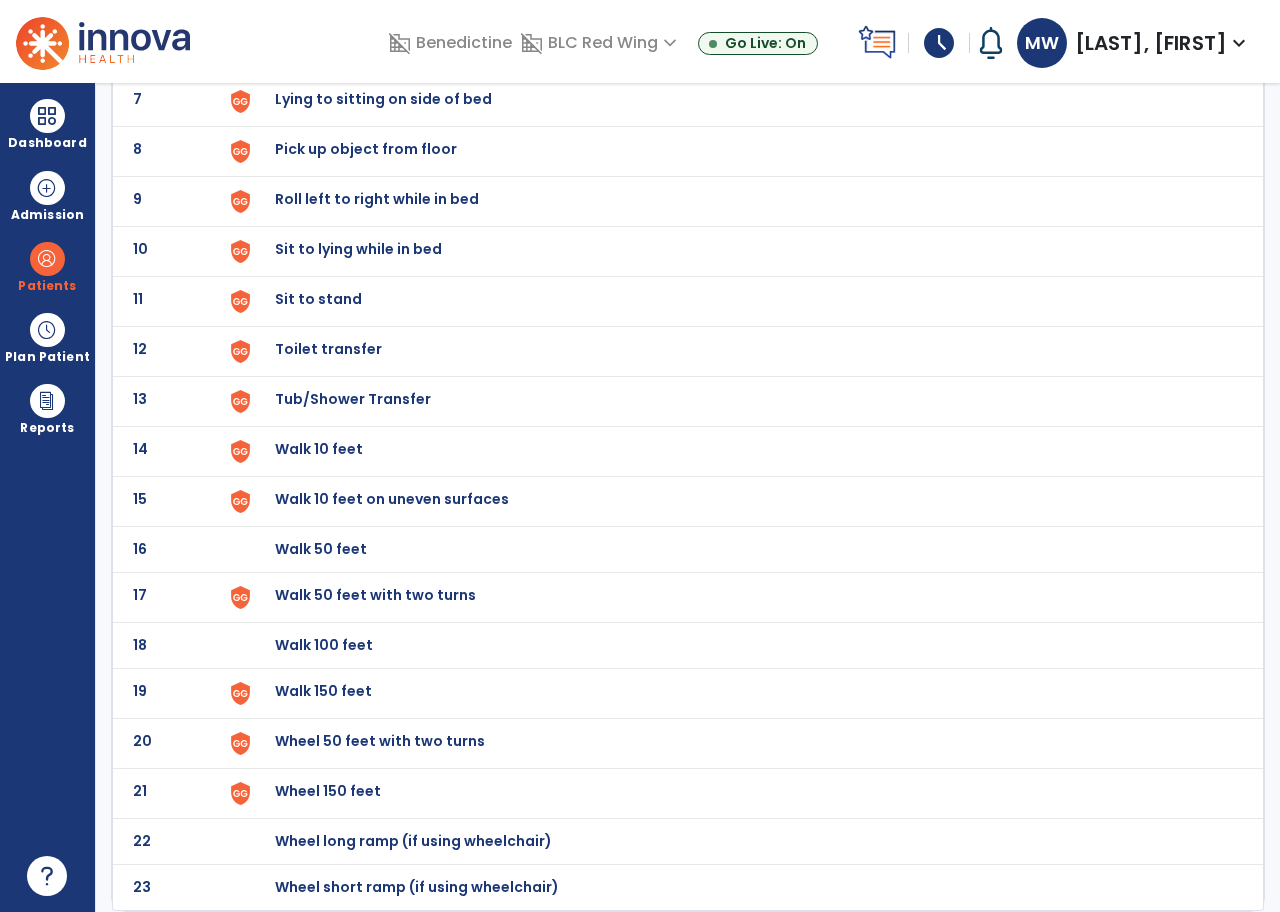 scroll, scrollTop: 0, scrollLeft: 0, axis: both 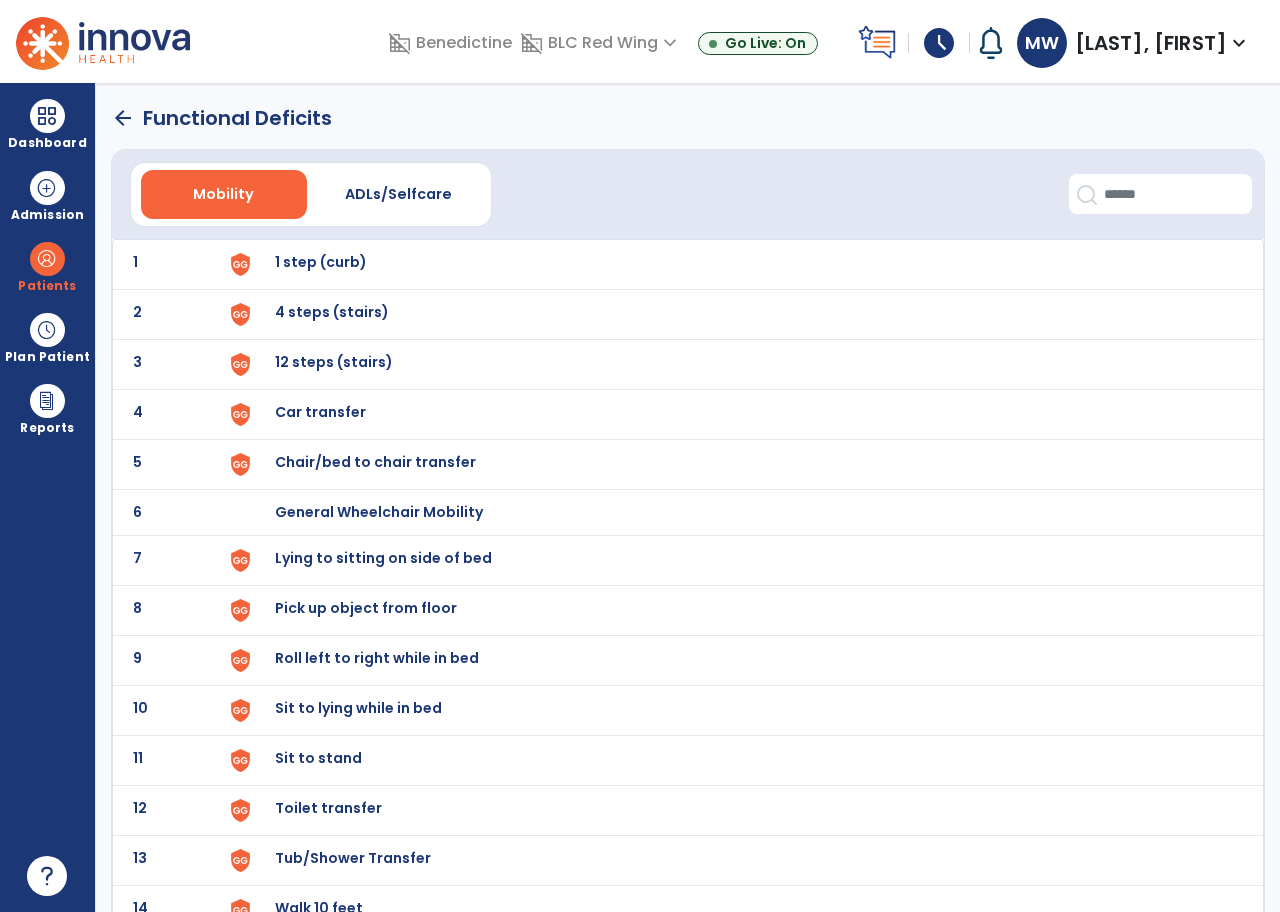 click on "arrow_back" 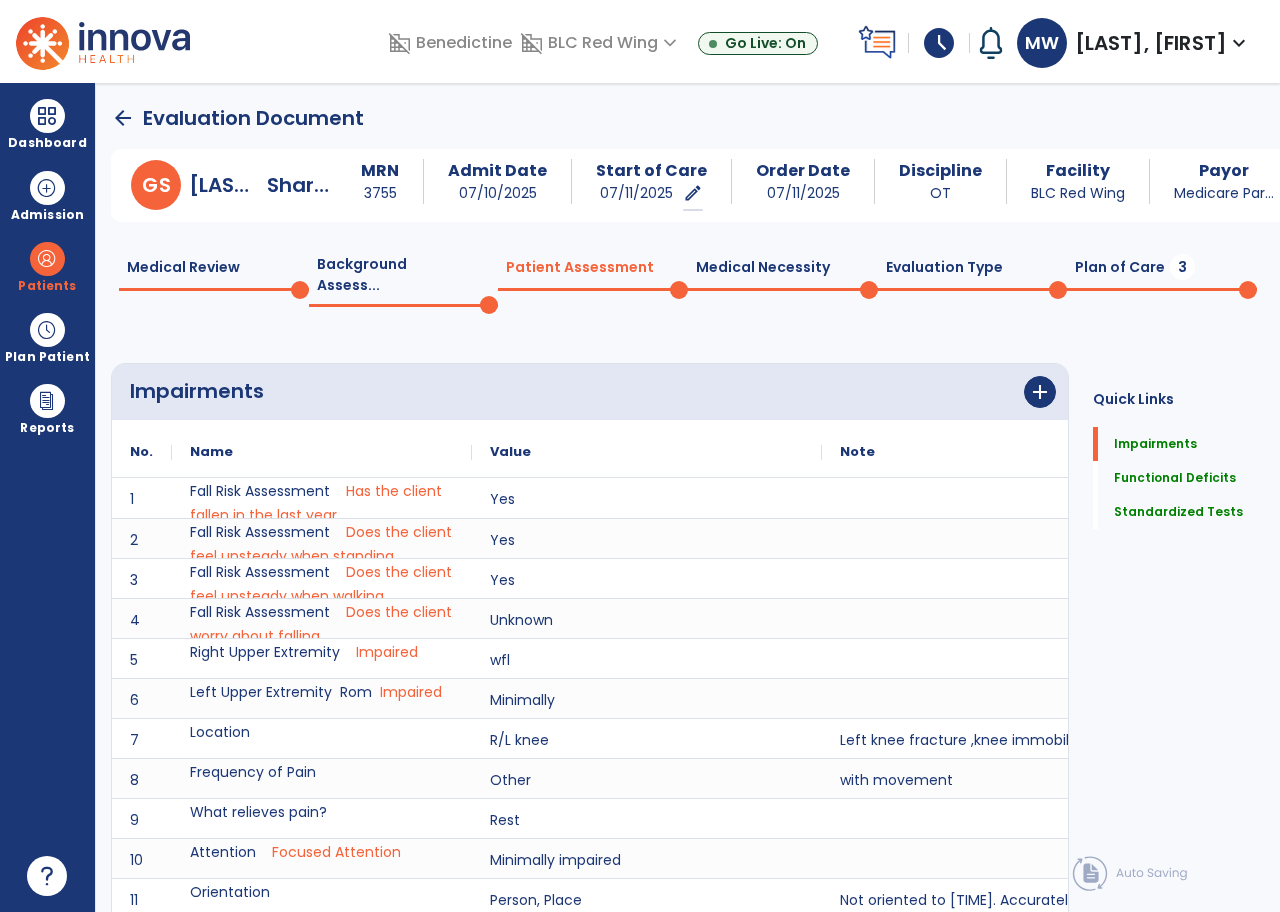 scroll, scrollTop: 2, scrollLeft: 0, axis: vertical 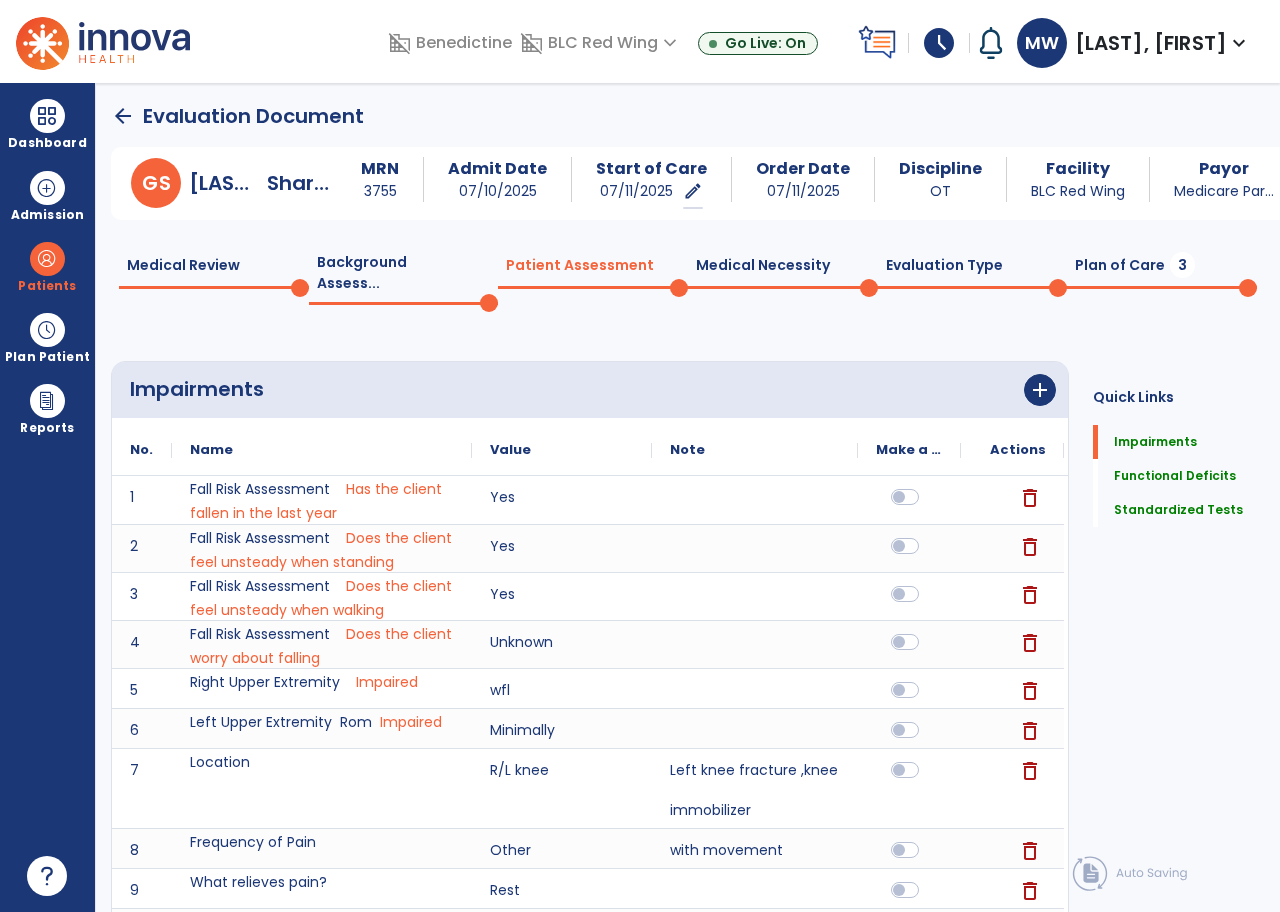 click on "Plan of Care  3" 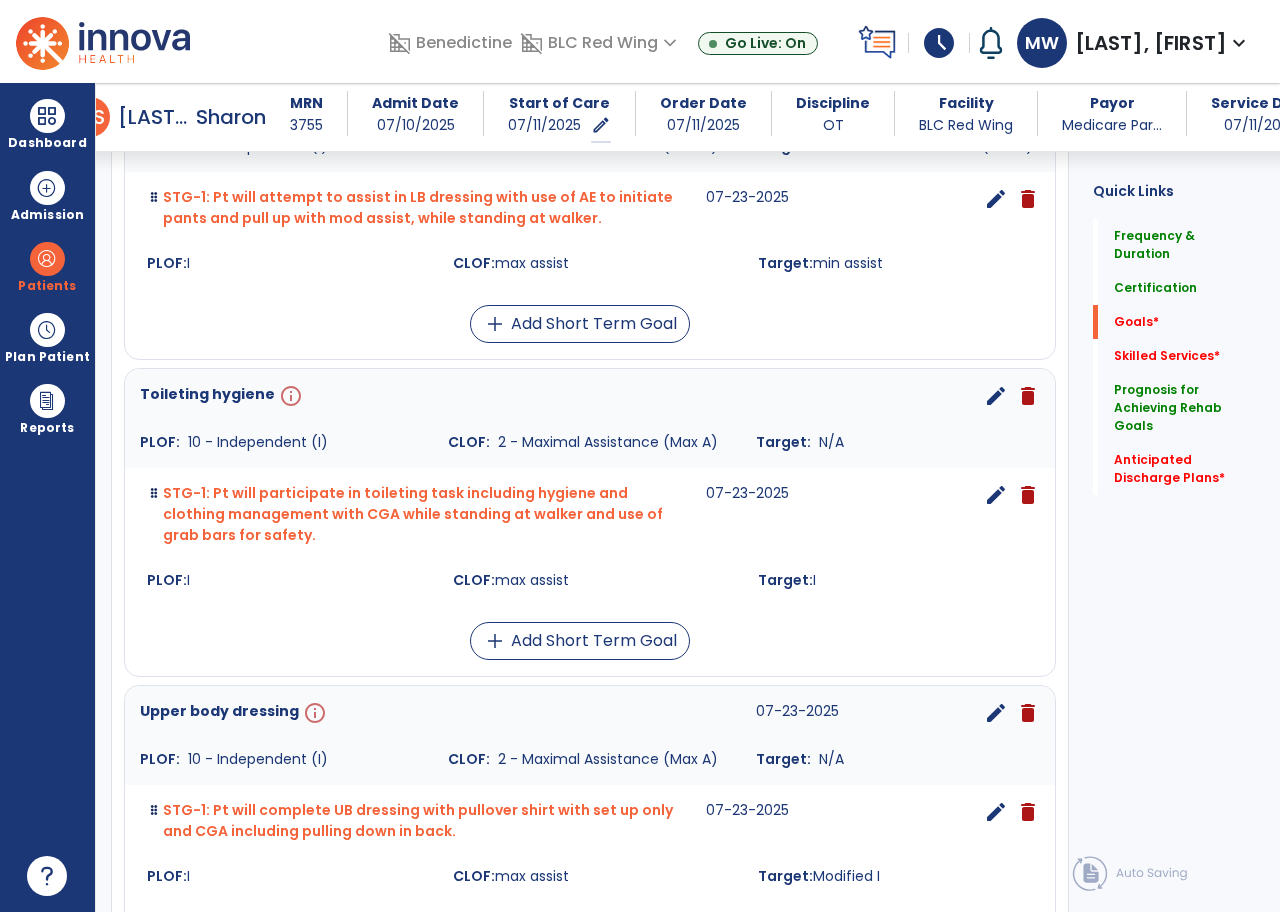 scroll, scrollTop: 702, scrollLeft: 0, axis: vertical 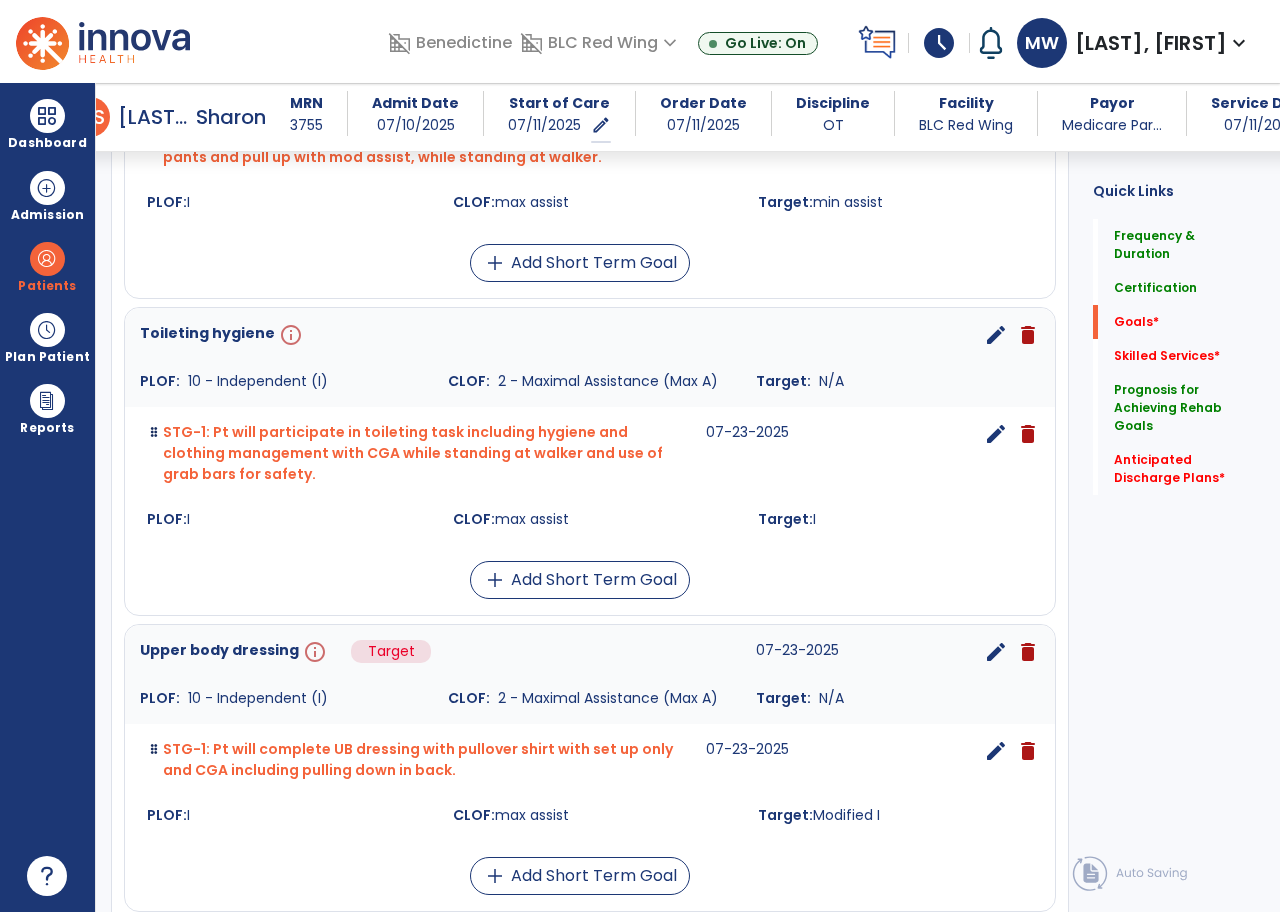 click on "info" at bounding box center (313, 652) 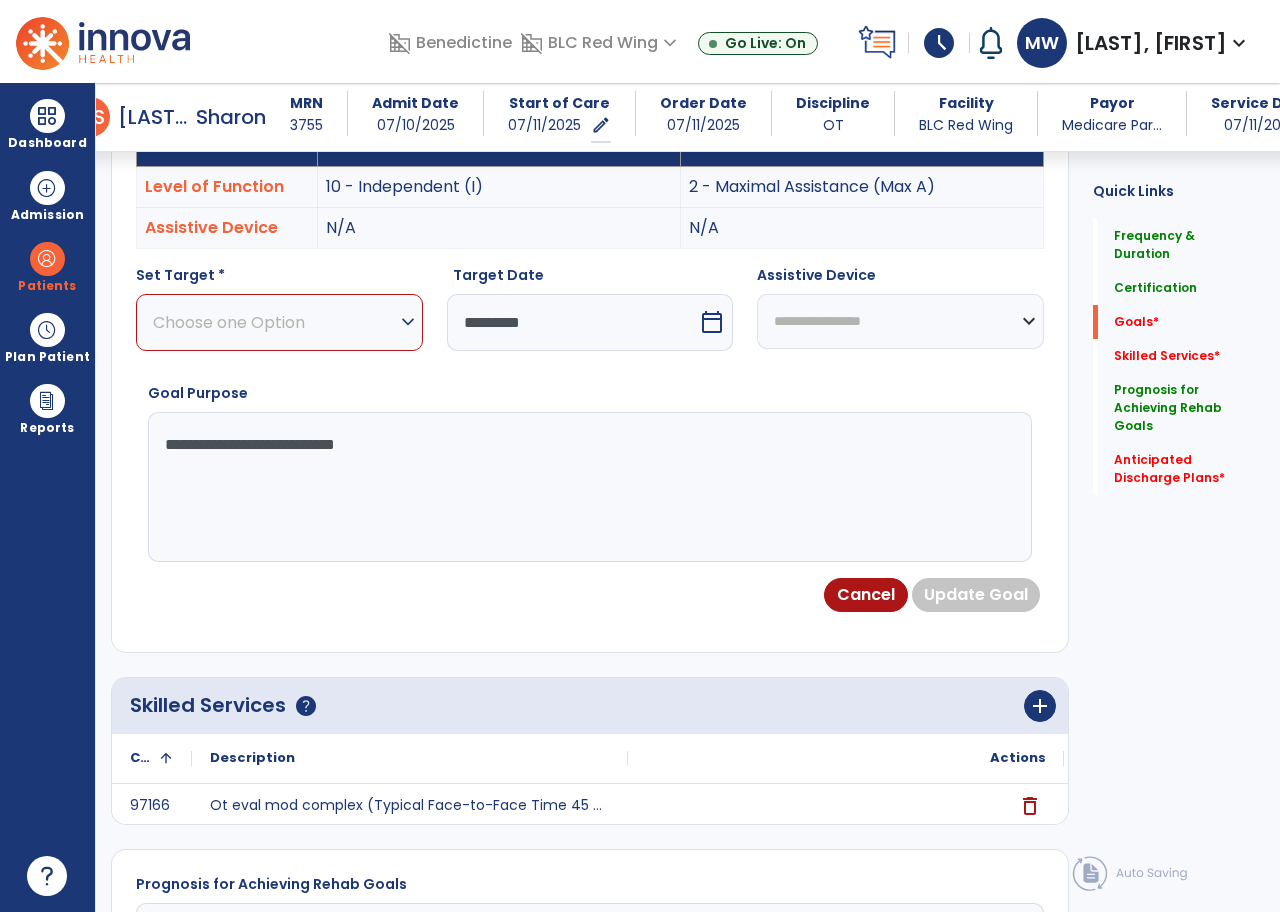 scroll, scrollTop: 535, scrollLeft: 0, axis: vertical 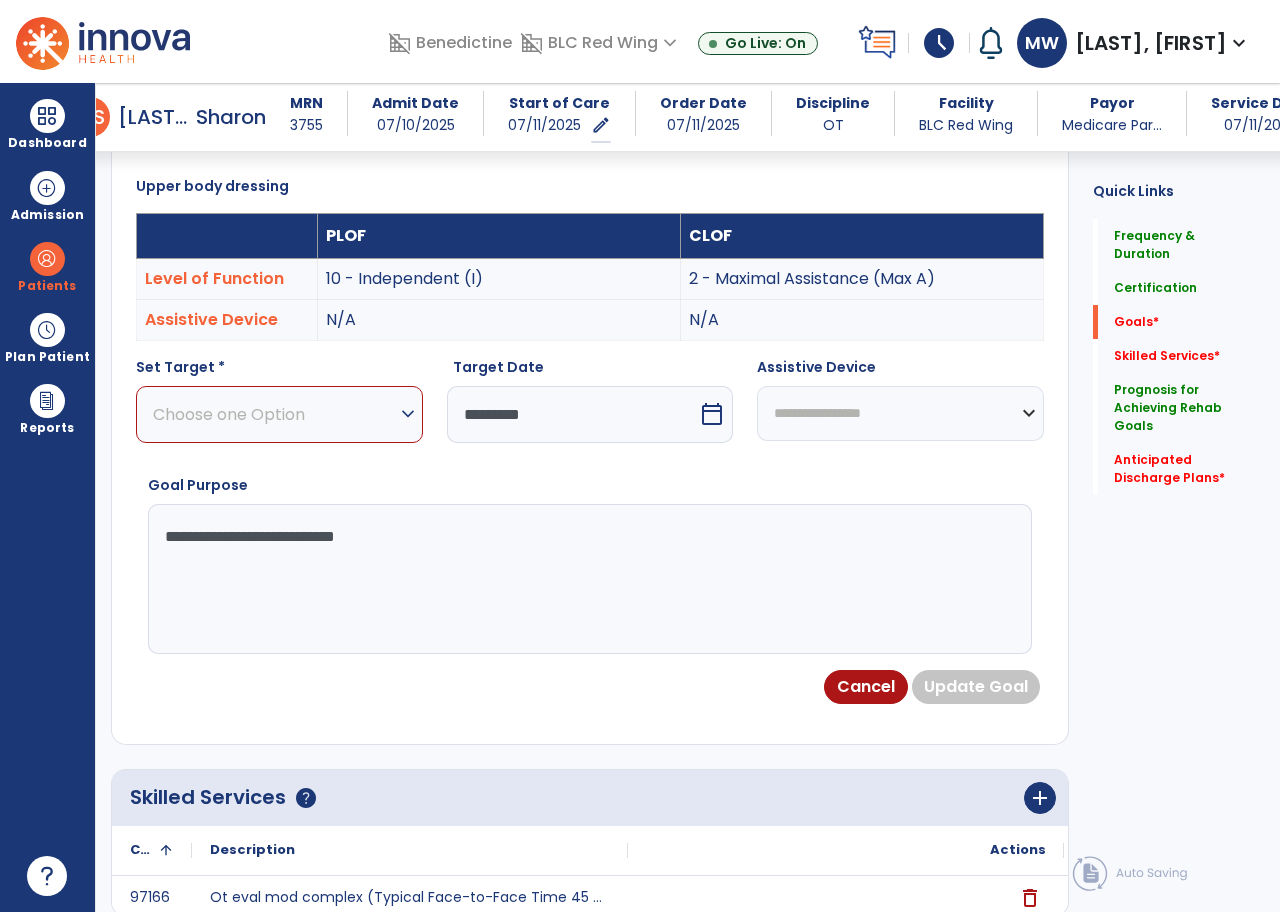 click on "expand_more" at bounding box center [408, 414] 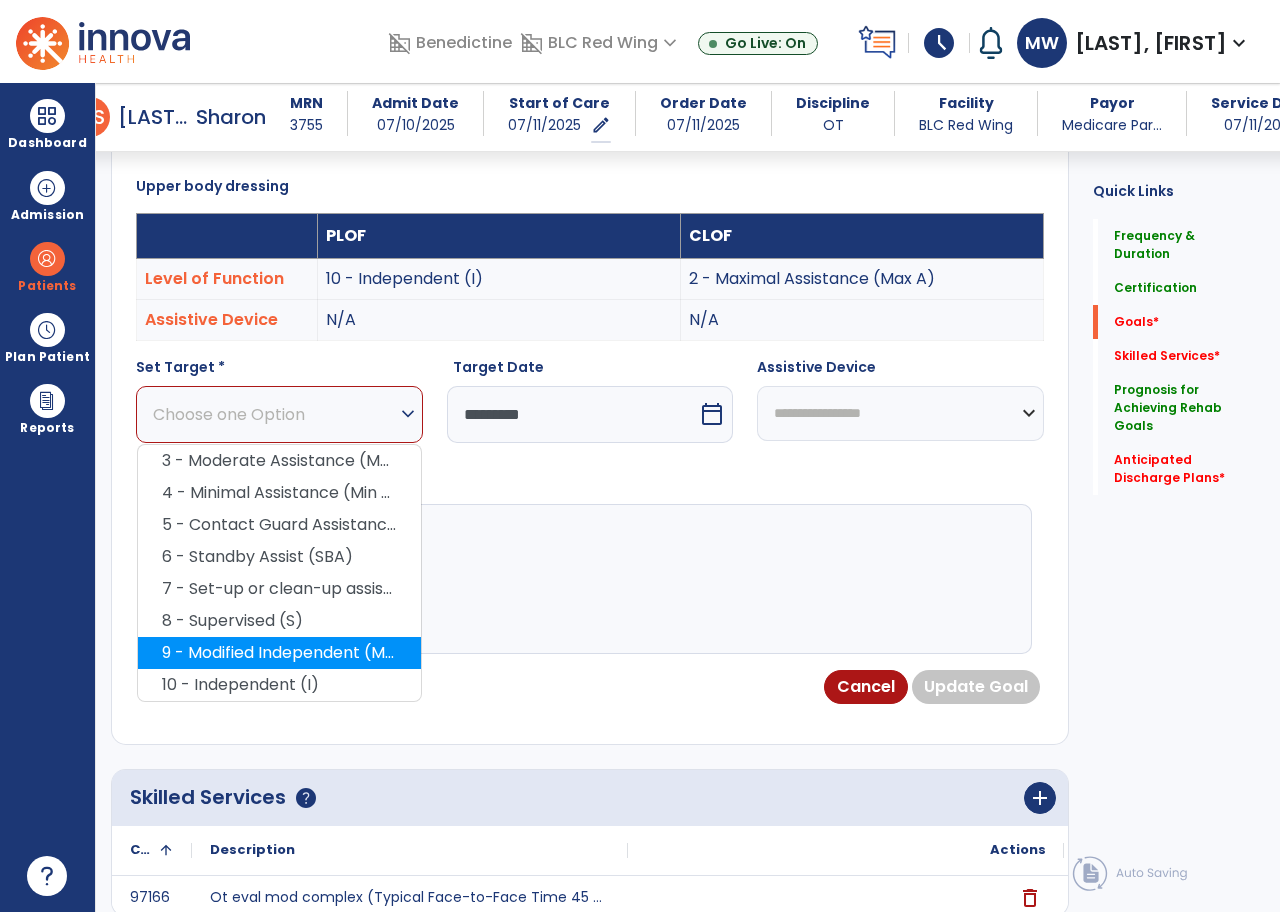 click on "9 - Modified Independent (Mod I)" at bounding box center [279, 653] 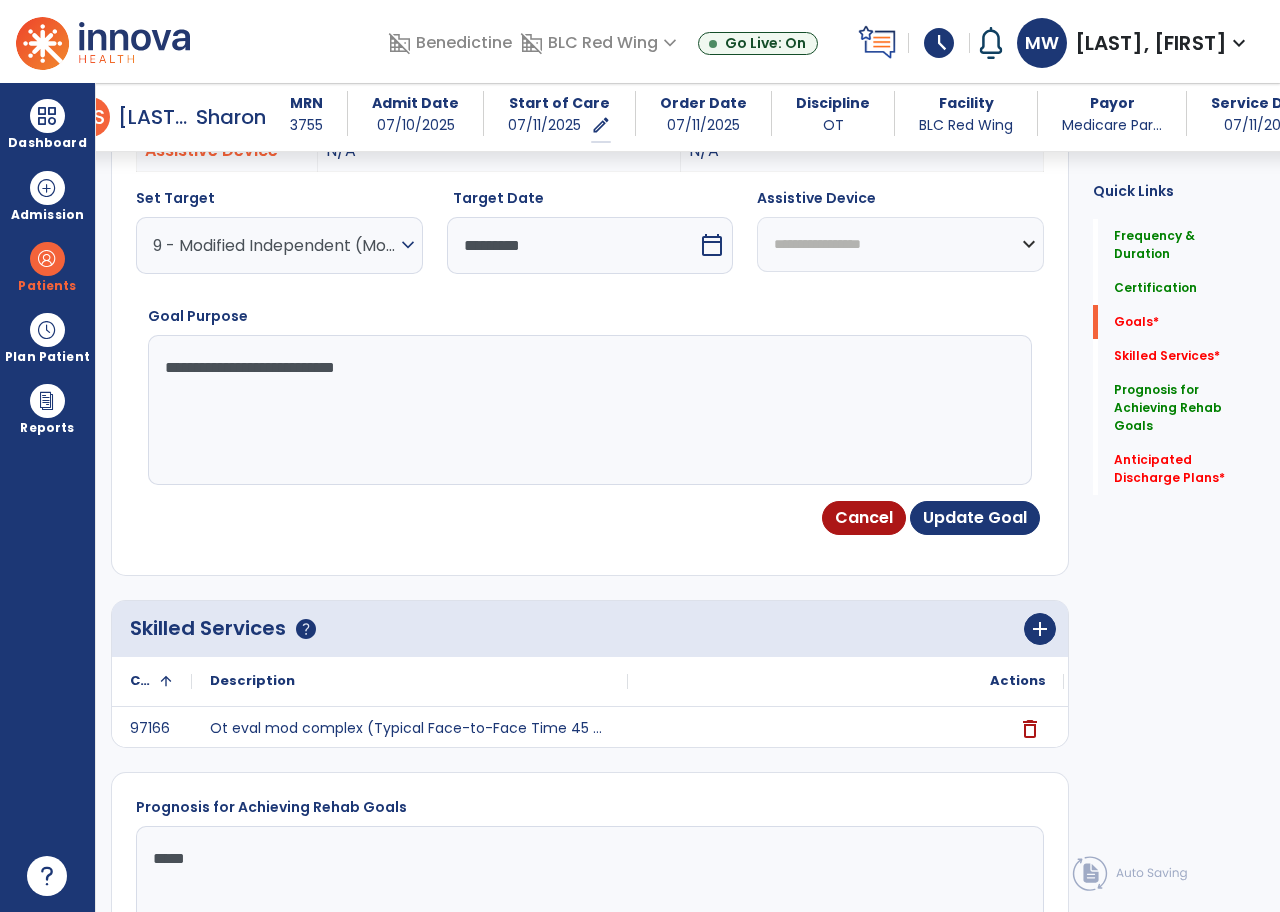 scroll, scrollTop: 735, scrollLeft: 0, axis: vertical 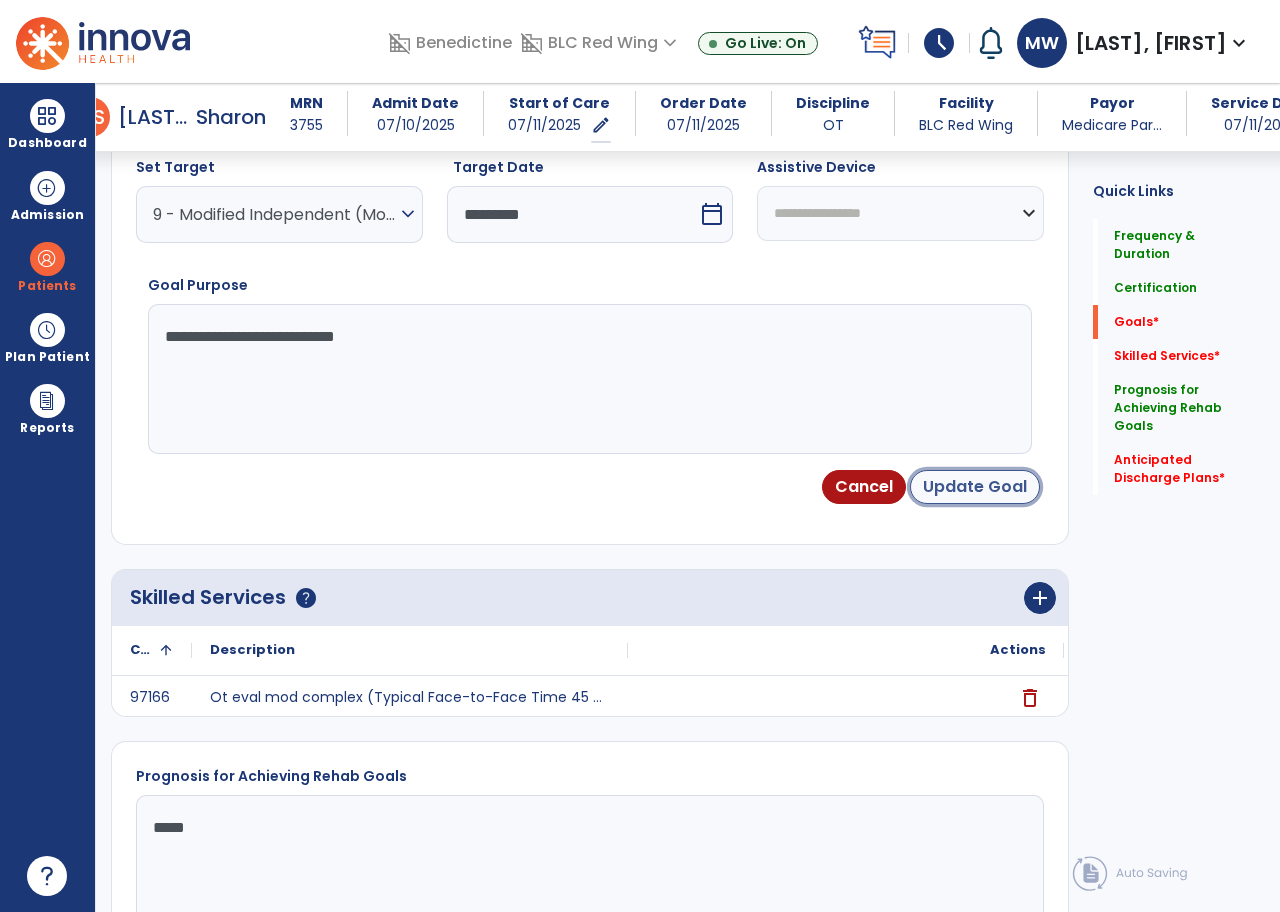 click on "Update Goal" at bounding box center [975, 487] 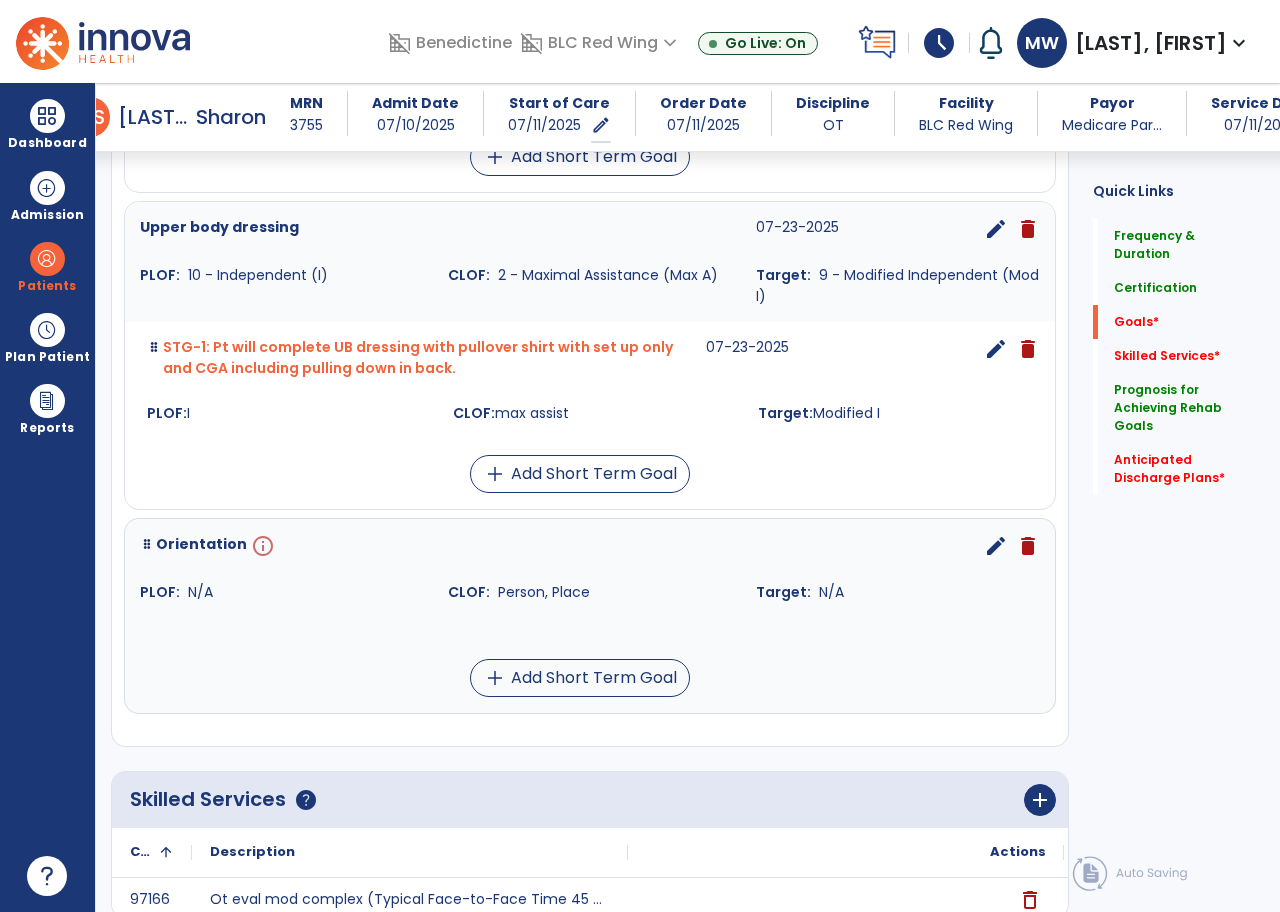 scroll, scrollTop: 1145, scrollLeft: 0, axis: vertical 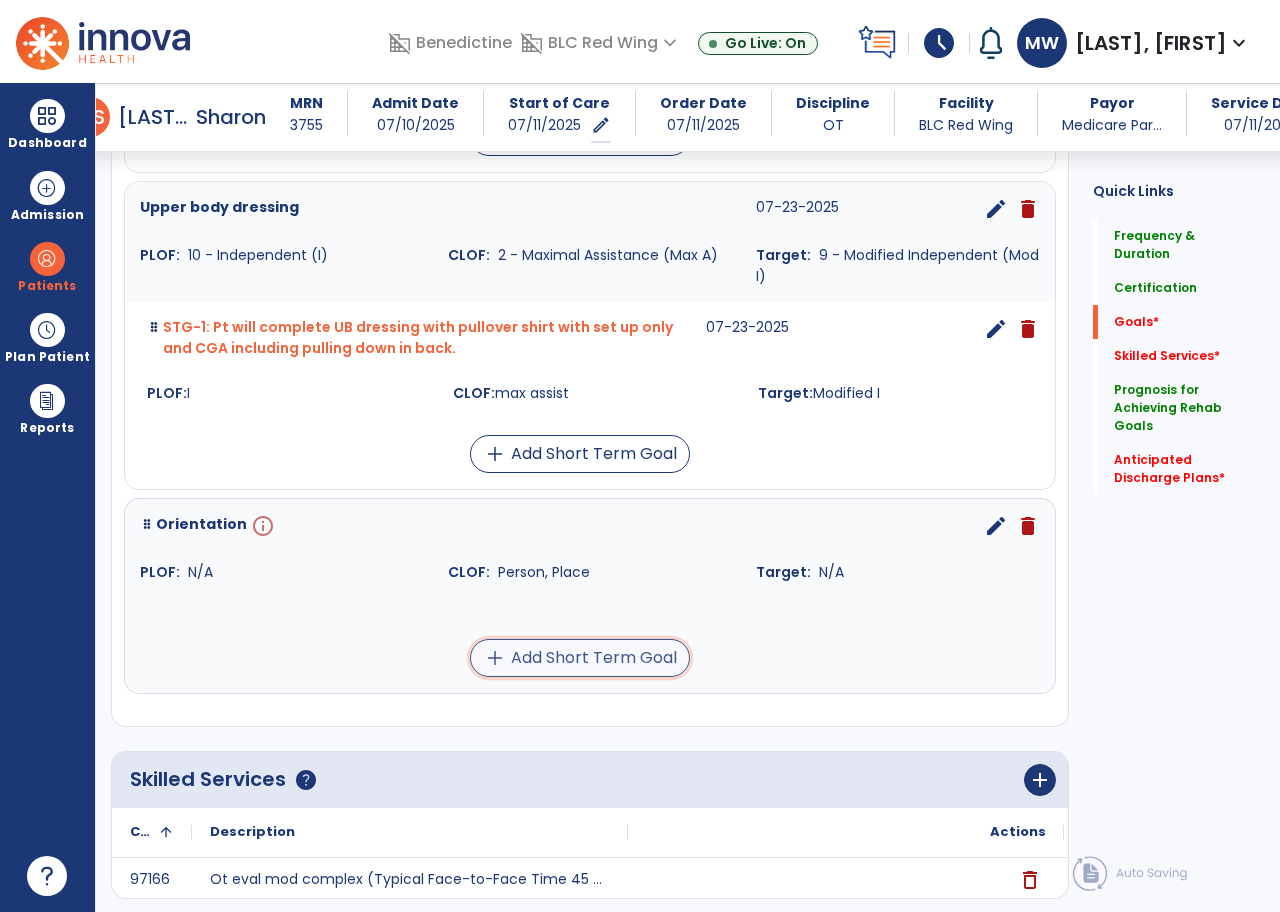 click on "add  Add Short Term Goal" at bounding box center [580, 658] 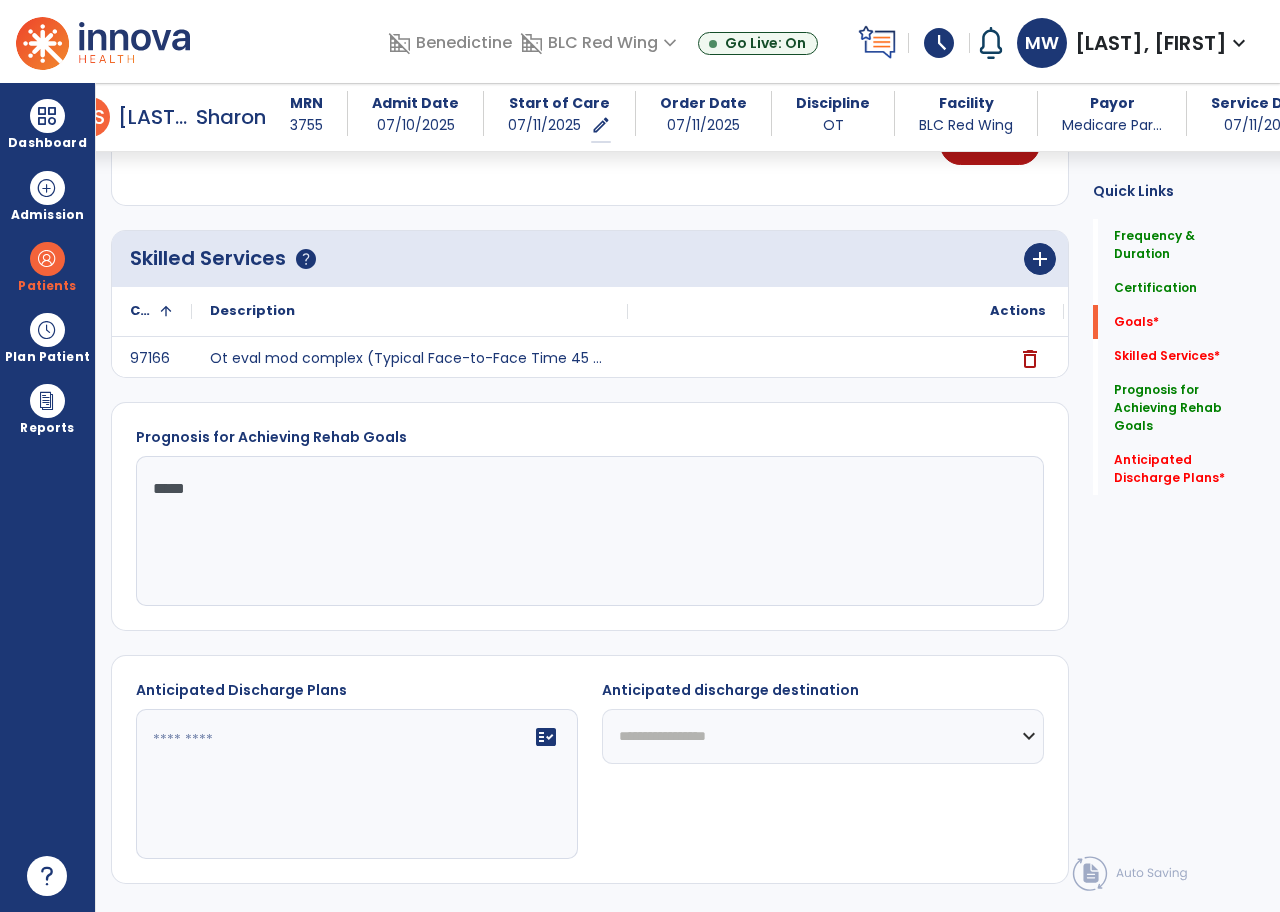 scroll, scrollTop: 1199, scrollLeft: 0, axis: vertical 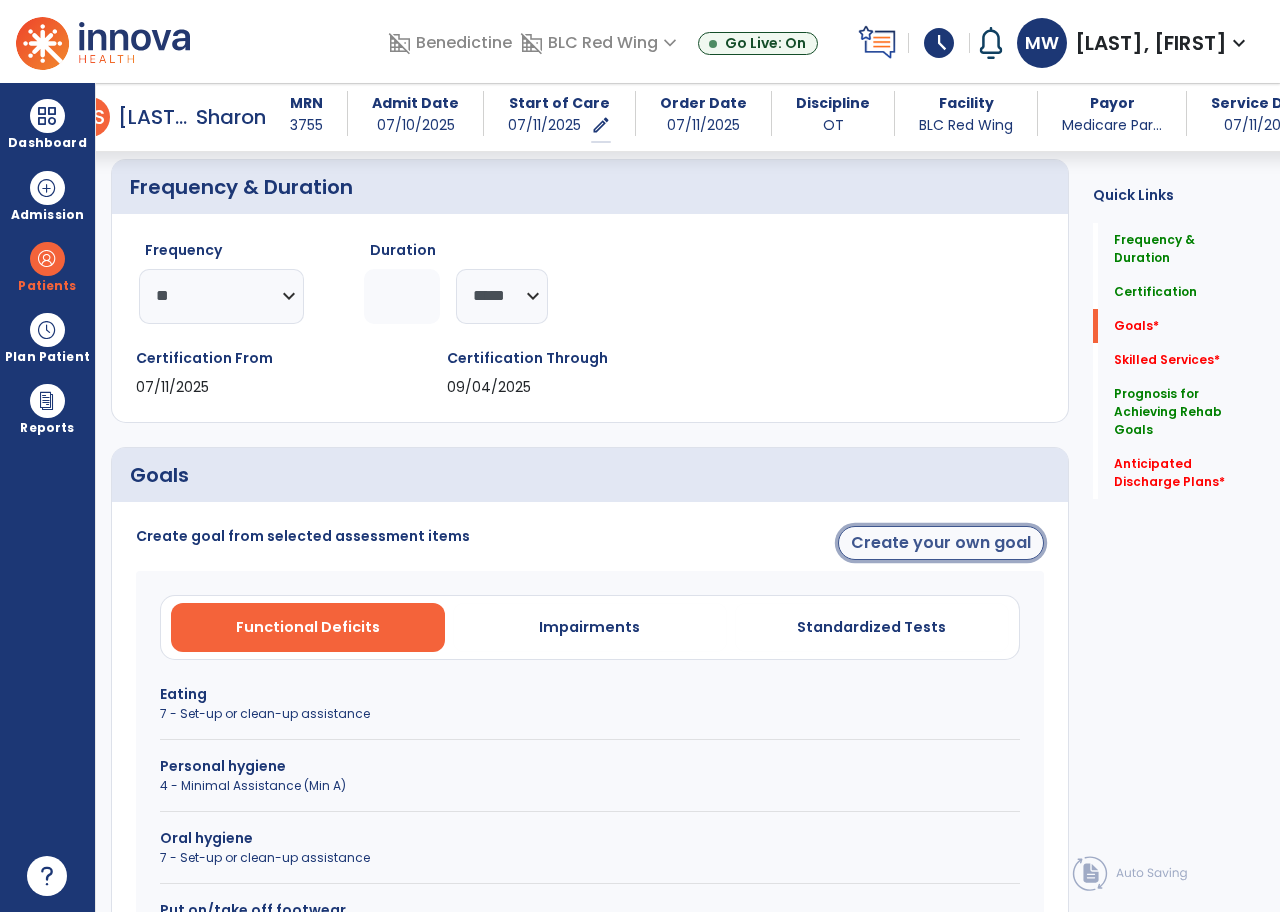 click on "Create your own goal" at bounding box center (941, 543) 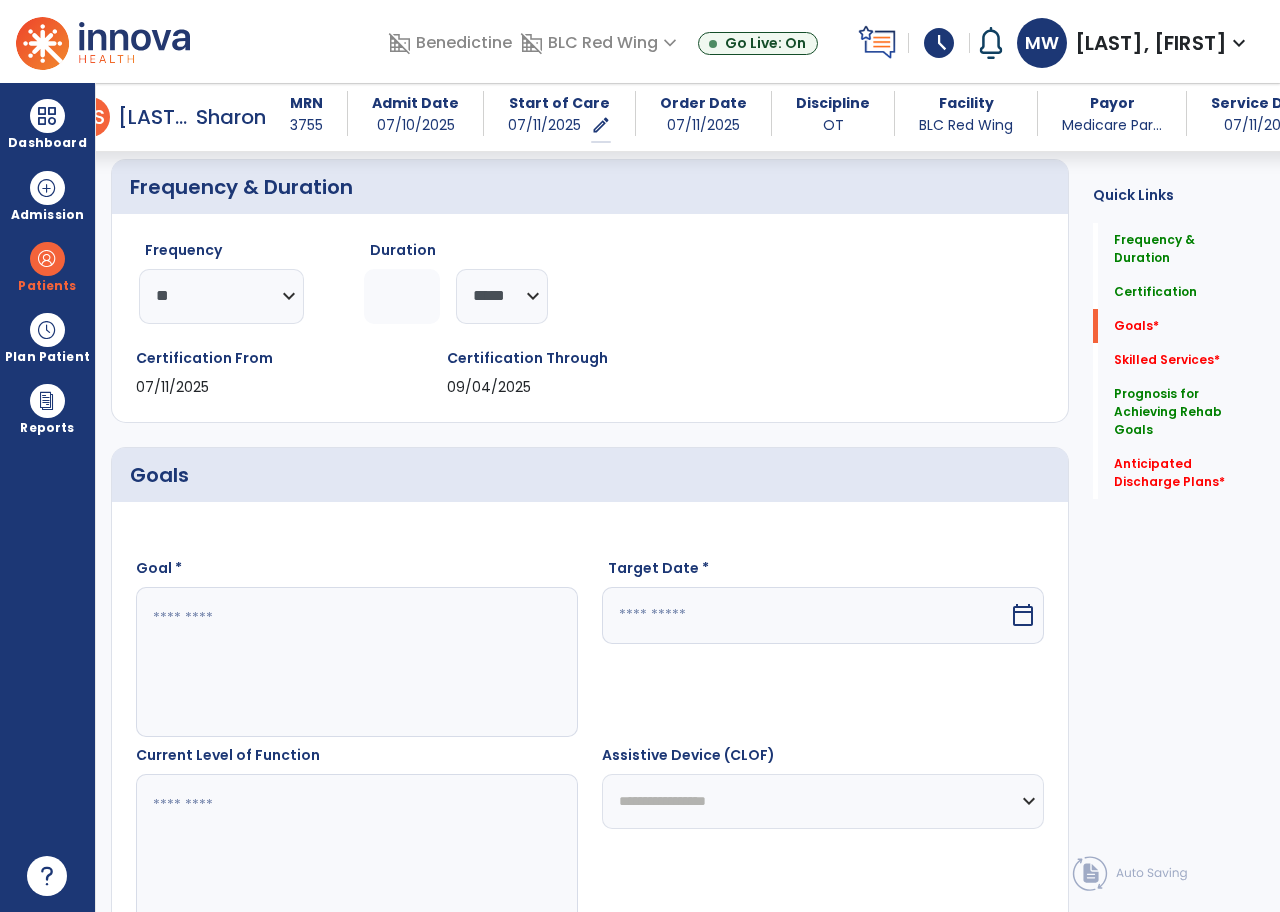 click at bounding box center (356, 662) 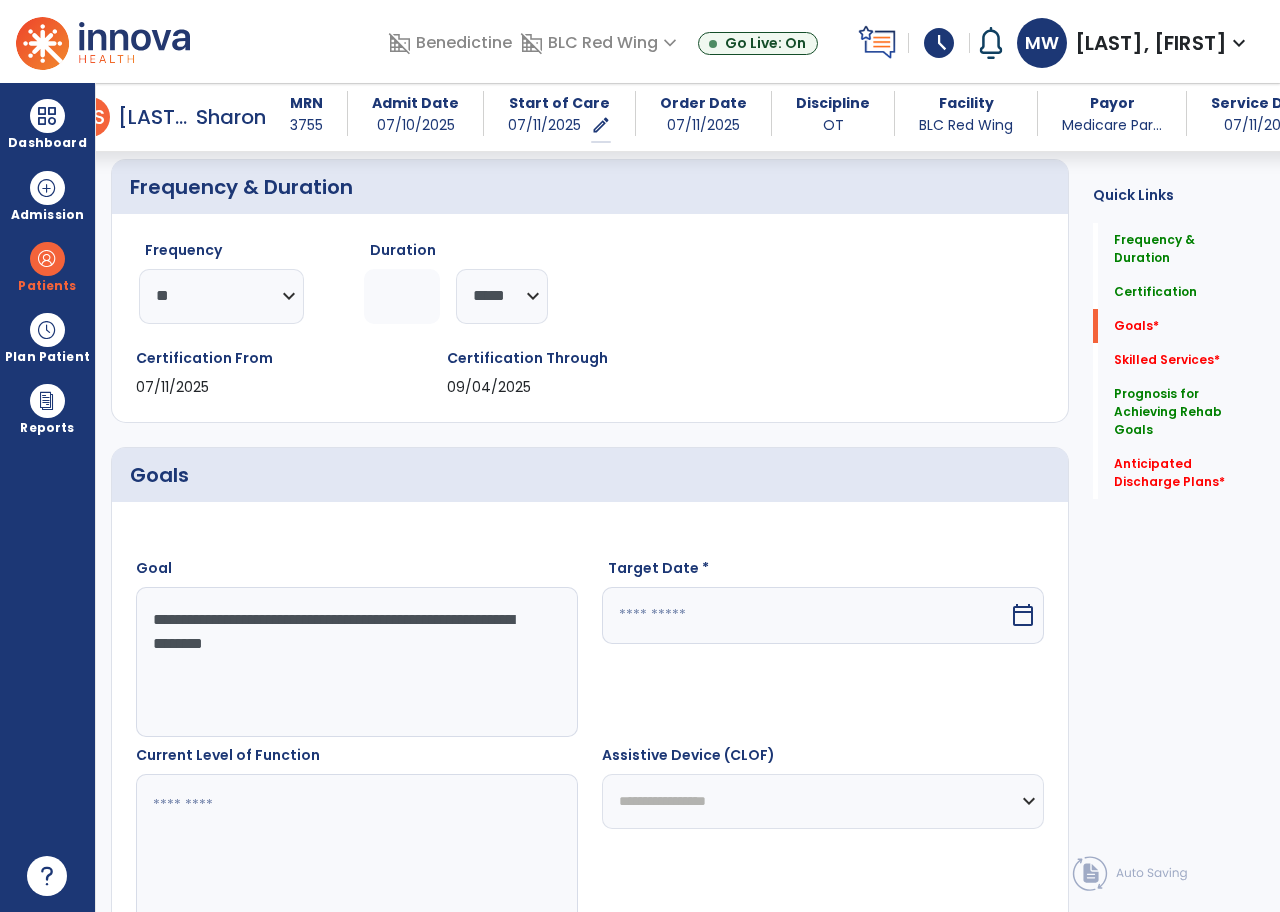 type on "**********" 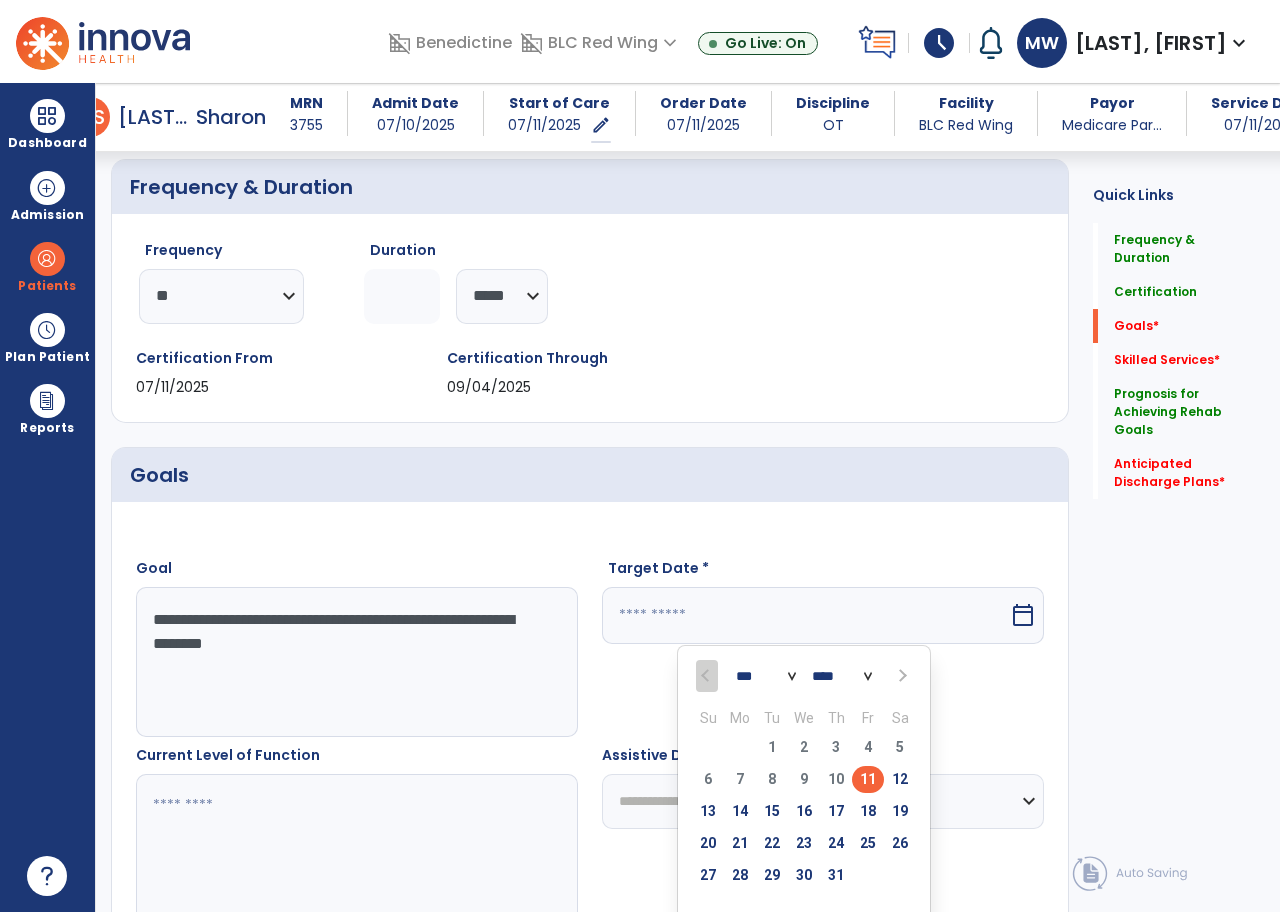 click on "16" at bounding box center (804, 811) 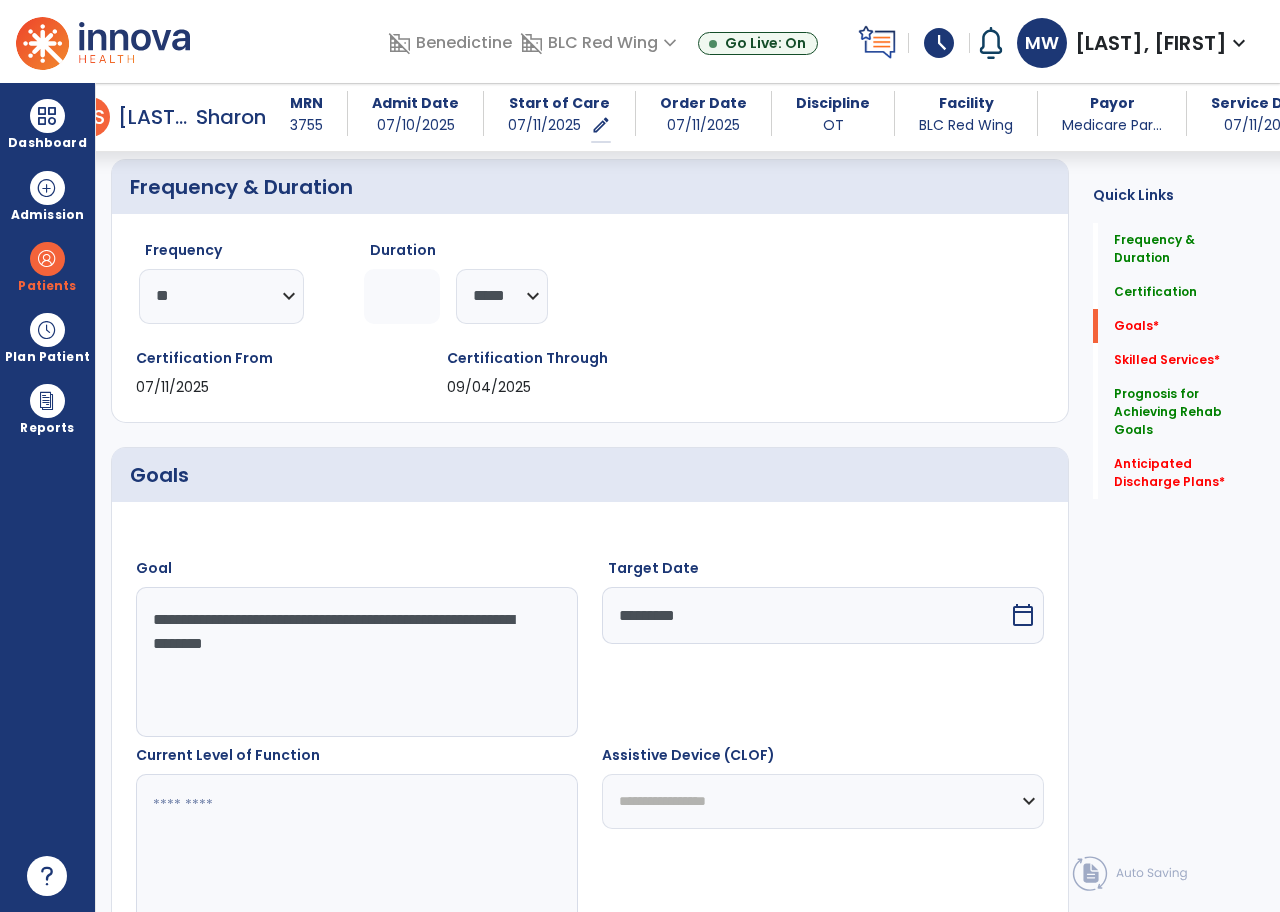 click at bounding box center [356, 849] 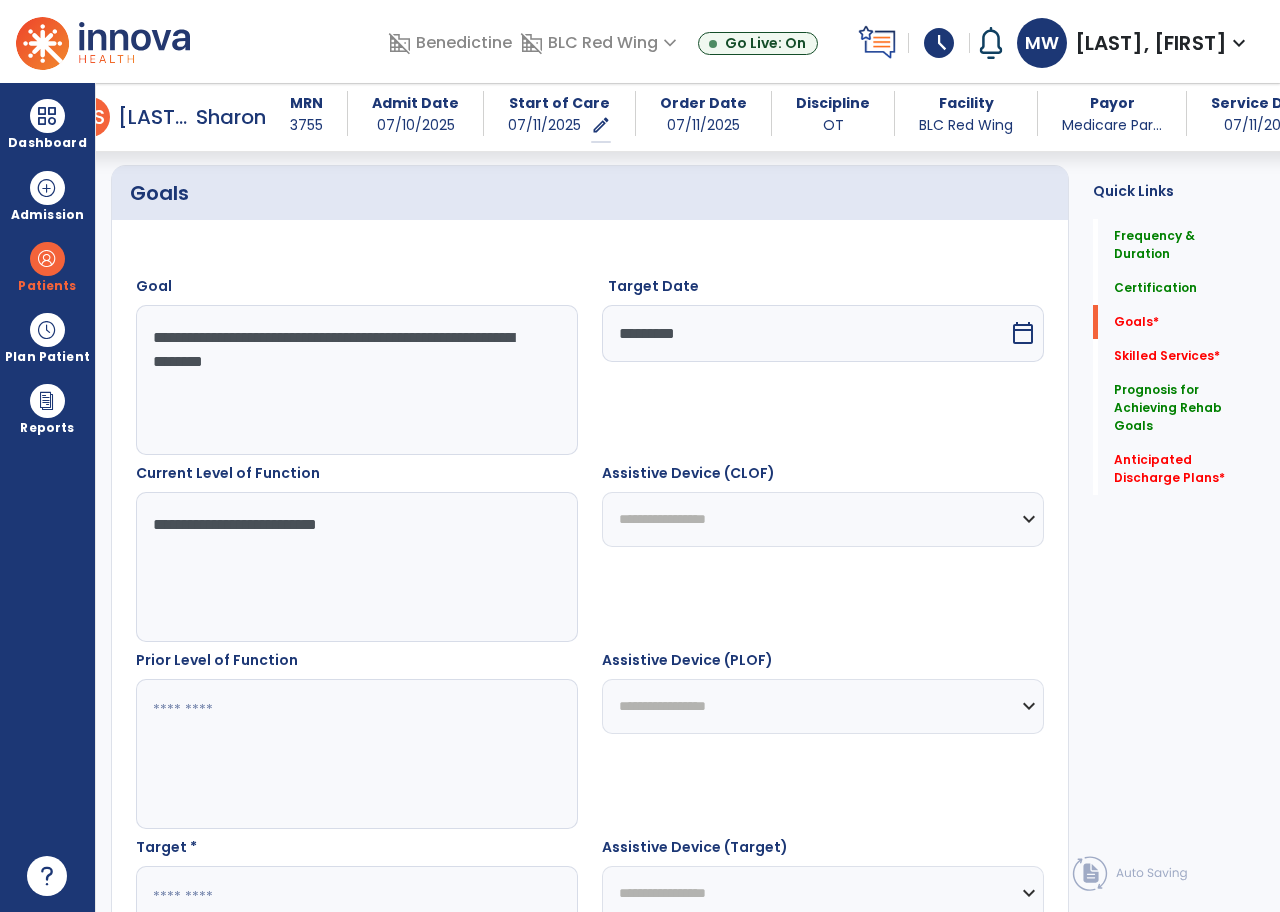 scroll, scrollTop: 485, scrollLeft: 0, axis: vertical 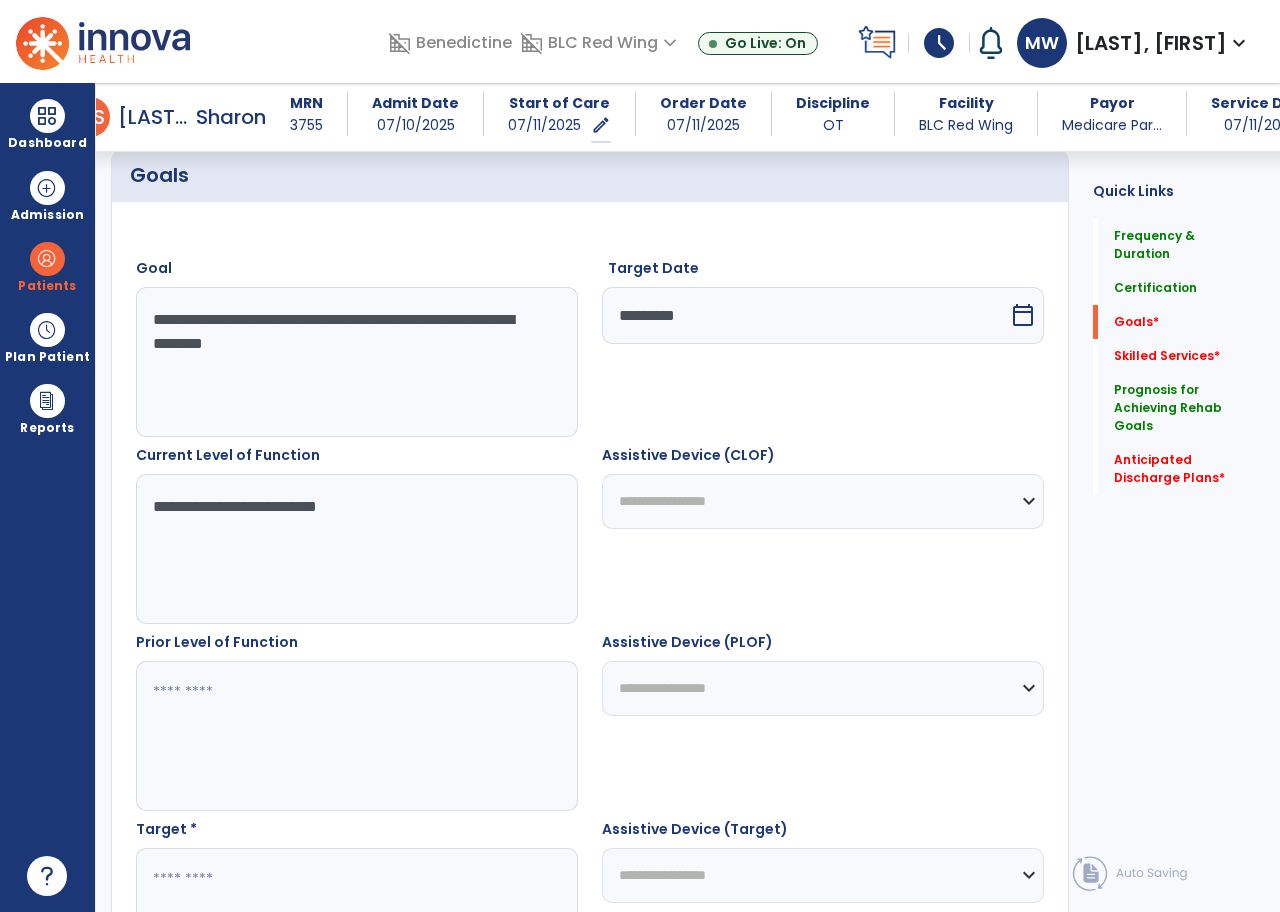 type on "**********" 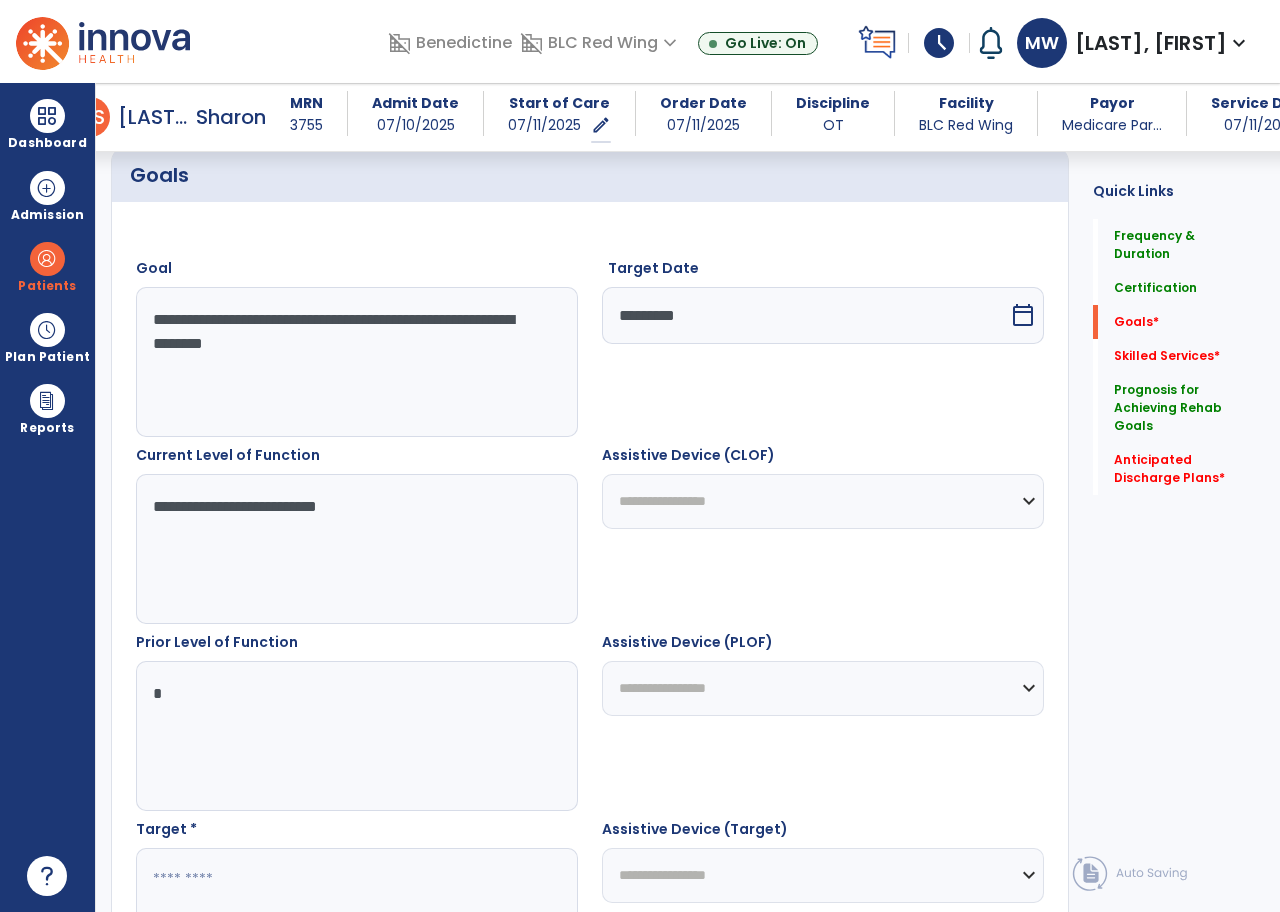 type on "*" 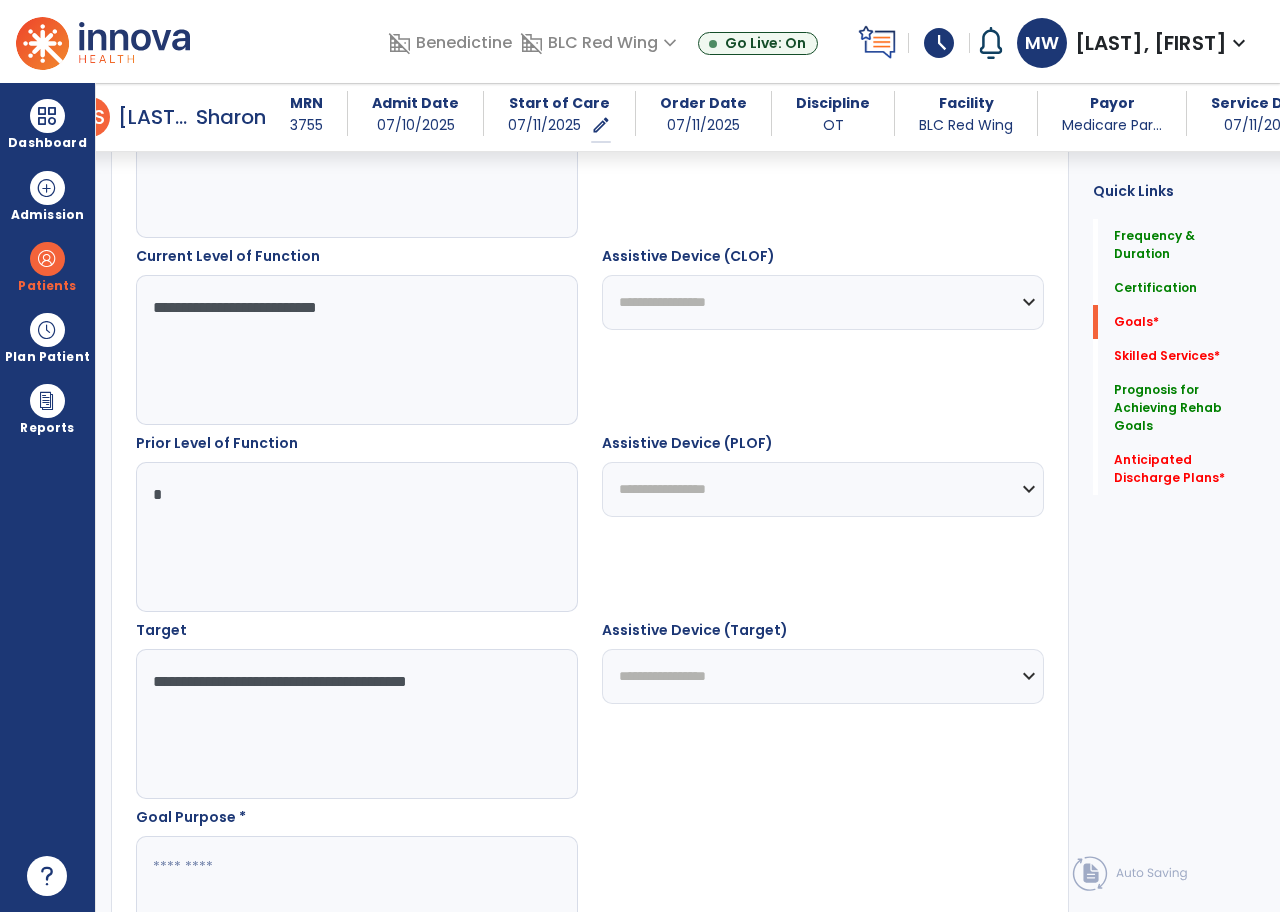 scroll, scrollTop: 885, scrollLeft: 0, axis: vertical 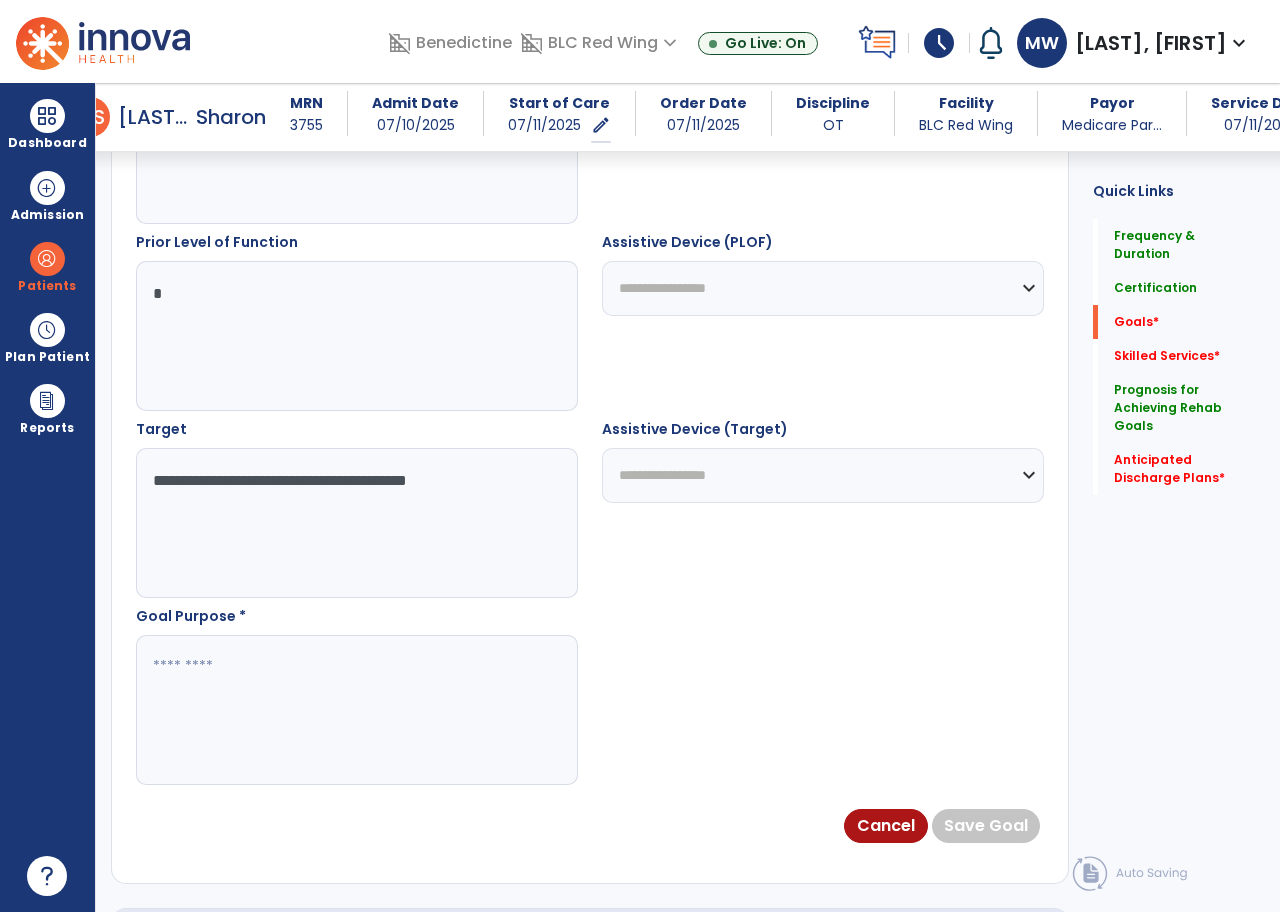 type on "**********" 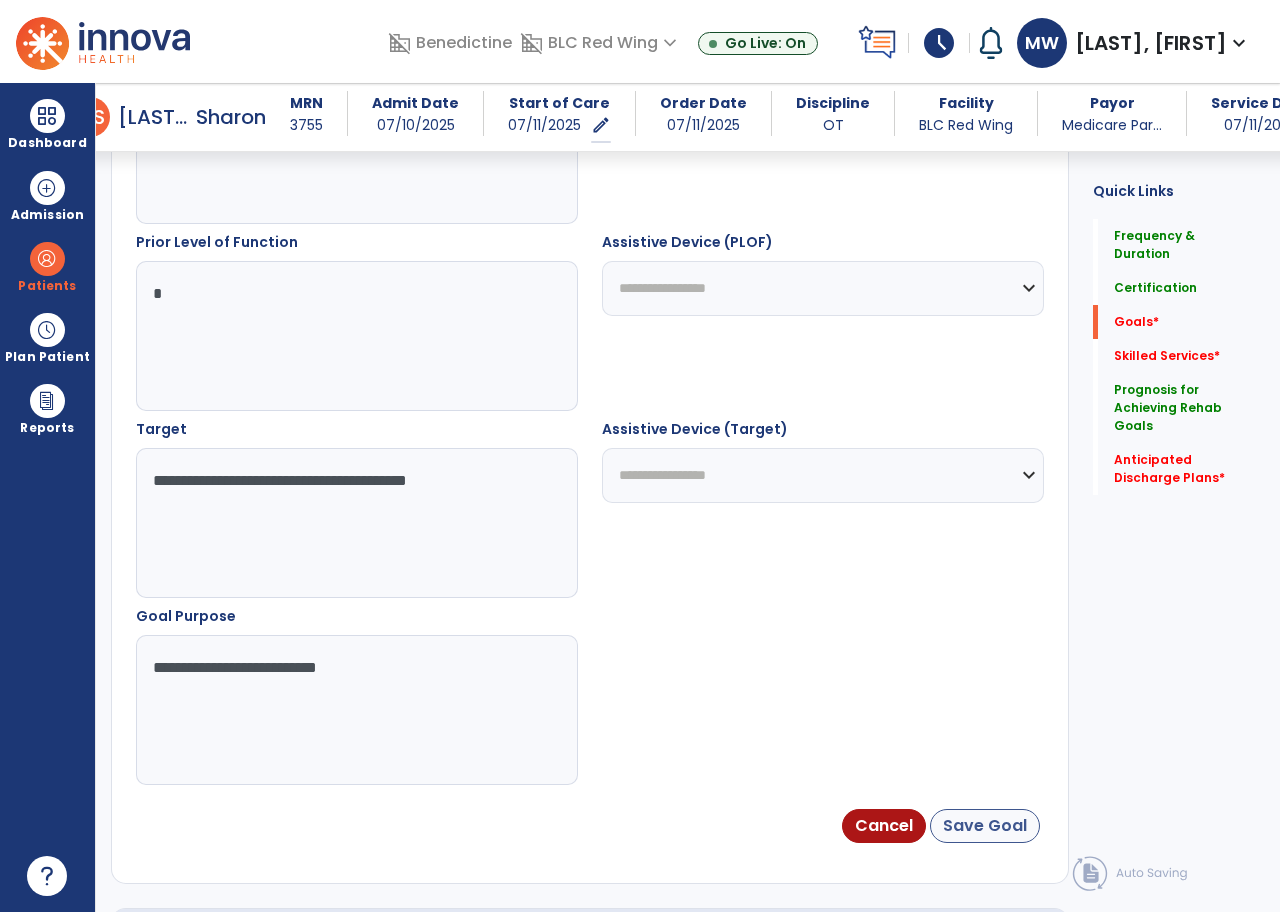 type on "**********" 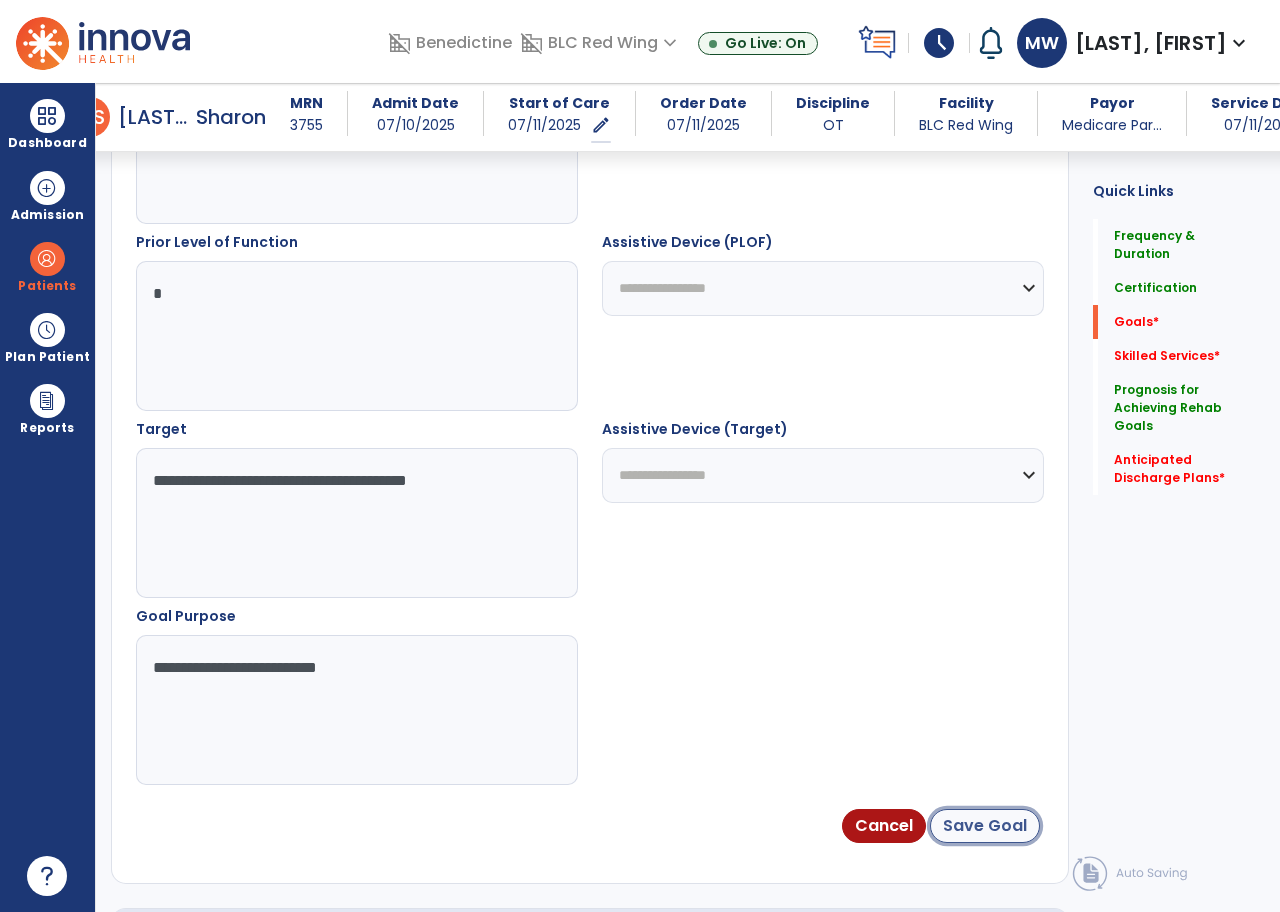 click on "Save Goal" at bounding box center (985, 826) 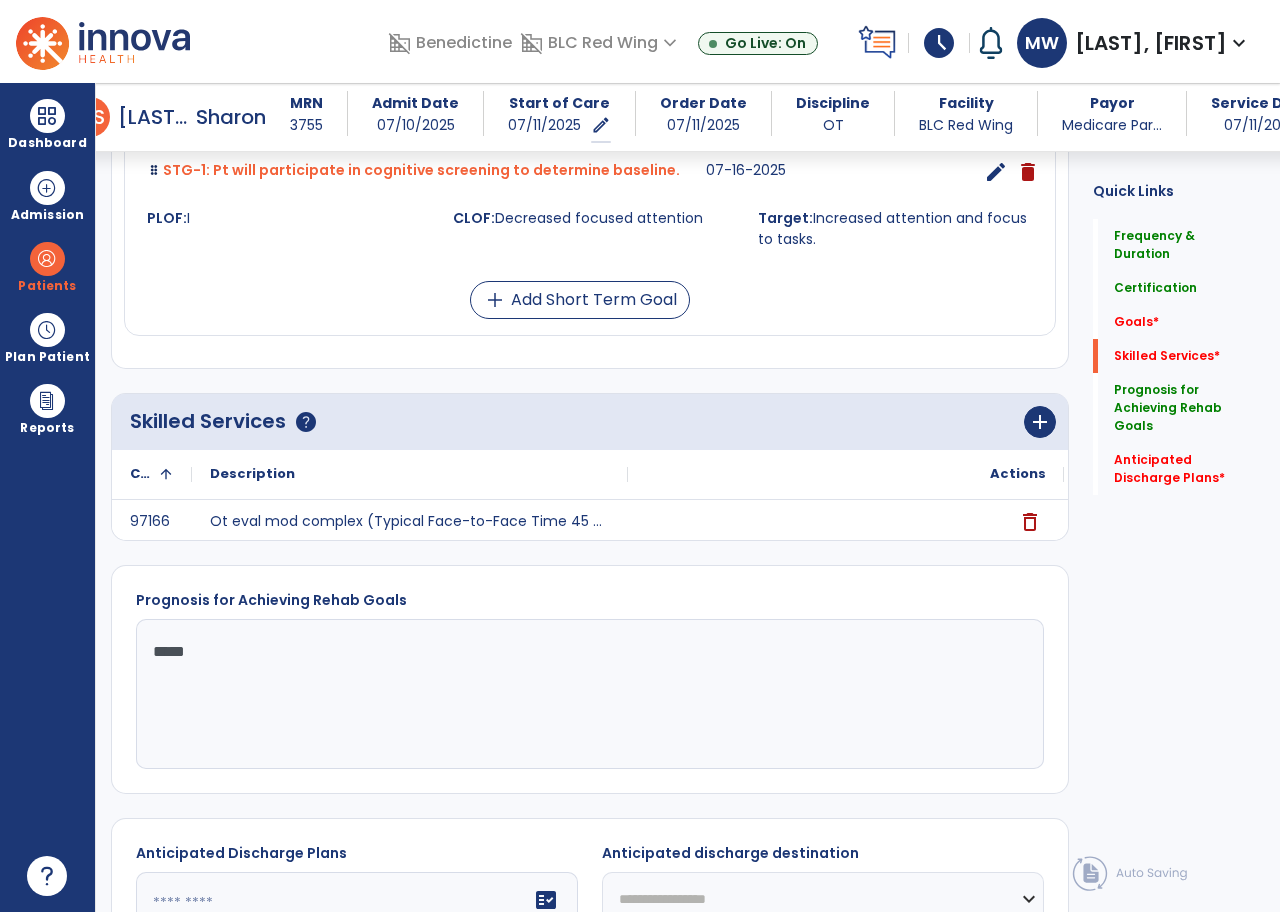 scroll, scrollTop: 1600, scrollLeft: 0, axis: vertical 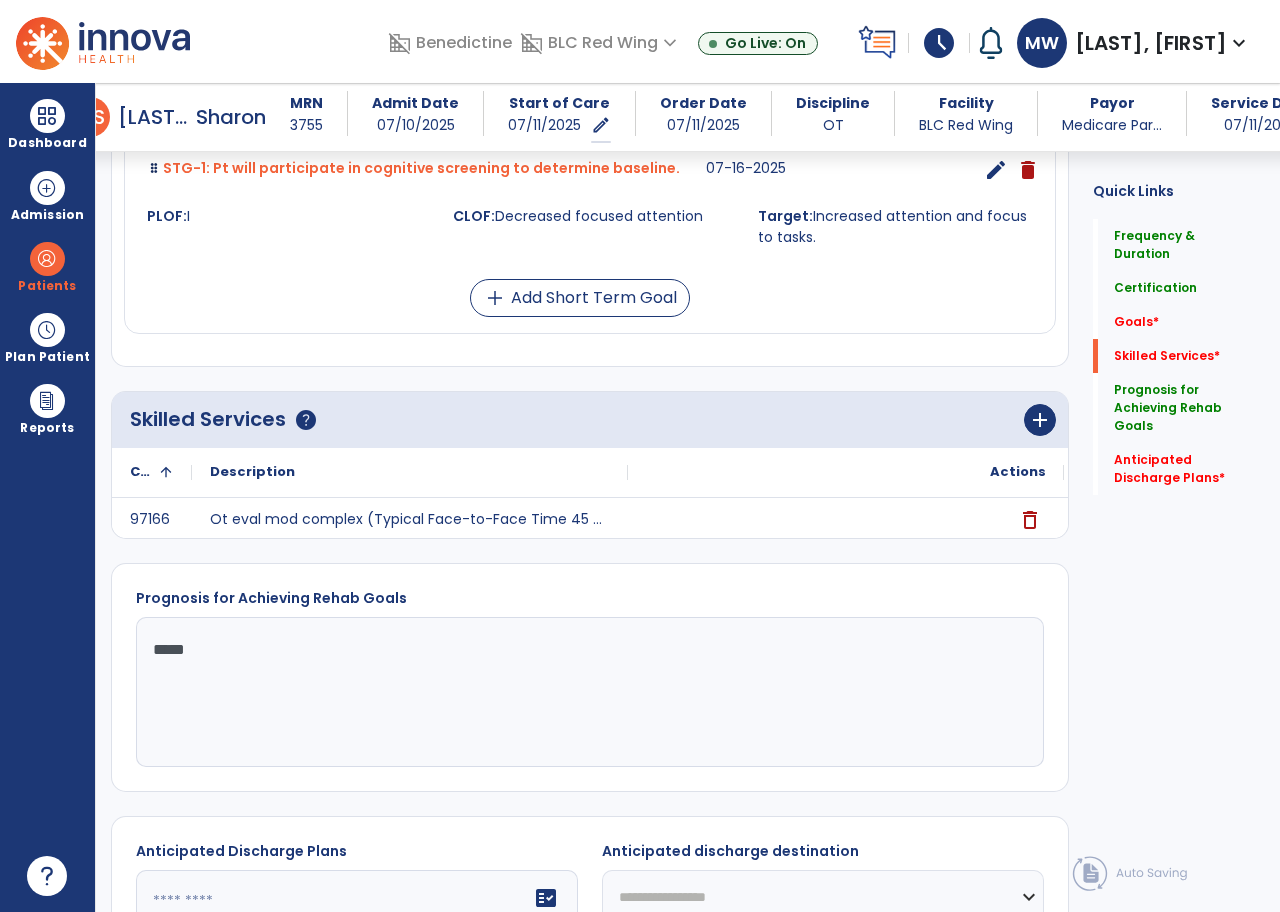 click on "****" 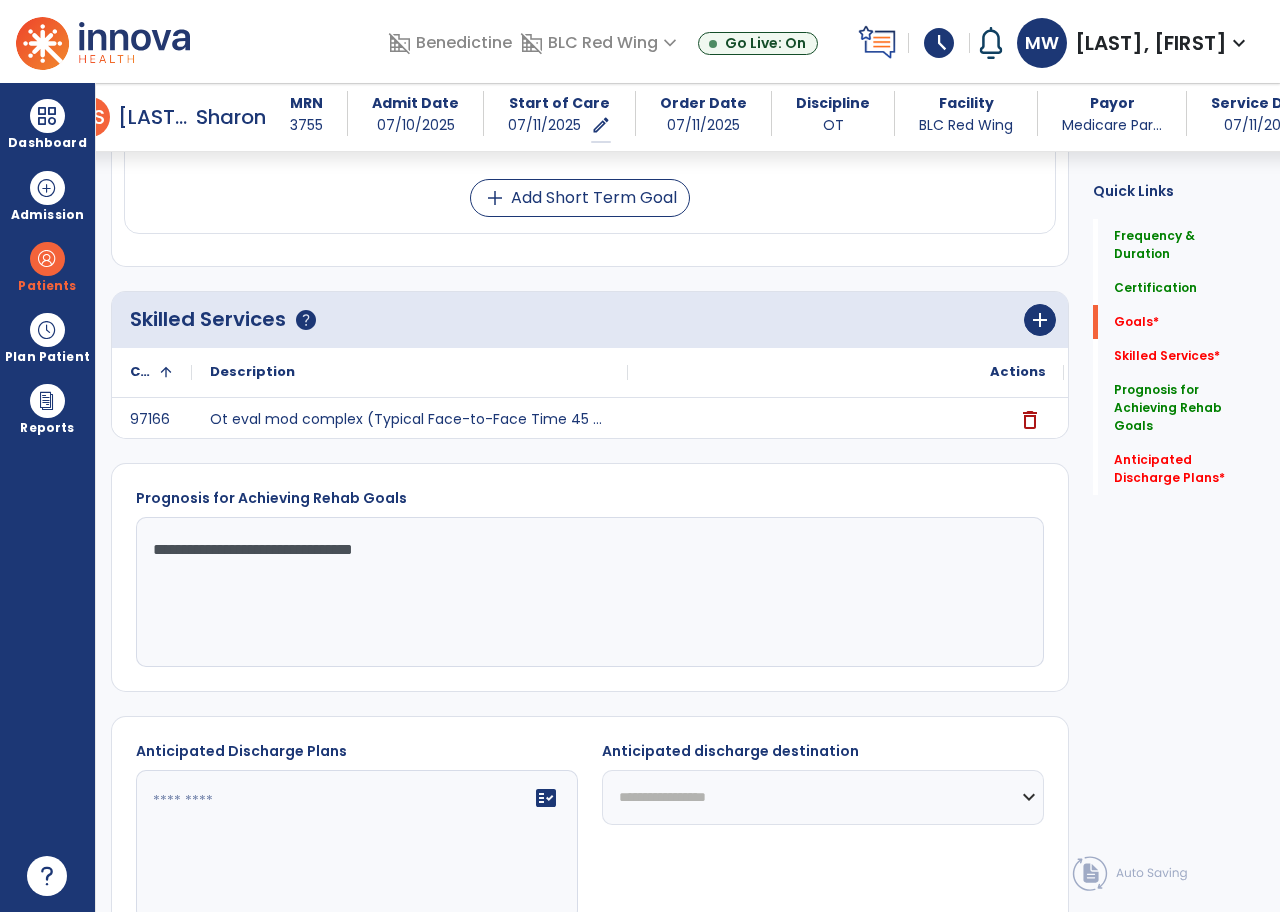 scroll, scrollTop: 471, scrollLeft: 0, axis: vertical 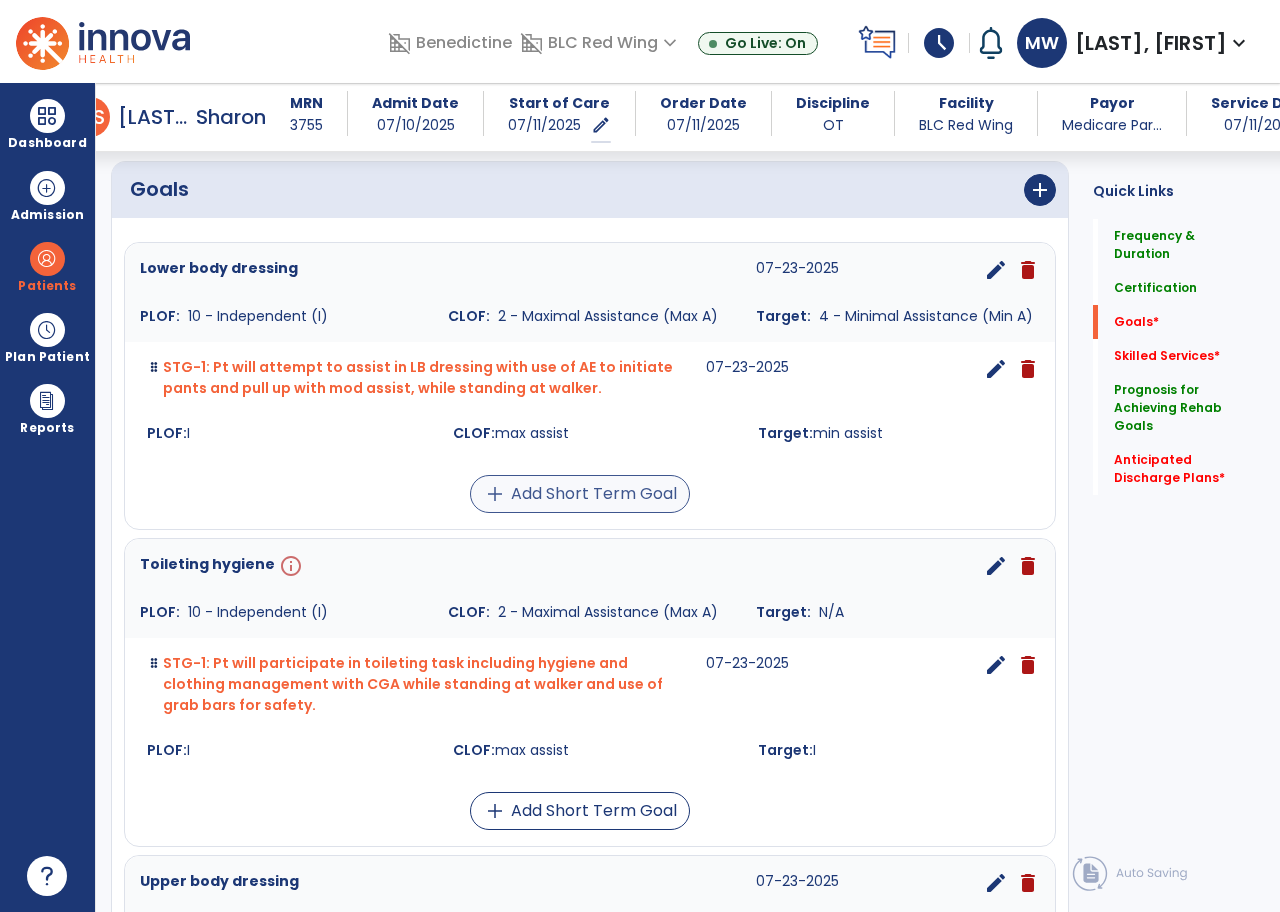 type on "**********" 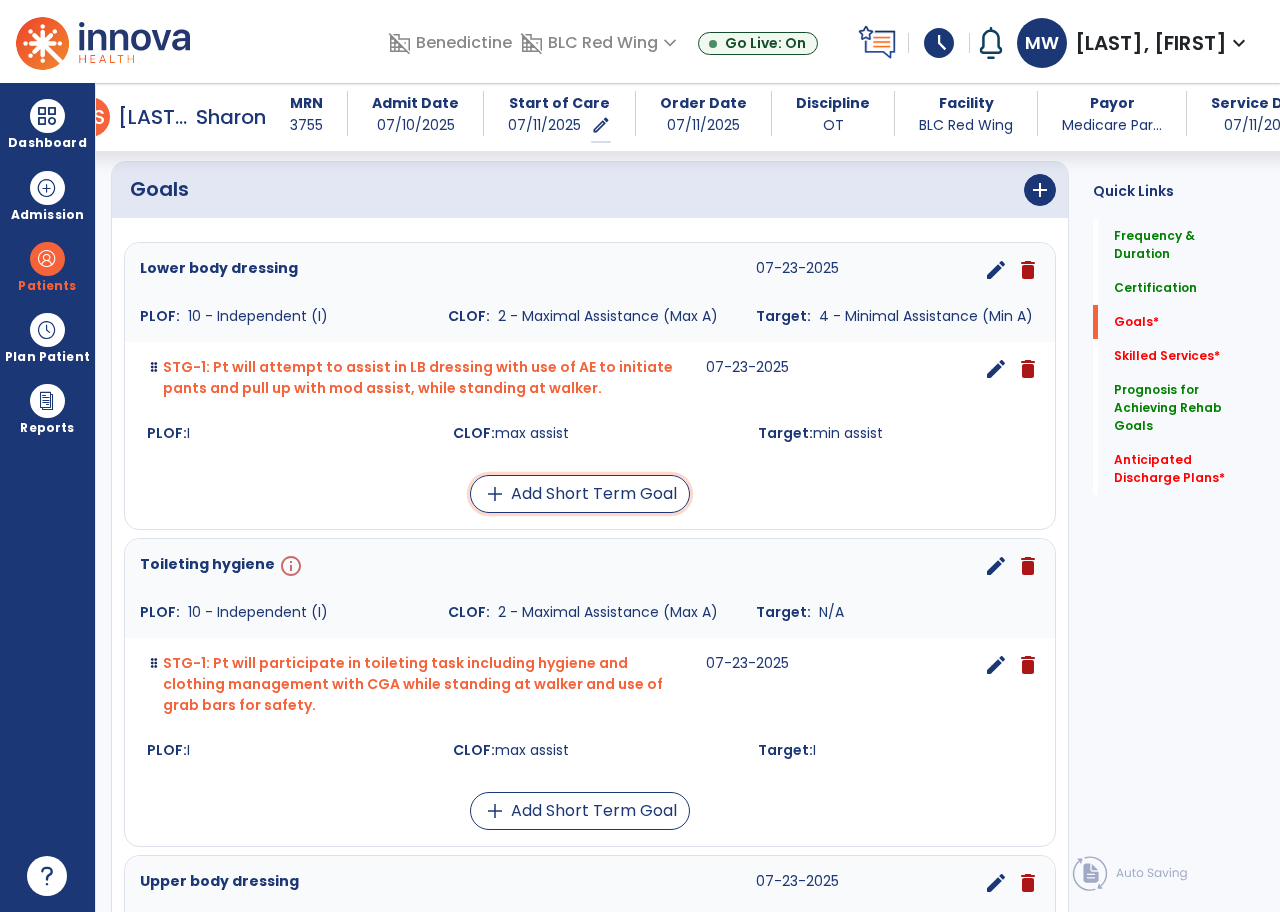 drag, startPoint x: 519, startPoint y: 480, endPoint x: 567, endPoint y: 479, distance: 48.010414 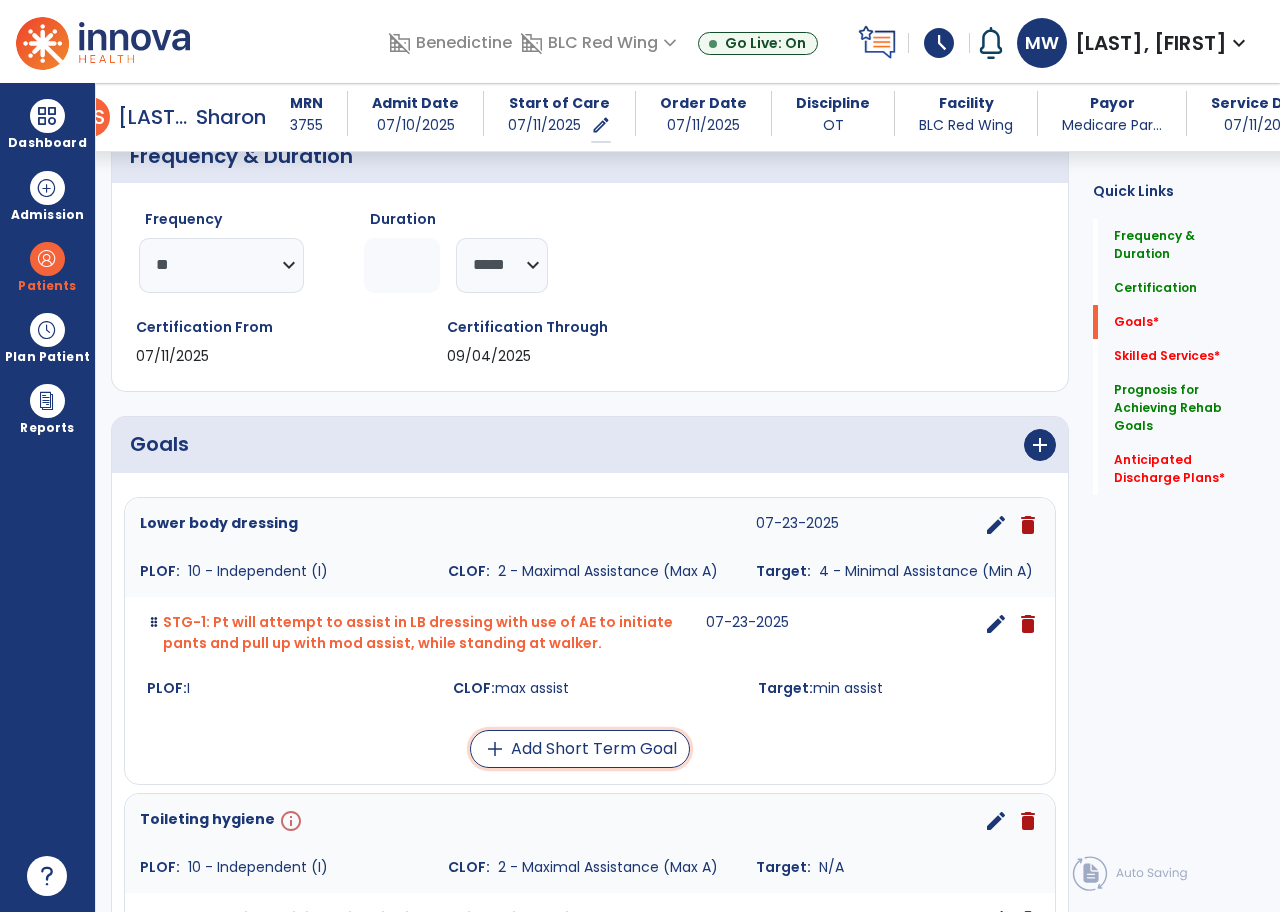 scroll, scrollTop: 140, scrollLeft: 0, axis: vertical 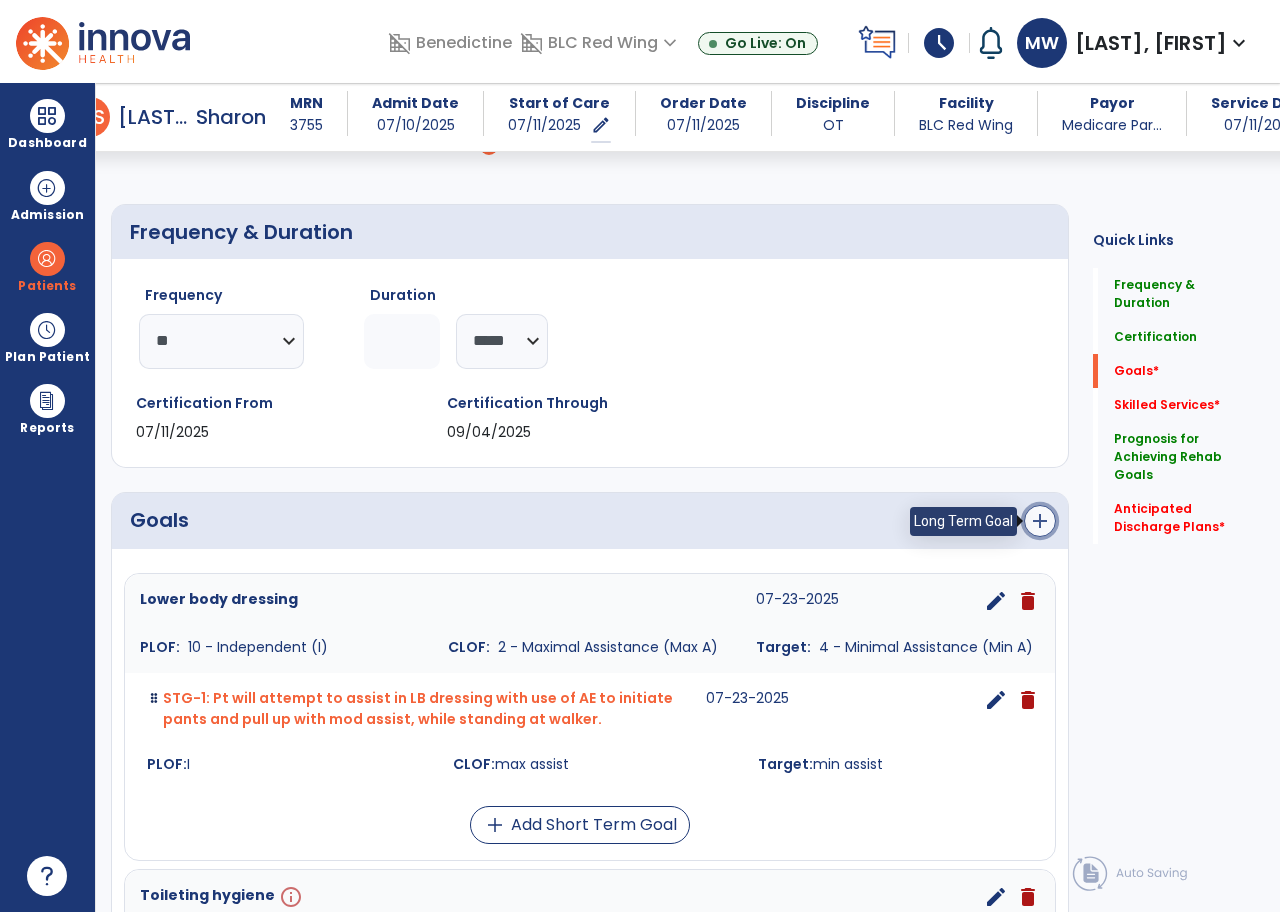 click on "add" at bounding box center [1040, 521] 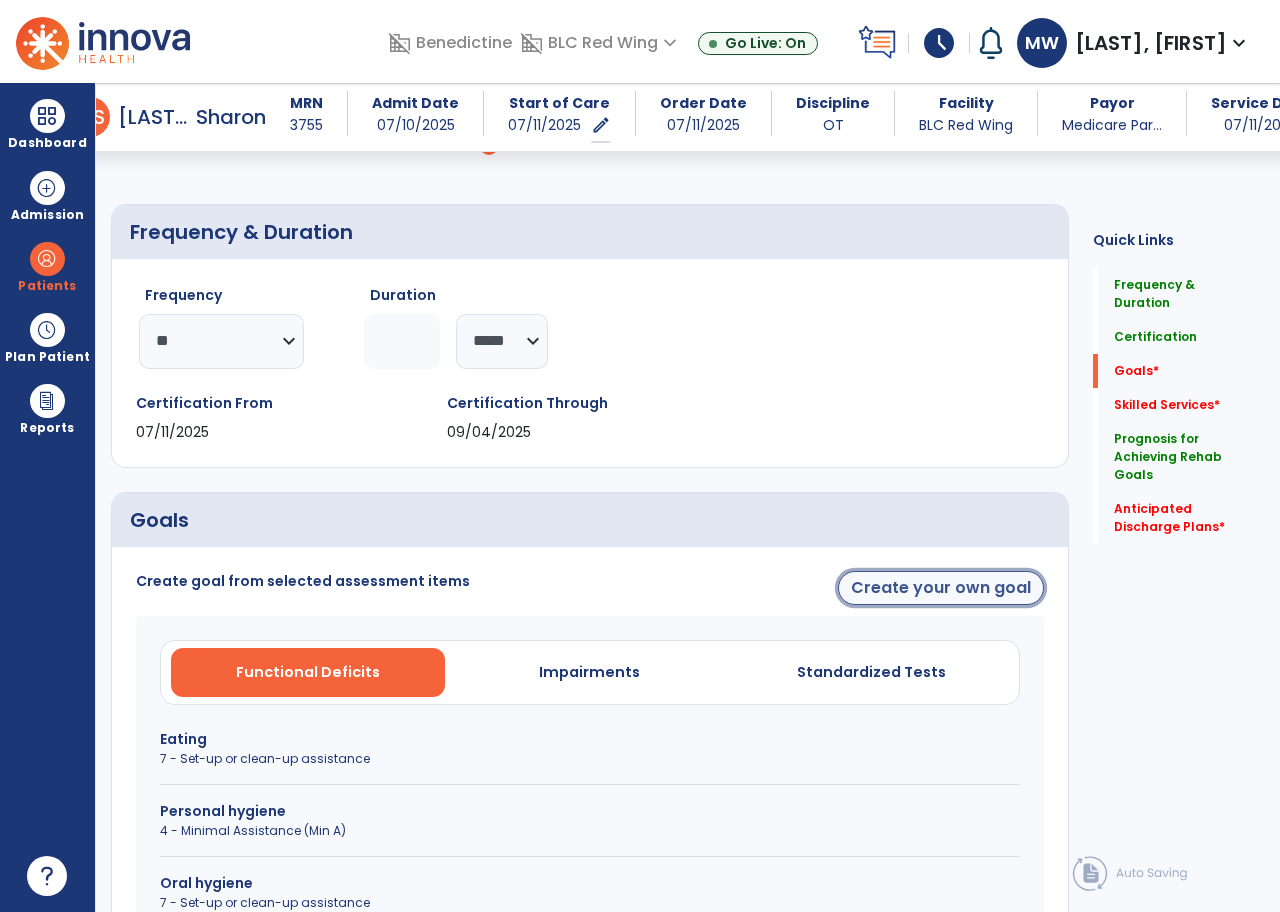 click on "Create your own goal" at bounding box center (941, 588) 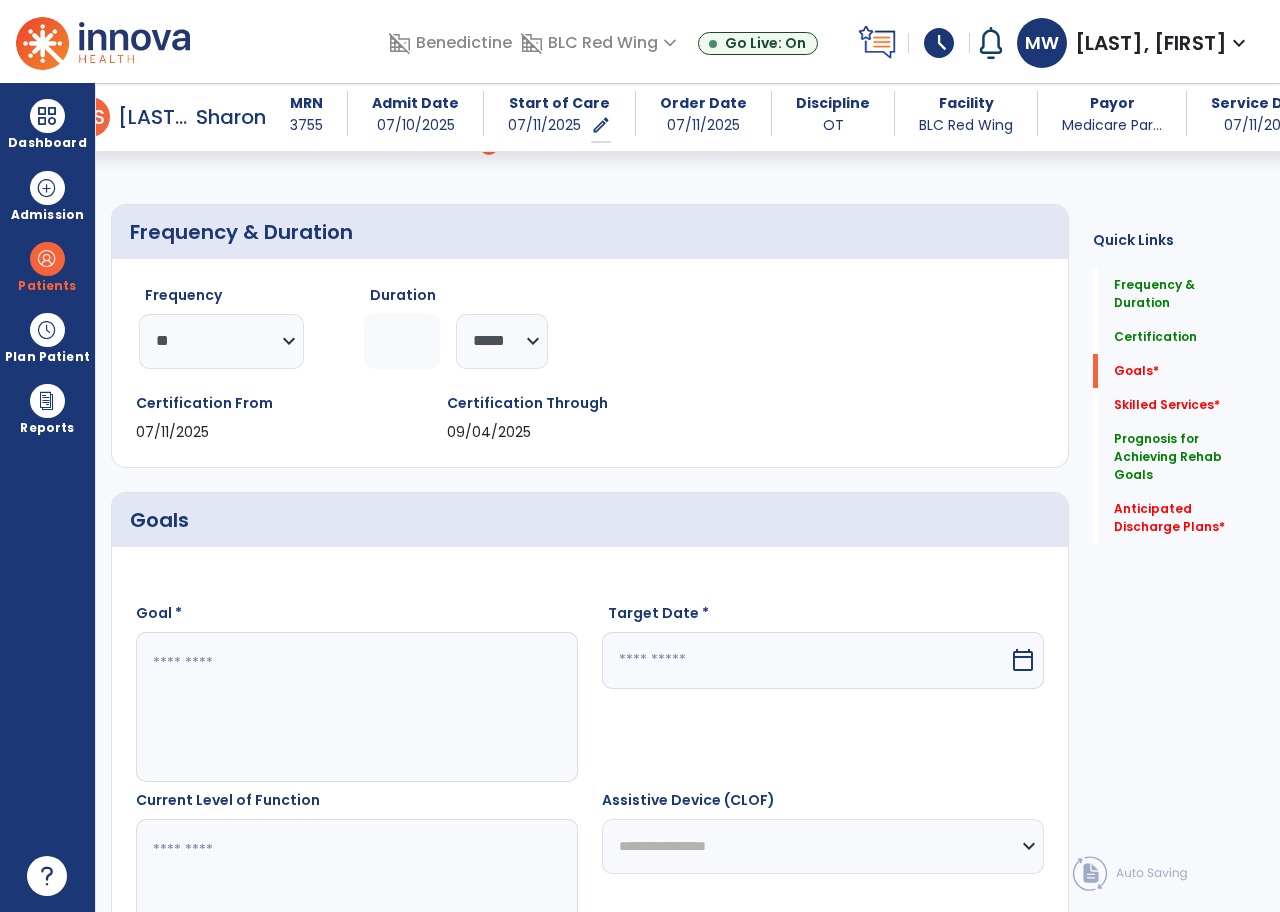 drag, startPoint x: 188, startPoint y: 648, endPoint x: 220, endPoint y: 632, distance: 35.77709 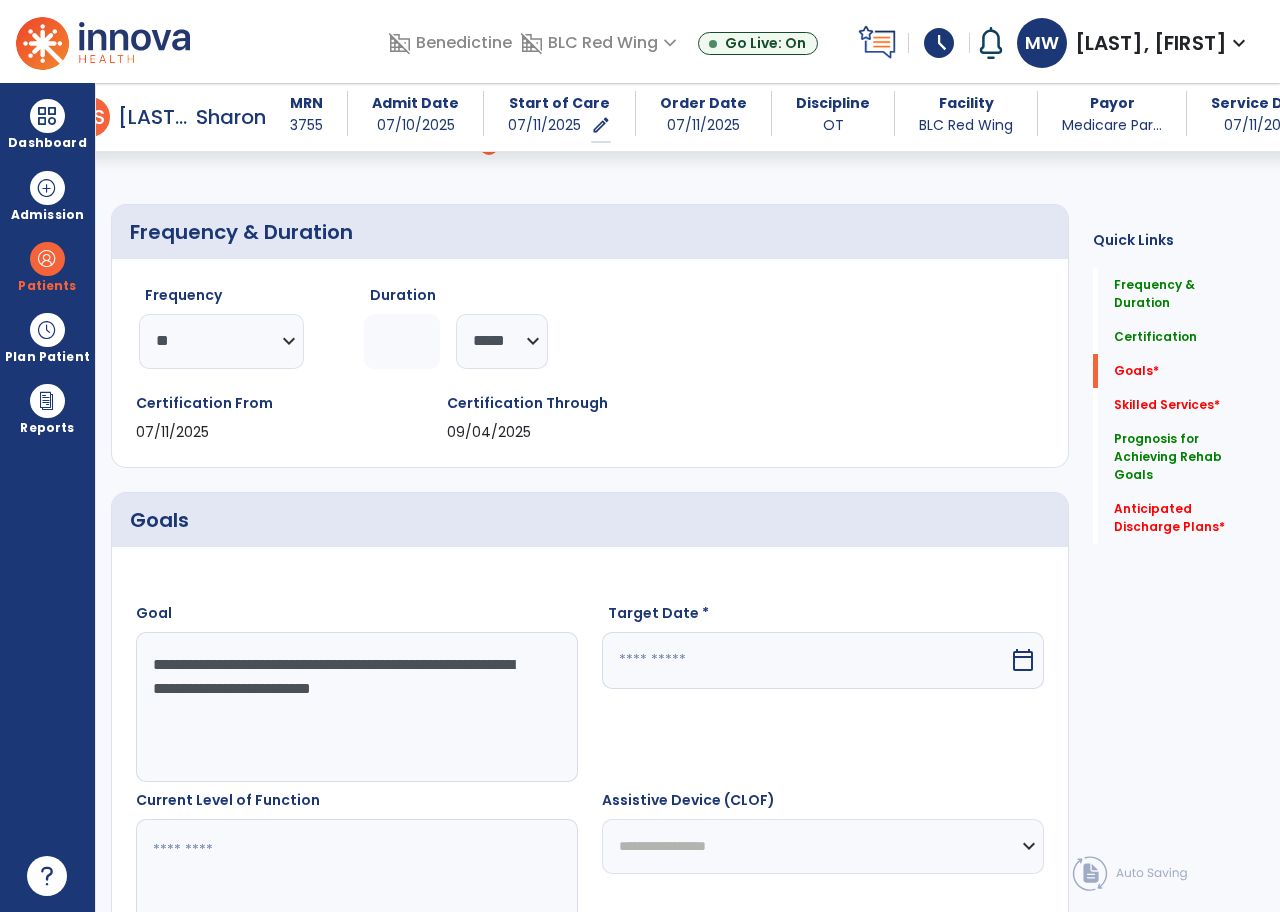 type on "**********" 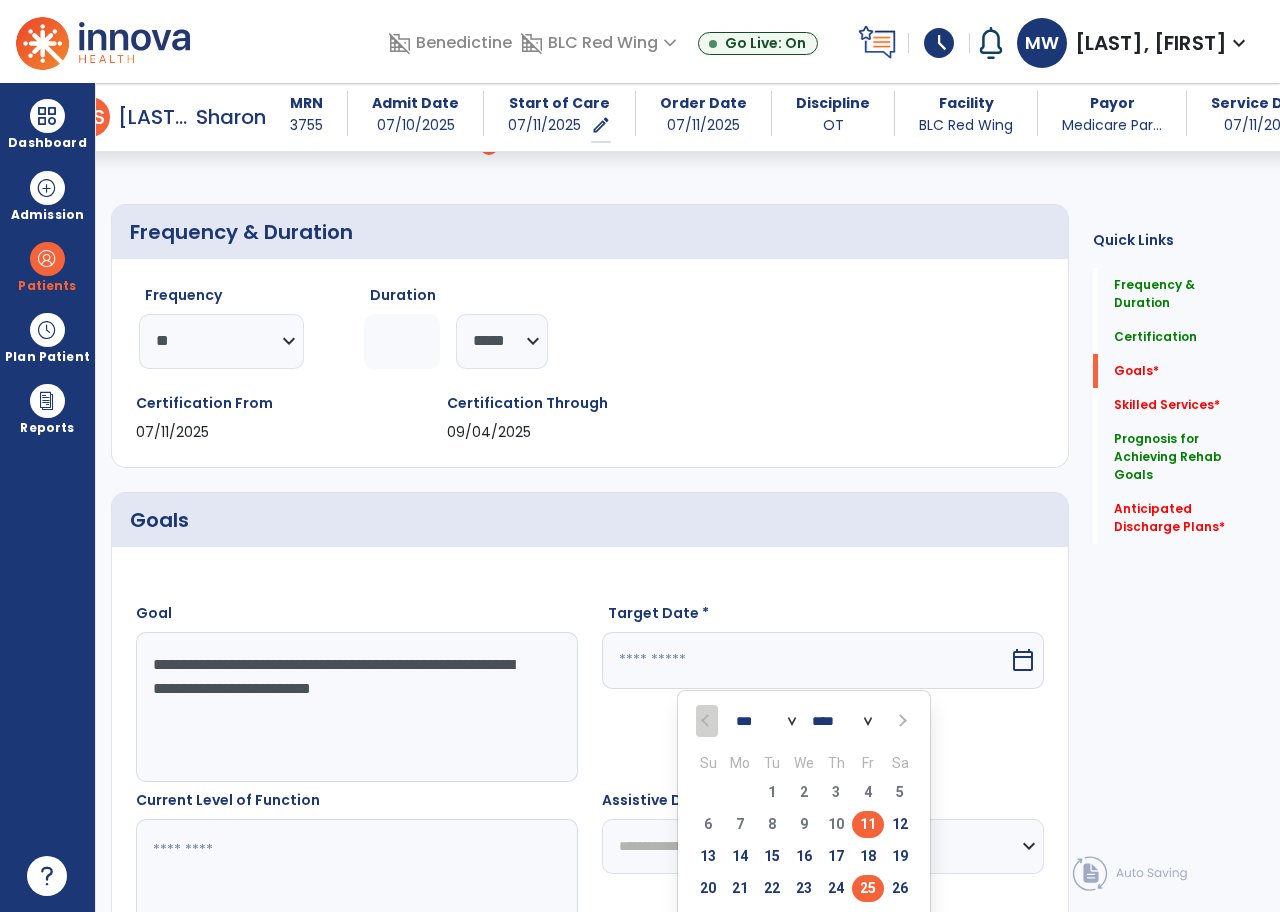 click on "25" at bounding box center [868, 888] 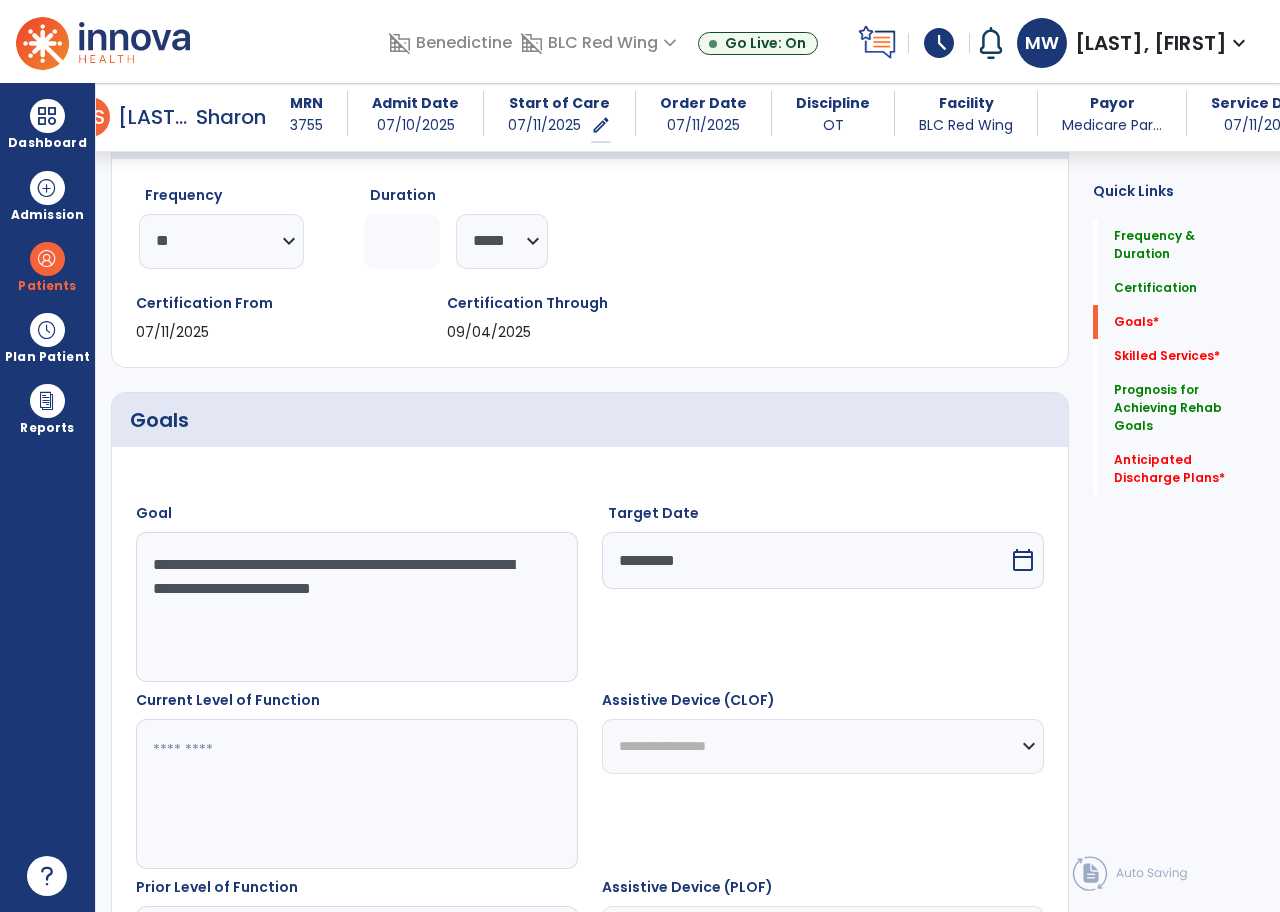 scroll, scrollTop: 340, scrollLeft: 0, axis: vertical 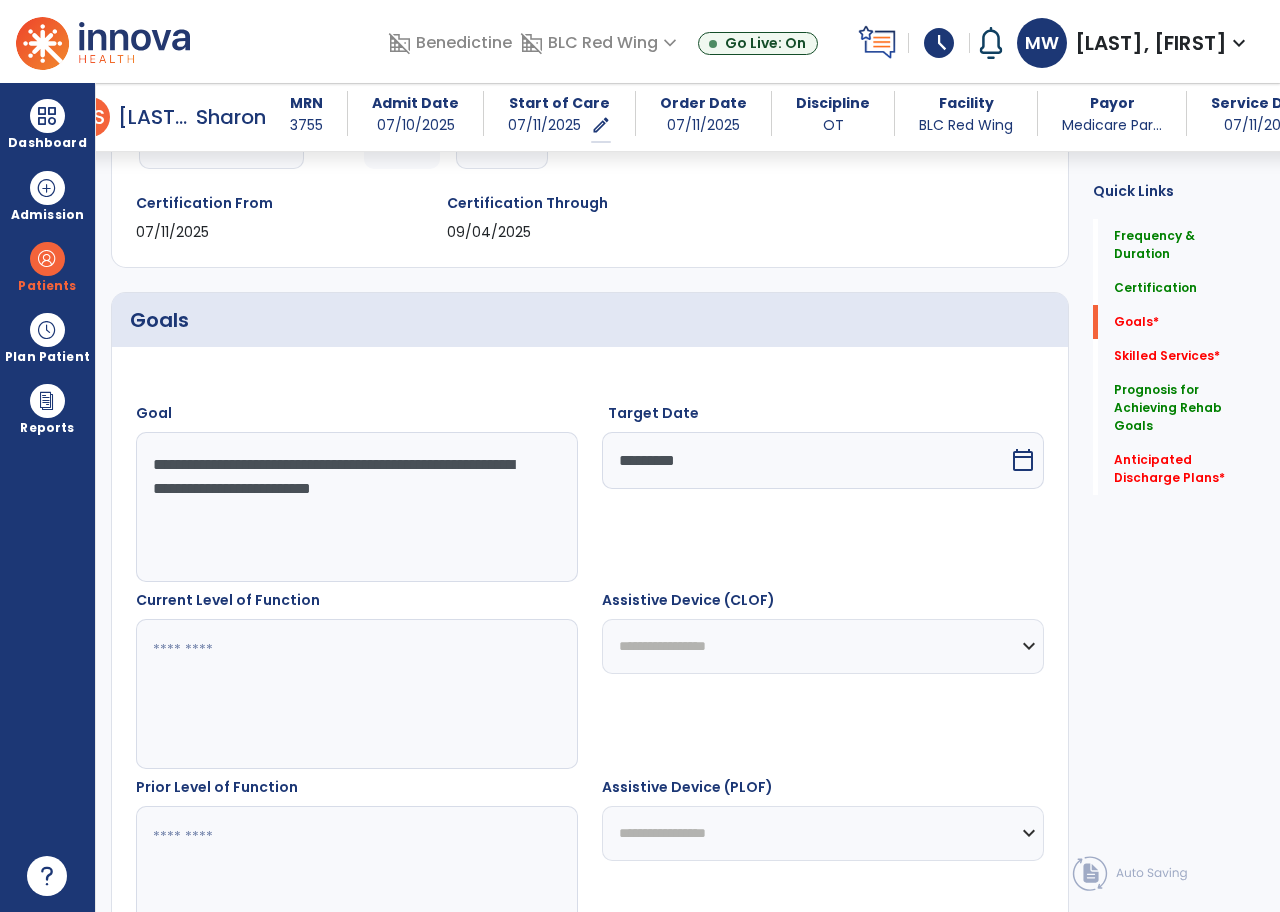 click at bounding box center [356, 694] 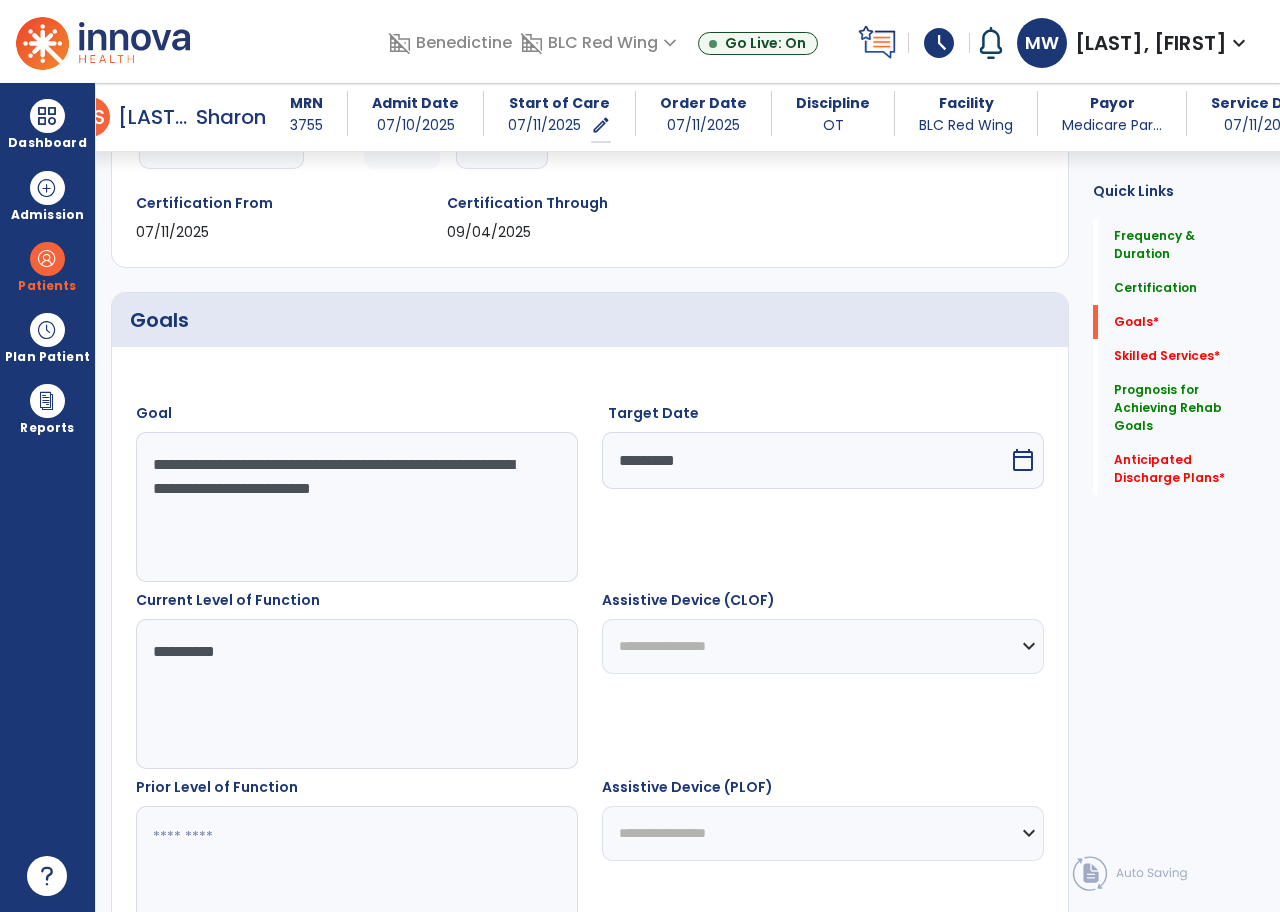 type on "**********" 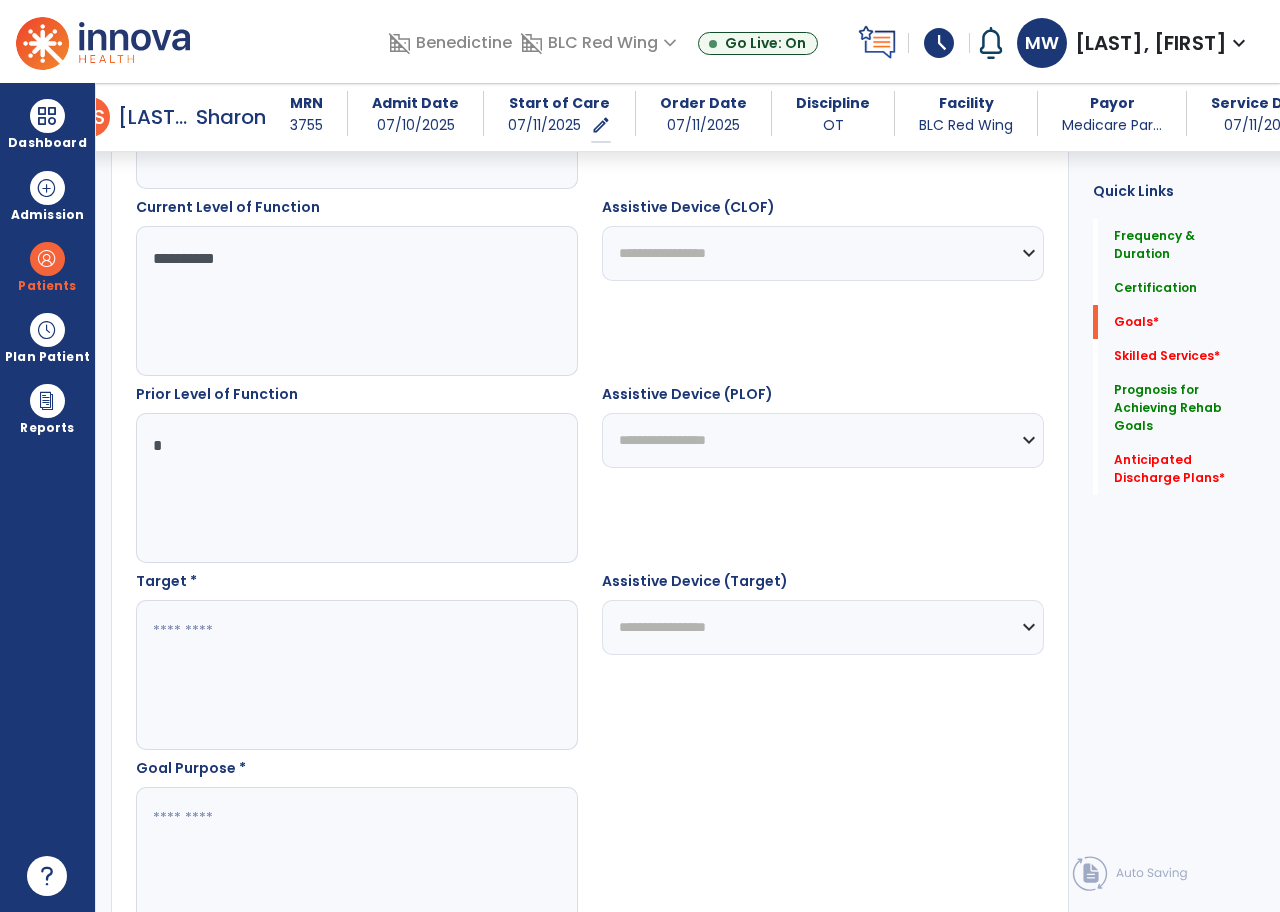scroll, scrollTop: 740, scrollLeft: 0, axis: vertical 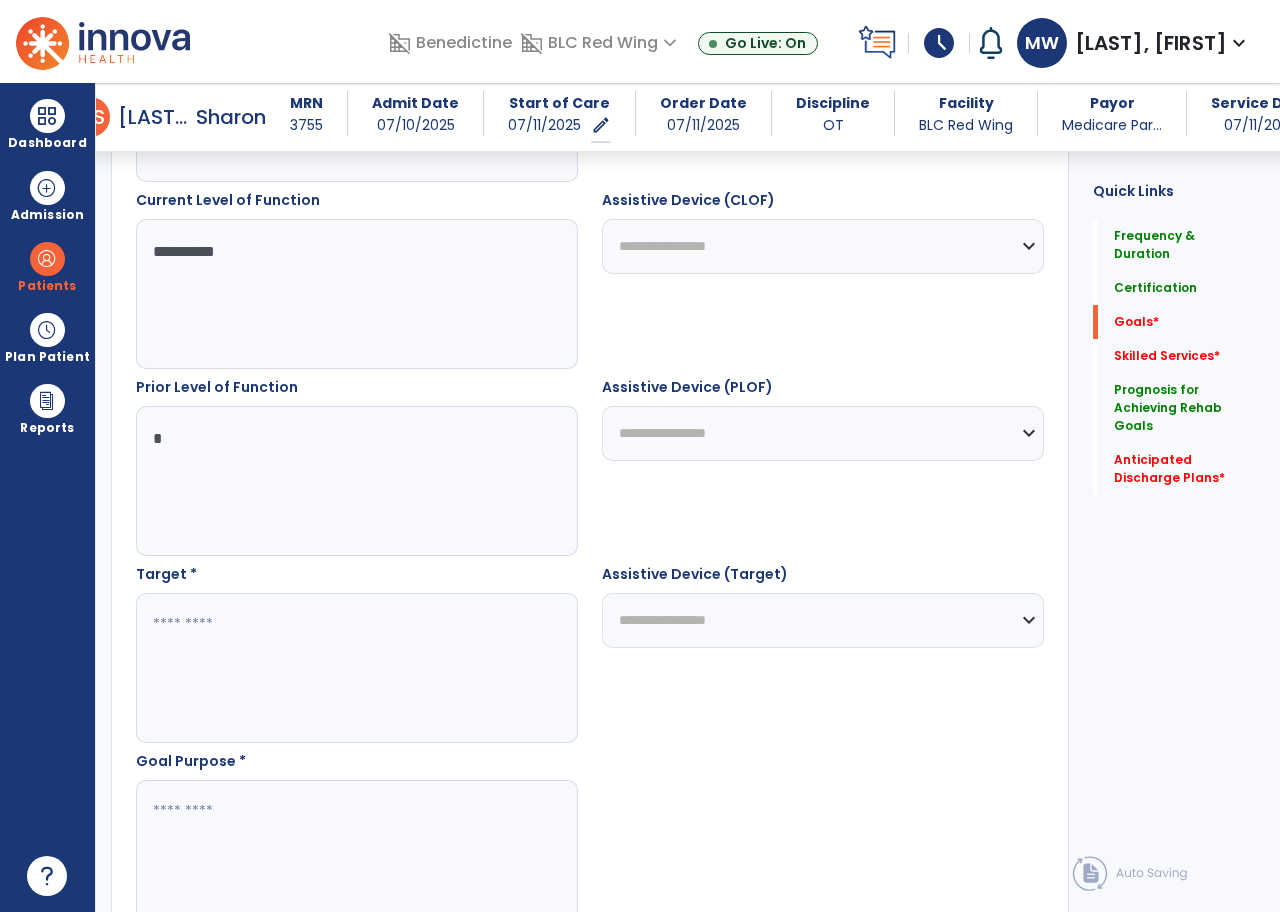 type on "*" 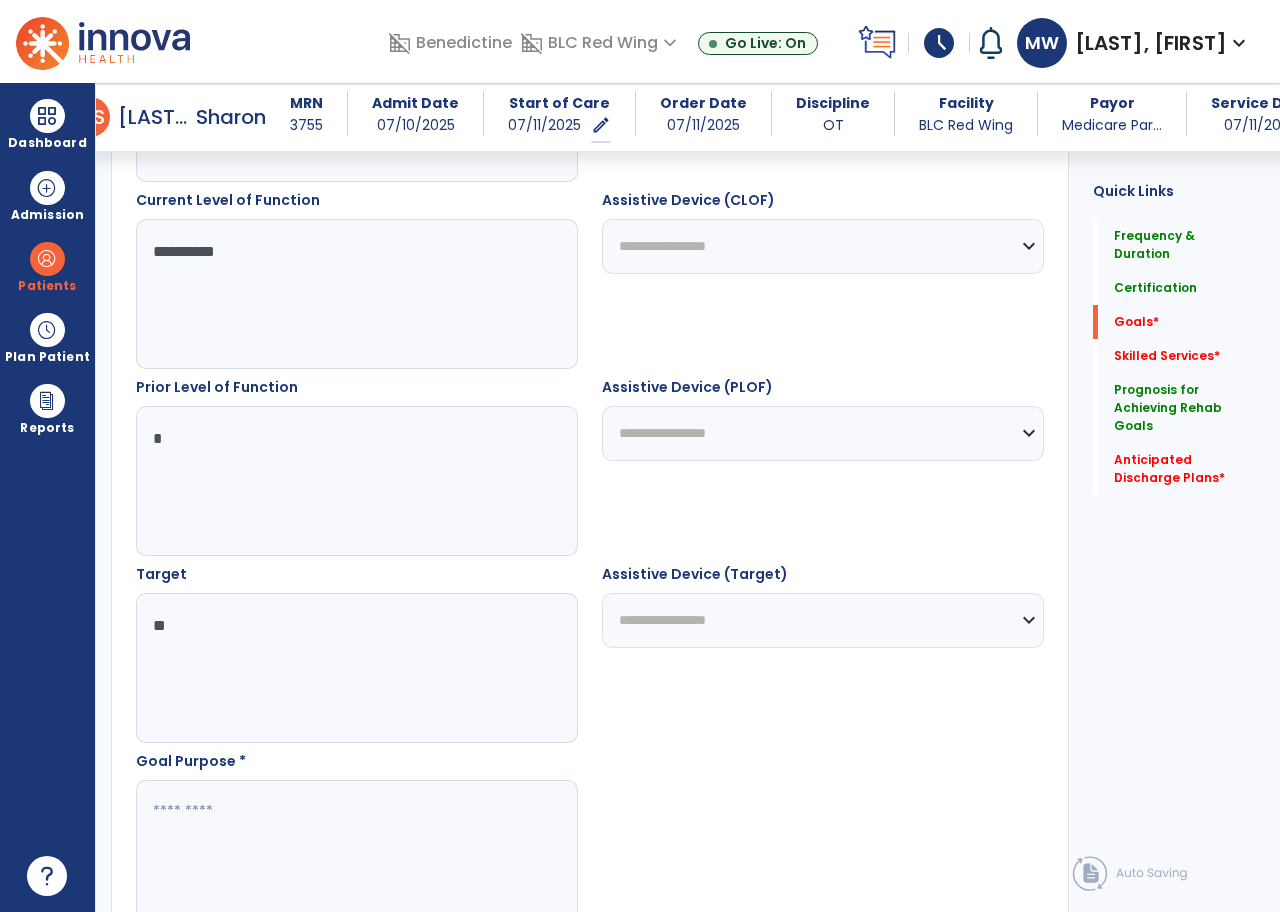 type on "*" 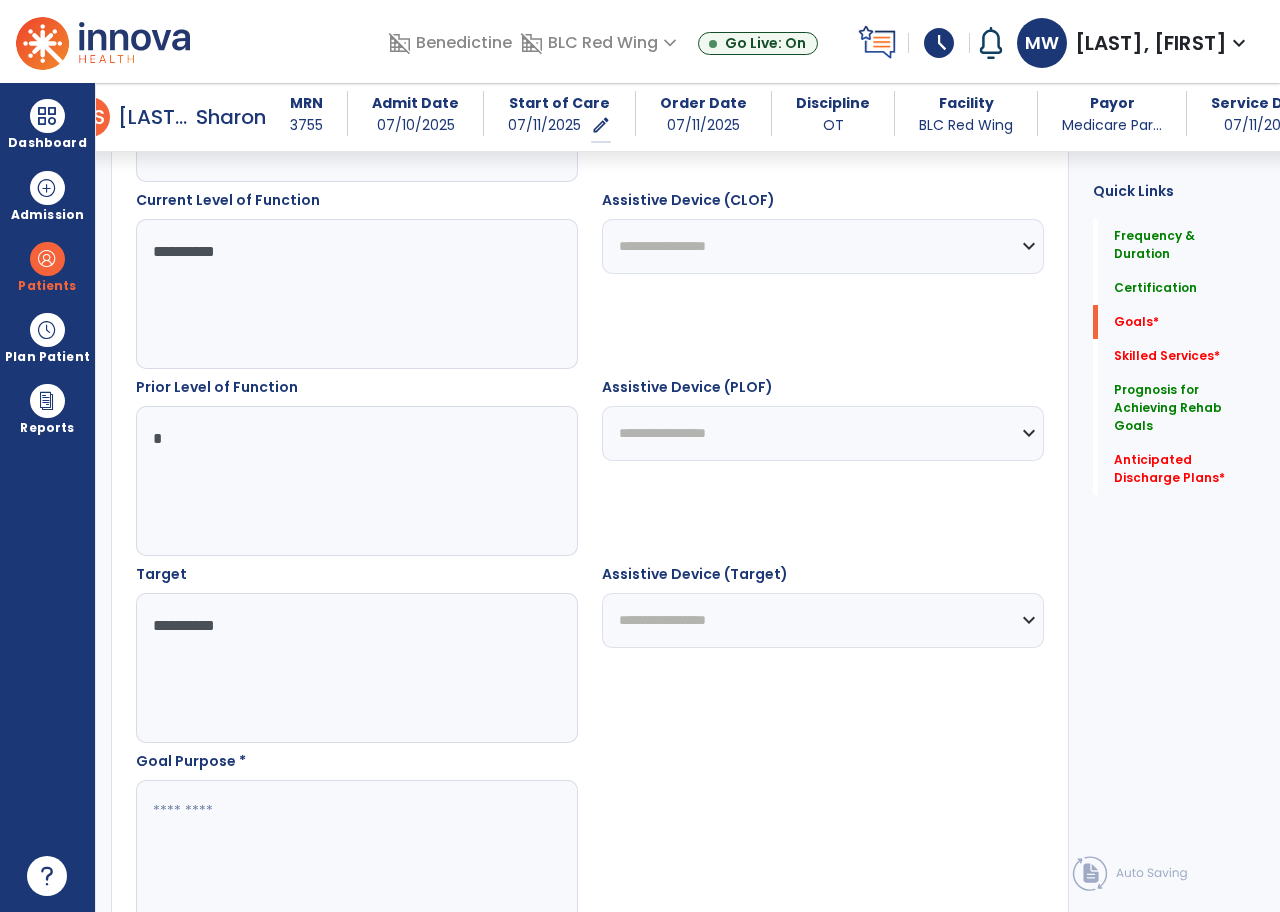 type on "**********" 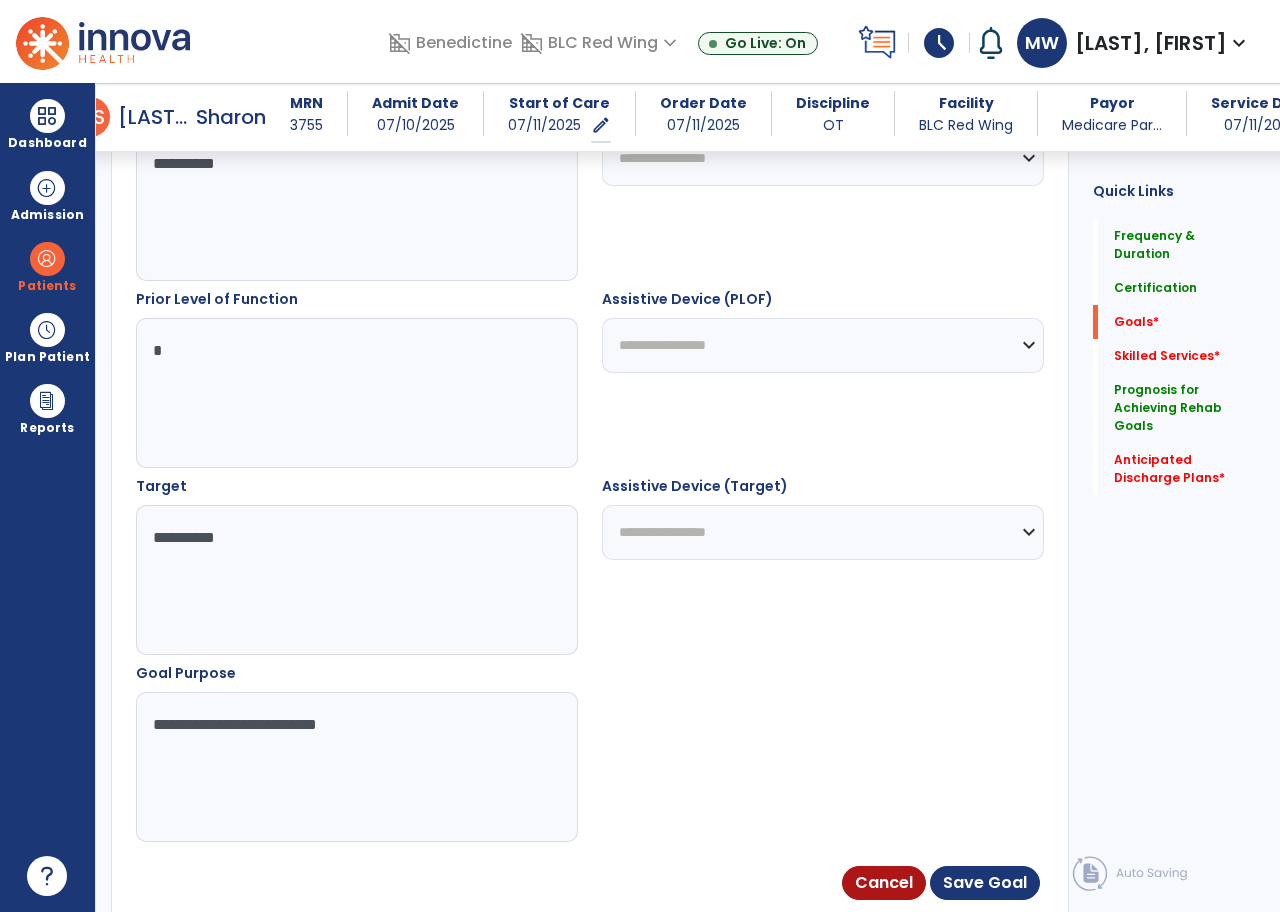 scroll, scrollTop: 940, scrollLeft: 0, axis: vertical 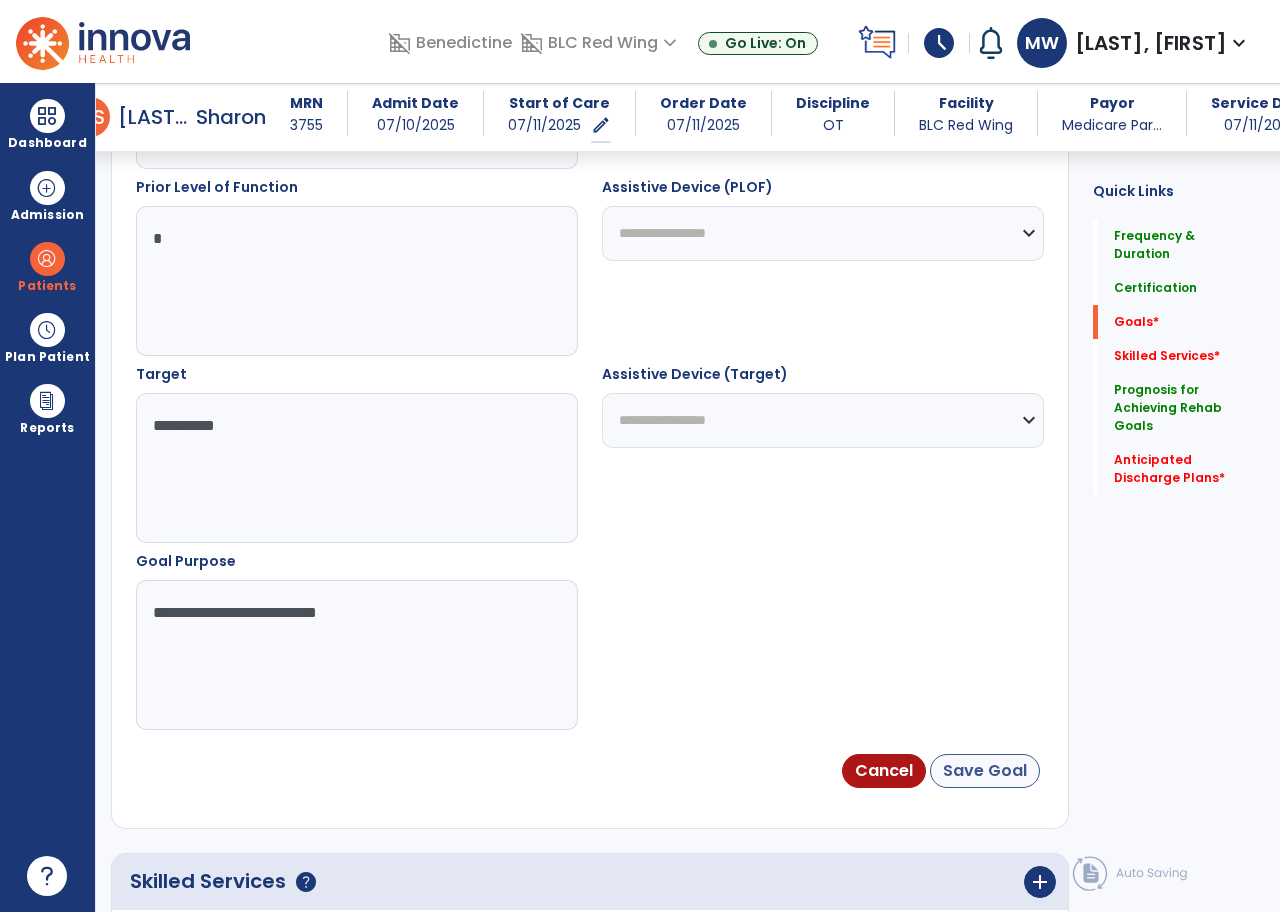 type on "**********" 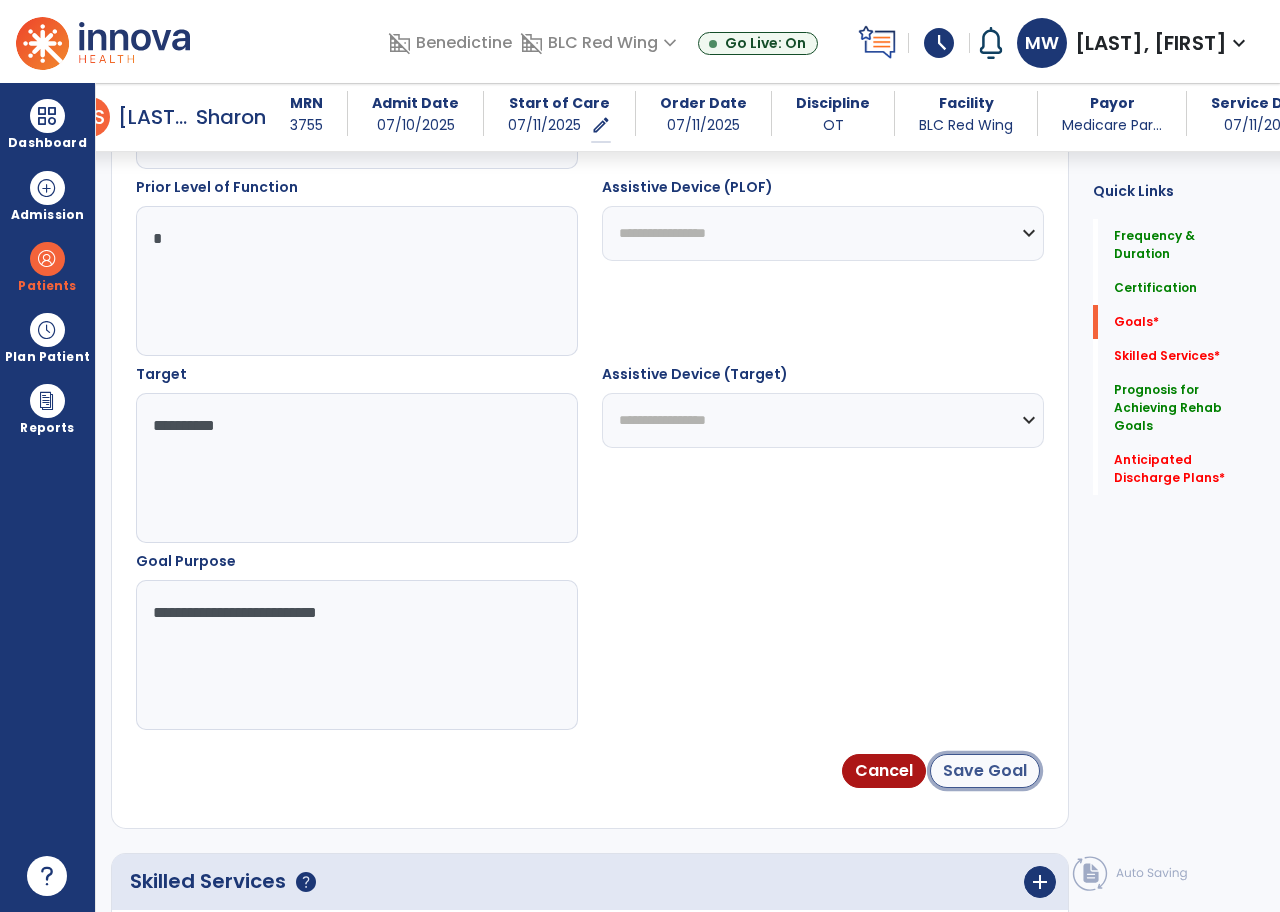 click on "Save Goal" at bounding box center [985, 771] 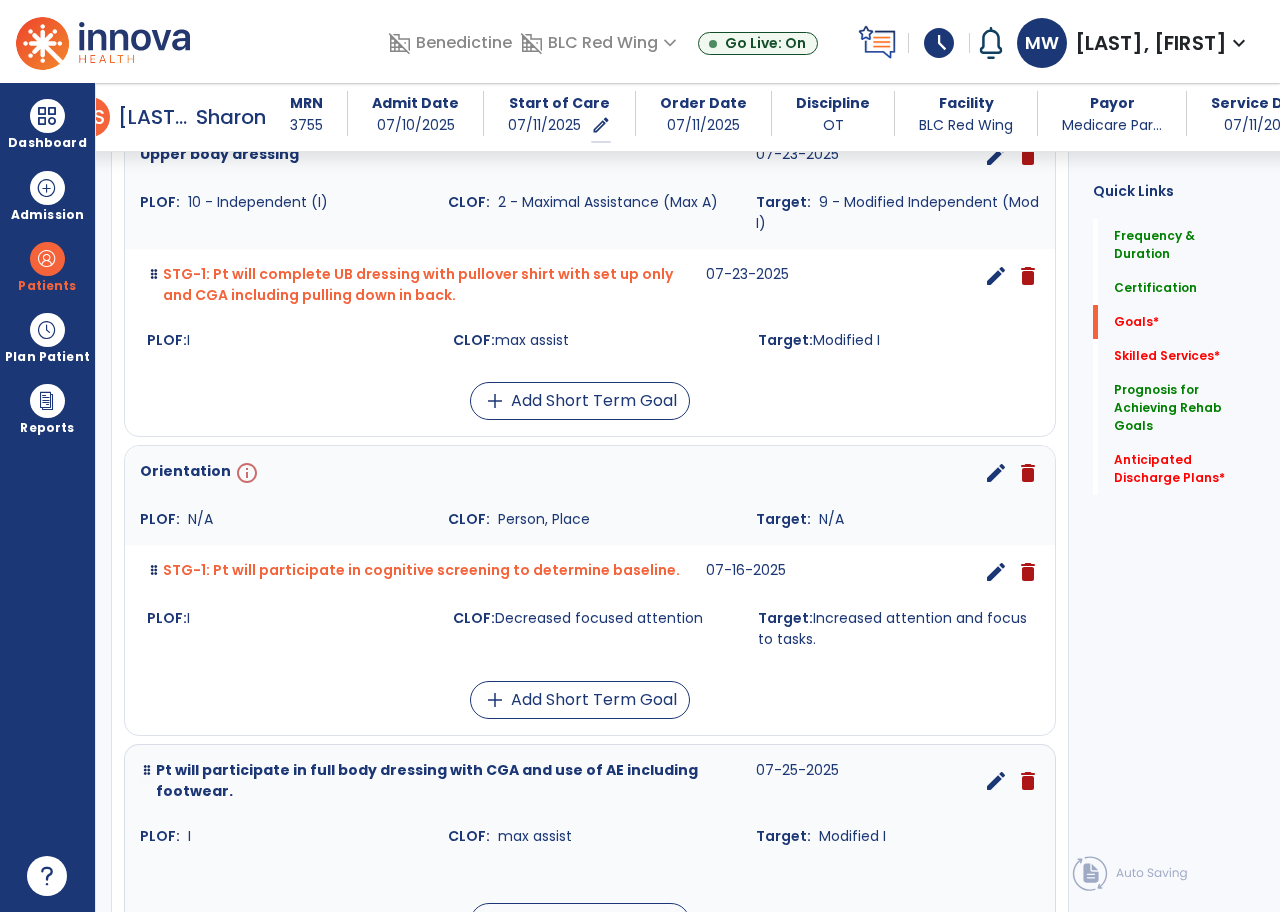 scroll, scrollTop: 1200, scrollLeft: 0, axis: vertical 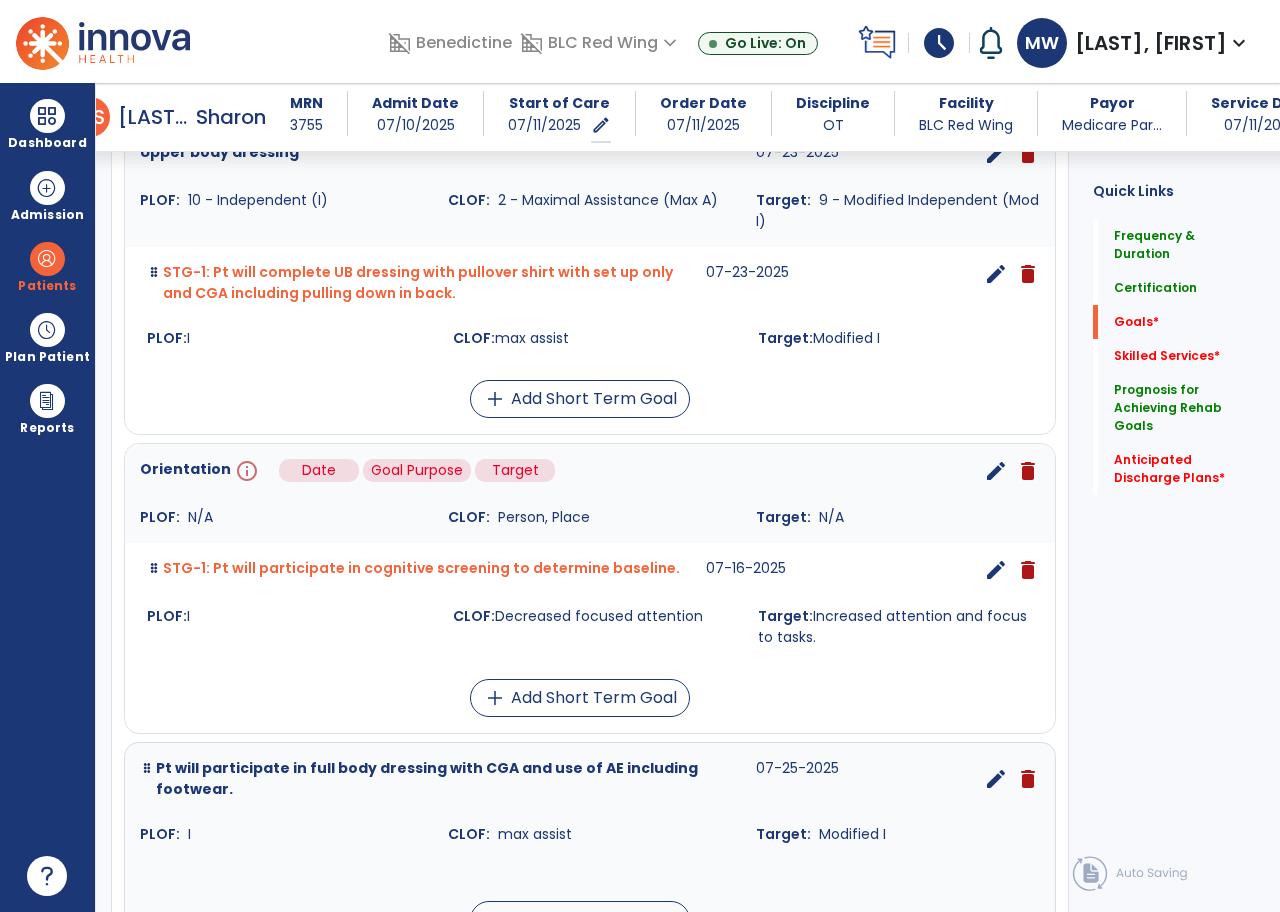 click on "info" at bounding box center (245, 471) 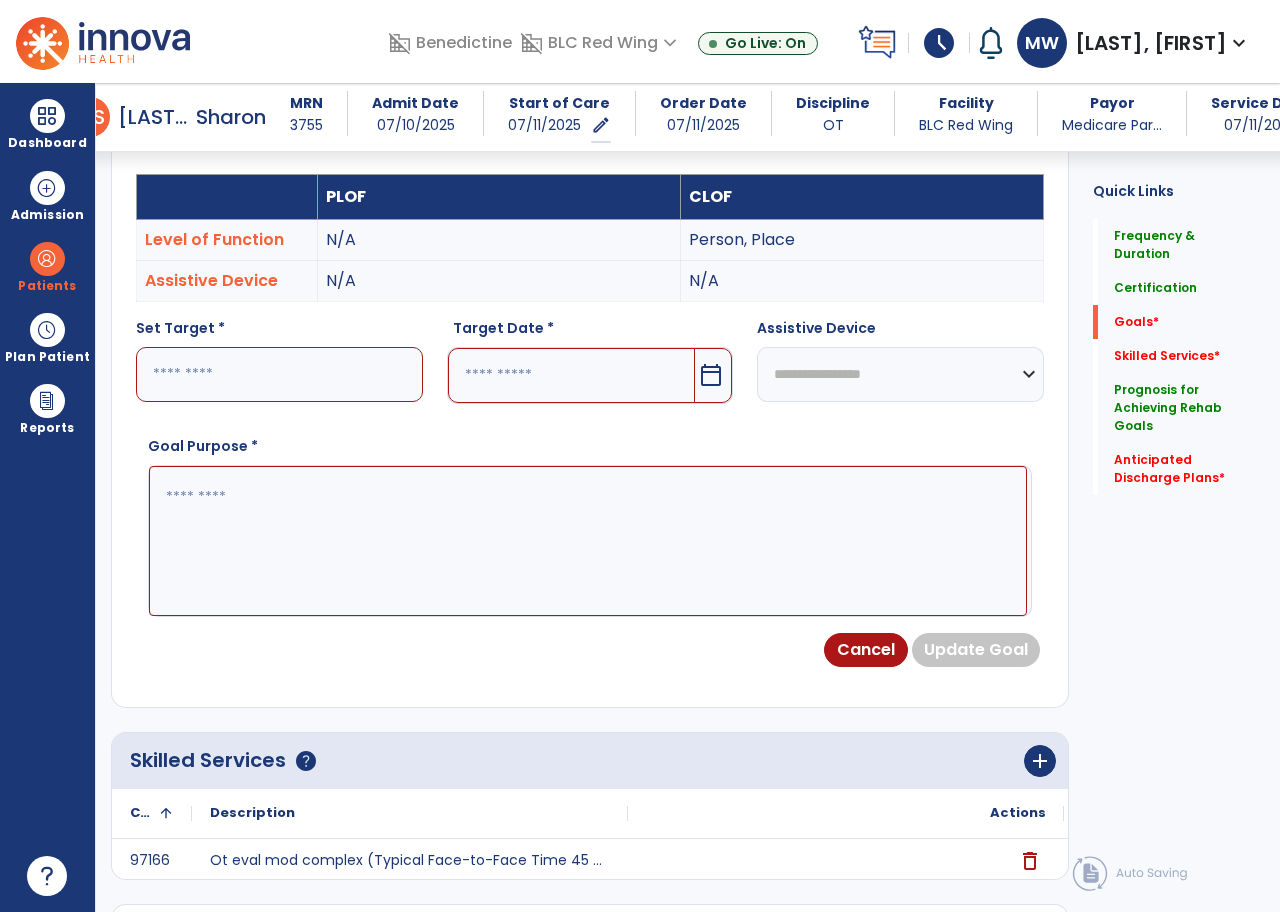 scroll, scrollTop: 535, scrollLeft: 0, axis: vertical 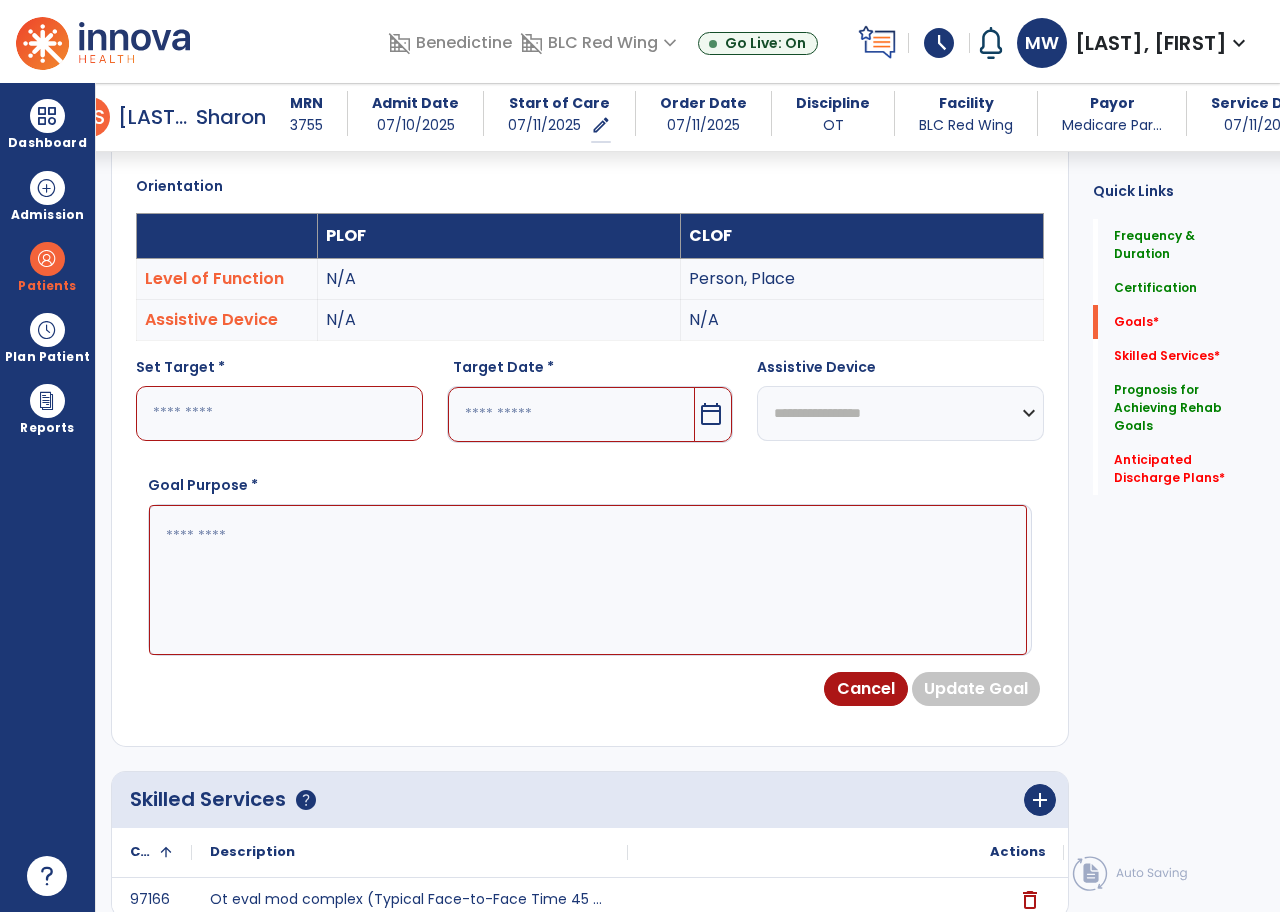 click at bounding box center (279, 413) 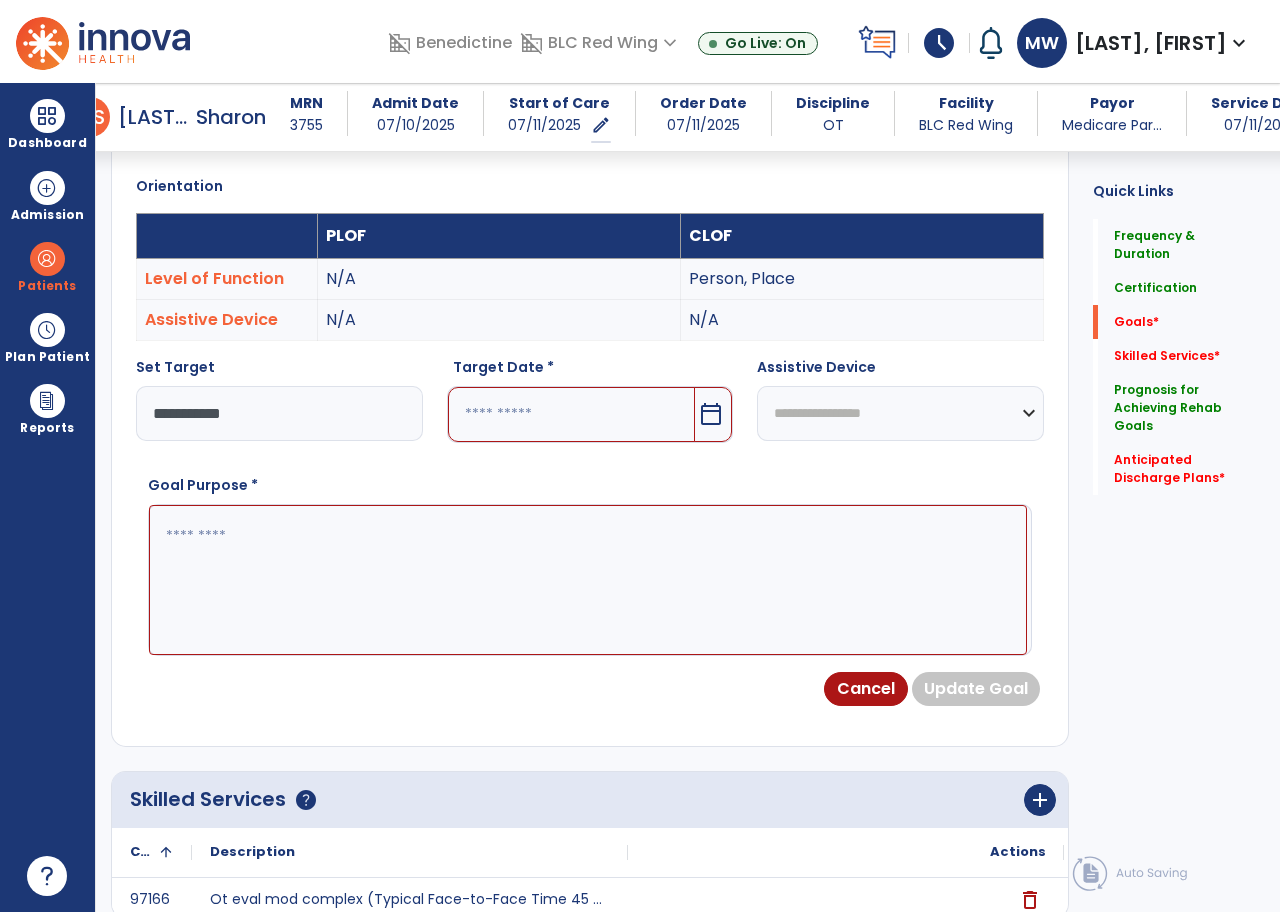 type on "**********" 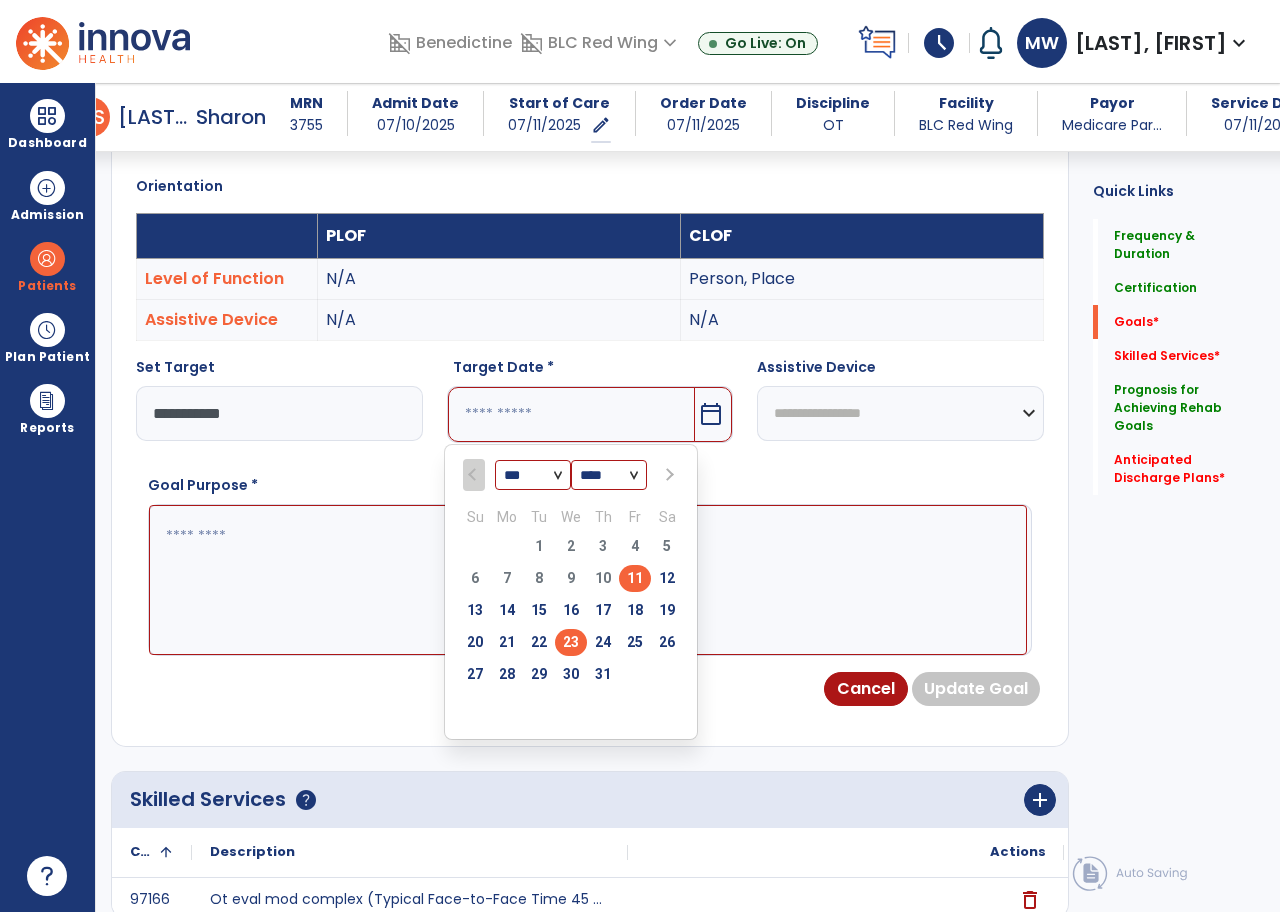 click on "23" at bounding box center (571, 642) 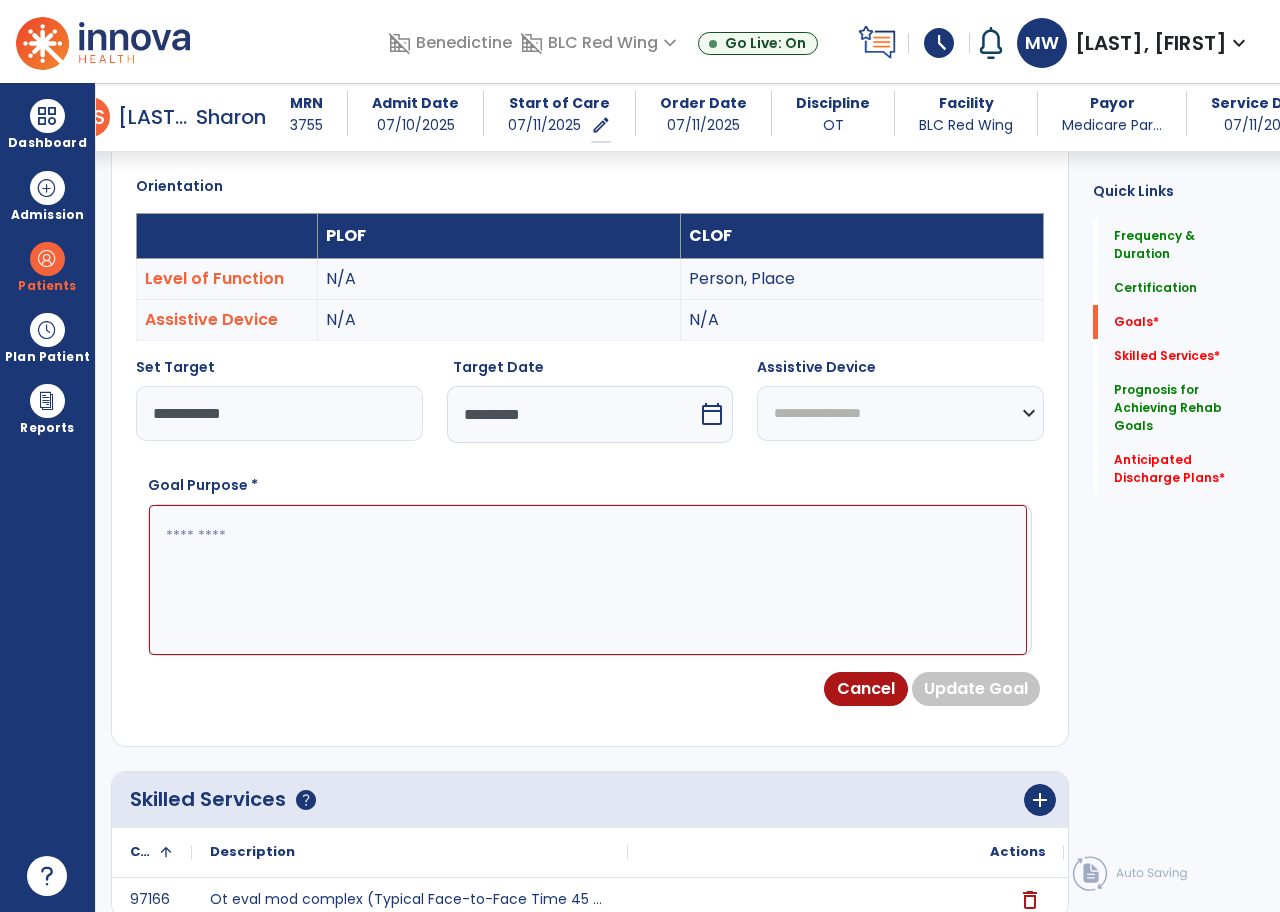 drag, startPoint x: 203, startPoint y: 518, endPoint x: 260, endPoint y: 479, distance: 69.065186 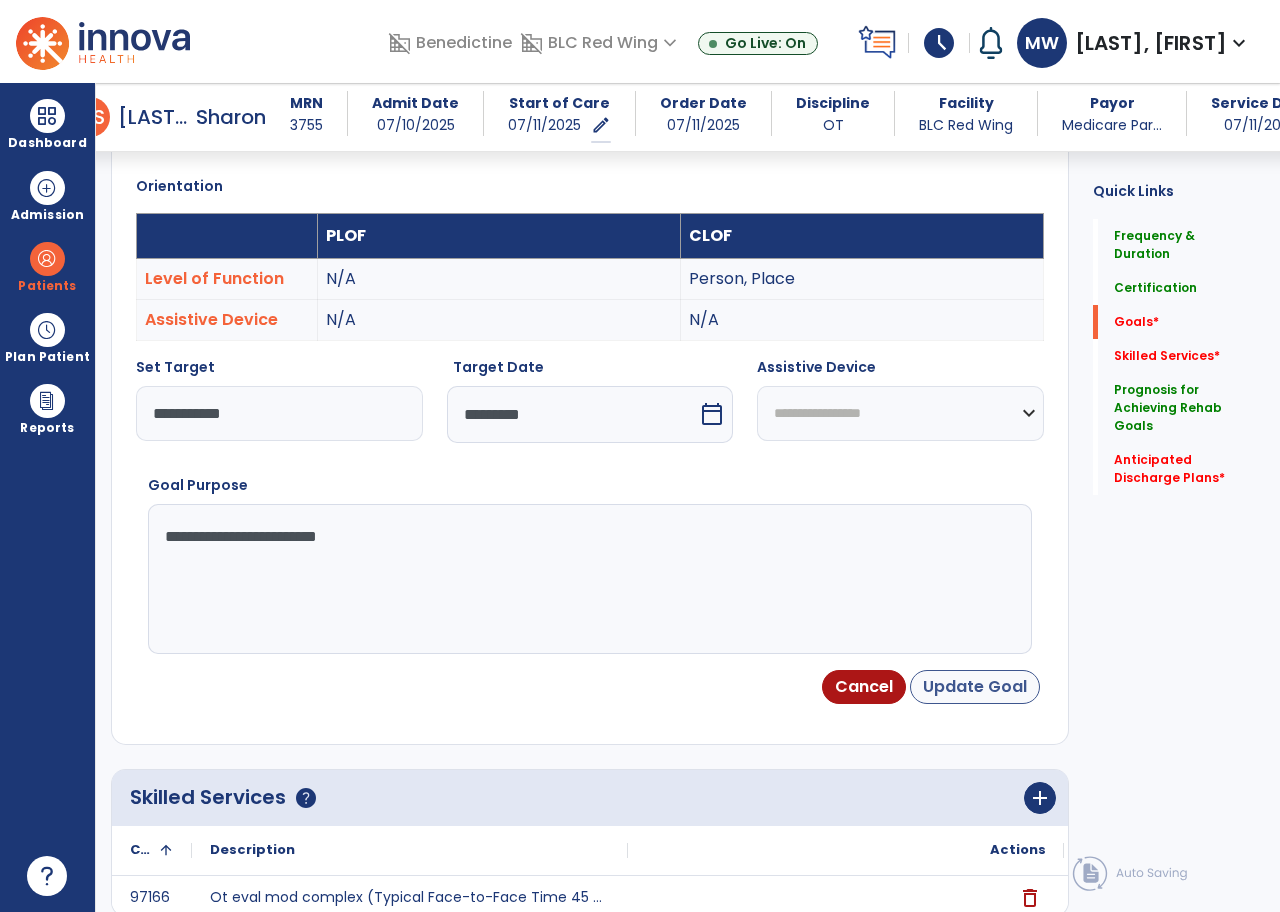 type on "**********" 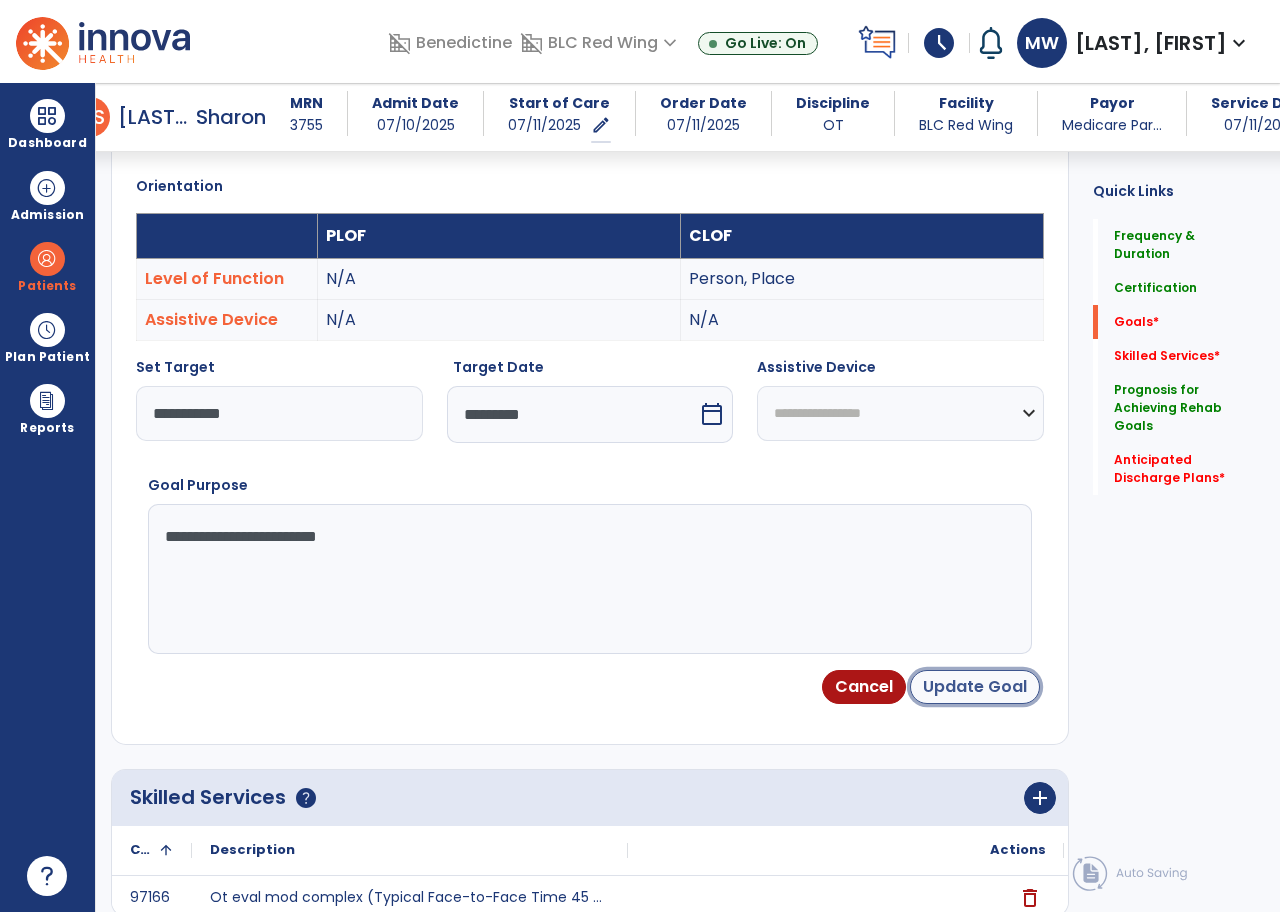 click on "Update Goal" at bounding box center [975, 687] 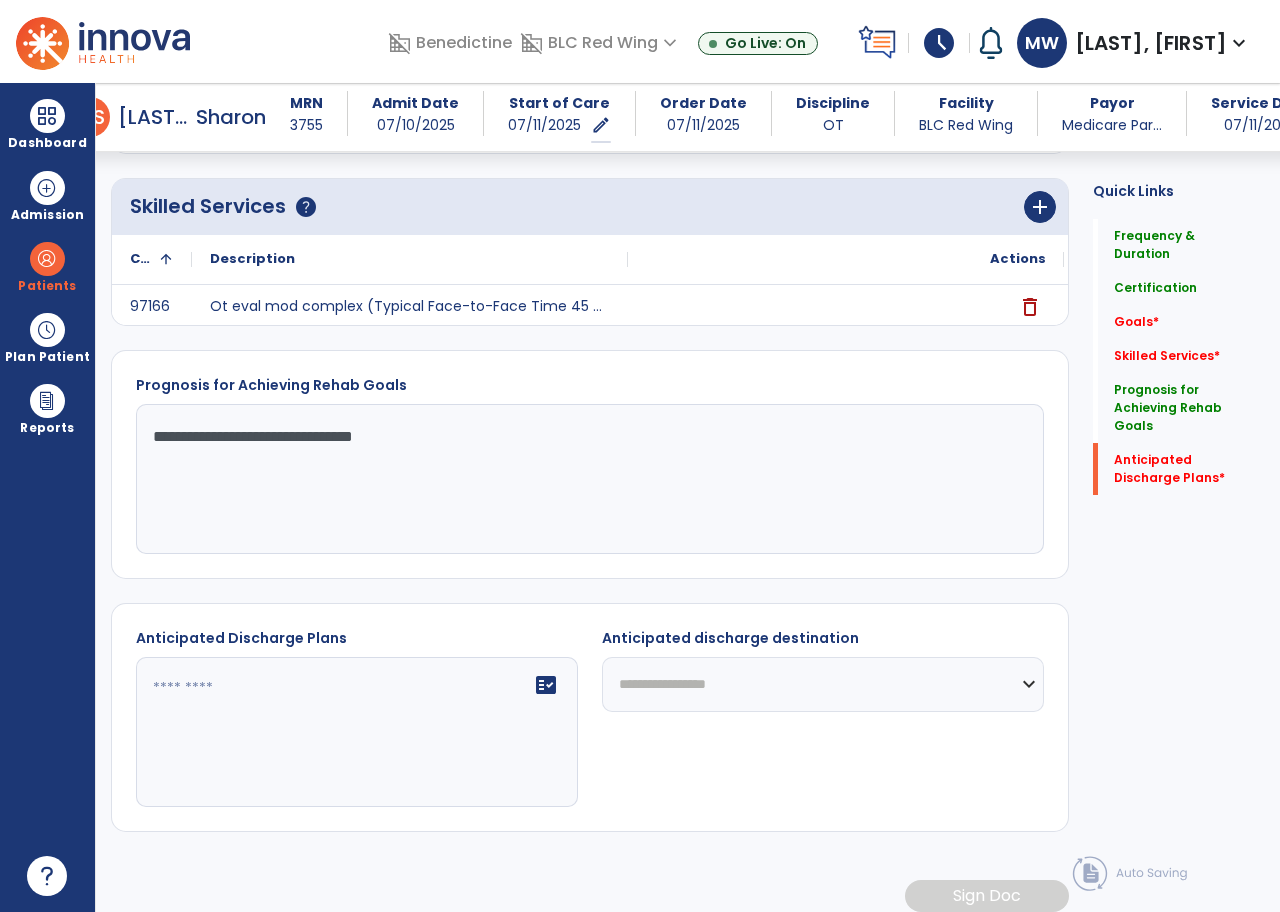scroll, scrollTop: 2036, scrollLeft: 0, axis: vertical 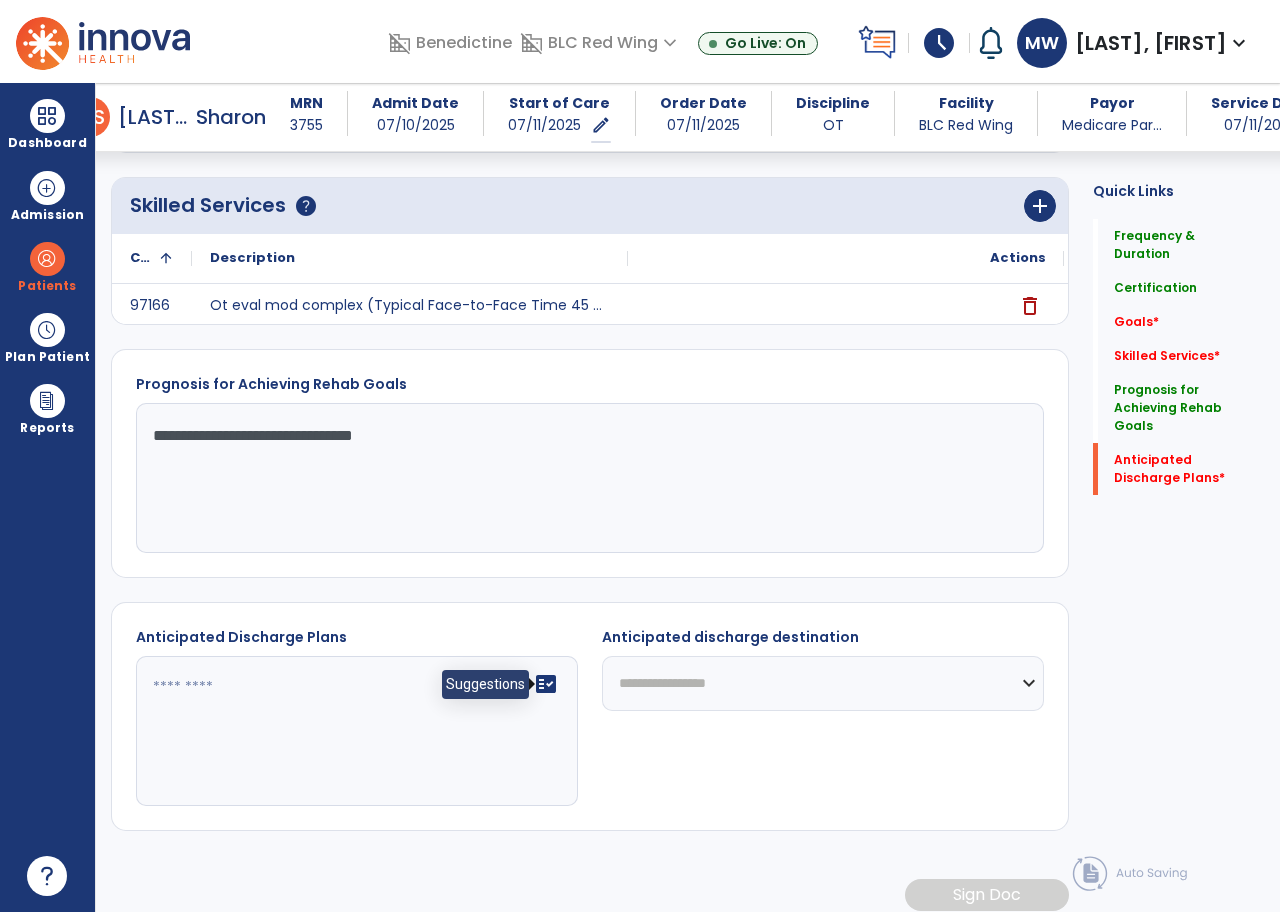click on "fact_check" 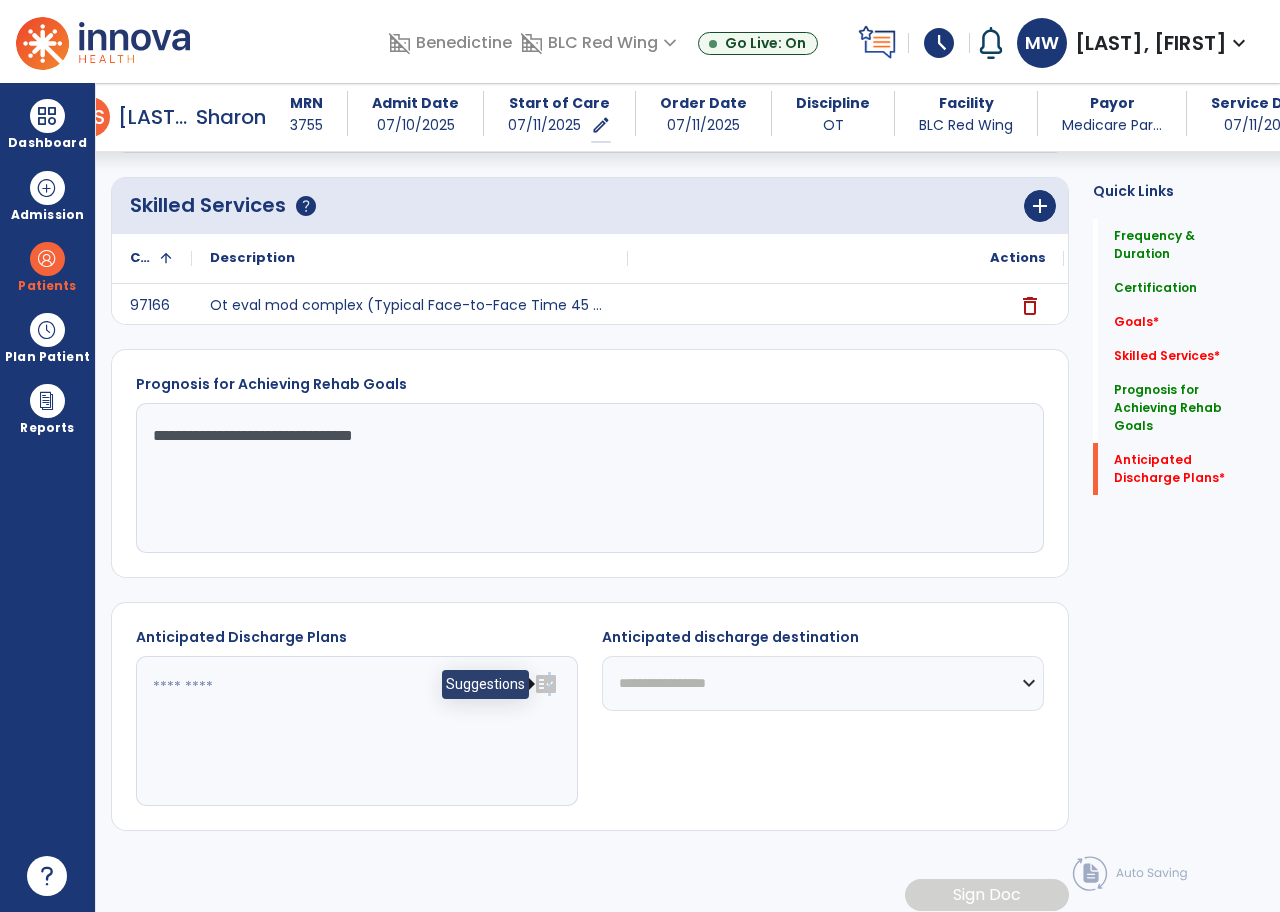 click on "fact_check" 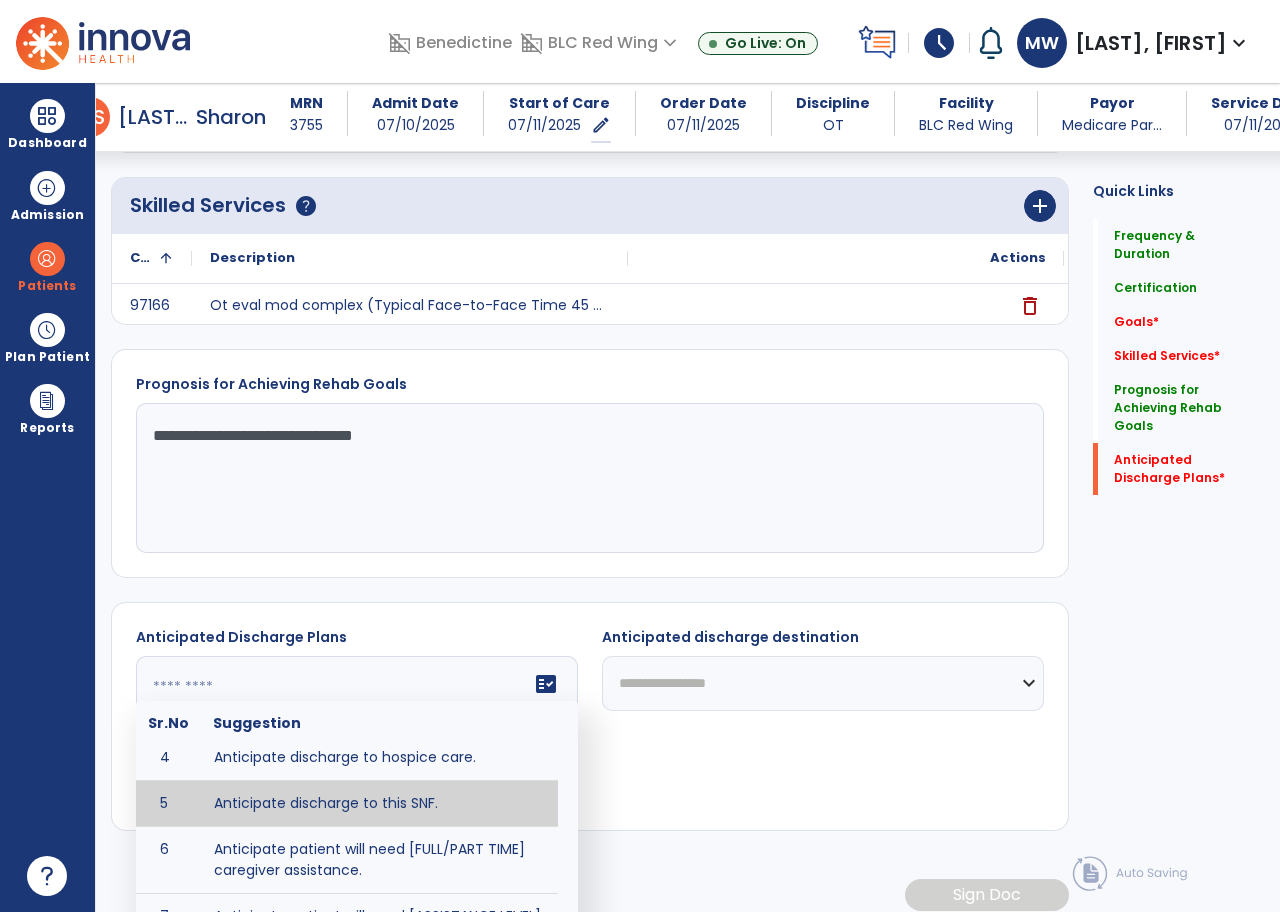 scroll, scrollTop: 300, scrollLeft: 0, axis: vertical 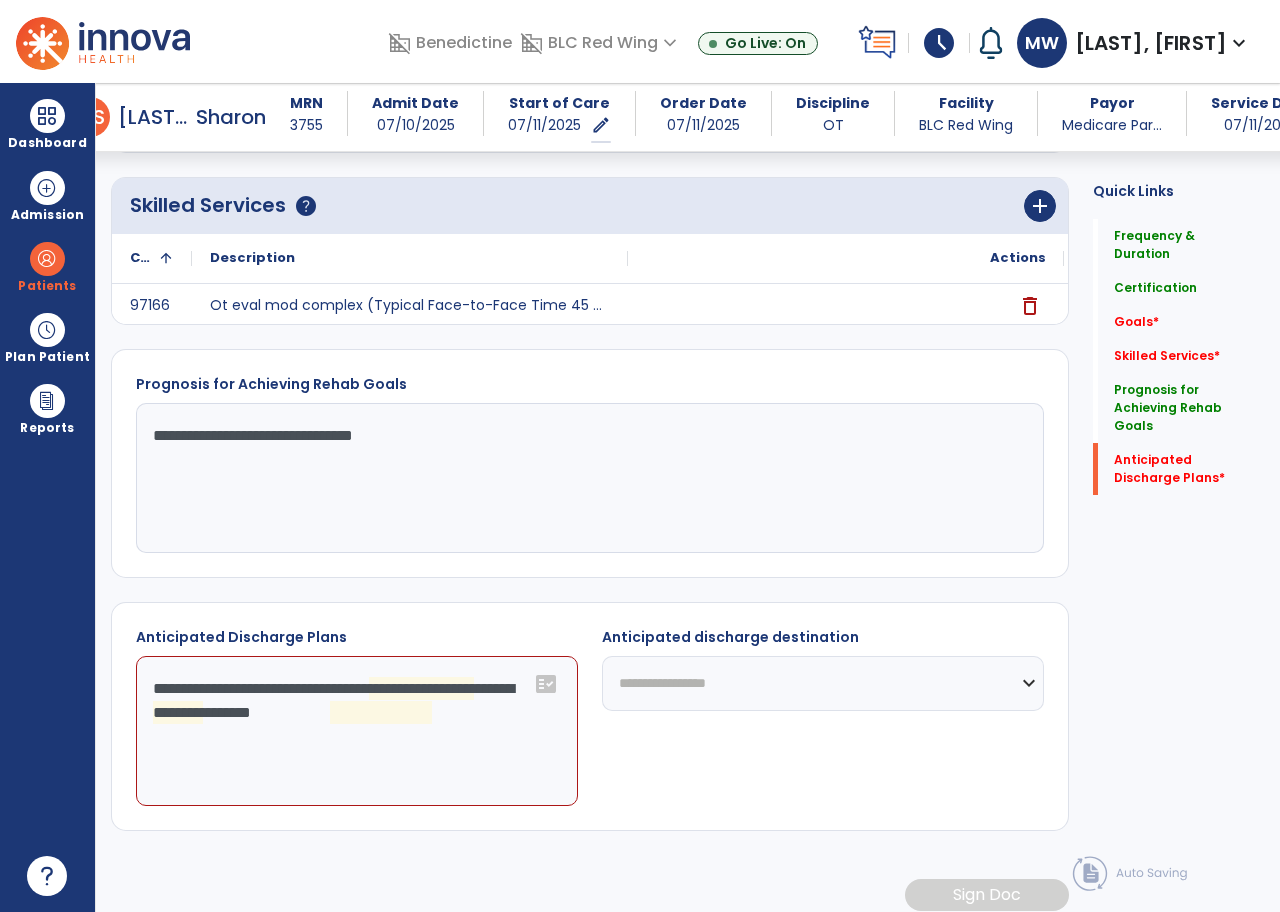 click on "**********" 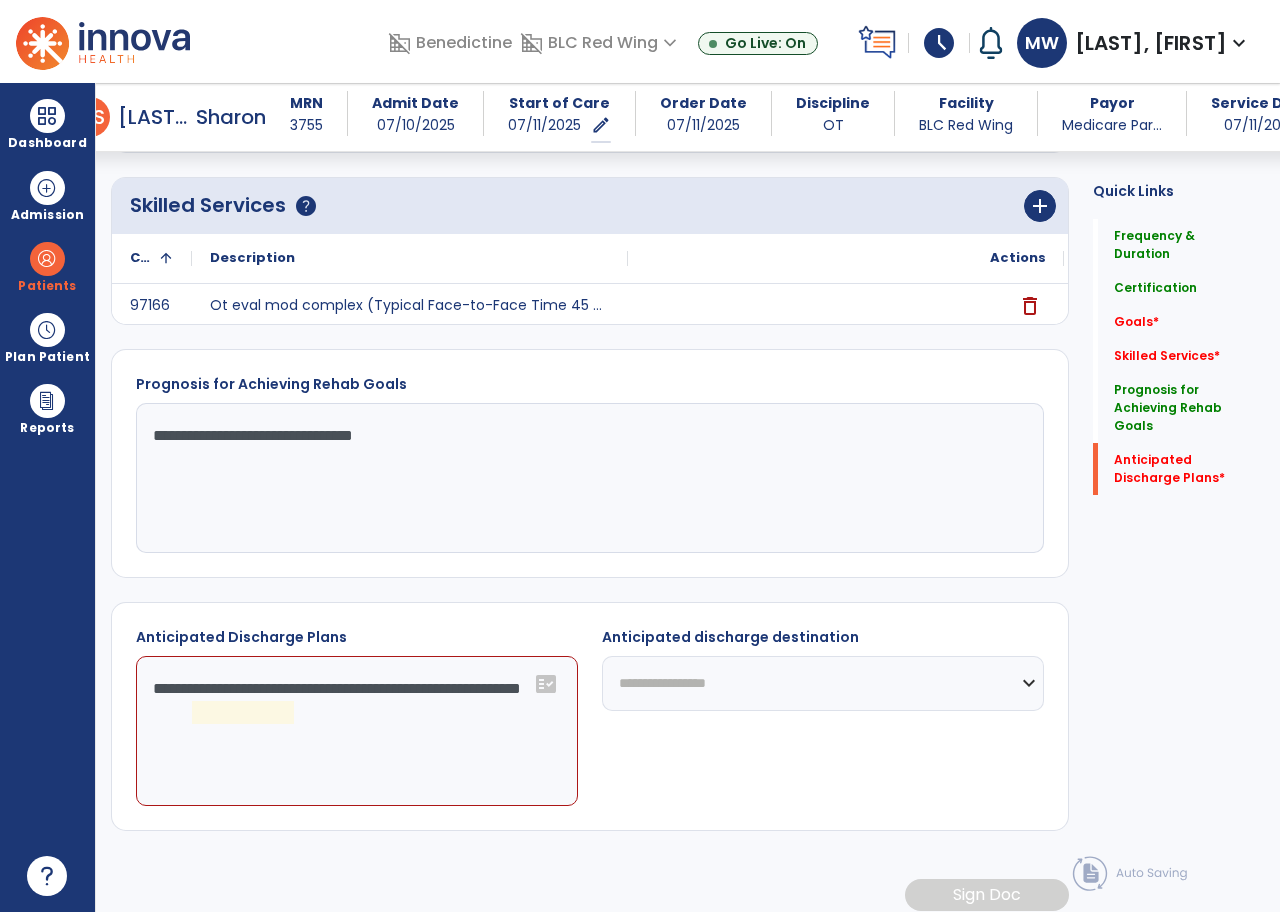 click on "**********" 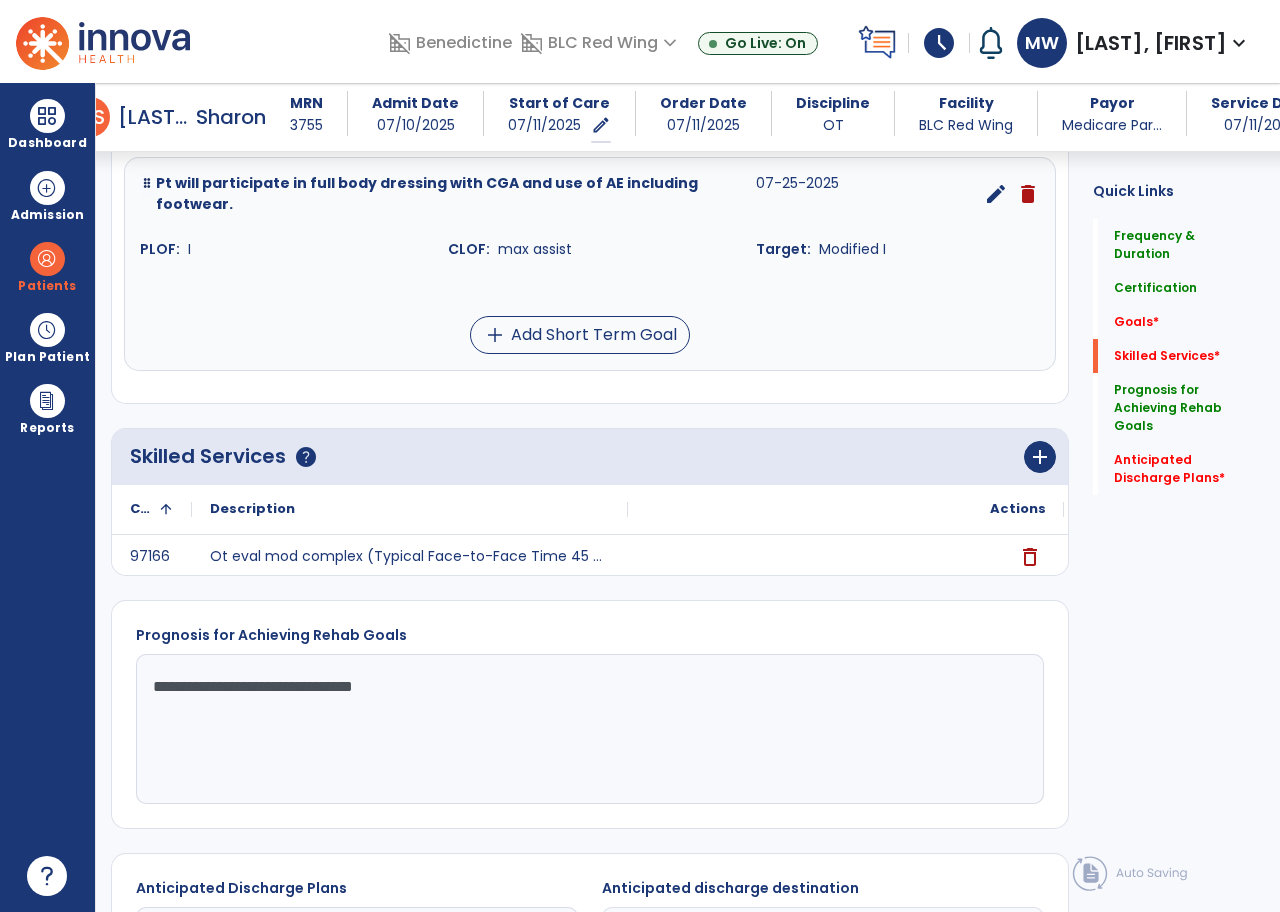 scroll, scrollTop: 2036, scrollLeft: 0, axis: vertical 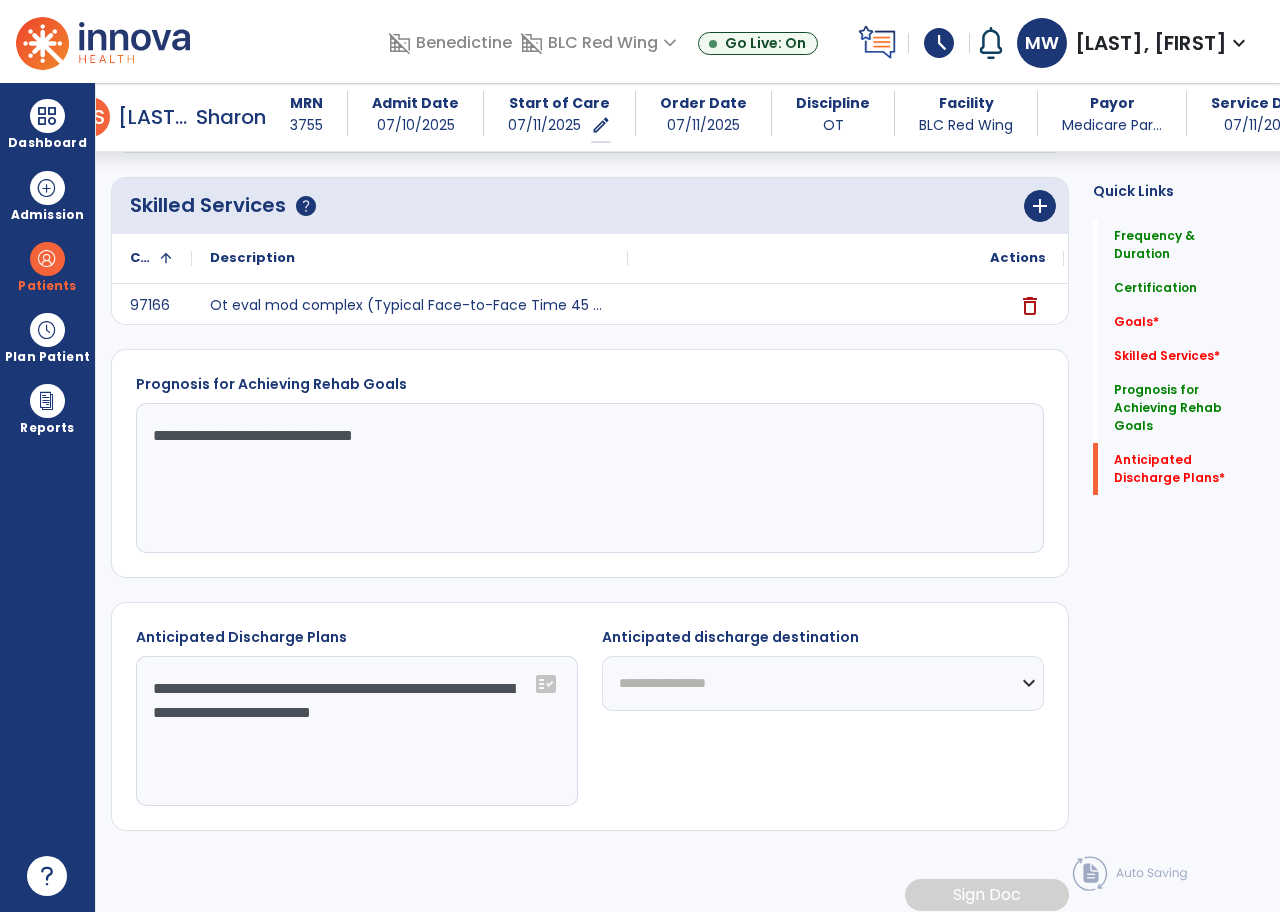 type on "**********" 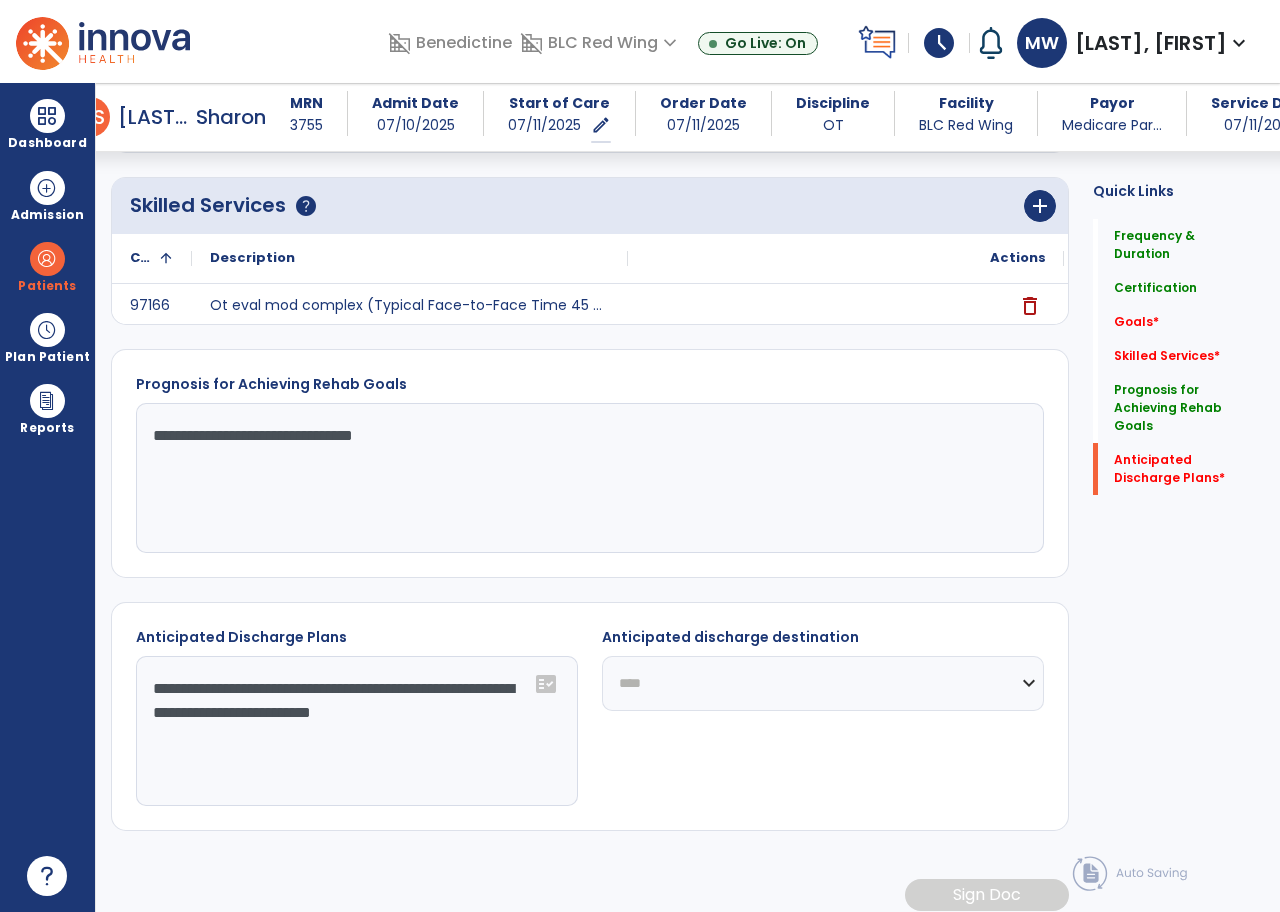 click on "**********" 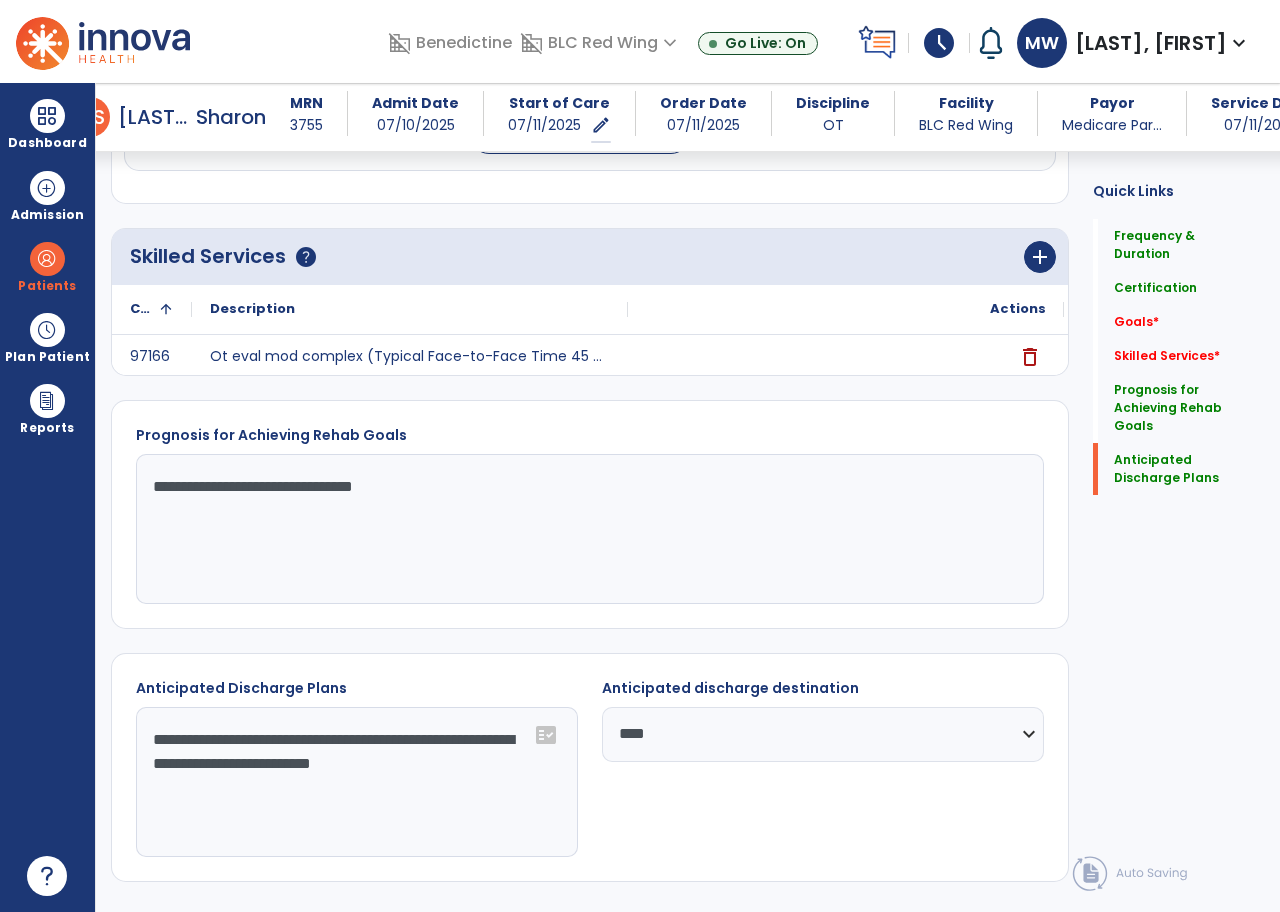 scroll, scrollTop: 2036, scrollLeft: 0, axis: vertical 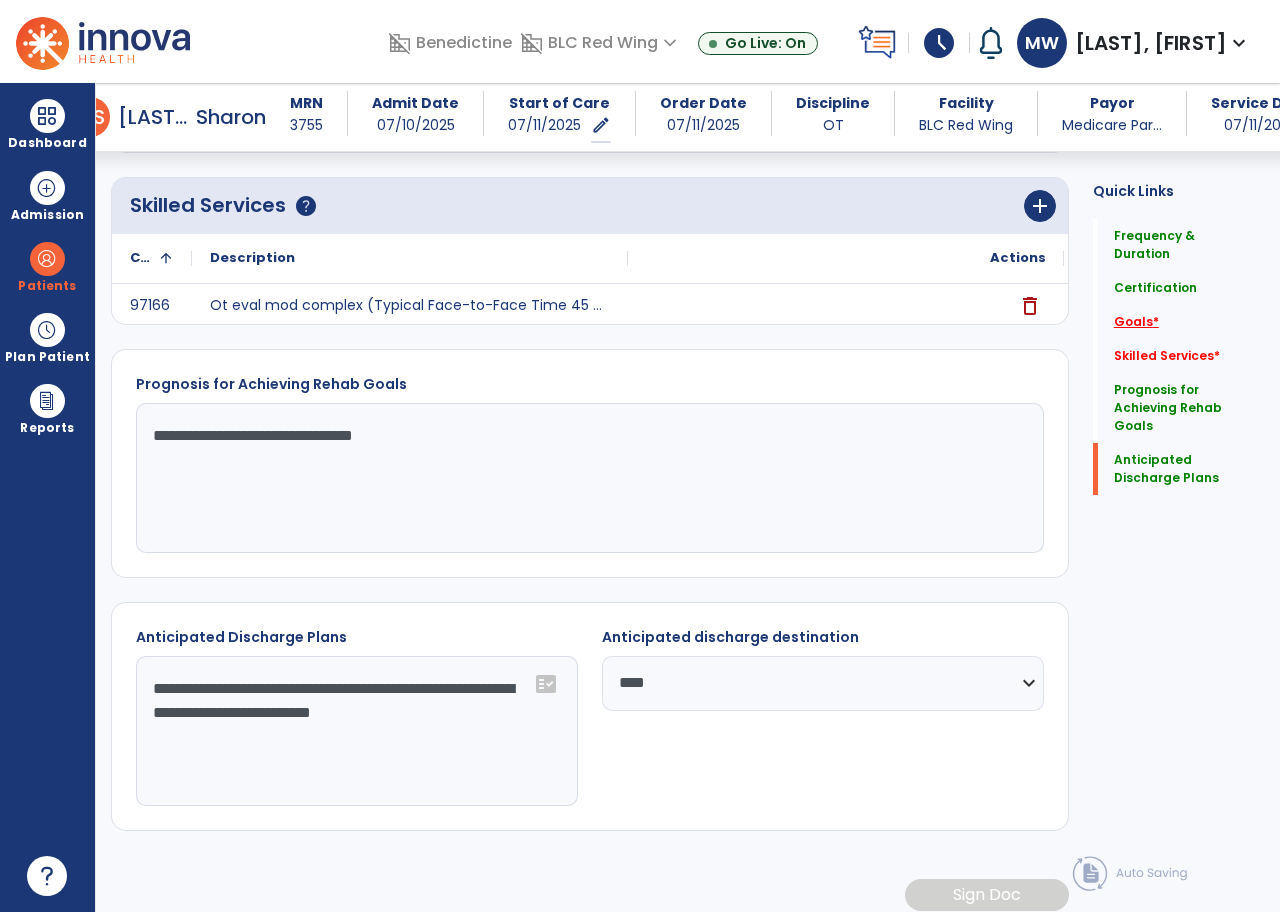 click on "Goals   *" 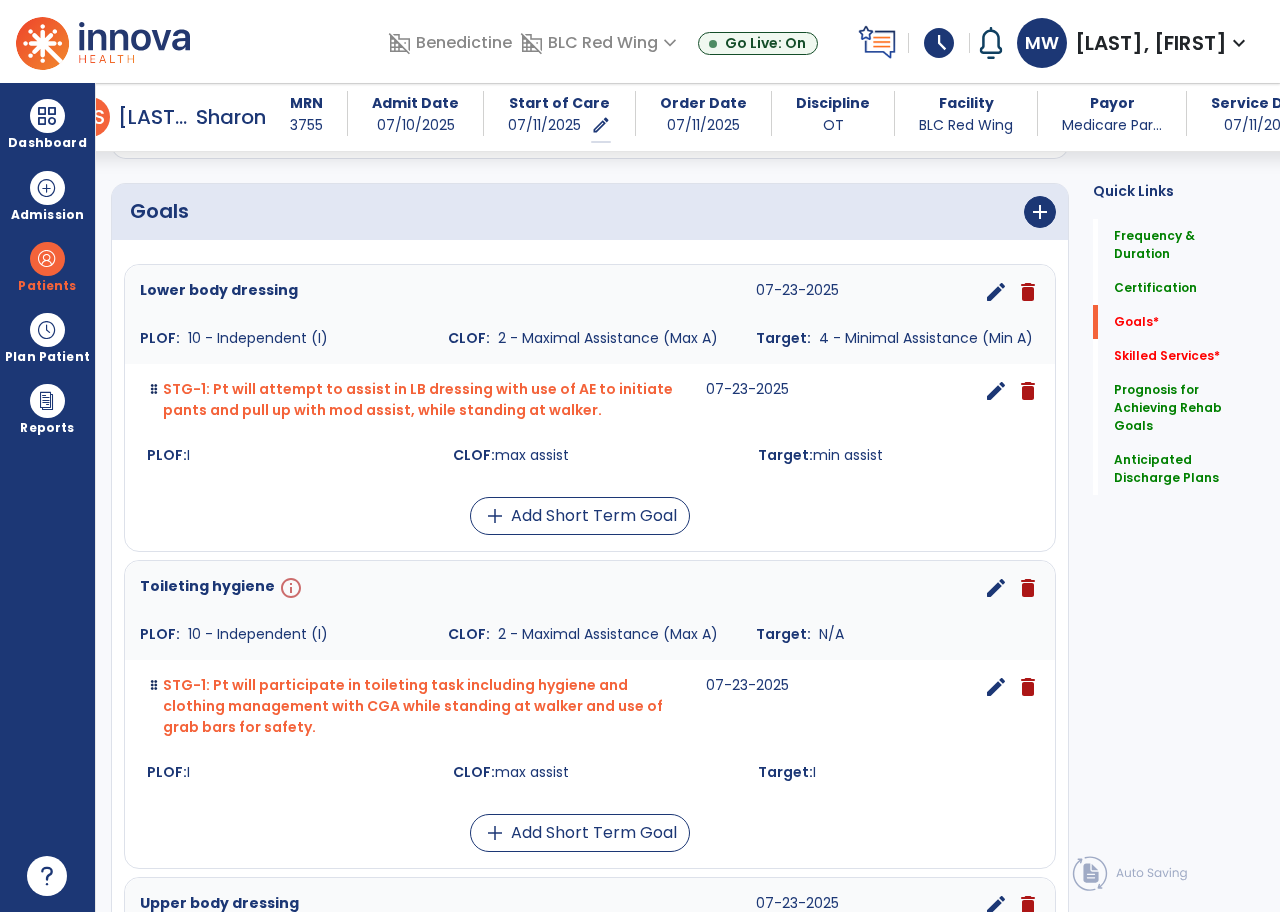 scroll, scrollTop: 499, scrollLeft: 0, axis: vertical 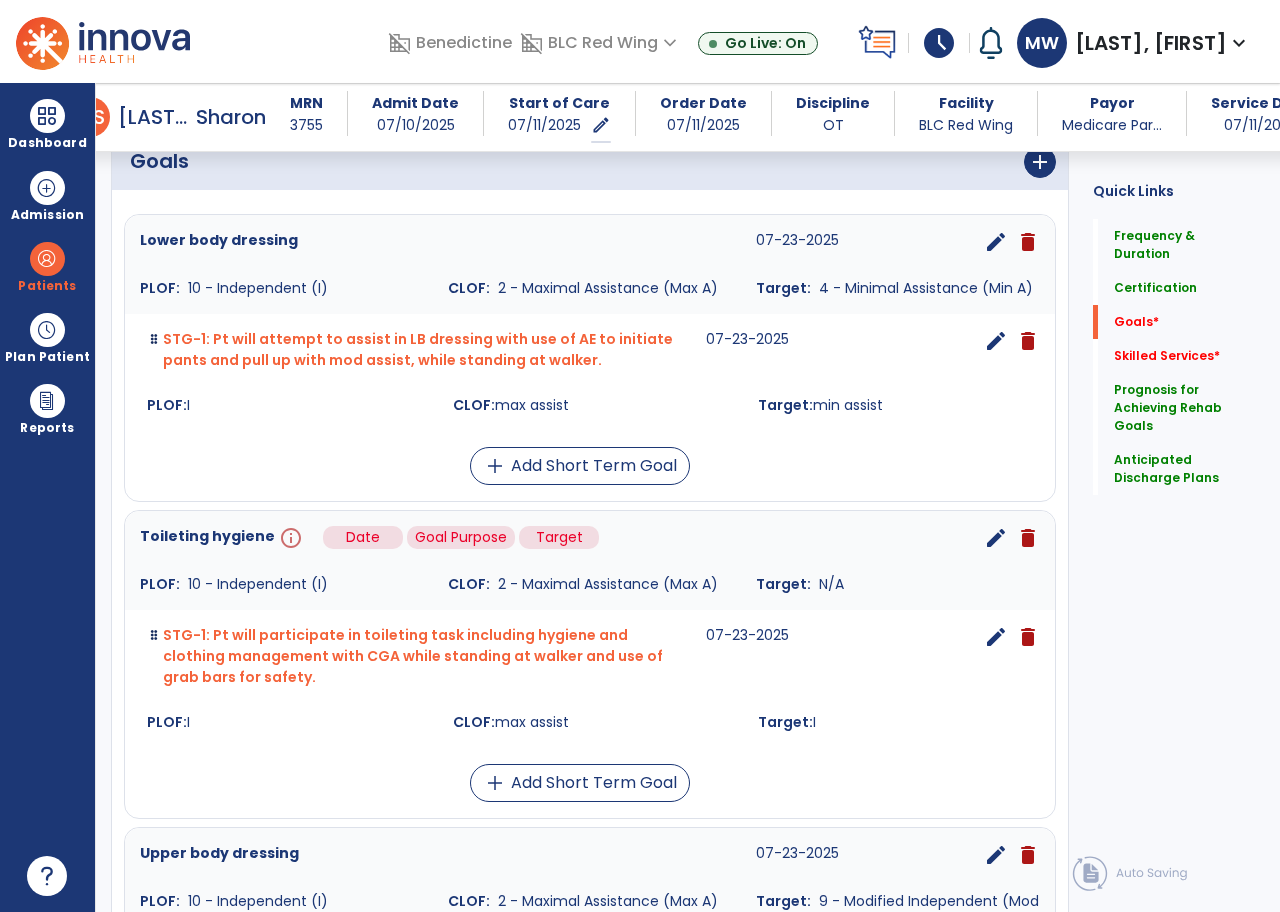 click on "info" at bounding box center [289, 538] 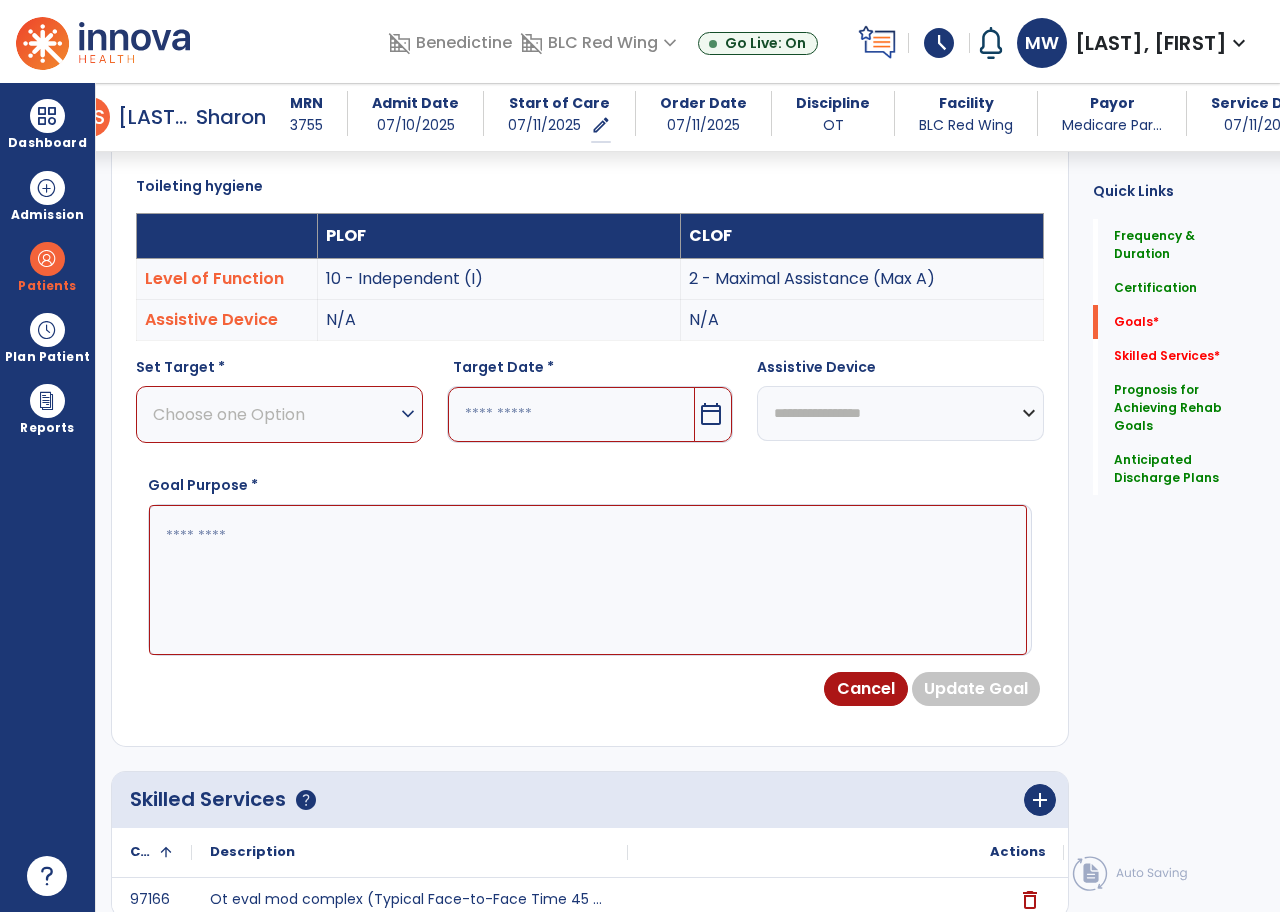 click on "expand_more" at bounding box center [408, 414] 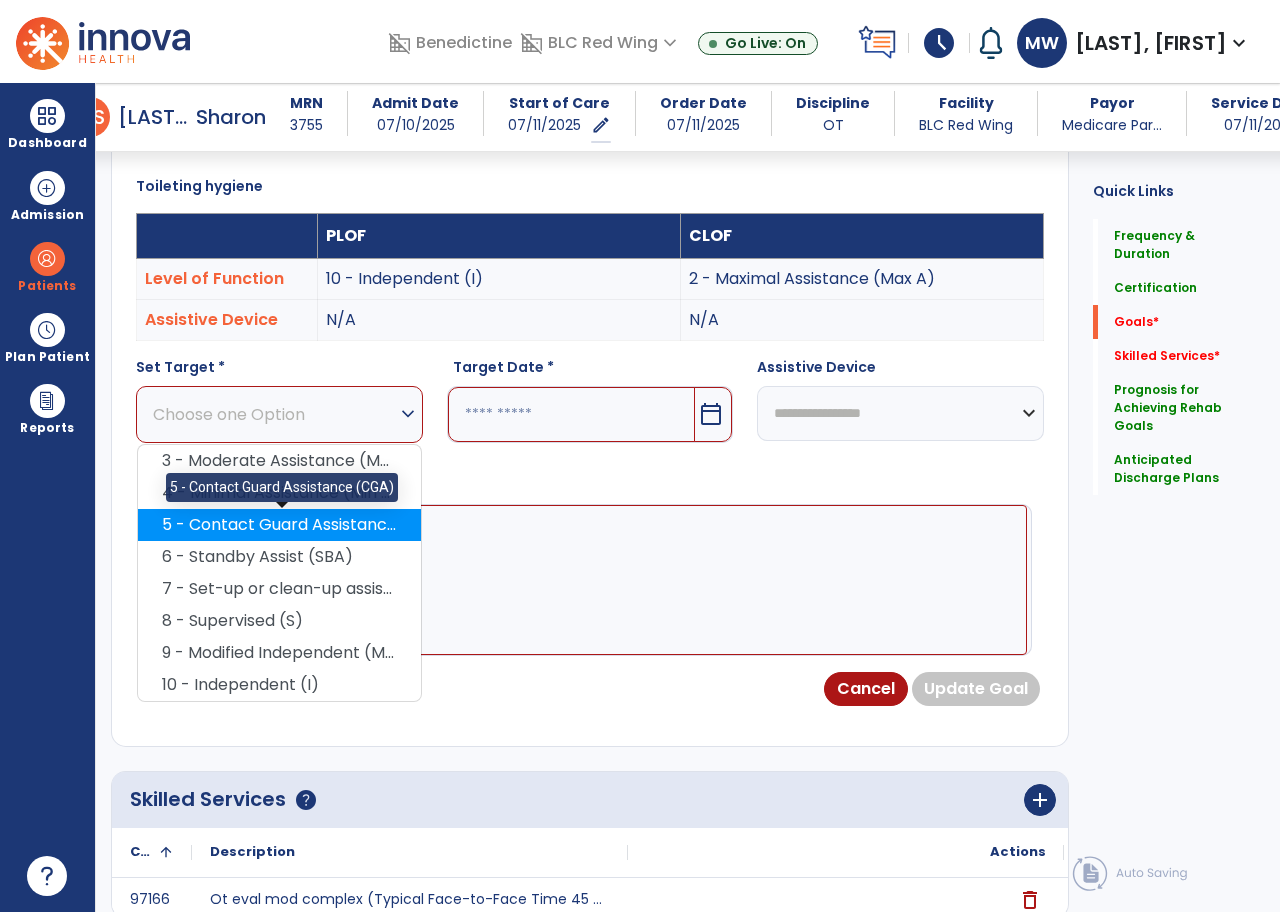 click on "5 - Contact Guard Assistance (CGA)" at bounding box center [279, 525] 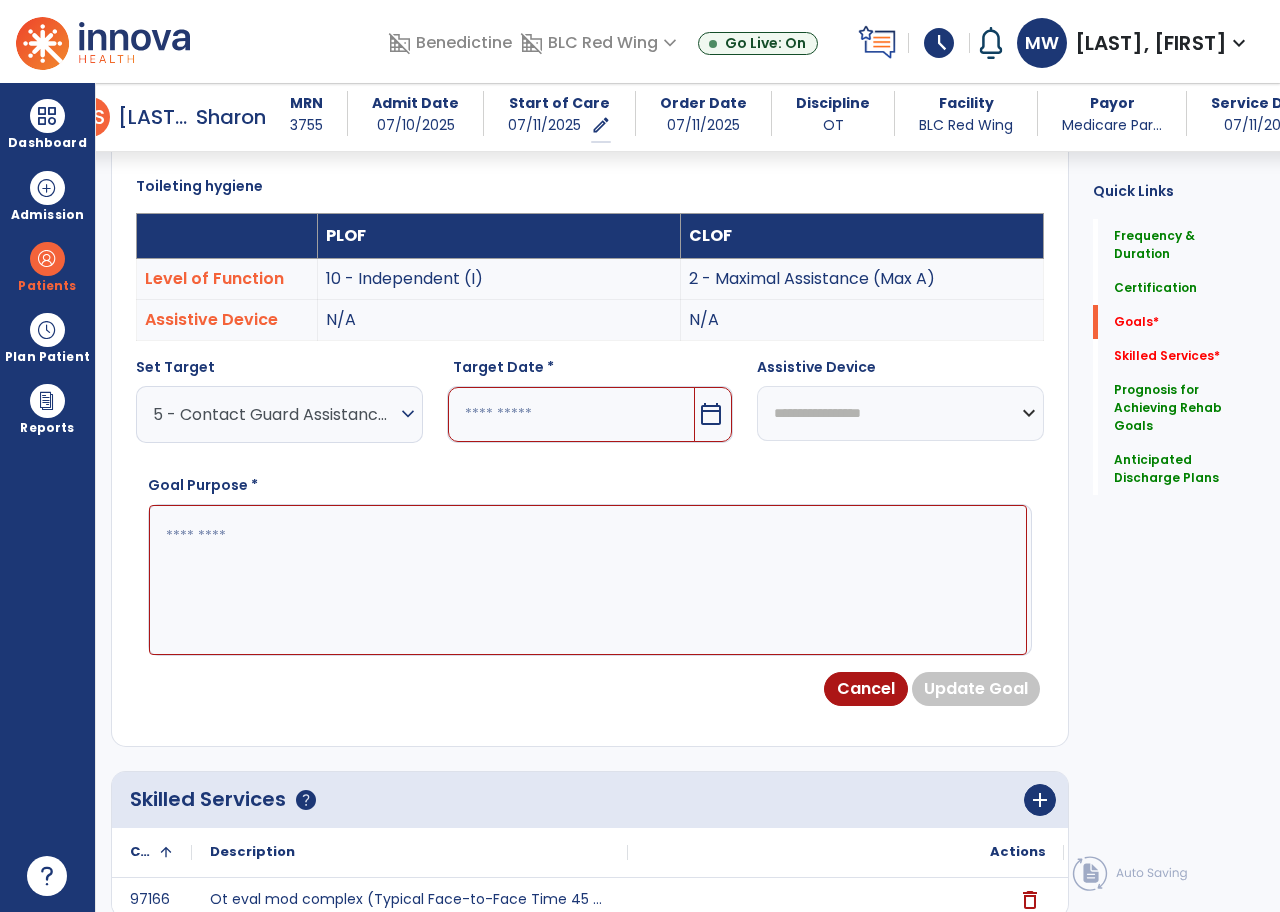 click on "calendar_today" at bounding box center (711, 414) 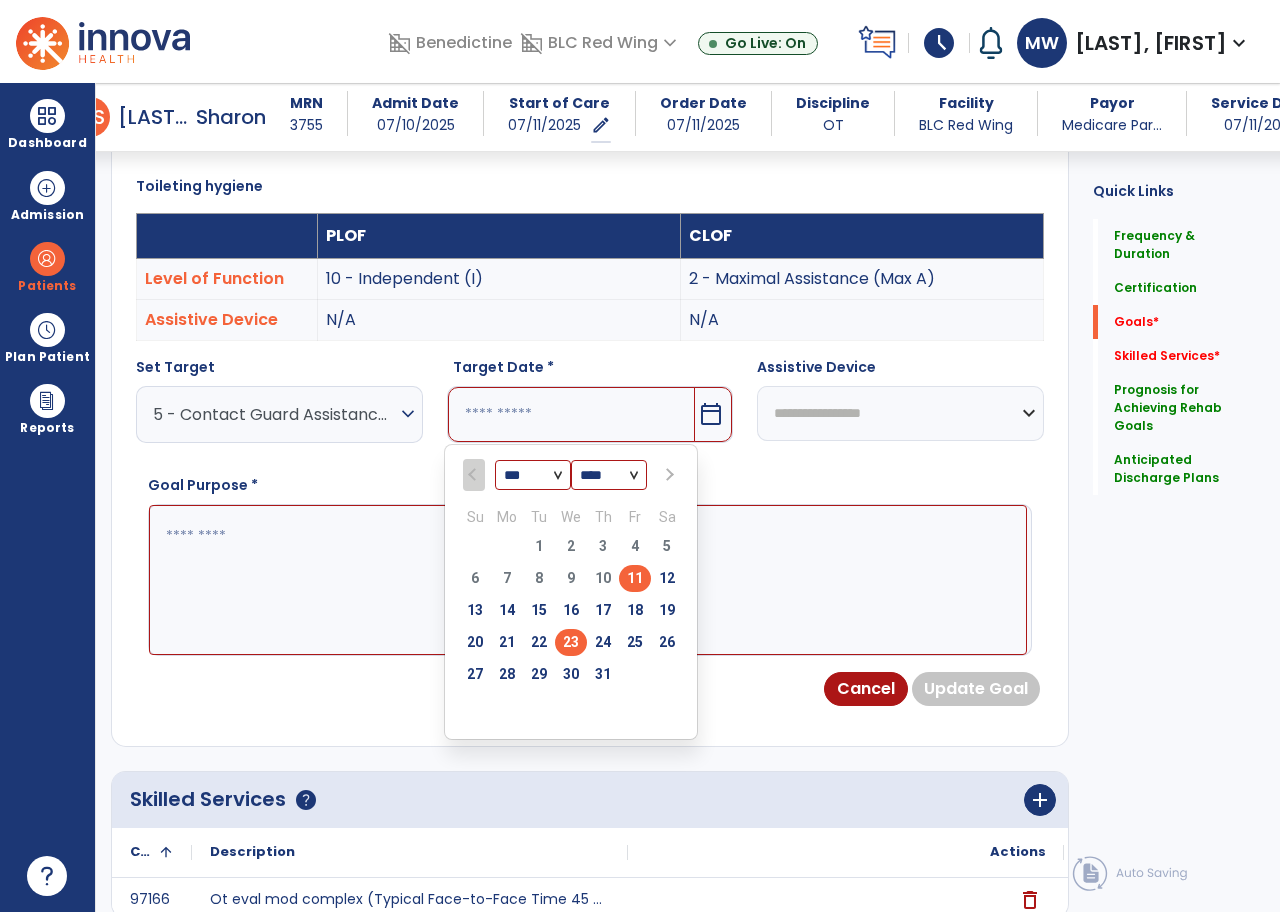 click on "23" at bounding box center [571, 642] 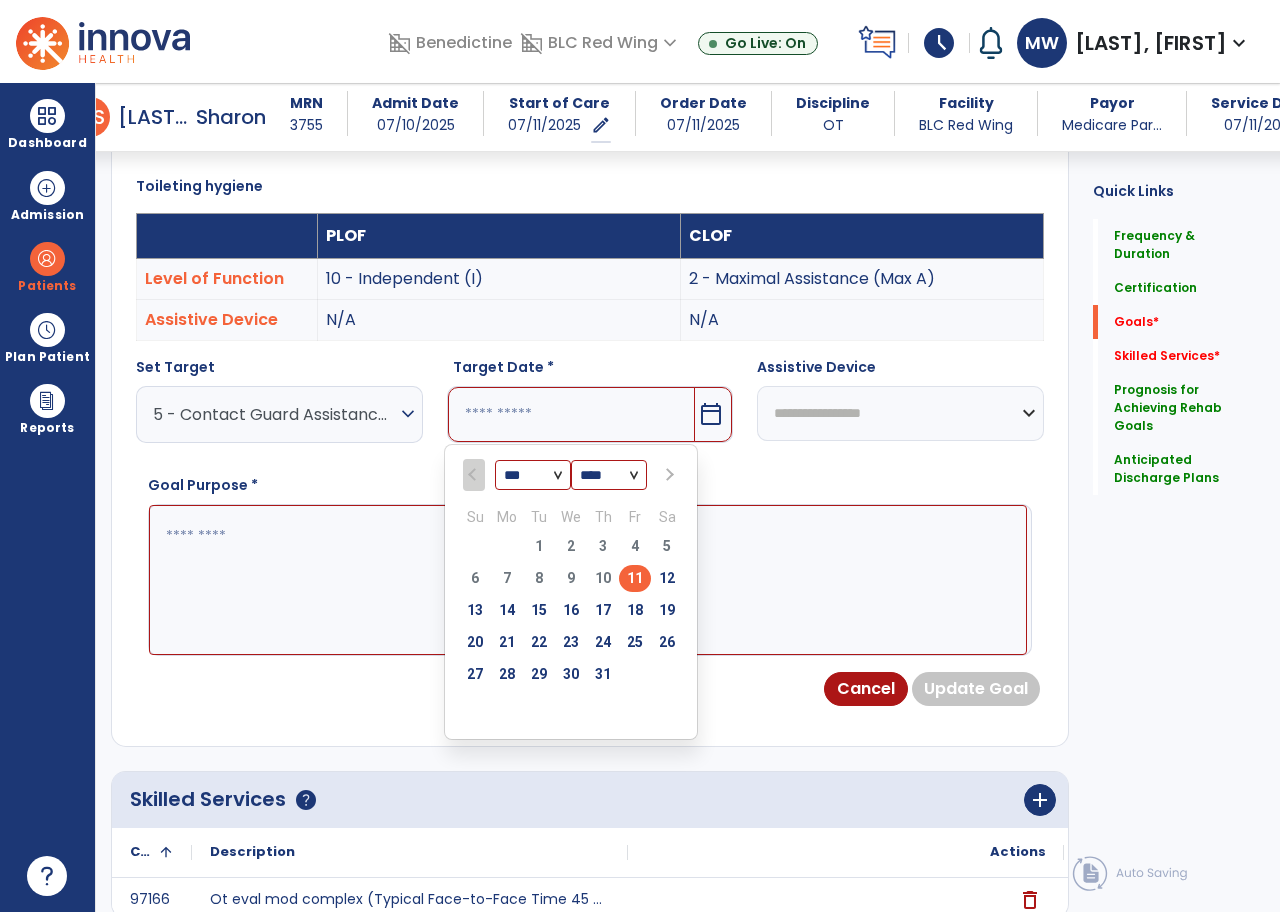 type on "*********" 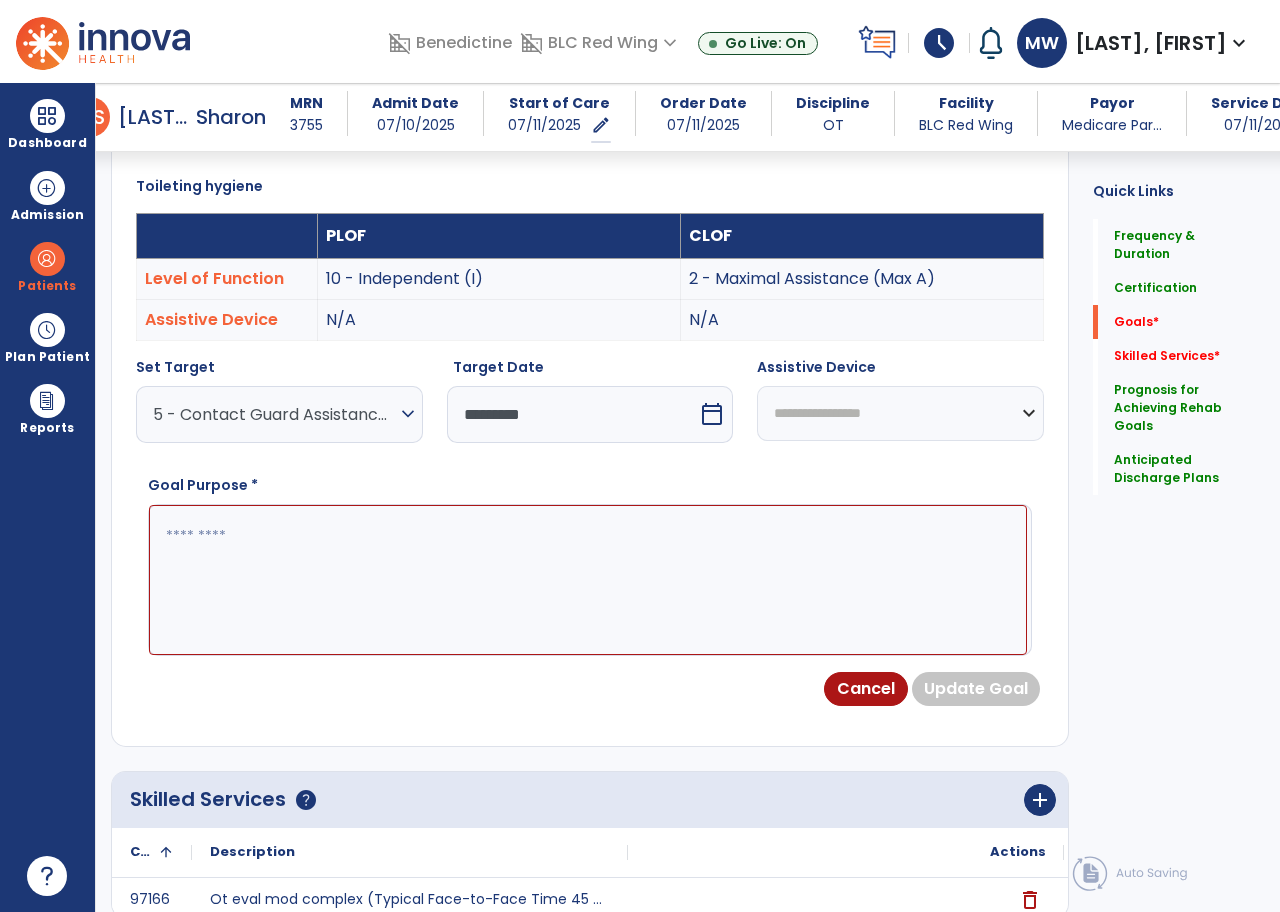 click at bounding box center [588, 580] 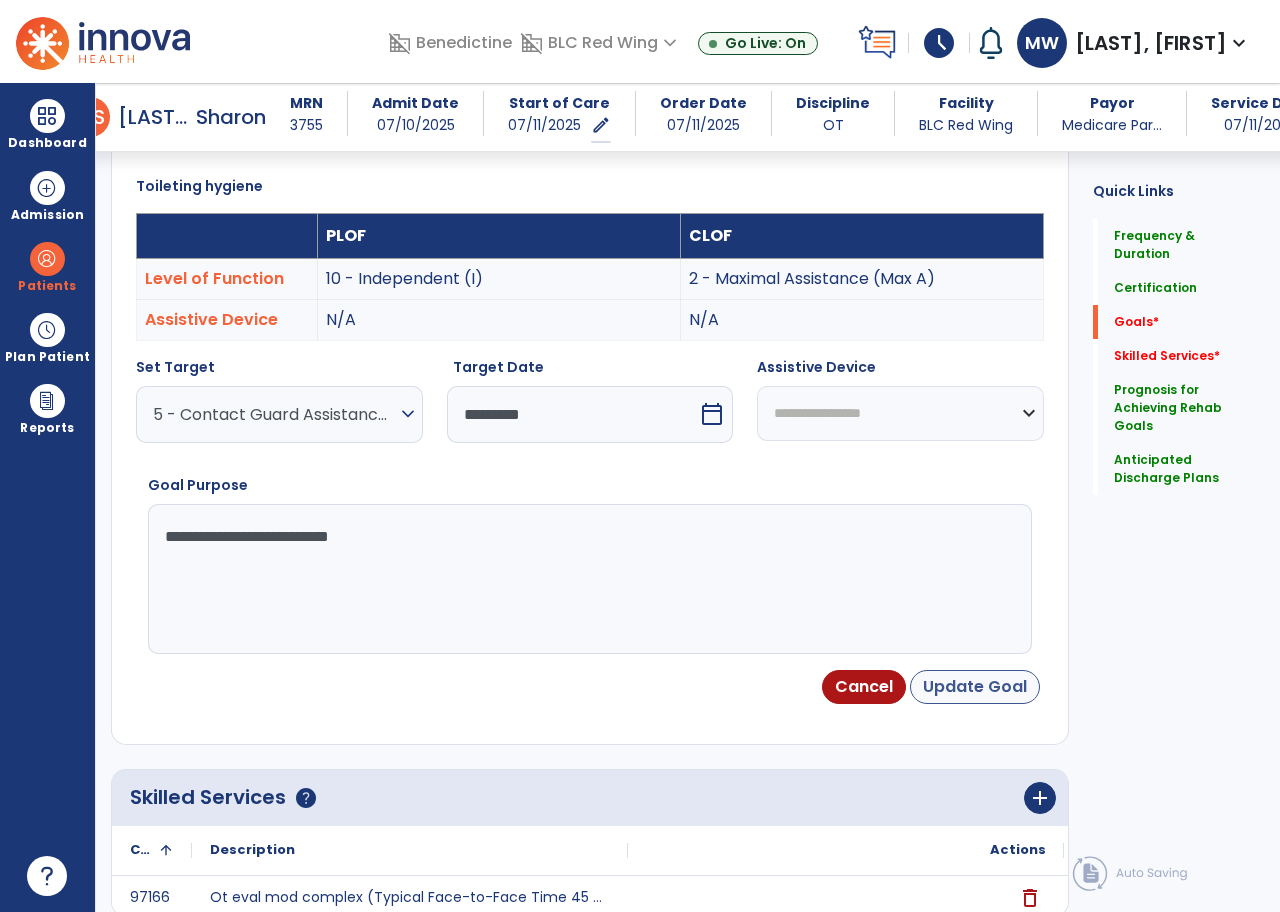 type on "**********" 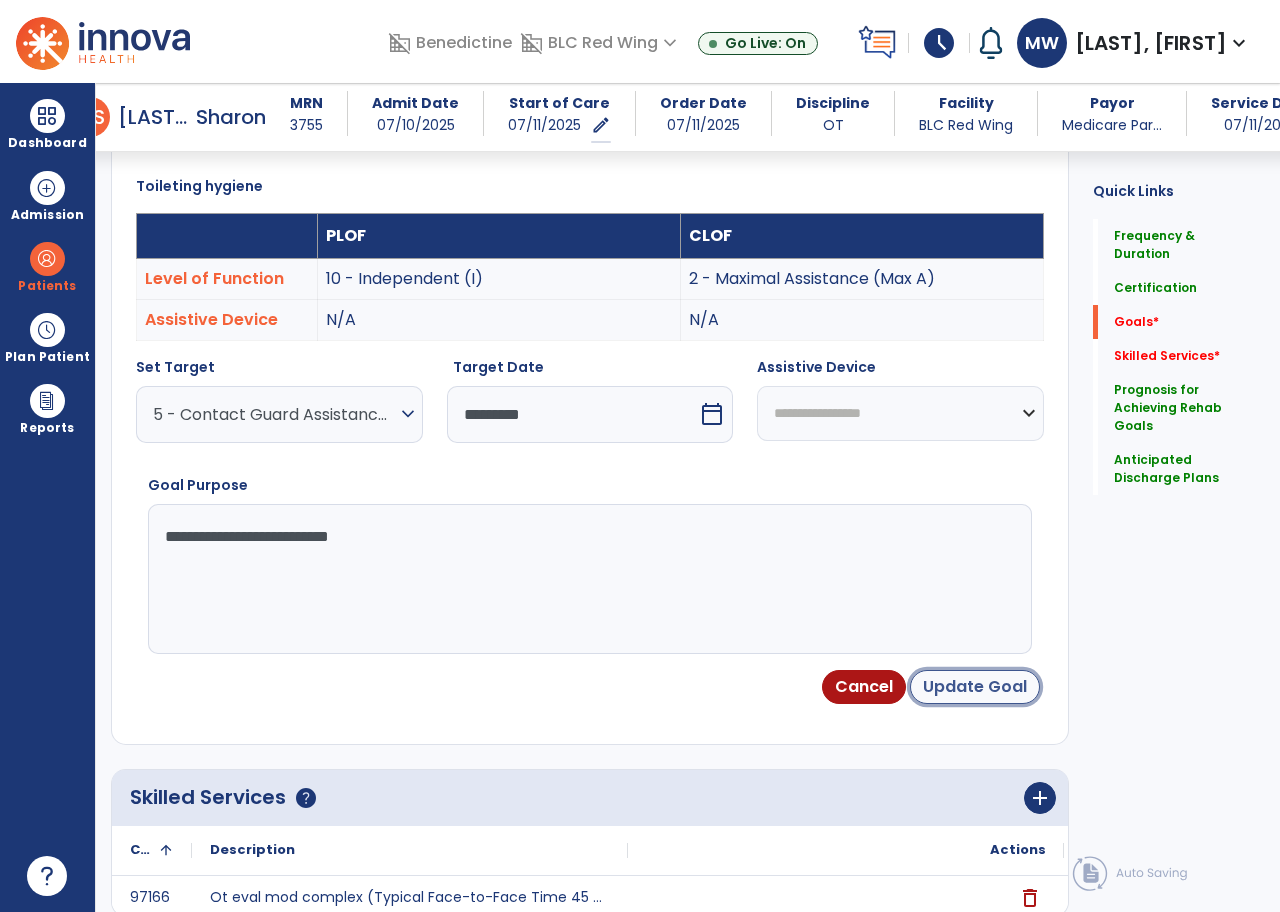 click on "Update Goal" at bounding box center [975, 687] 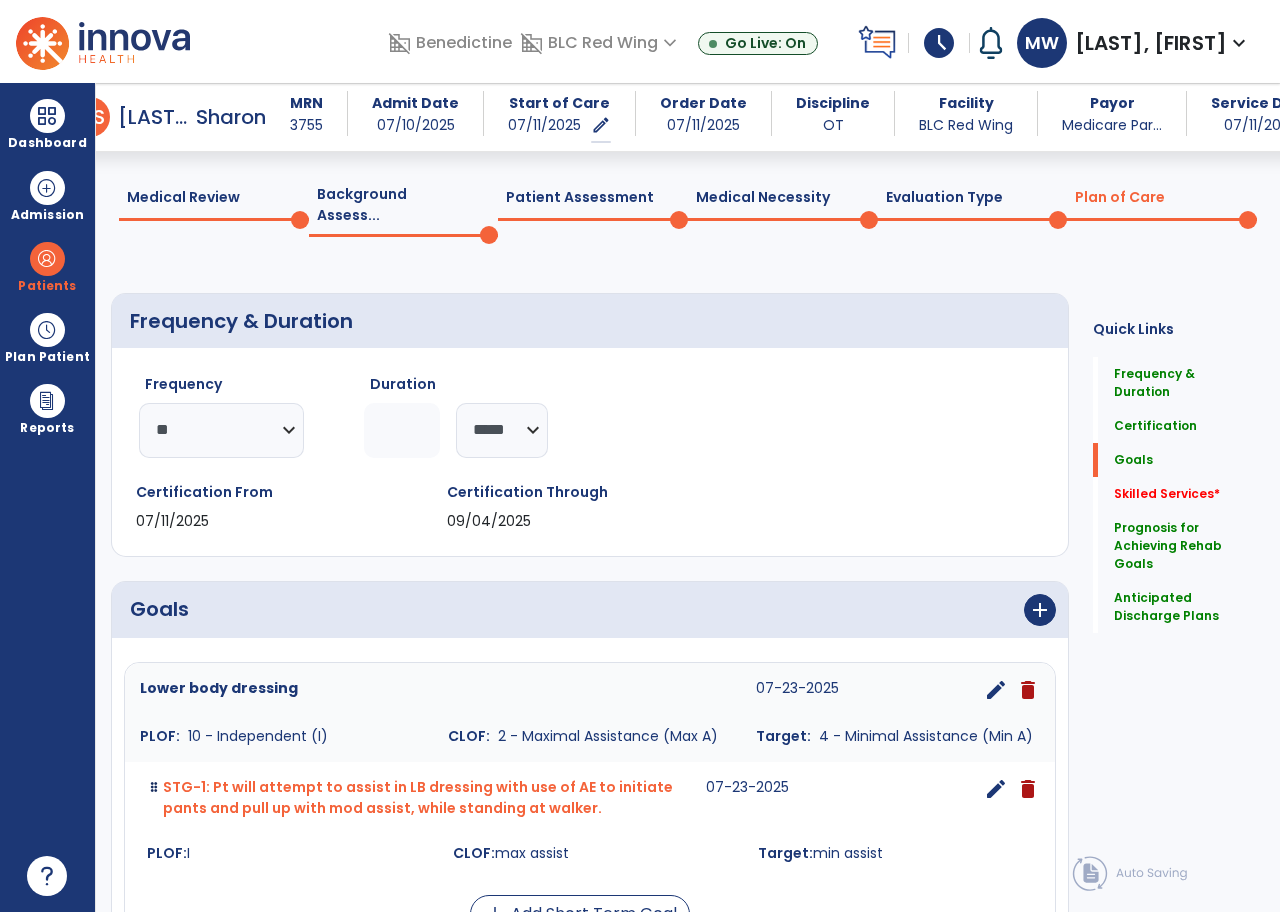 scroll, scrollTop: 35, scrollLeft: 0, axis: vertical 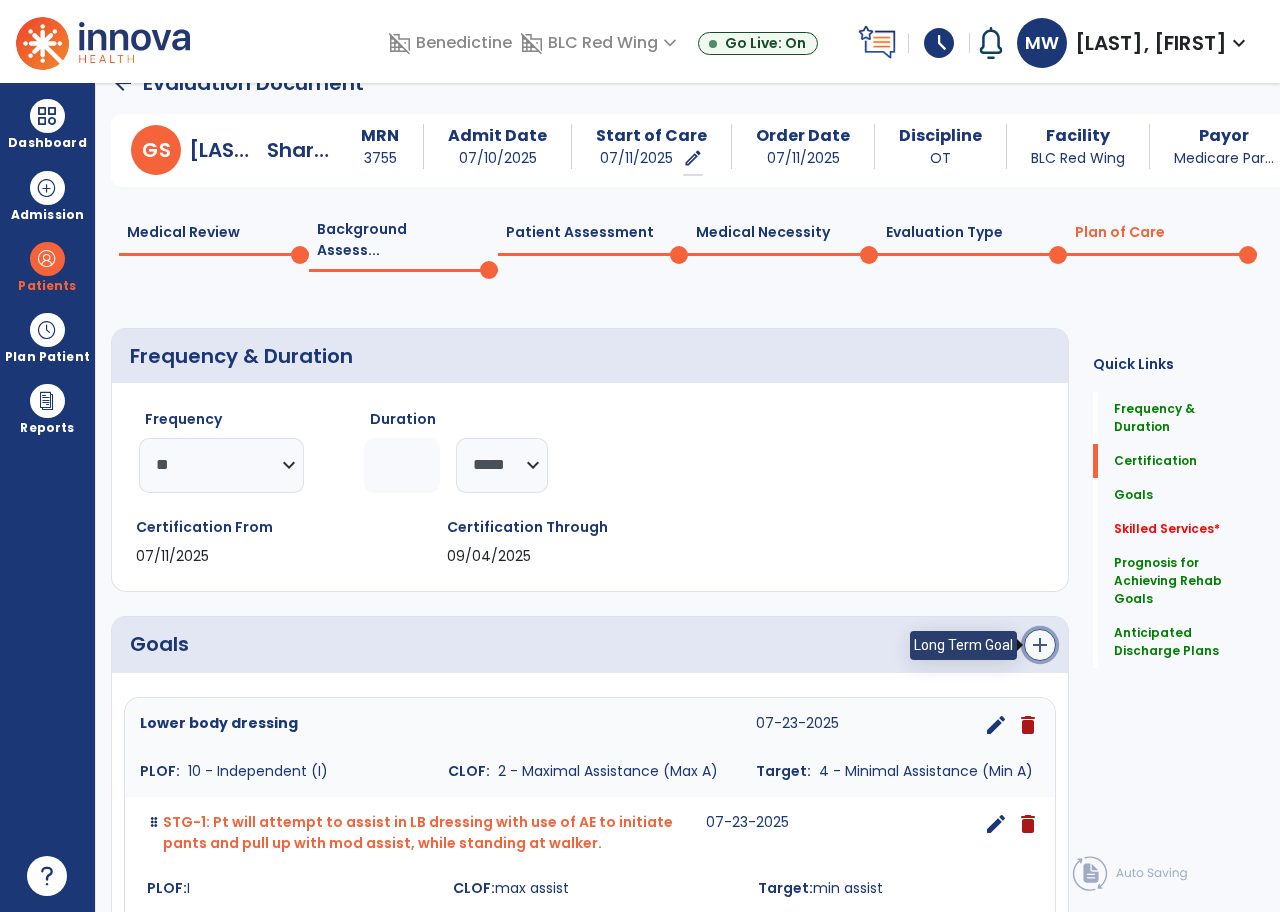 click on "add" at bounding box center [1040, 645] 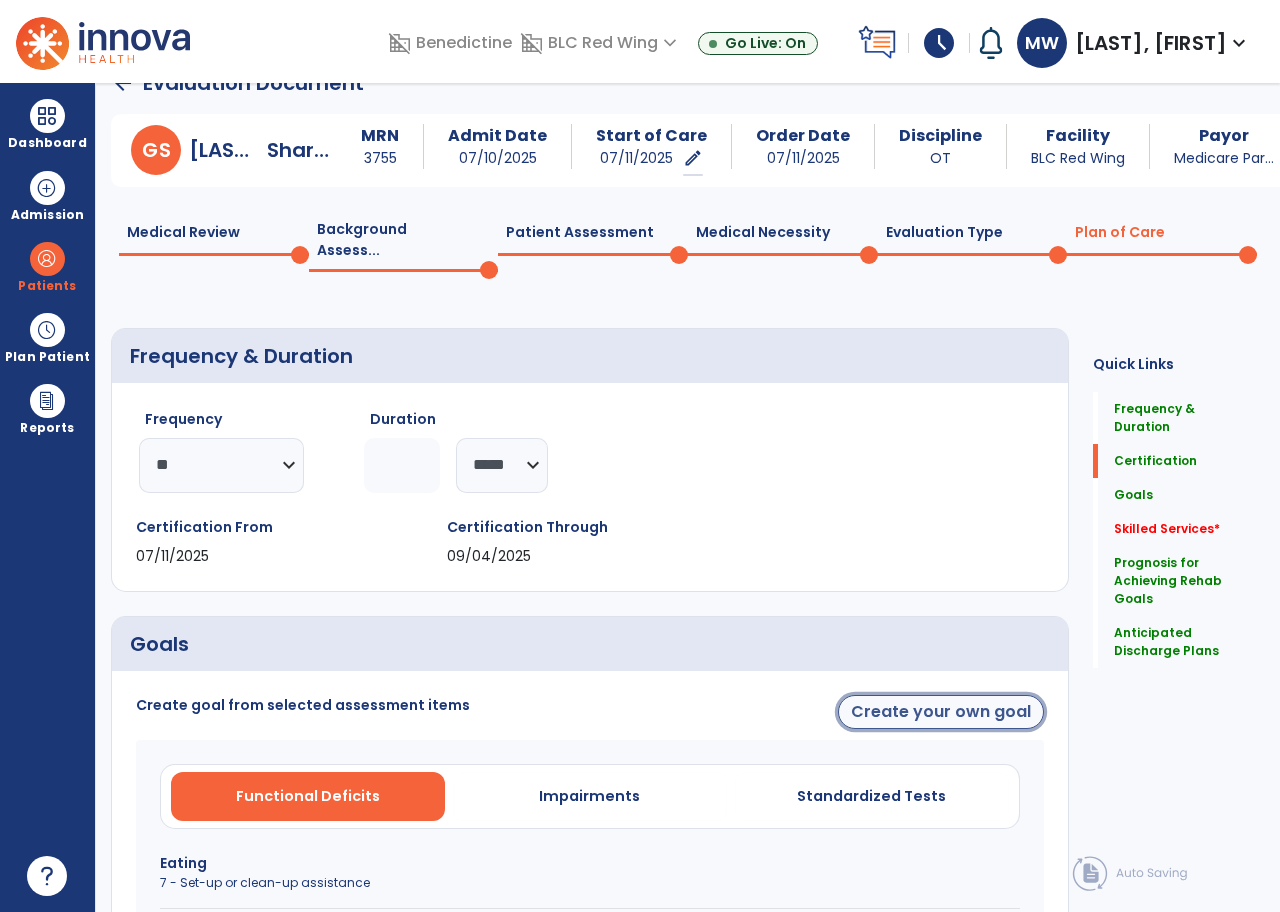 click on "Create your own goal" at bounding box center [941, 712] 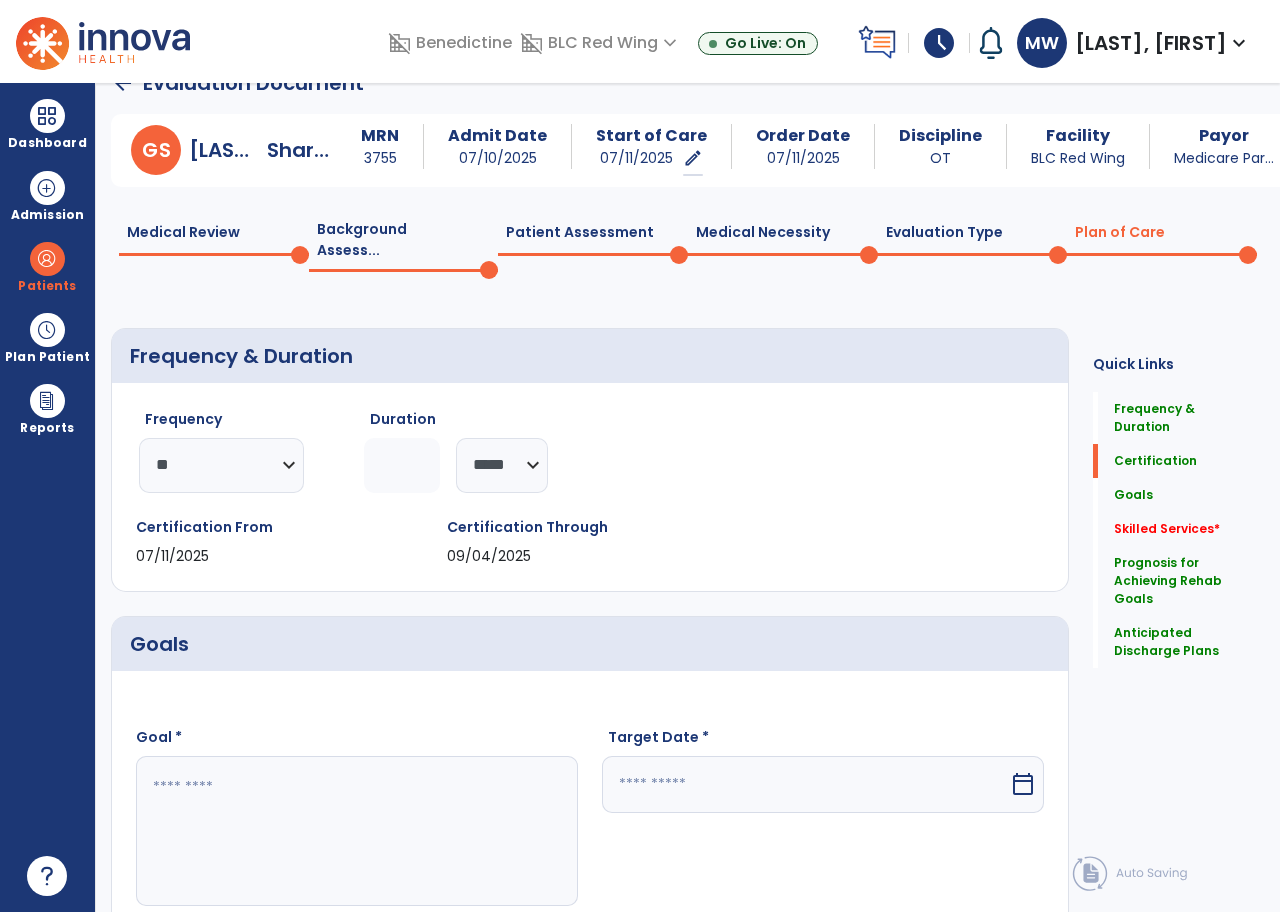 click at bounding box center [356, 831] 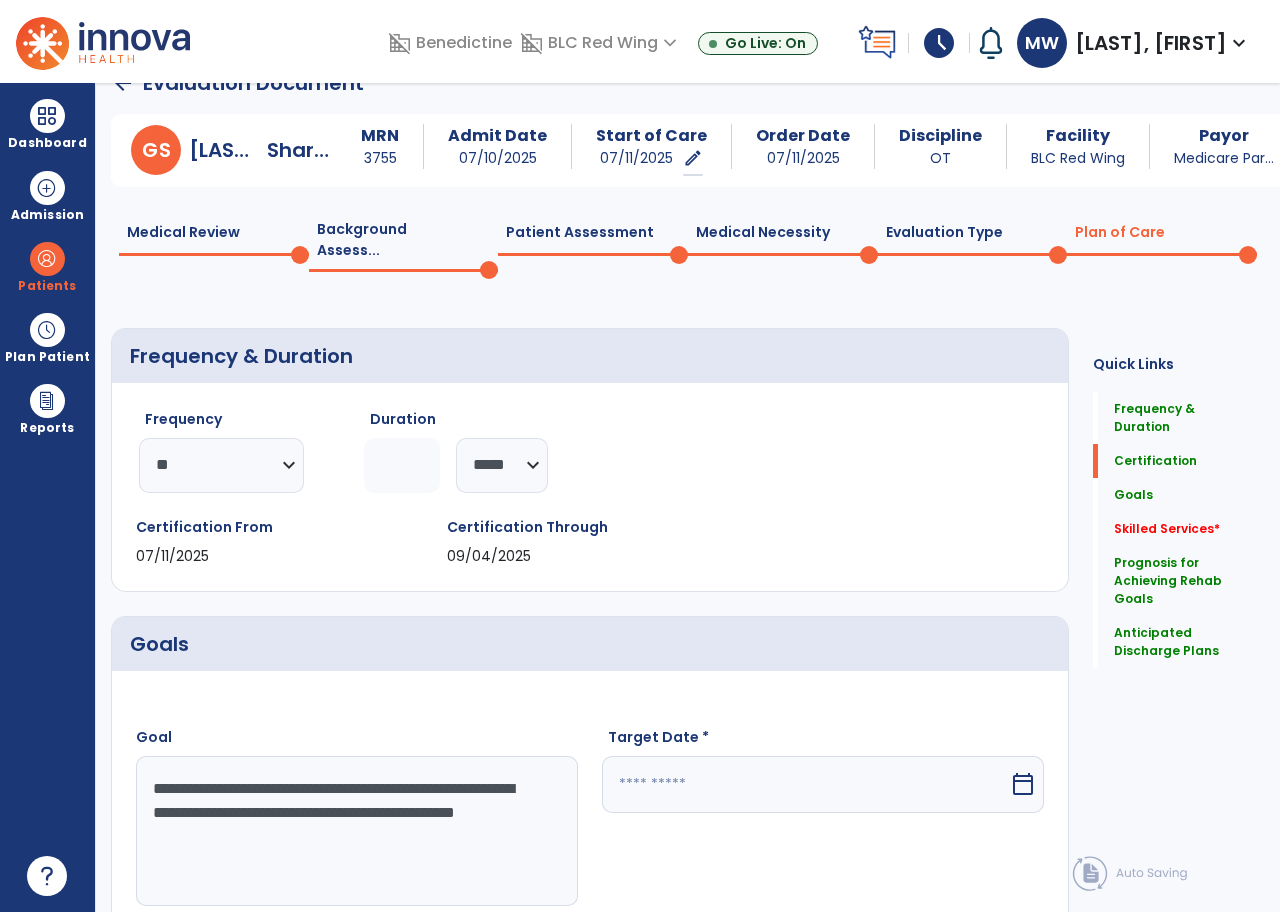 type on "**********" 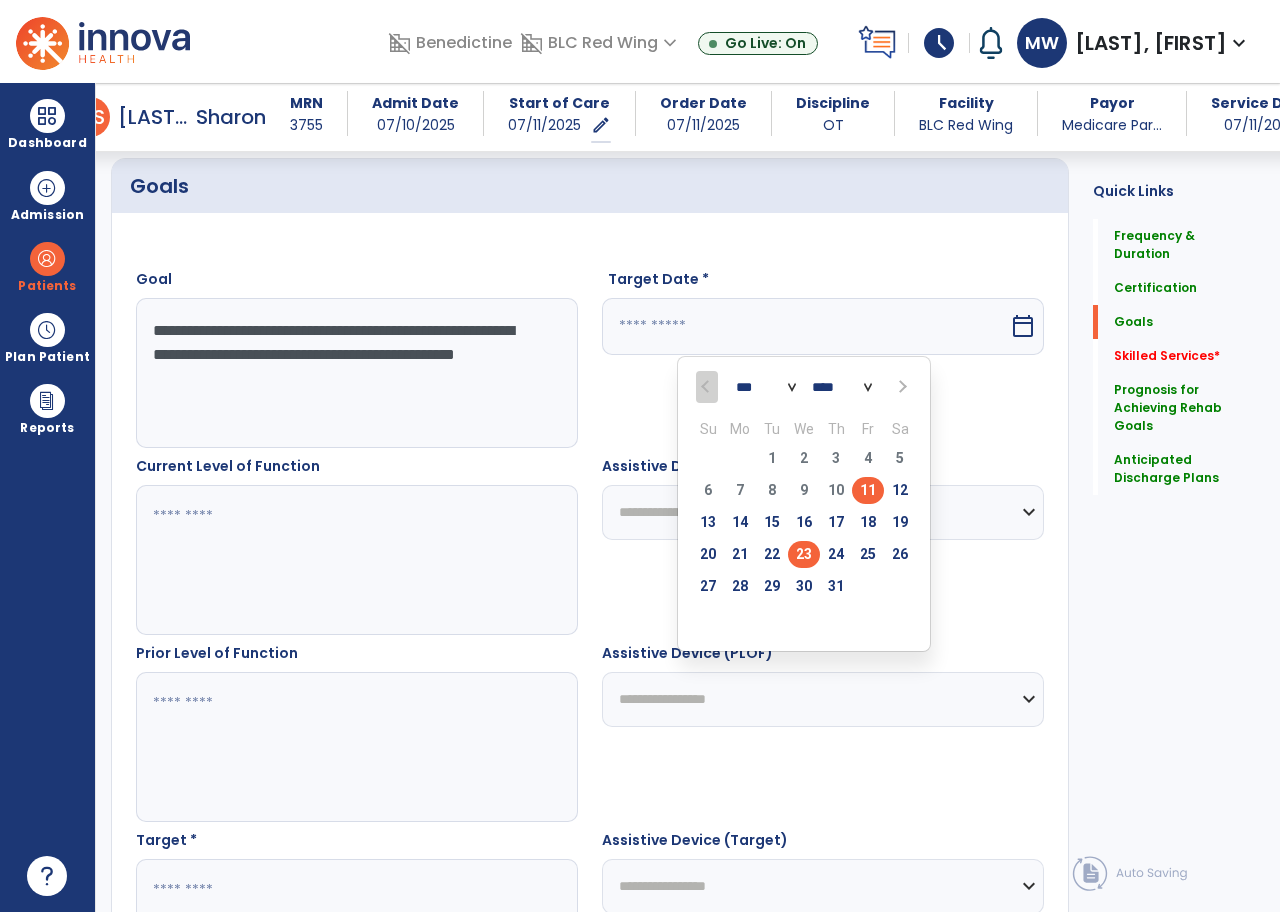 click on "23" at bounding box center (804, 554) 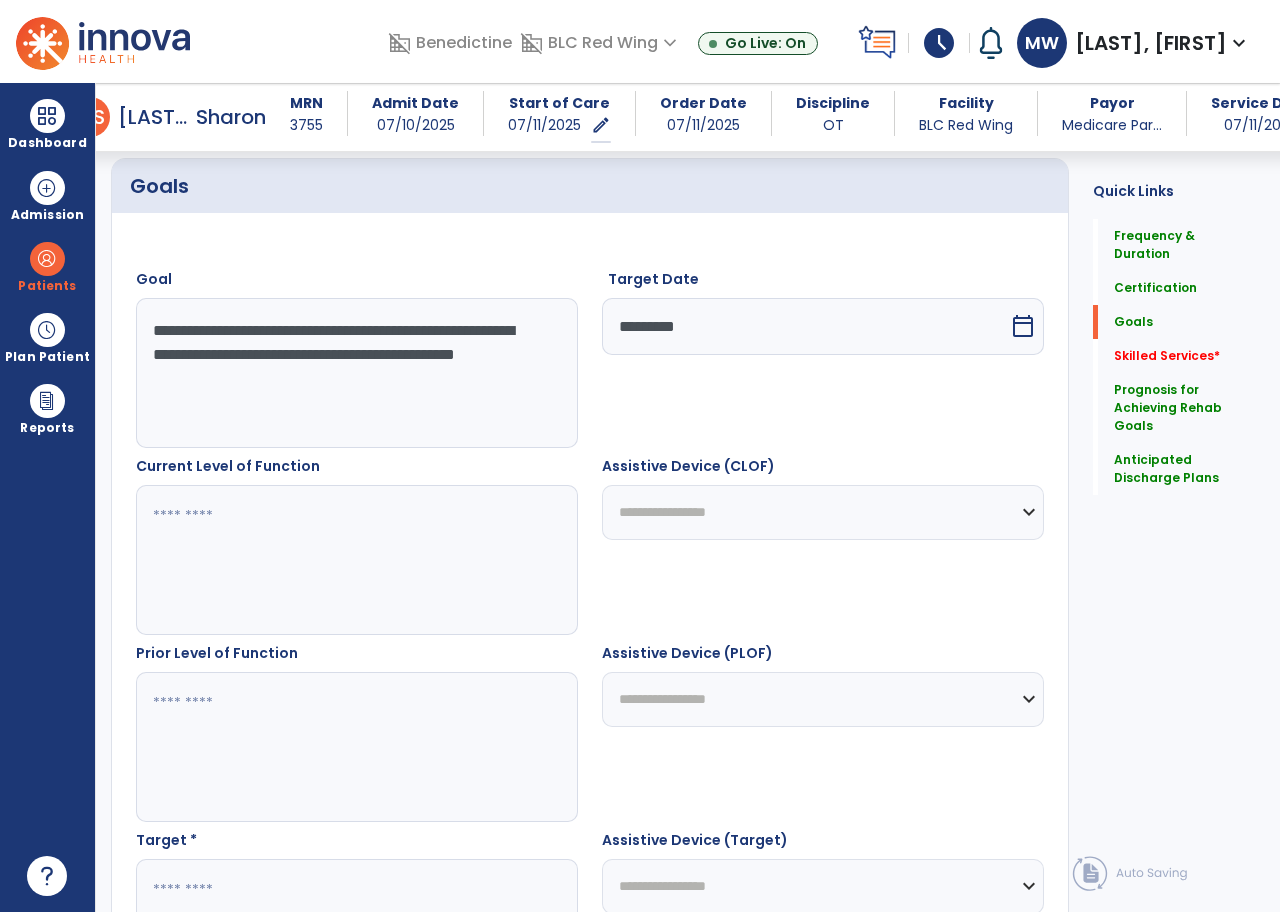 click at bounding box center [356, 560] 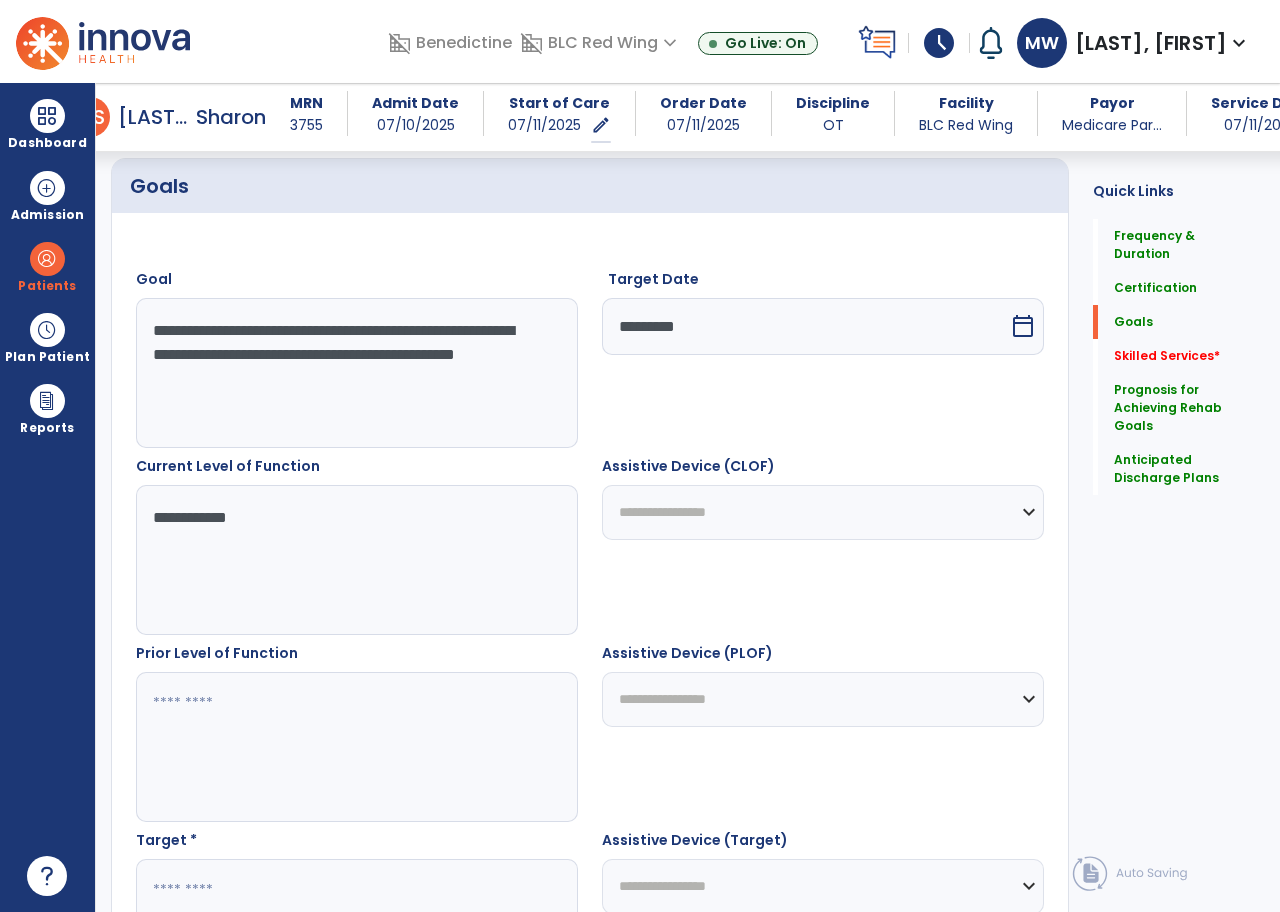 type on "**********" 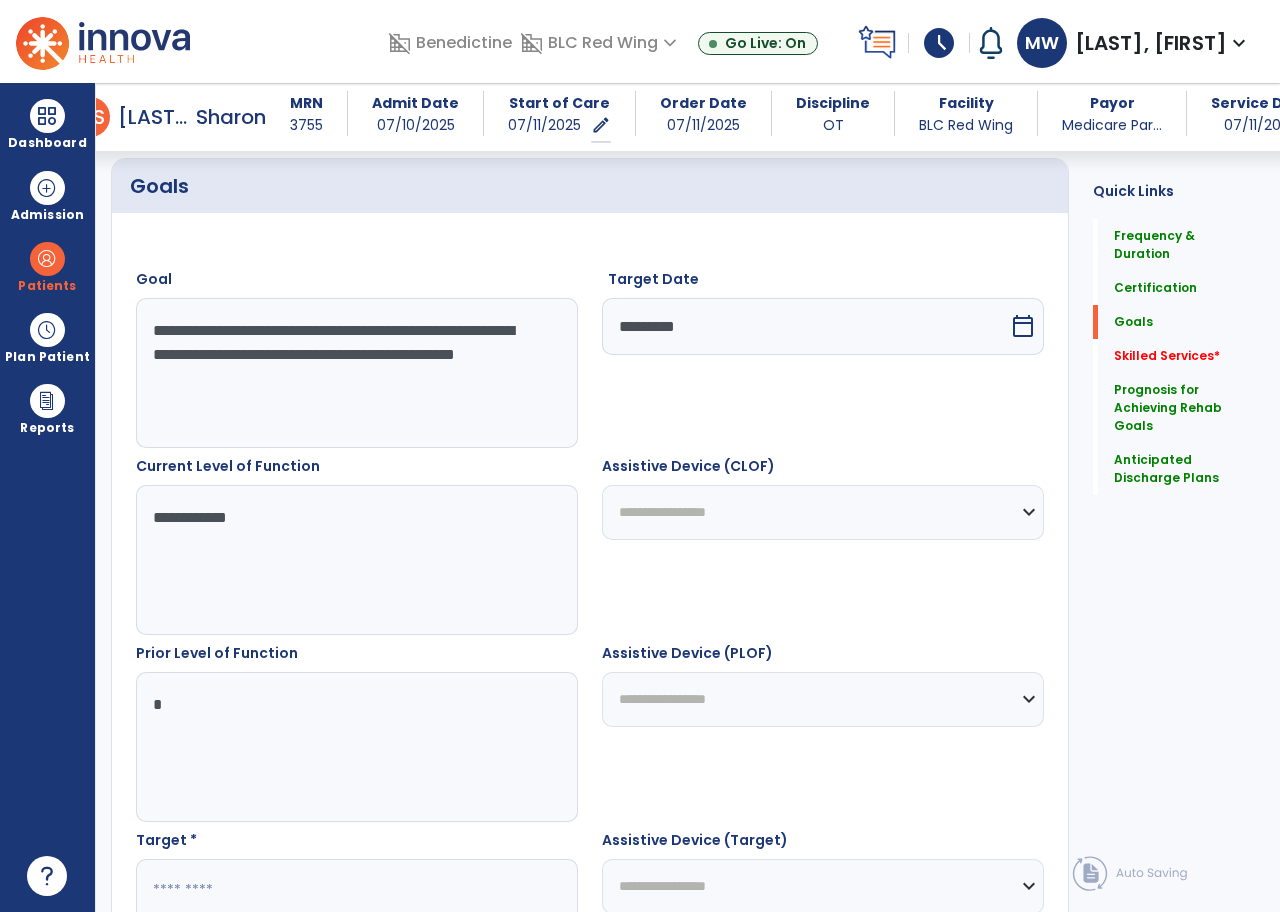 type on "*" 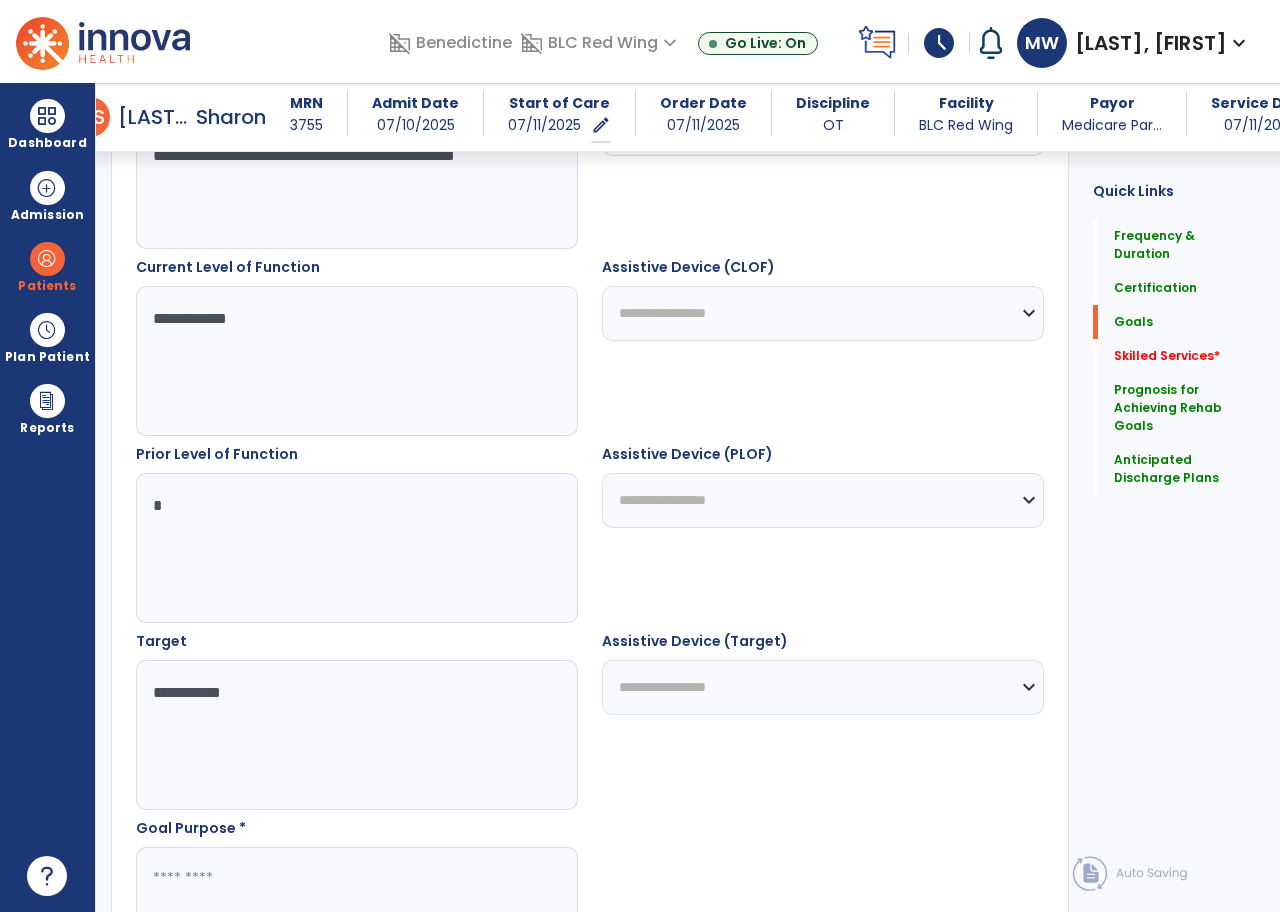 scroll, scrollTop: 674, scrollLeft: 0, axis: vertical 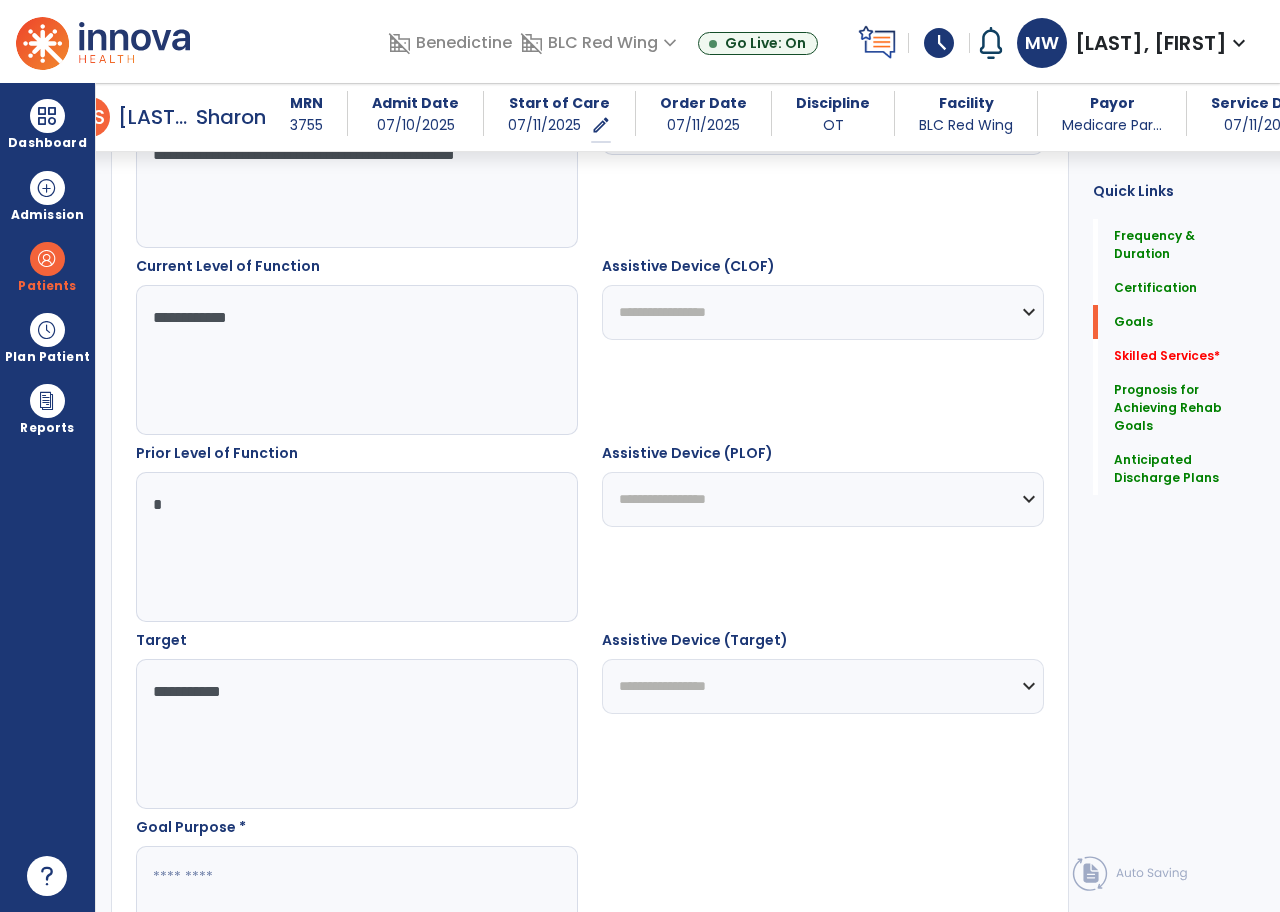 type on "**********" 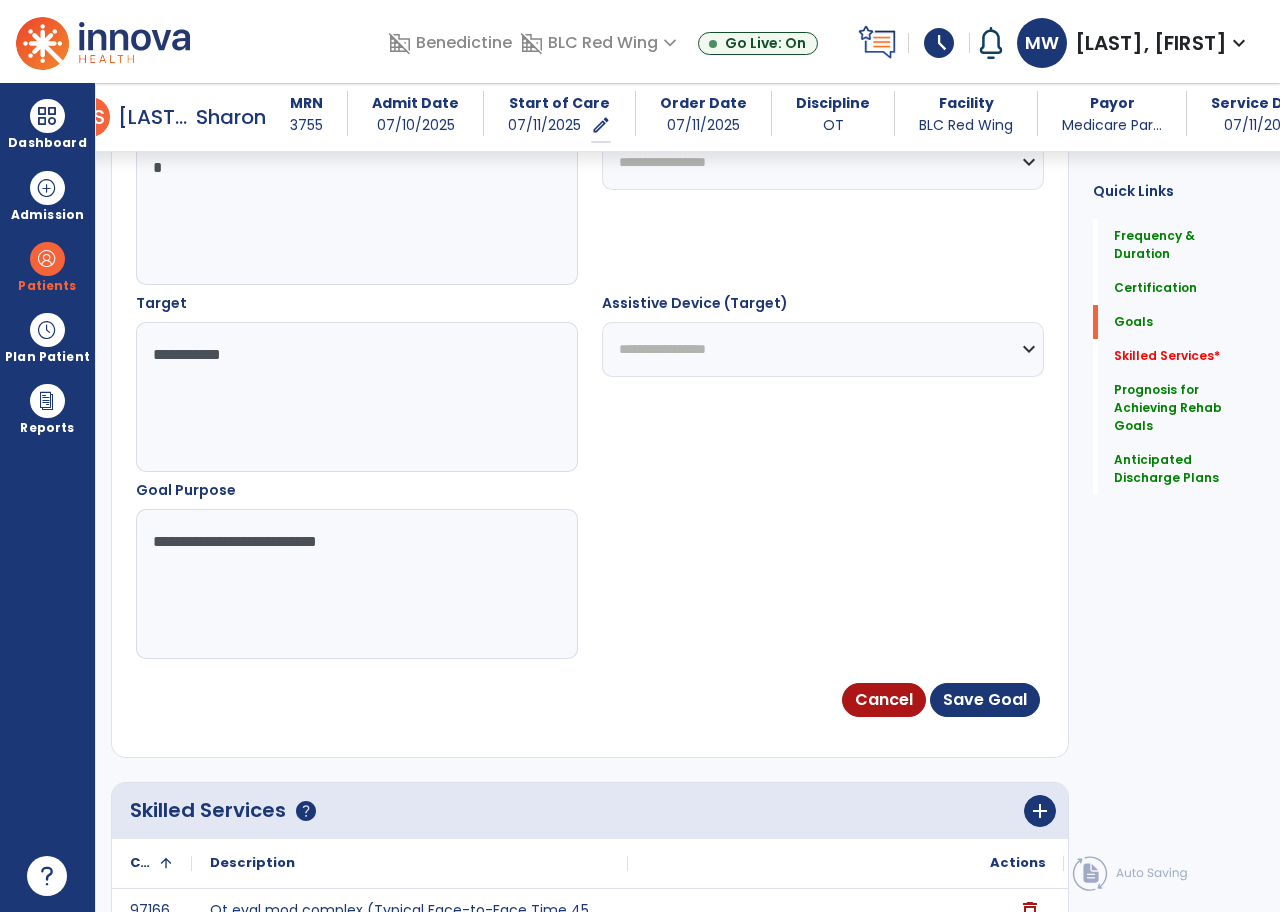 scroll, scrollTop: 1074, scrollLeft: 0, axis: vertical 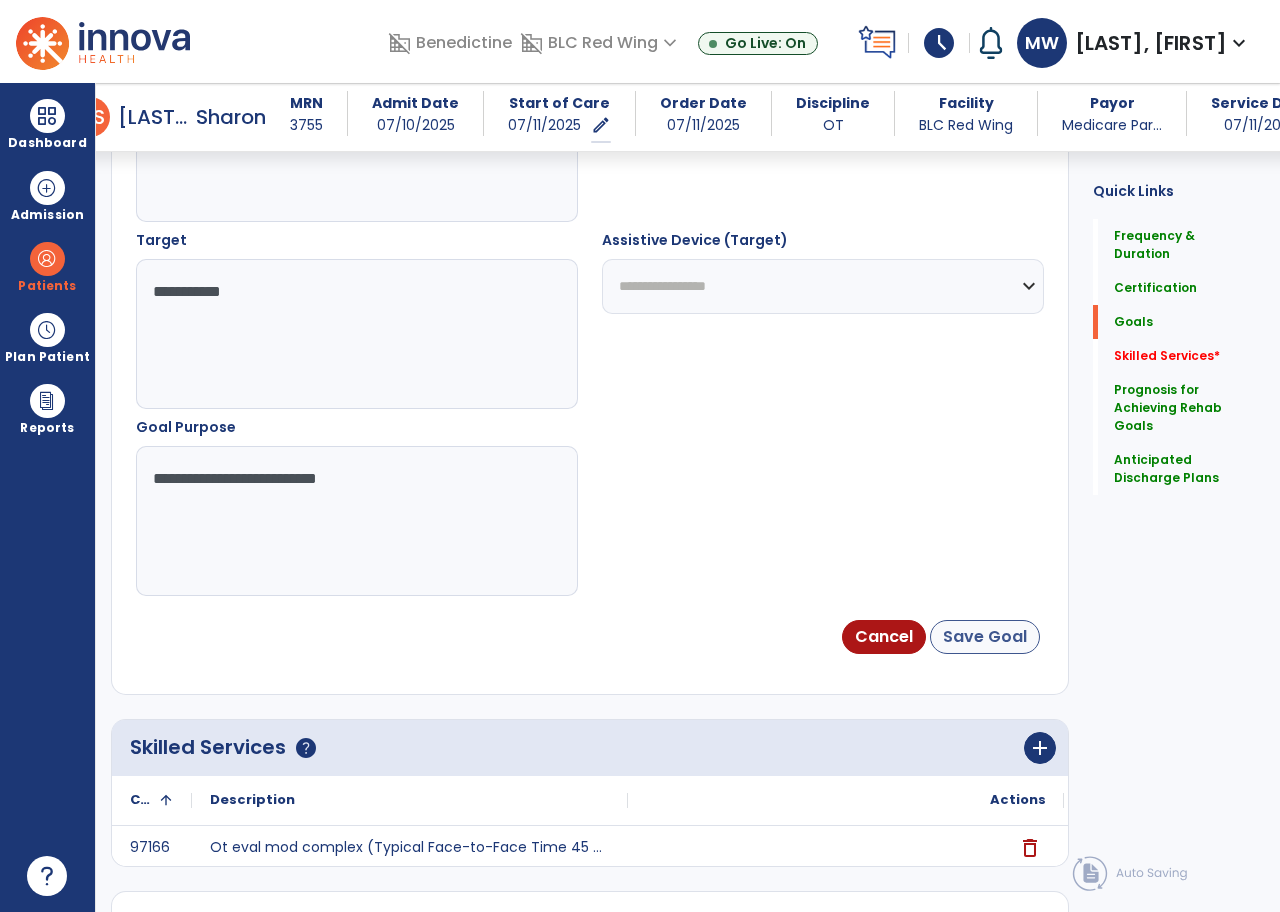 type on "**********" 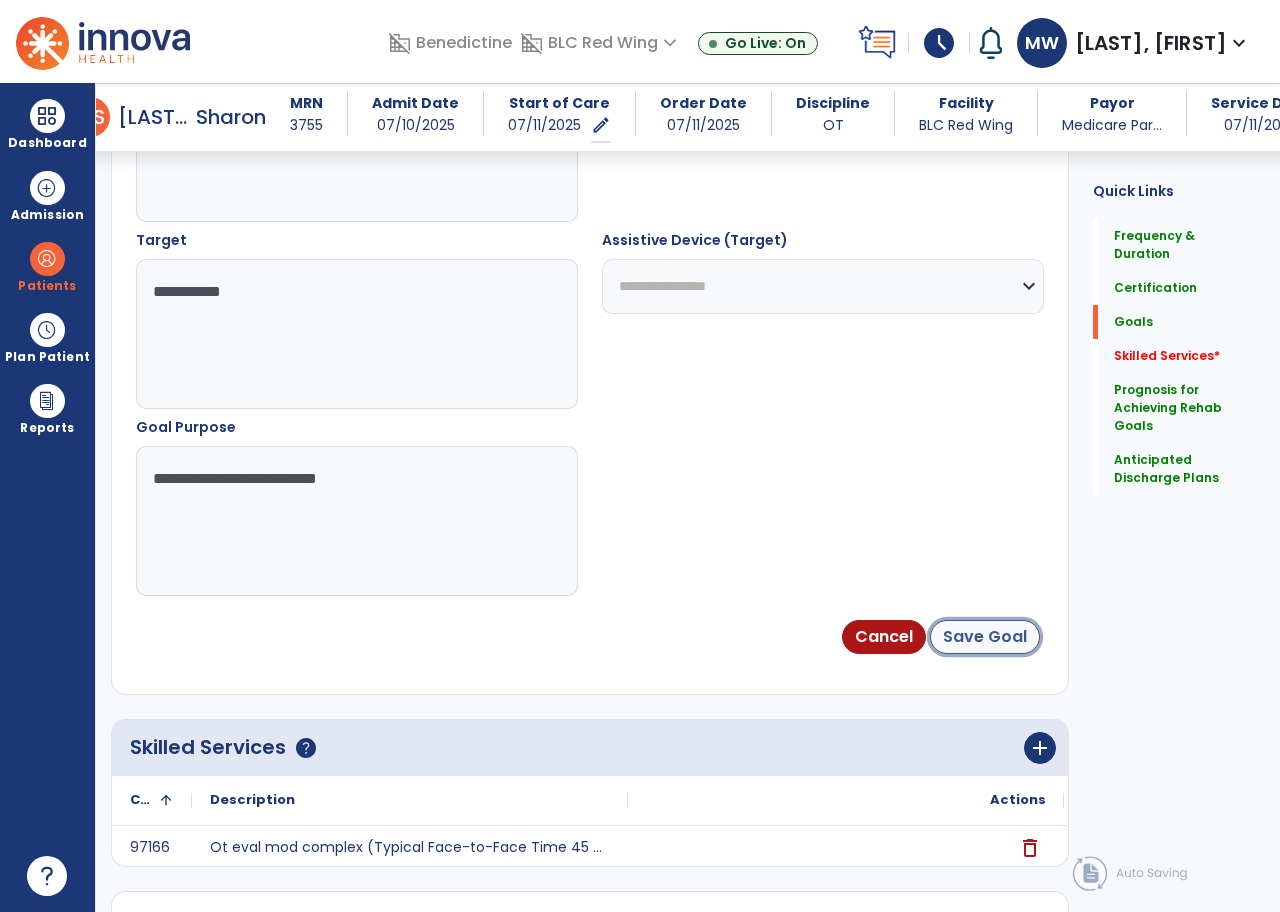 click on "Save Goal" at bounding box center [985, 637] 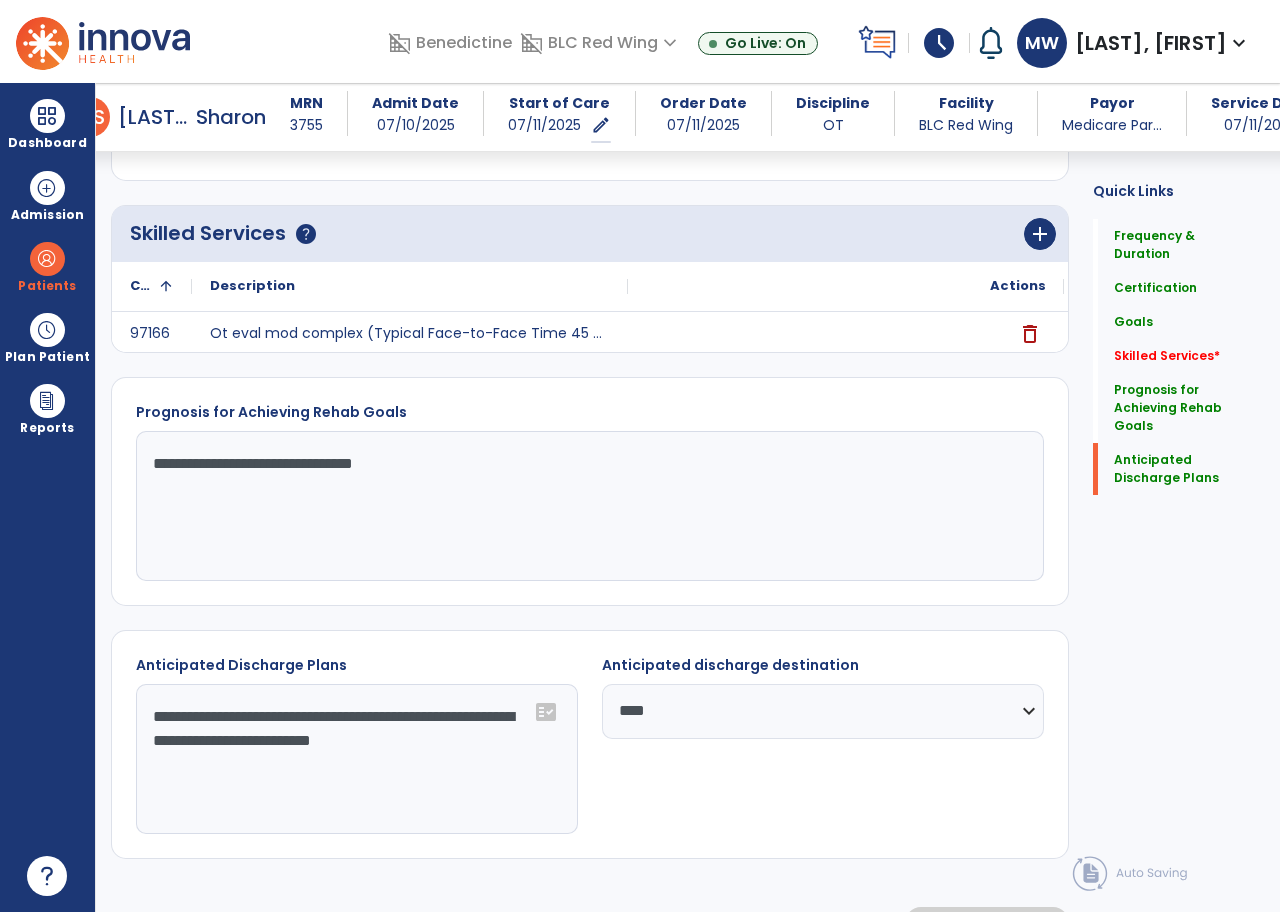 scroll, scrollTop: 2279, scrollLeft: 0, axis: vertical 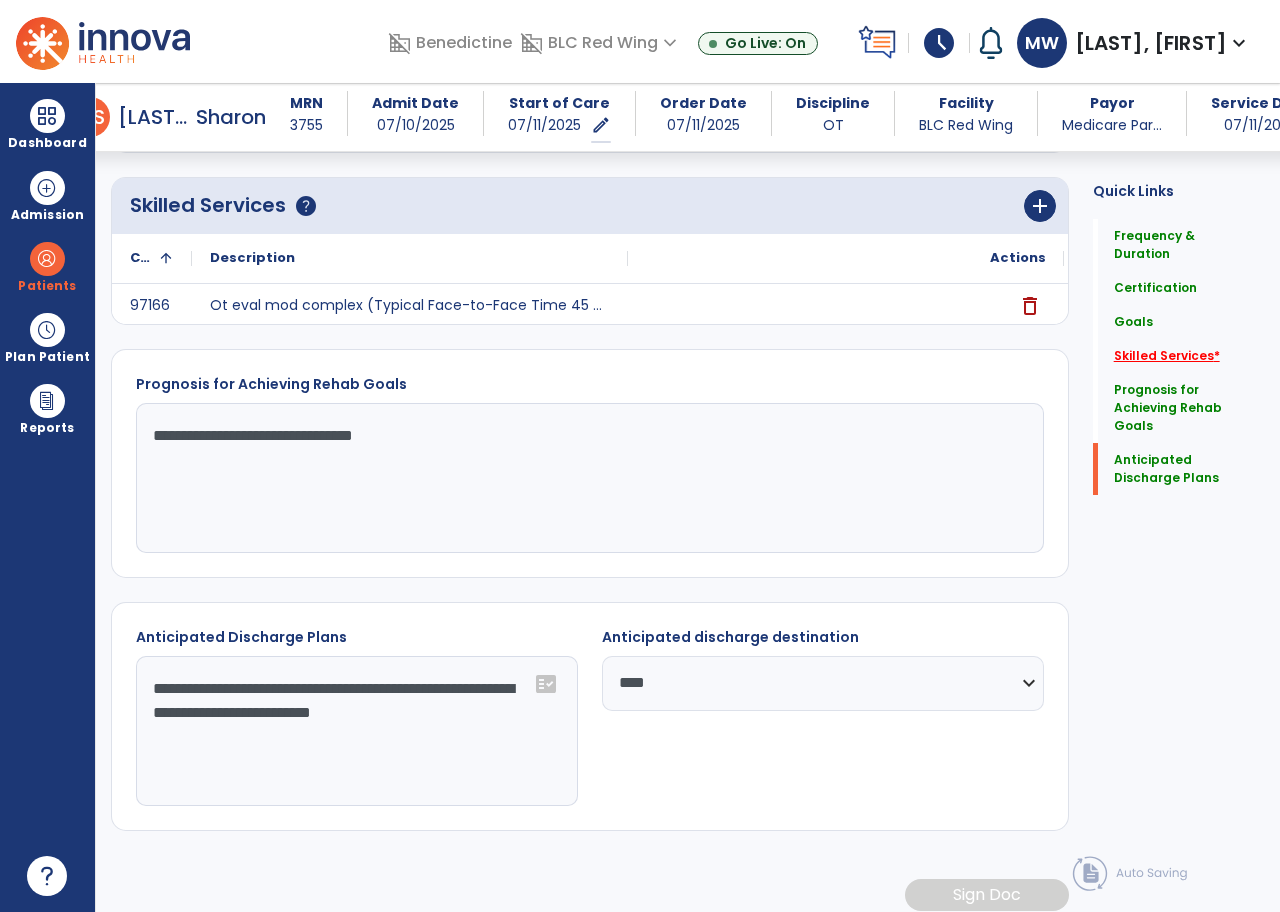 click on "Skilled Services   *" 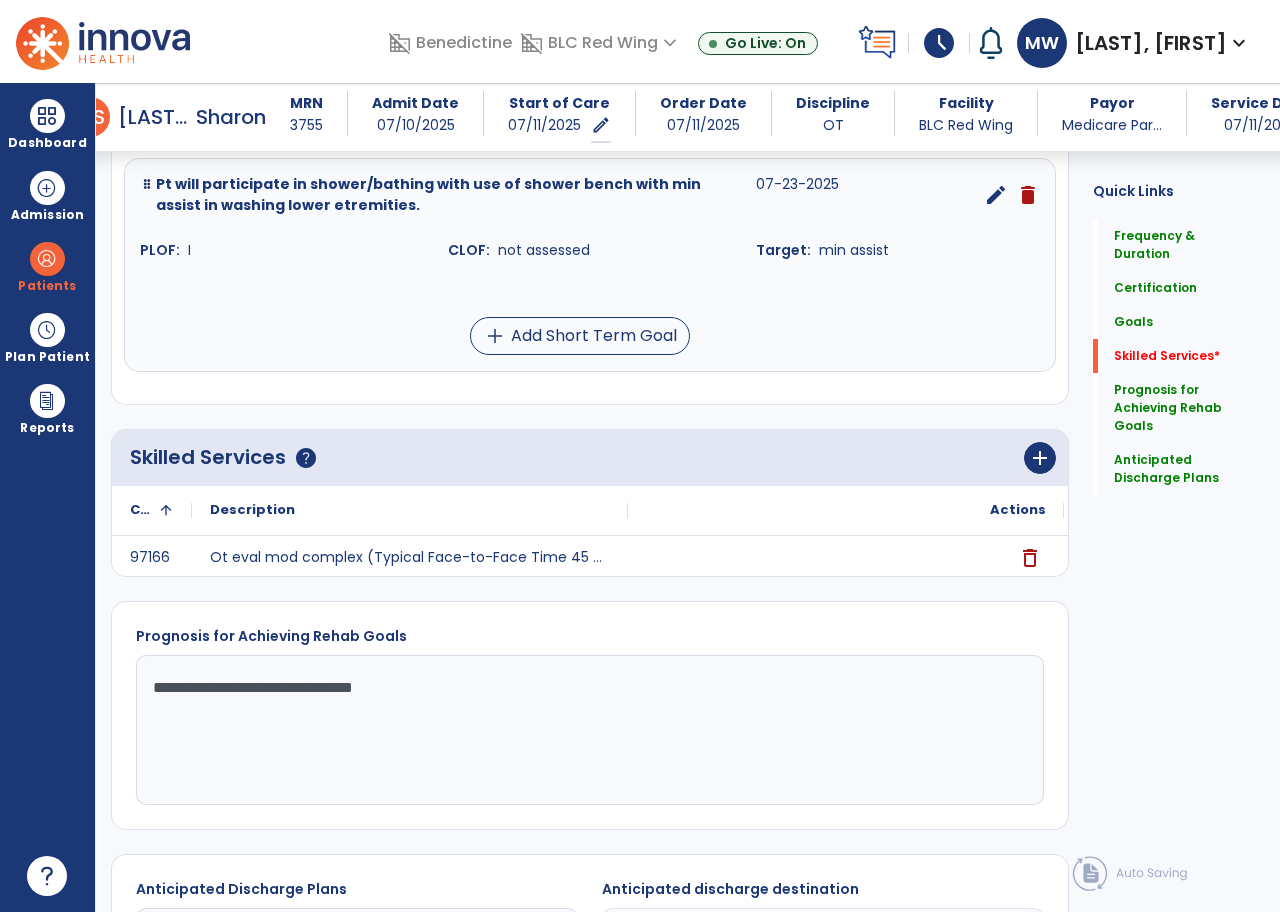 scroll, scrollTop: 2018, scrollLeft: 0, axis: vertical 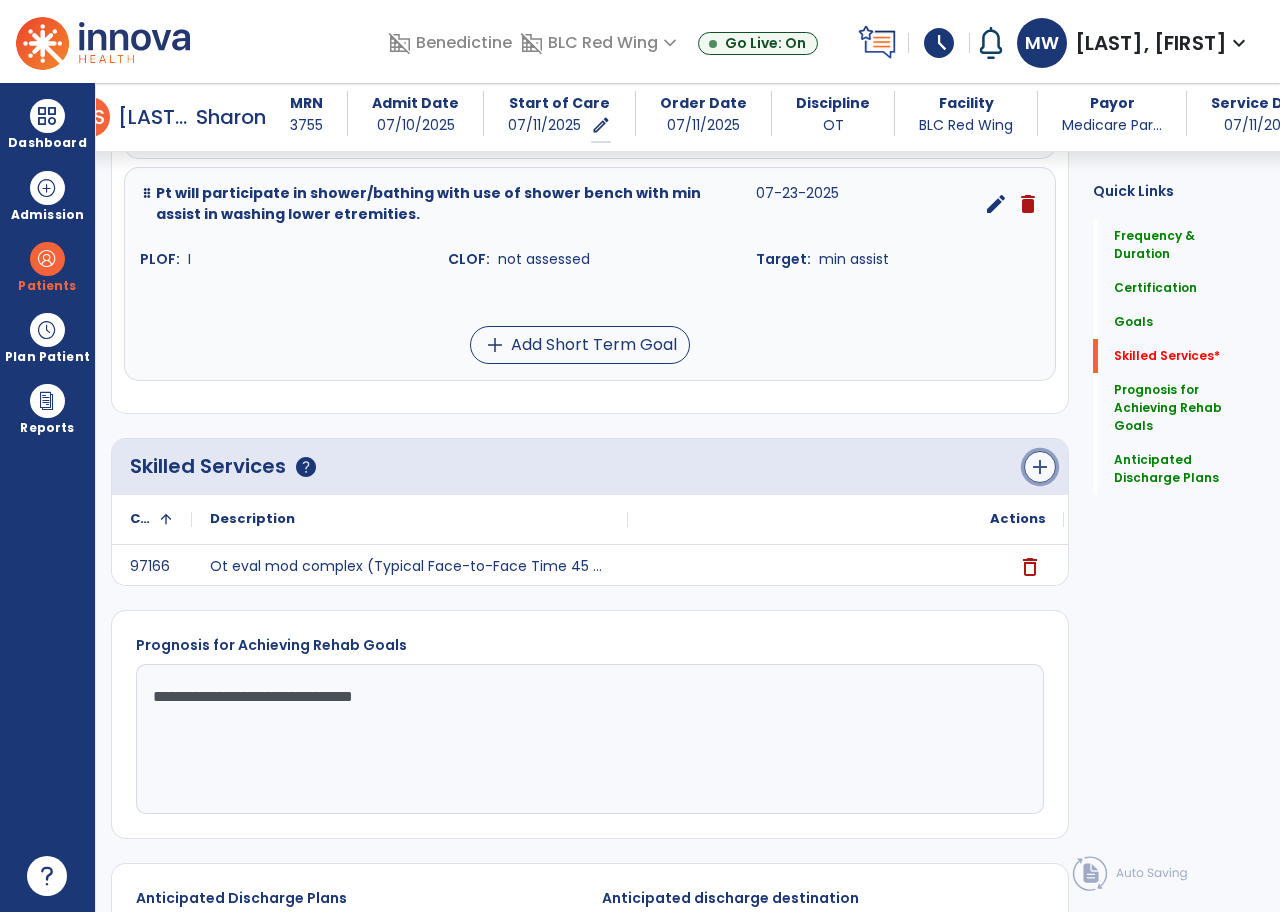 click on "add" 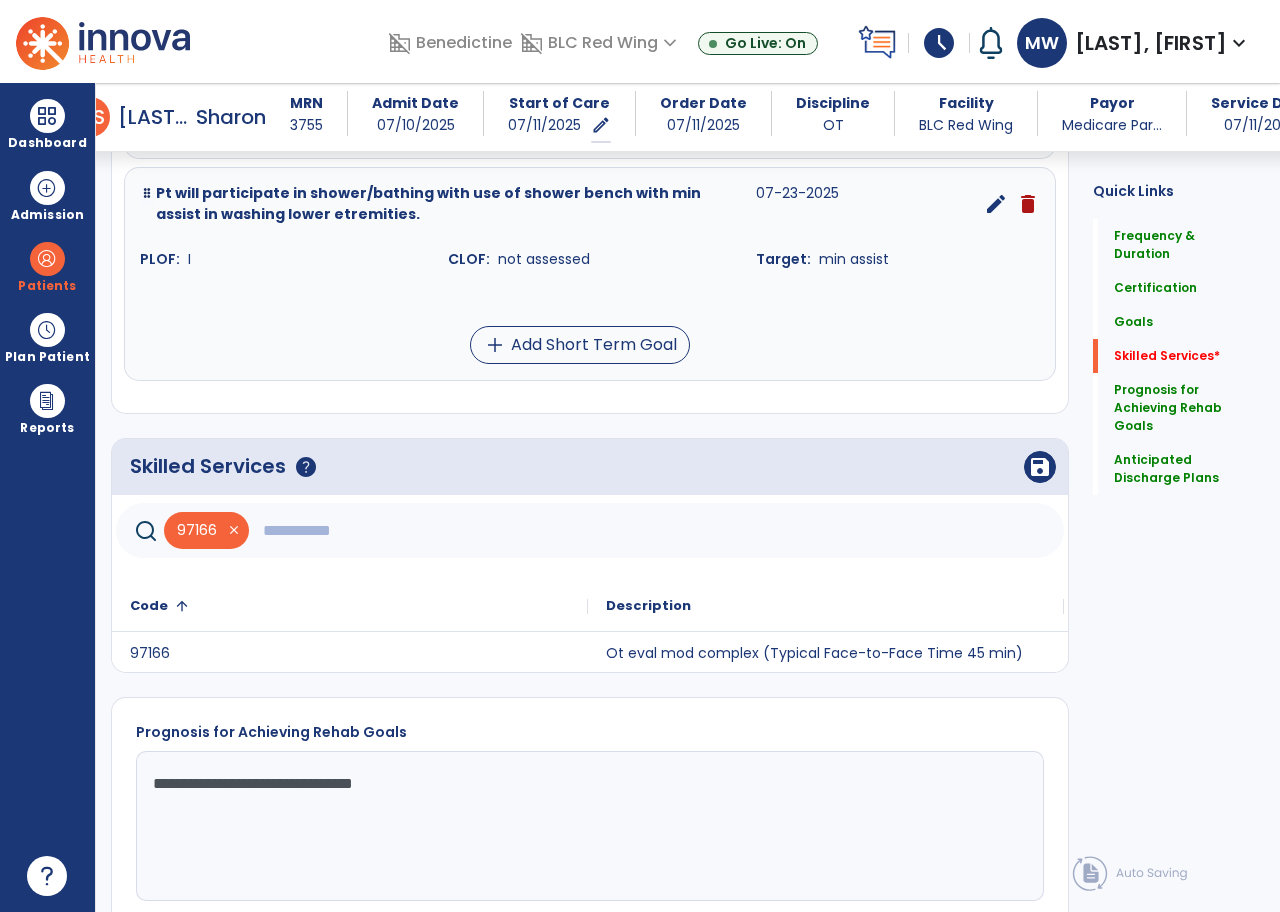 click 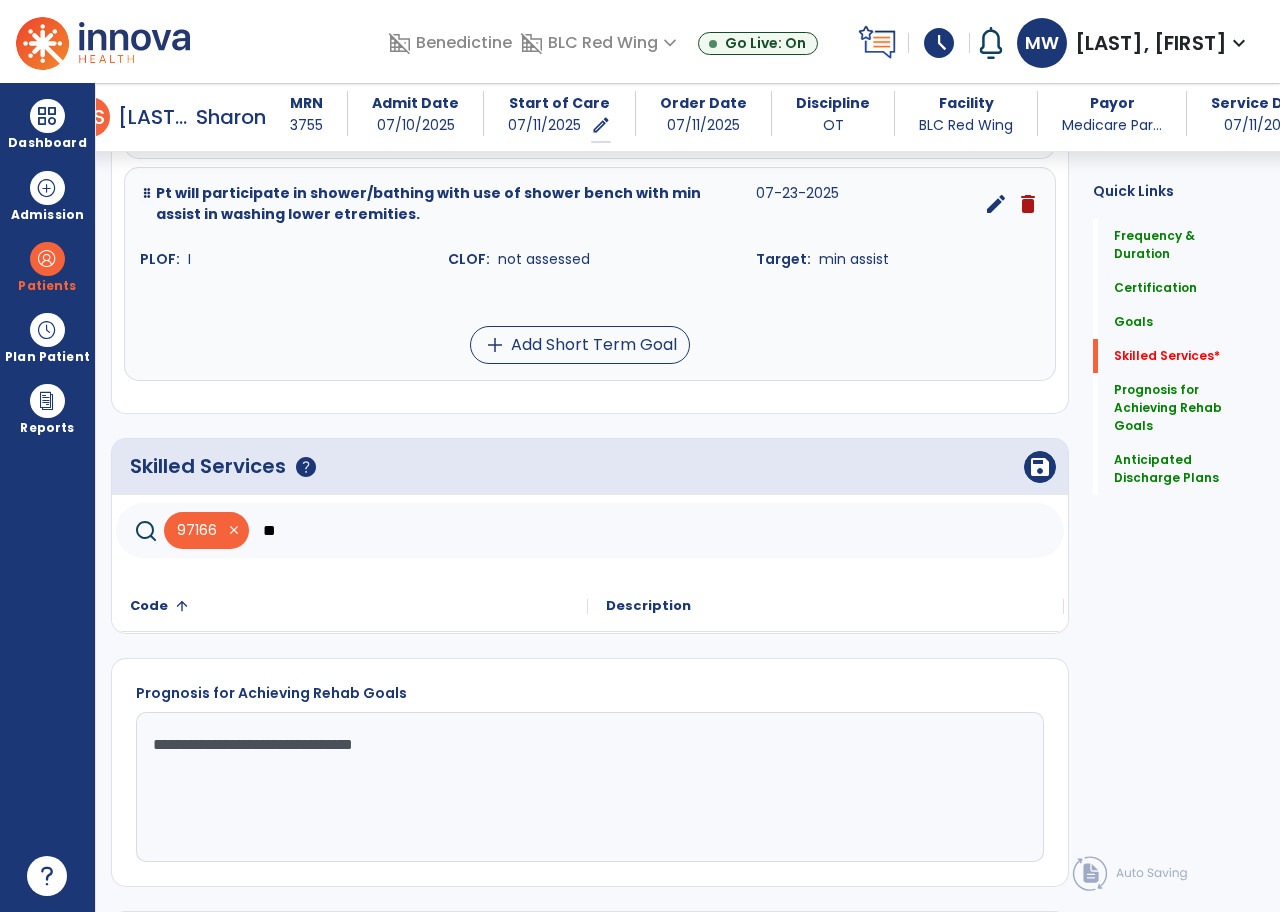 type on "*" 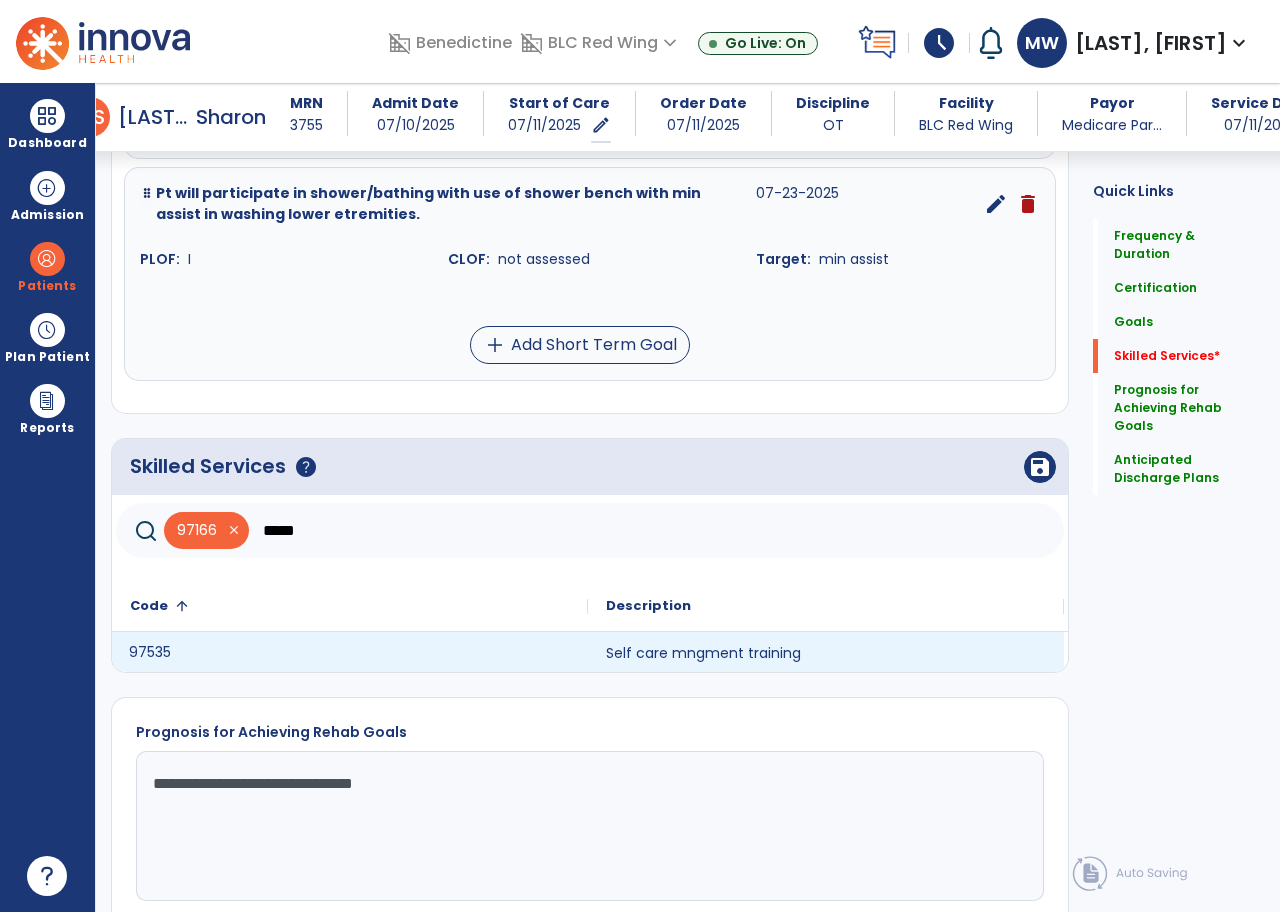 click on "97535" 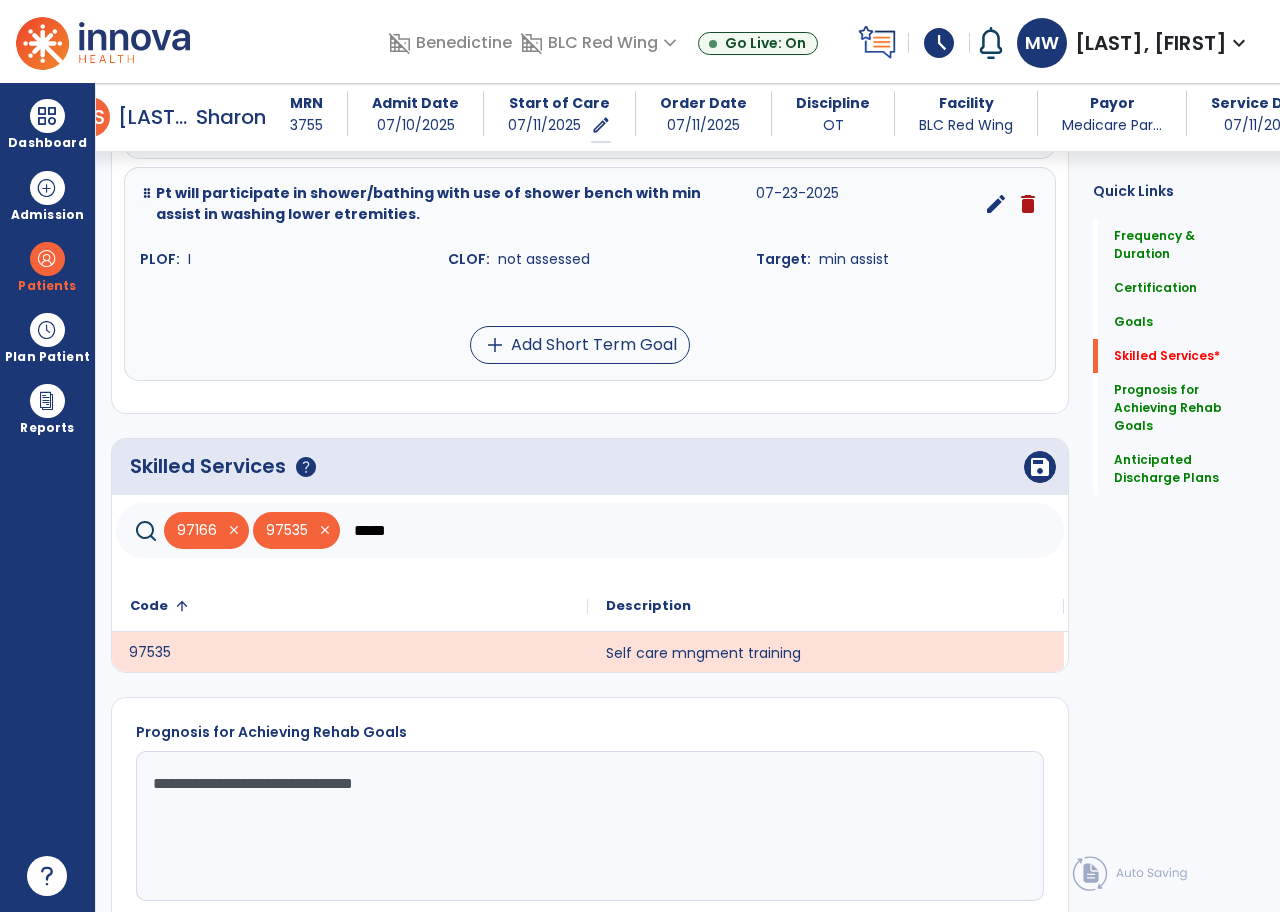 click on "*****" 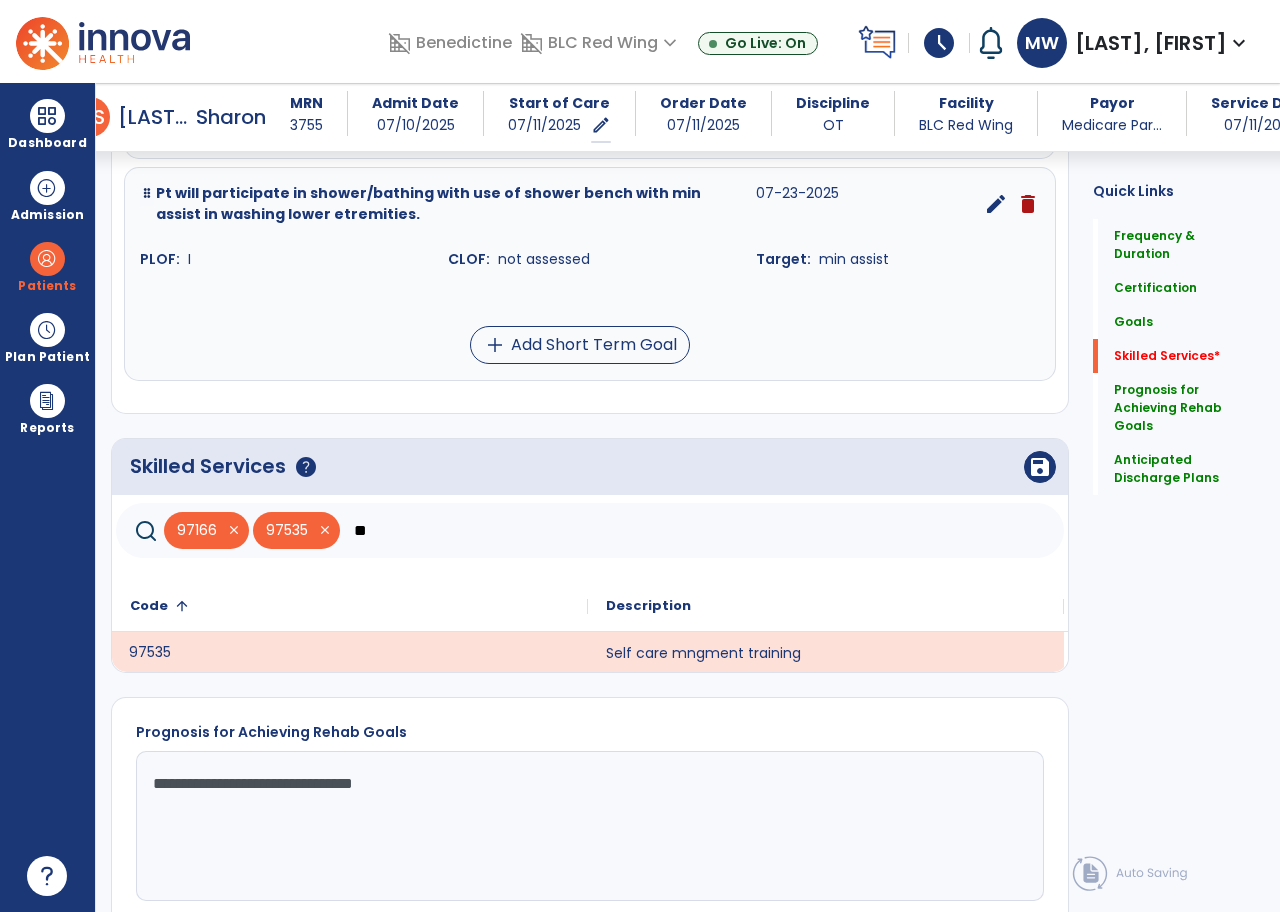 type on "*" 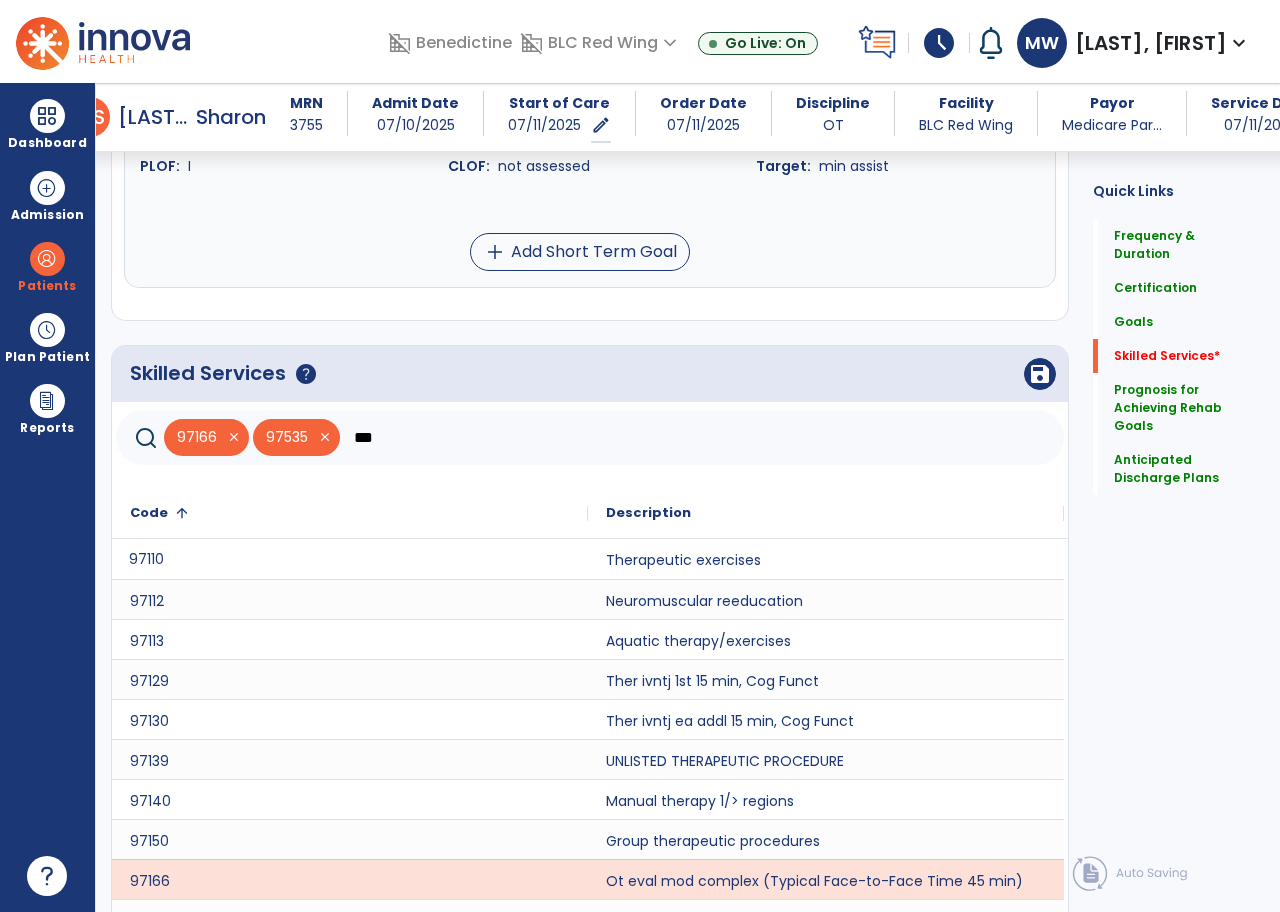 scroll, scrollTop: 2169, scrollLeft: 0, axis: vertical 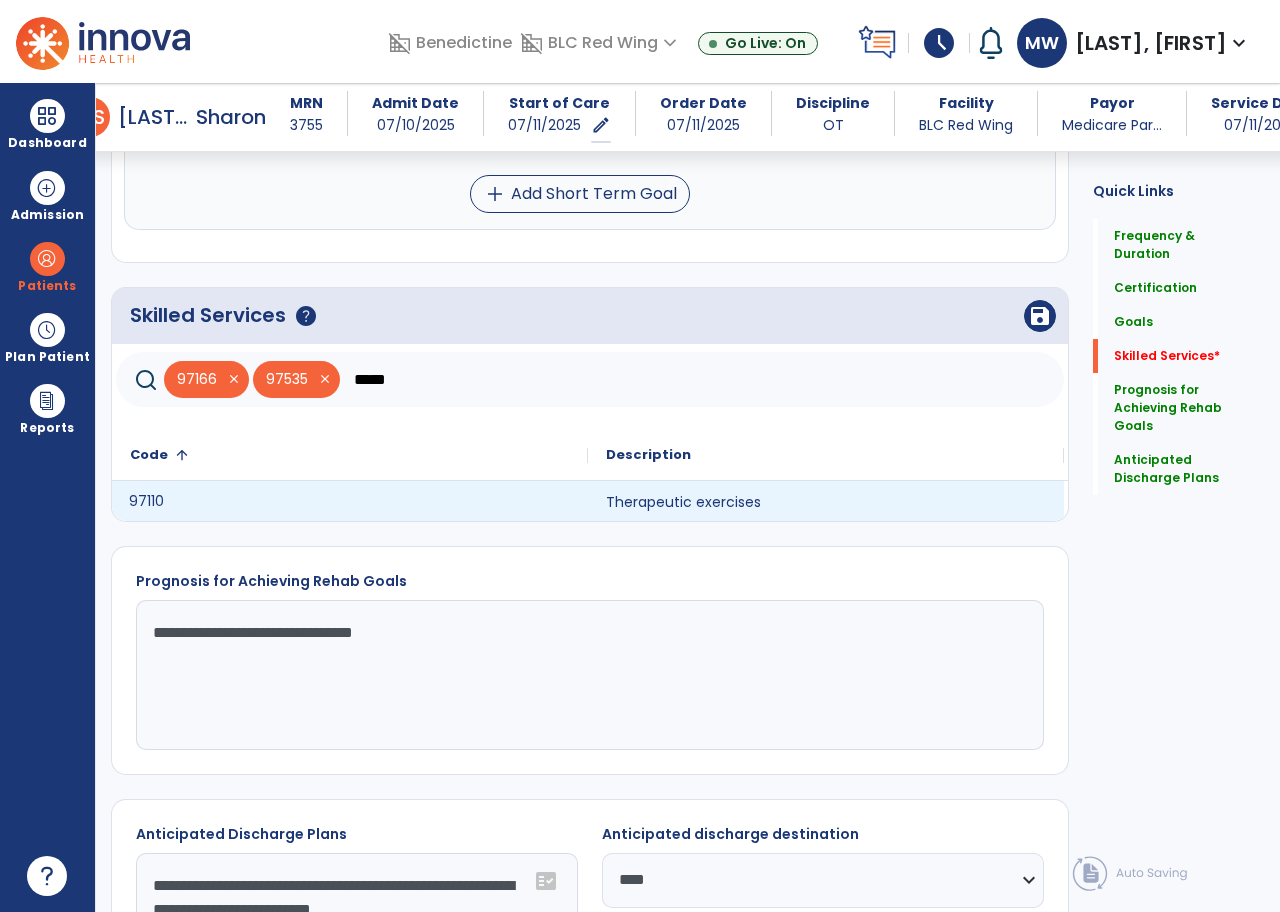 click on "97110" 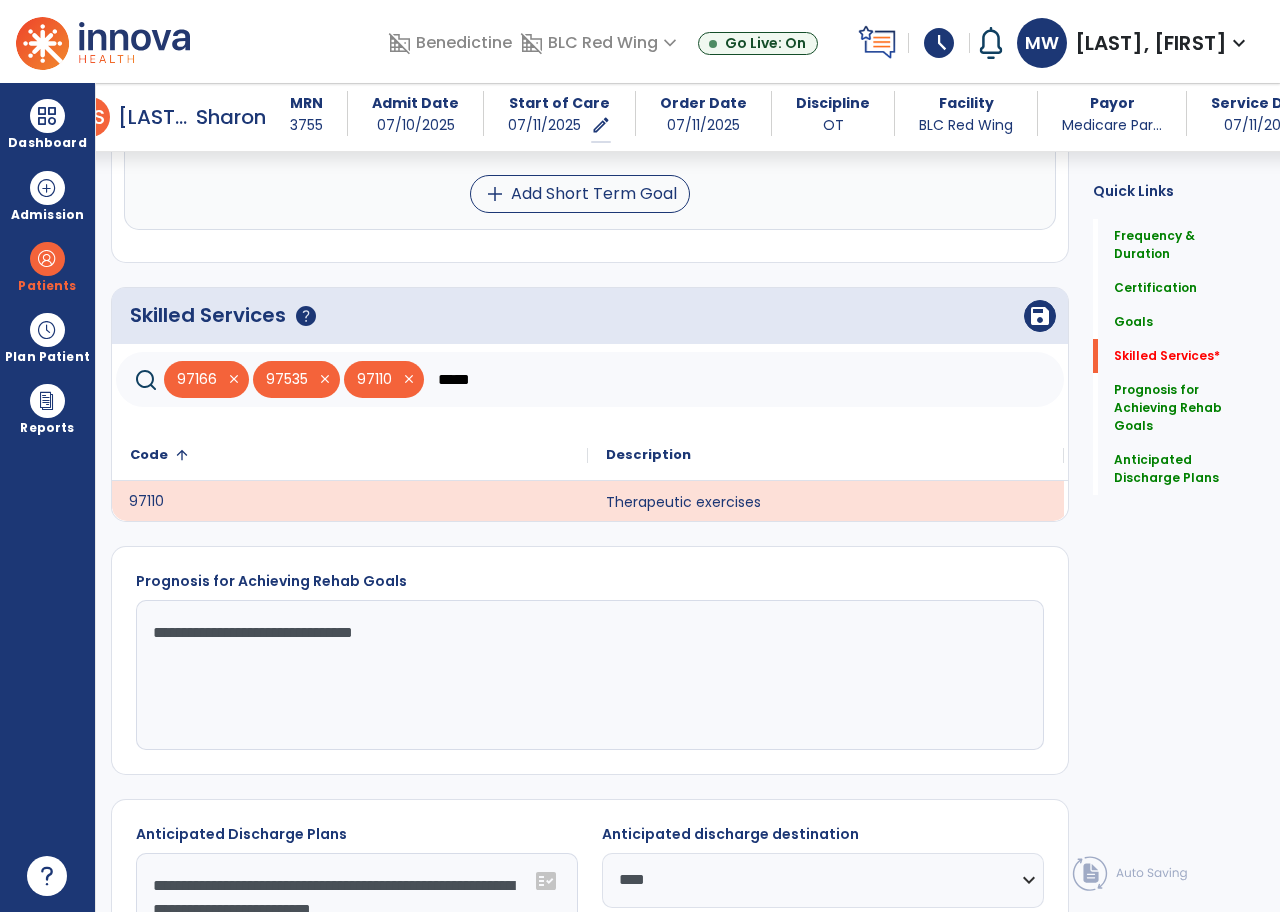 click on "*****" 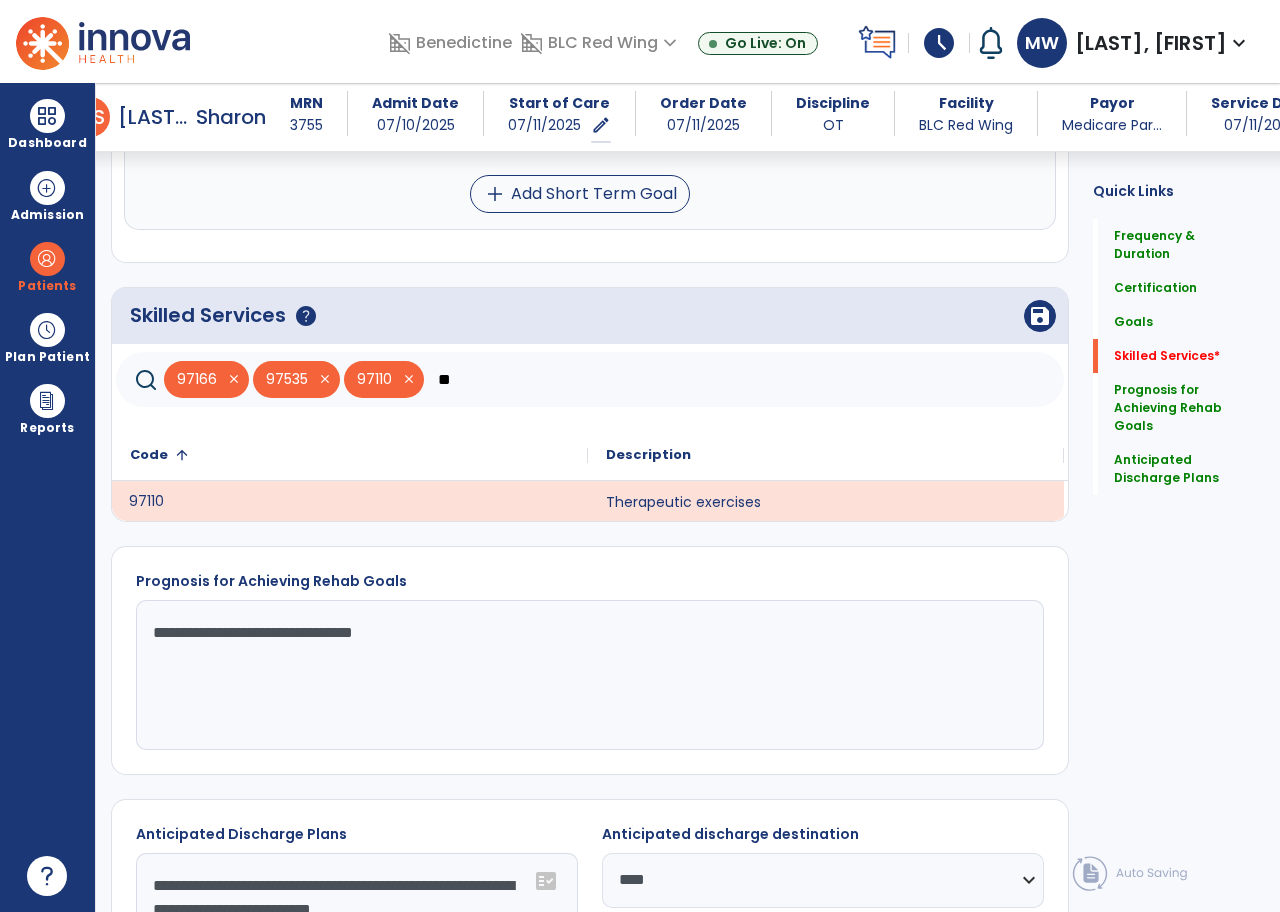 type on "*" 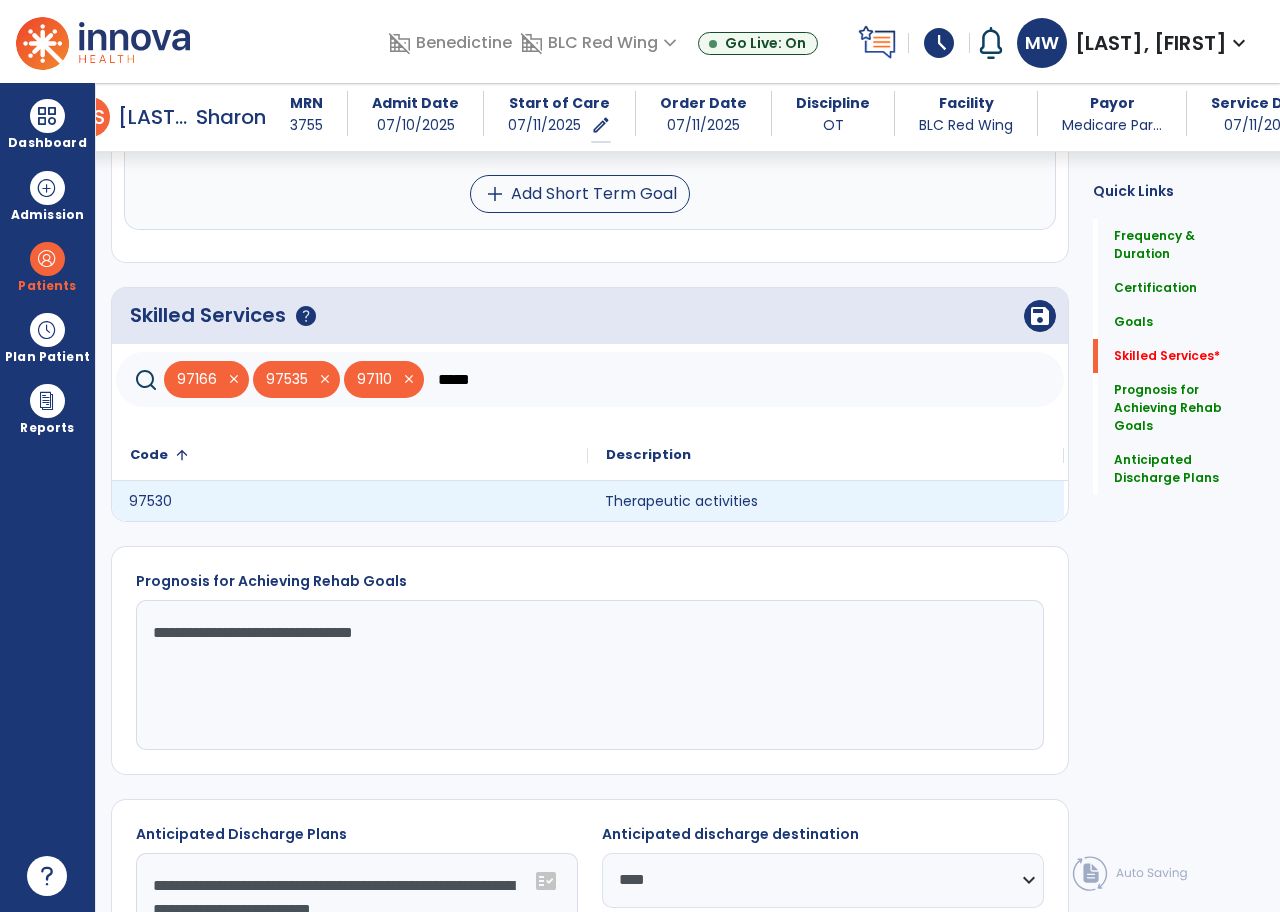 click on "Therapeutic activities" 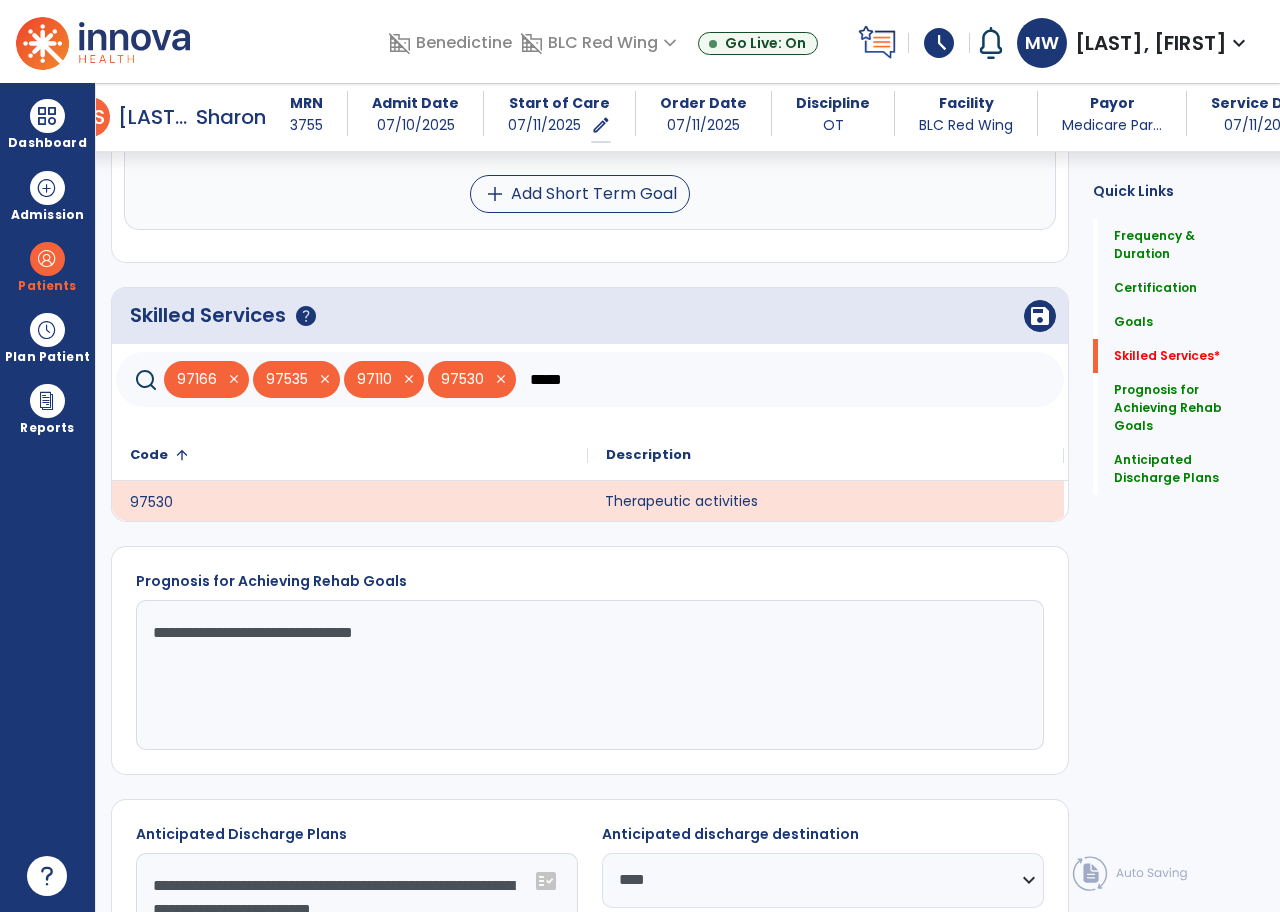 click on "*****" 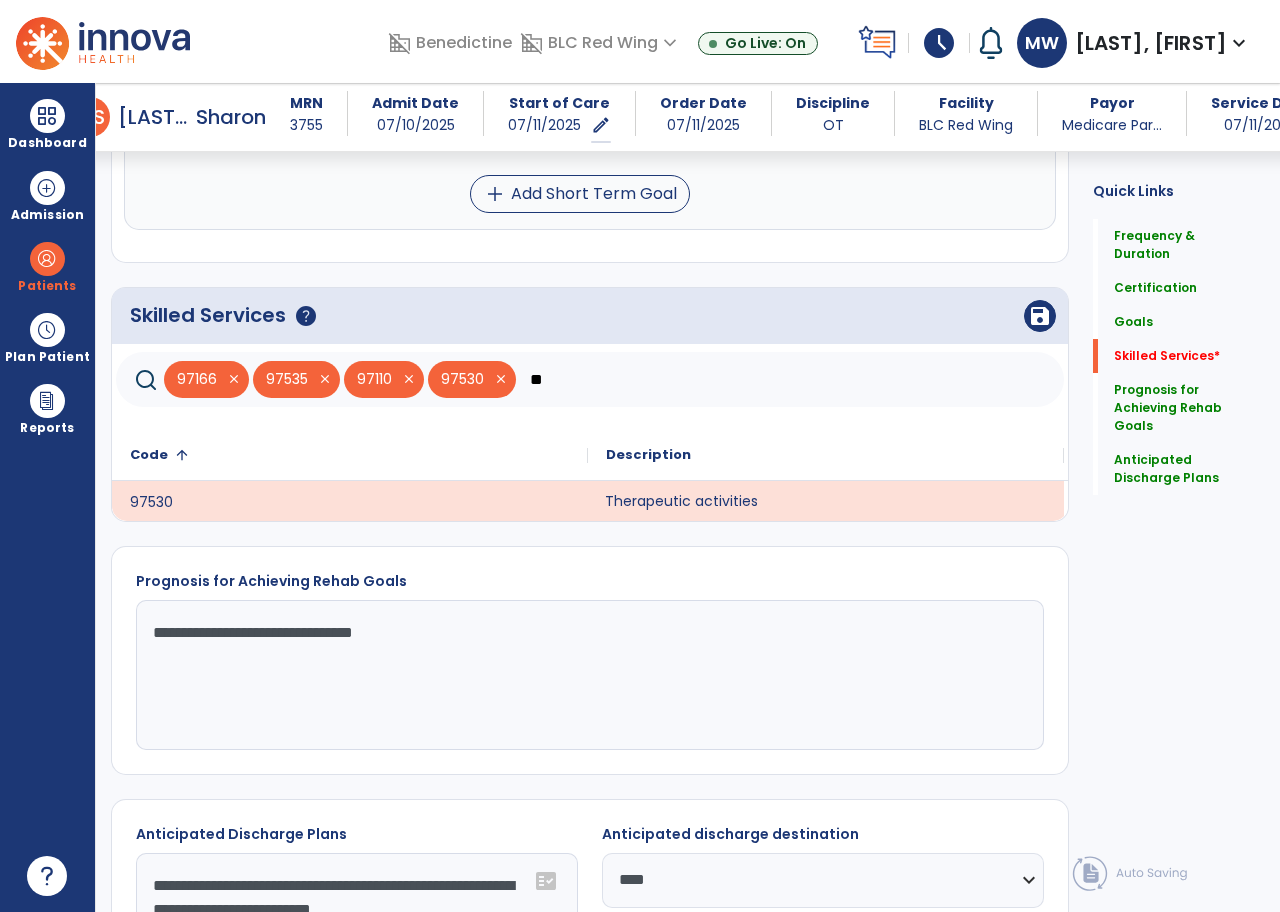 type on "*" 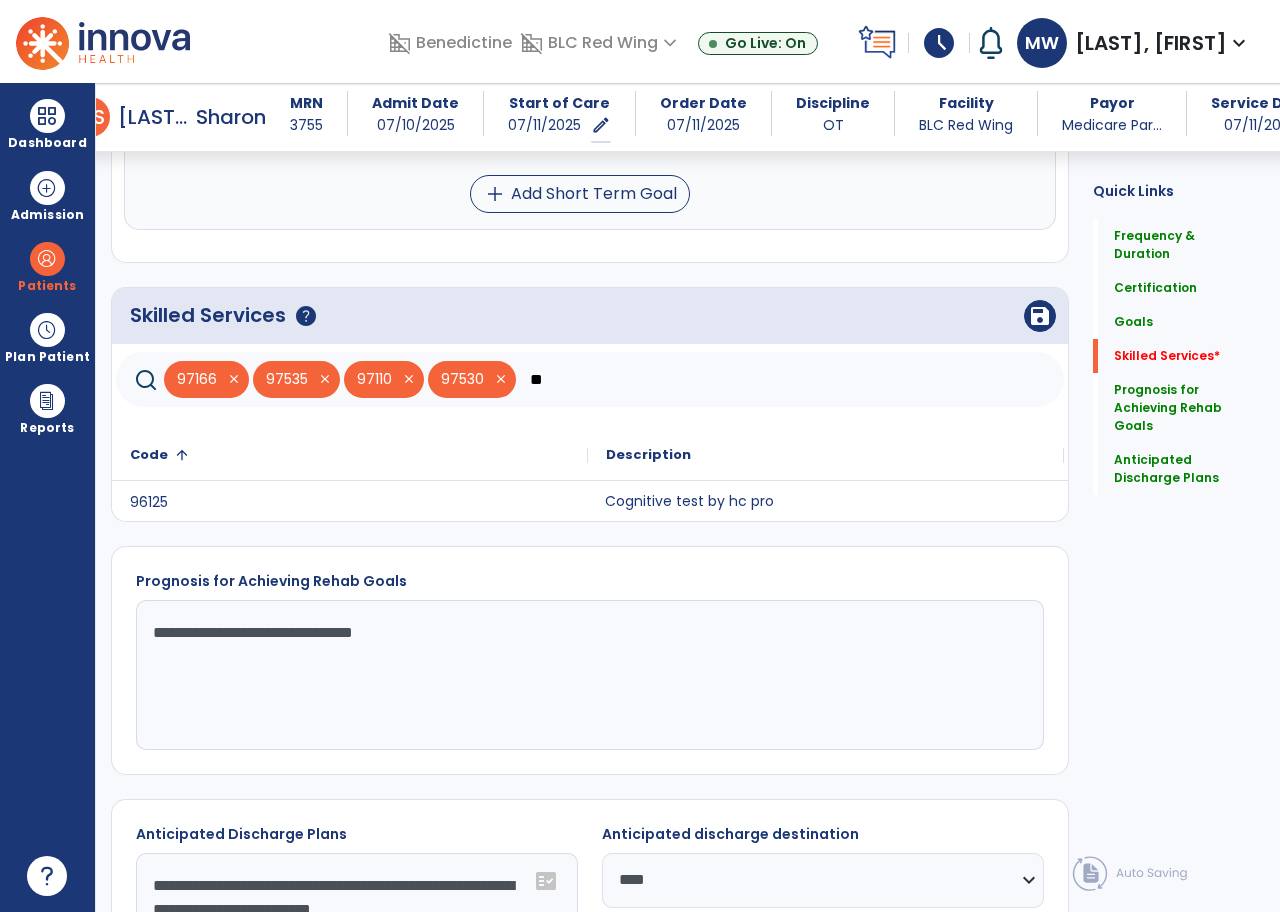 type on "*" 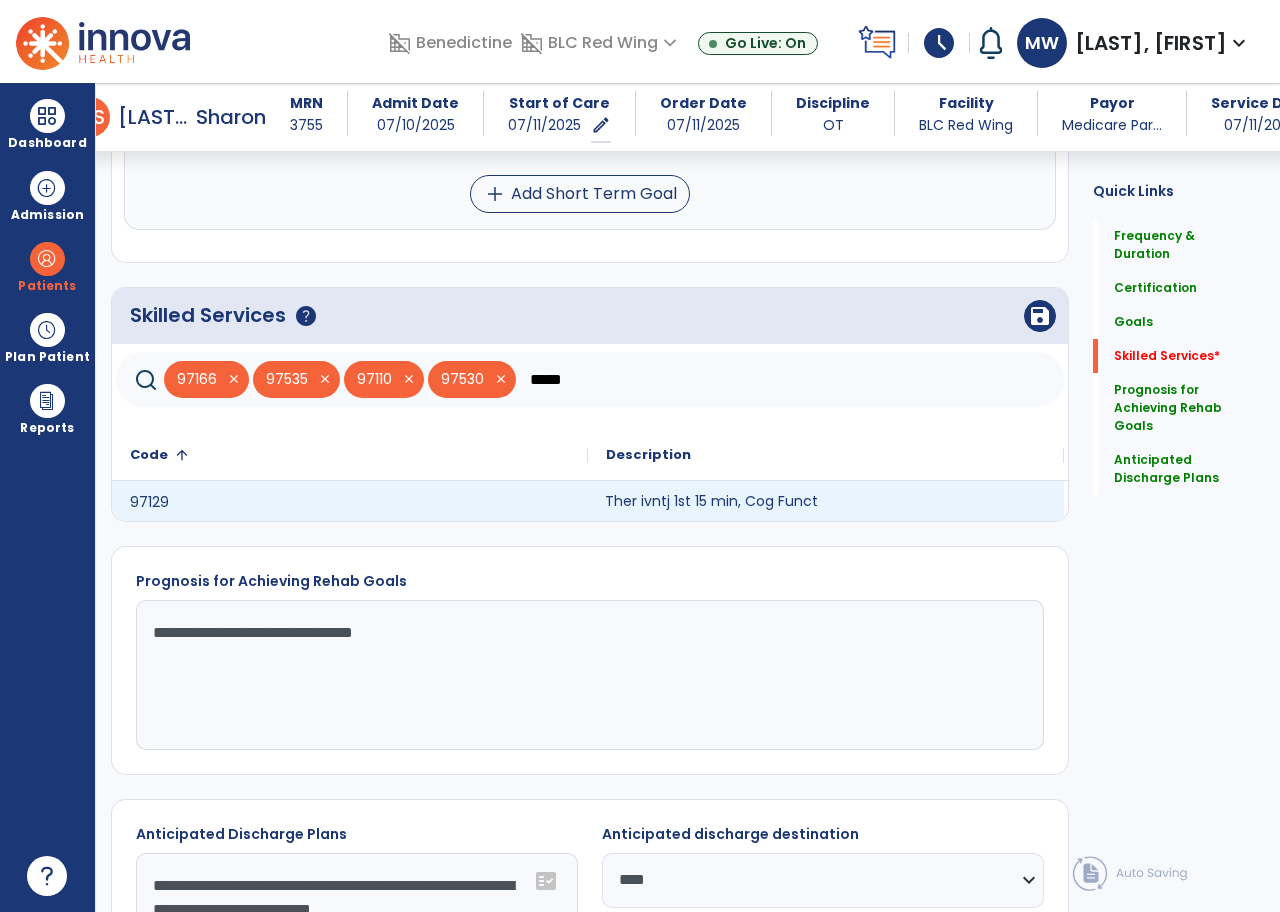 click on "Ther ivntj 1st 15 min, Cog Funct" 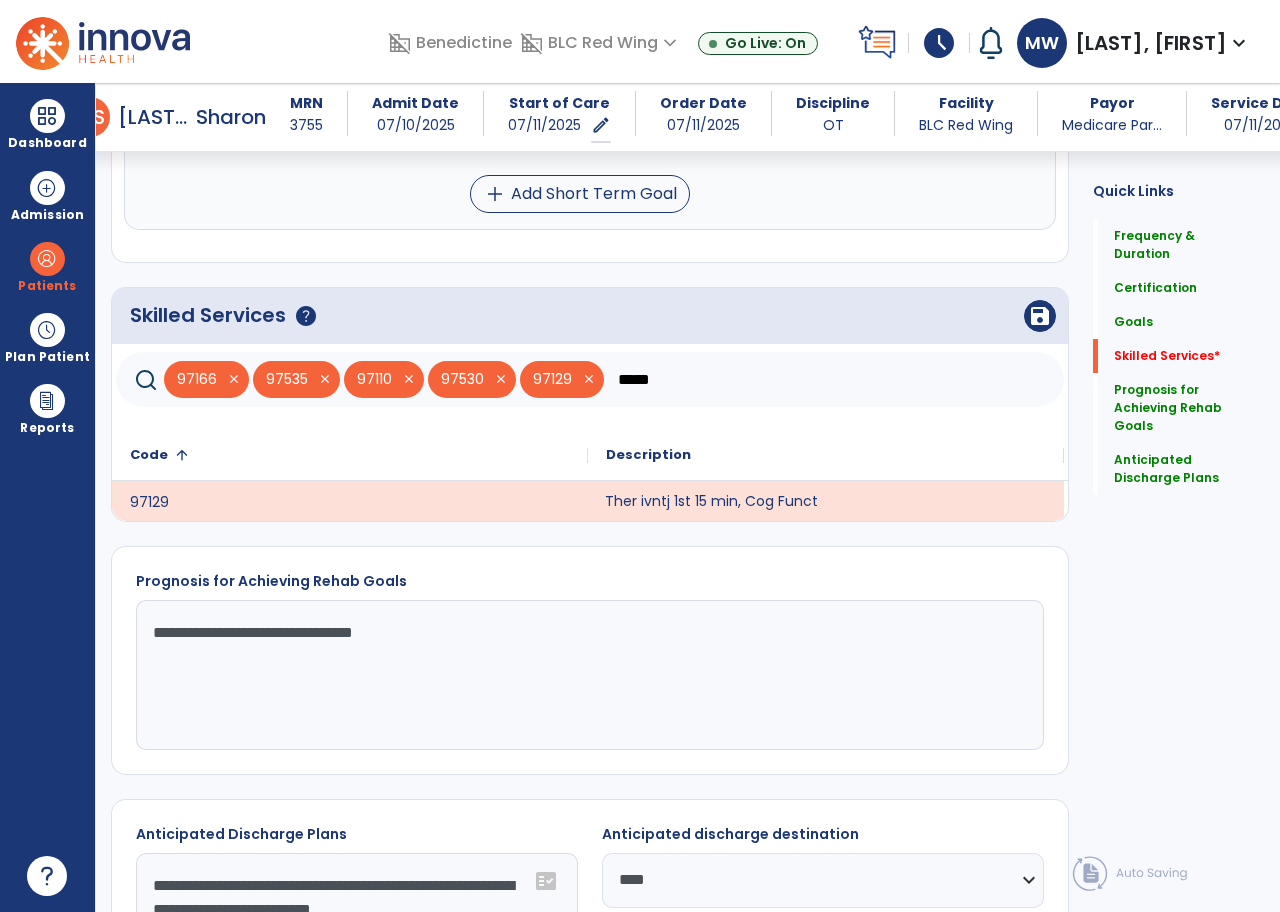 click on "*****" 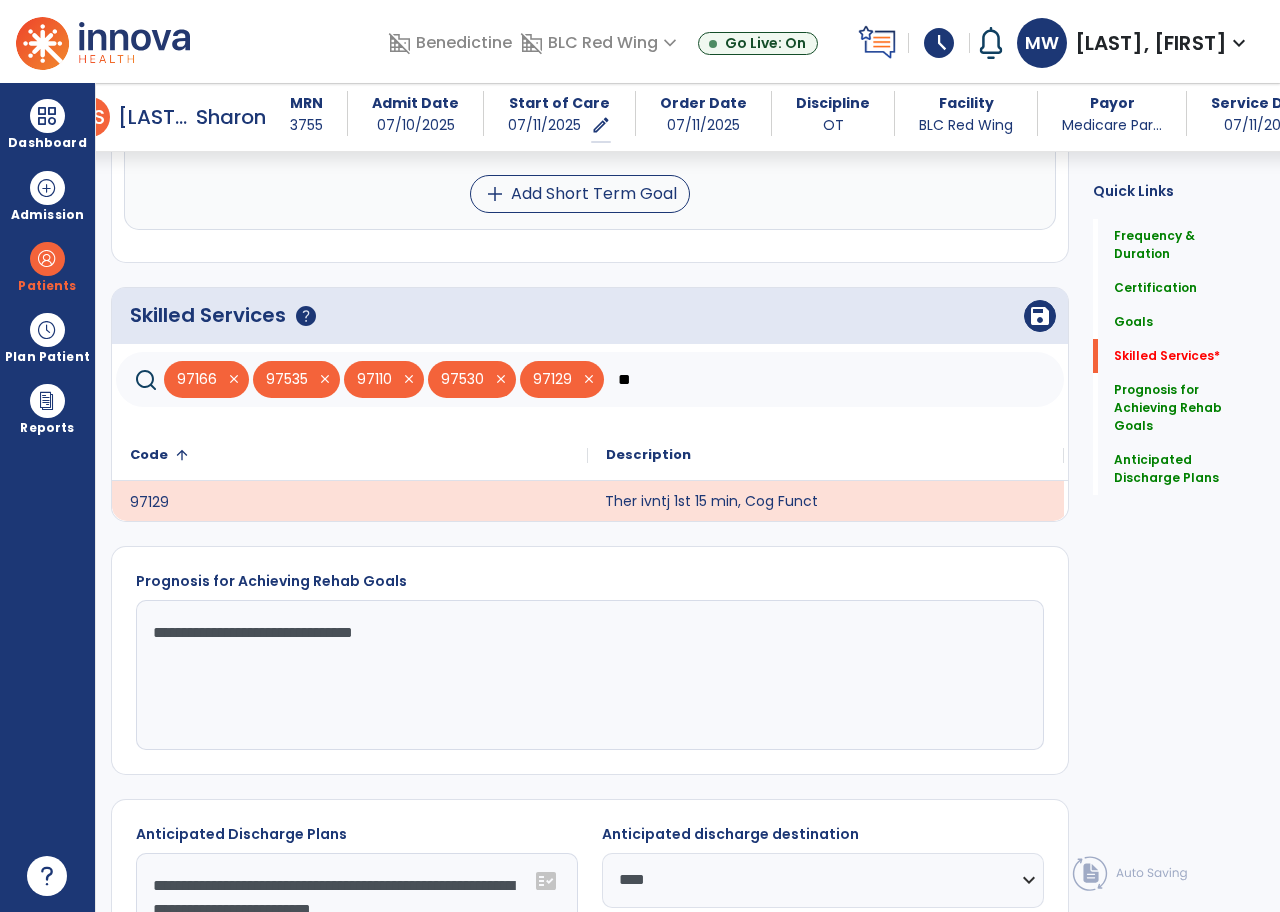 type on "*" 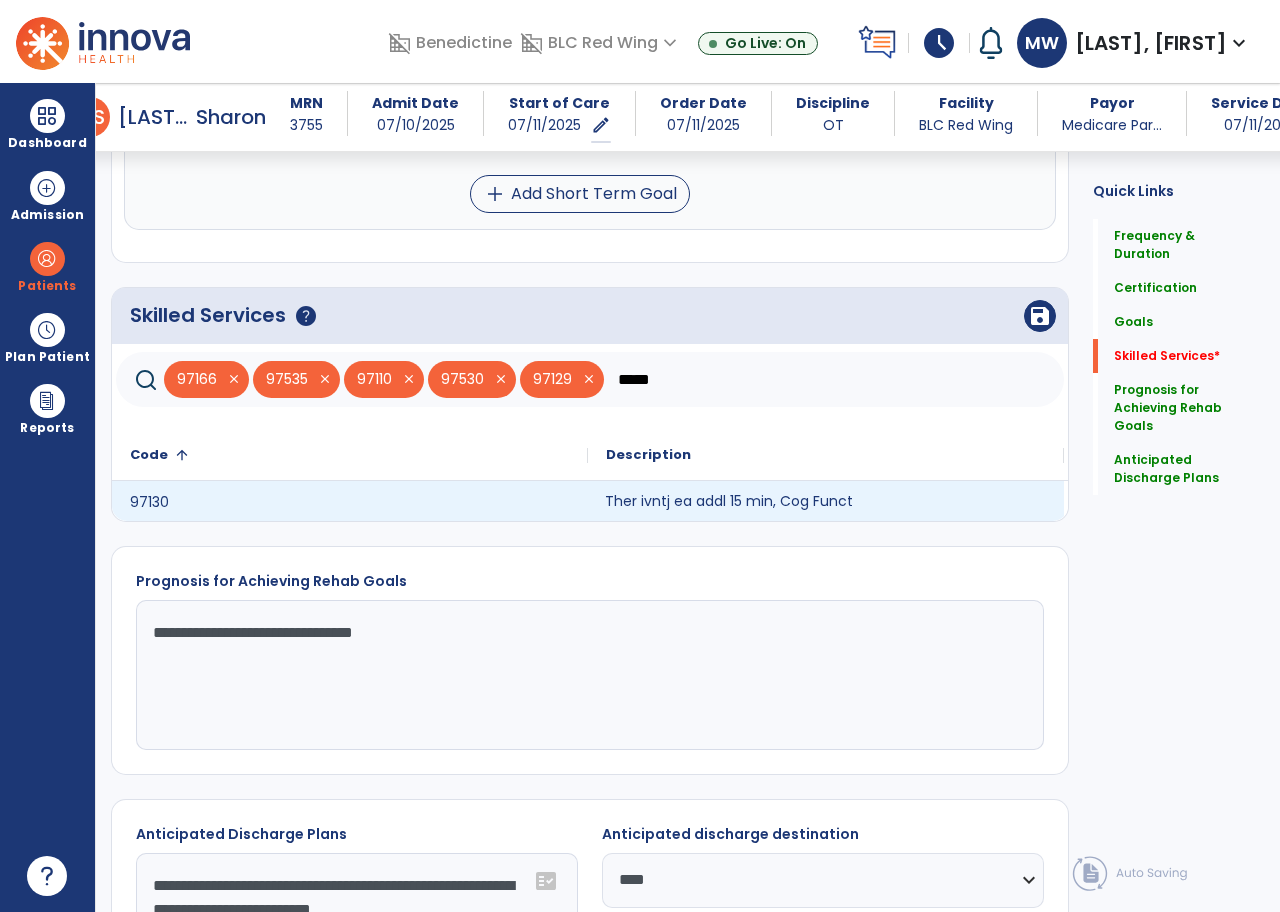 type on "*****" 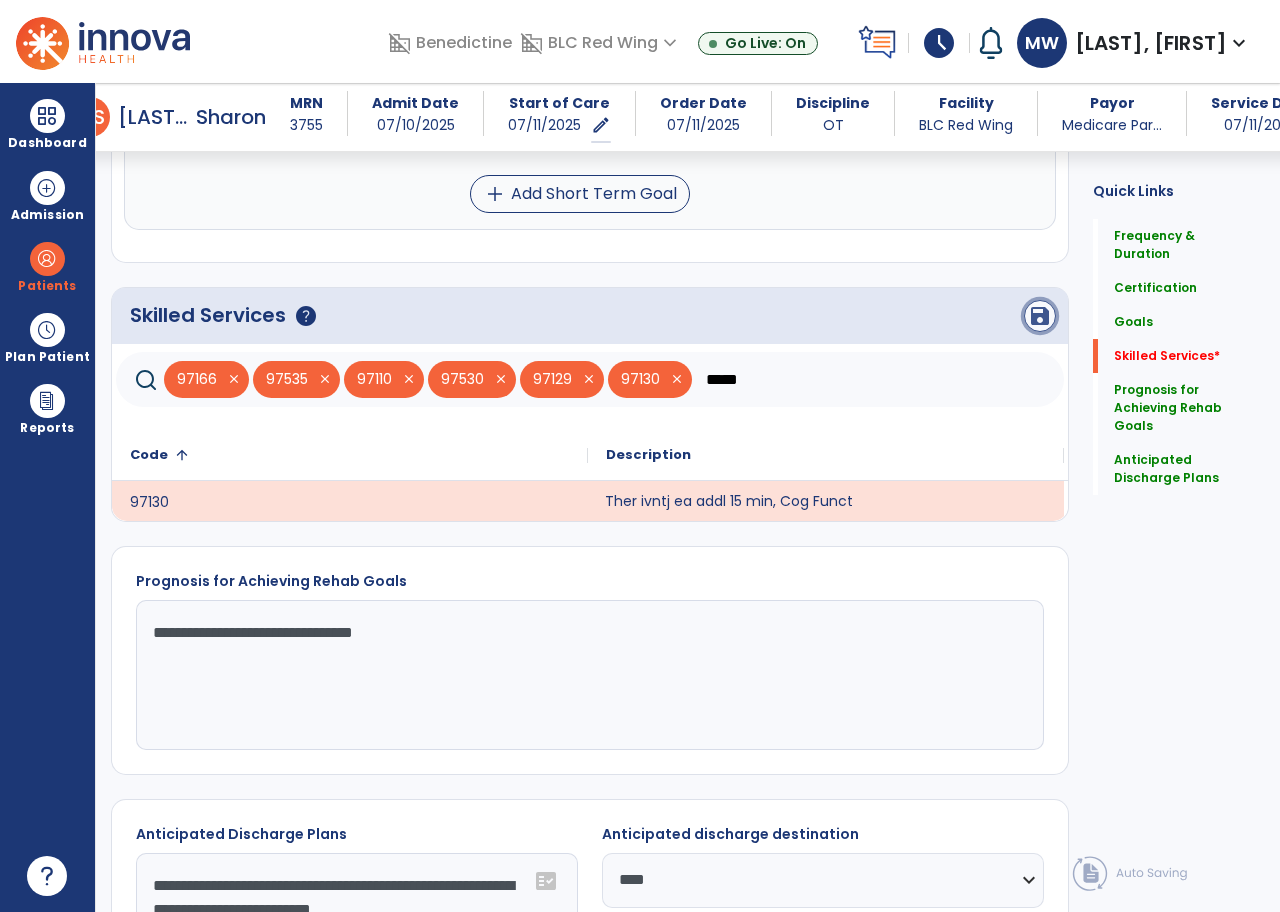 click on "save" 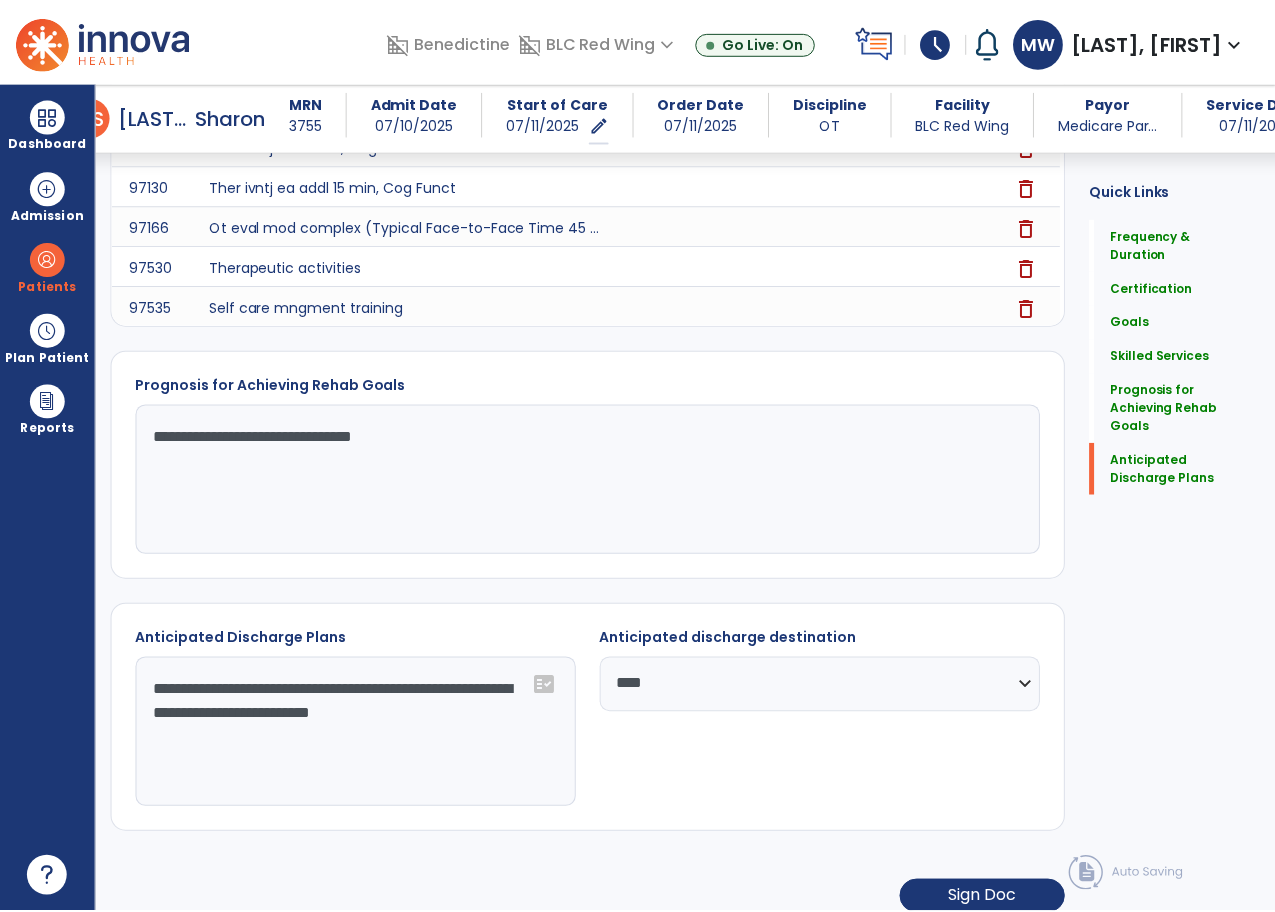 scroll, scrollTop: 2481, scrollLeft: 0, axis: vertical 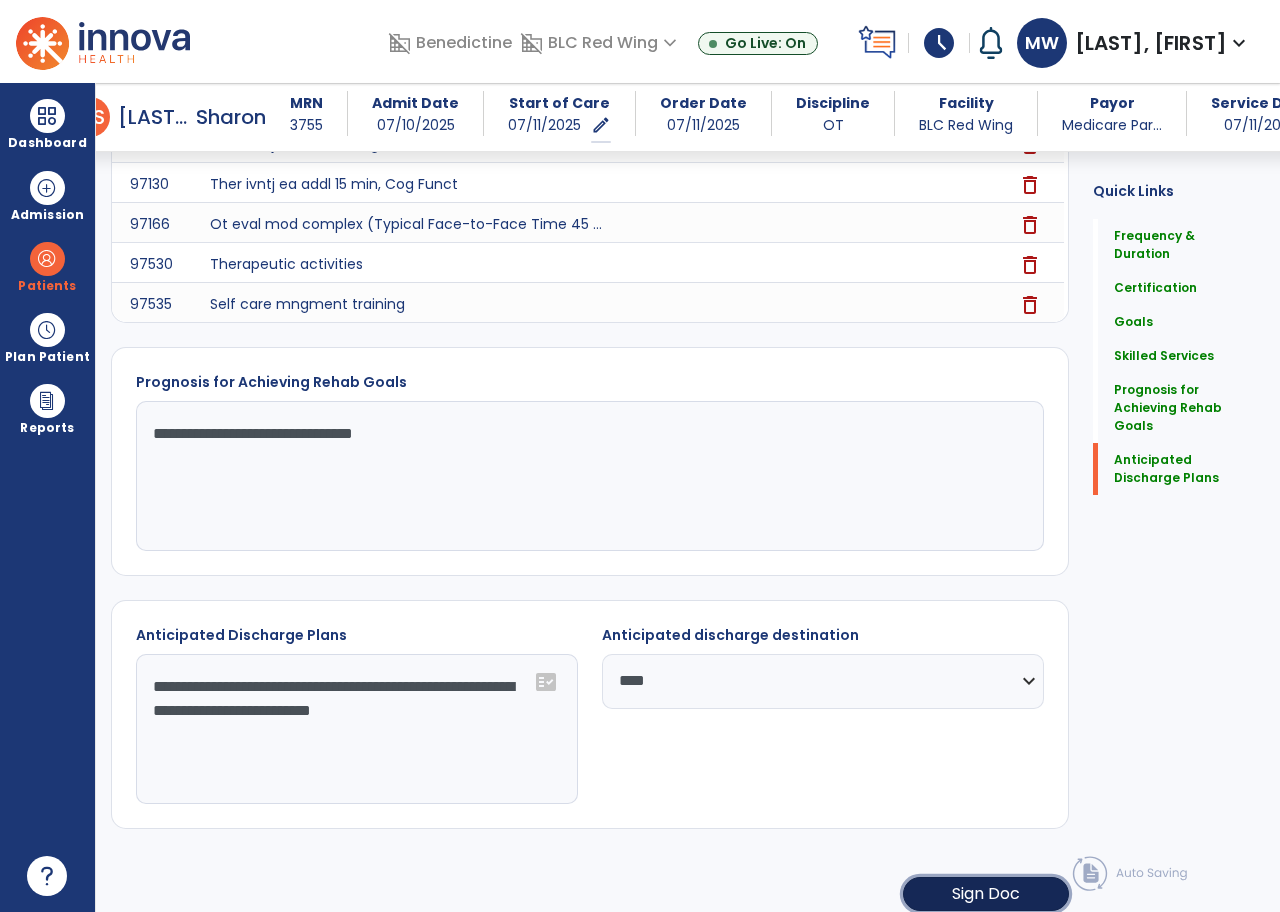 click on "Sign Doc" 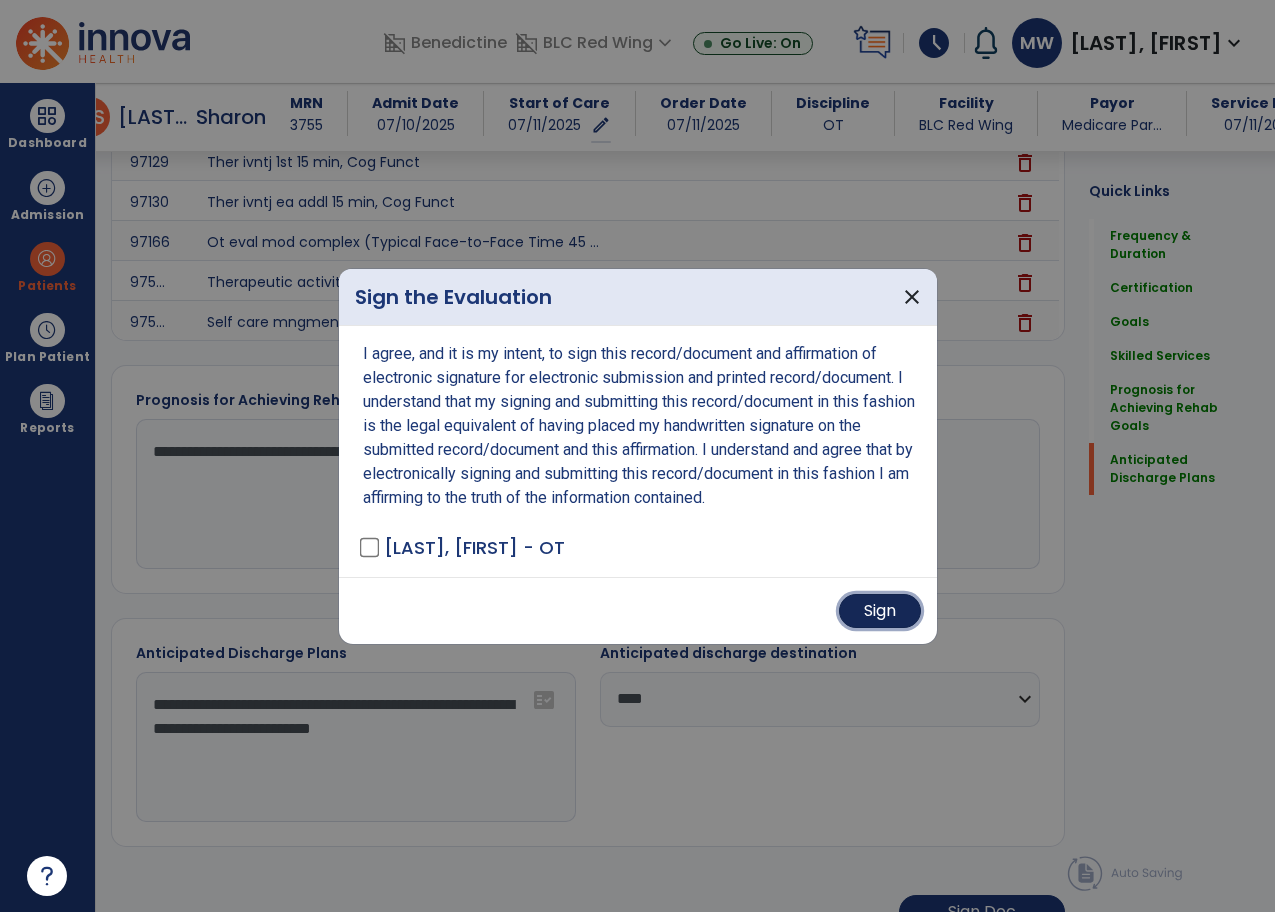 click on "Sign" at bounding box center (880, 611) 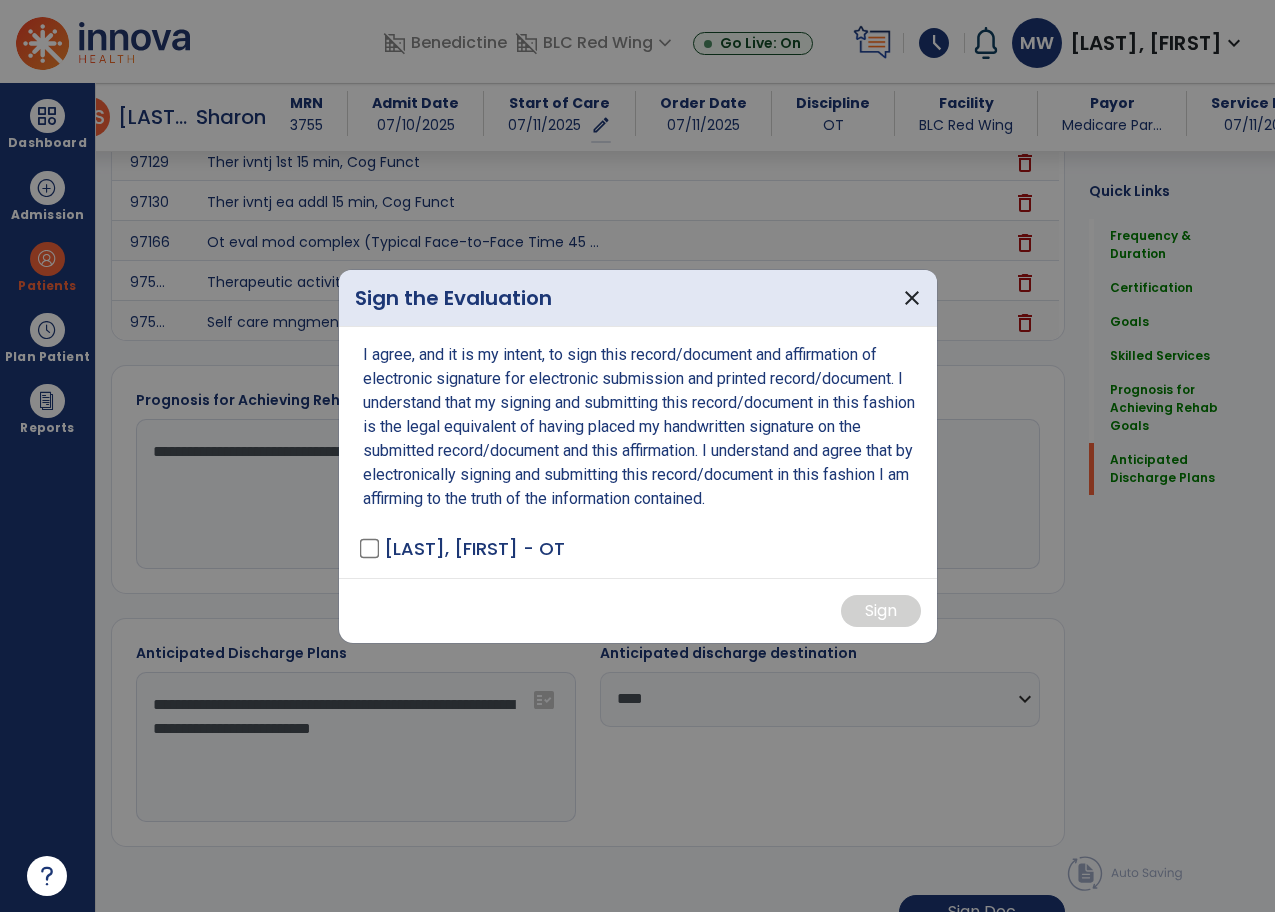 scroll, scrollTop: 2480, scrollLeft: 0, axis: vertical 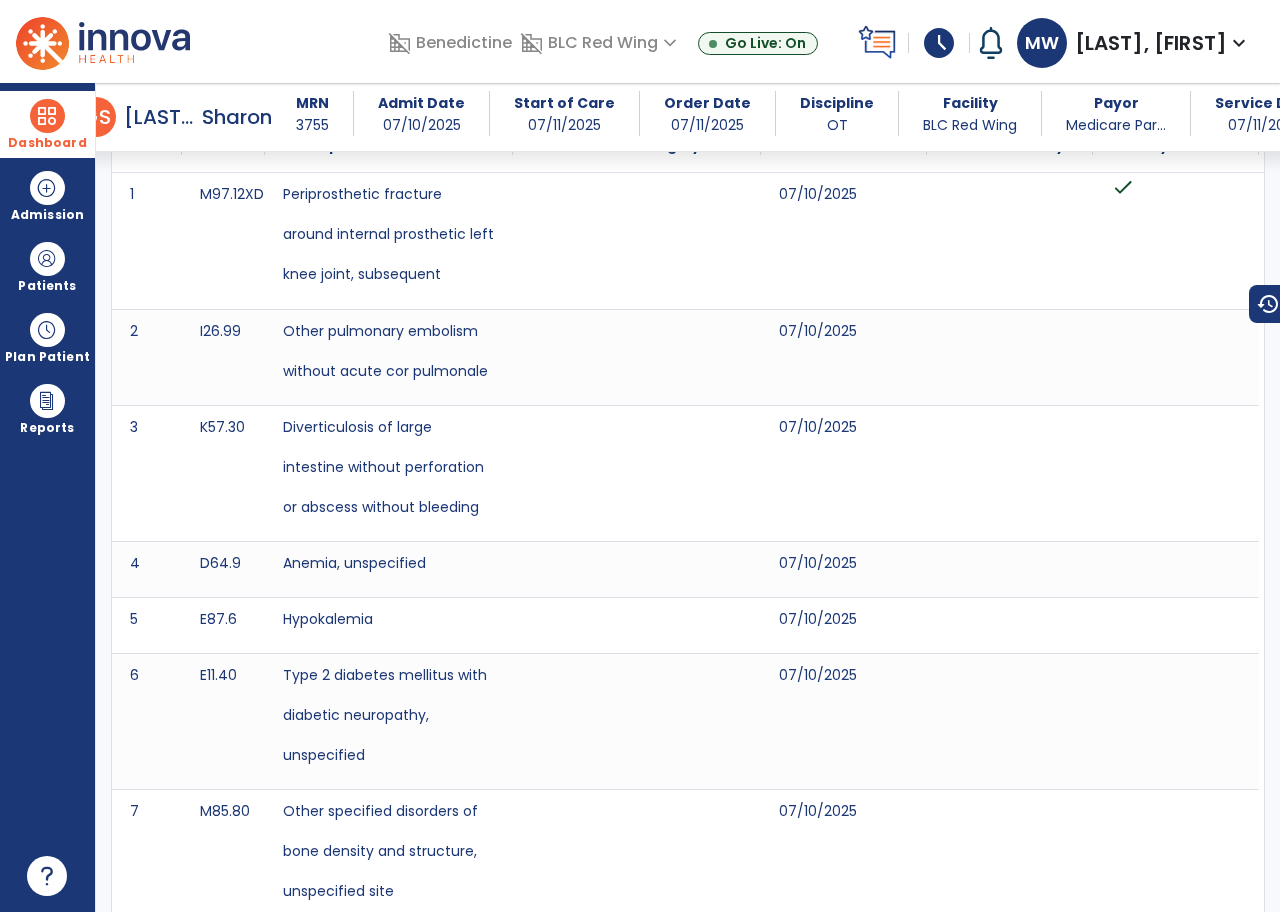 click at bounding box center (47, 116) 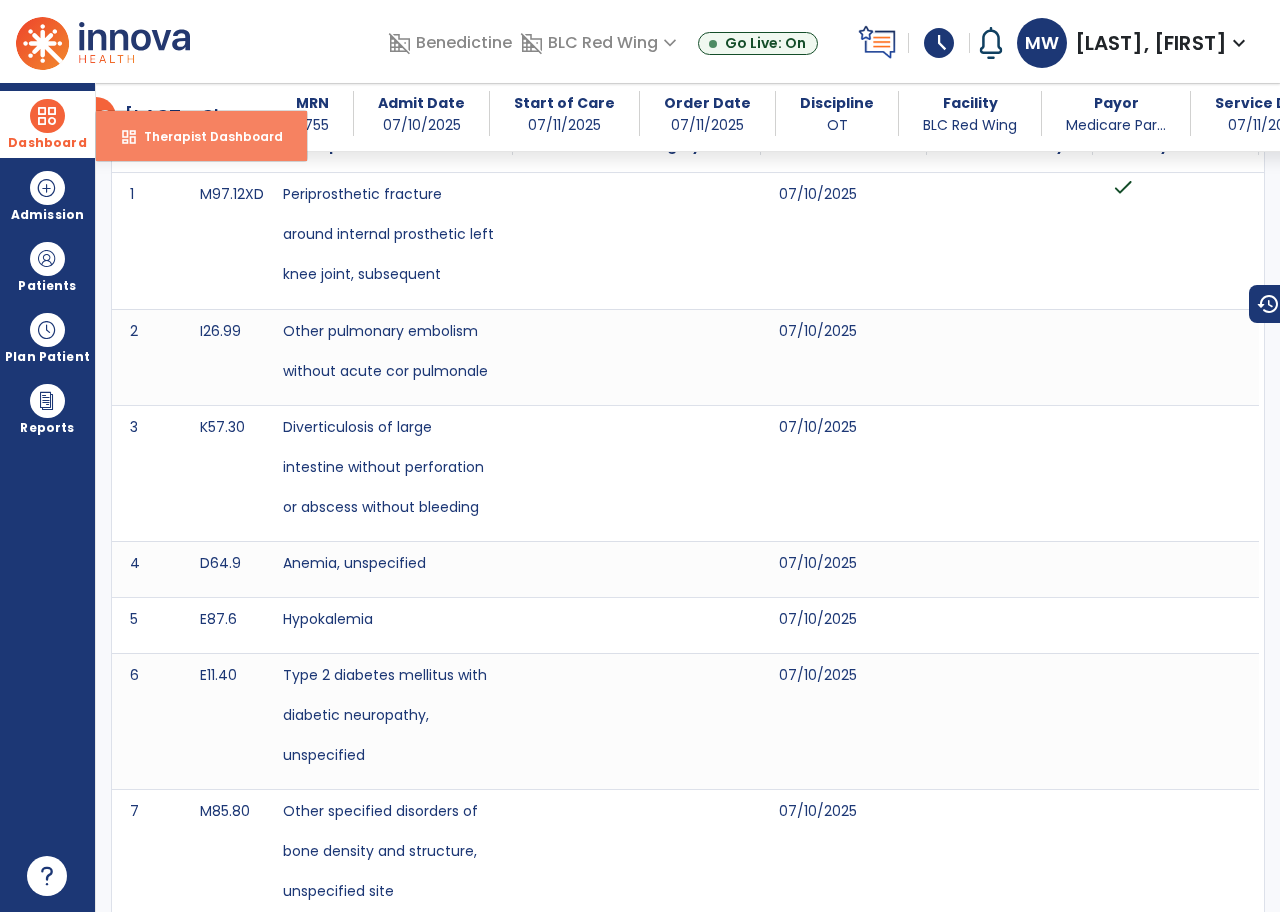 click on "Therapist Dashboard" at bounding box center (205, 136) 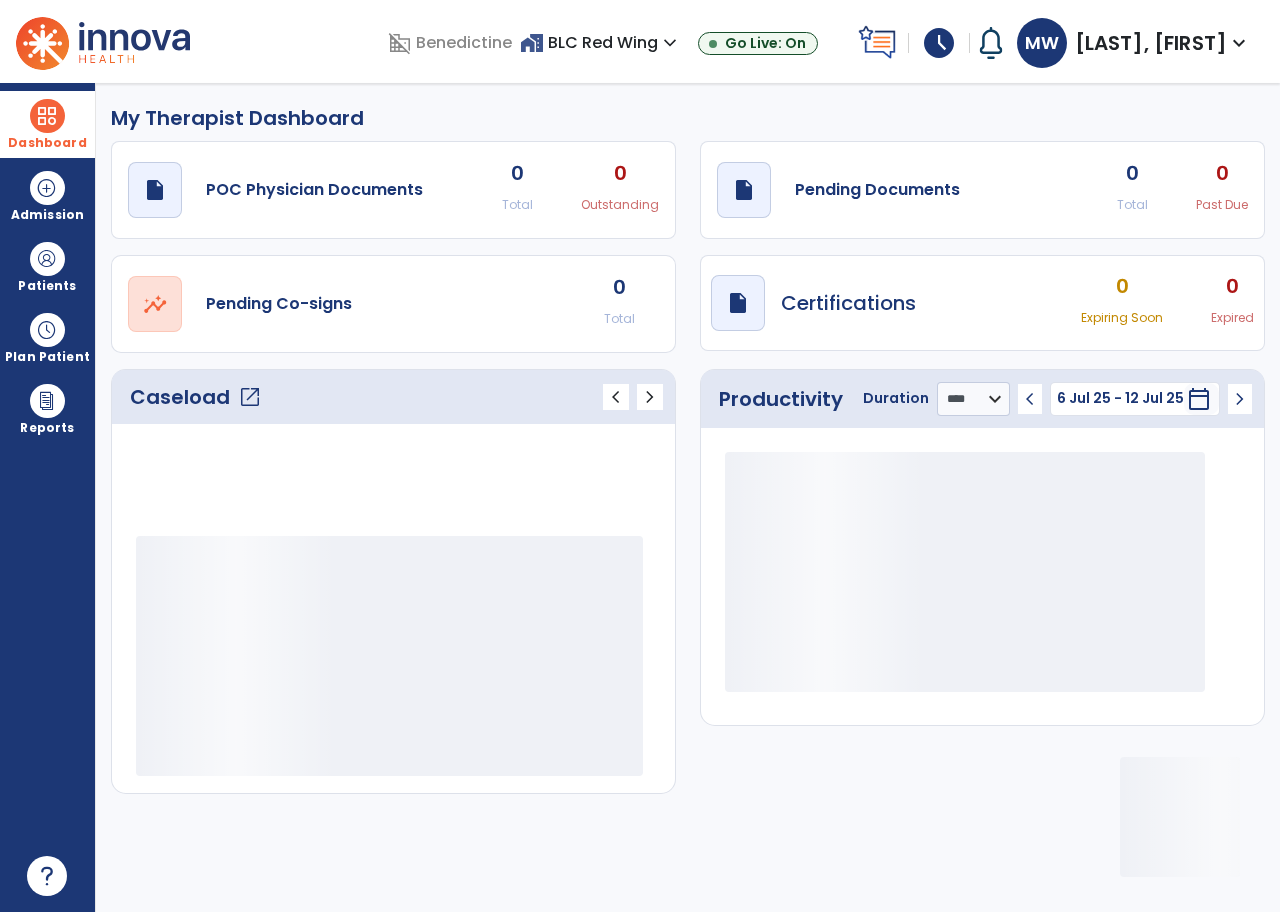 scroll, scrollTop: 0, scrollLeft: 0, axis: both 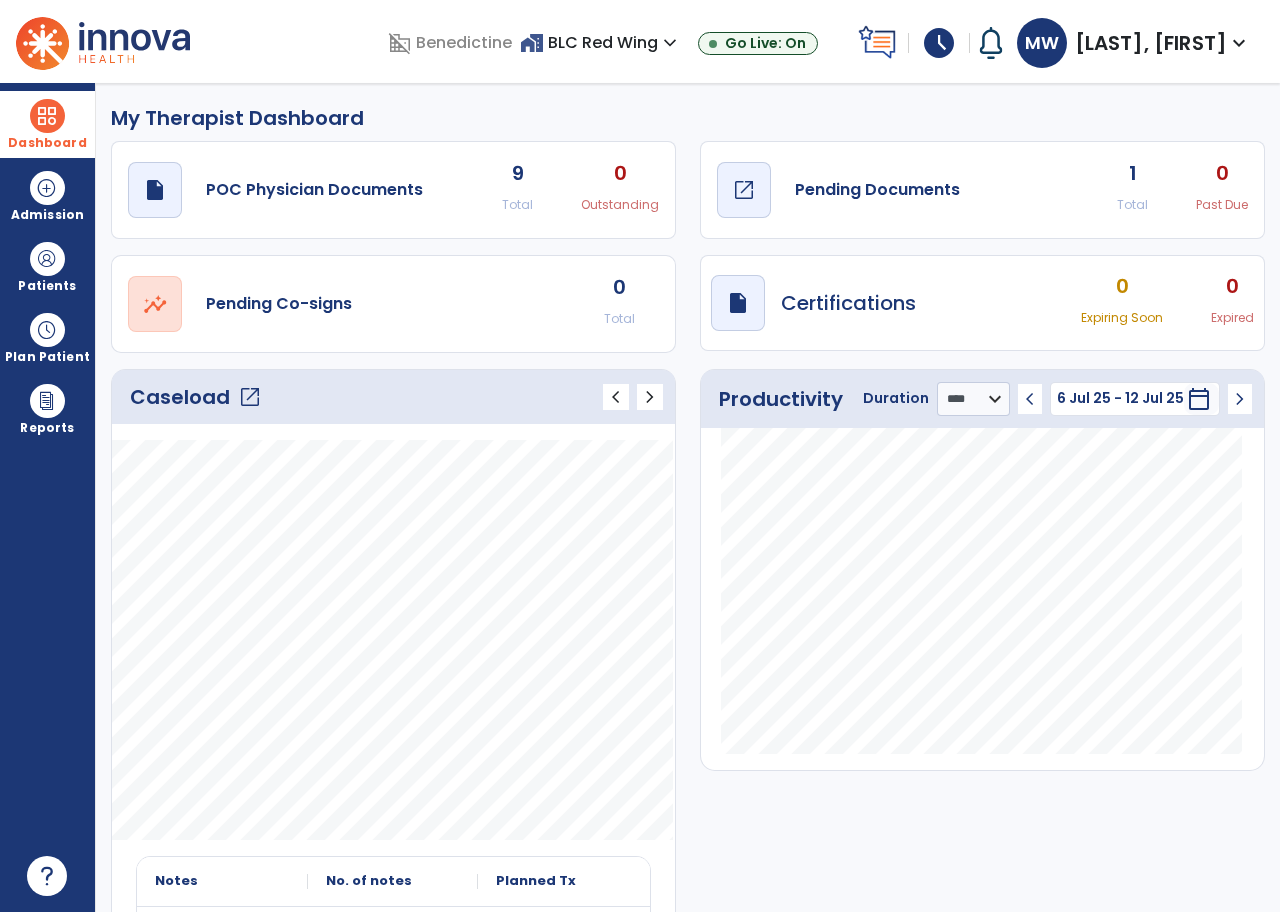 click on "open_in_new" 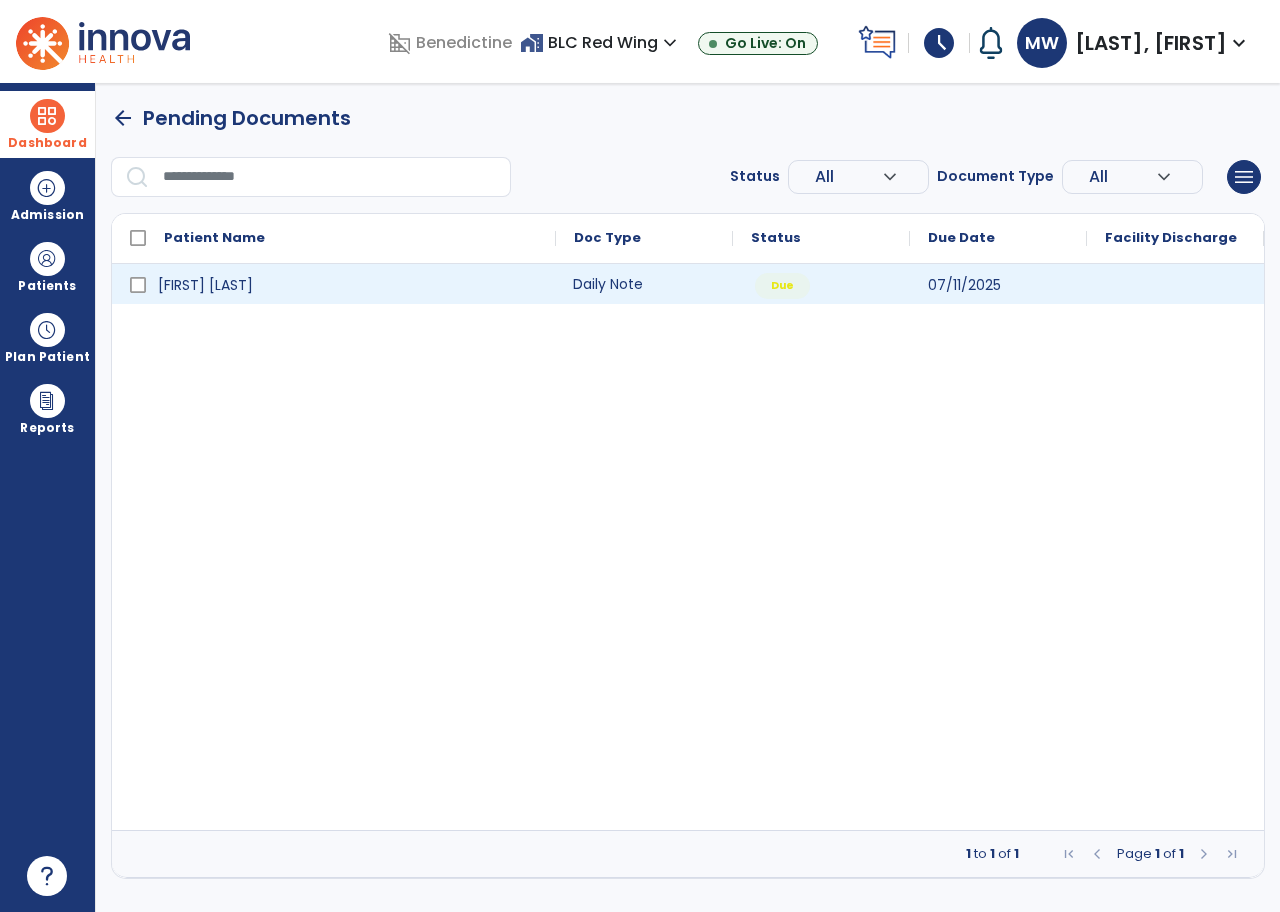click on "Daily Note" at bounding box center [644, 284] 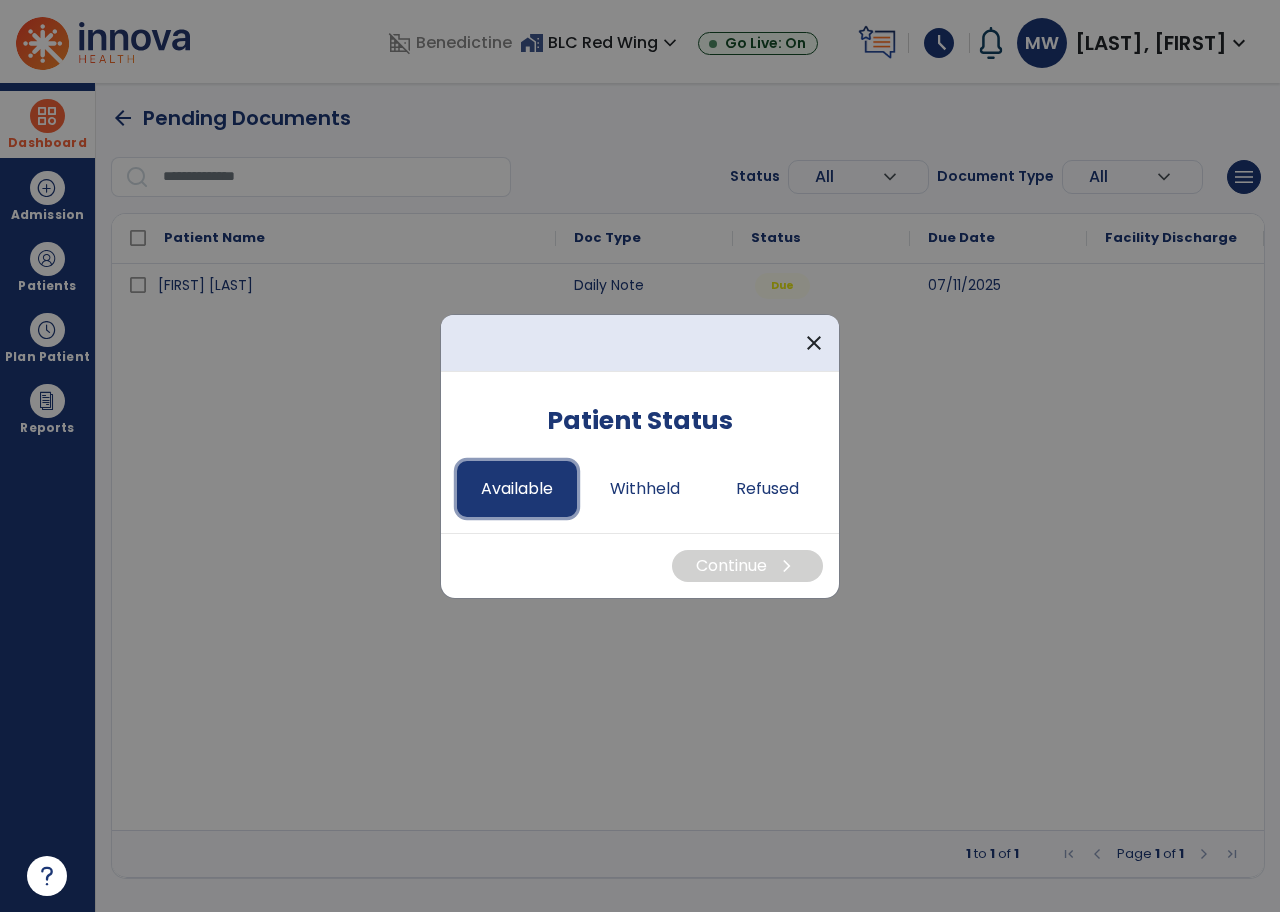 click on "Available" at bounding box center [517, 489] 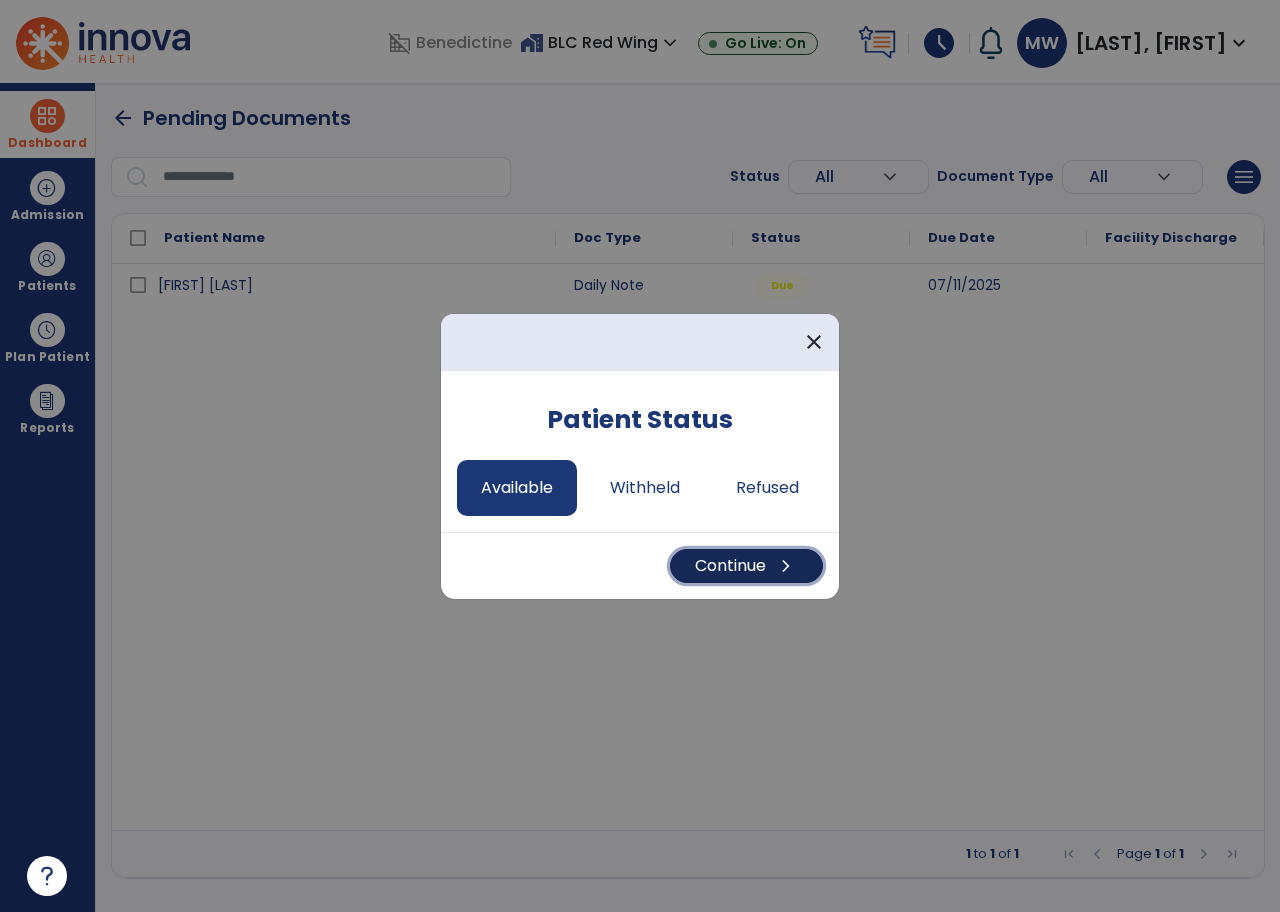 click on "Continue   chevron_right" at bounding box center [746, 566] 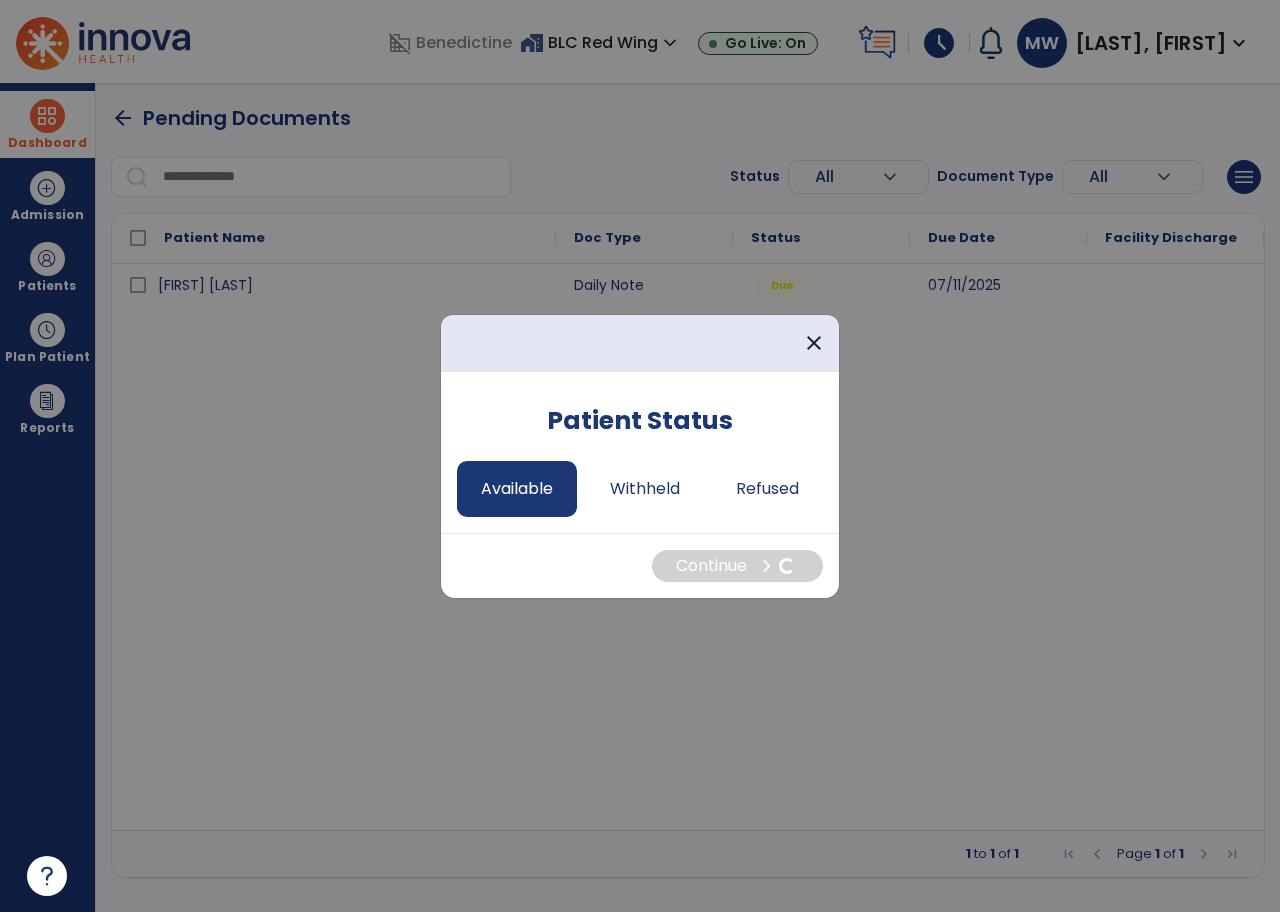select on "*" 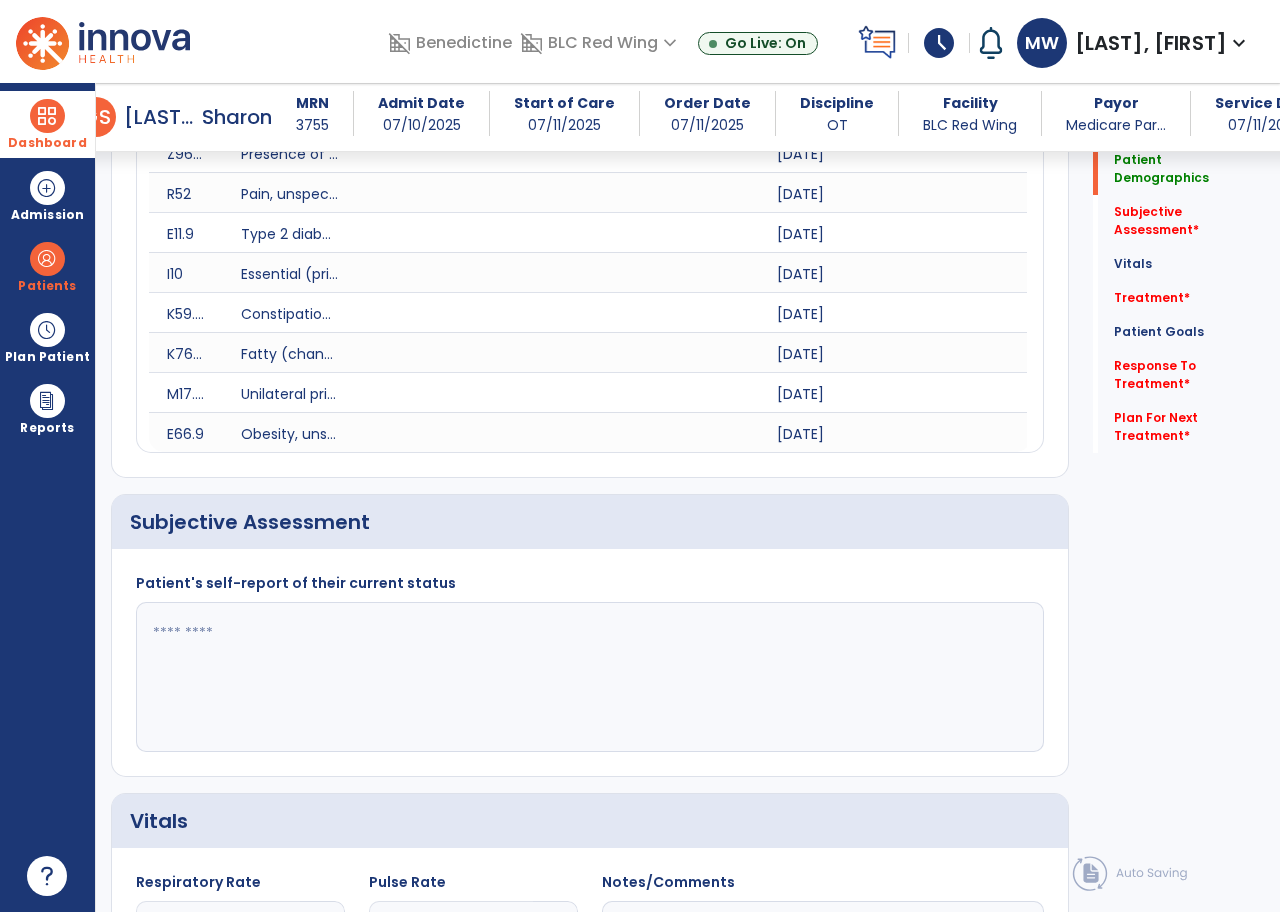 scroll, scrollTop: 1000, scrollLeft: 0, axis: vertical 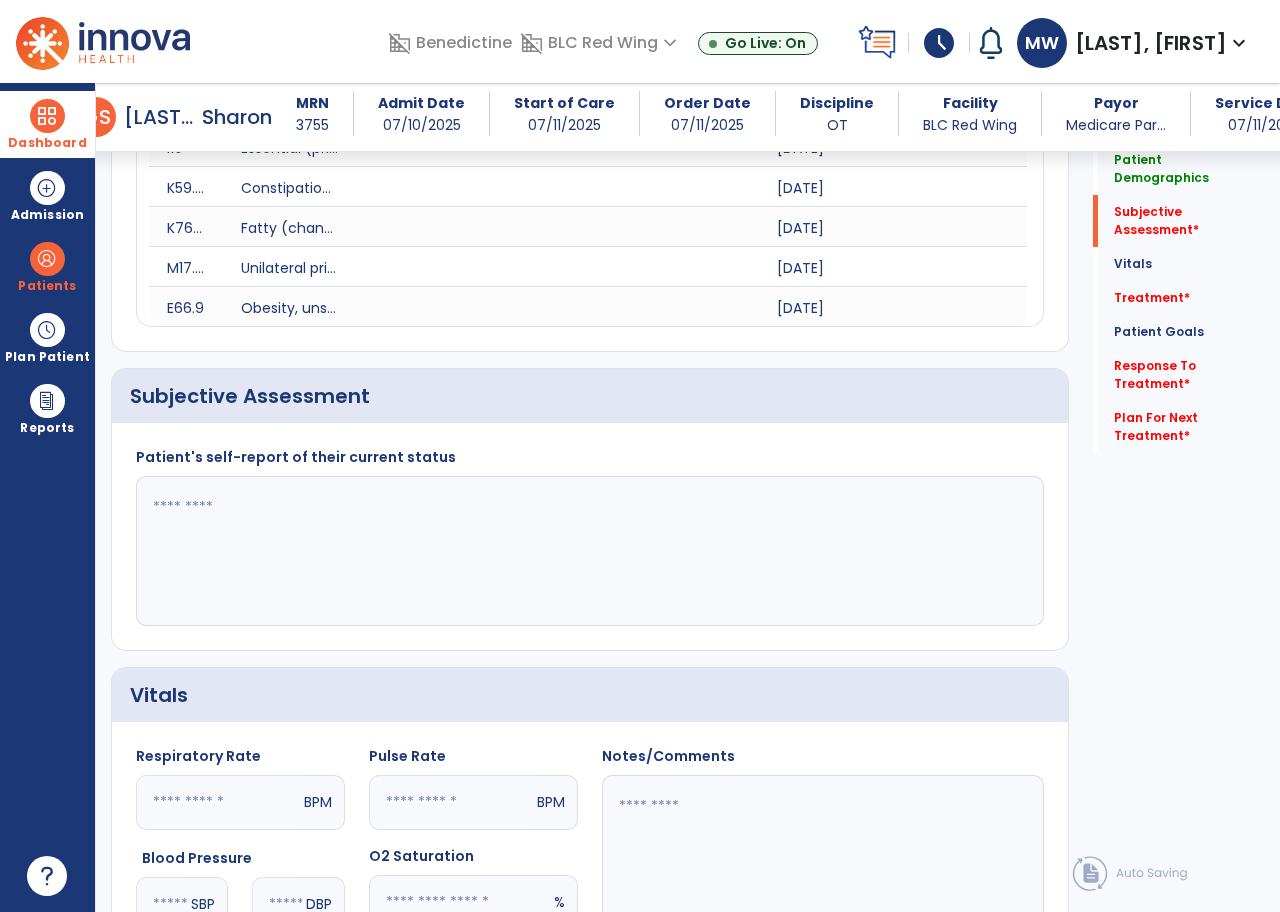 drag, startPoint x: 191, startPoint y: 510, endPoint x: 216, endPoint y: 441, distance: 73.38937 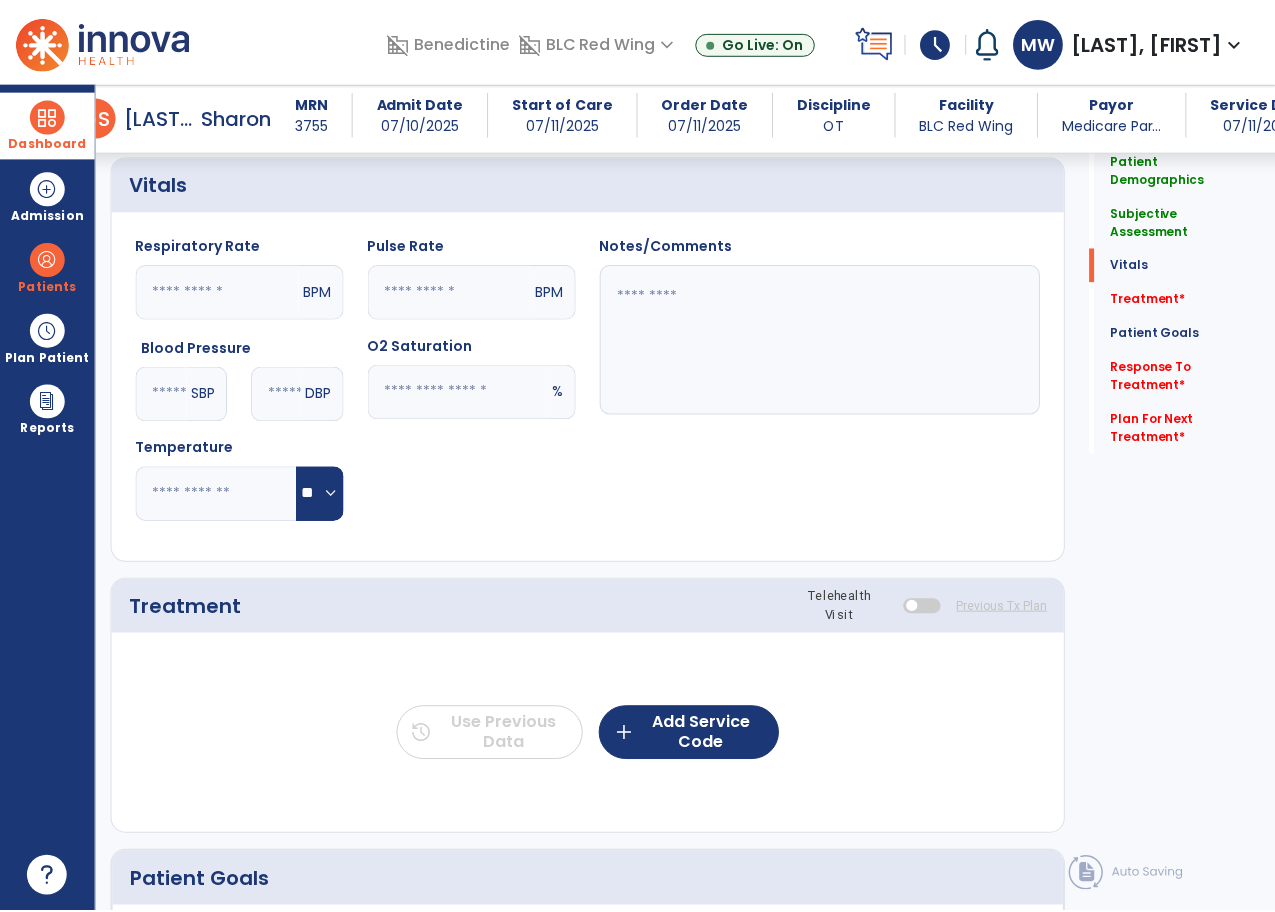 scroll, scrollTop: 1600, scrollLeft: 0, axis: vertical 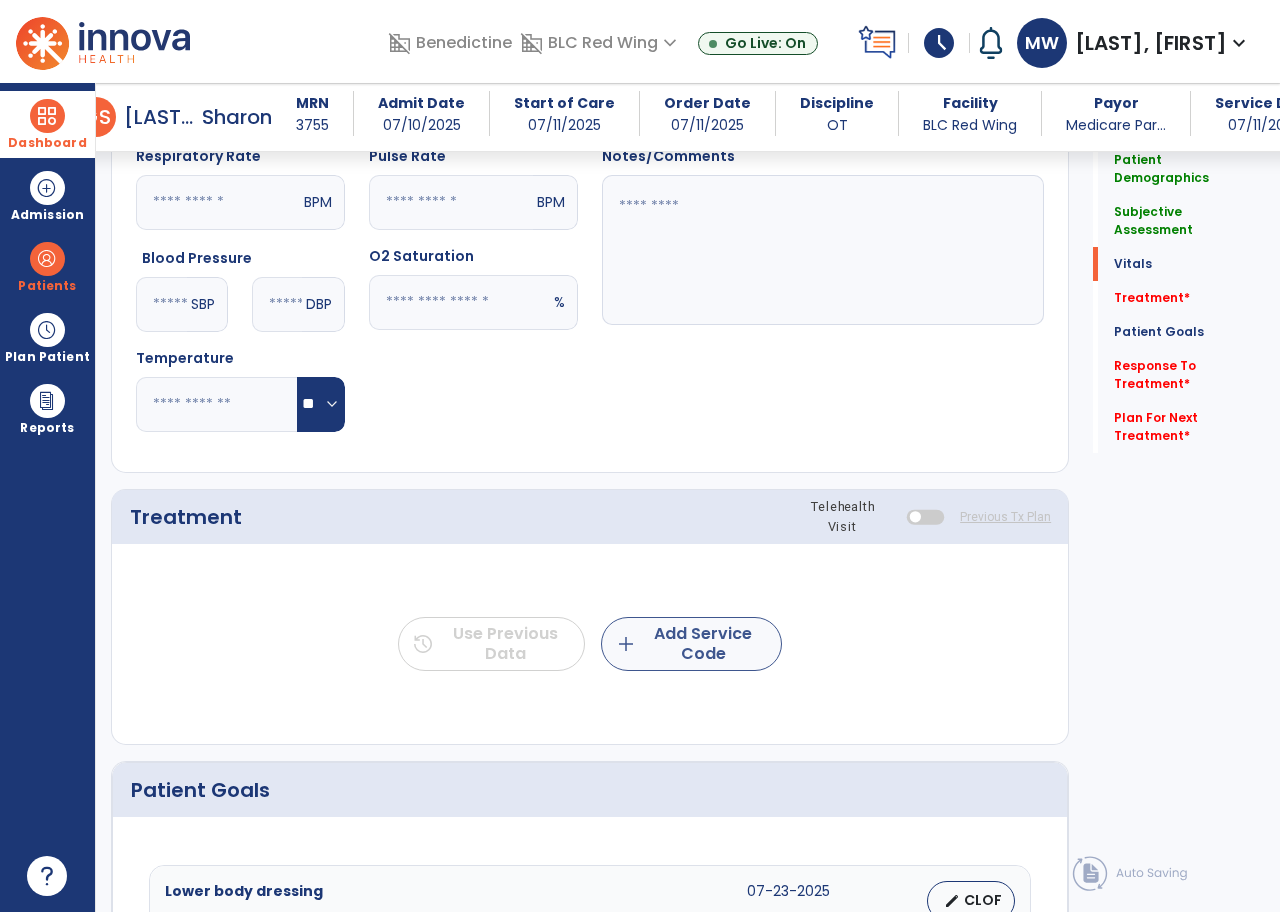 type on "**********" 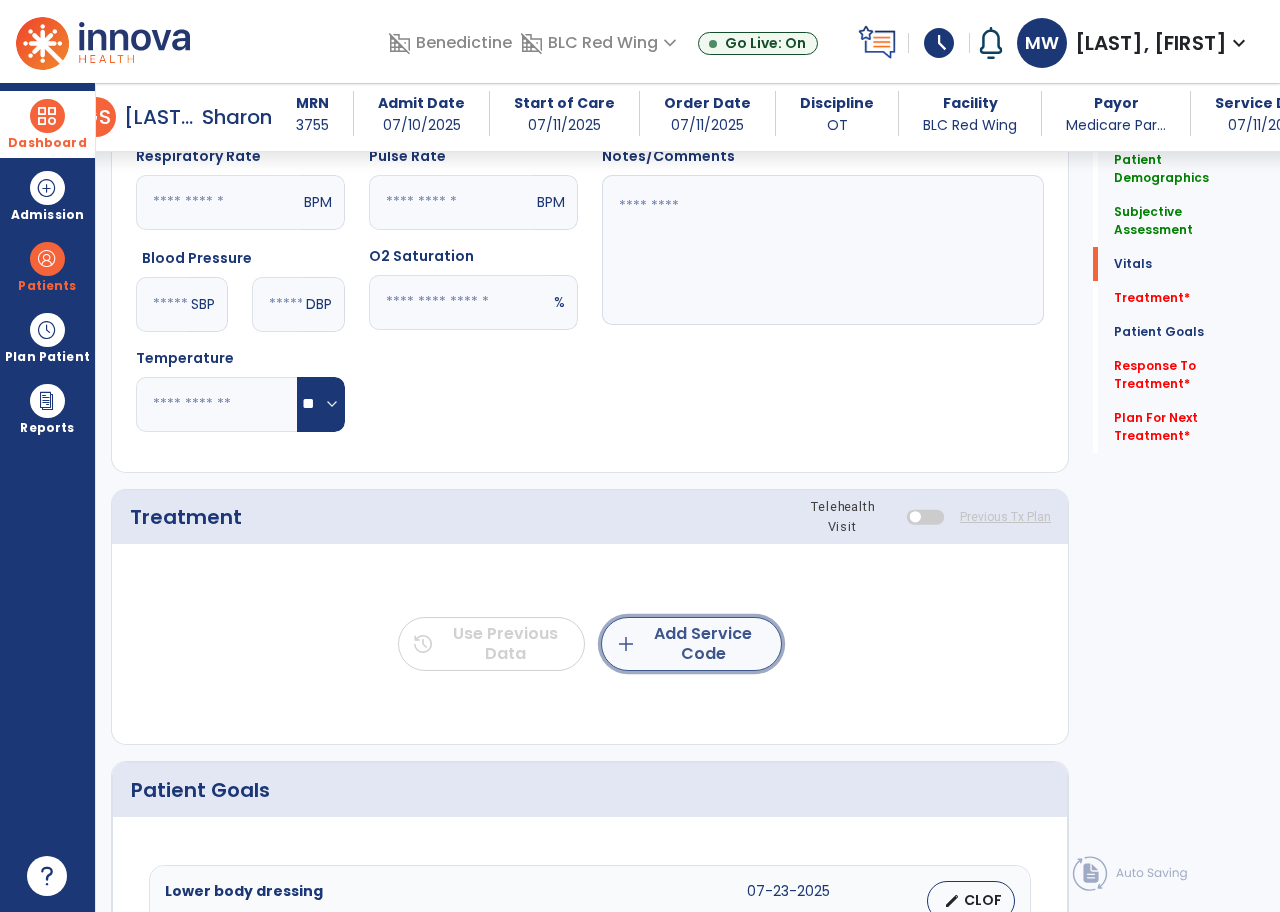 click on "add  Add Service Code" 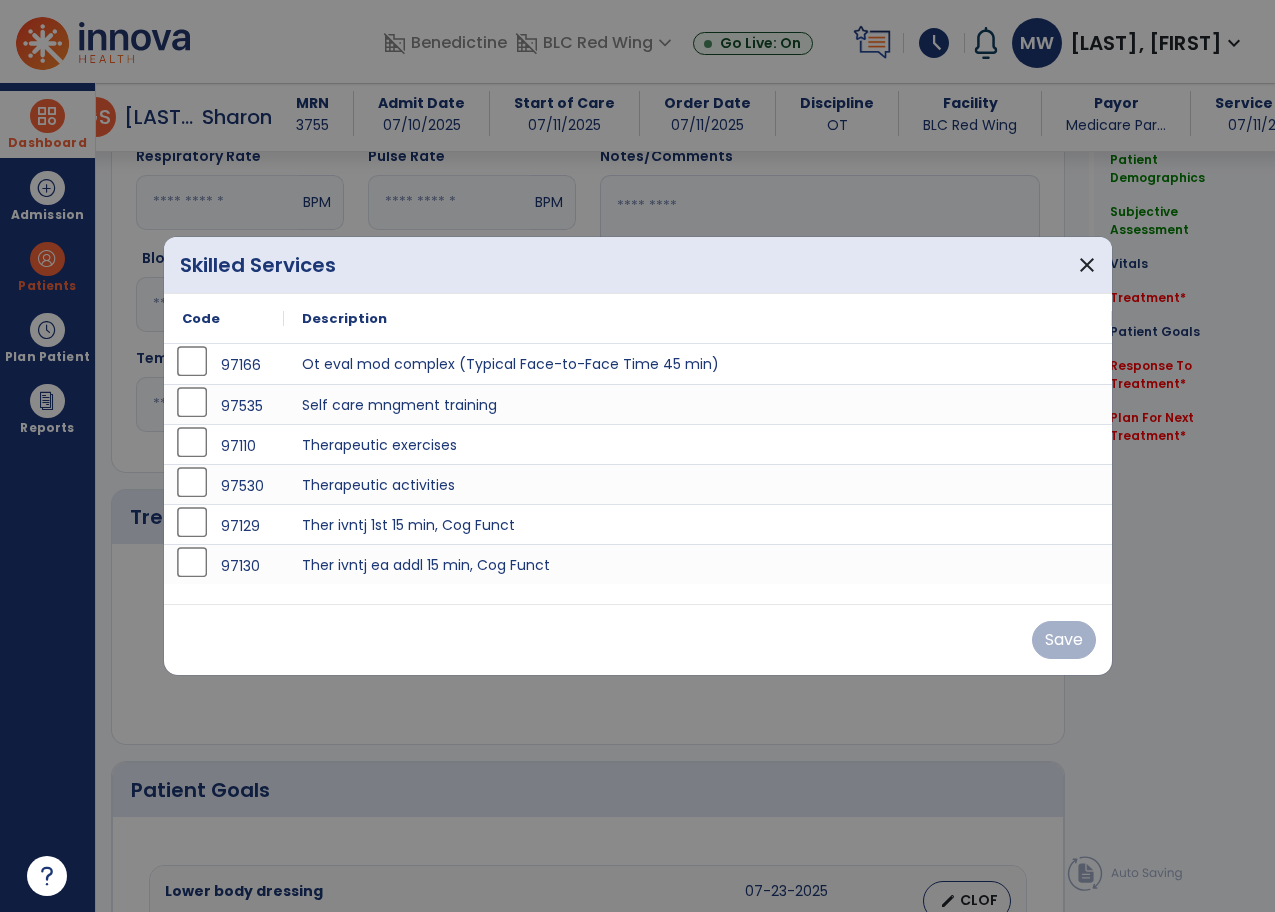 scroll, scrollTop: 1600, scrollLeft: 0, axis: vertical 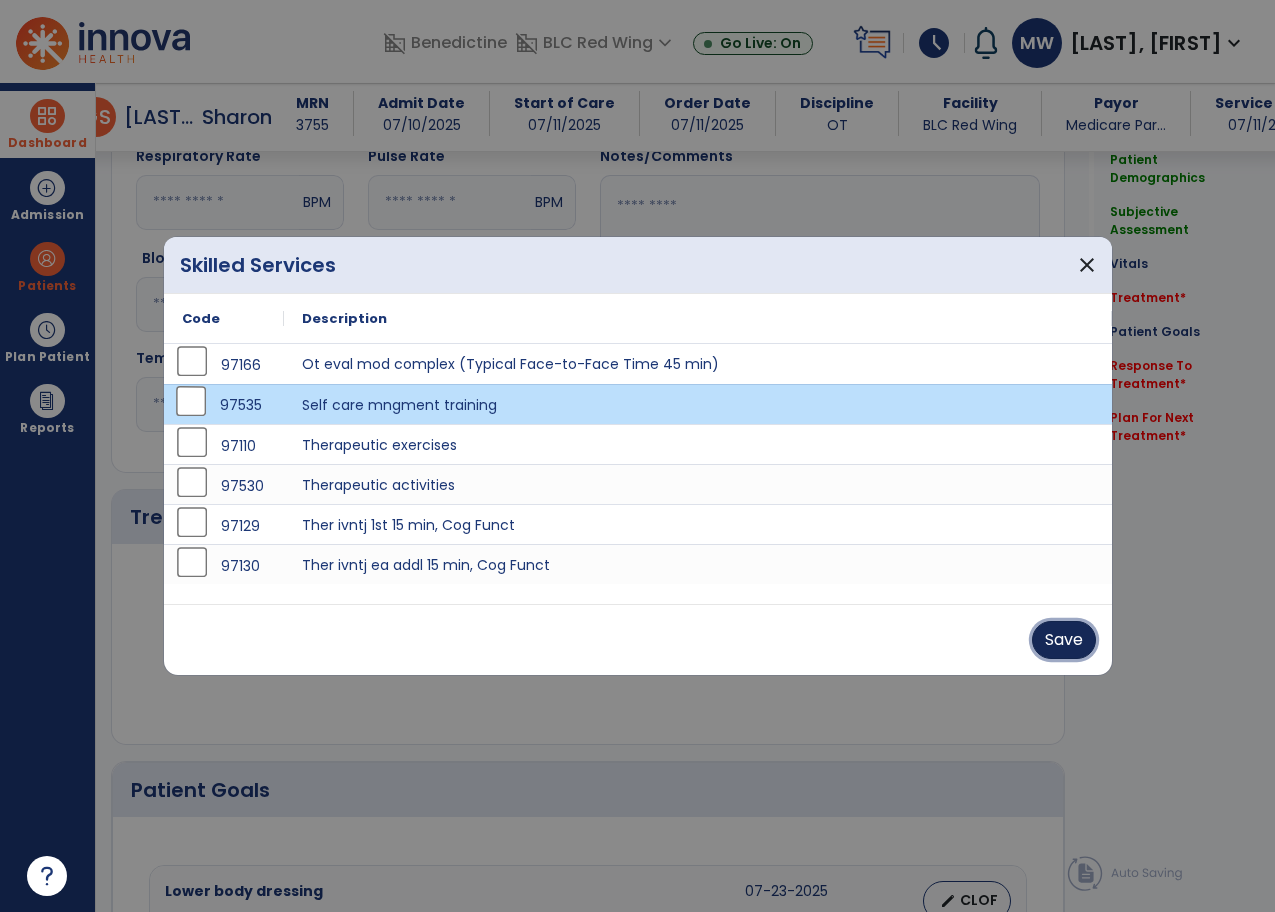 click on "Save" at bounding box center [1064, 640] 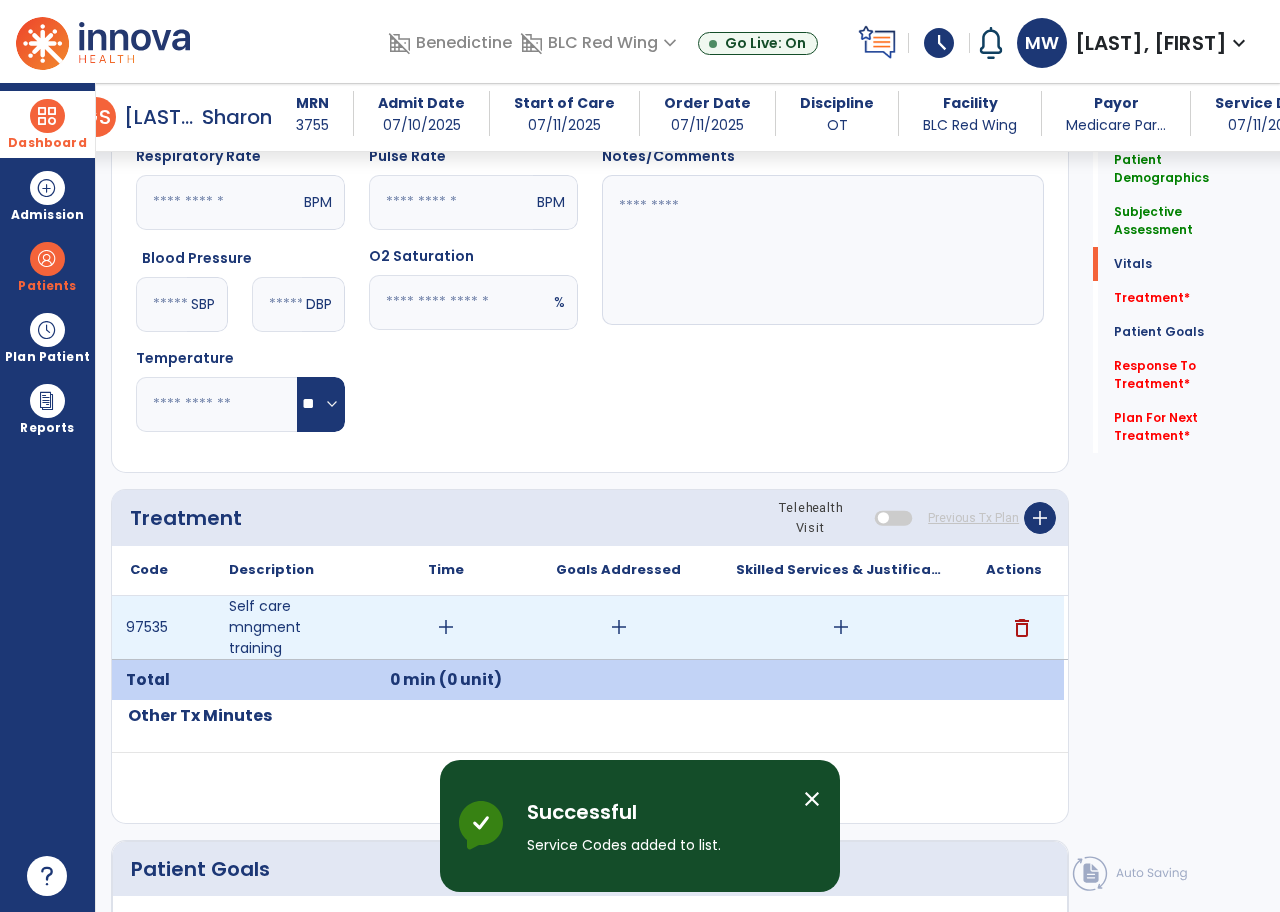 click on "add" at bounding box center [446, 627] 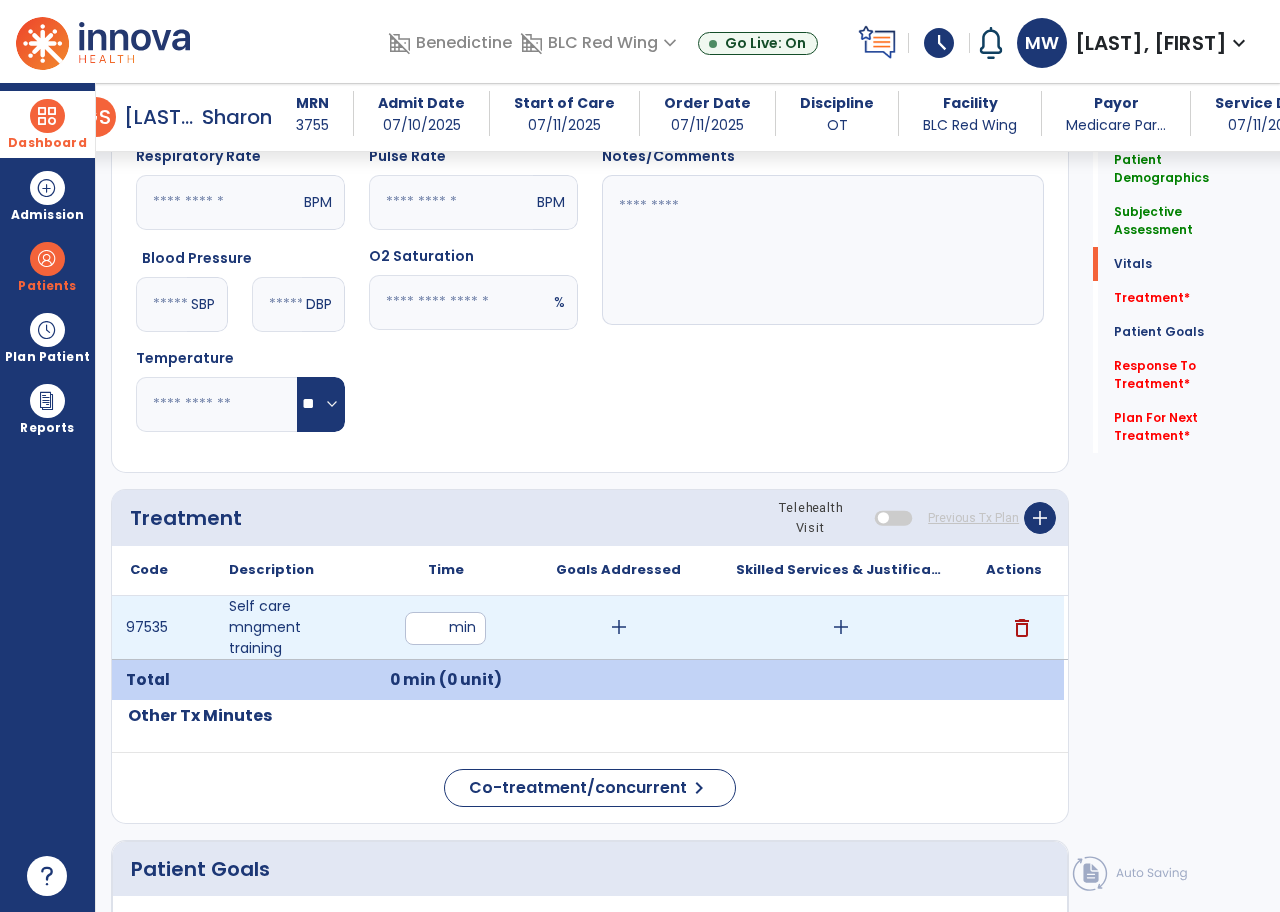type on "**" 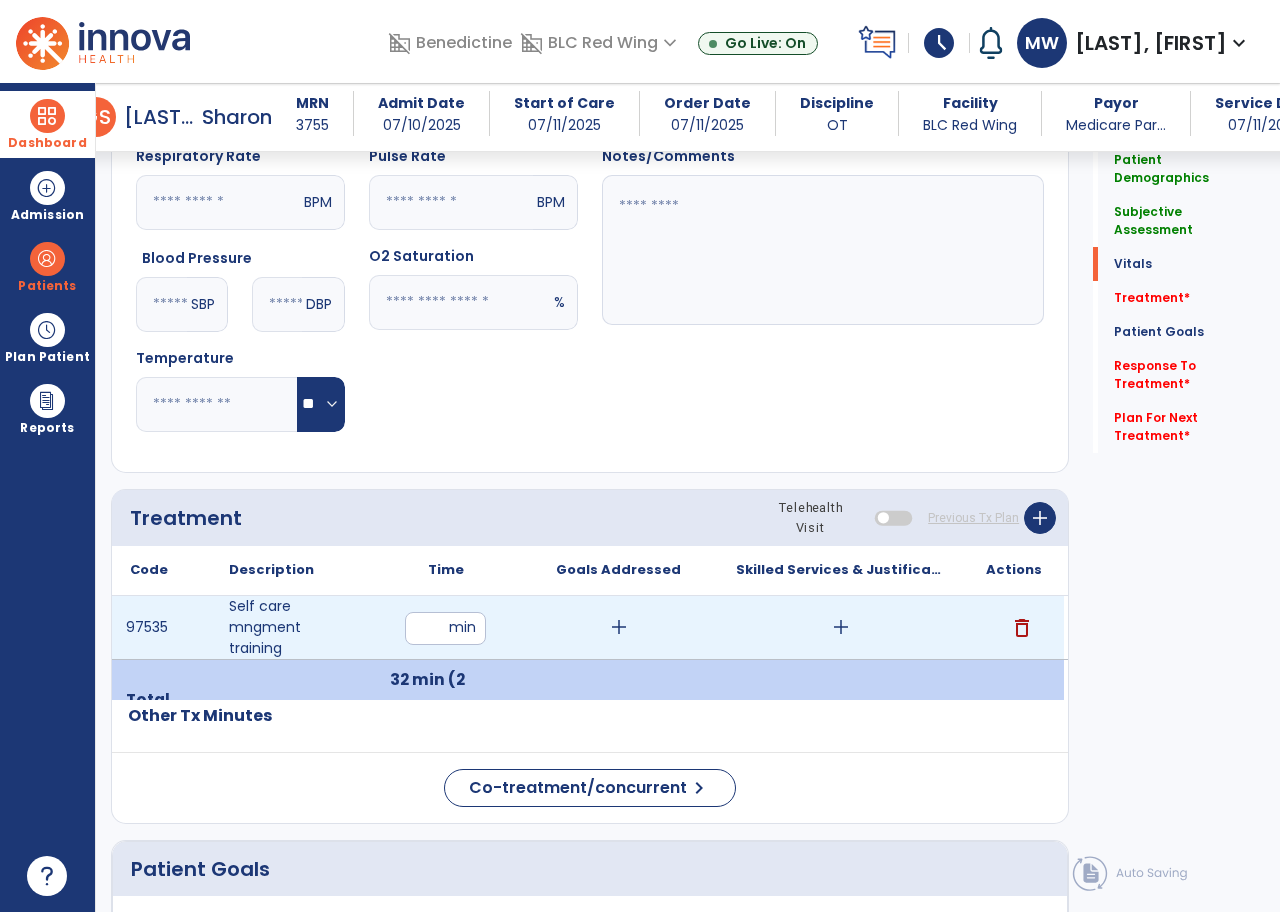 click on "add" at bounding box center (841, 627) 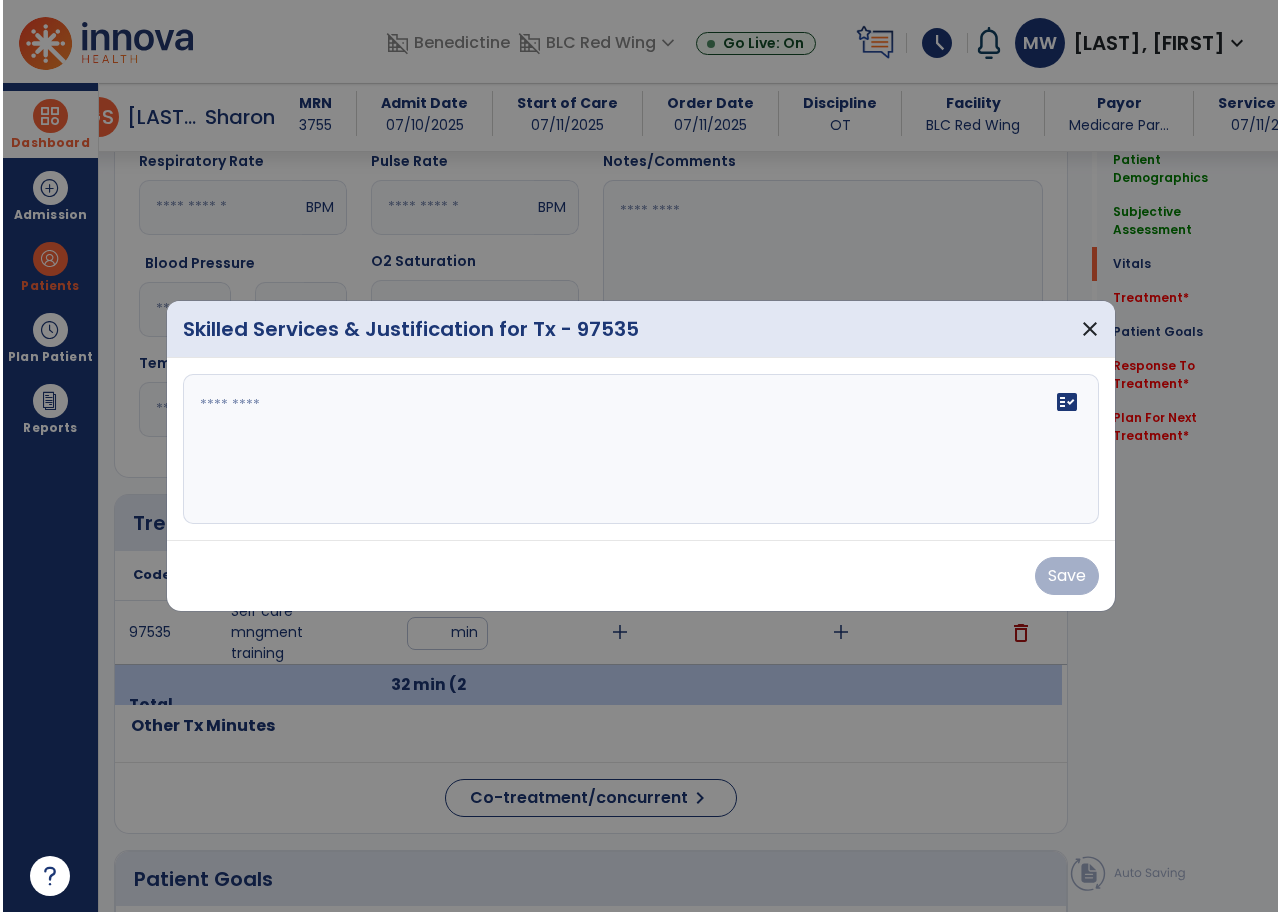 scroll, scrollTop: 1600, scrollLeft: 0, axis: vertical 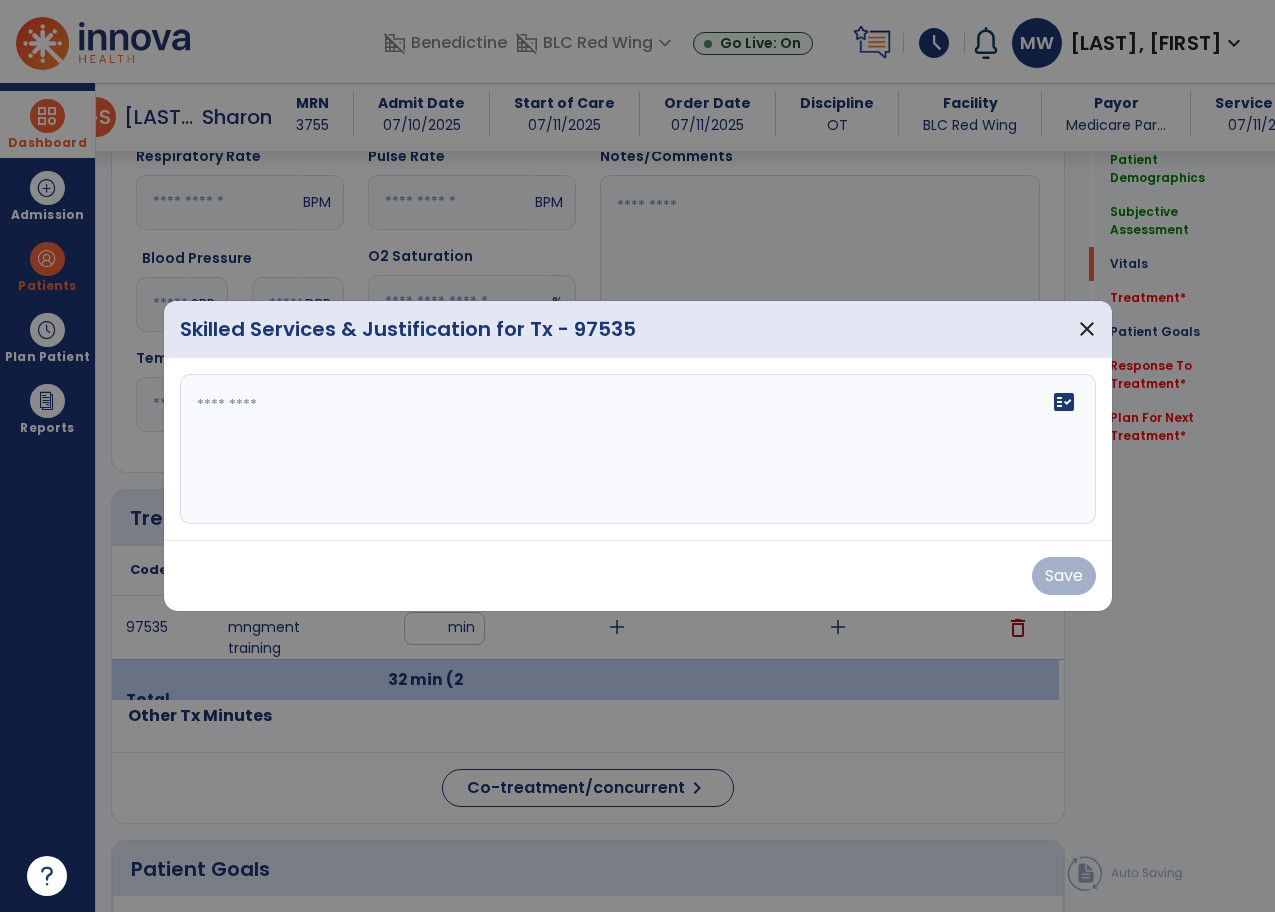 drag, startPoint x: 261, startPoint y: 406, endPoint x: 287, endPoint y: 339, distance: 71.867935 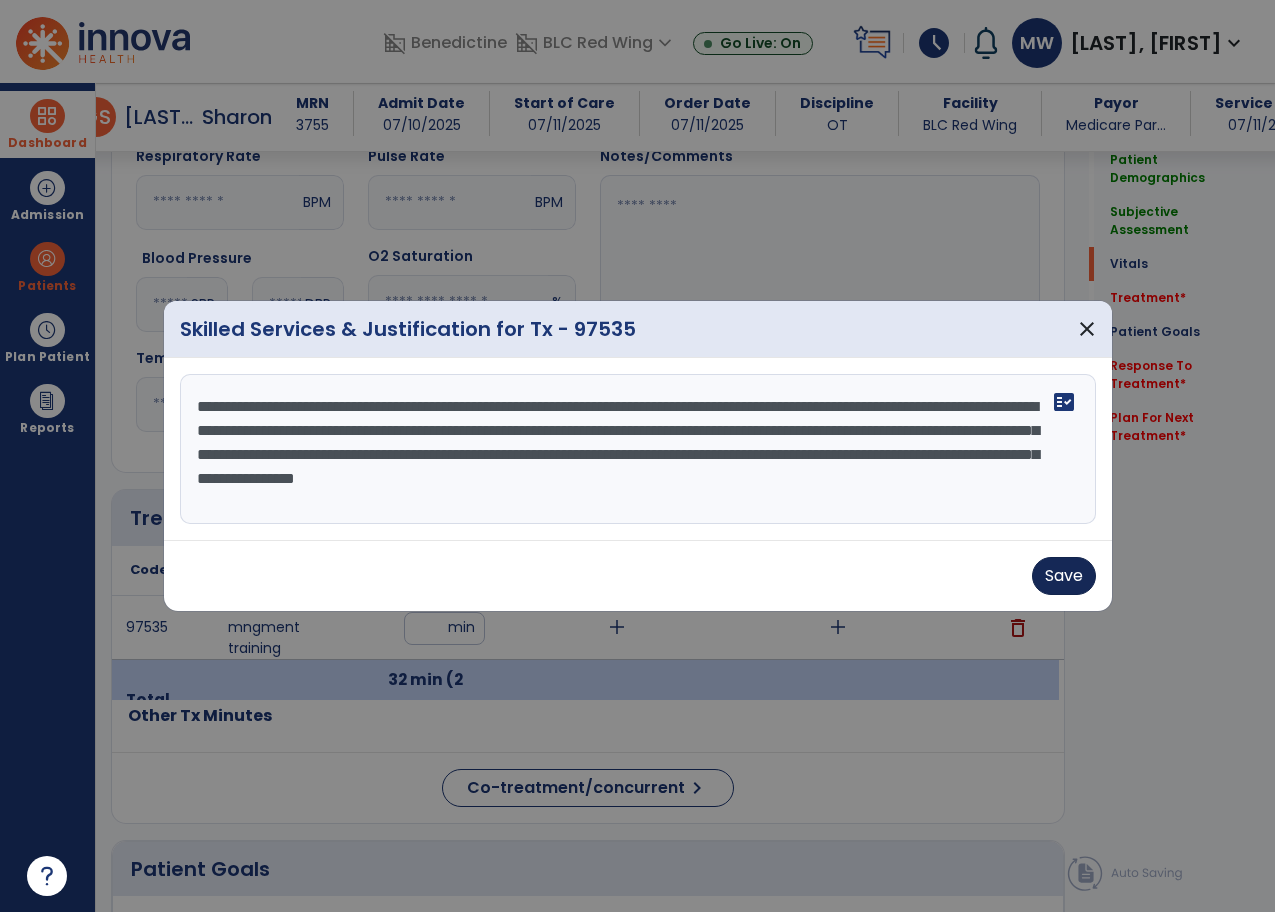 type on "**********" 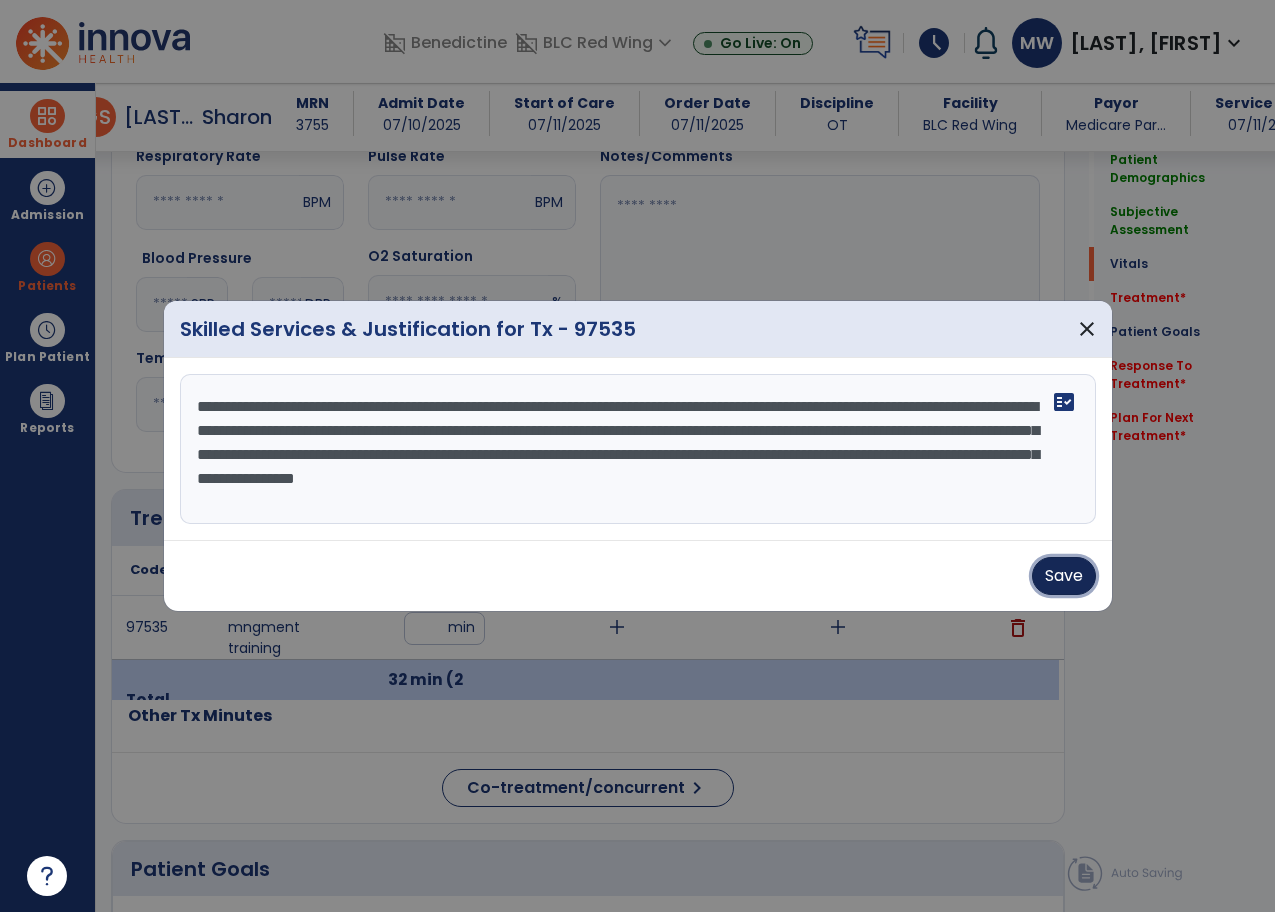 click on "Save" at bounding box center [1064, 576] 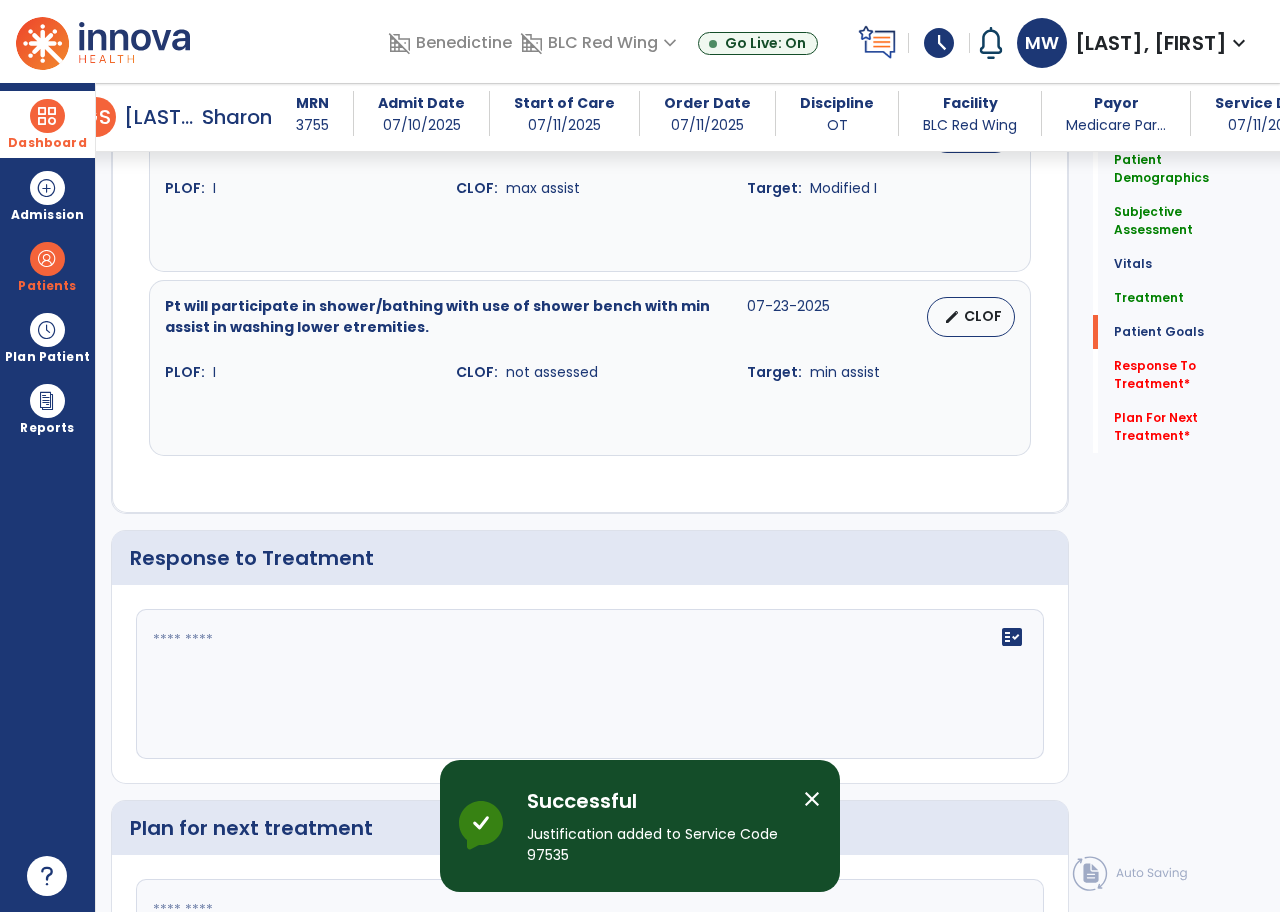 scroll, scrollTop: 3700, scrollLeft: 0, axis: vertical 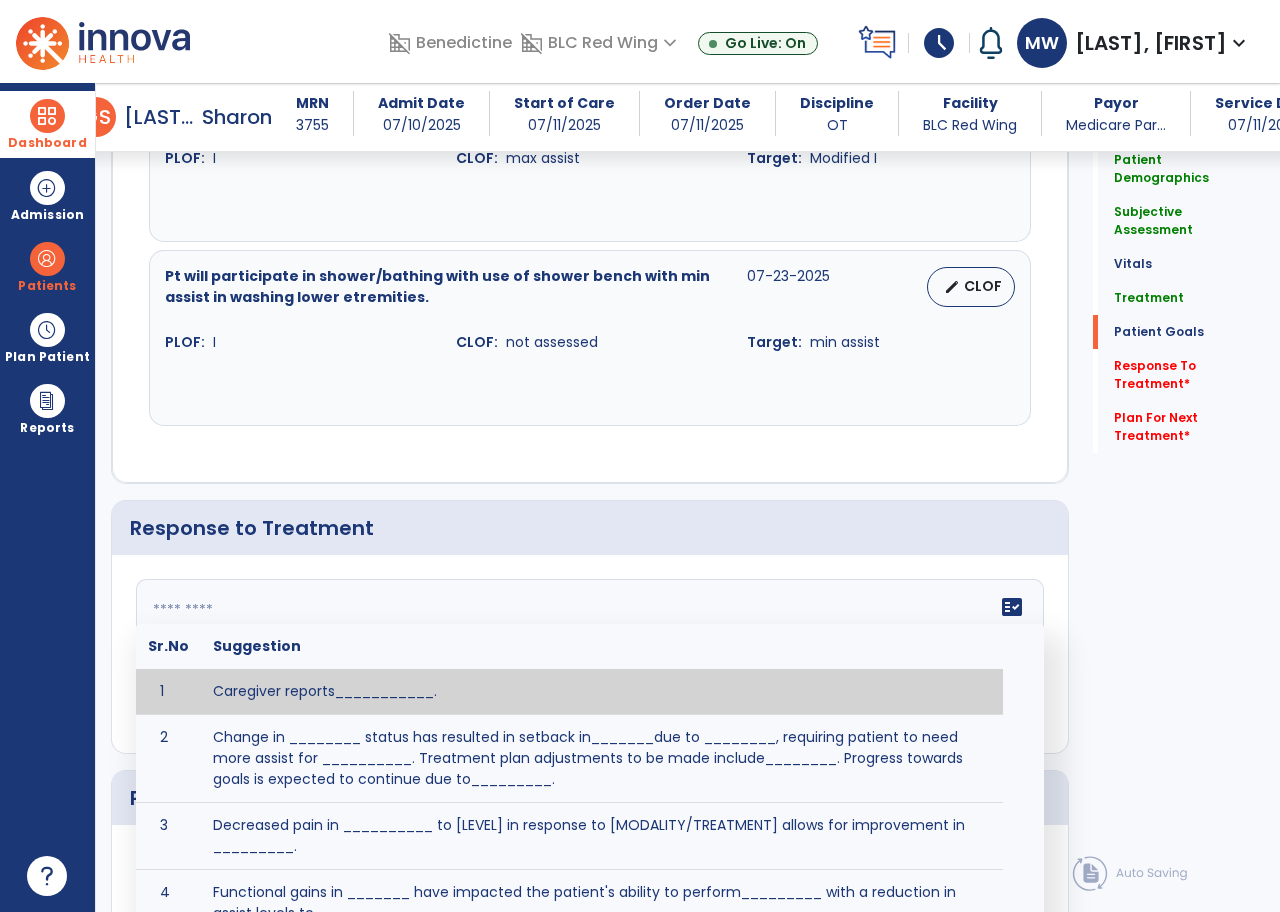click 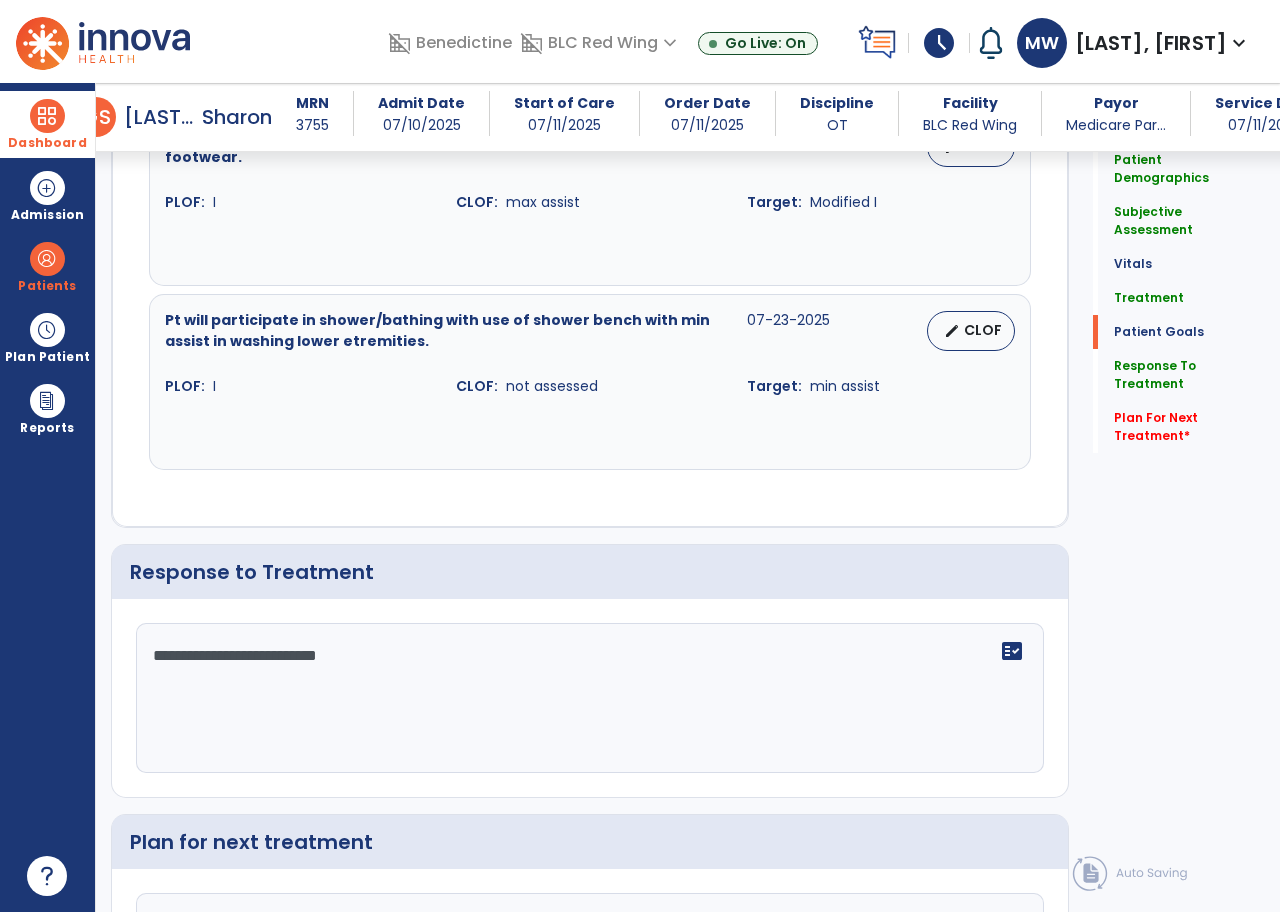 scroll, scrollTop: 3700, scrollLeft: 0, axis: vertical 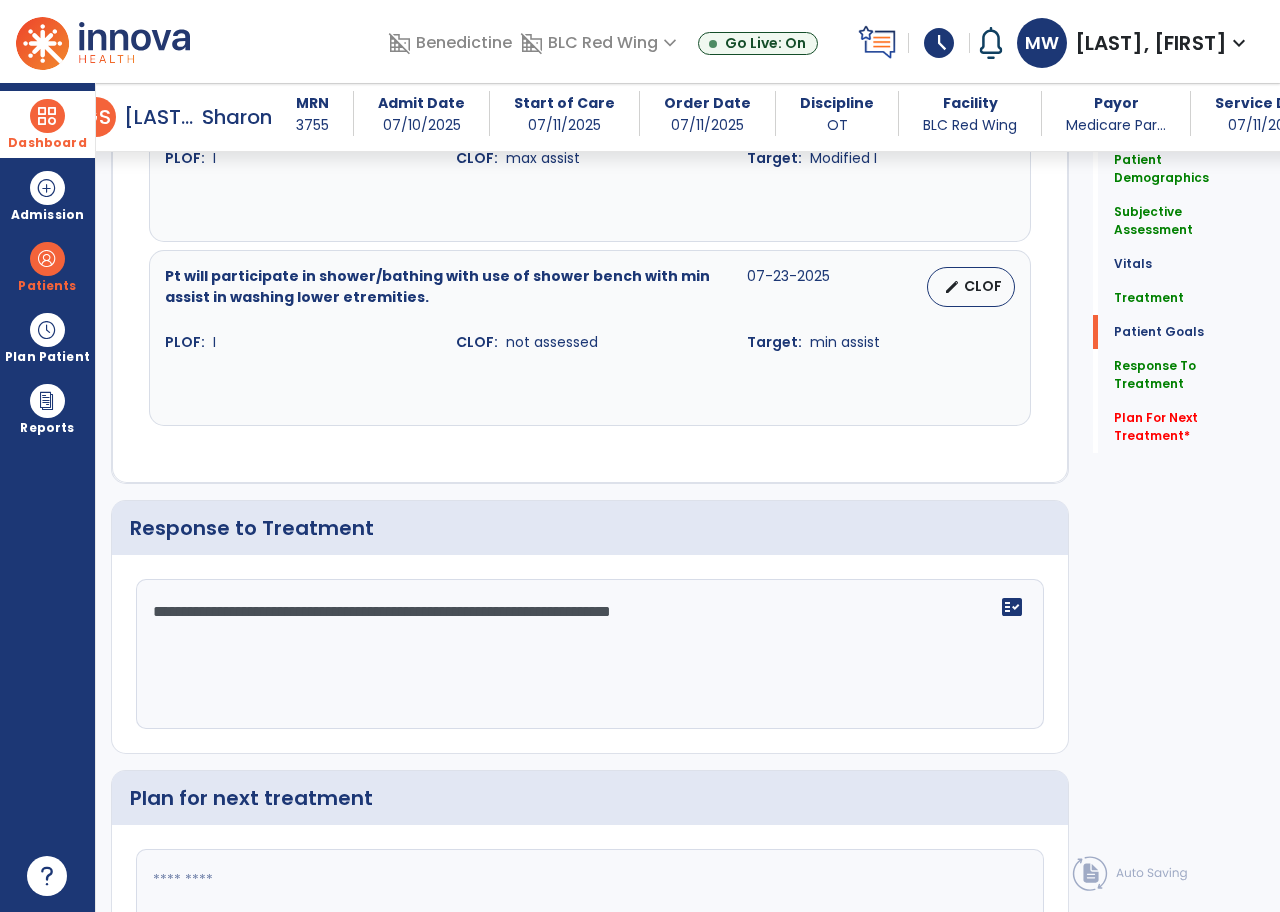 type on "**********" 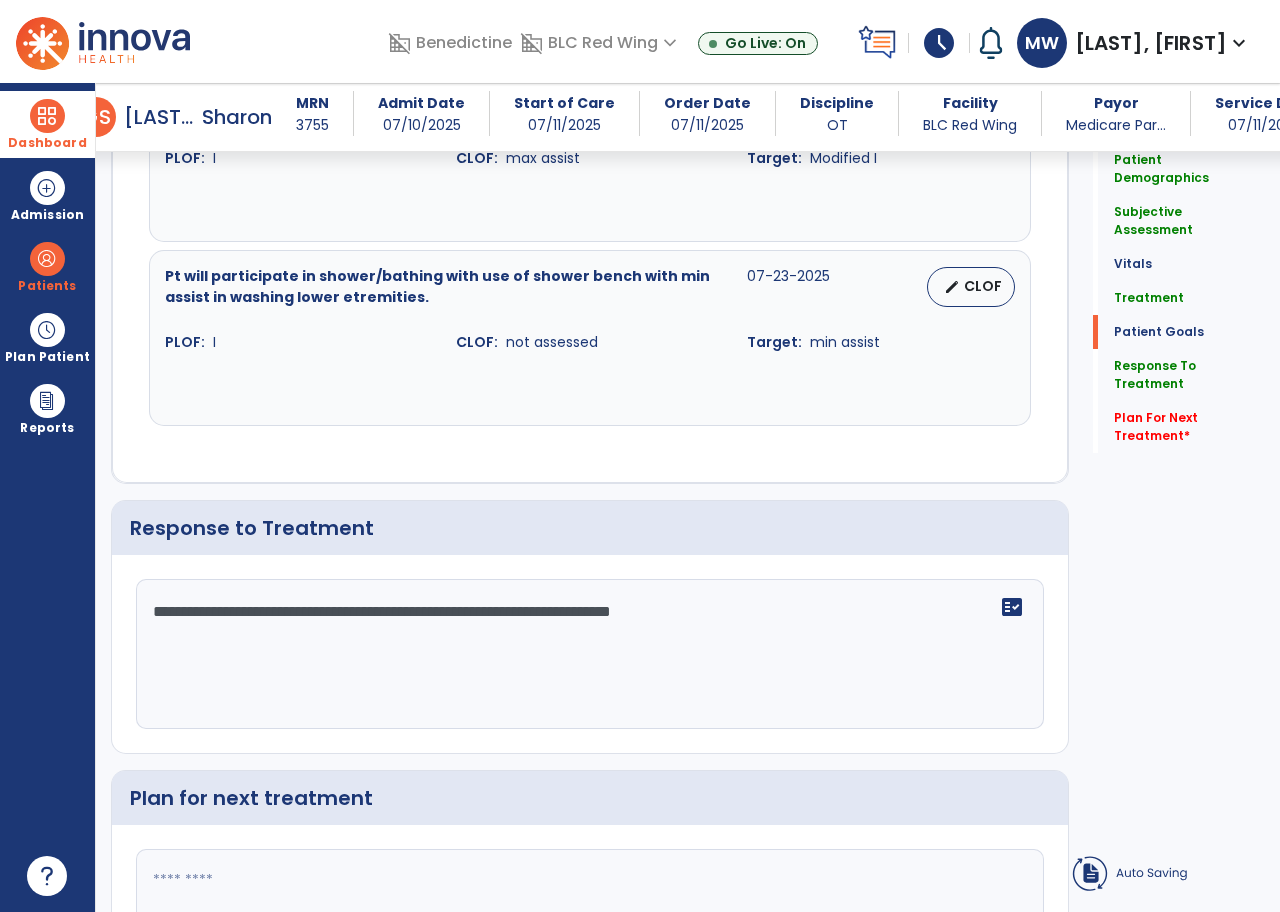 click 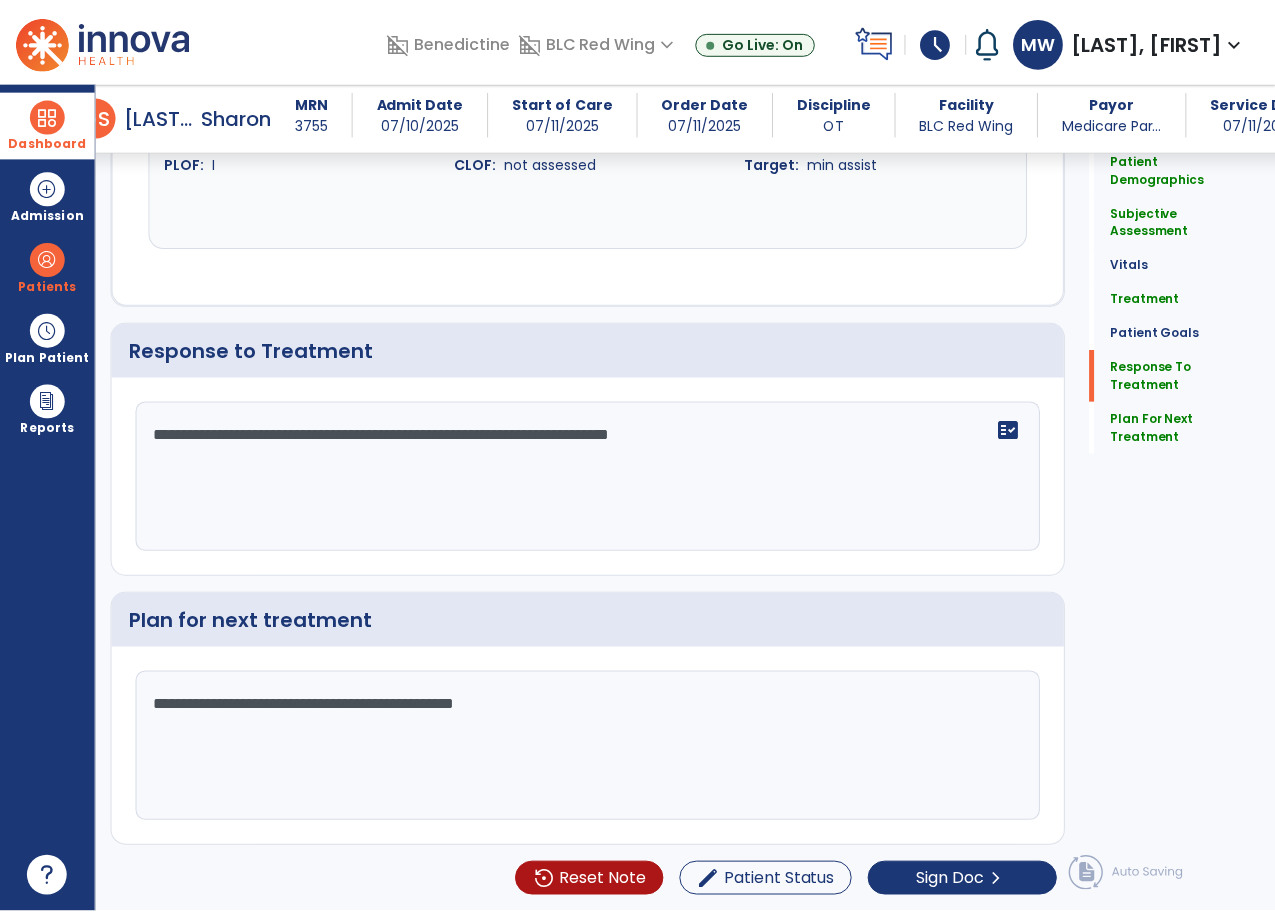 scroll, scrollTop: 3877, scrollLeft: 0, axis: vertical 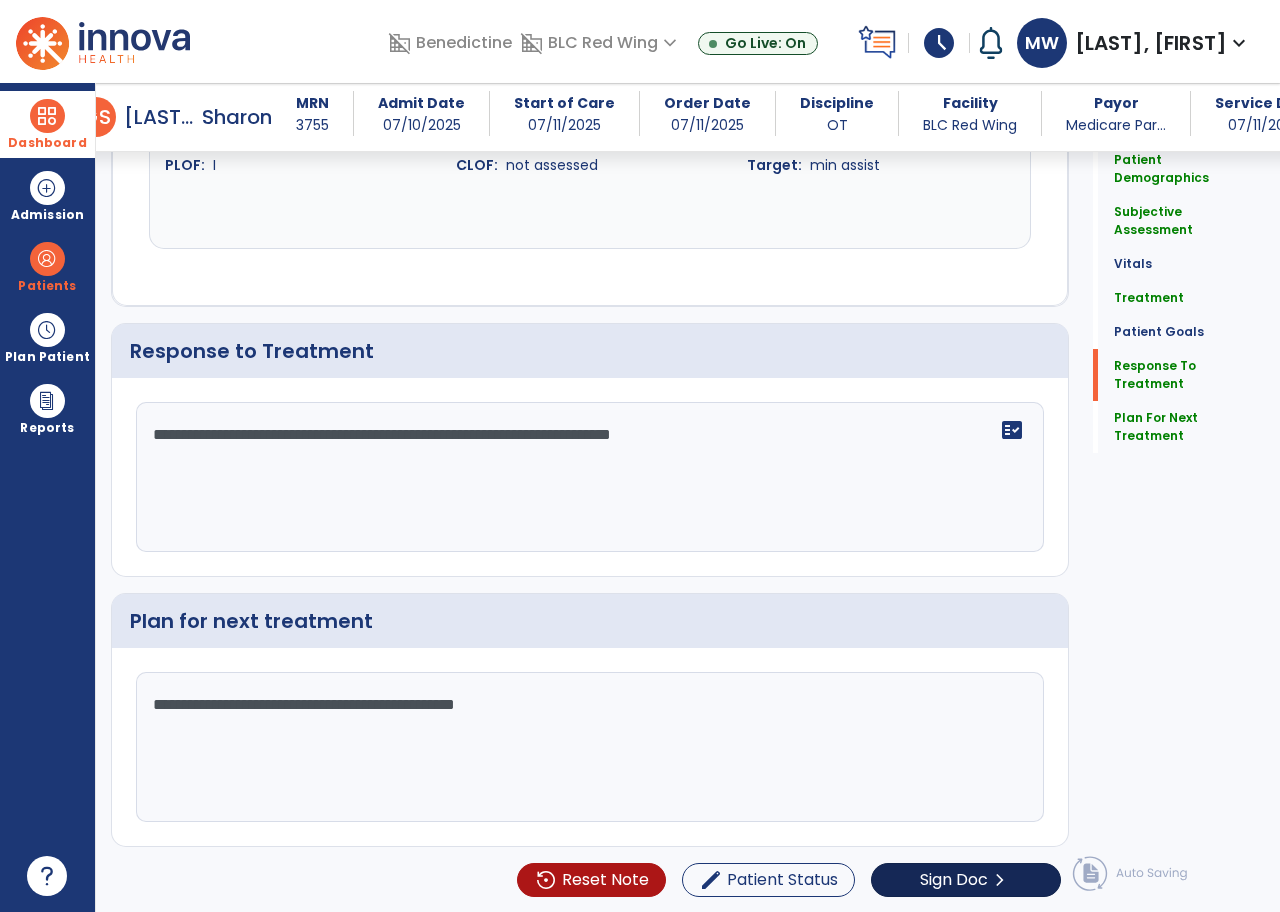 type on "**********" 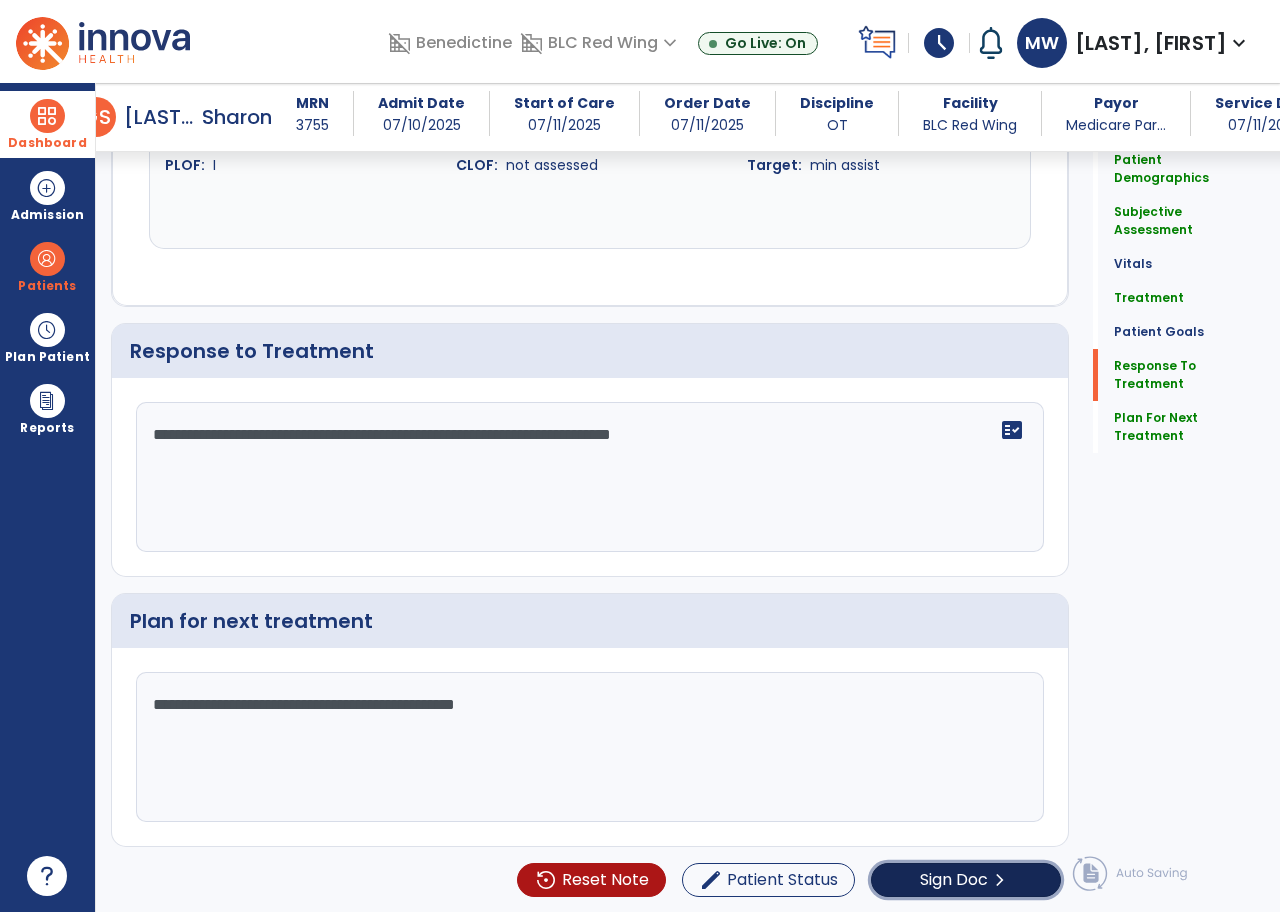 click on "Sign Doc" 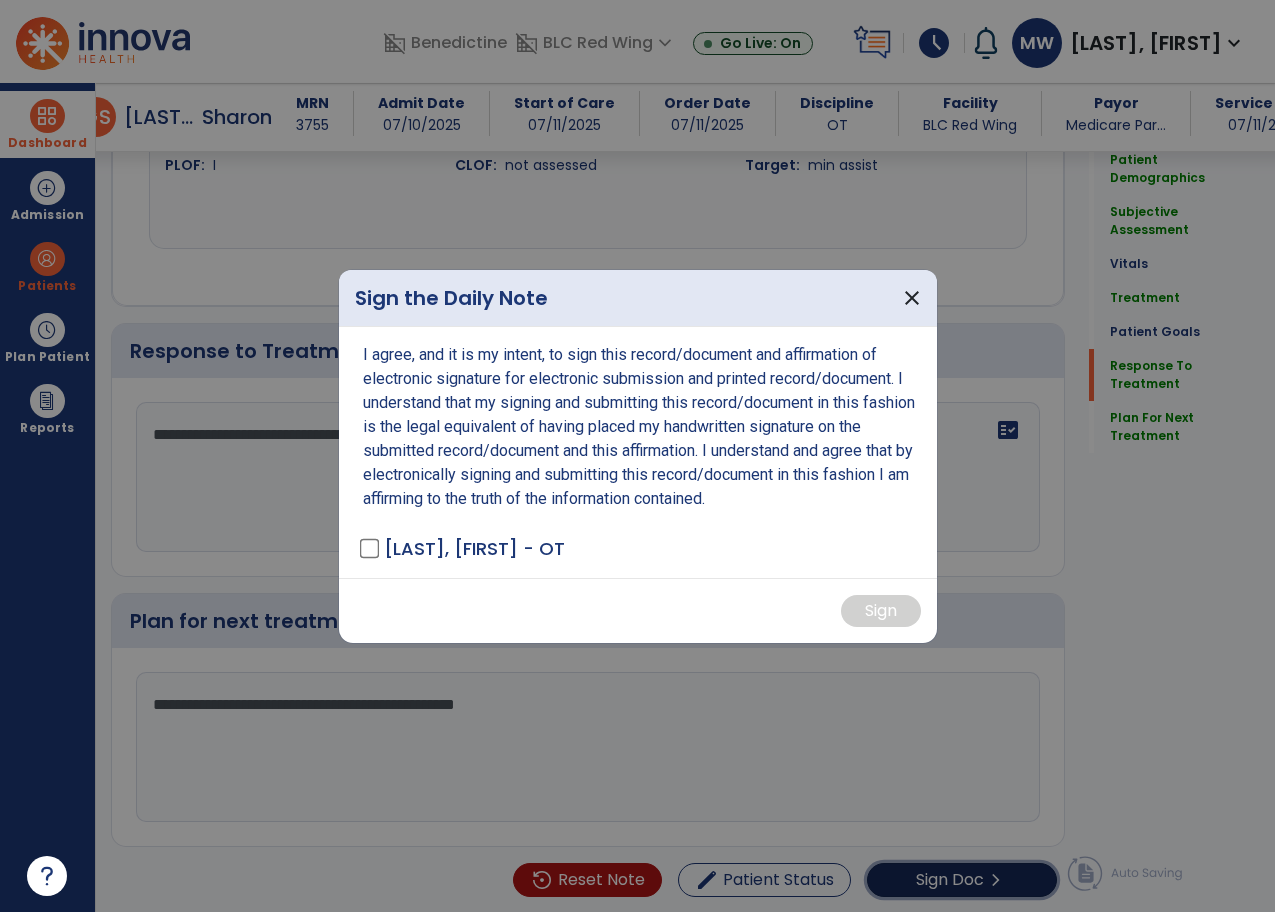 scroll, scrollTop: 3877, scrollLeft: 0, axis: vertical 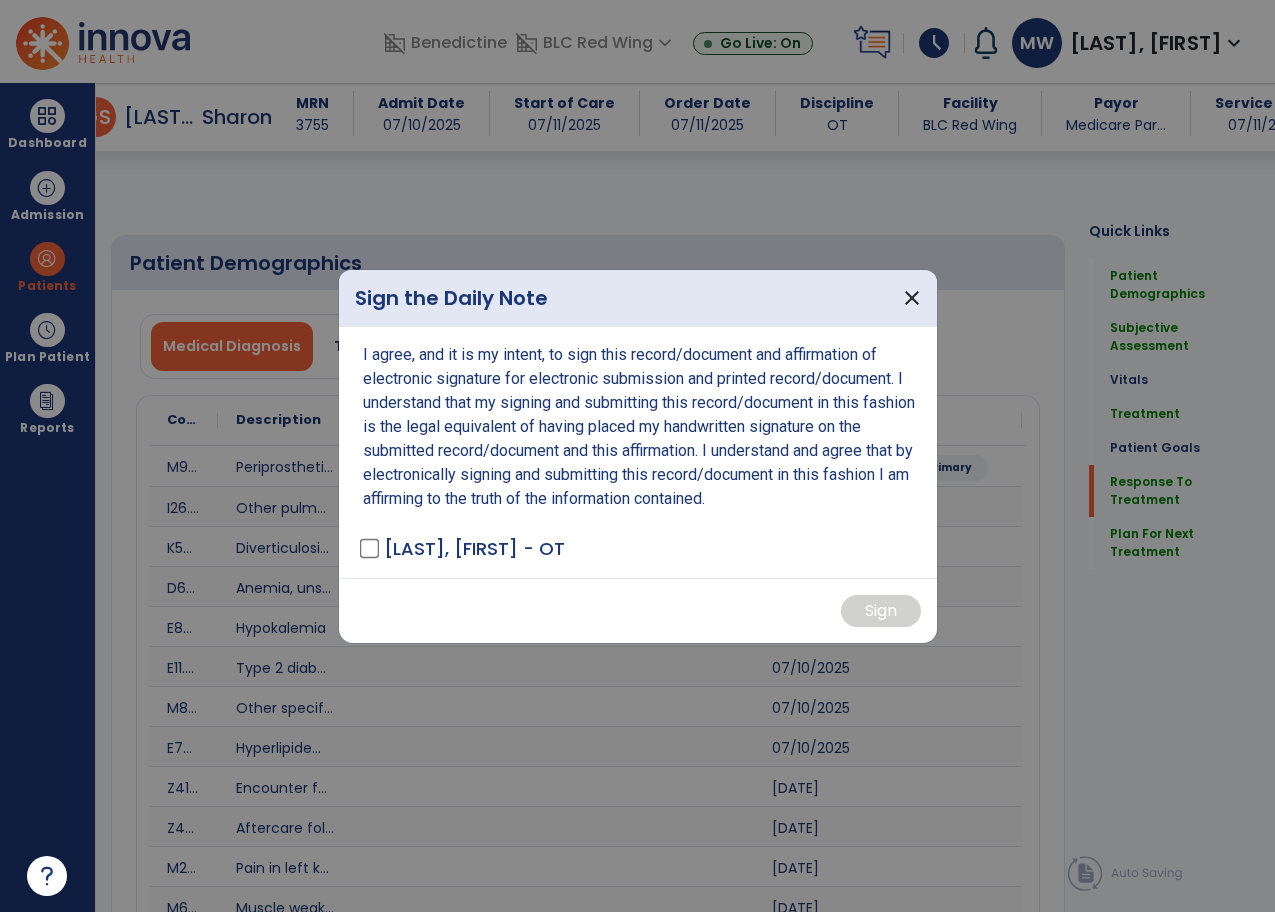 select on "*" 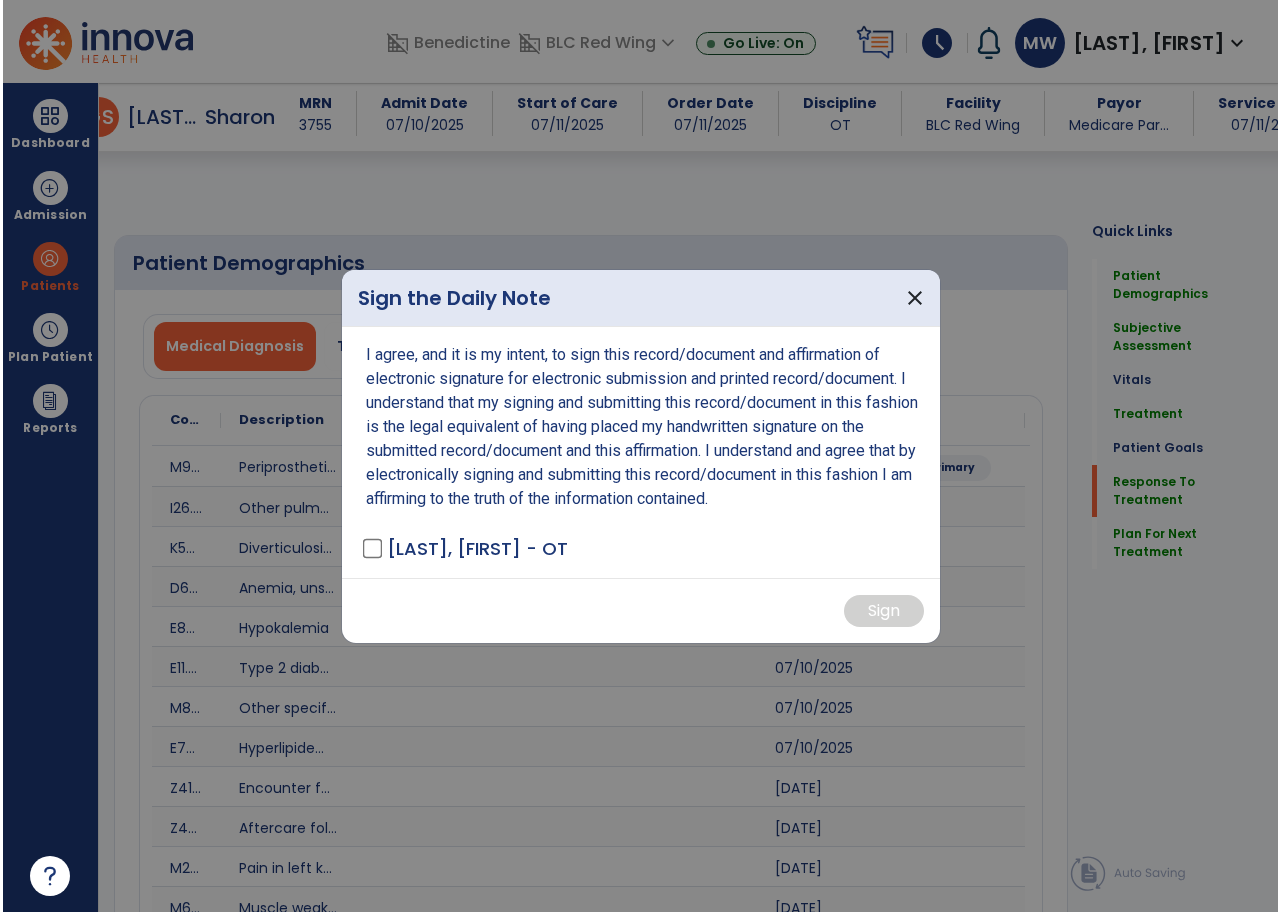 scroll, scrollTop: 3877, scrollLeft: 0, axis: vertical 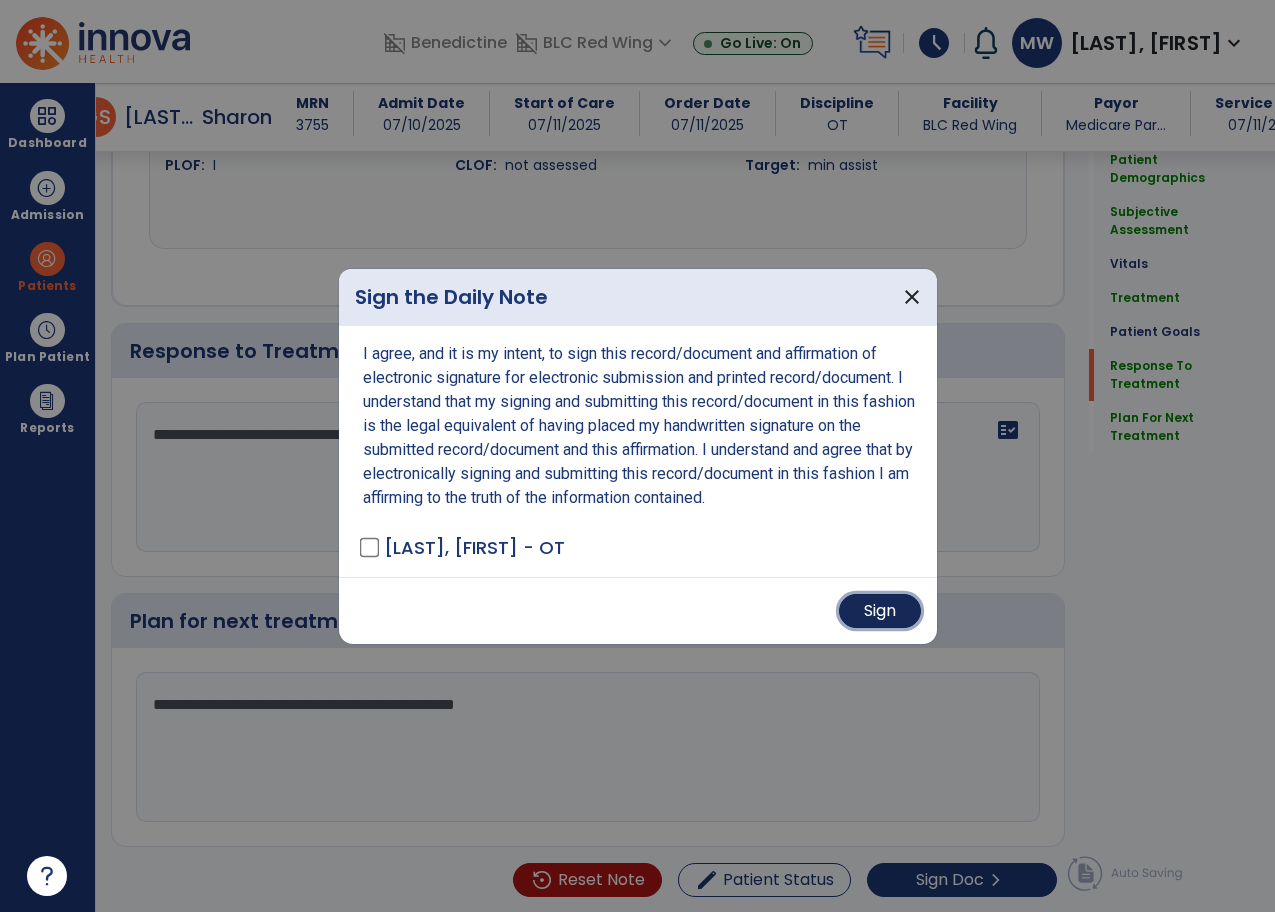 click on "Sign" at bounding box center [880, 611] 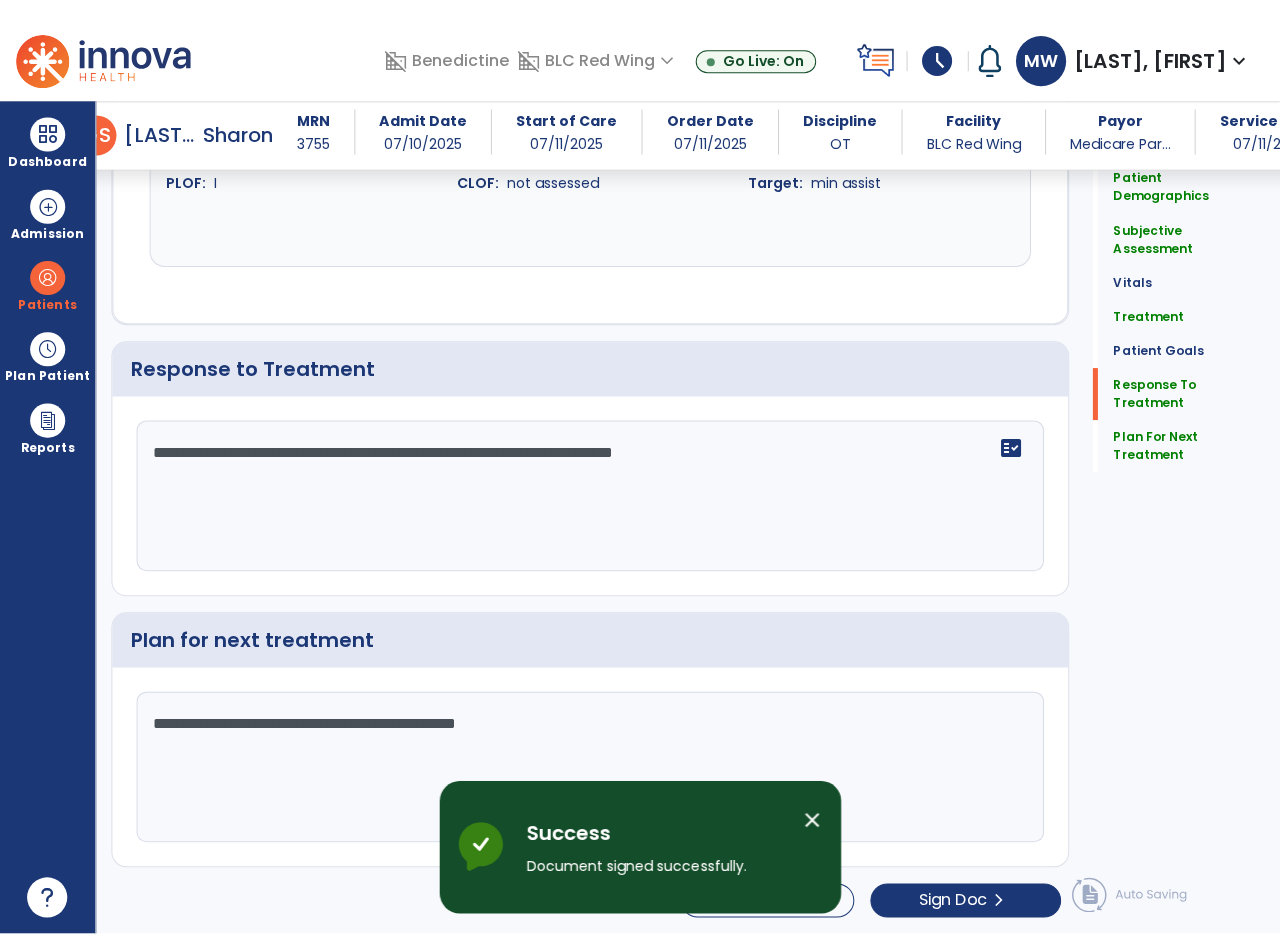 scroll, scrollTop: 0, scrollLeft: 0, axis: both 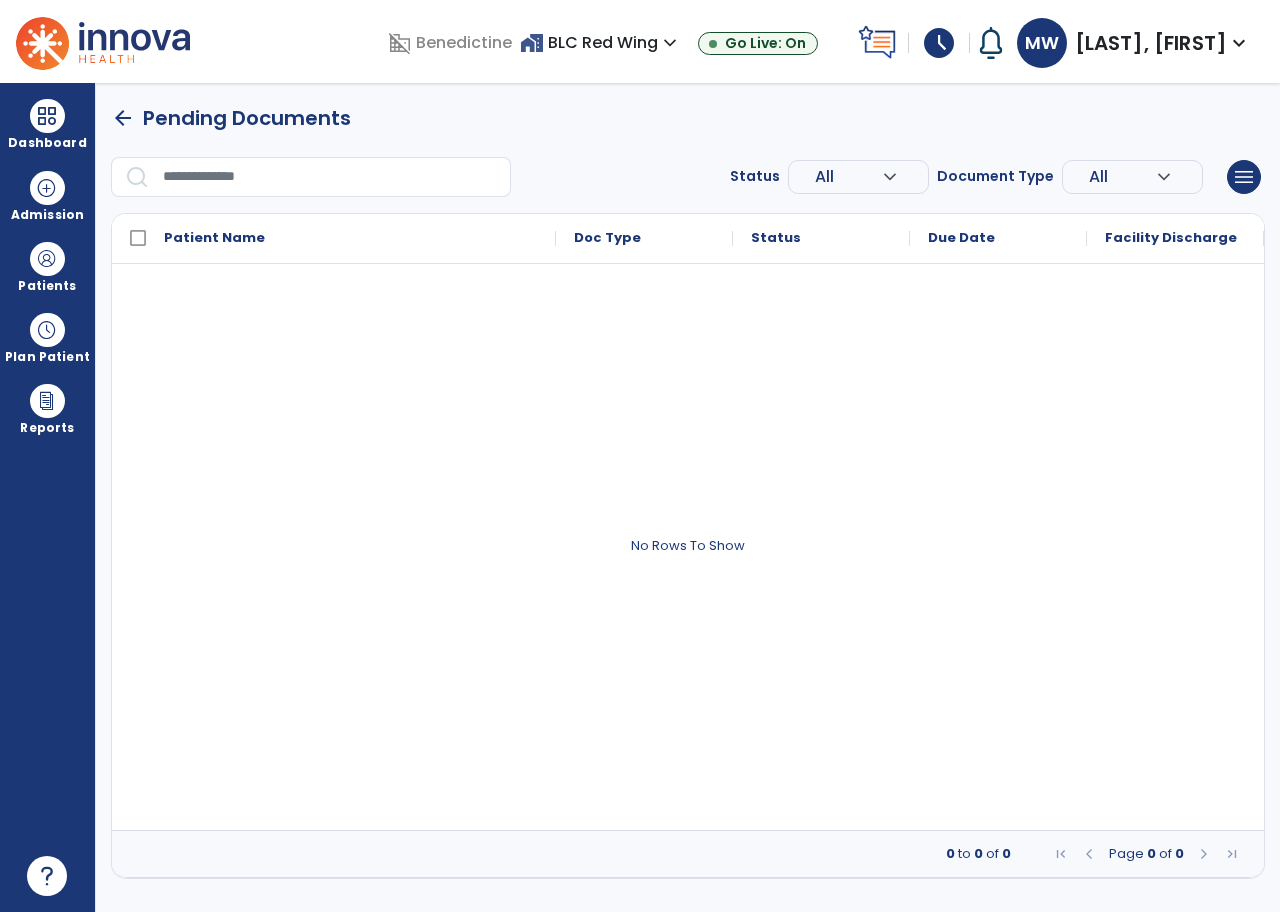 click on "arrow_back" at bounding box center (123, 118) 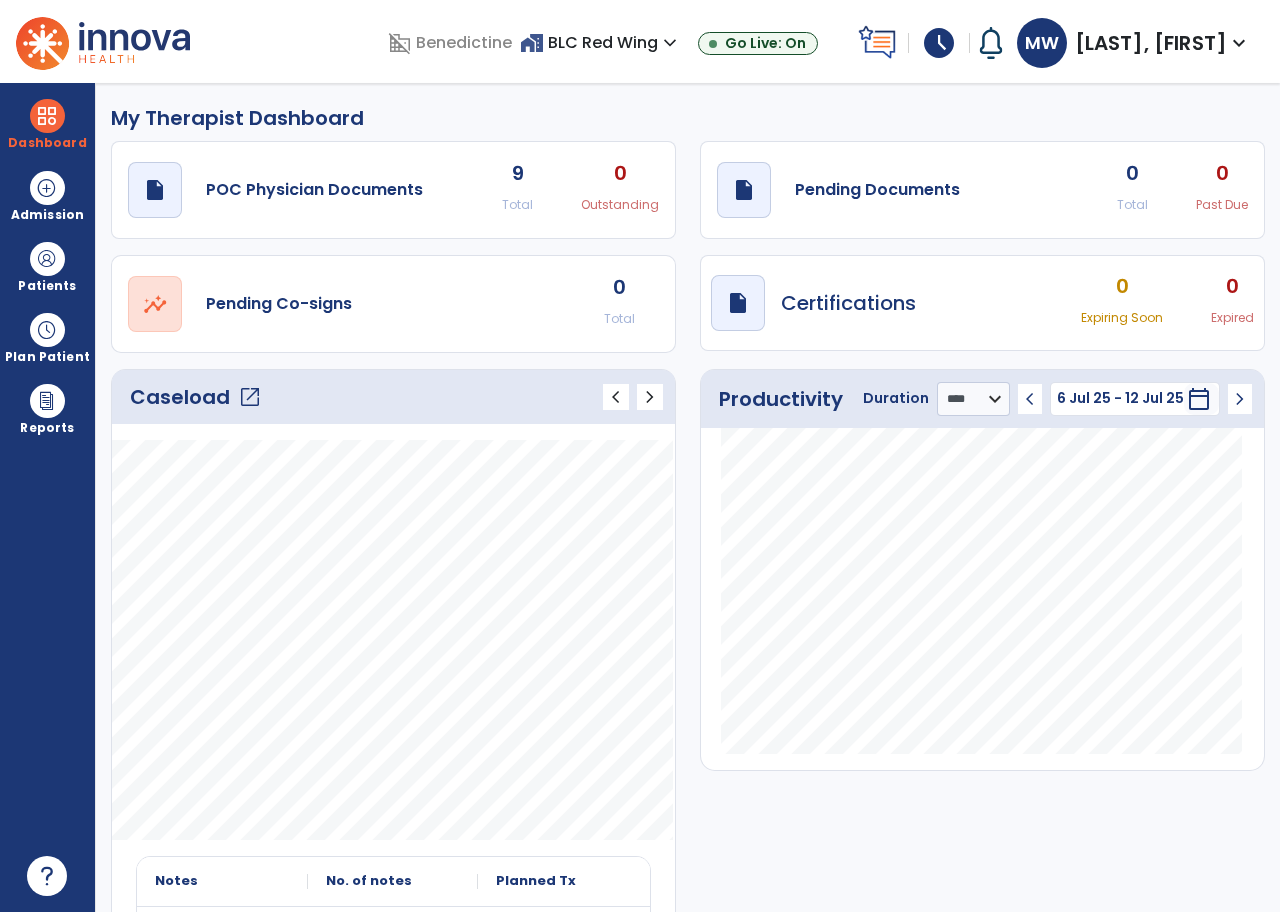 click on "schedule" at bounding box center [939, 43] 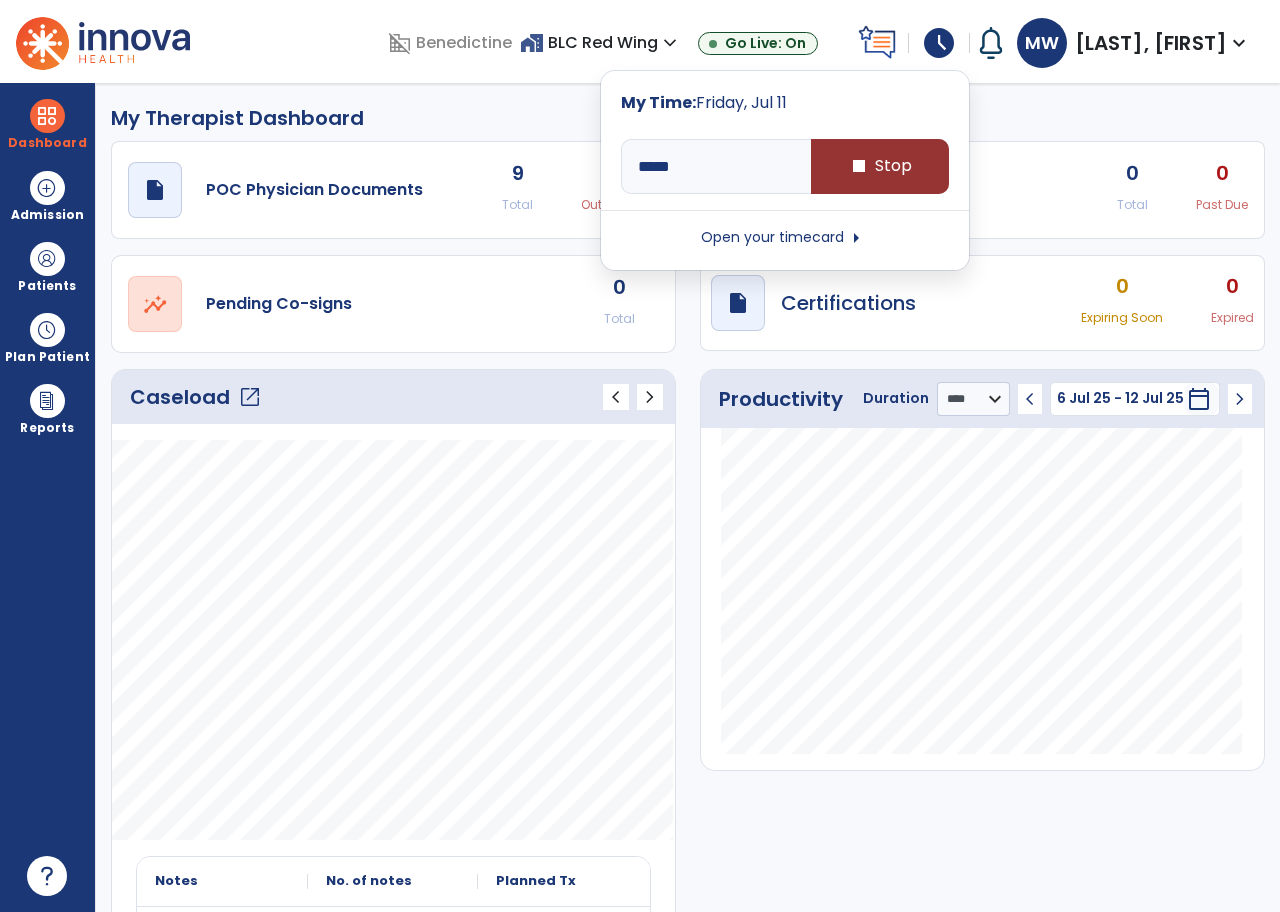 click on "stop  Stop" at bounding box center [880, 166] 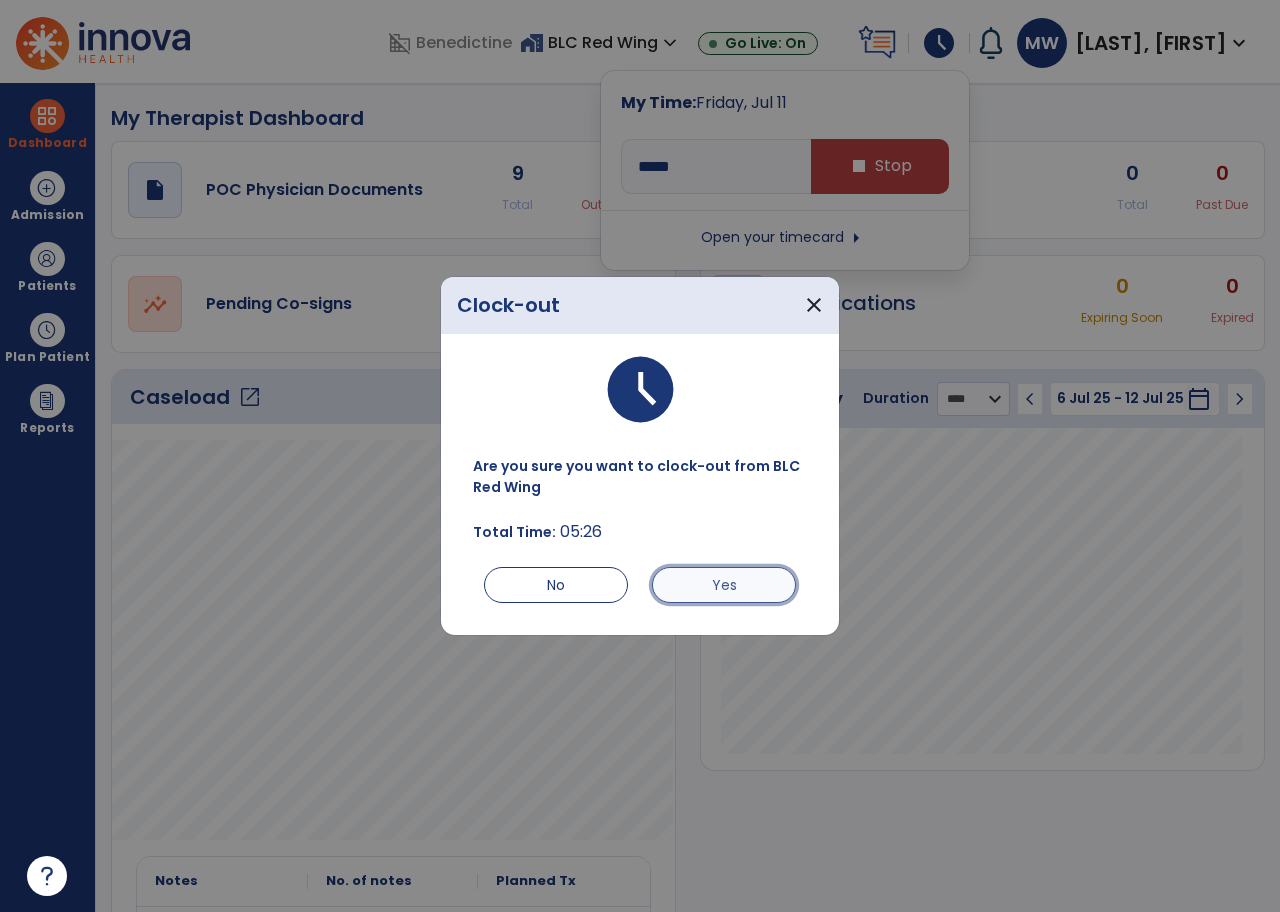 click on "Yes" at bounding box center (724, 585) 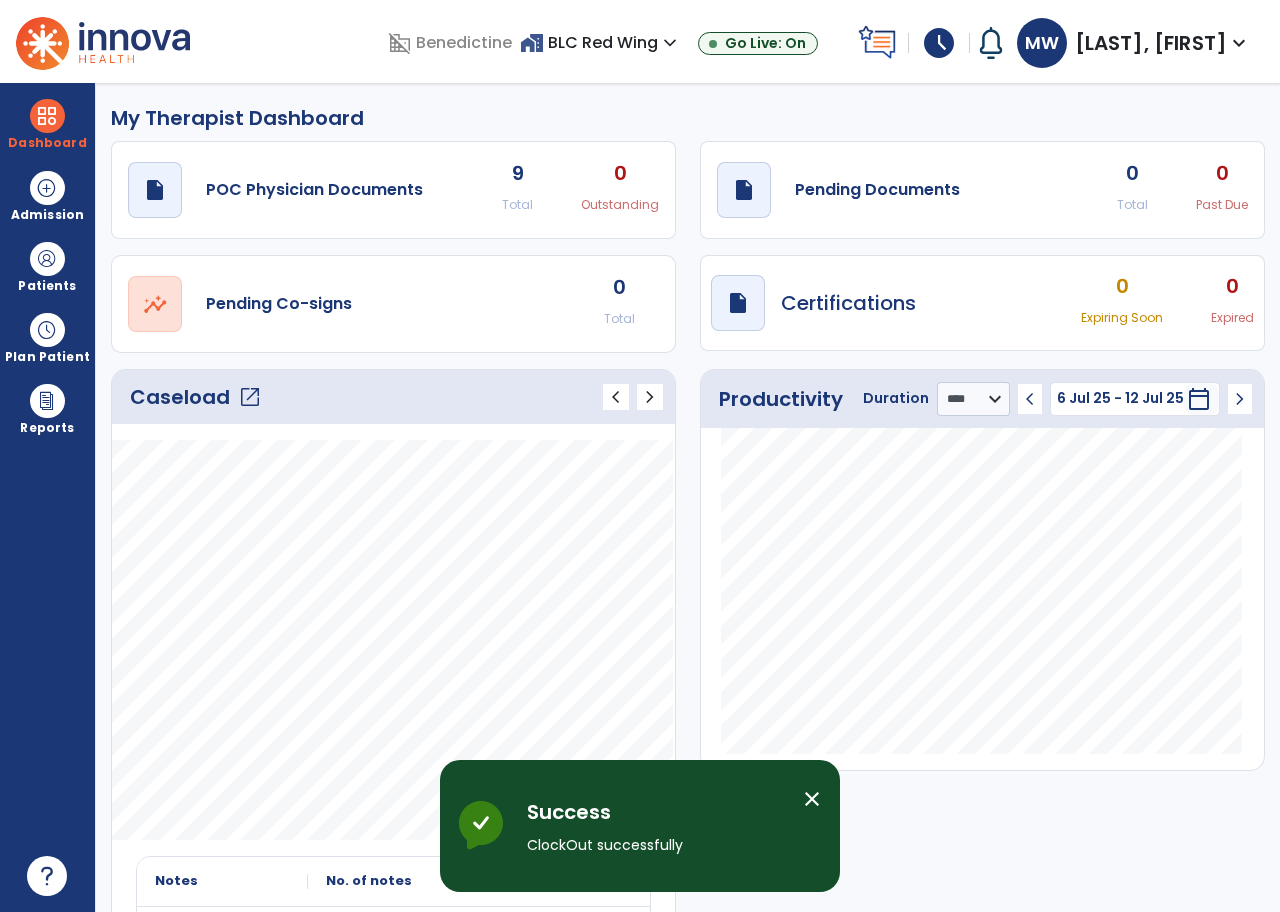 click on "MW" at bounding box center [1042, 43] 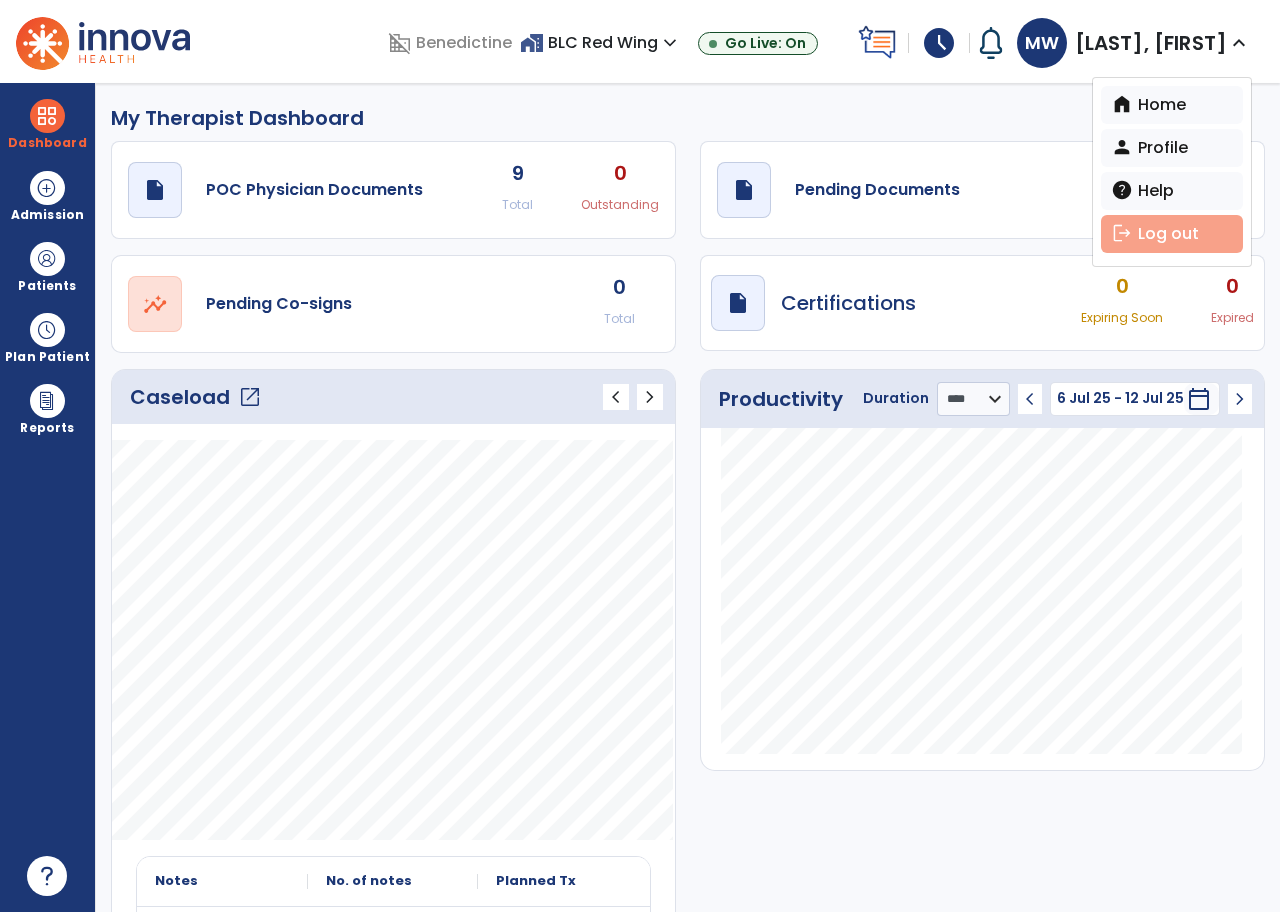 click on "logout   Log out" at bounding box center [1172, 234] 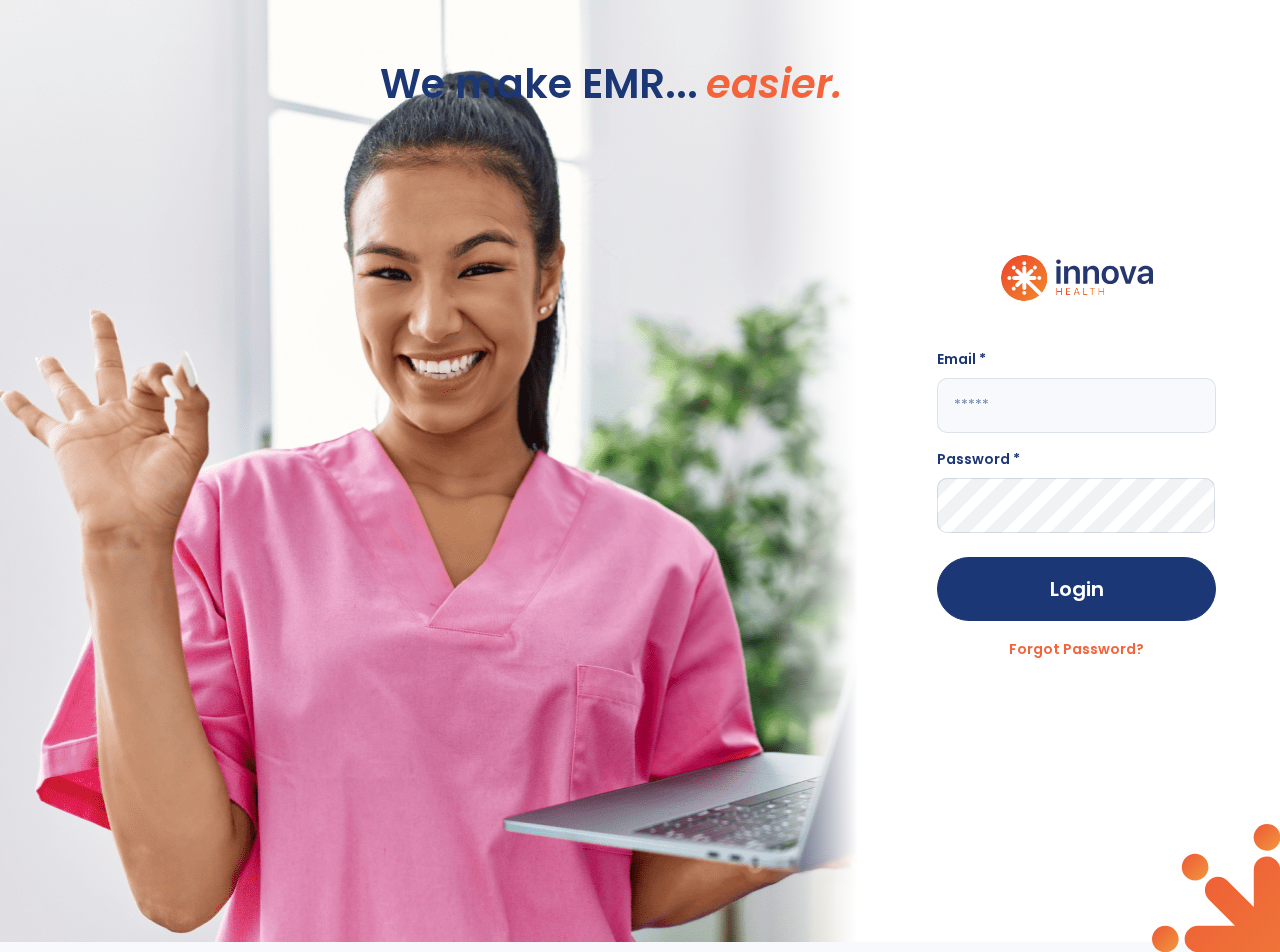 type on "**********" 